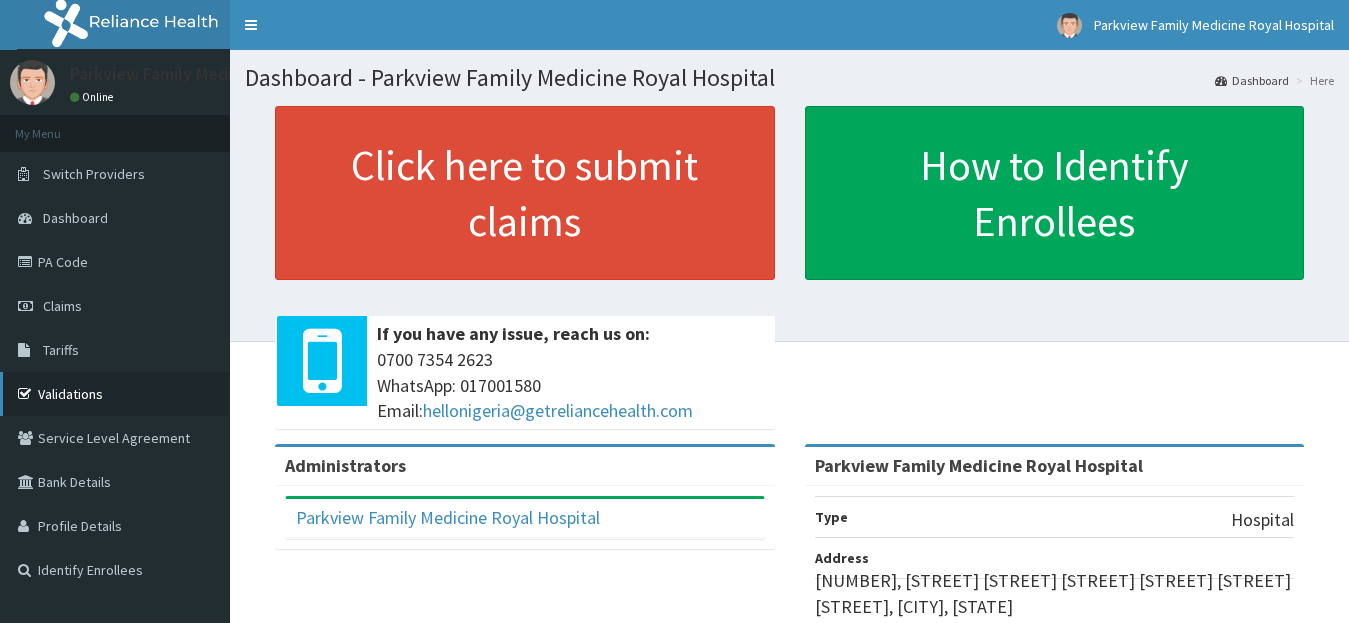 scroll, scrollTop: 0, scrollLeft: 0, axis: both 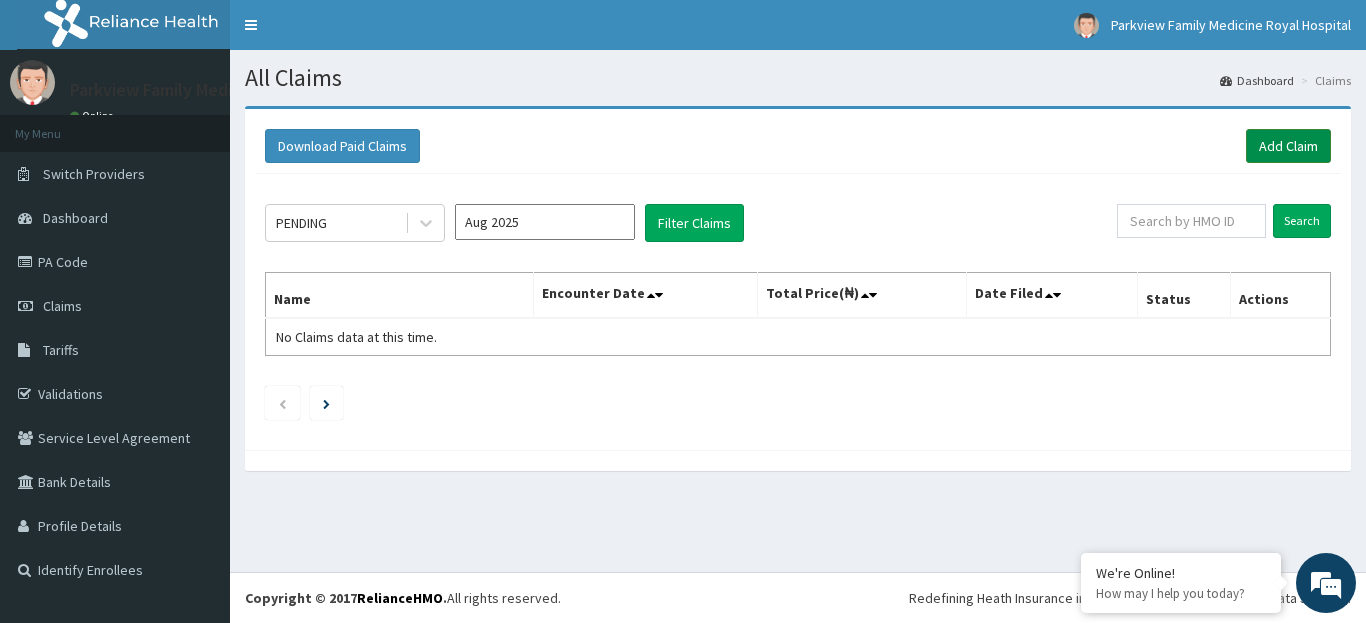 click on "Add Claim" at bounding box center [1288, 146] 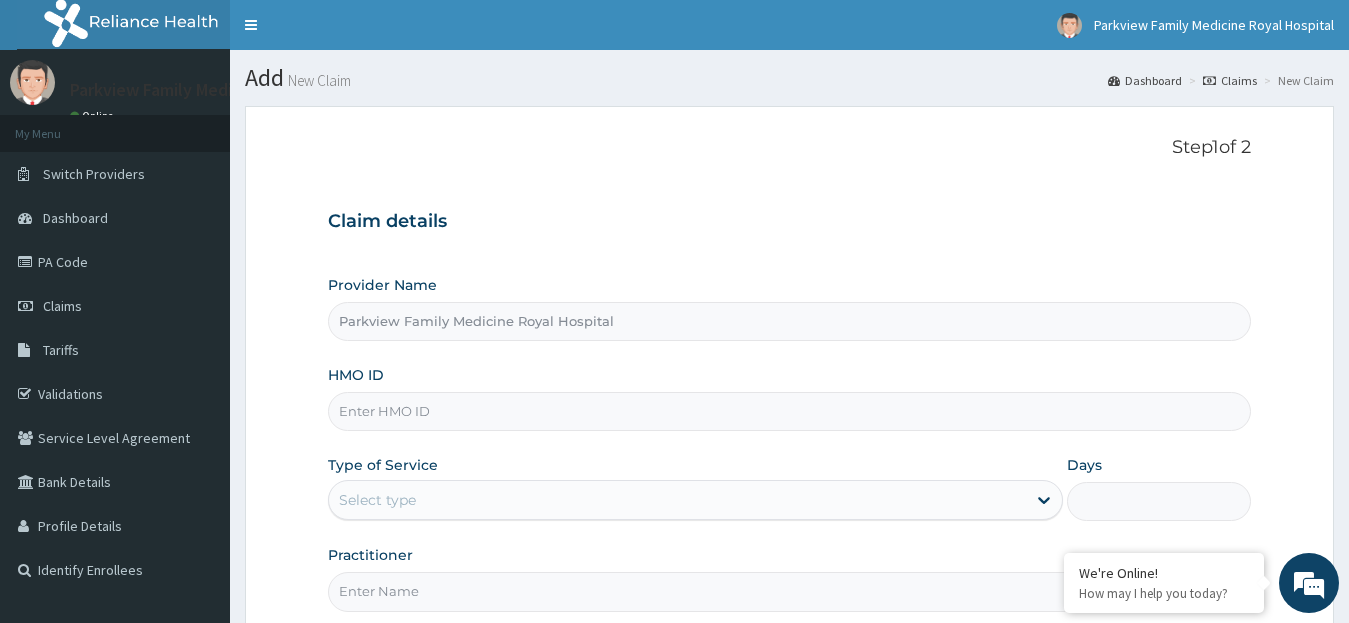 scroll, scrollTop: 0, scrollLeft: 0, axis: both 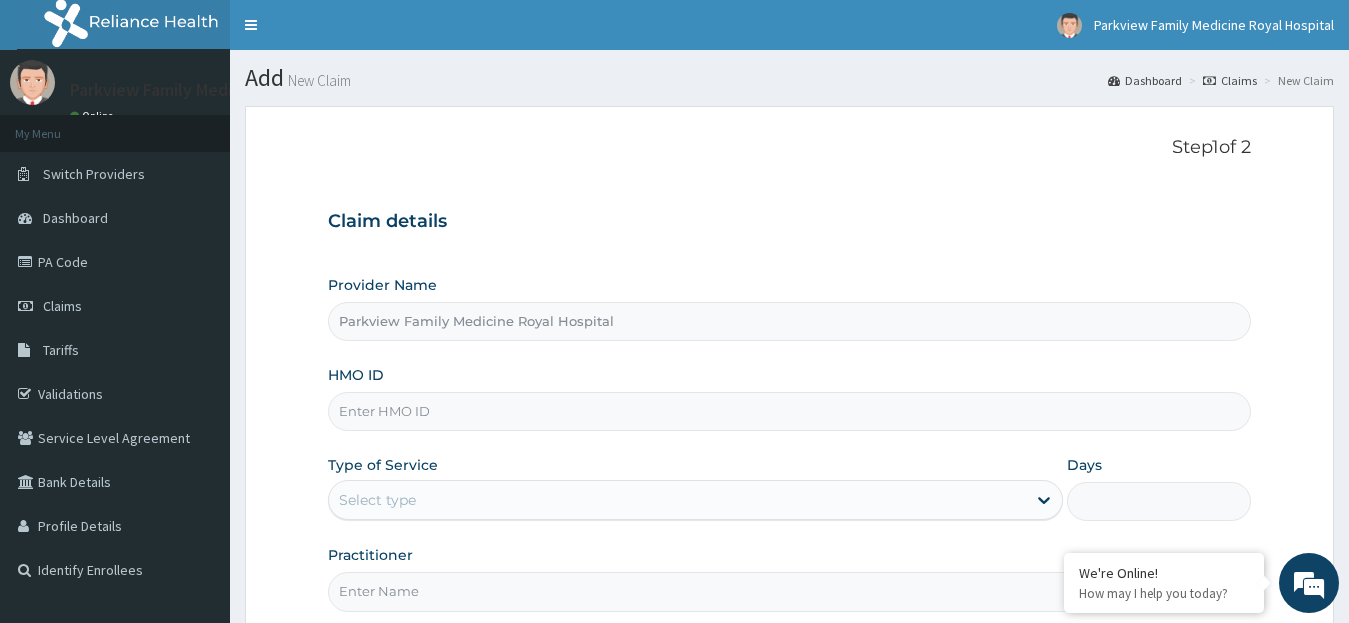 click on "HMO ID" at bounding box center [790, 411] 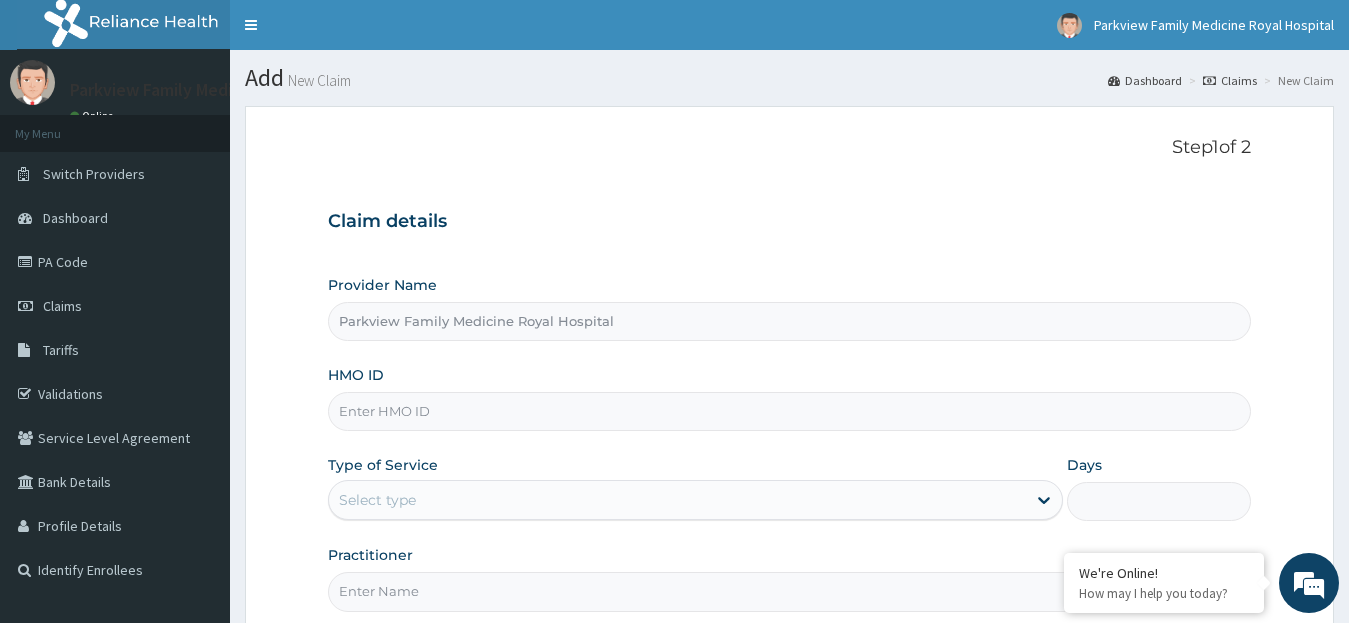 paste on "nbc/10654/b" 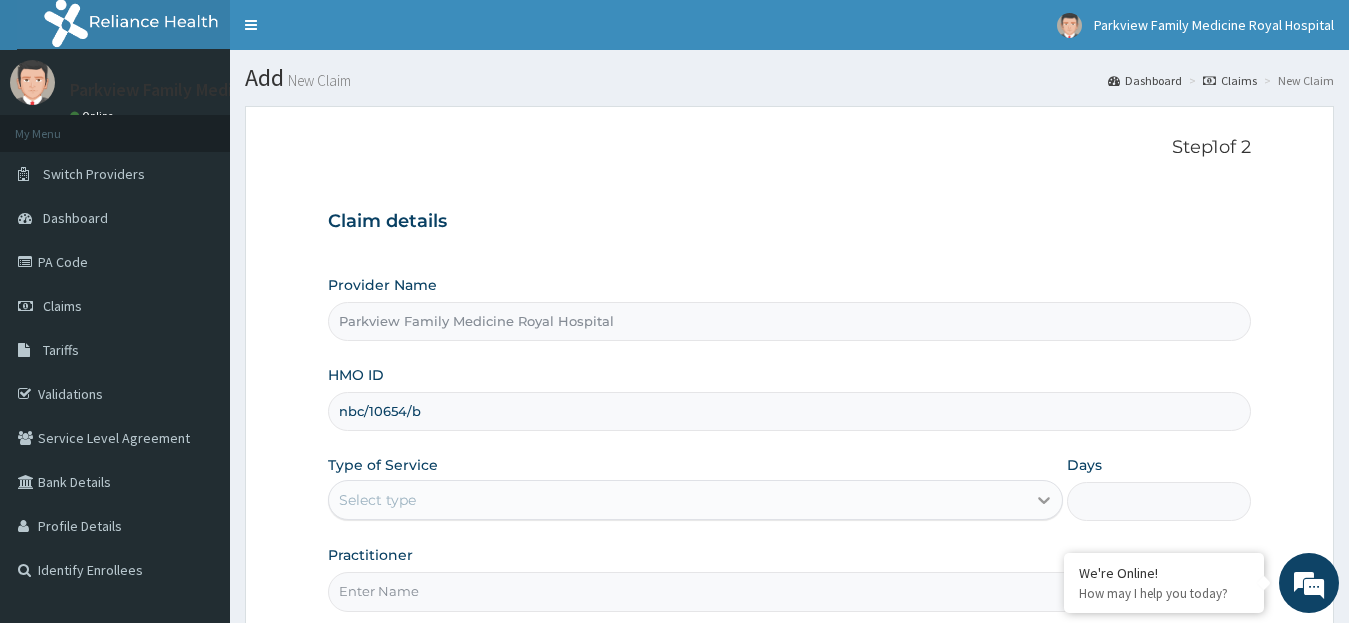 type on "nbc/10654/b" 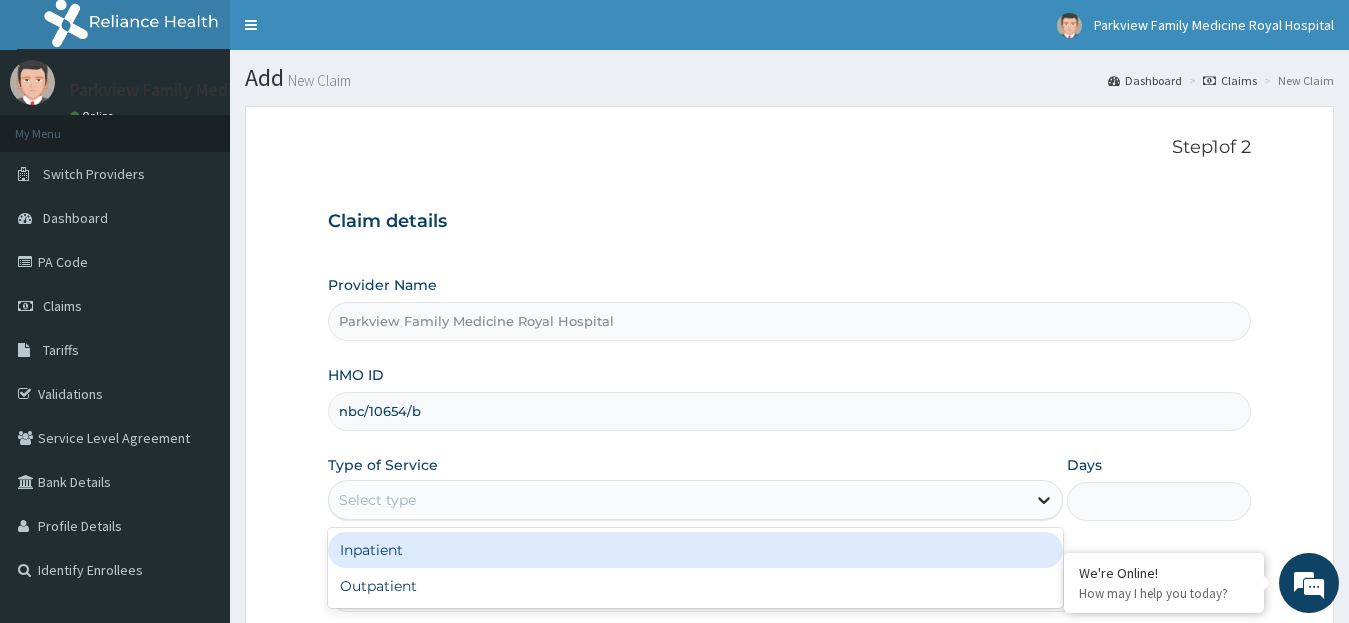 click 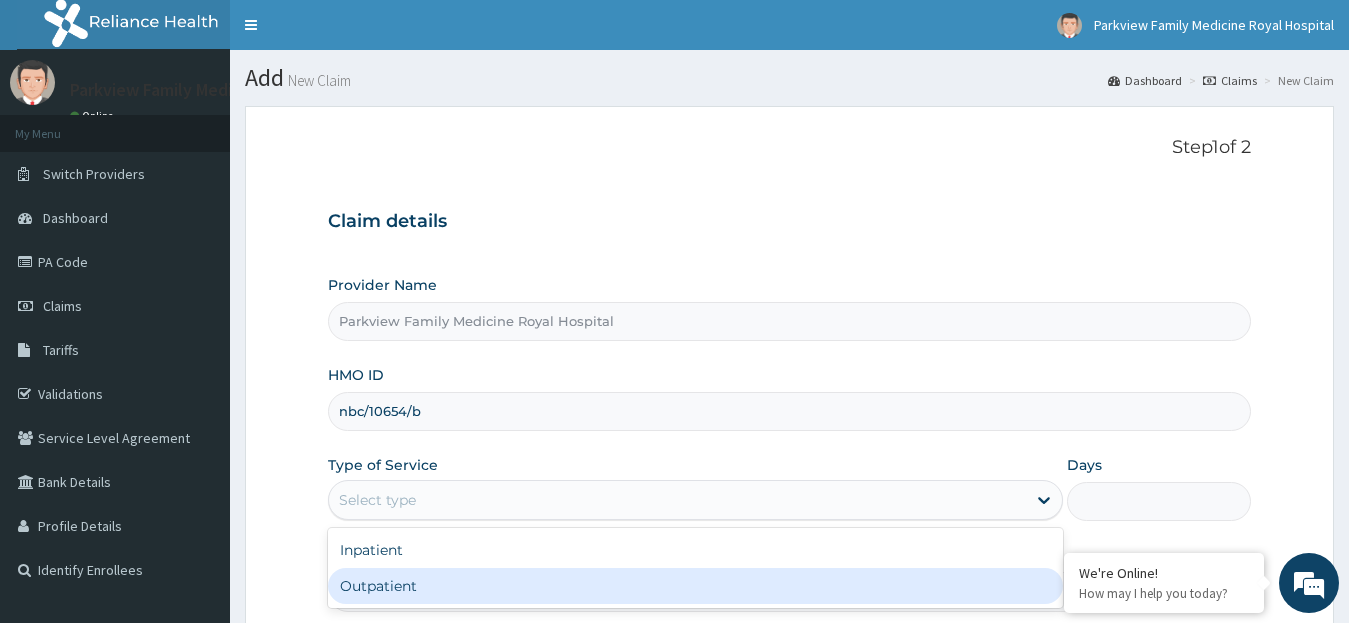 click on "Outpatient" at bounding box center (696, 586) 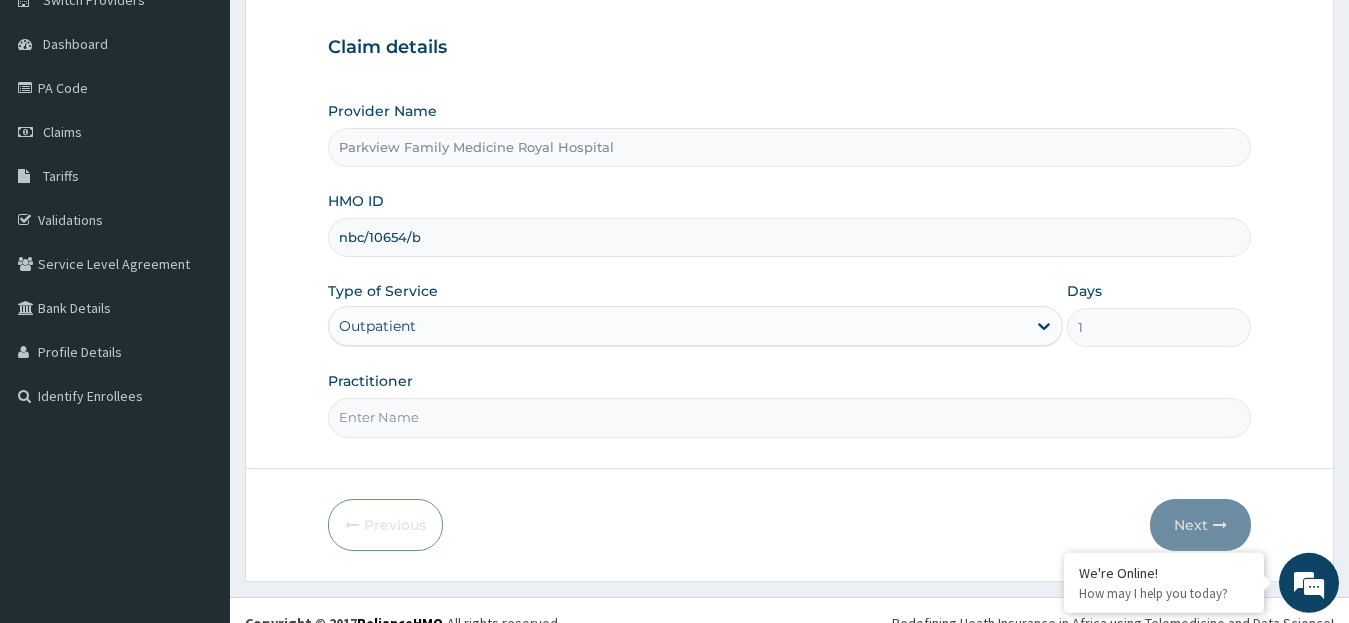 scroll, scrollTop: 199, scrollLeft: 0, axis: vertical 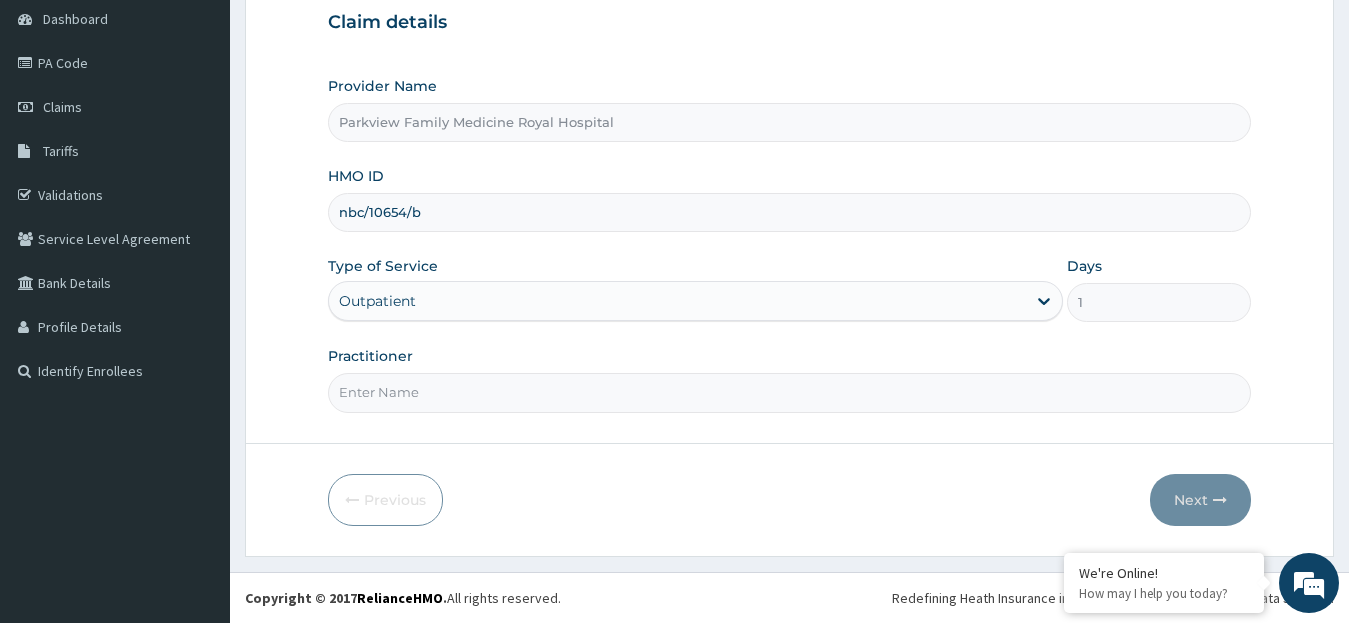 click on "Practitioner" at bounding box center [790, 392] 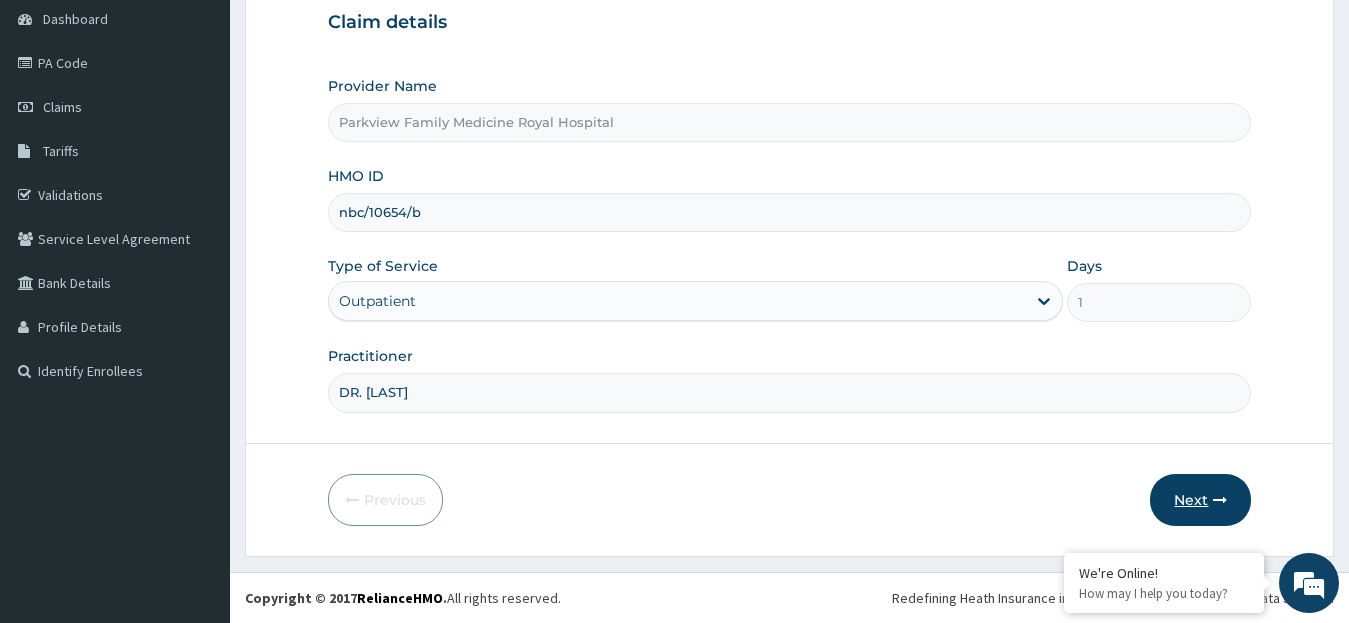 type on "DR. ADETUTU" 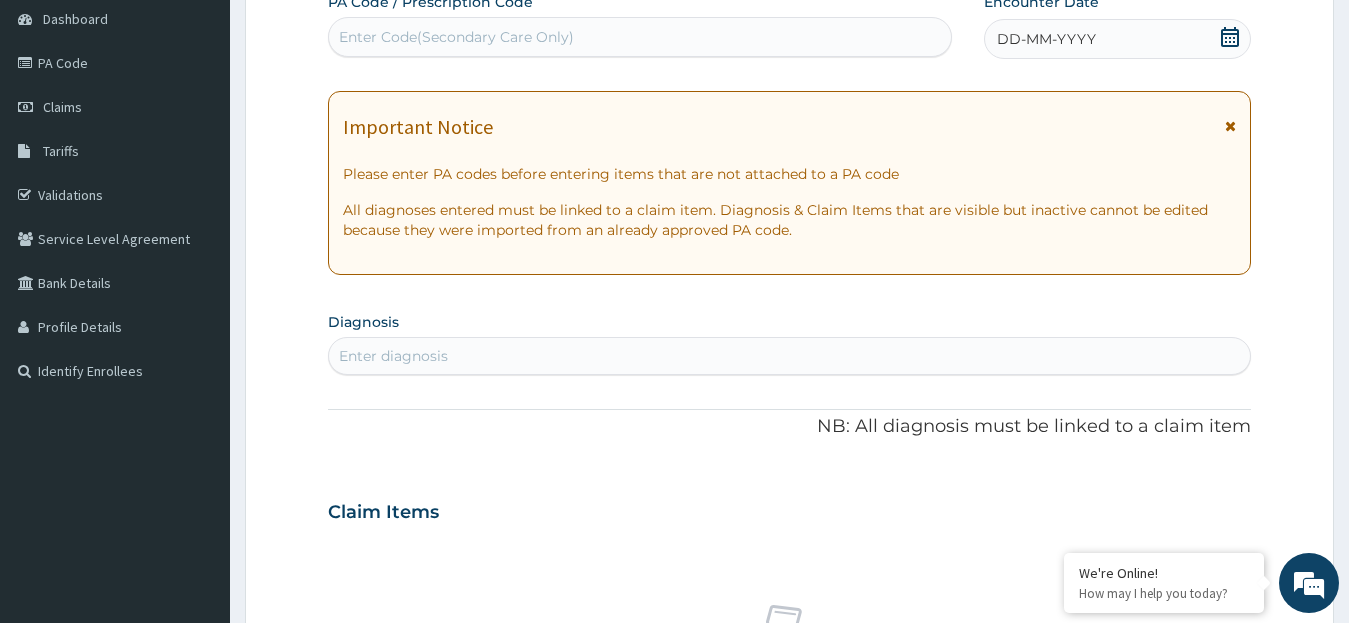 click 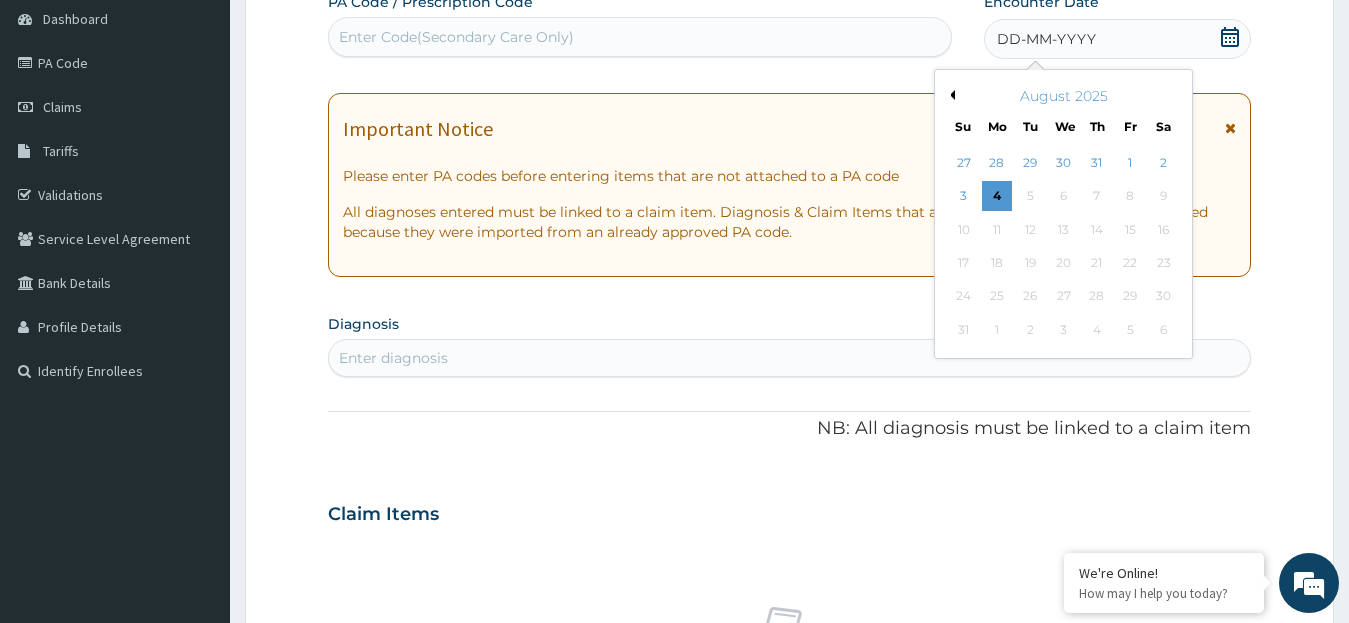 click 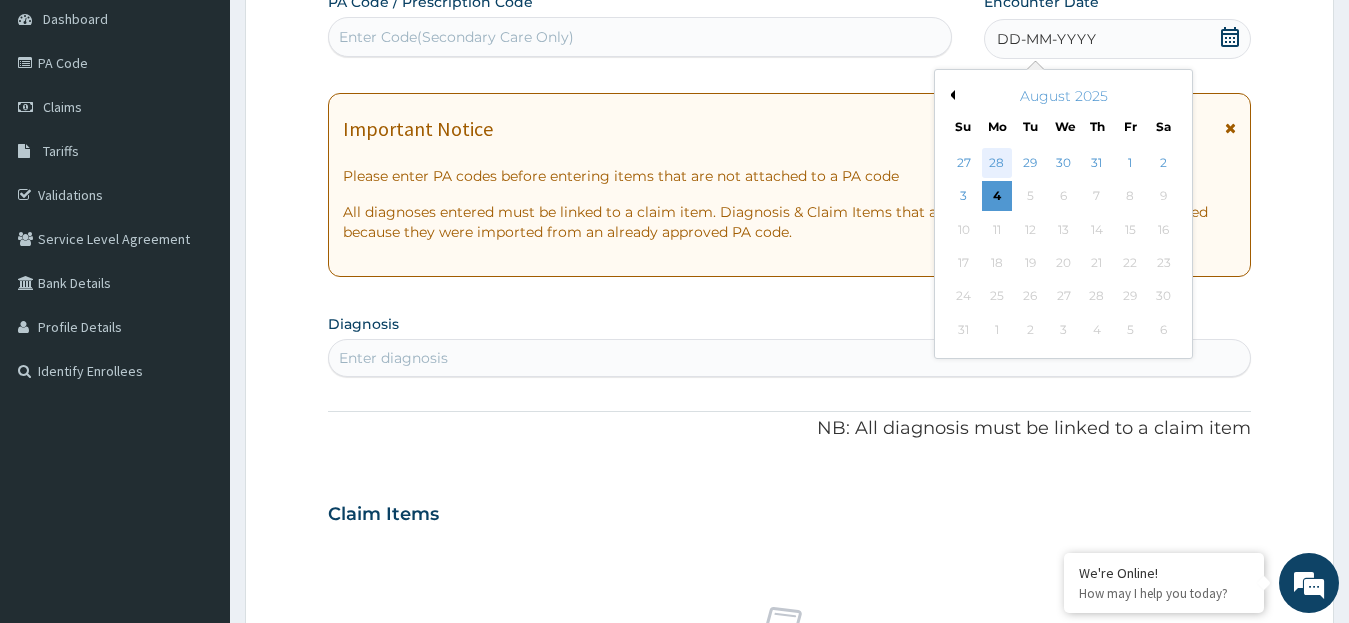 click on "28" at bounding box center [997, 163] 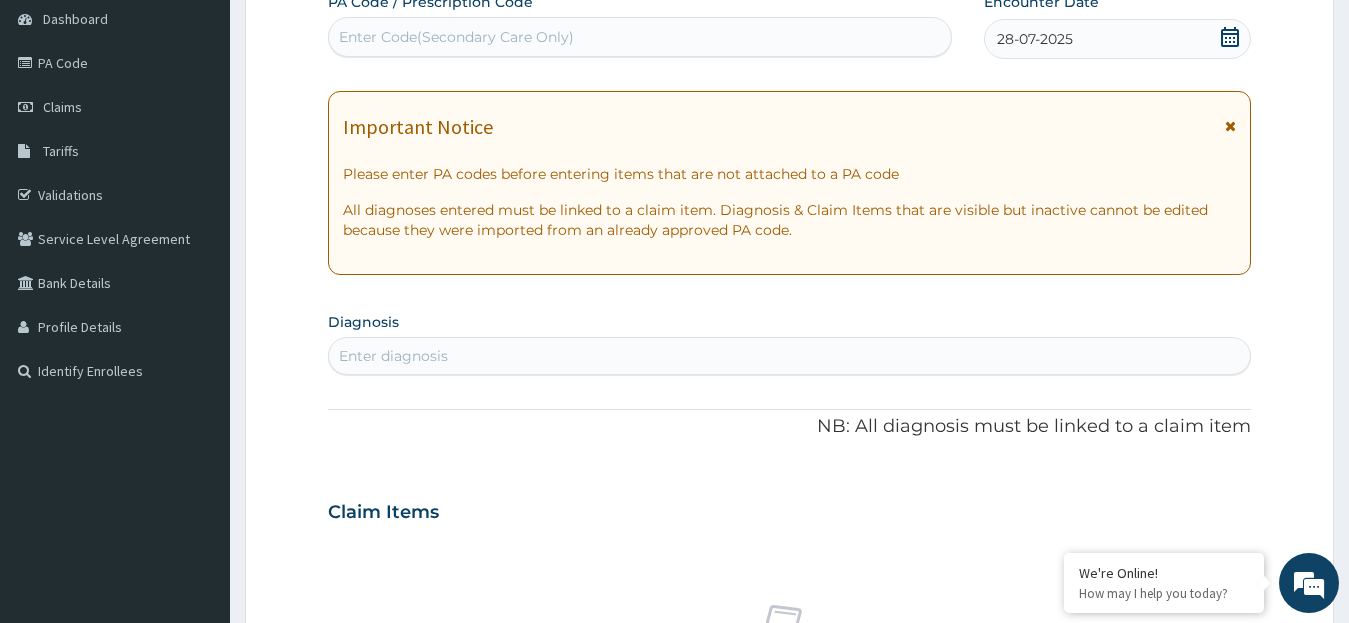 click on "Enter diagnosis" at bounding box center (790, 356) 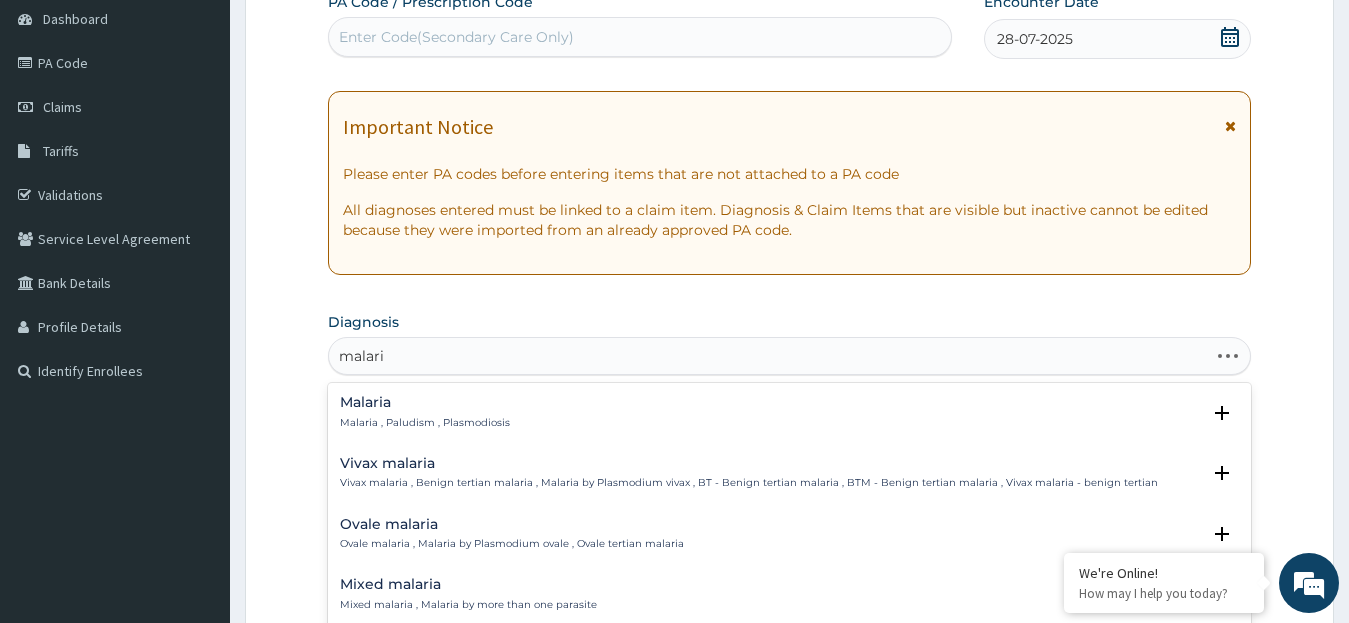 type on "malaria" 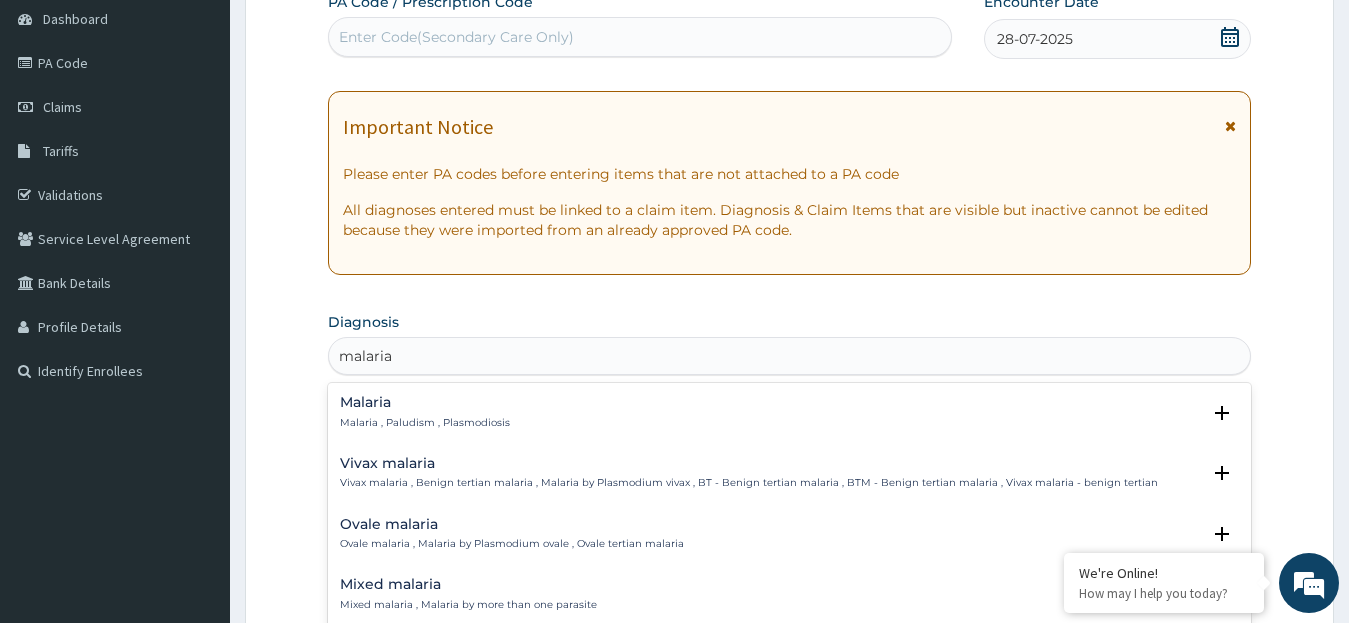 click on "Malaria Malaria , Paludism , Plasmodiosis" at bounding box center (790, 412) 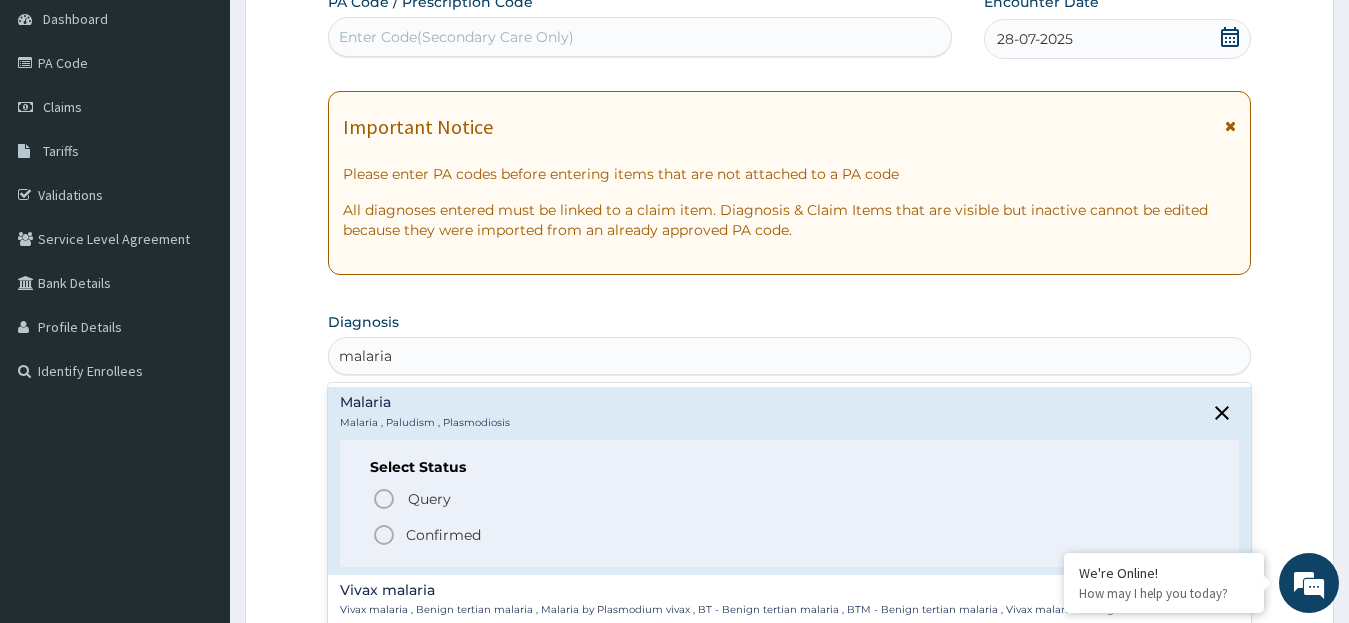 click 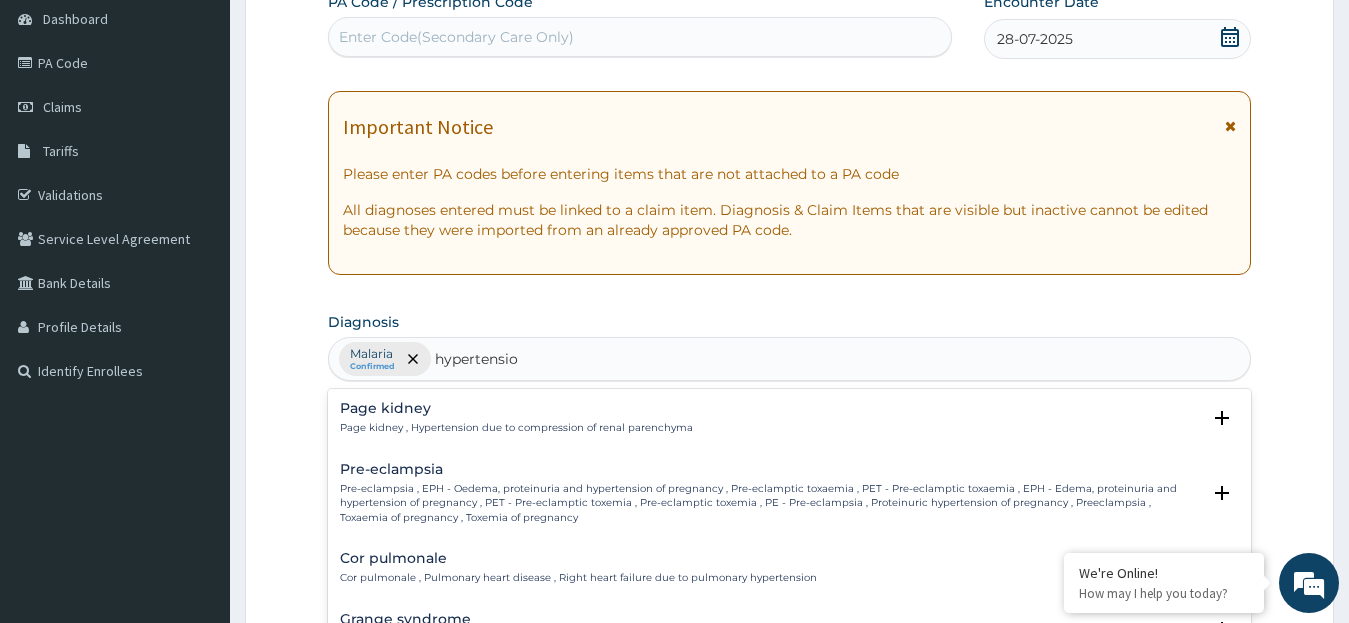 type on "hypertension" 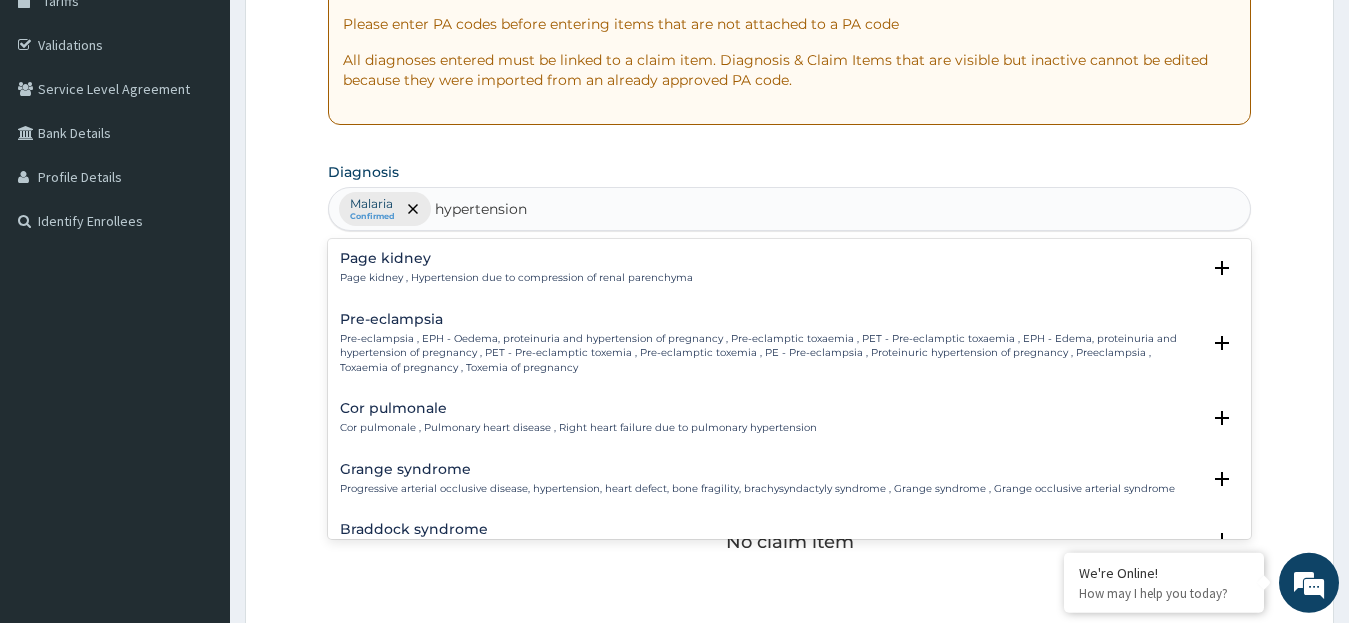 scroll, scrollTop: 354, scrollLeft: 0, axis: vertical 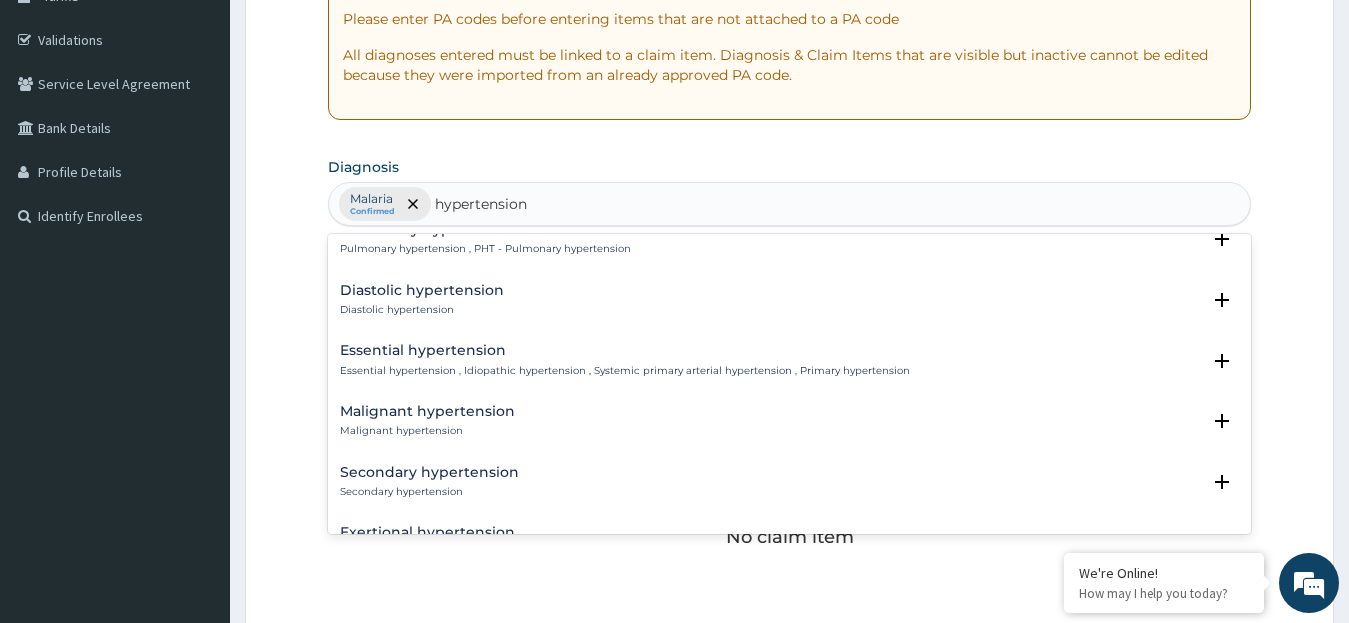 click on "Essential hypertension , Idiopathic hypertension , Systemic primary arterial hypertension , Primary hypertension" at bounding box center [625, 371] 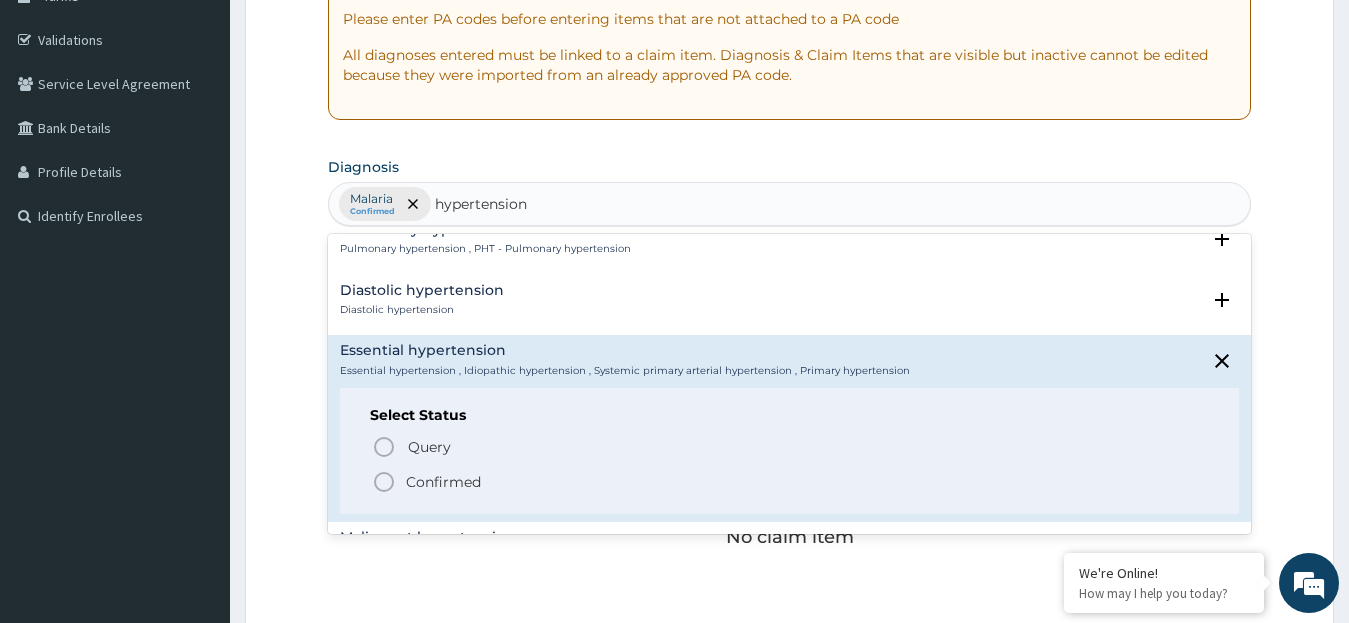 click 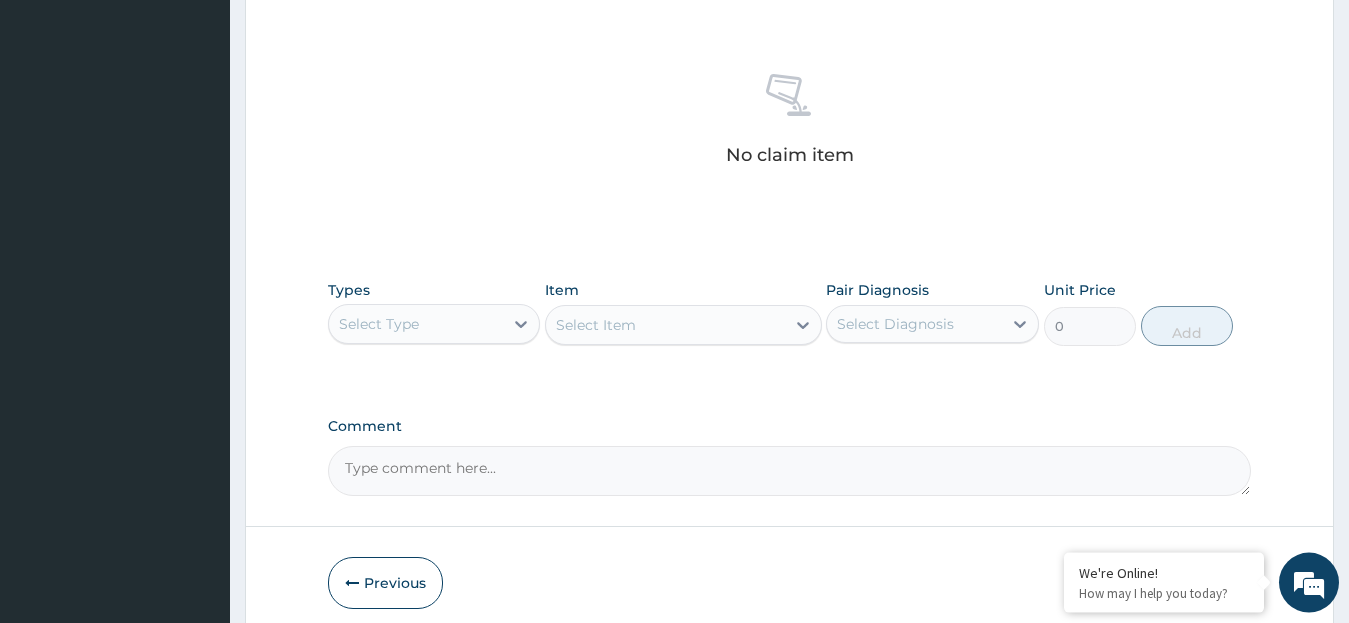 scroll, scrollTop: 741, scrollLeft: 0, axis: vertical 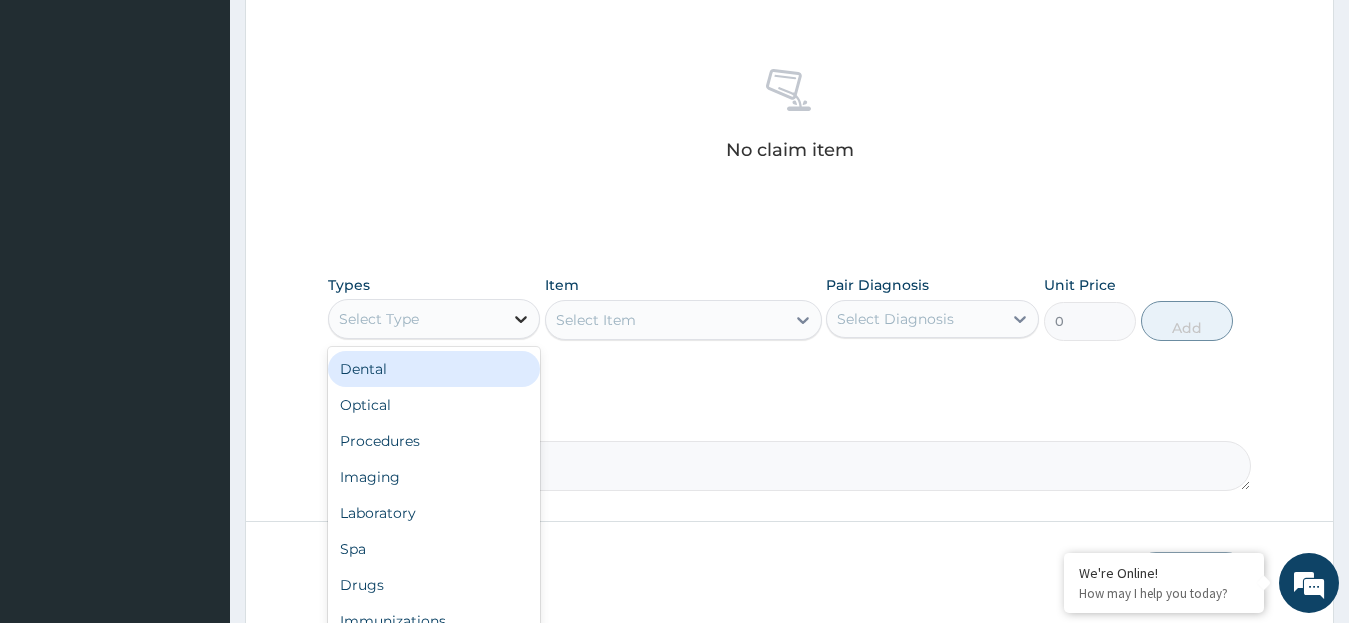 click 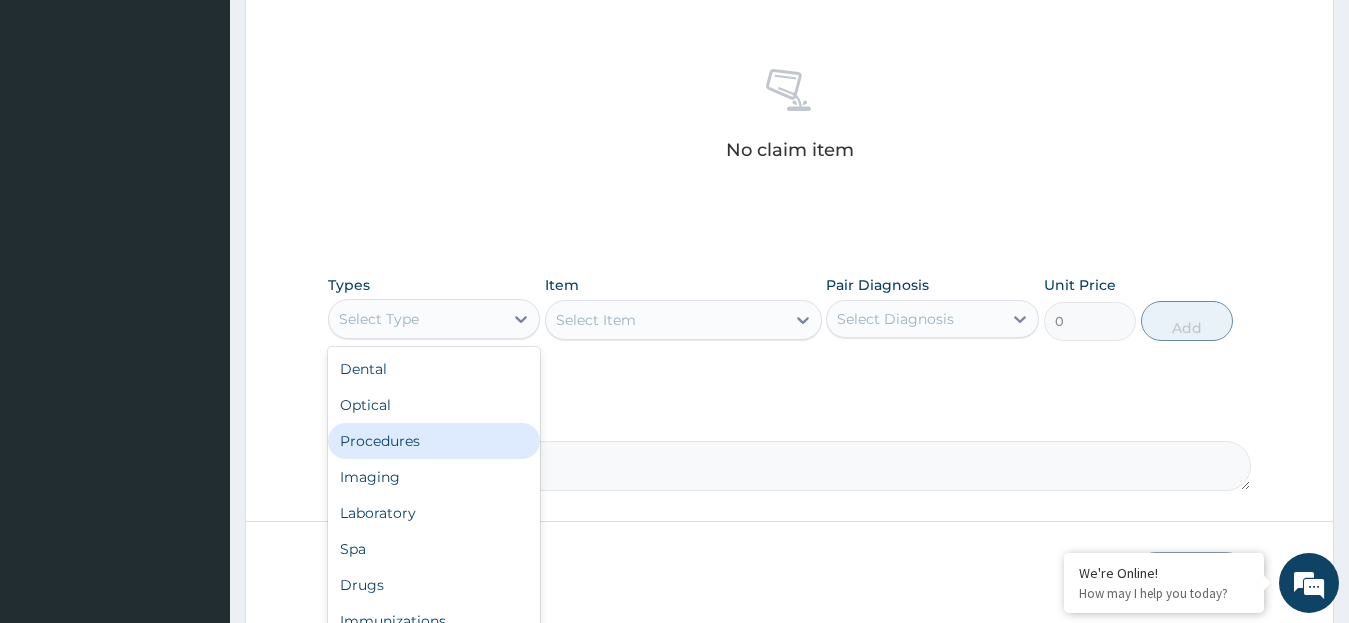 click on "Procedures" at bounding box center [434, 441] 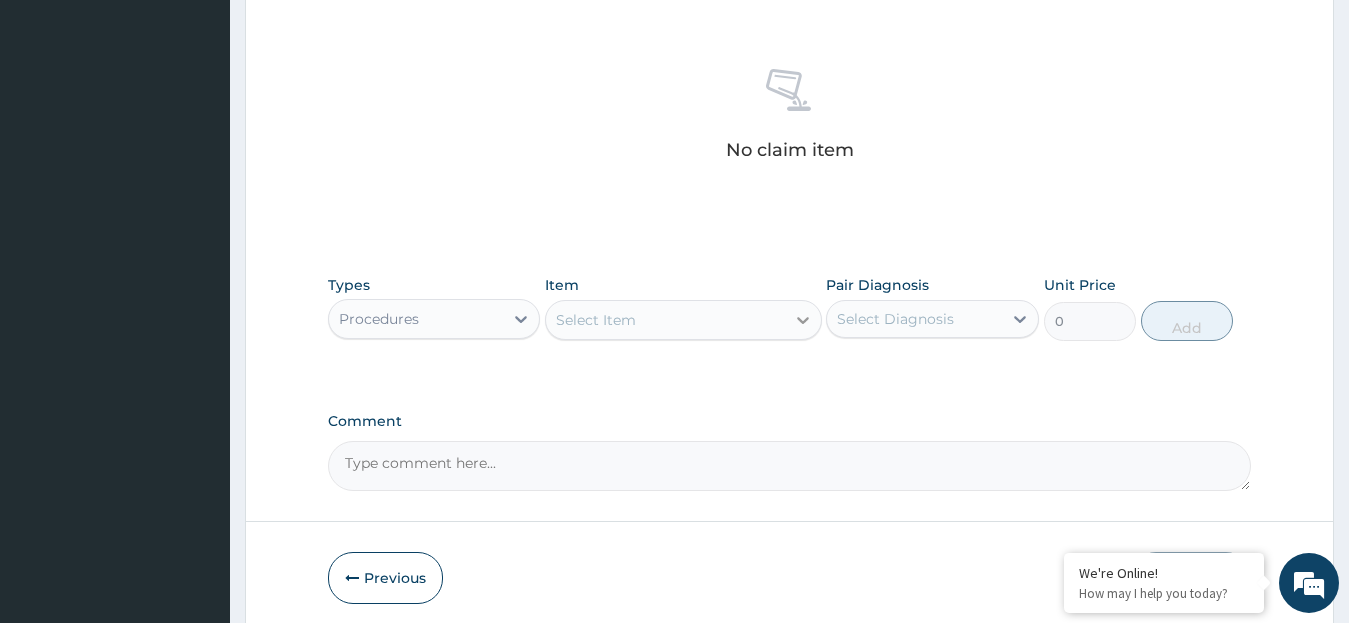 click 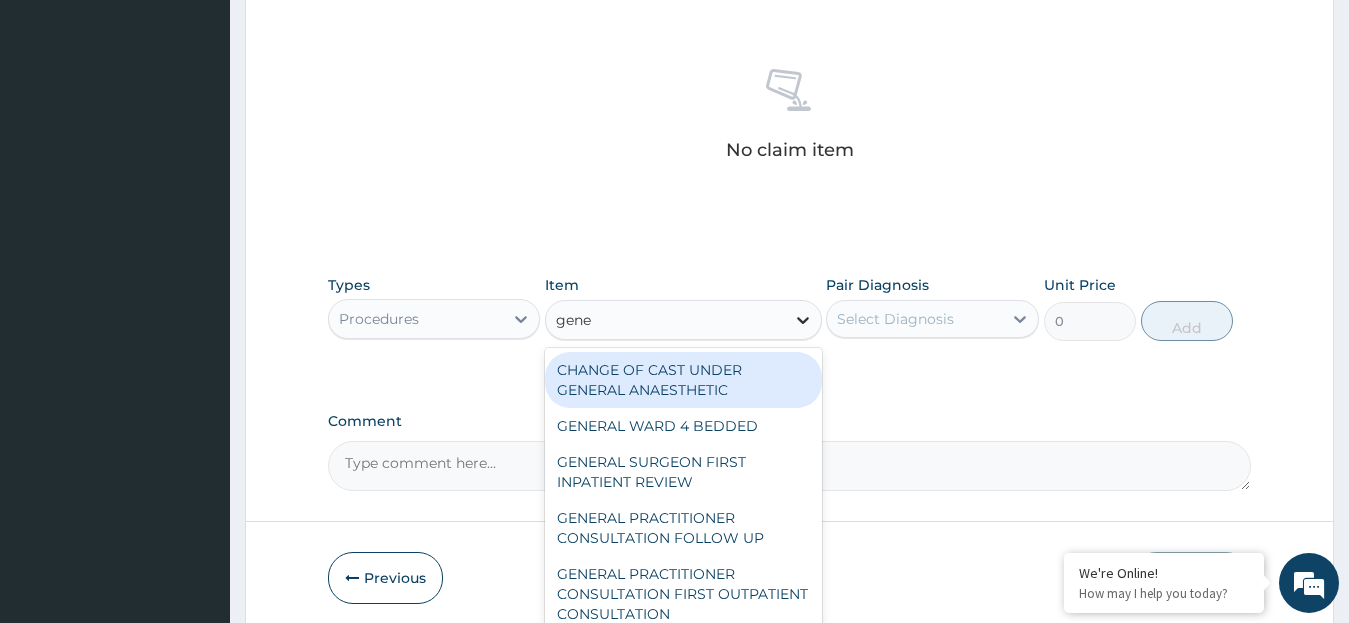 type on "gener" 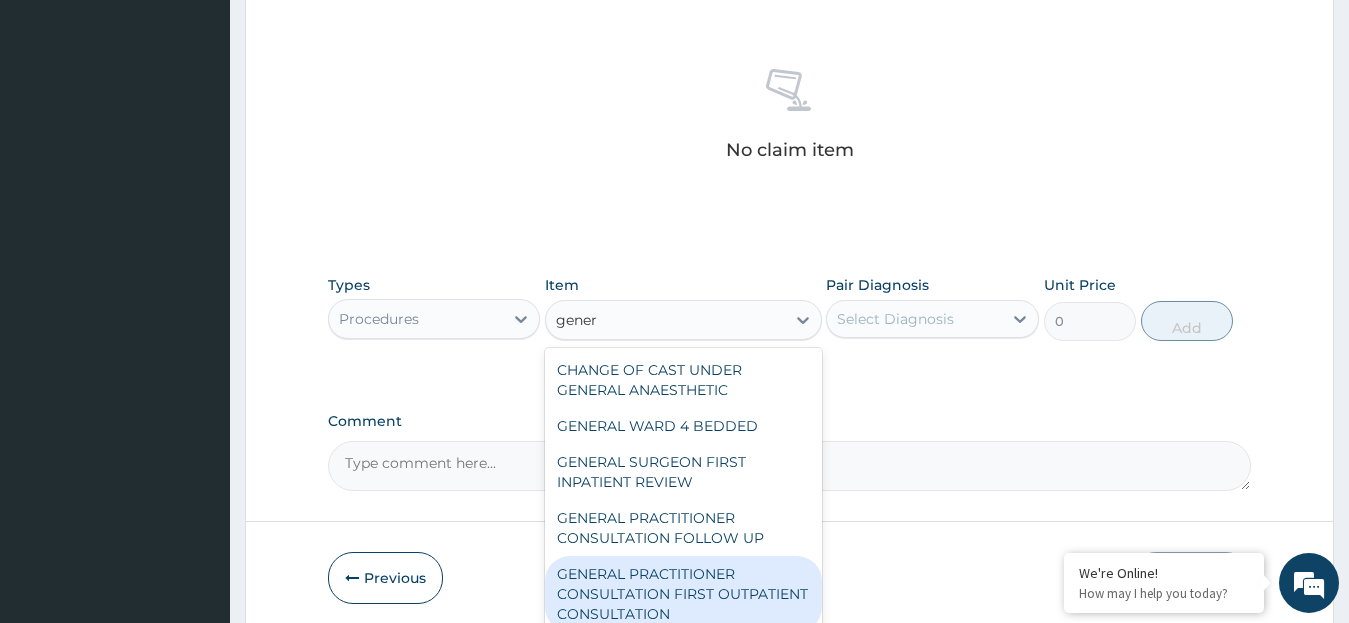 click on "GENERAL PRACTITIONER CONSULTATION FIRST OUTPATIENT CONSULTATION" at bounding box center (683, 594) 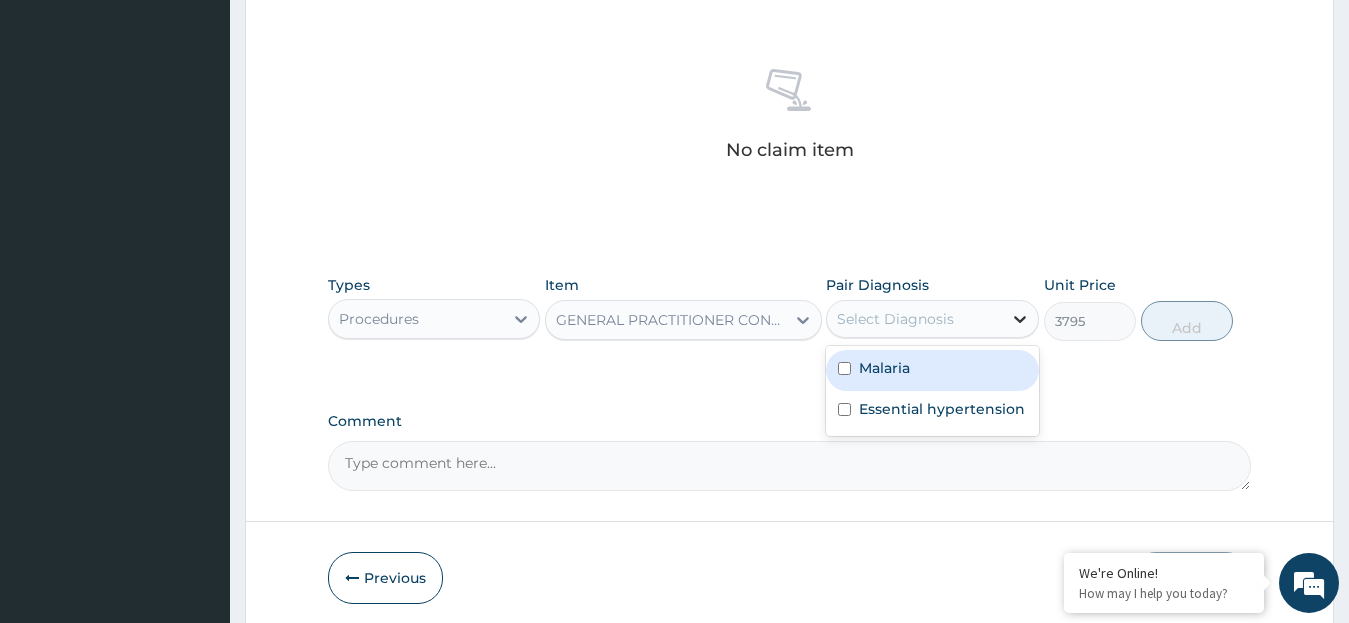click 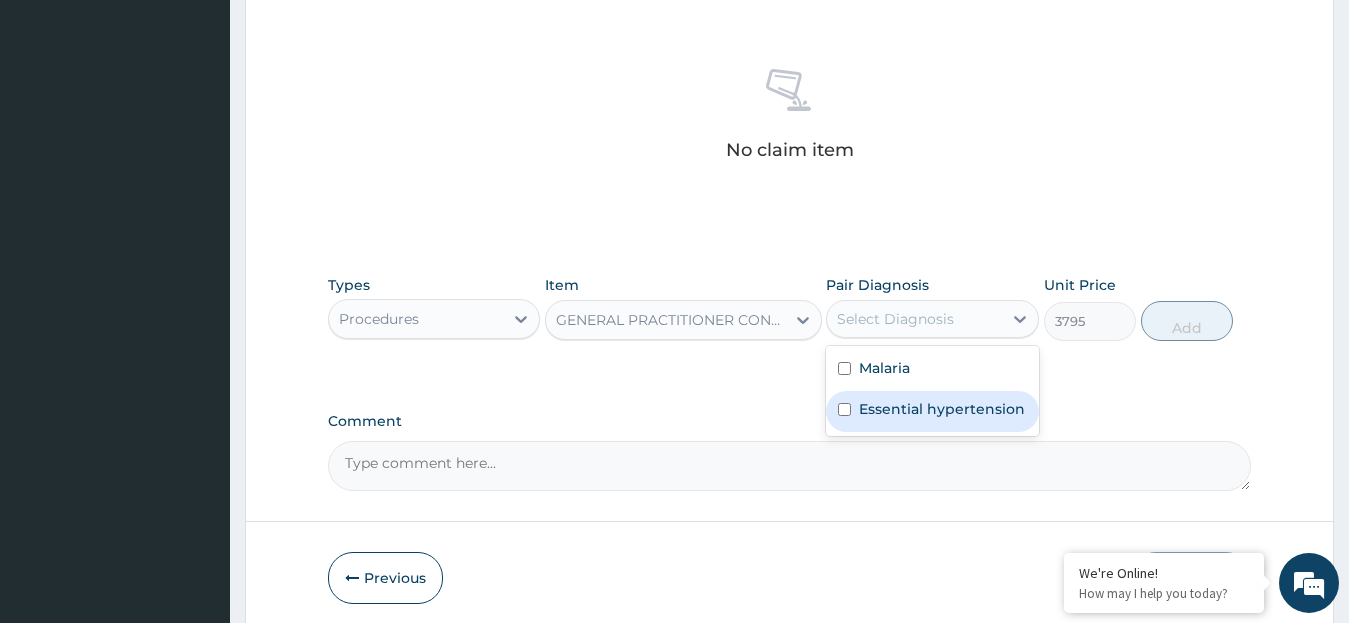 click on "Essential hypertension" at bounding box center (942, 409) 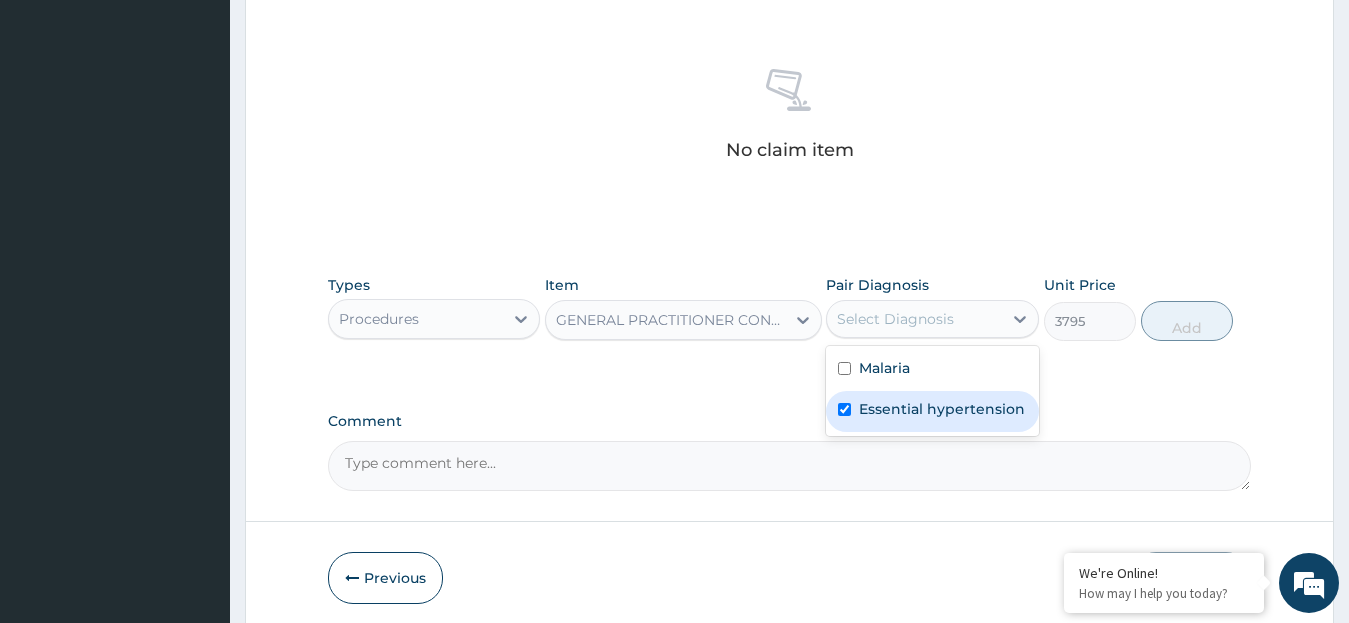 checkbox on "true" 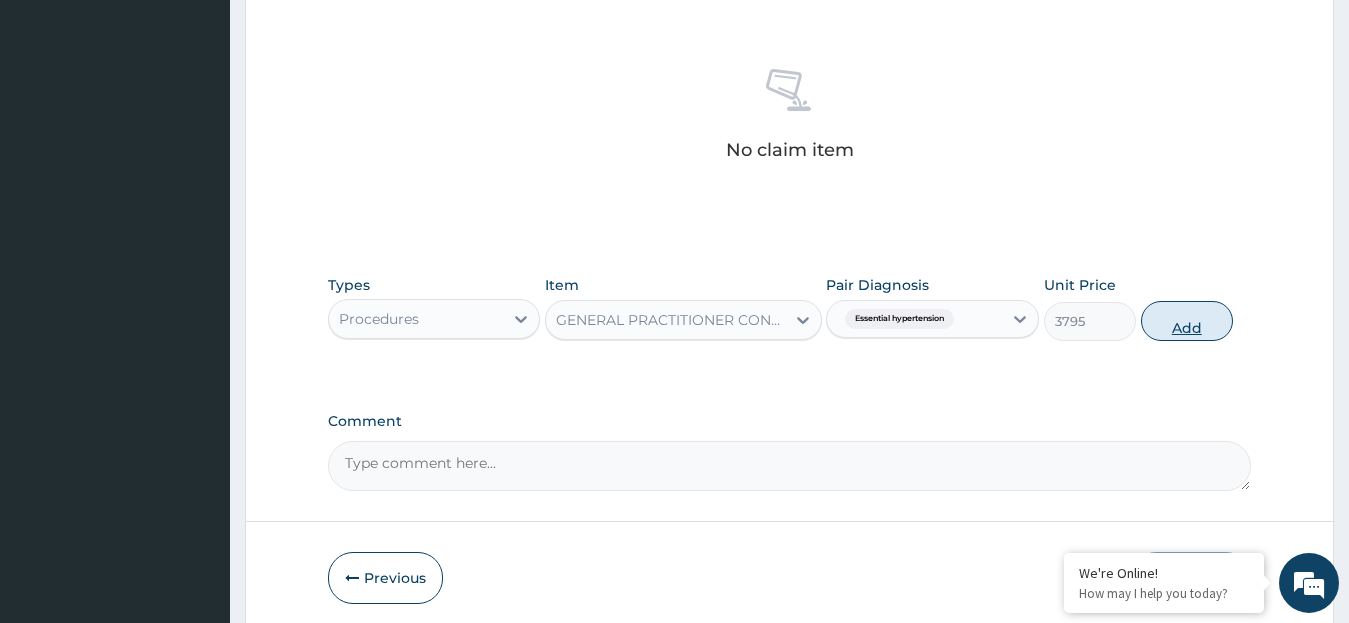 click on "Add" at bounding box center [1187, 321] 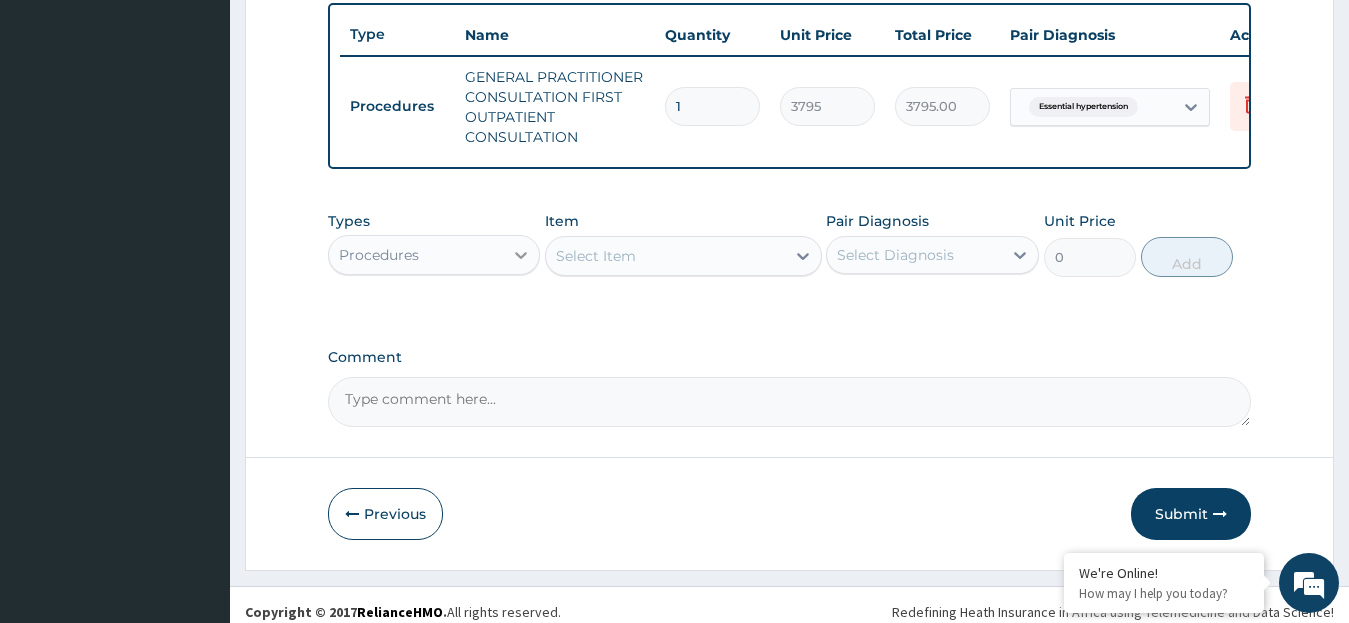 click 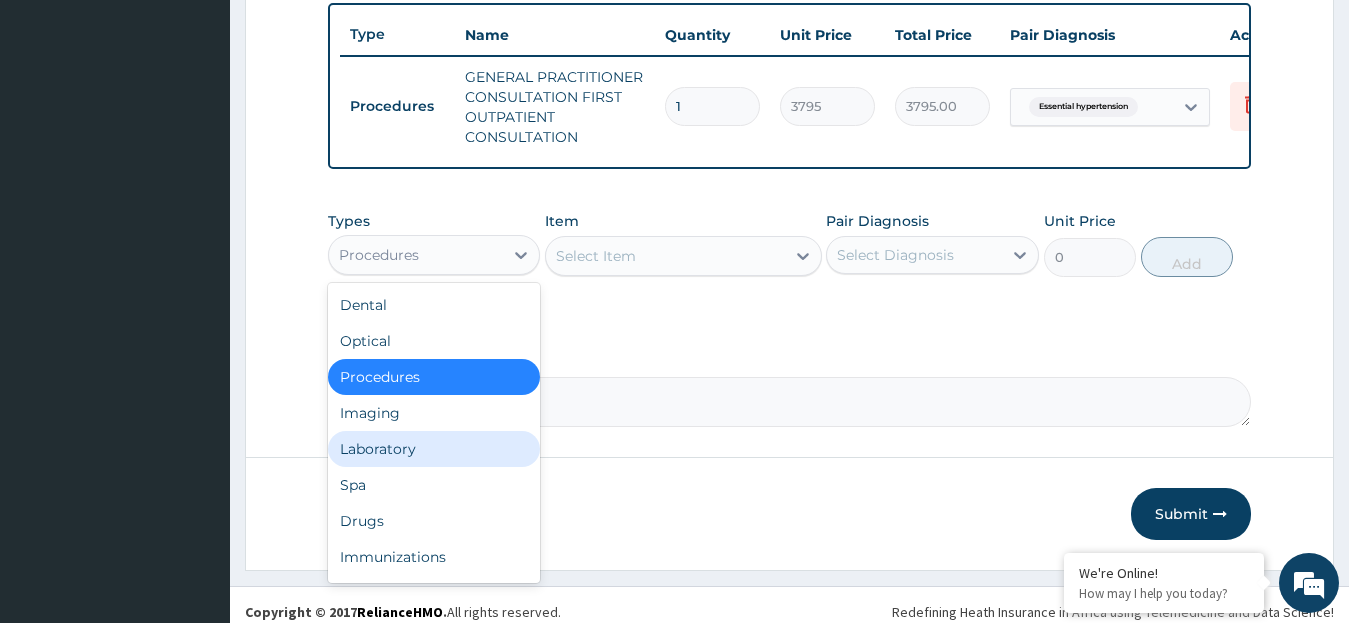 click on "Laboratory" at bounding box center (434, 449) 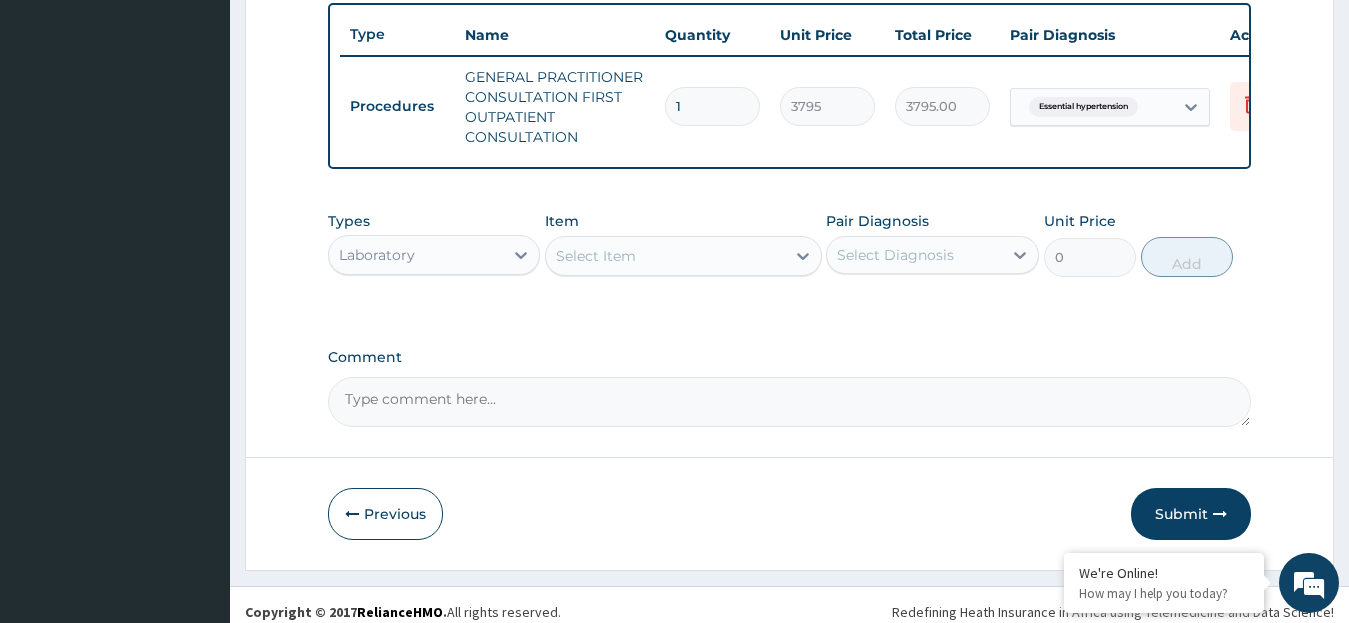 click 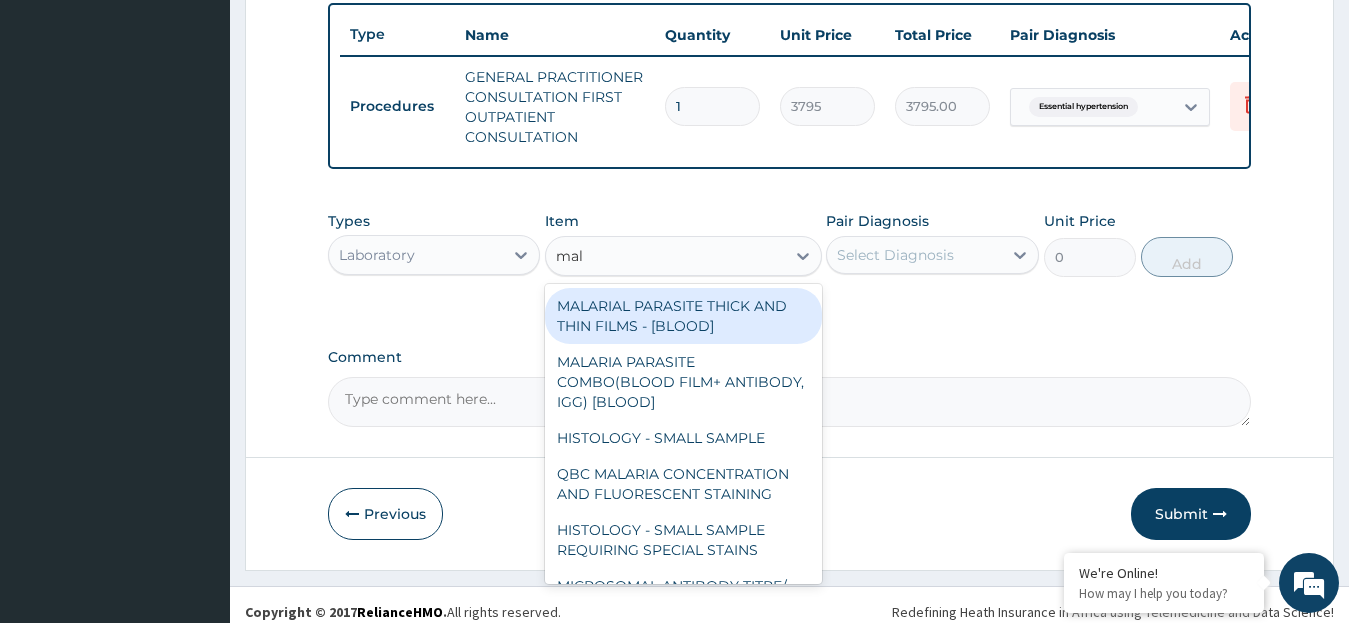 type on "mala" 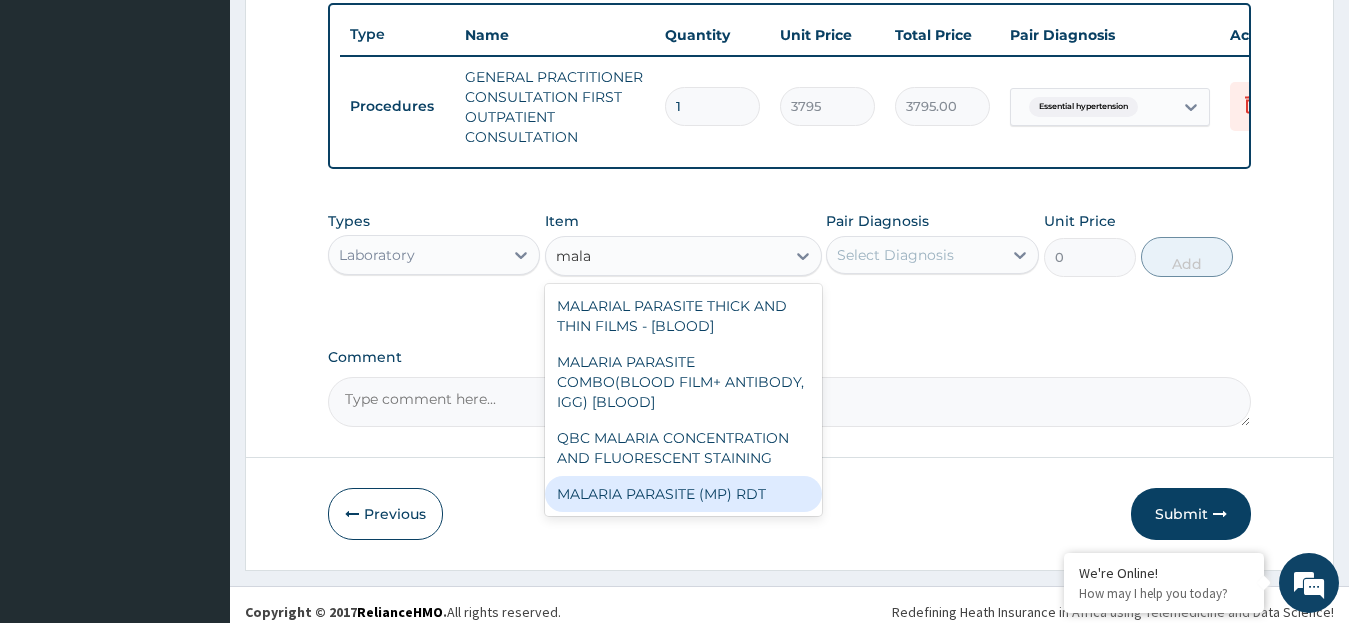 click on "MALARIA PARASITE (MP) RDT" at bounding box center [683, 494] 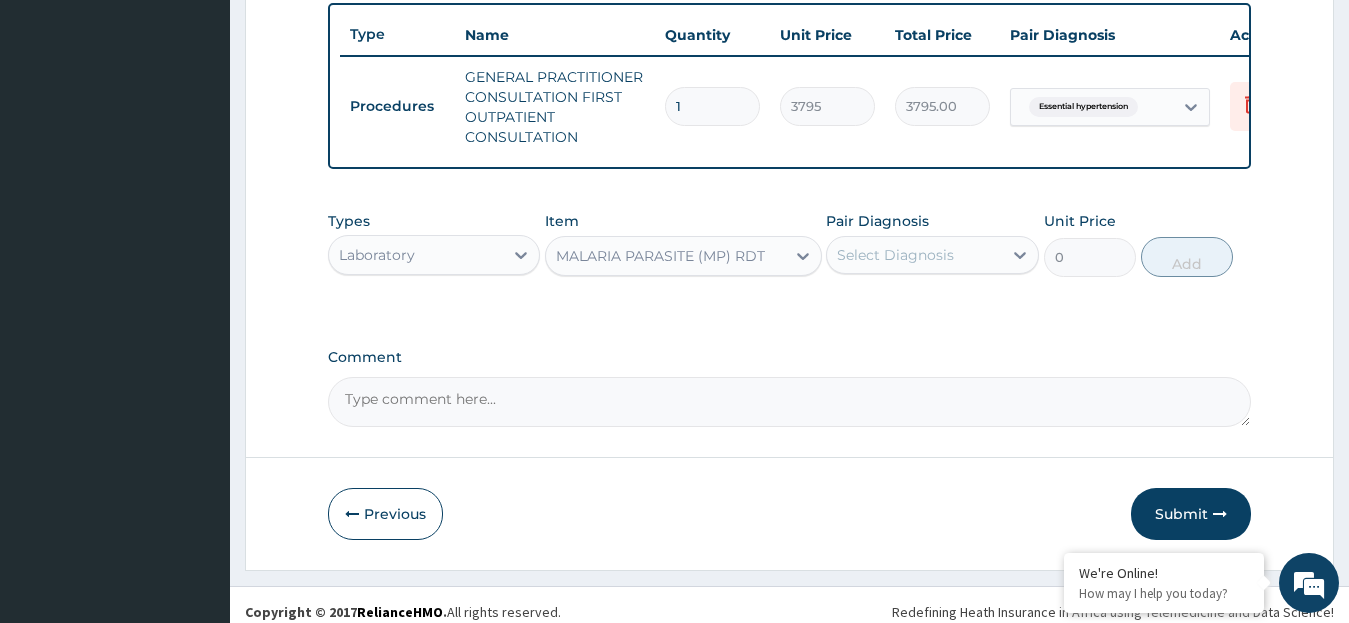 type 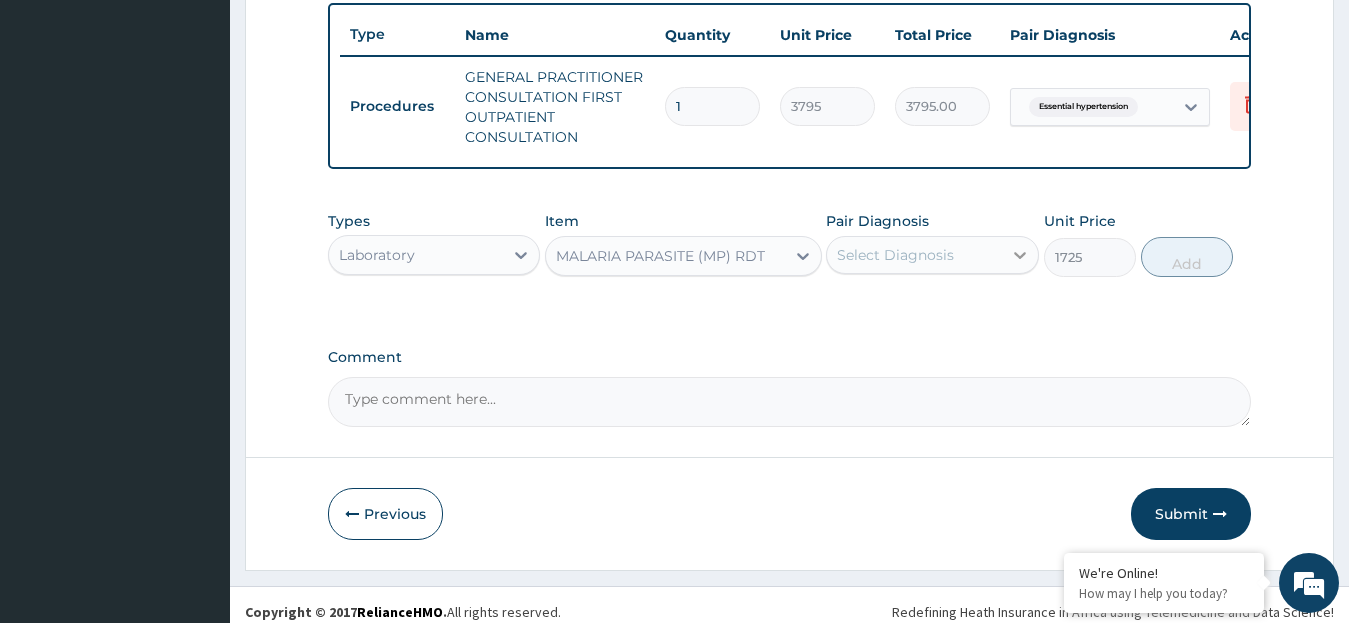 click 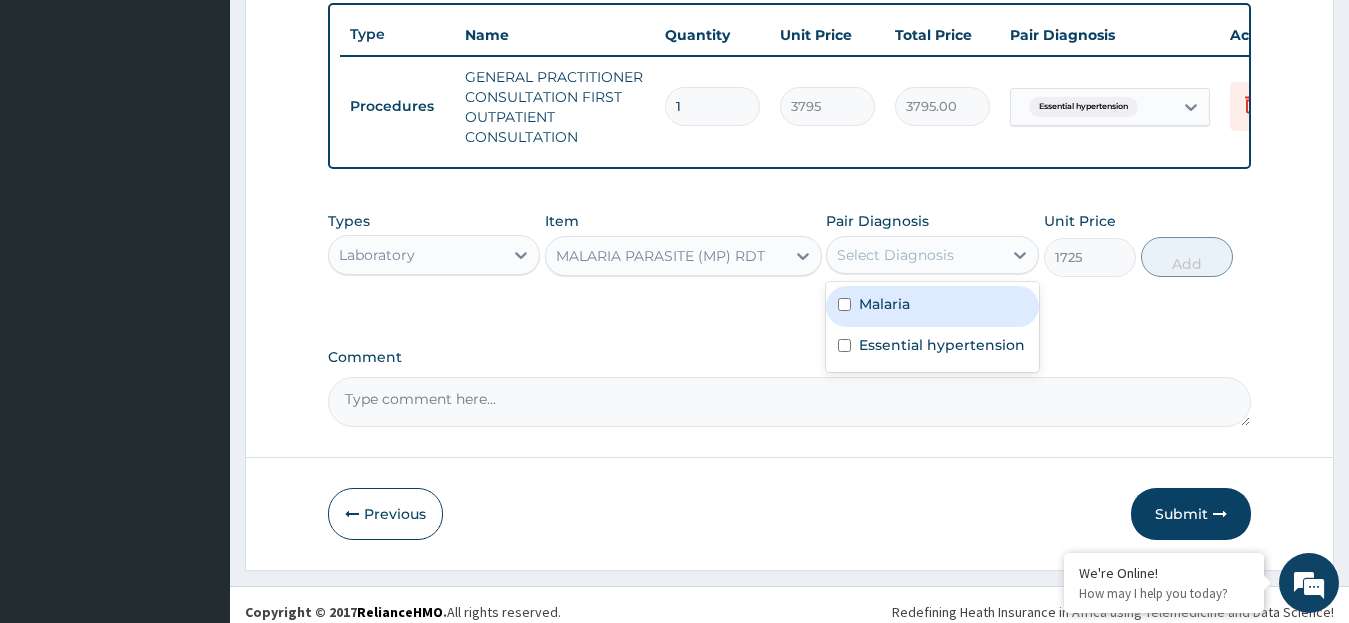 click on "Malaria" at bounding box center [932, 306] 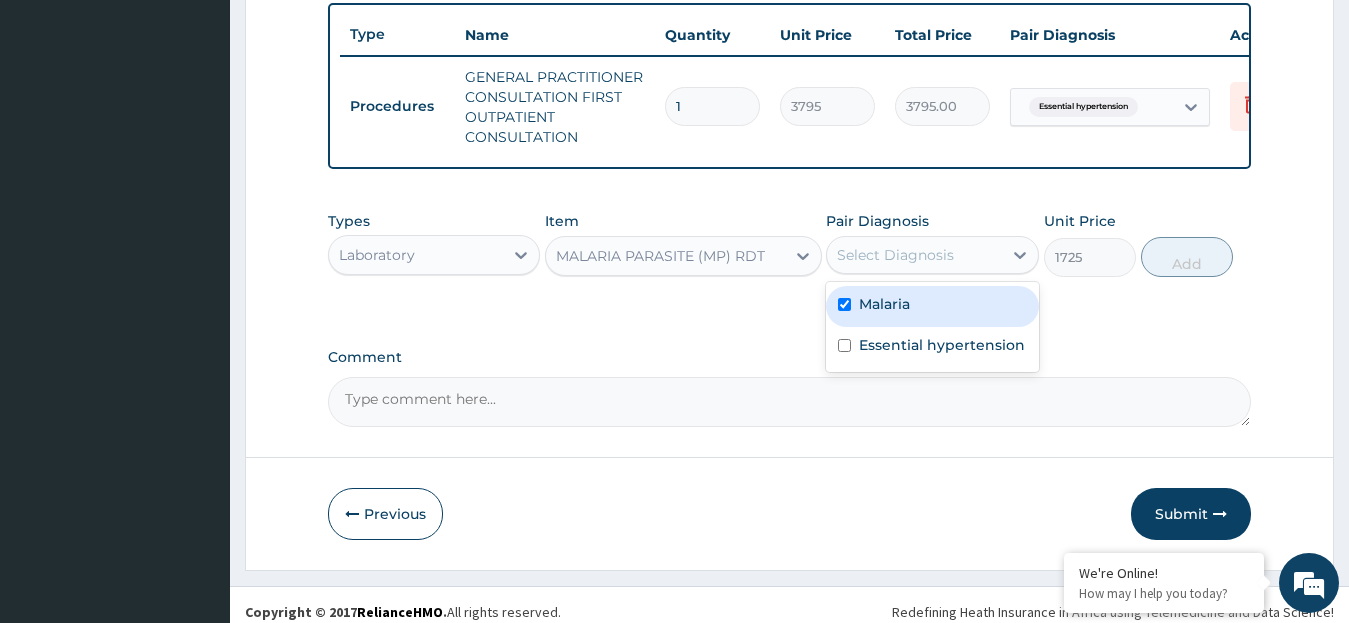 checkbox on "true" 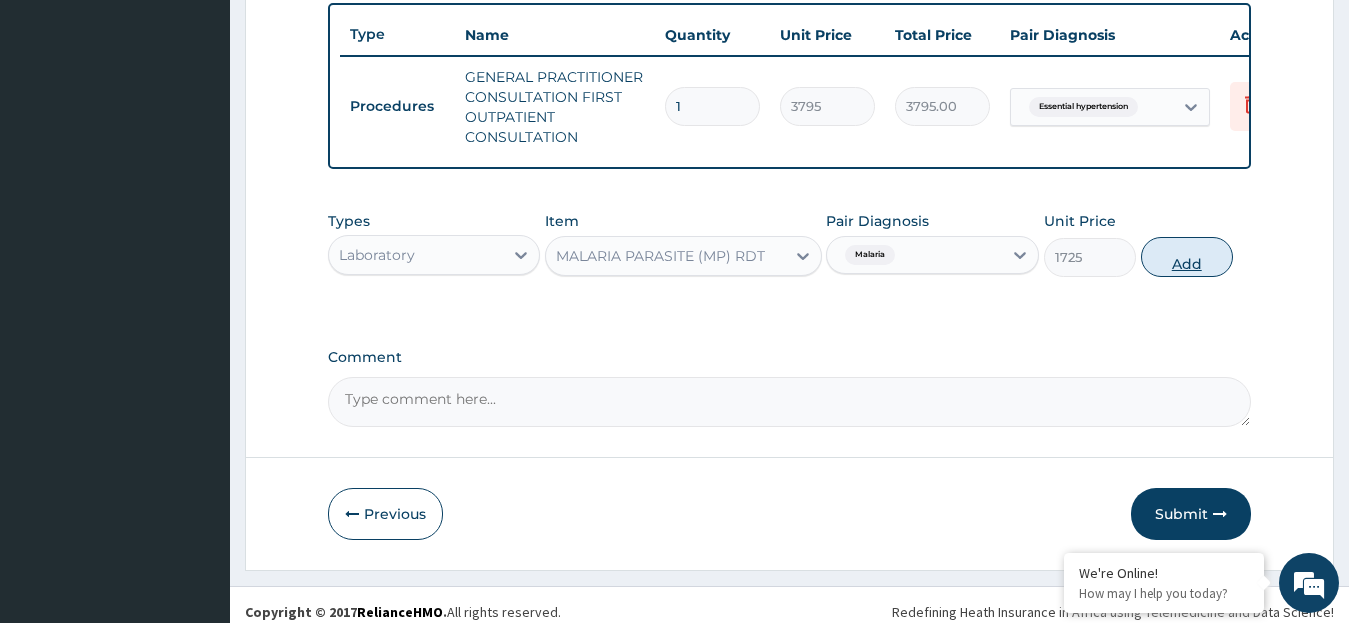 click on "Add" at bounding box center (1187, 257) 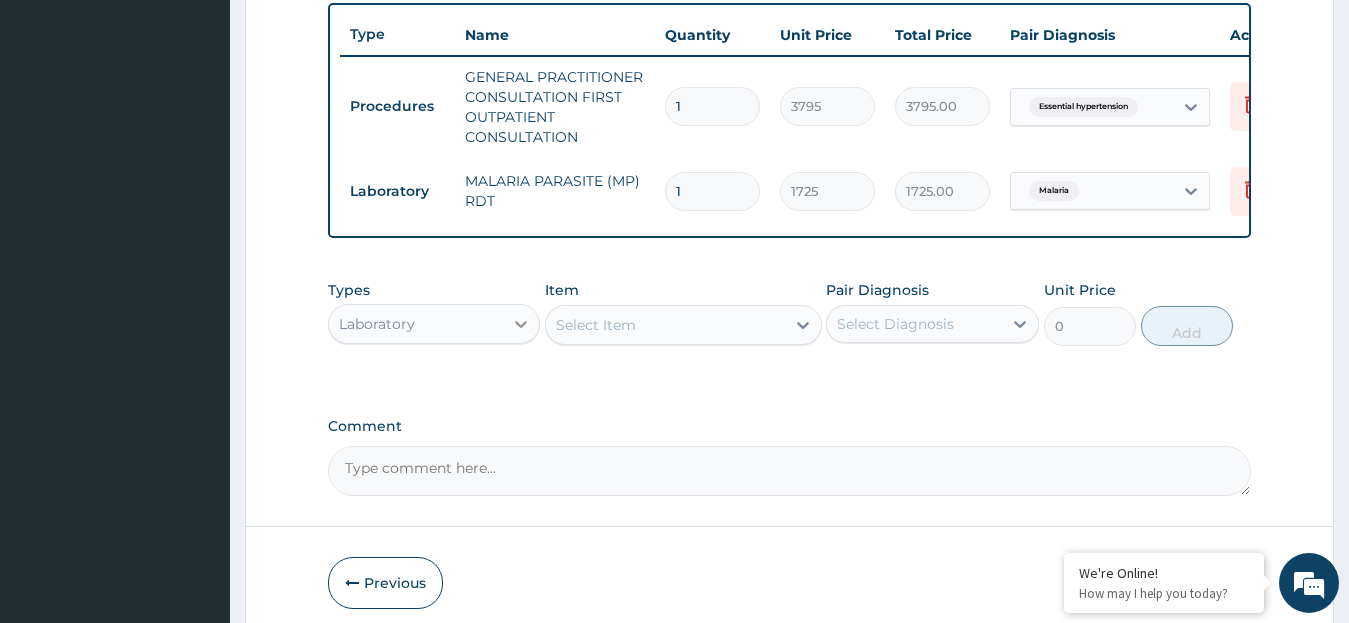click 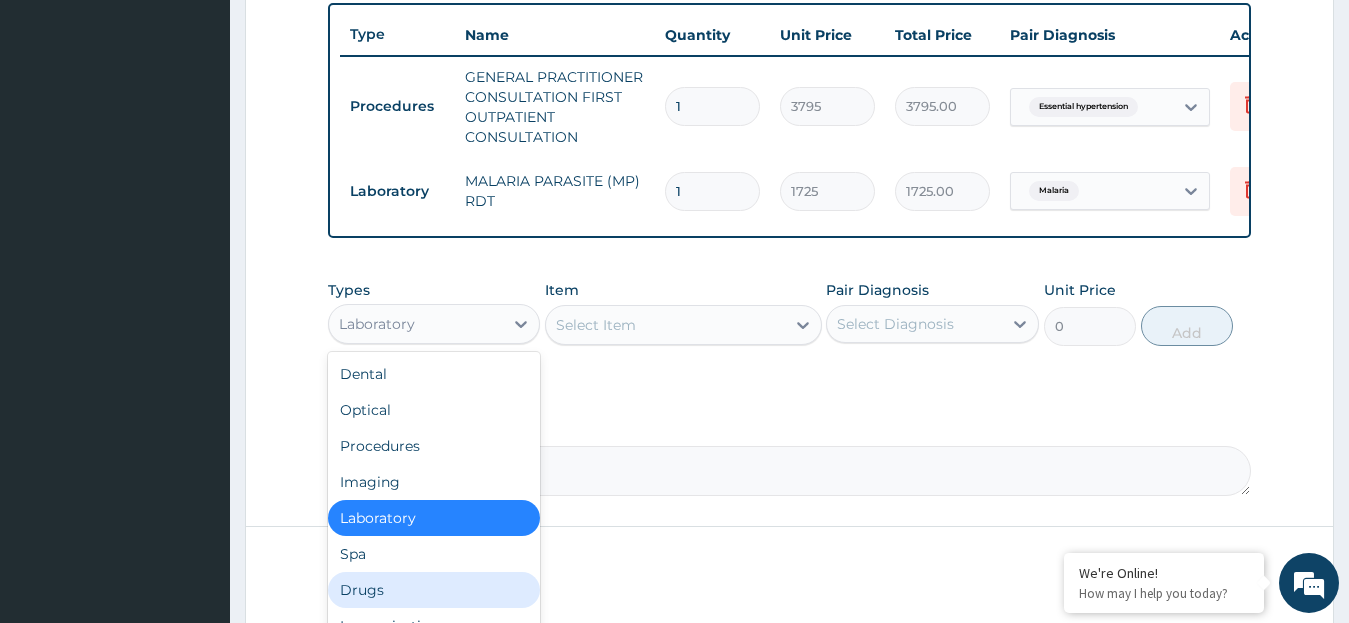 click on "Drugs" at bounding box center [434, 590] 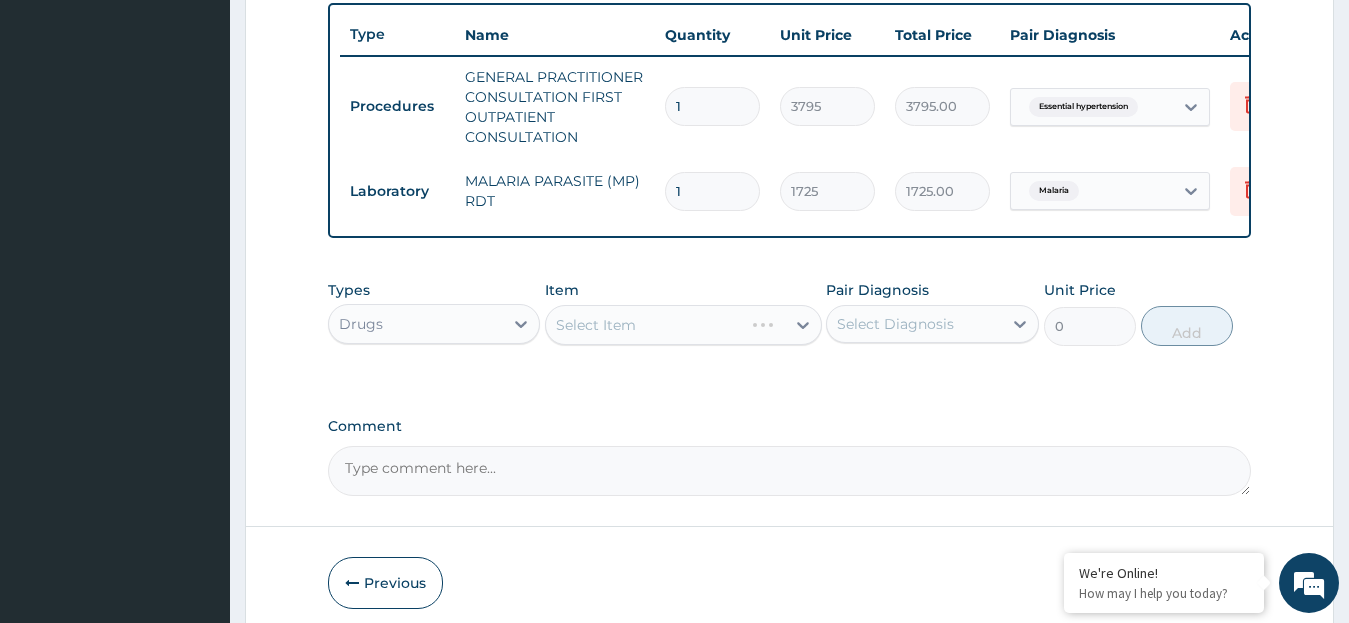 click on "Select Item" at bounding box center [683, 325] 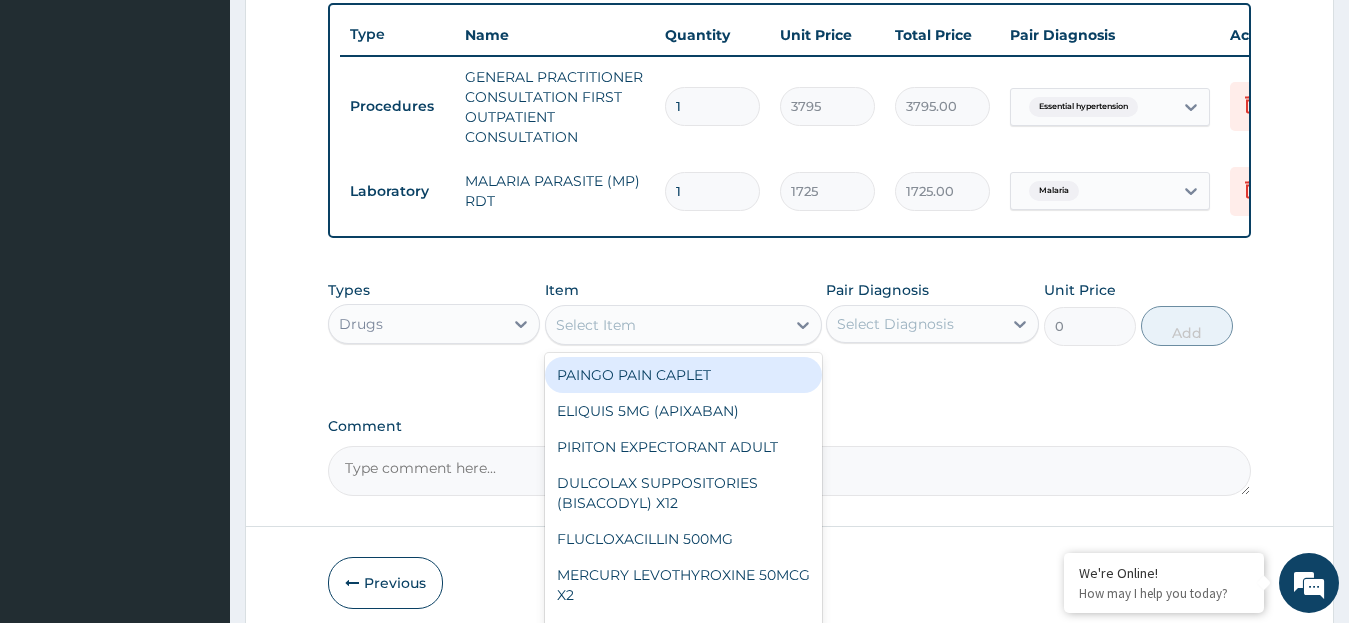 click 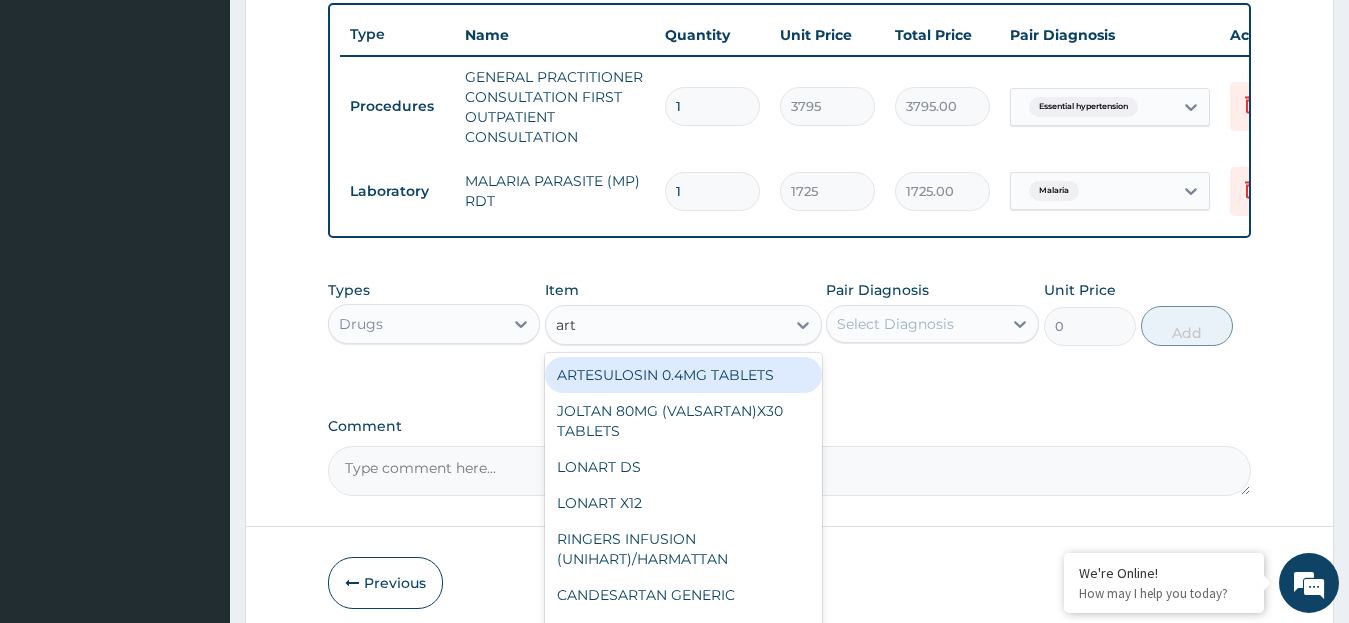 type on "arte" 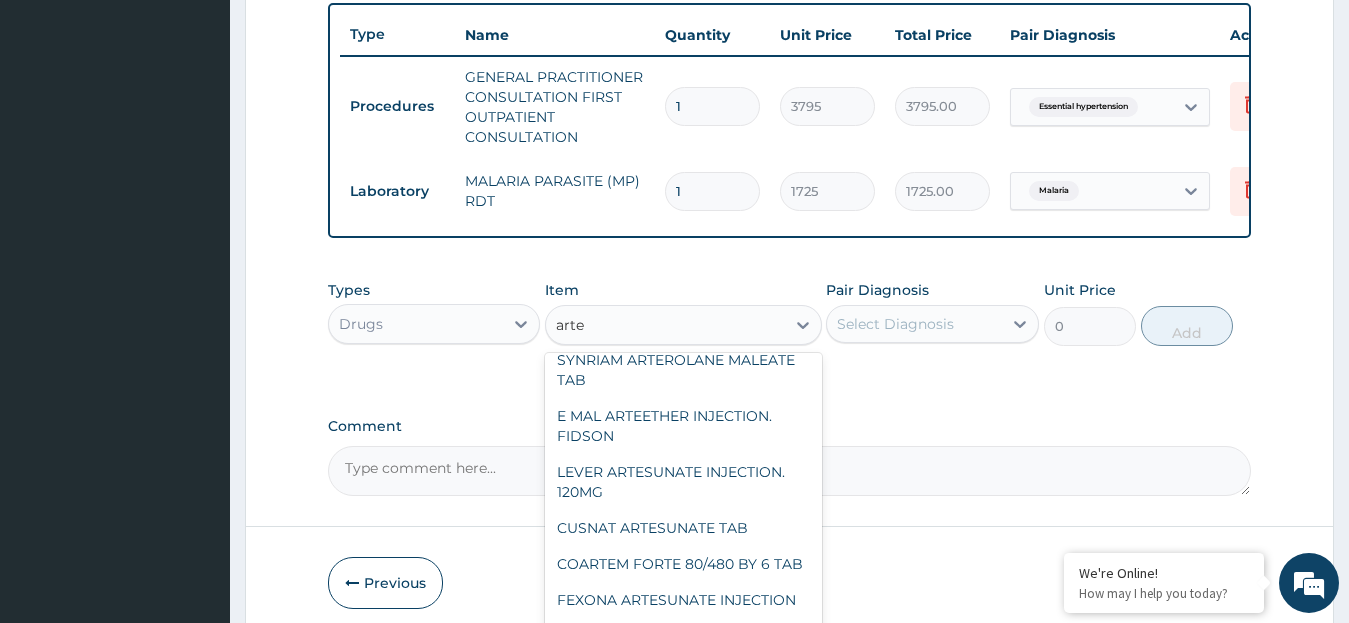 scroll, scrollTop: 199, scrollLeft: 0, axis: vertical 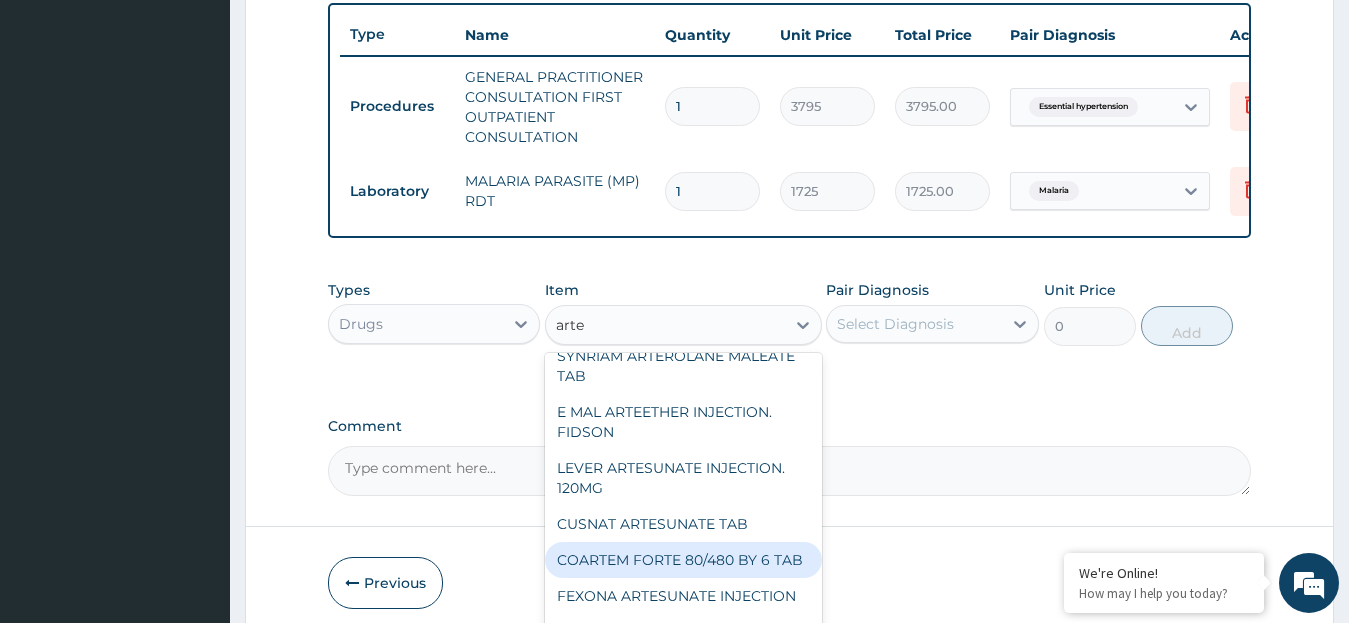 click on "COARTEM FORTE 80/480 BY 6 TAB" at bounding box center (683, 560) 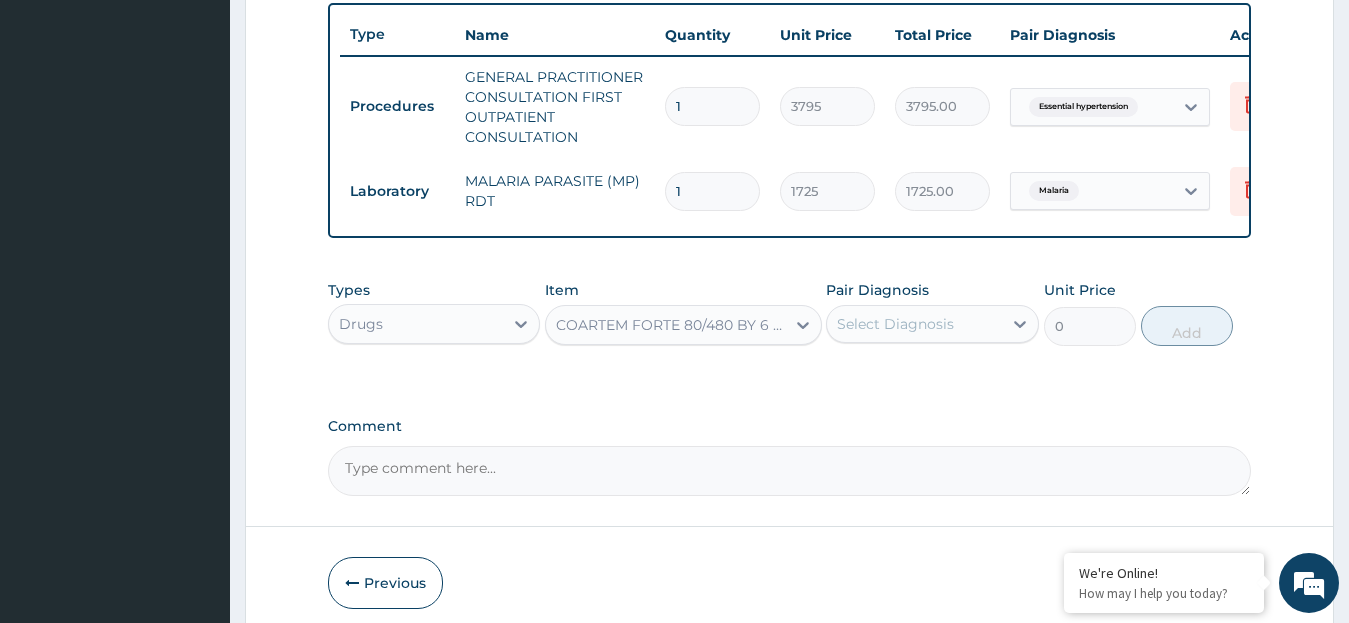 type 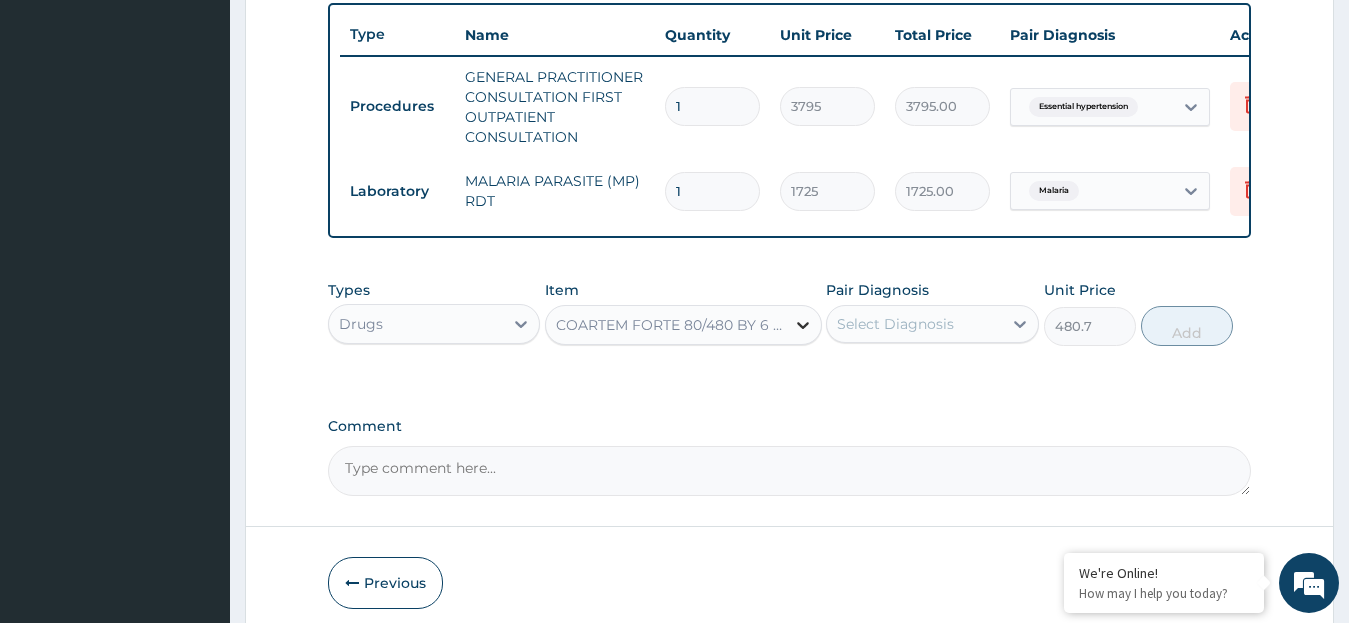 click 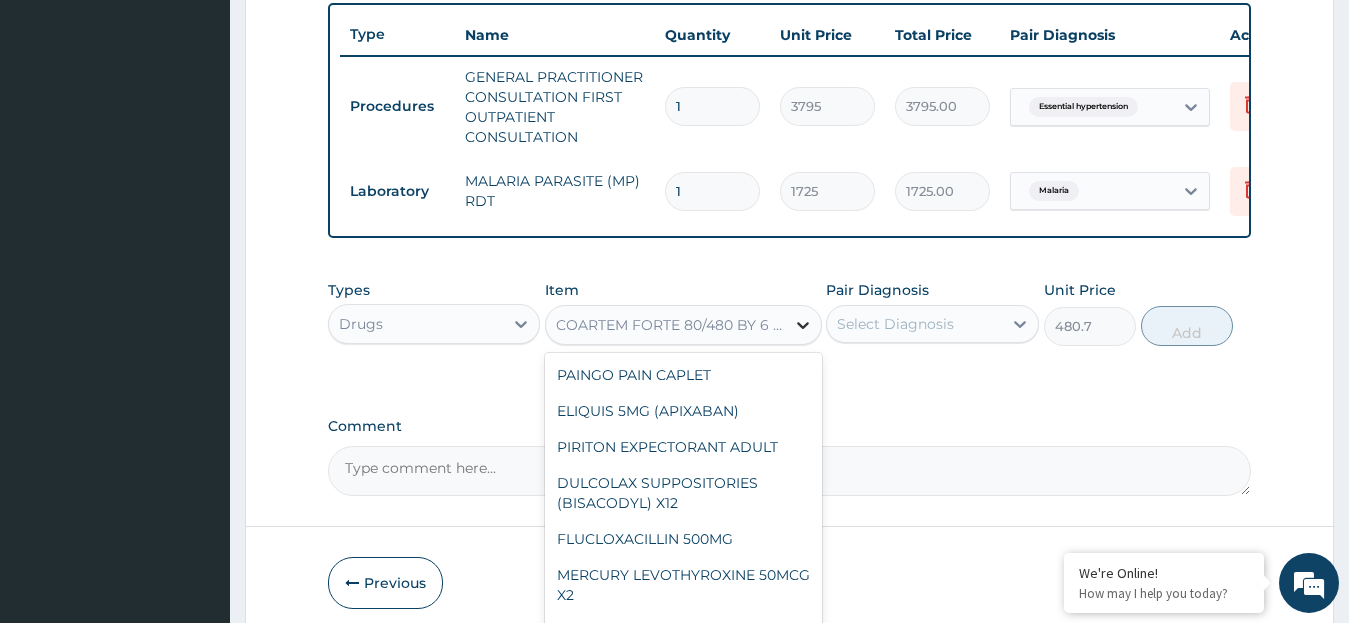 scroll, scrollTop: 23762, scrollLeft: 0, axis: vertical 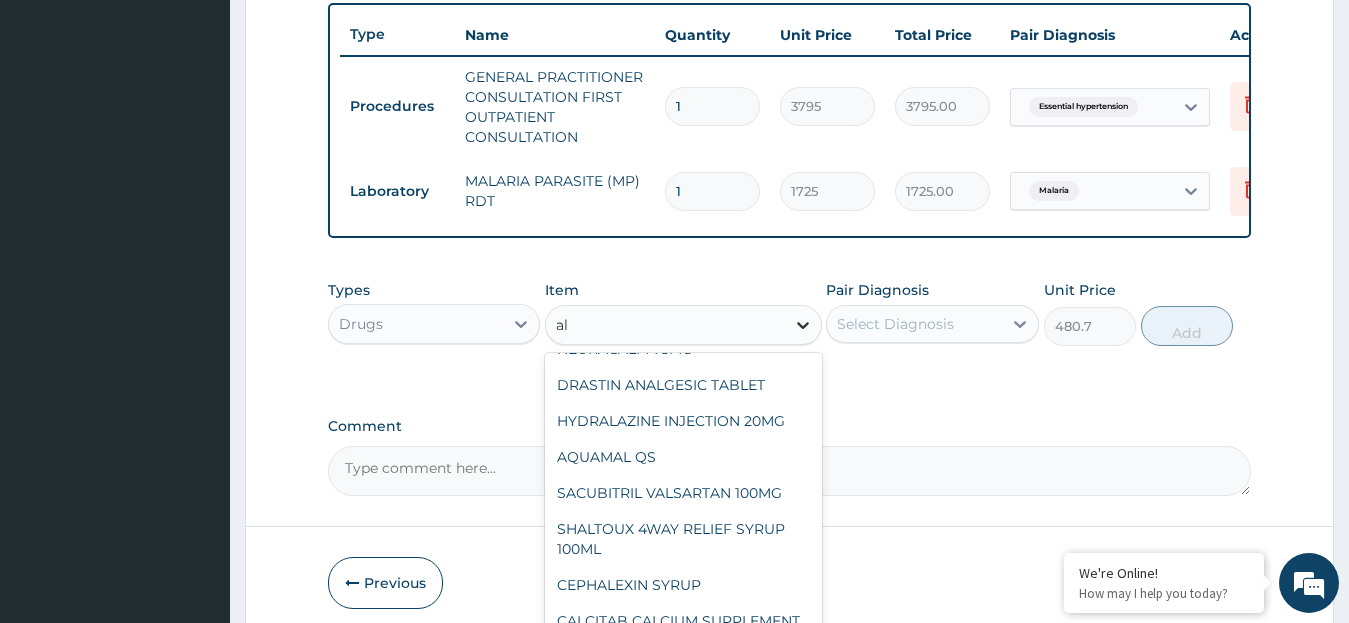 type on "ala" 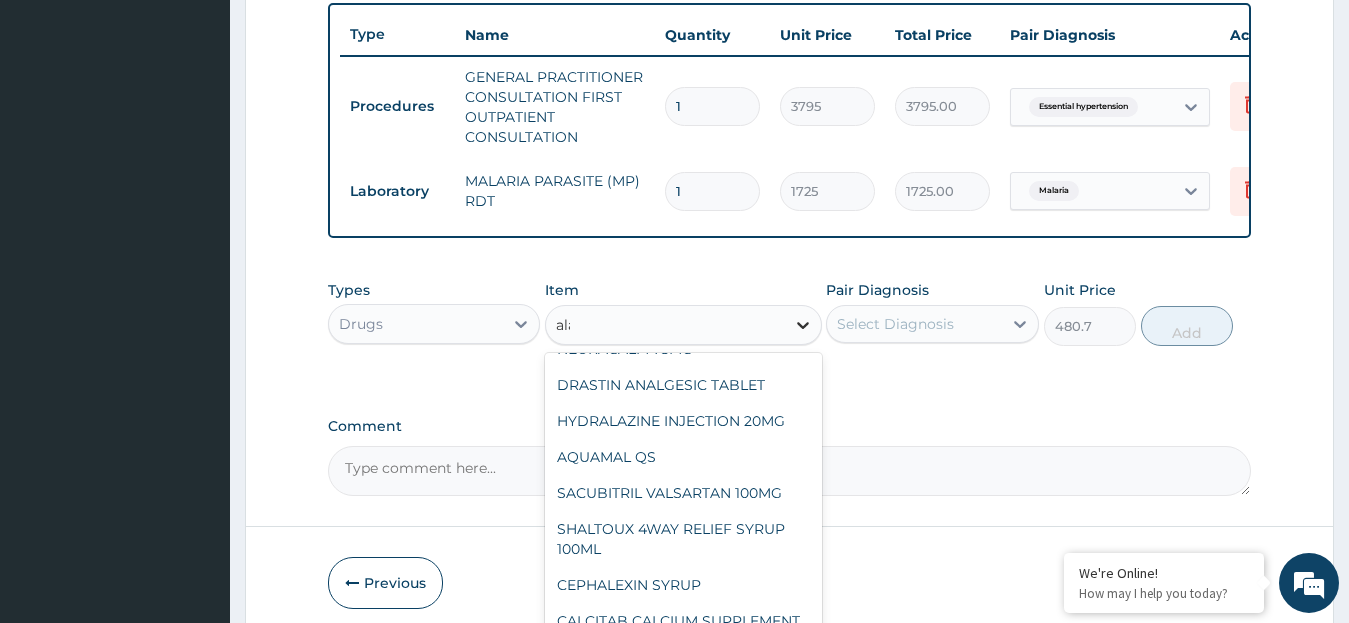 scroll, scrollTop: 52, scrollLeft: 0, axis: vertical 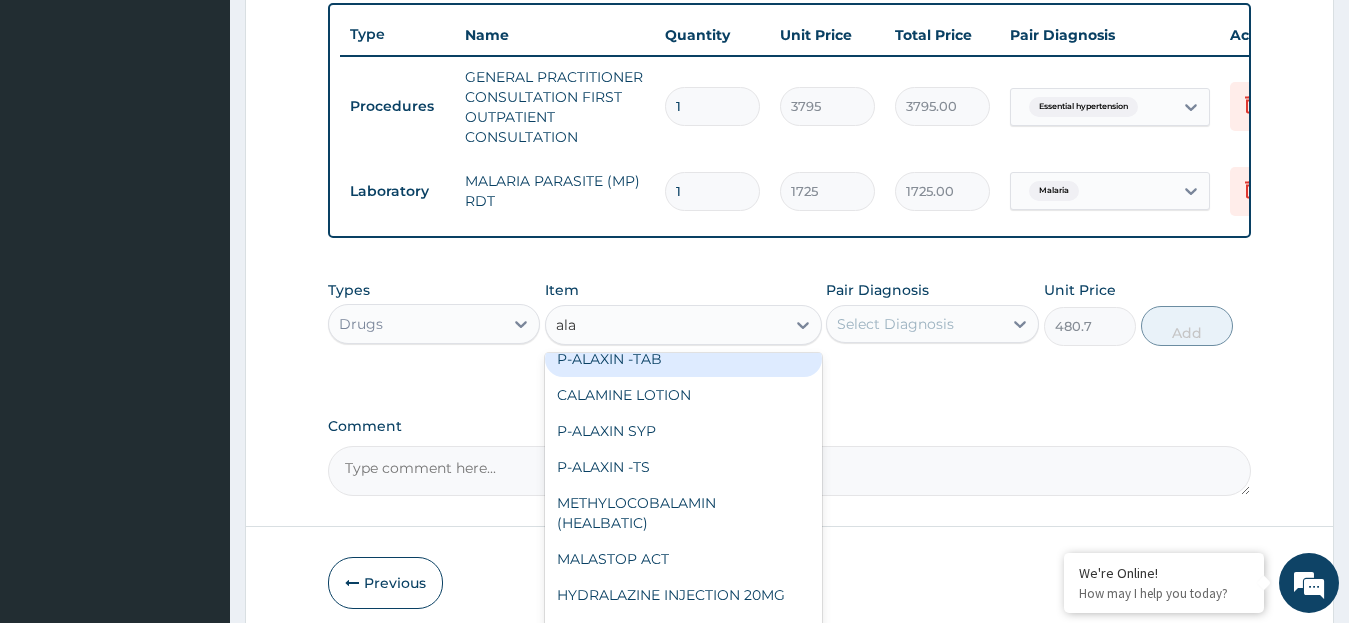 click on "P-ALAXIN -TAB" at bounding box center (683, 359) 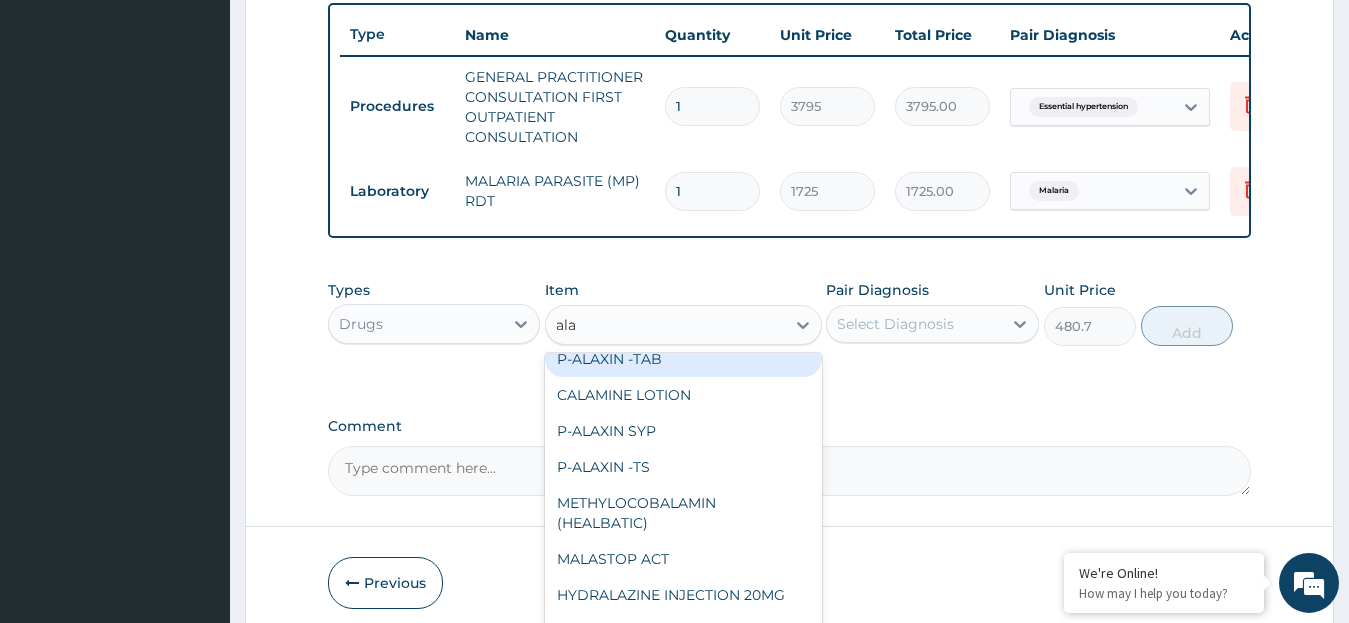 type 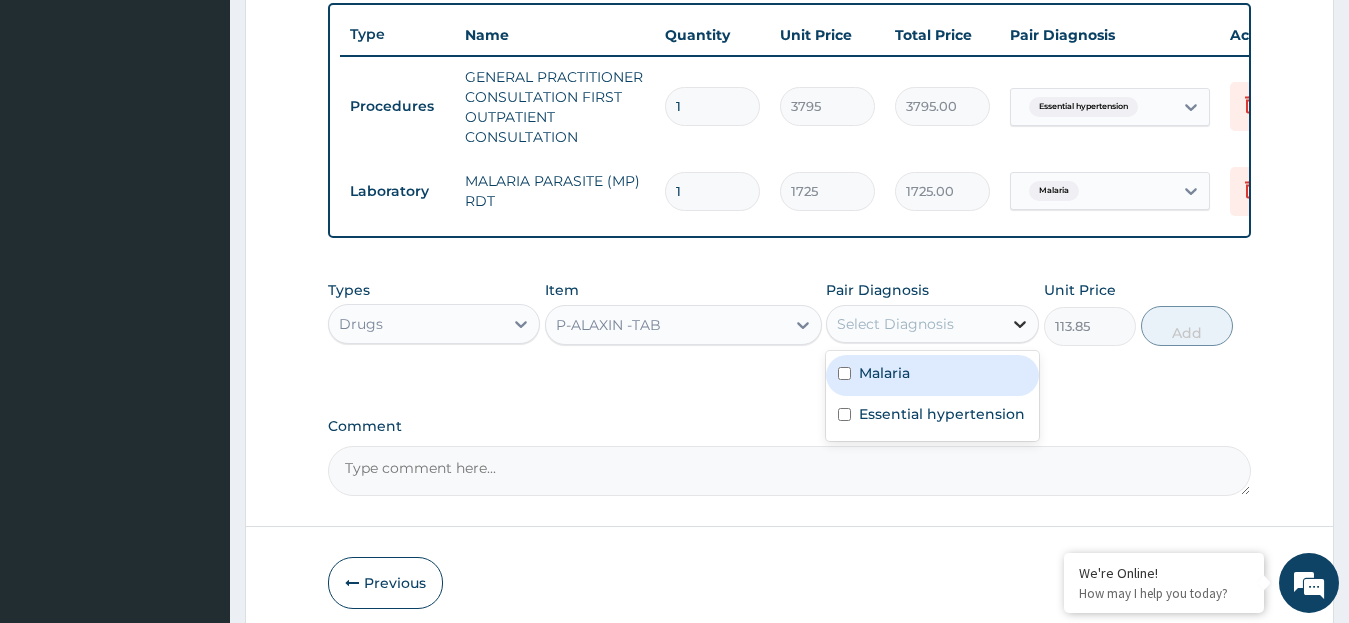 click 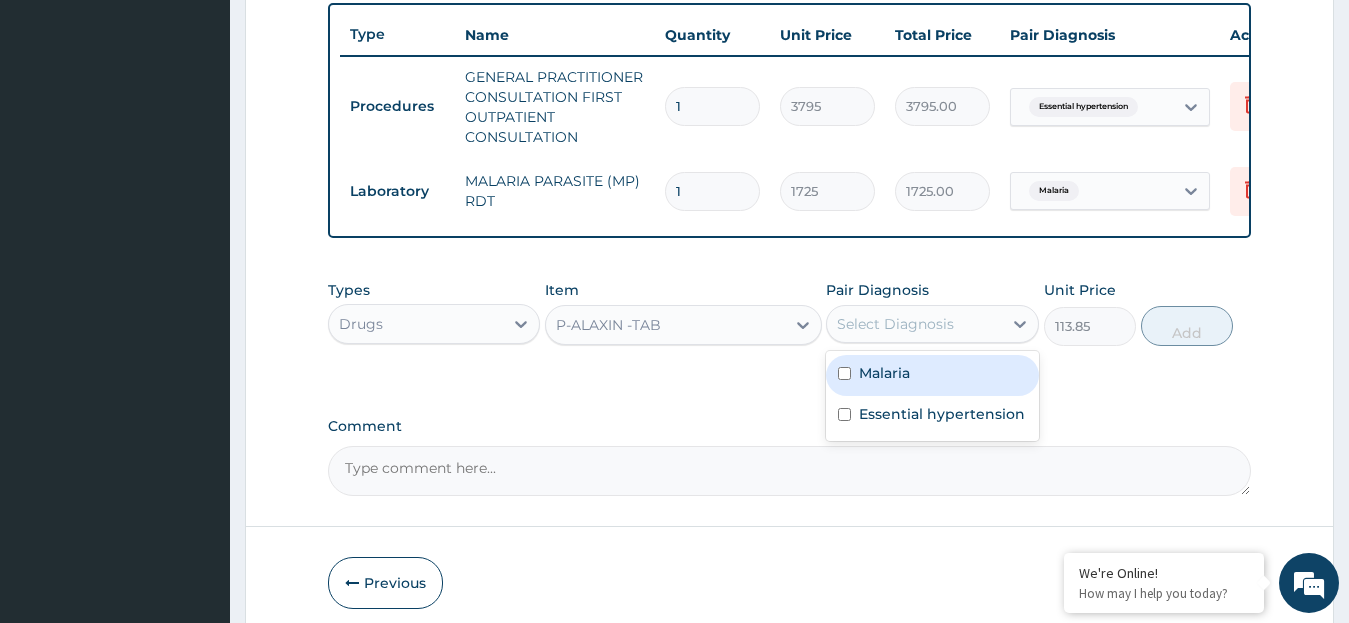 click on "Malaria" at bounding box center [932, 375] 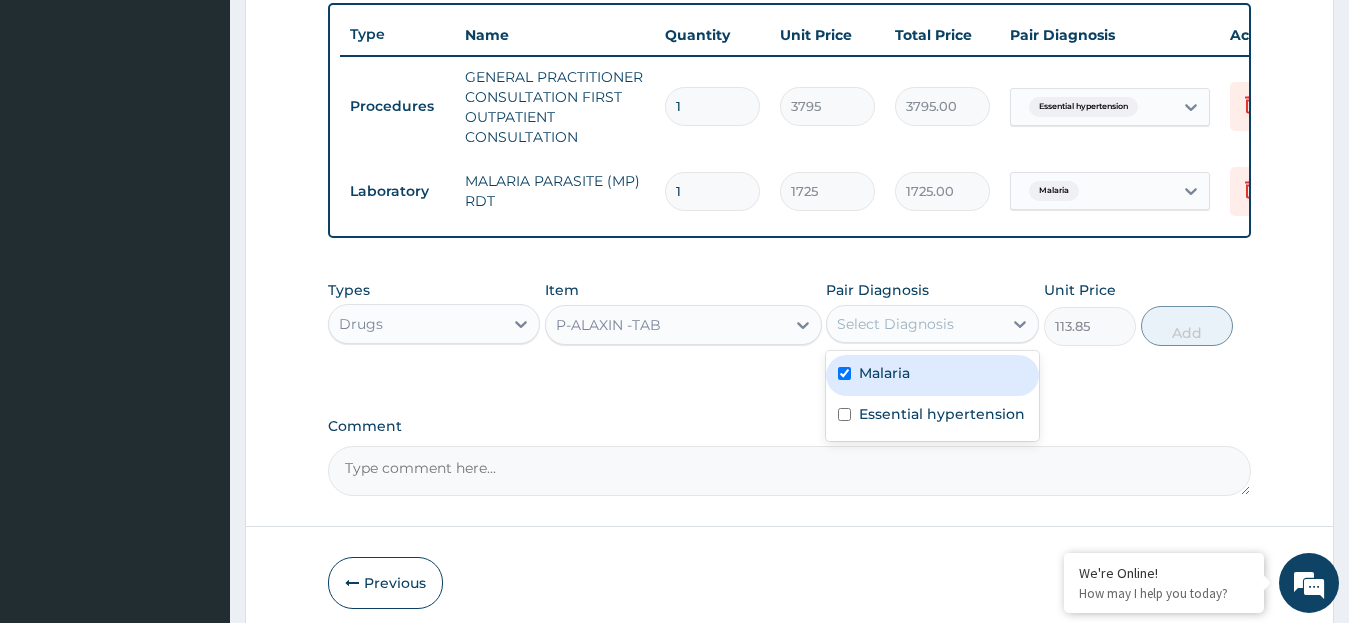 checkbox on "true" 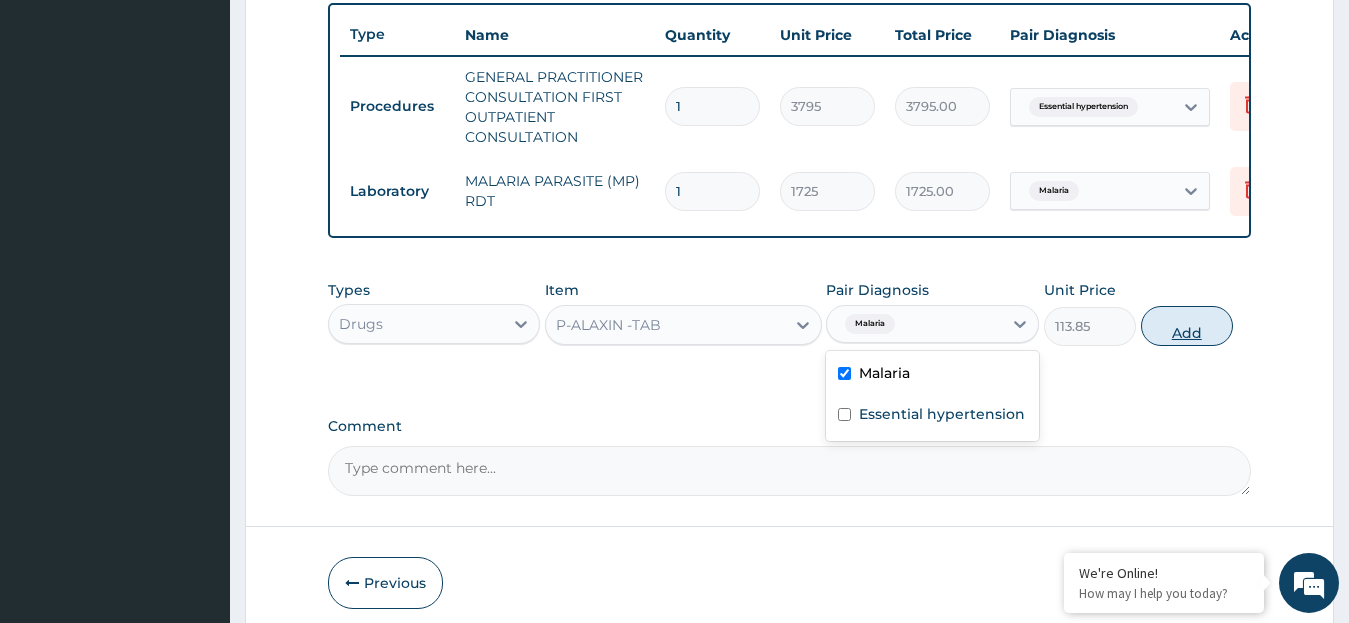 click on "Add" at bounding box center (1187, 326) 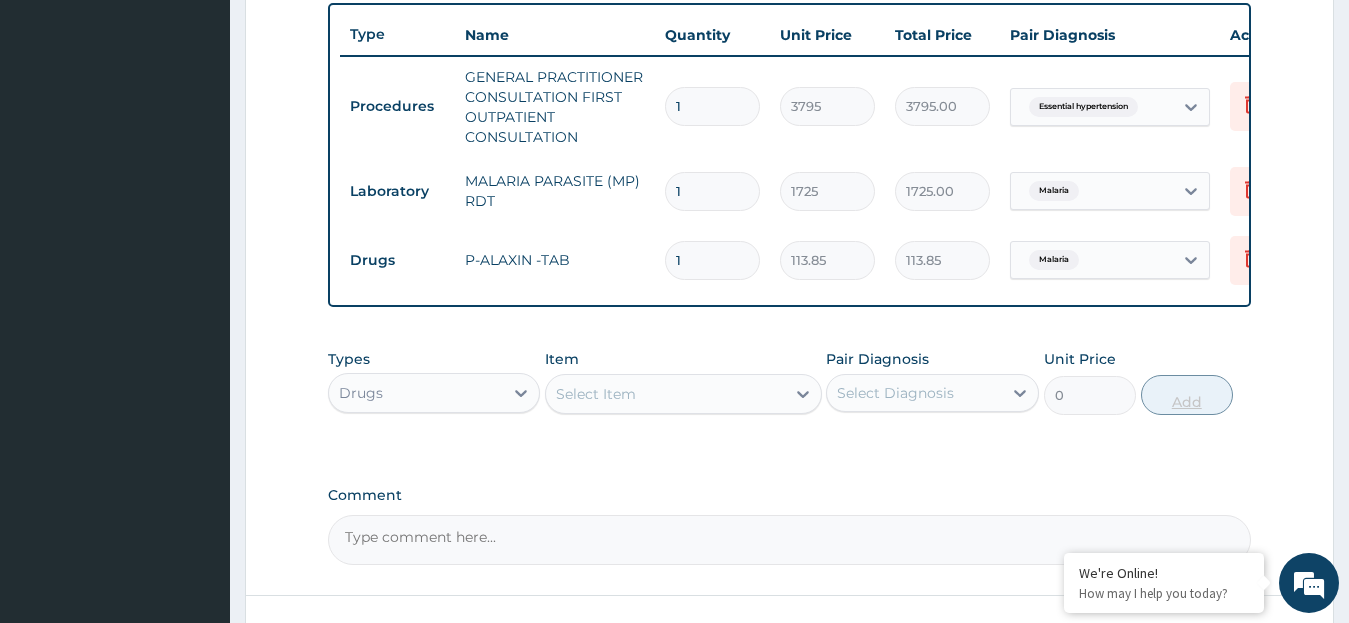 type 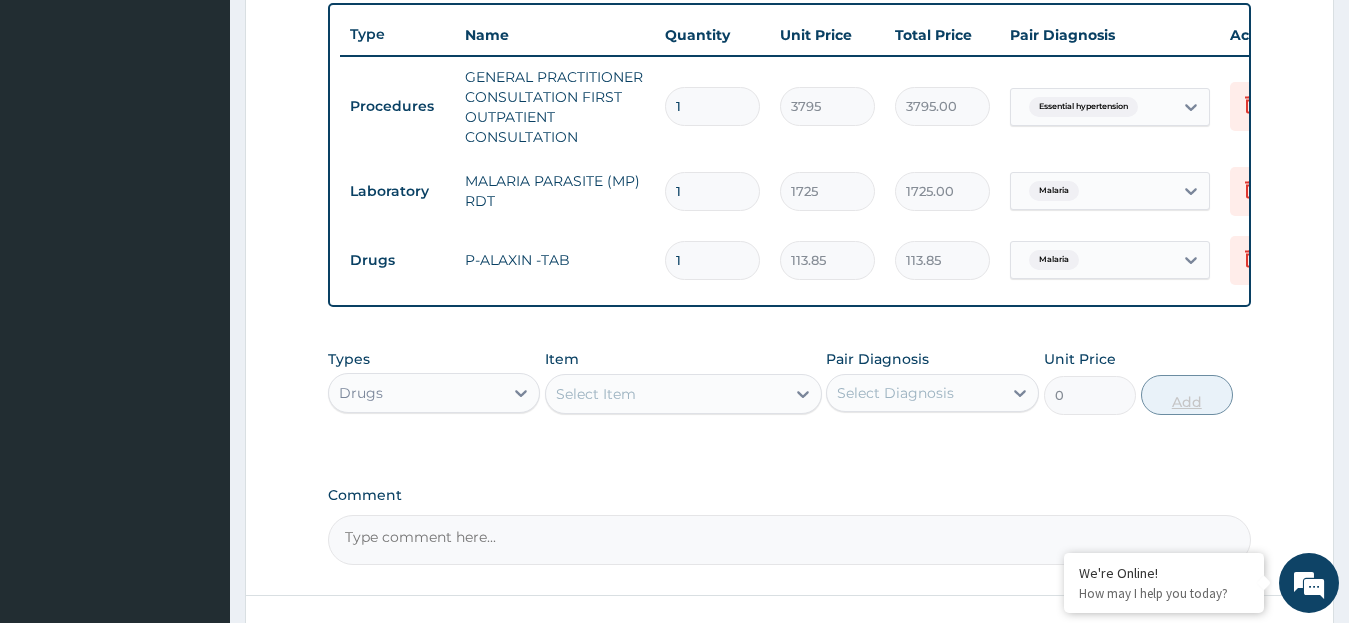 type on "0.00" 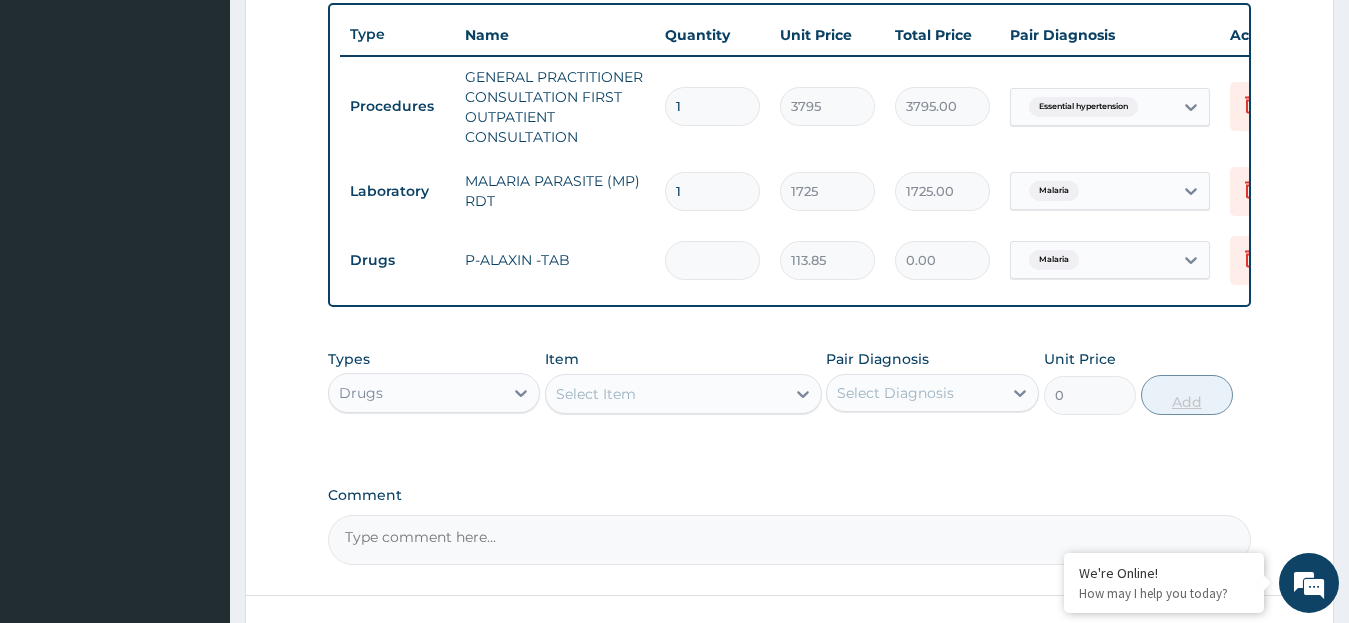 type on "6" 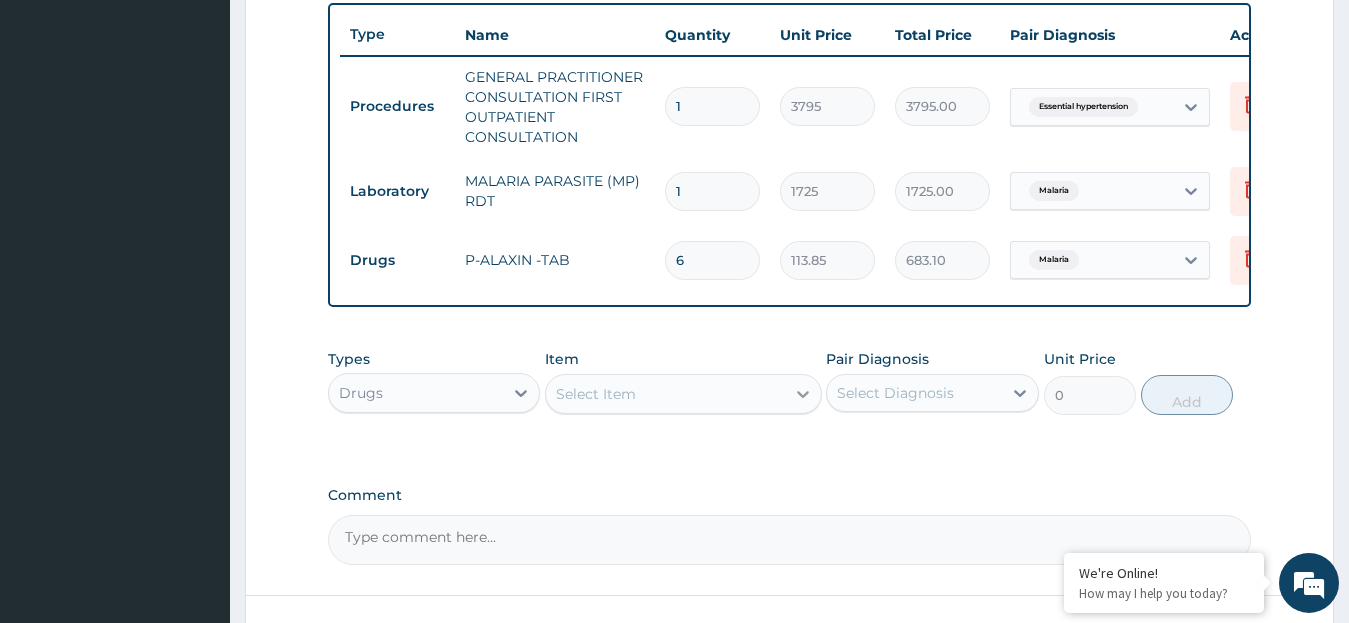 type on "6" 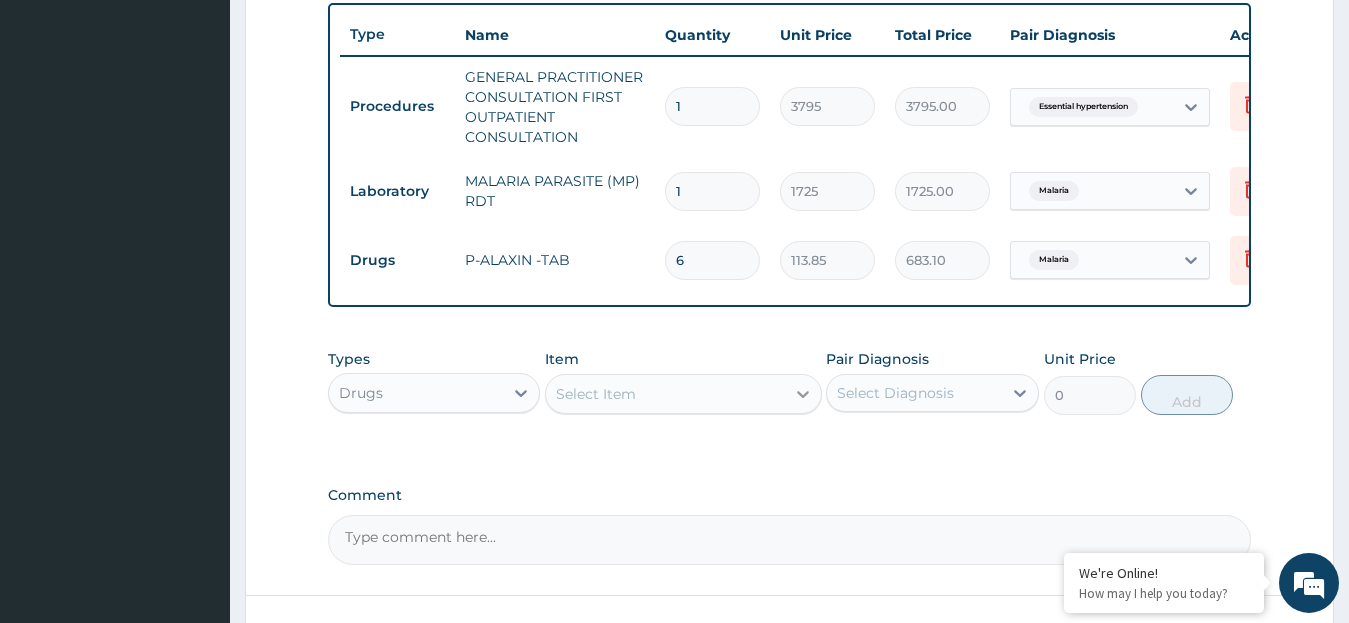 click 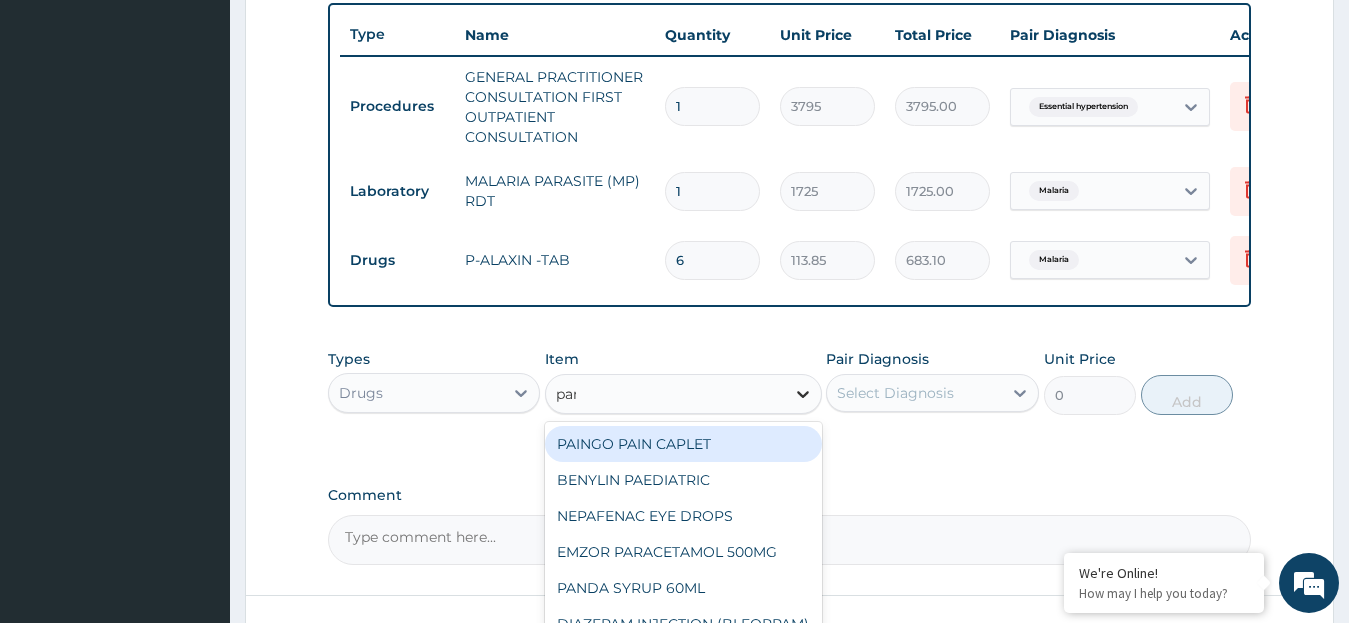 type on "para" 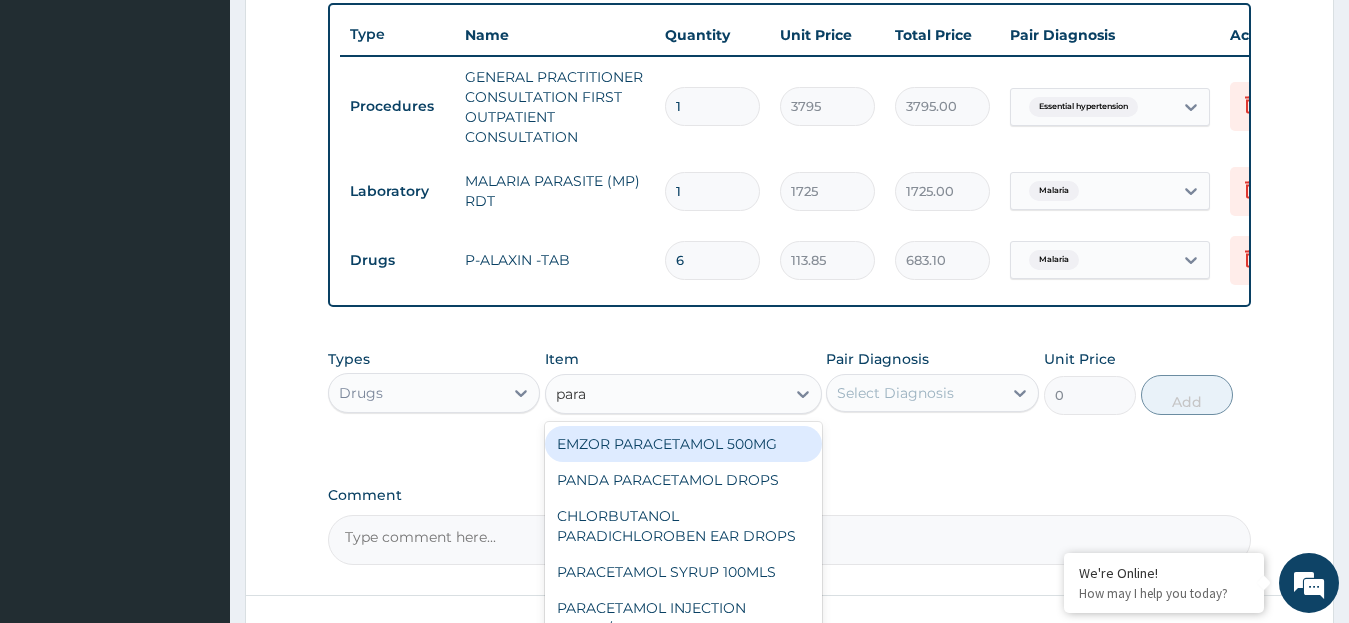 click on "EMZOR PARACETAMOL 500MG" at bounding box center (683, 444) 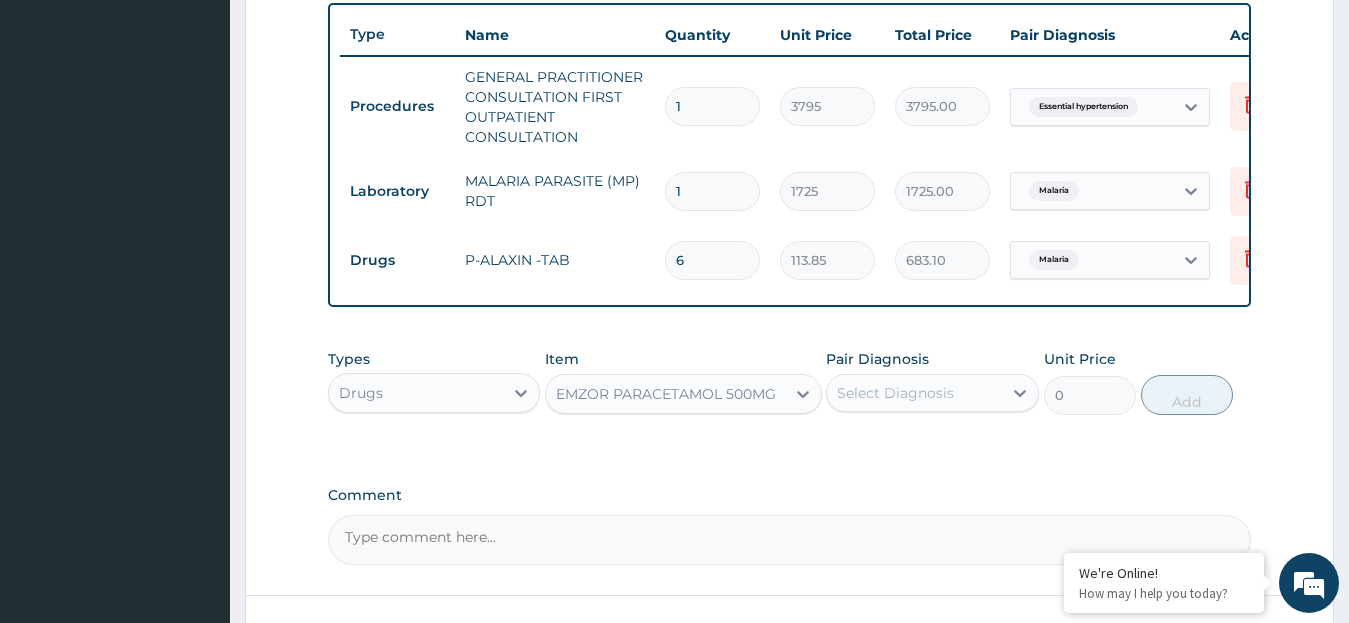 type 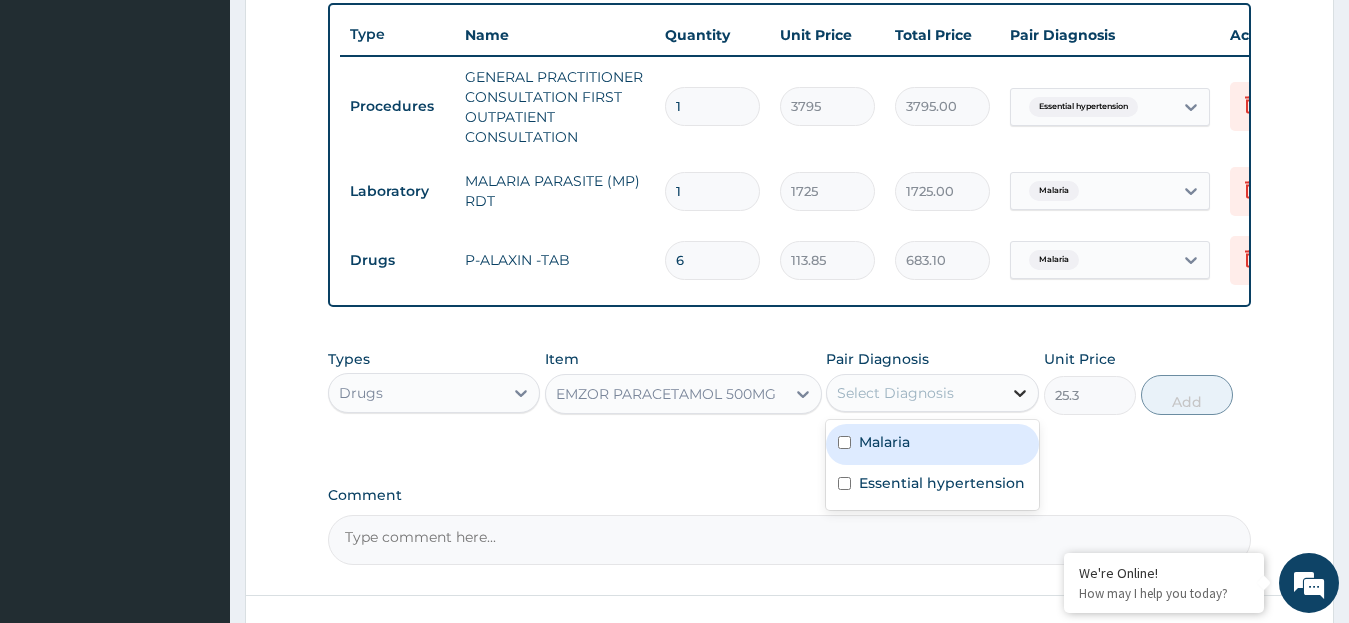 click 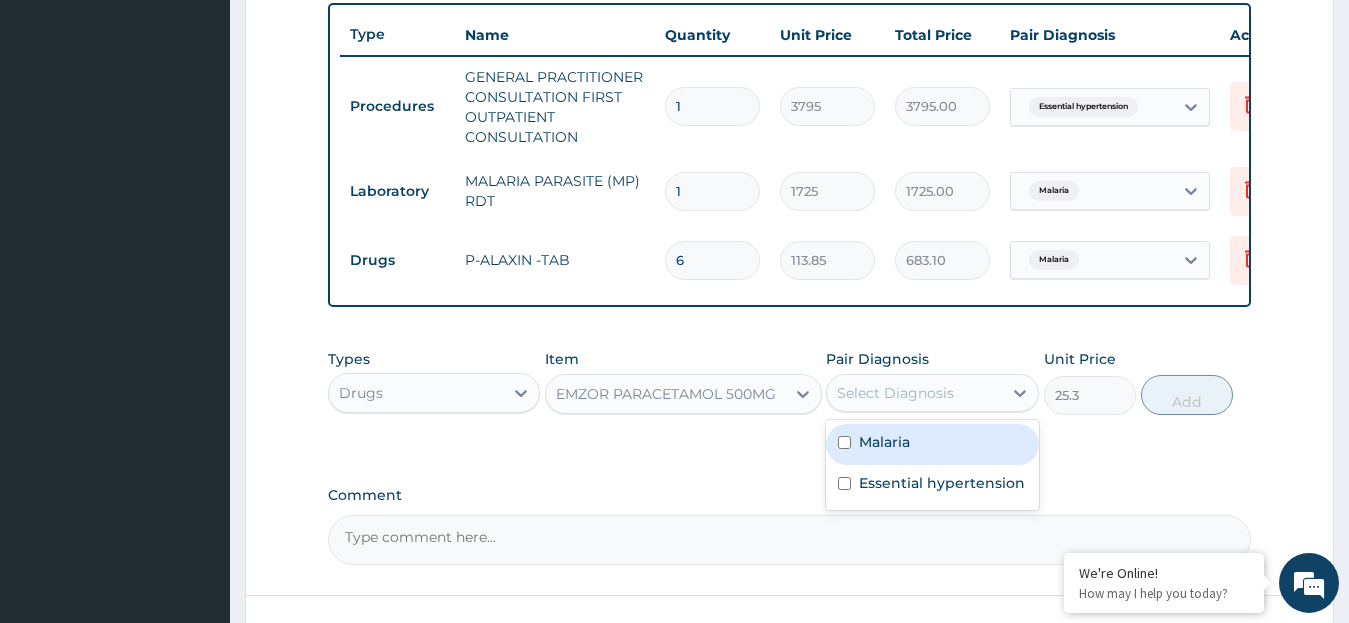 click on "Malaria" at bounding box center [932, 444] 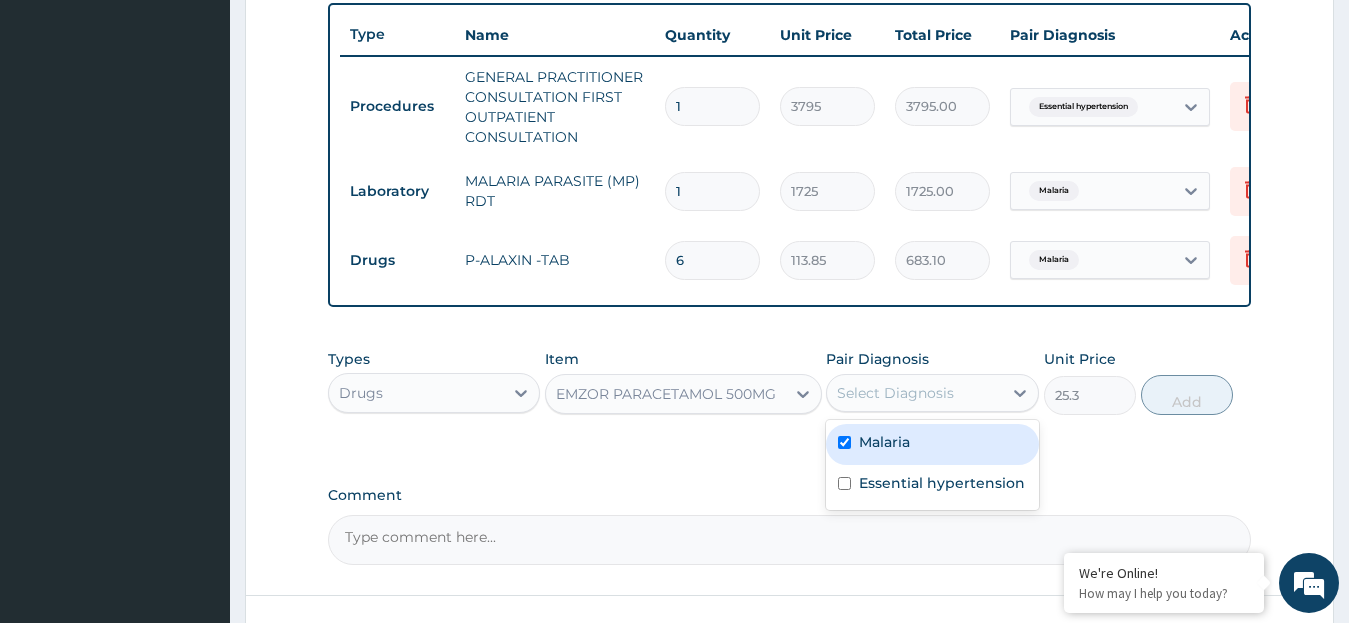 checkbox on "true" 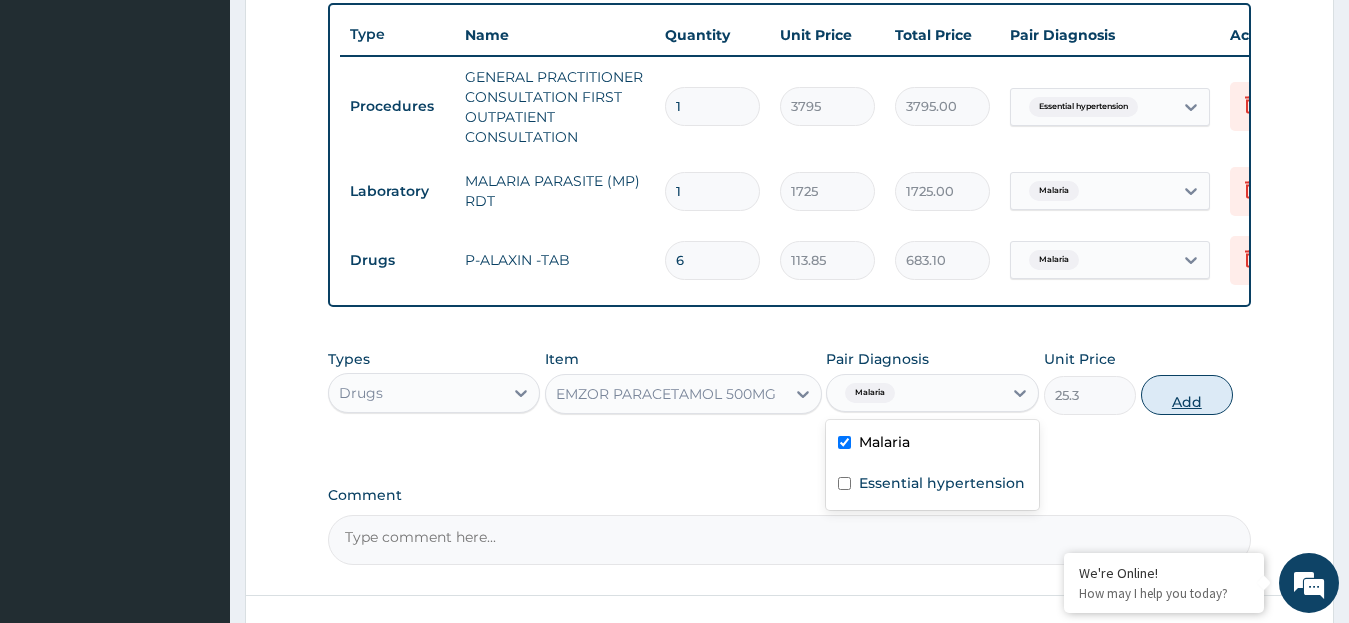 click on "Add" at bounding box center (1187, 395) 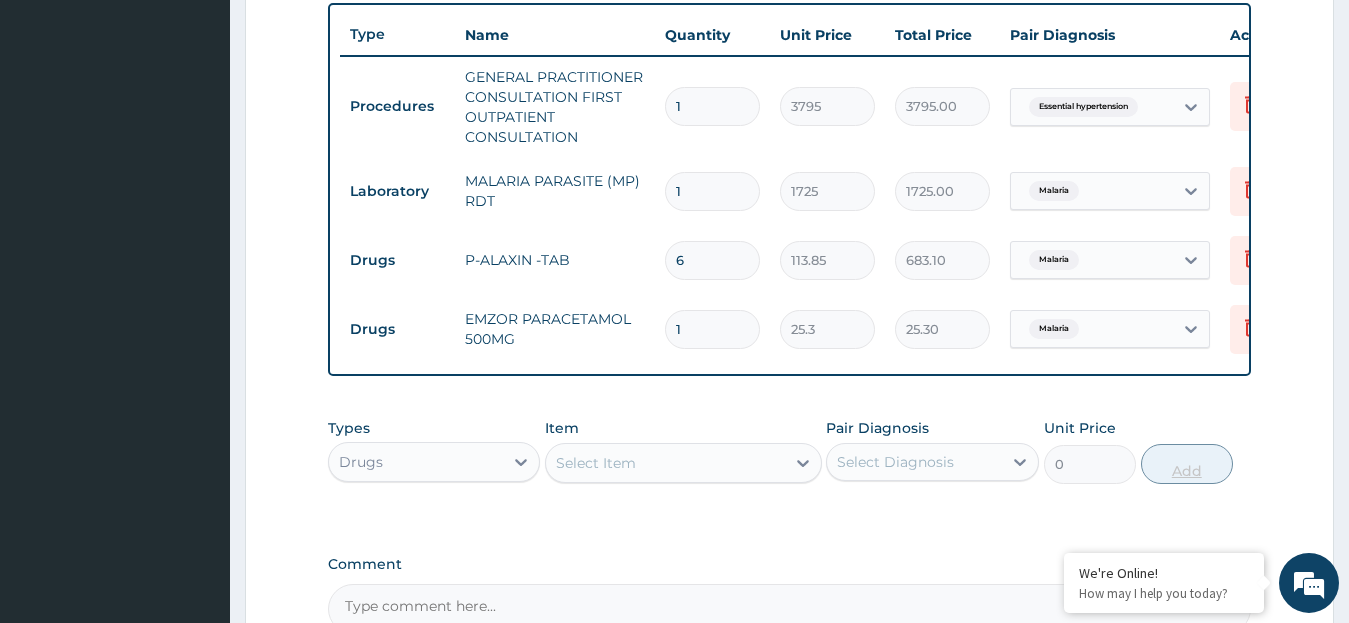 type on "18" 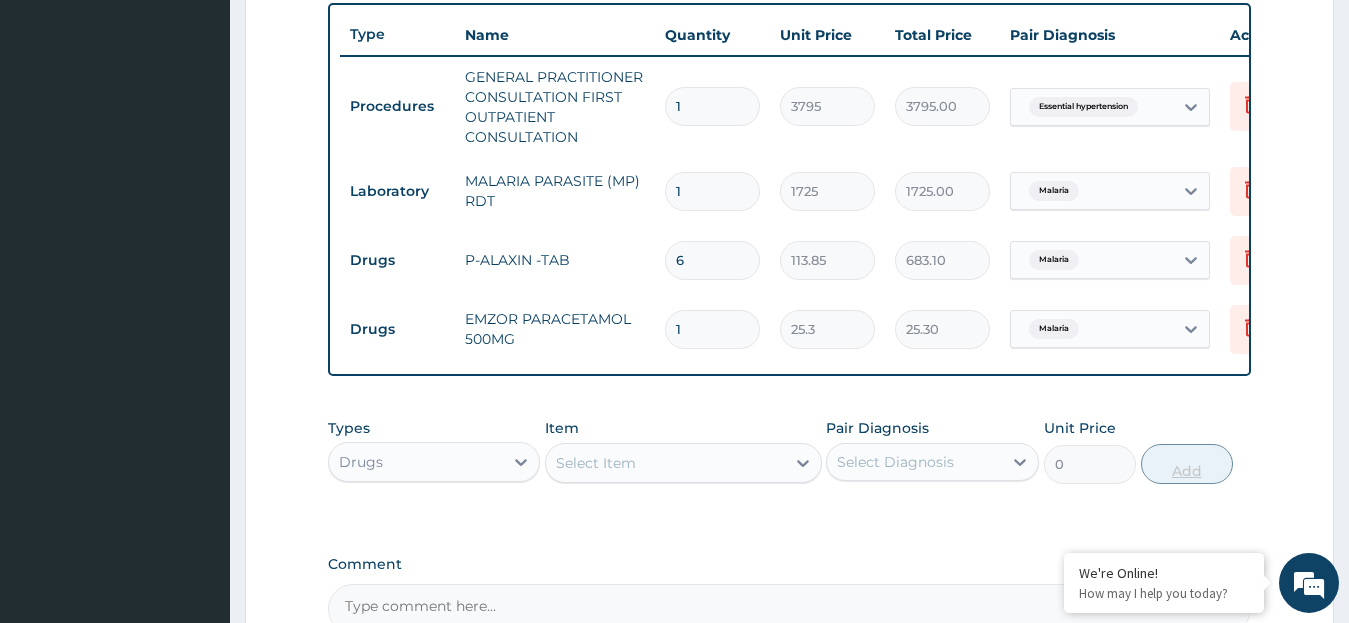 type on "455.40" 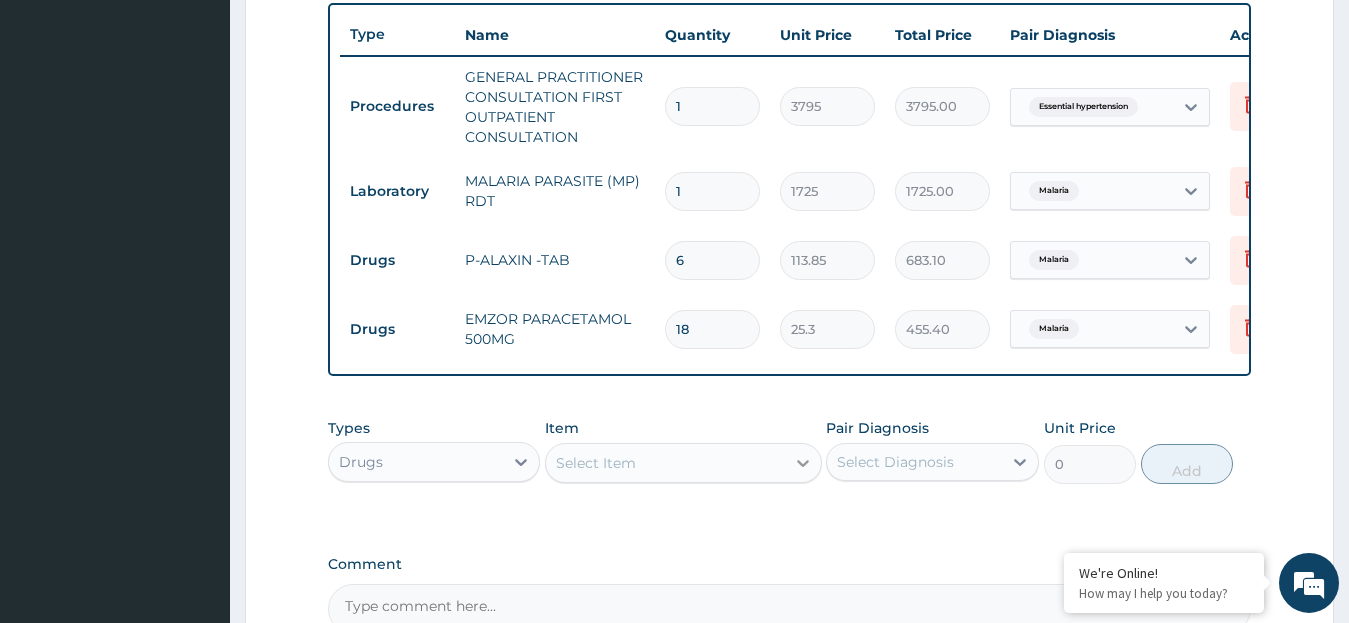 type on "18" 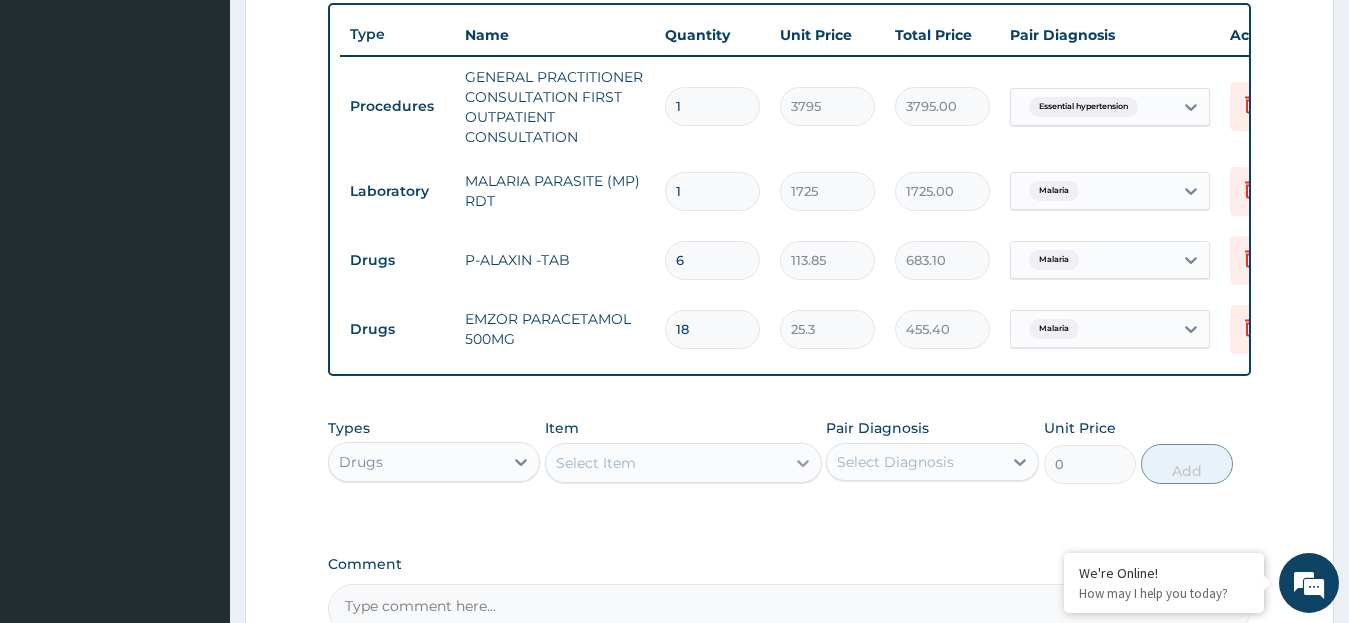 click 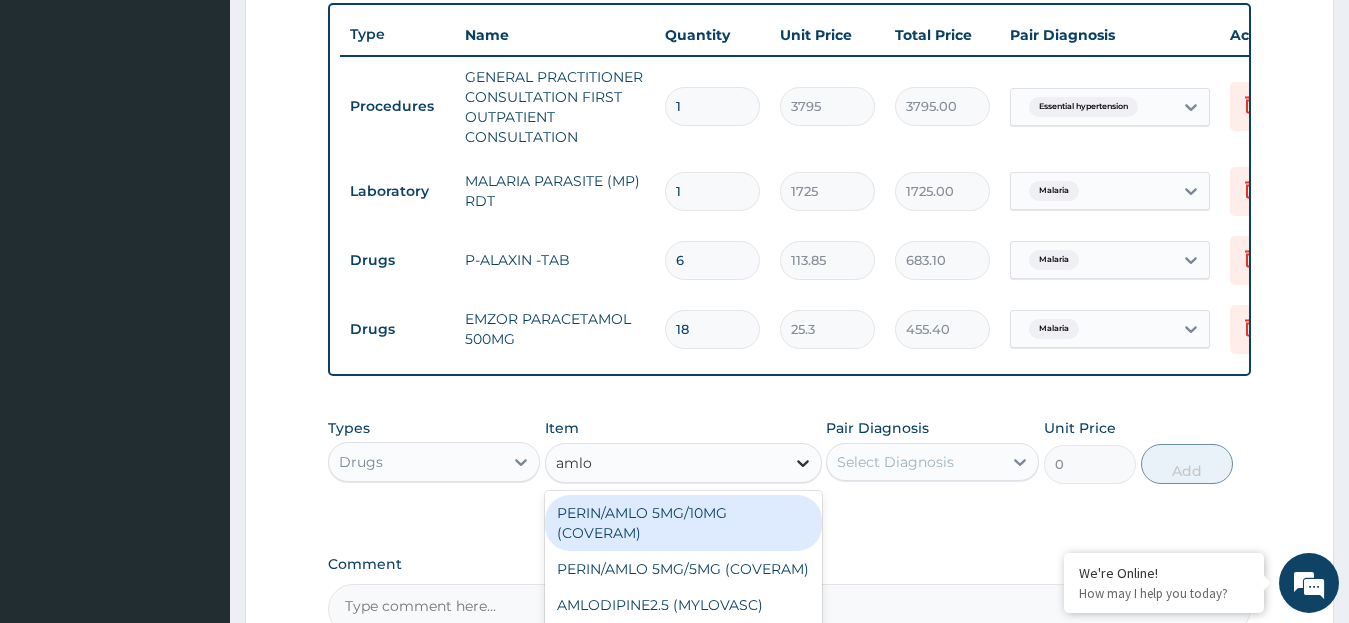 type on "amlod" 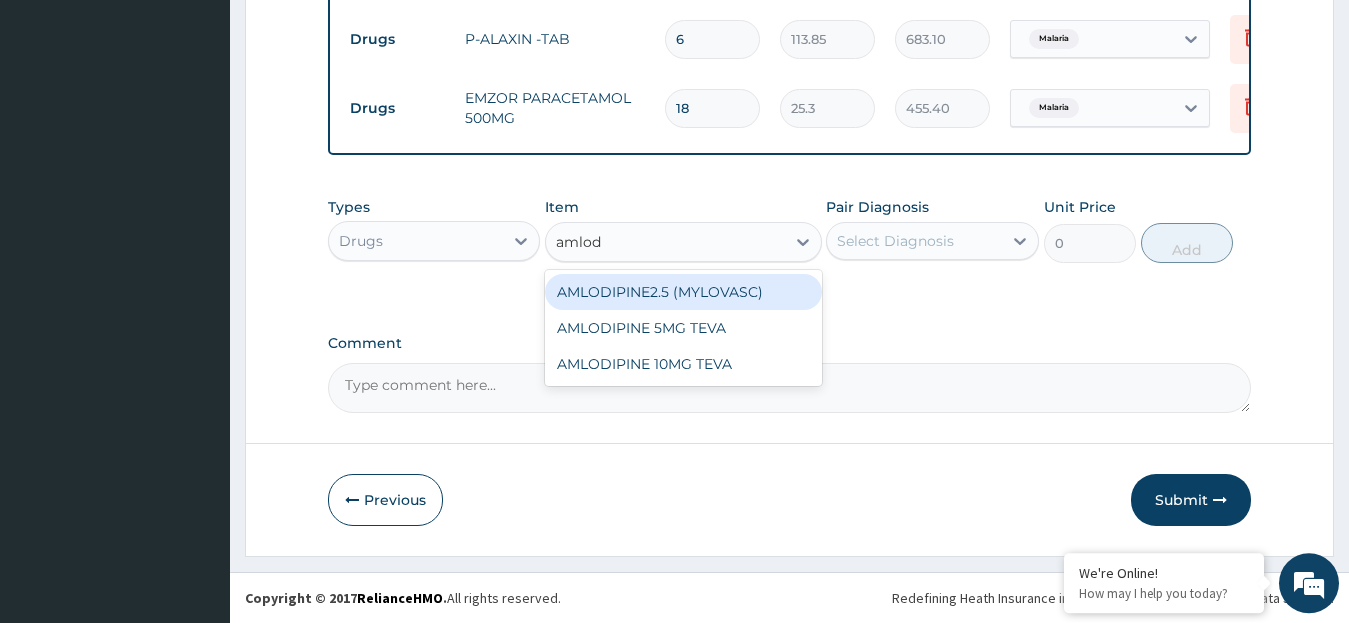 scroll, scrollTop: 979, scrollLeft: 0, axis: vertical 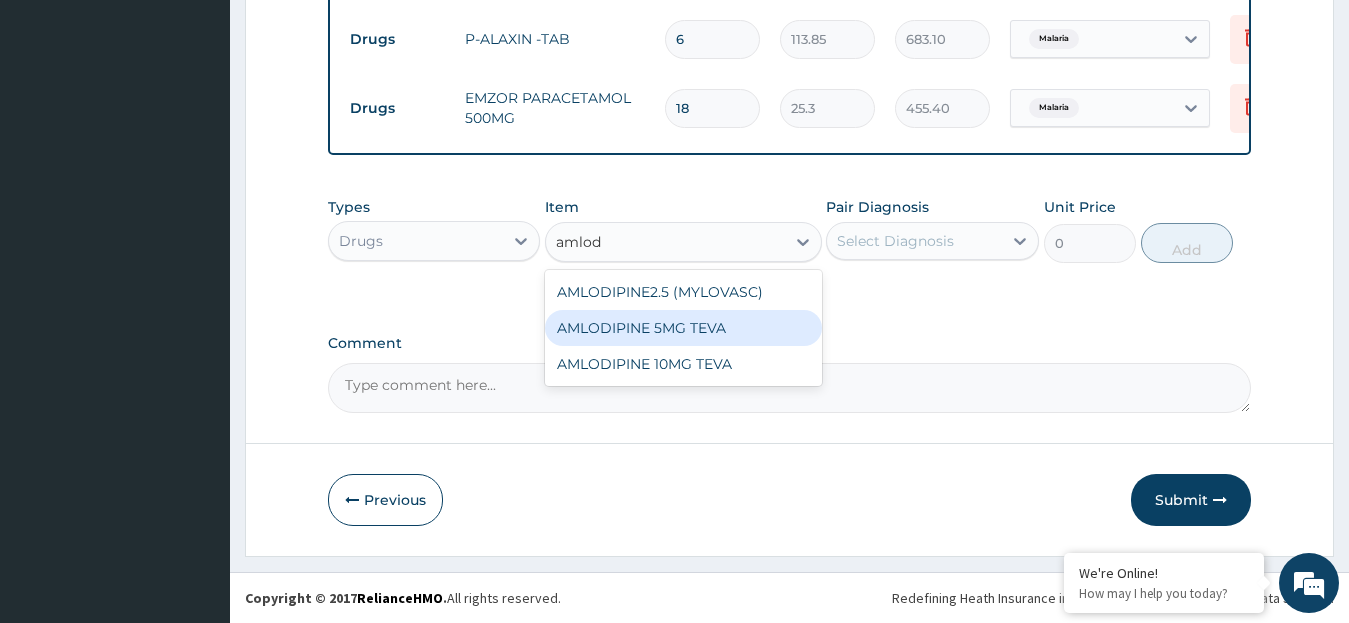 click on "AMLODIPINE 5MG TEVA" at bounding box center [683, 328] 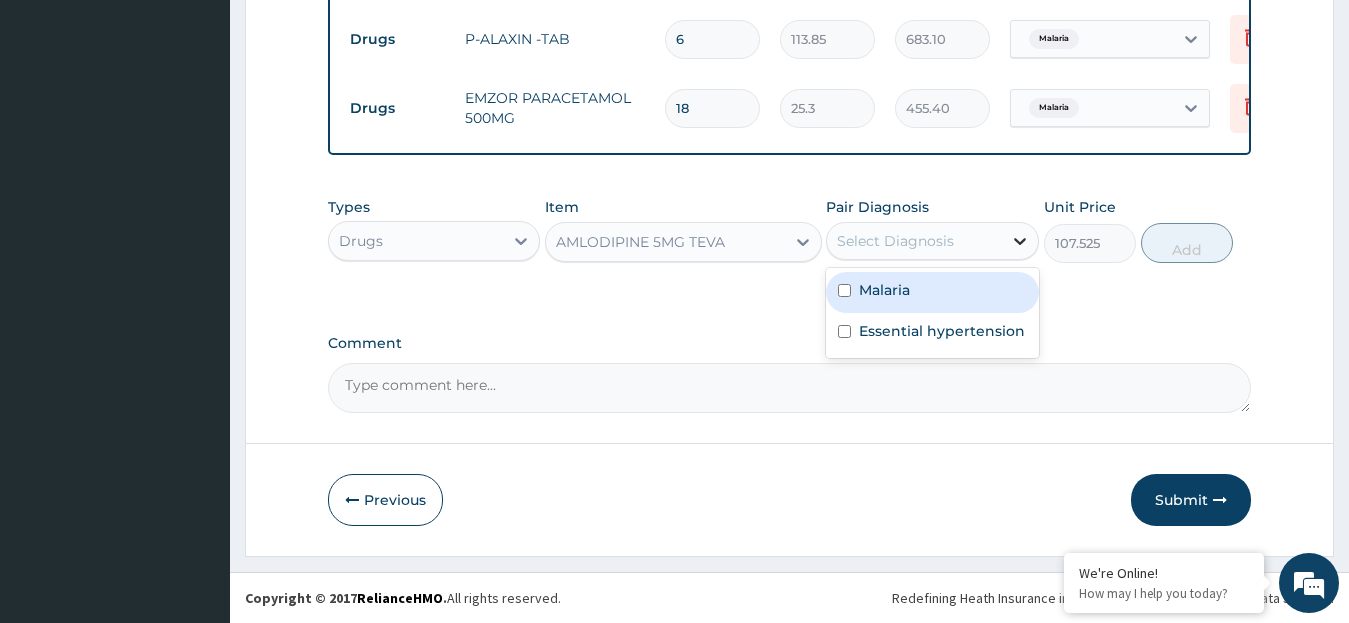 click 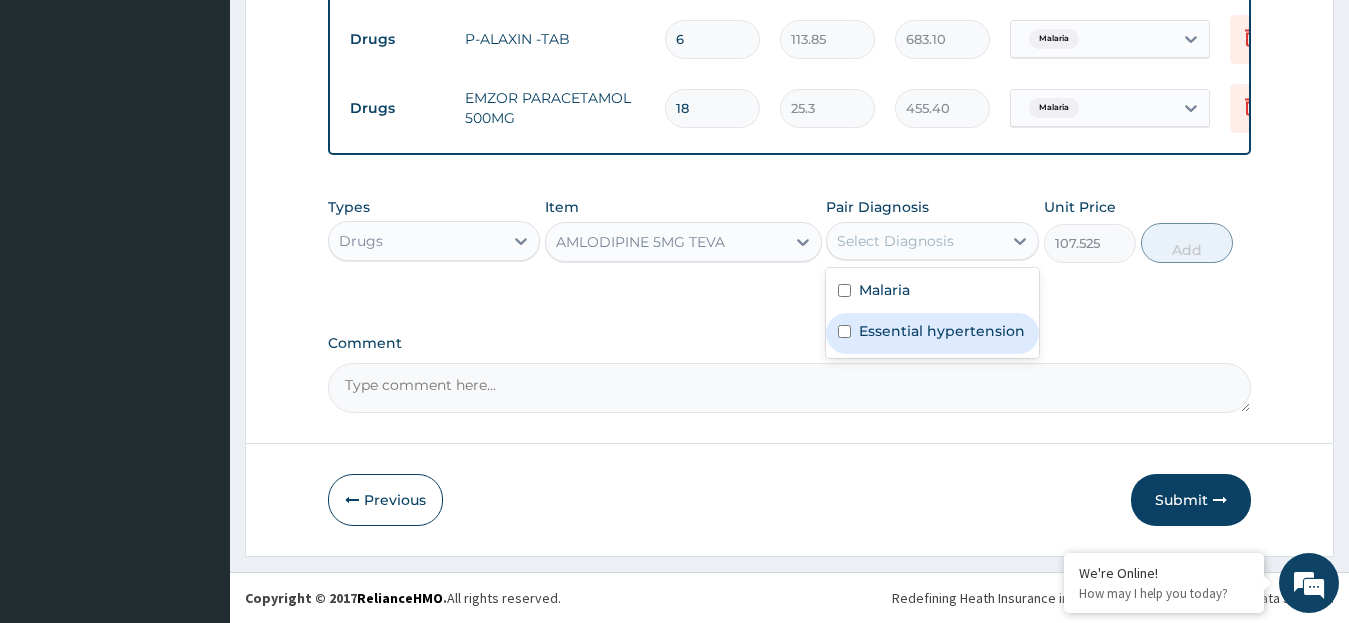 click on "Essential hypertension" at bounding box center (942, 331) 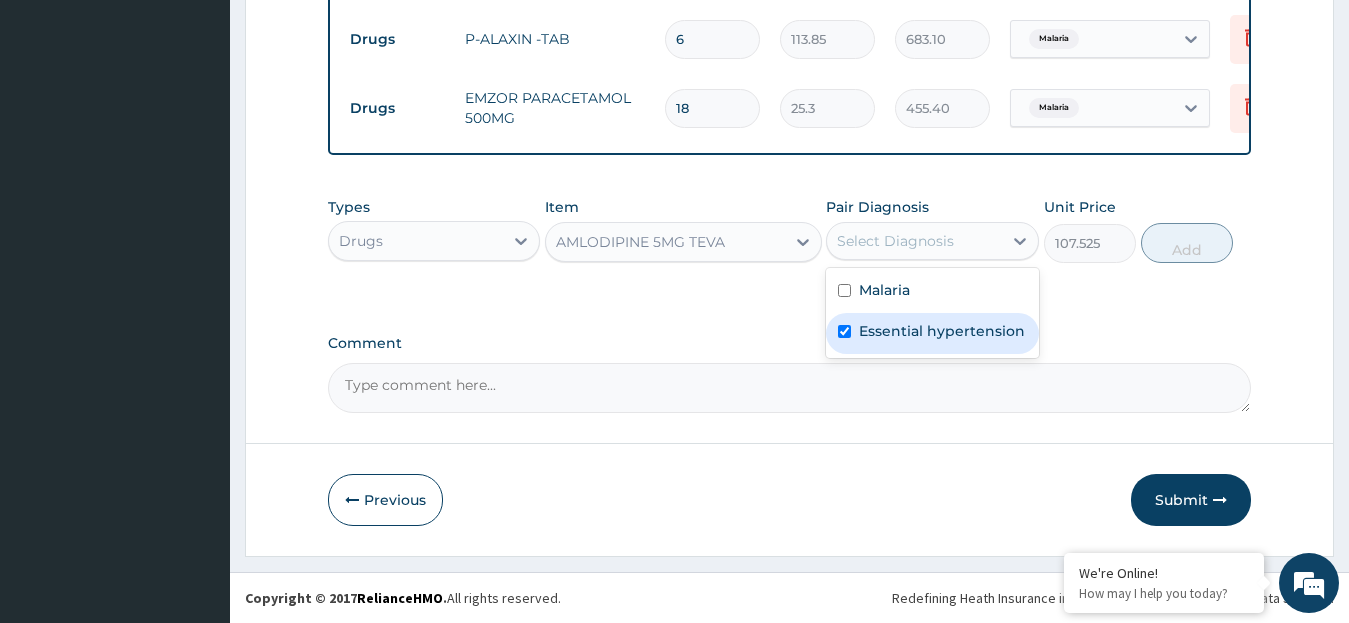 checkbox on "true" 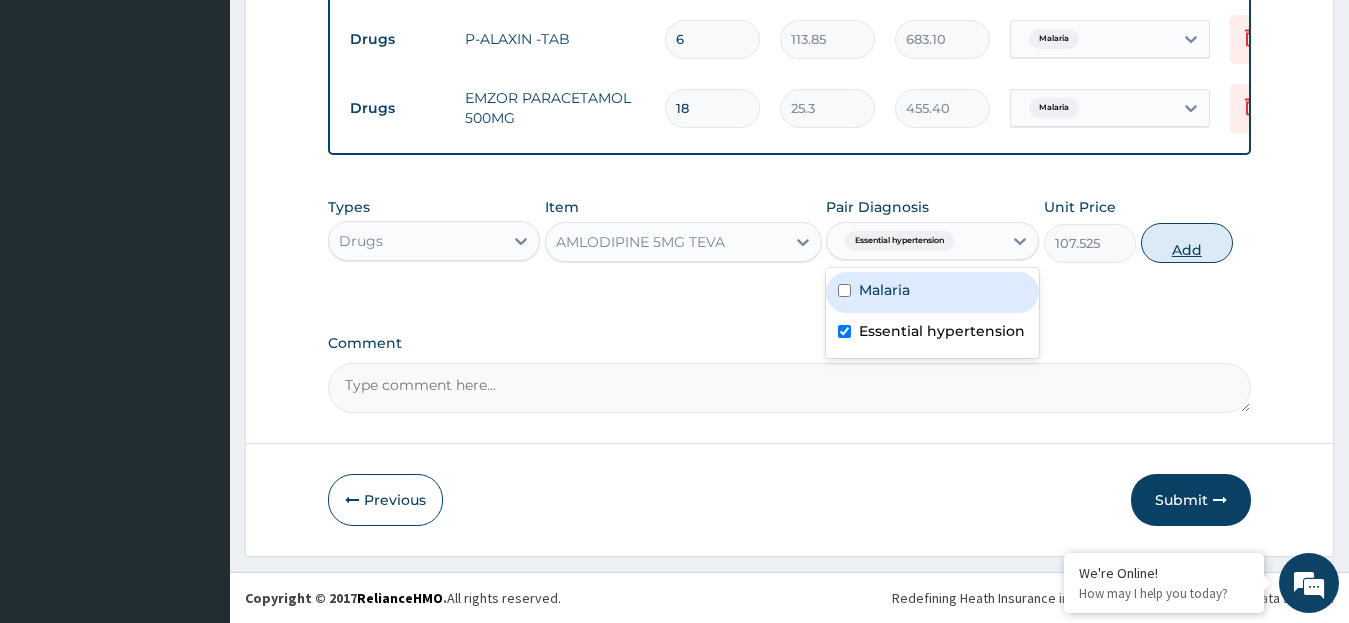 click on "Add" at bounding box center [1187, 243] 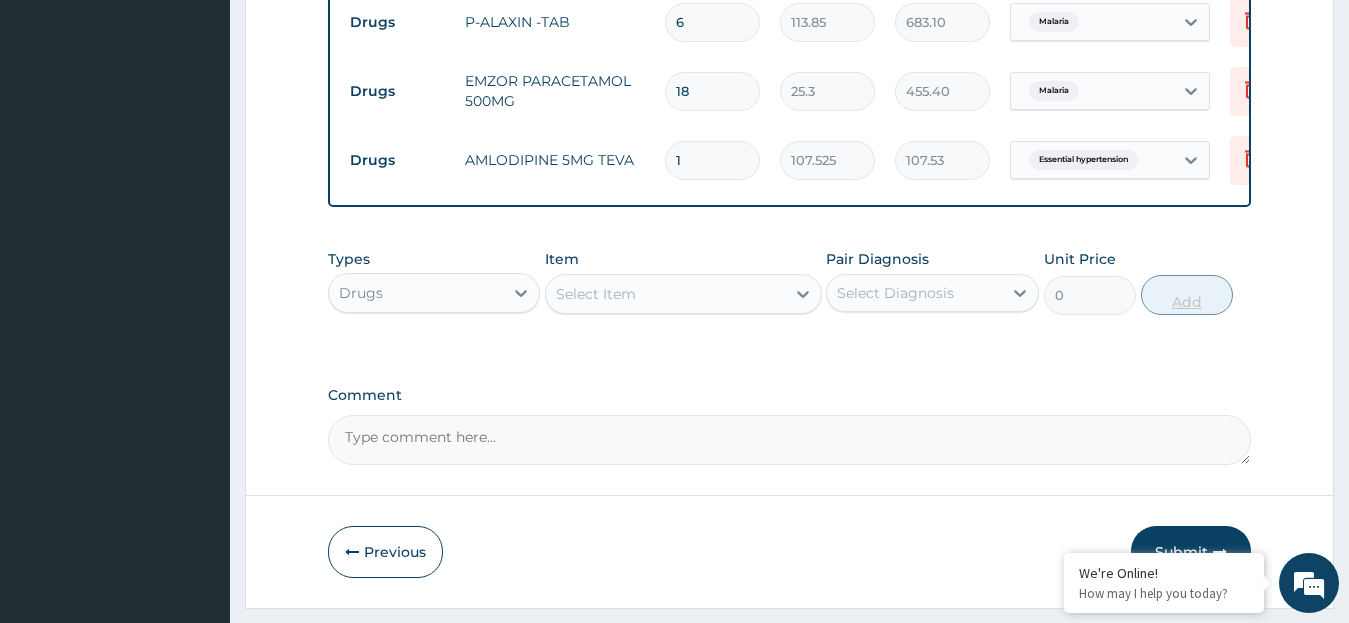 type 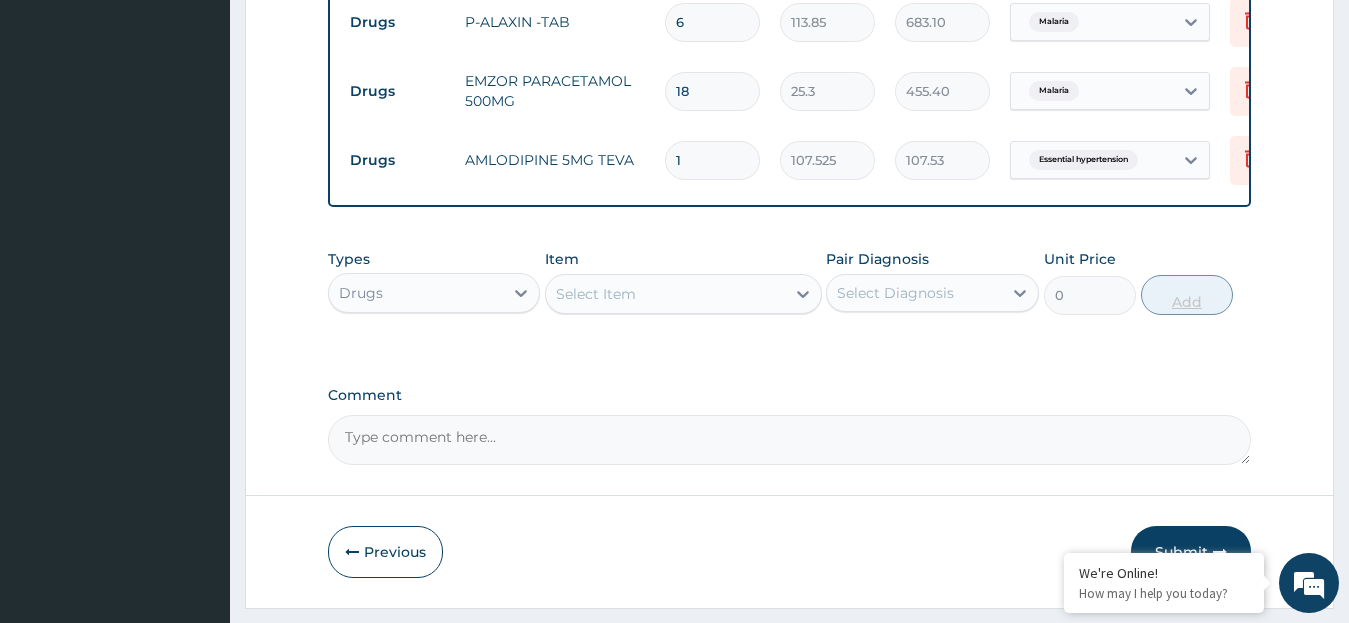 type on "0.00" 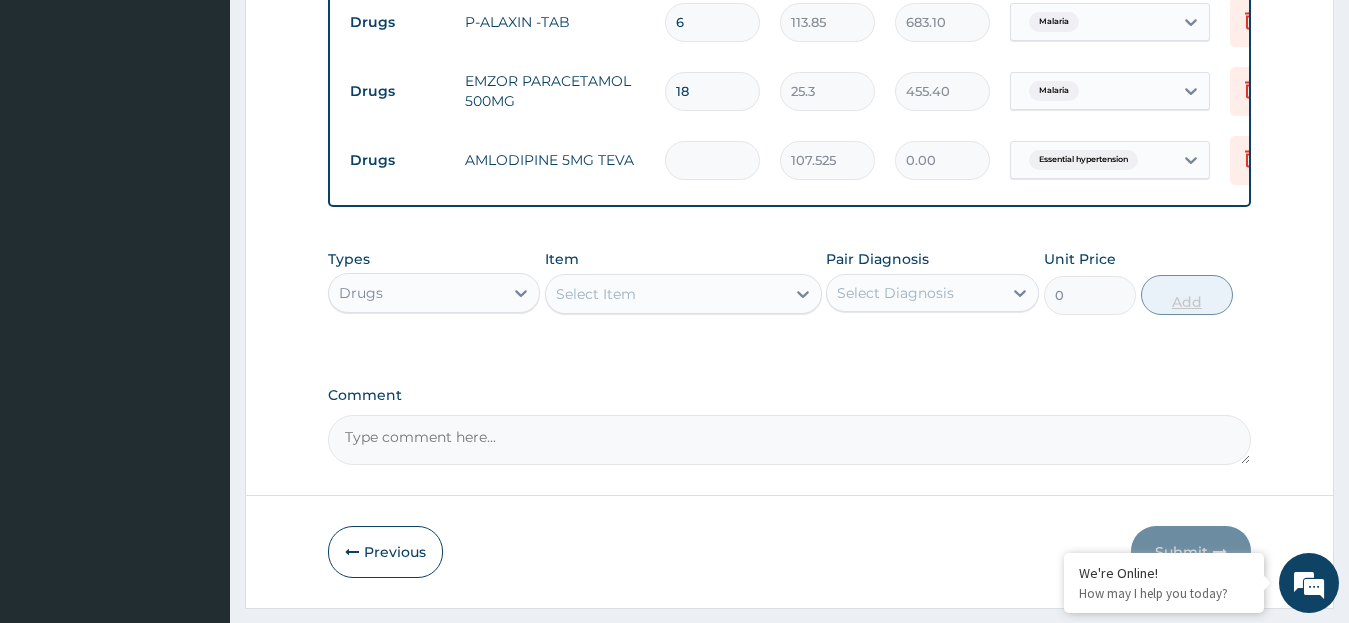 type on "3" 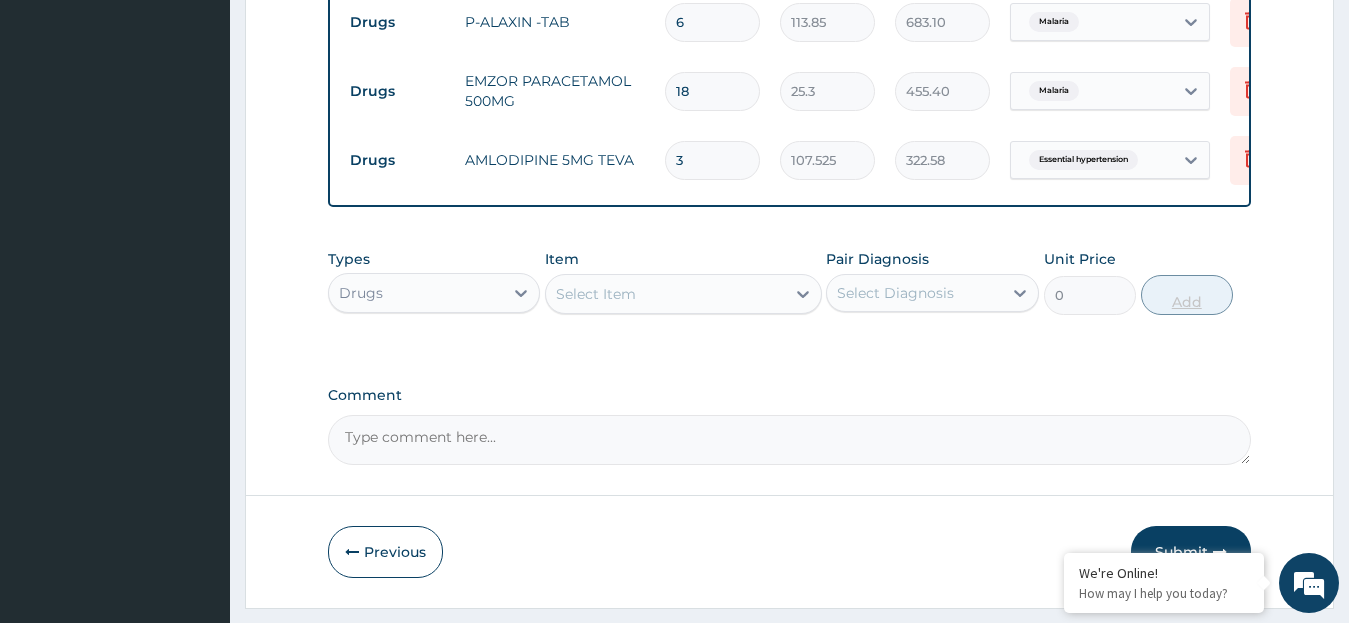 type on "30" 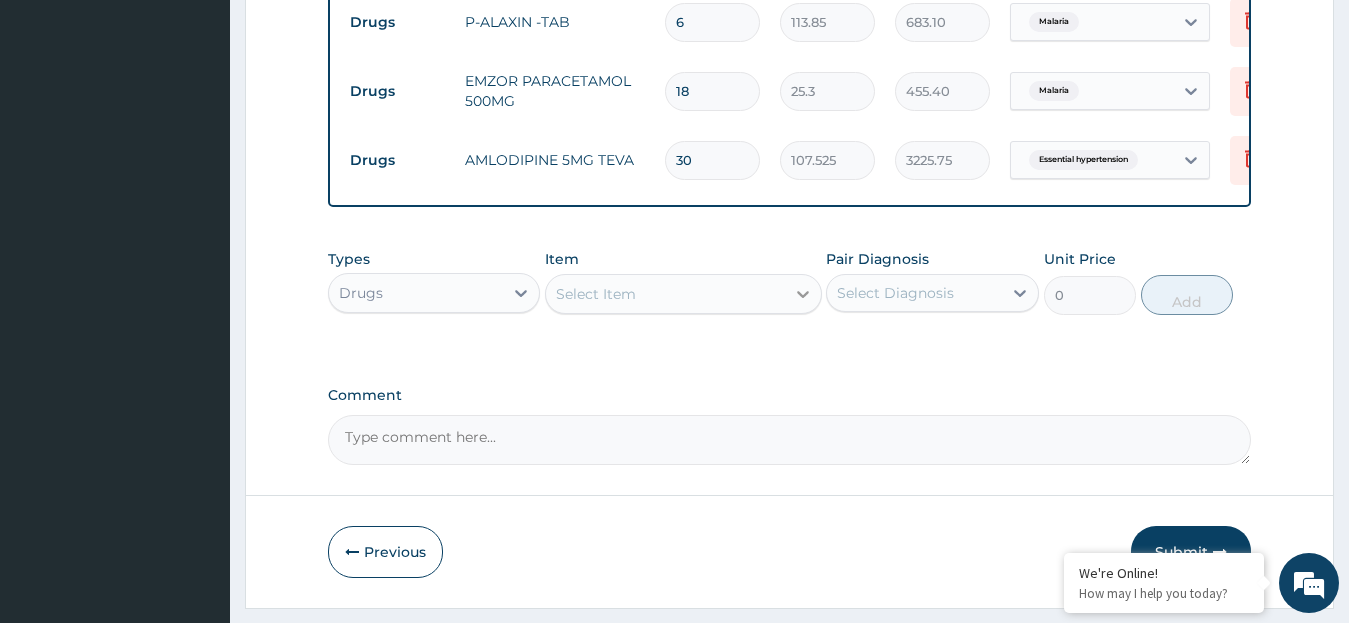 type on "30" 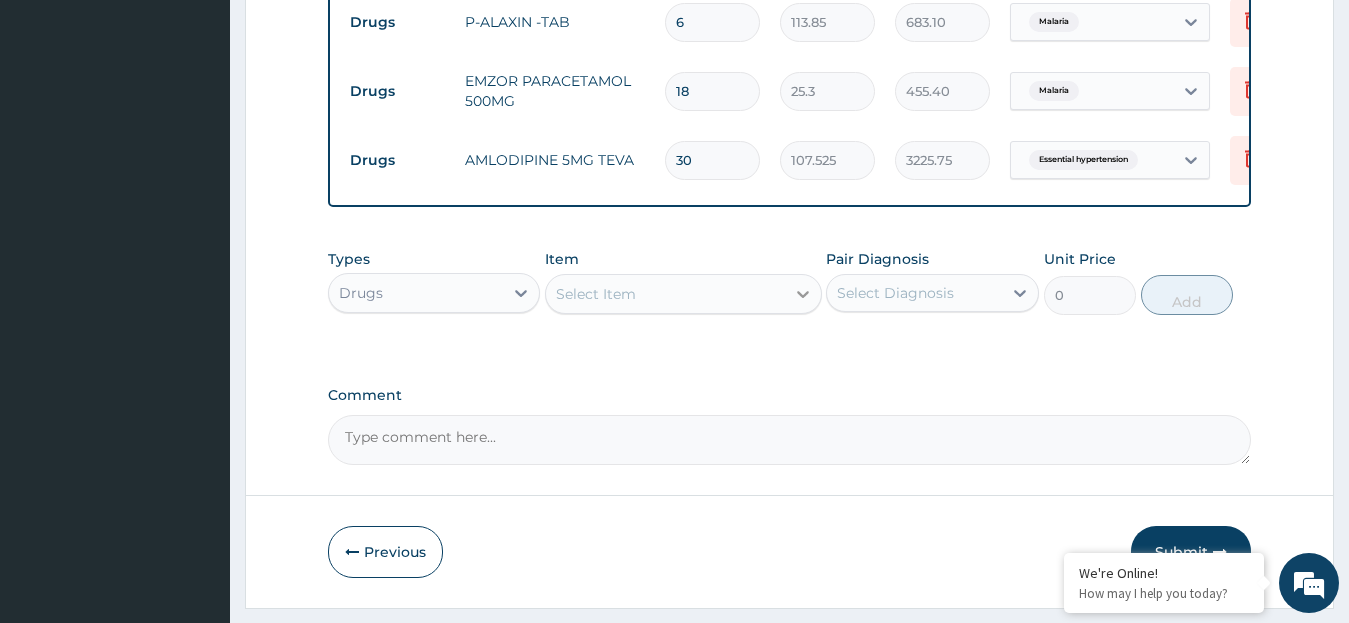 click 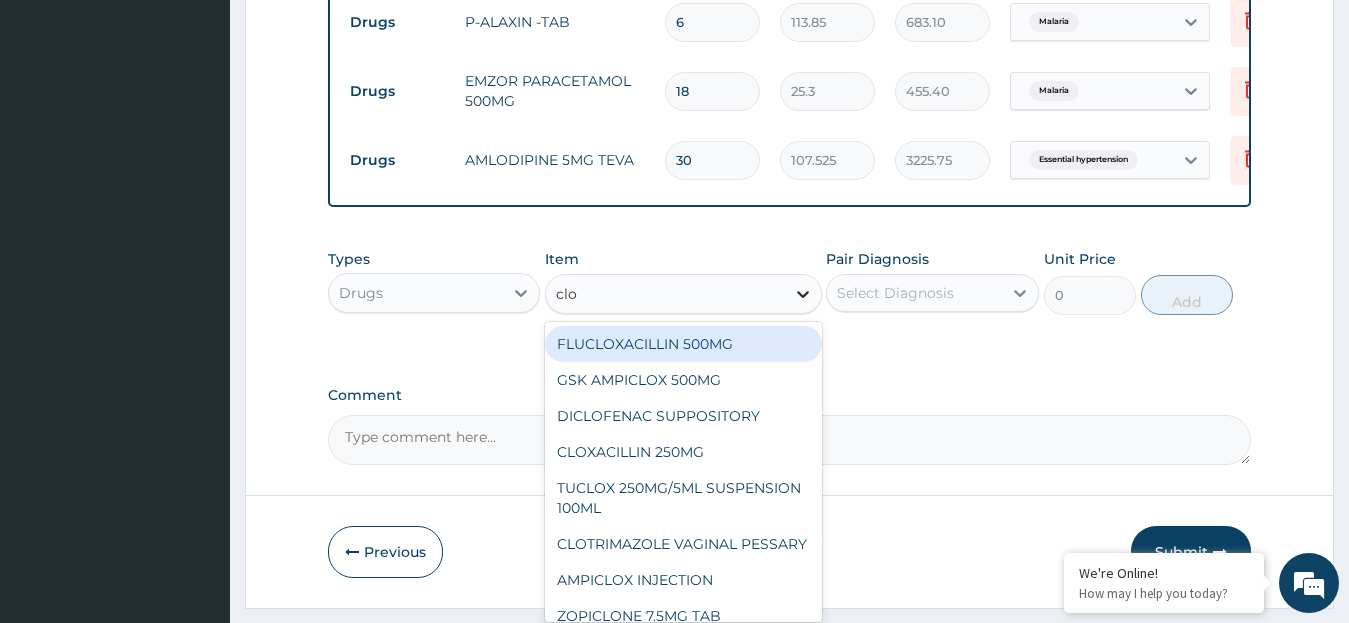 type on "clop" 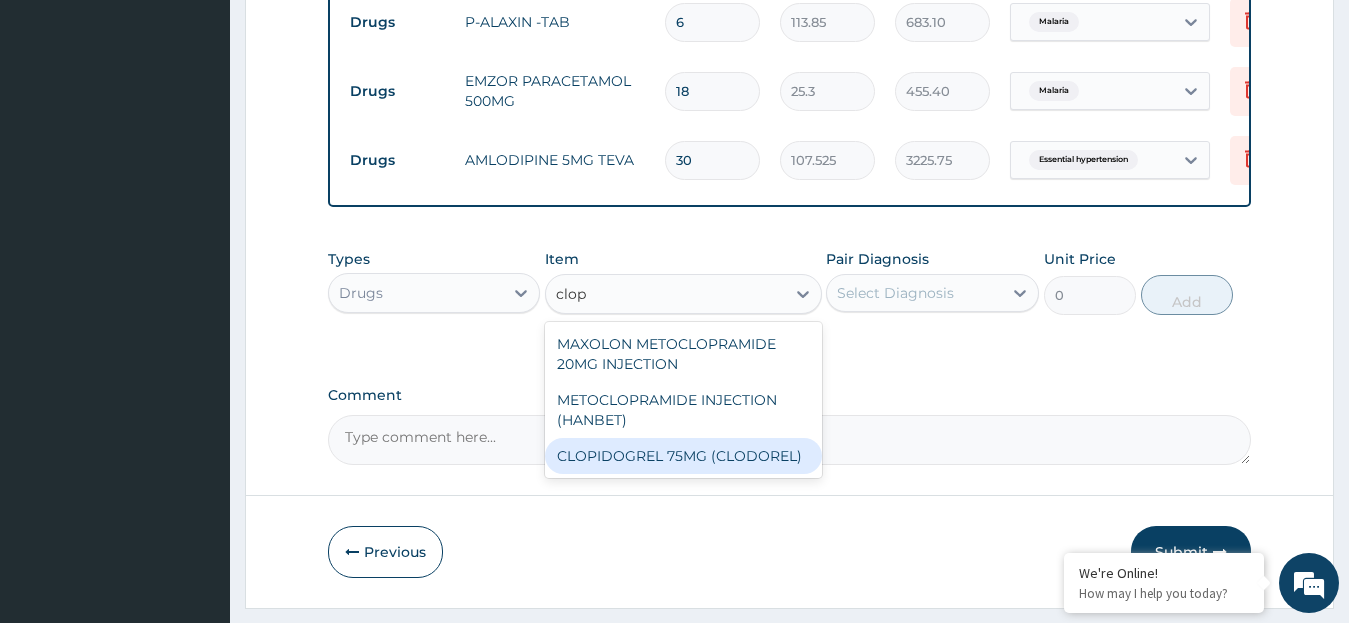 click on "CLOPIDOGREL 75MG (CLODOREL)" at bounding box center [683, 456] 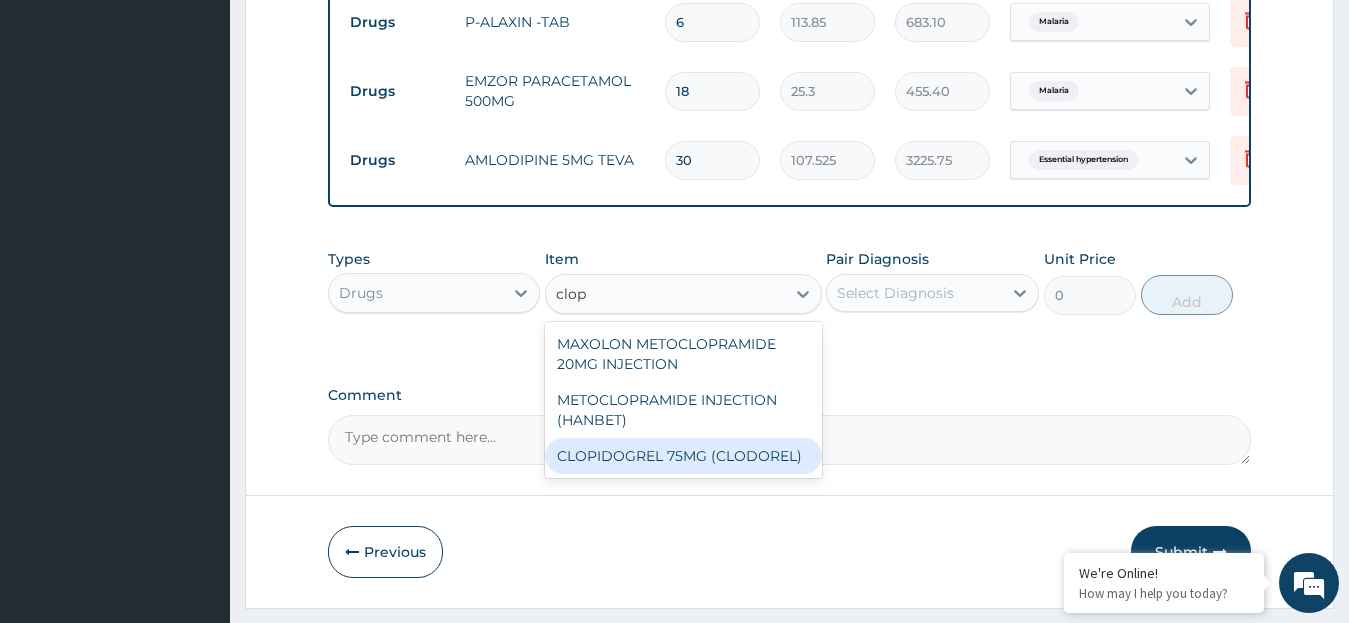 type 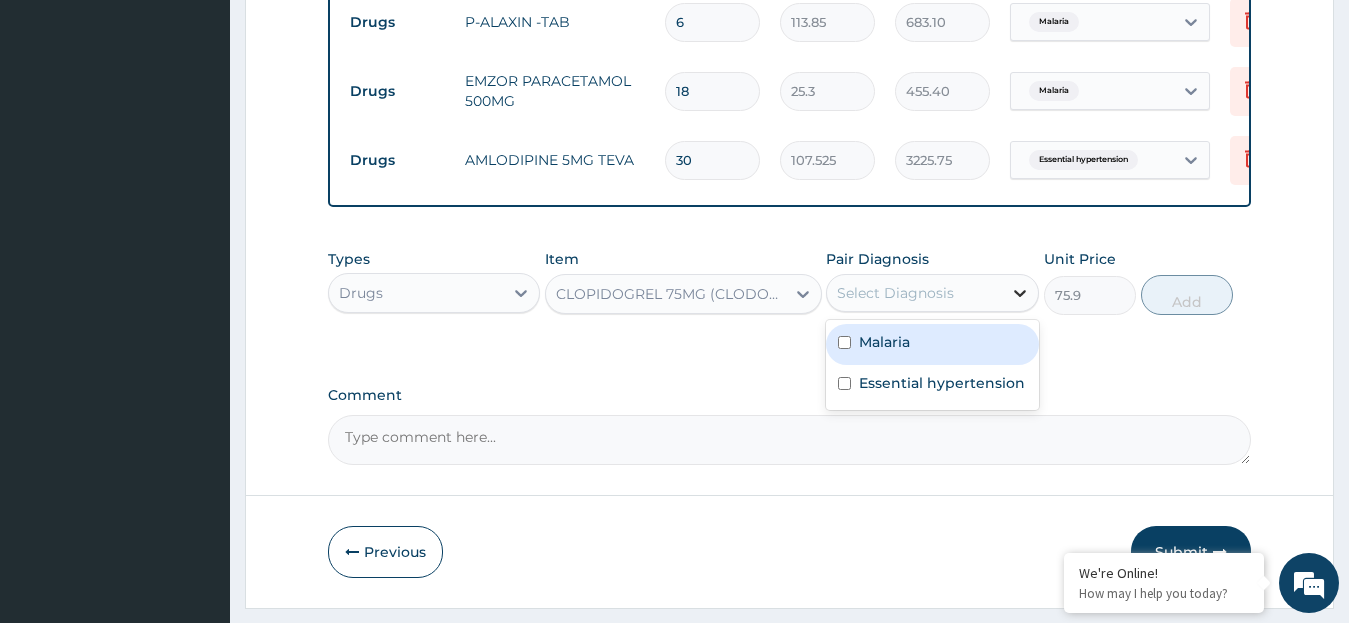 click 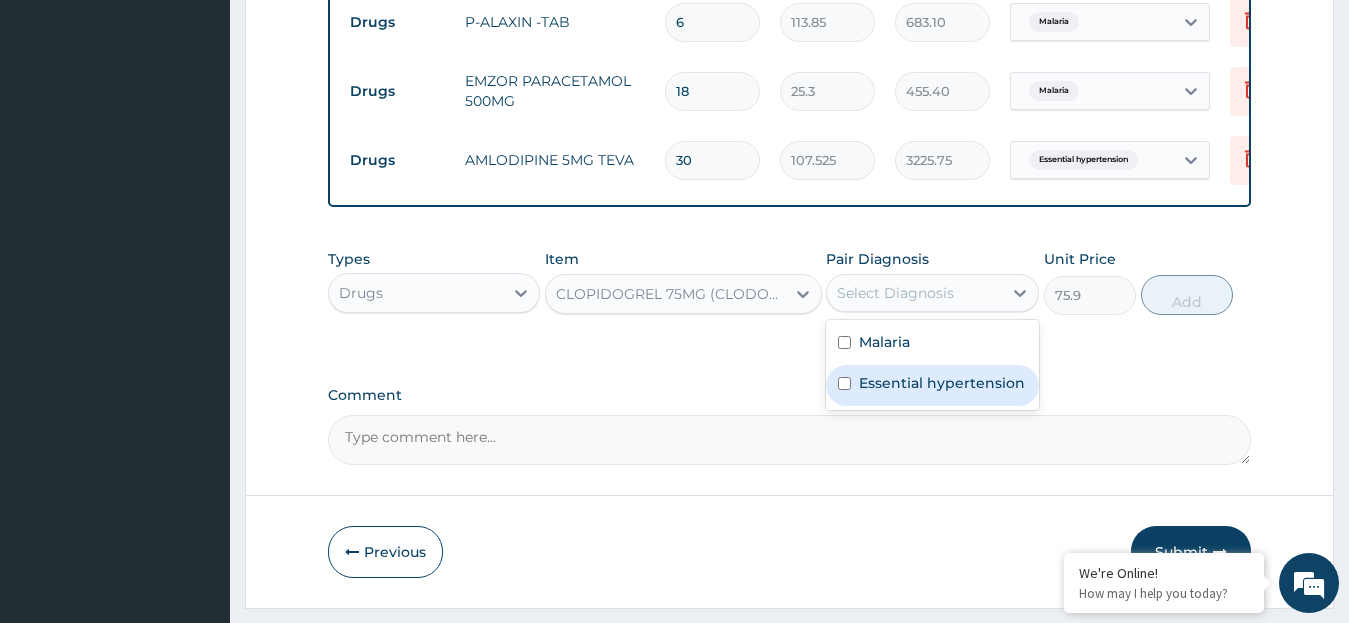 click on "Essential hypertension" at bounding box center [932, 385] 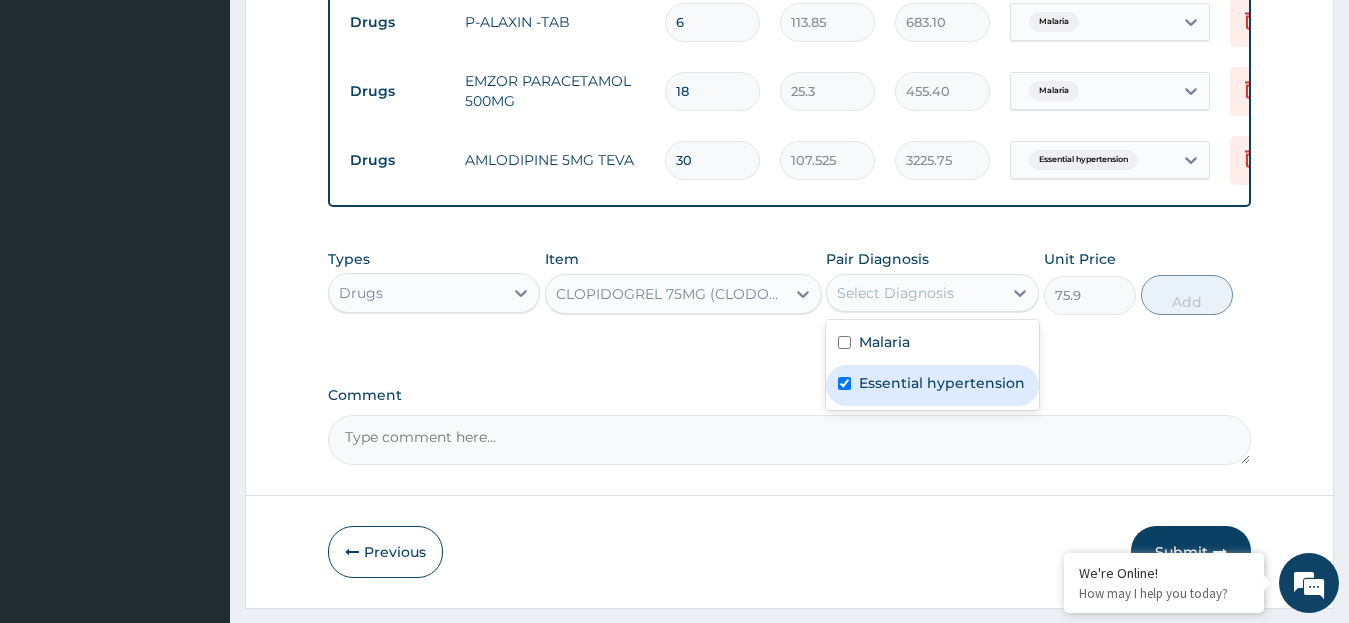 checkbox on "true" 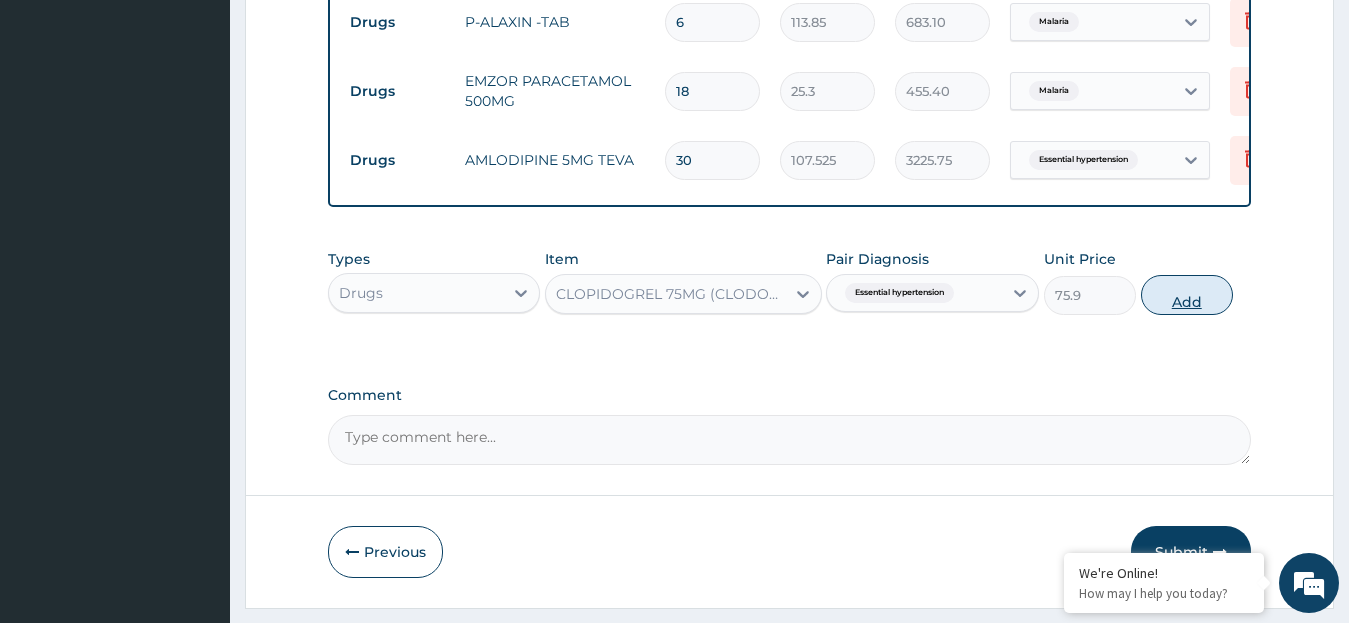 click on "Add" at bounding box center [1187, 295] 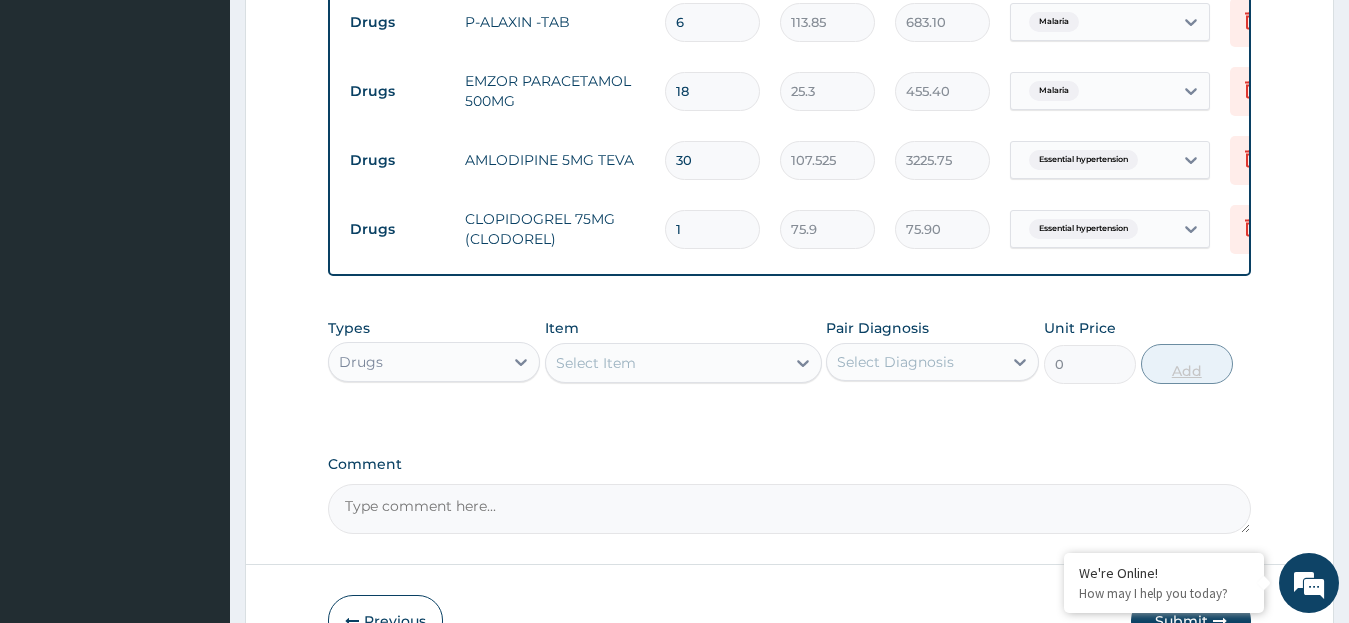 type 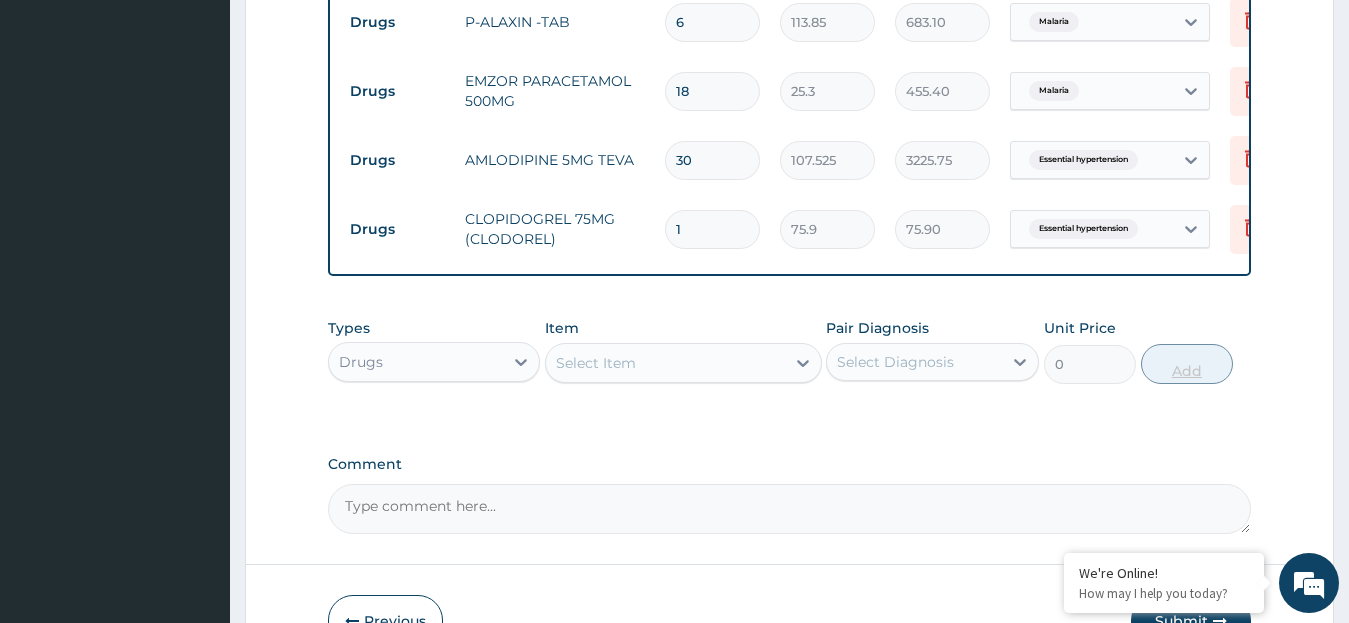 type on "0.00" 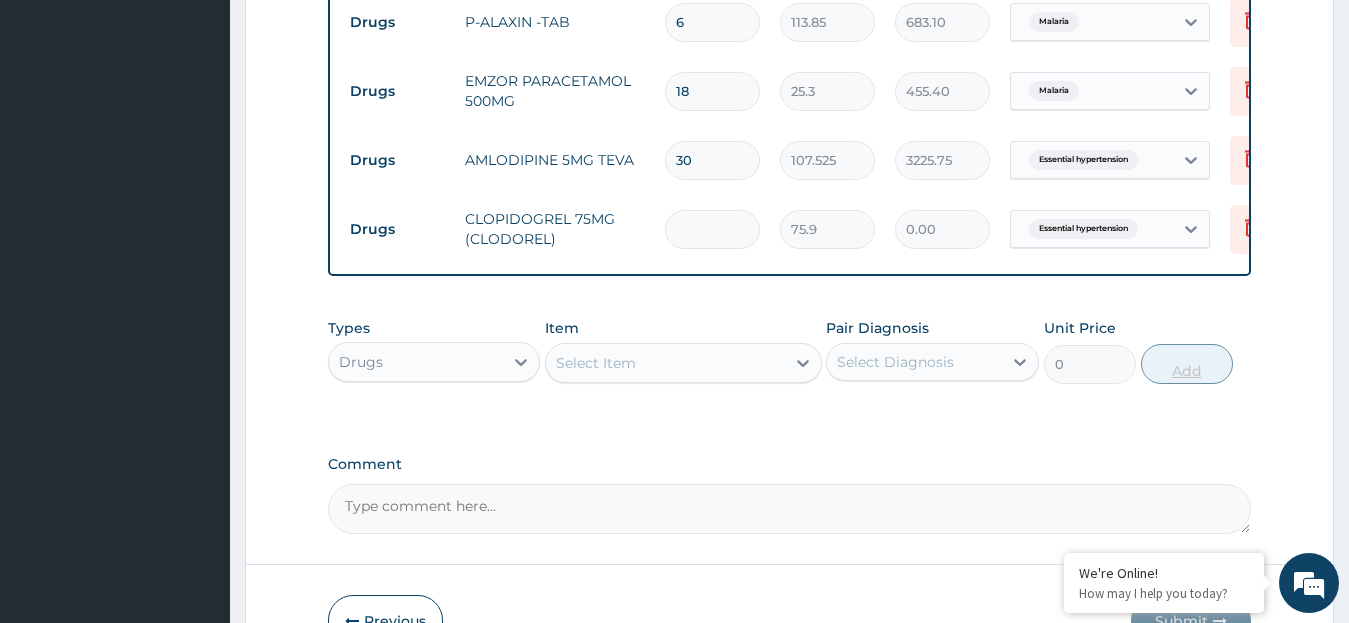 type on "3" 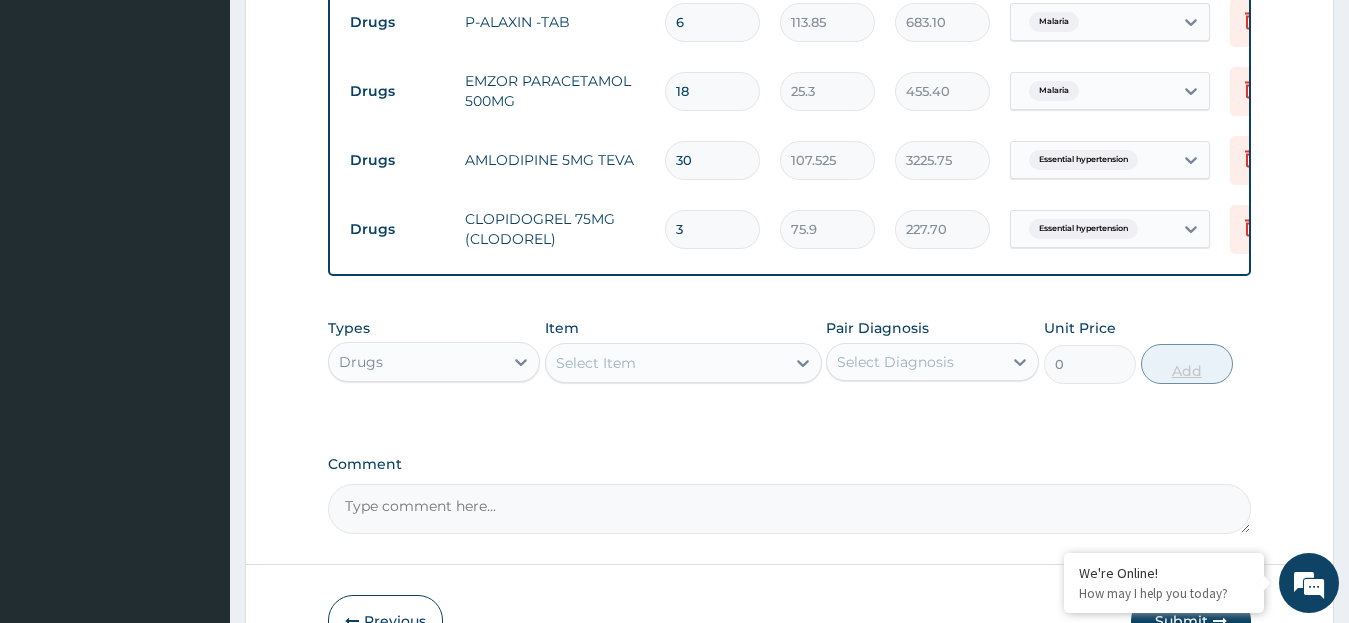 type on "30" 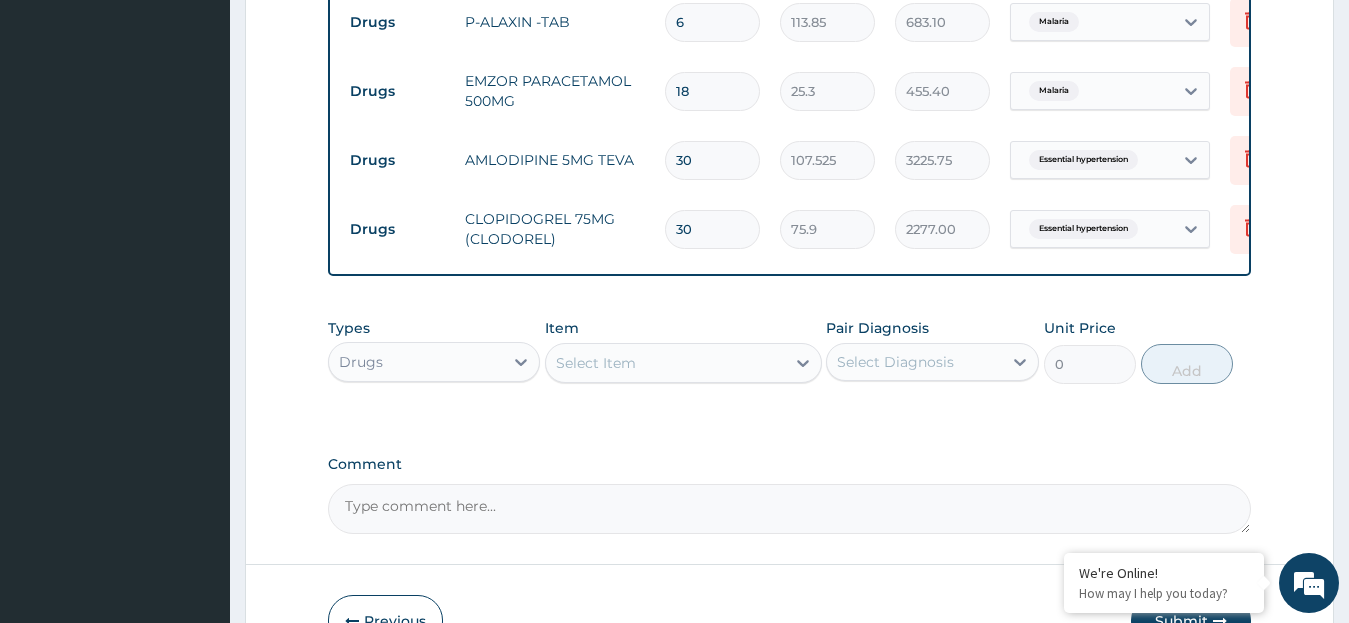 scroll, scrollTop: 1117, scrollLeft: 0, axis: vertical 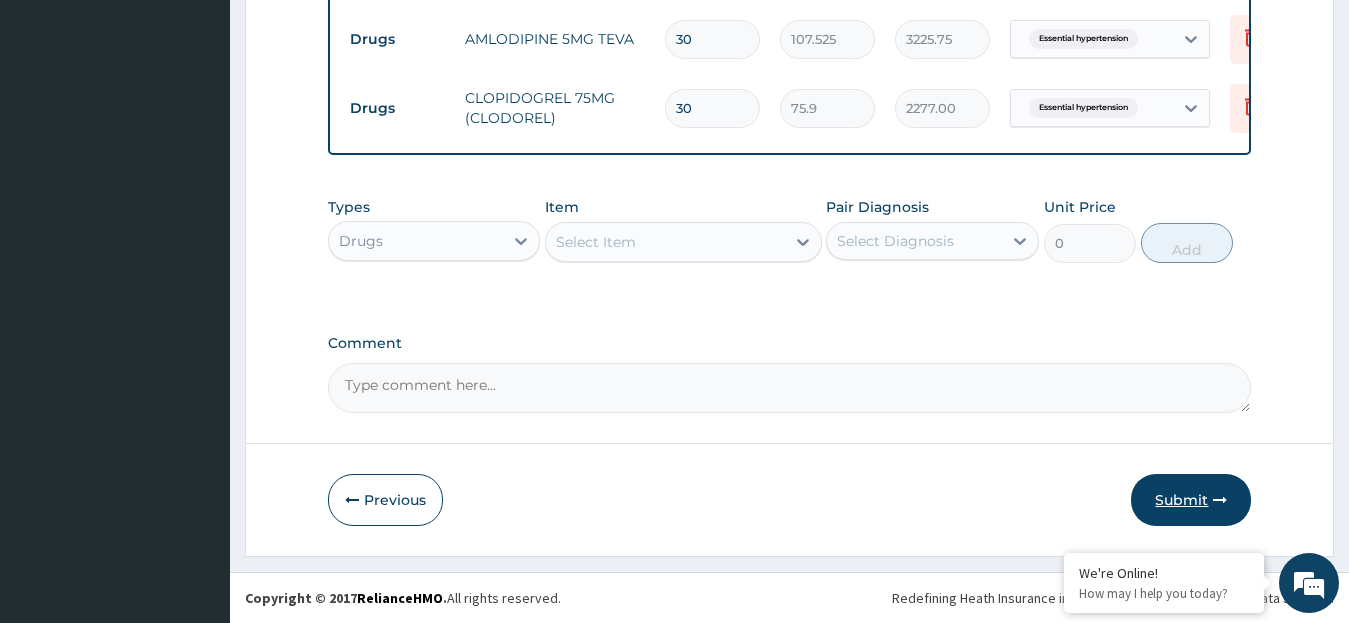 type on "30" 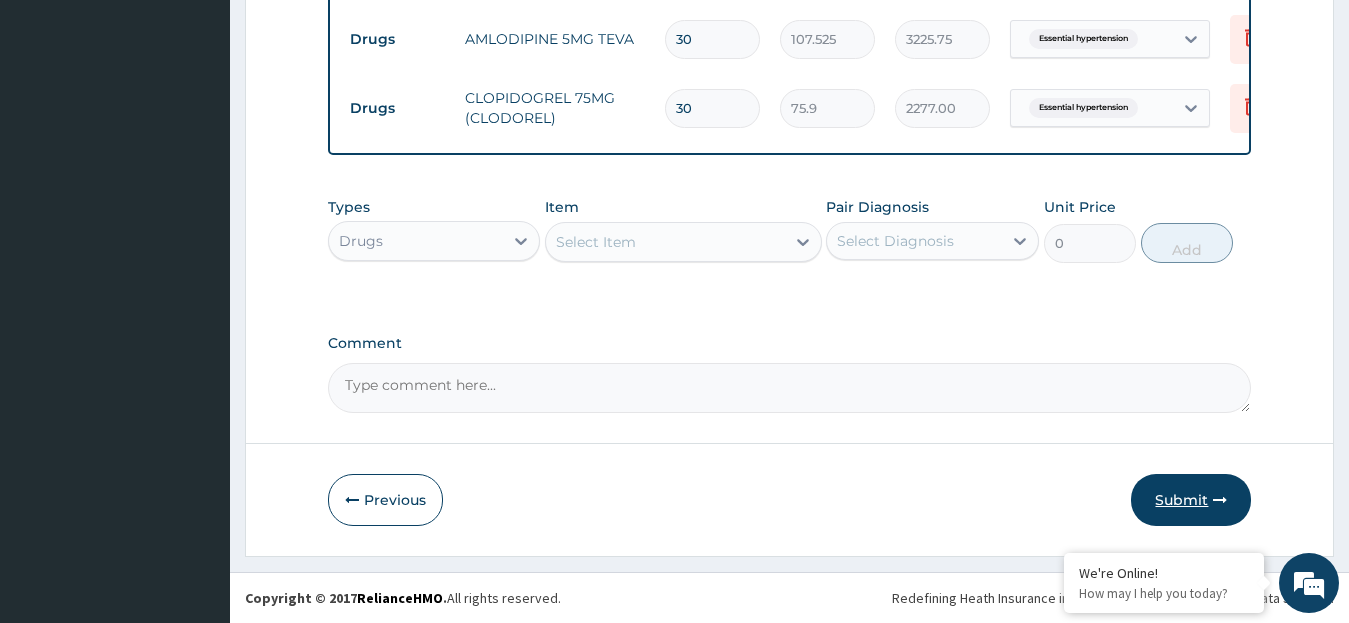 click on "Submit" at bounding box center [1191, 500] 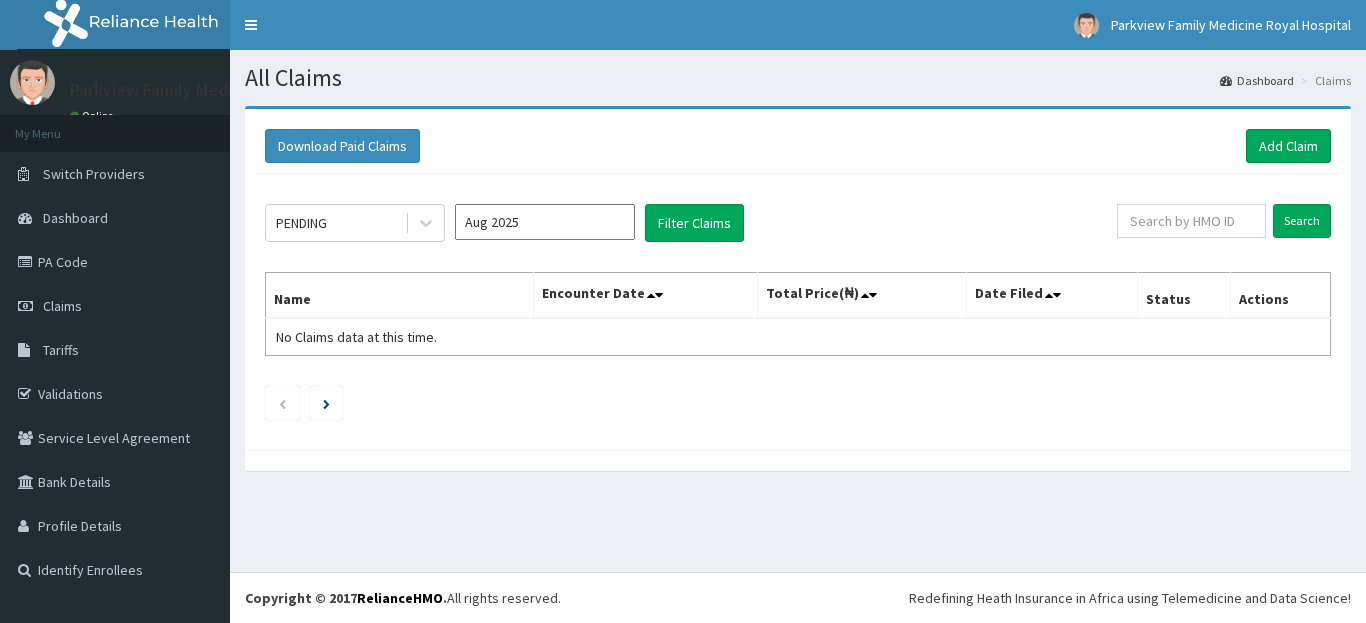 scroll, scrollTop: 0, scrollLeft: 0, axis: both 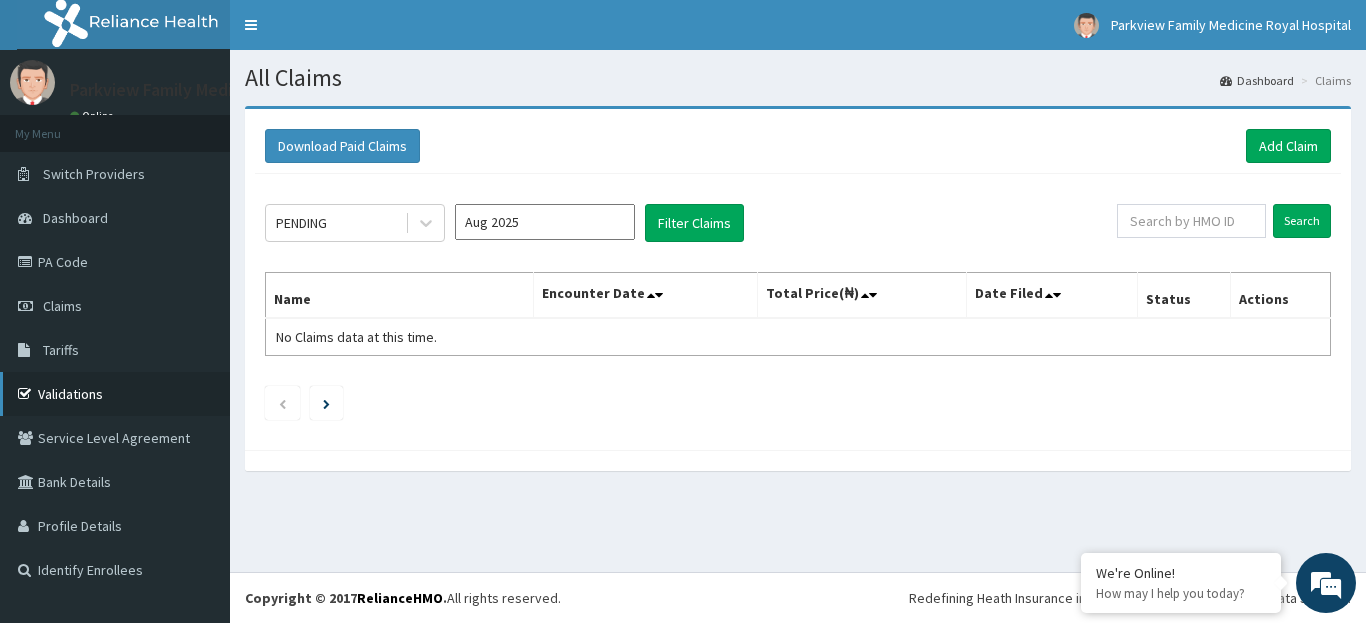 click on "Validations" at bounding box center [115, 394] 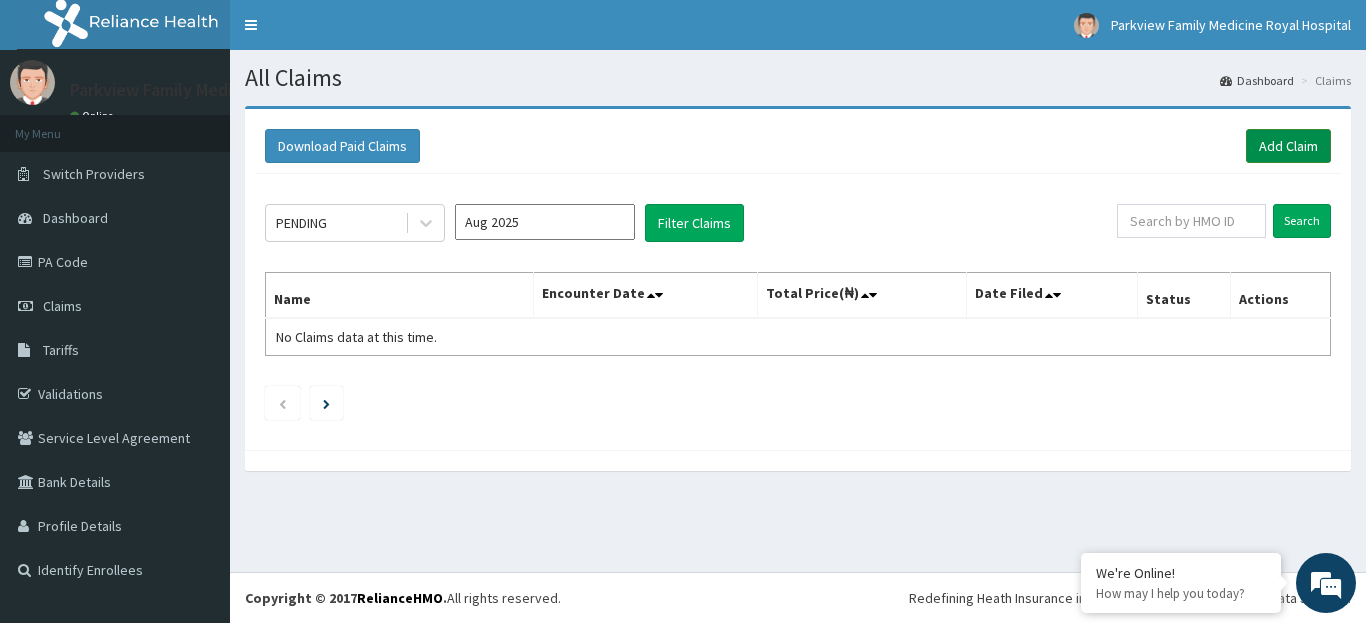 scroll, scrollTop: 0, scrollLeft: 0, axis: both 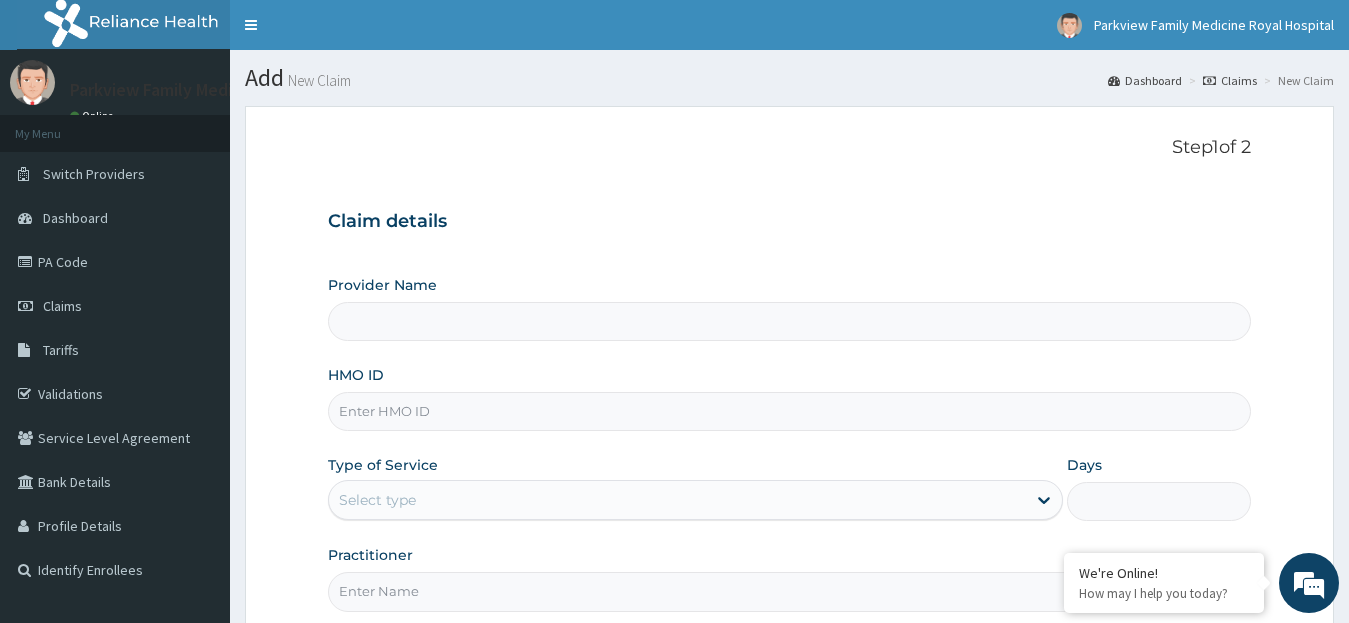 type on "Parkview Family Medicine Royal Hospital" 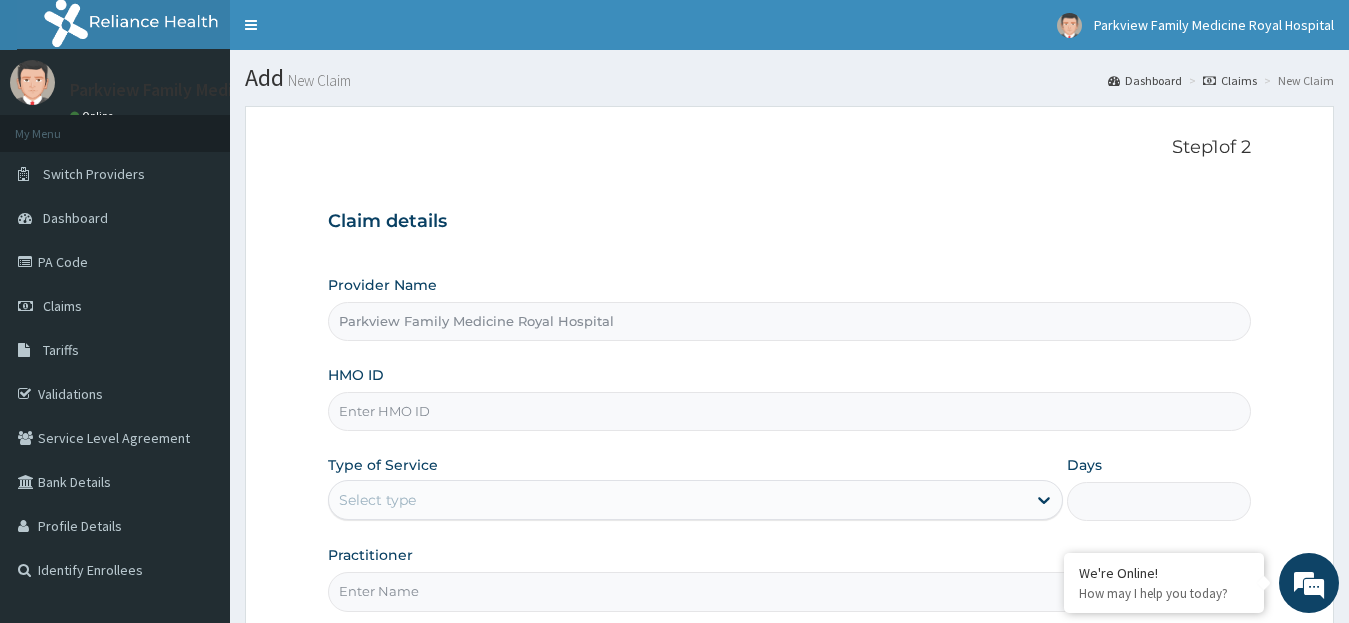 click on "HMO ID" at bounding box center [790, 411] 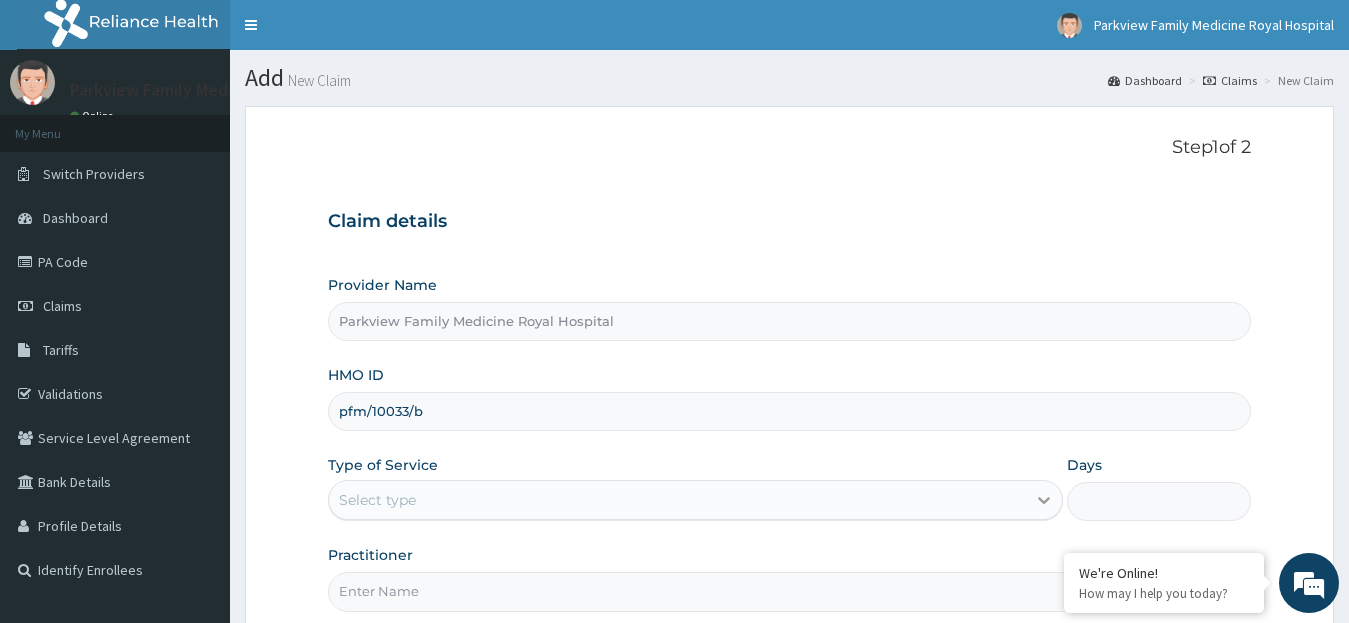 type on "pfm/10033/b" 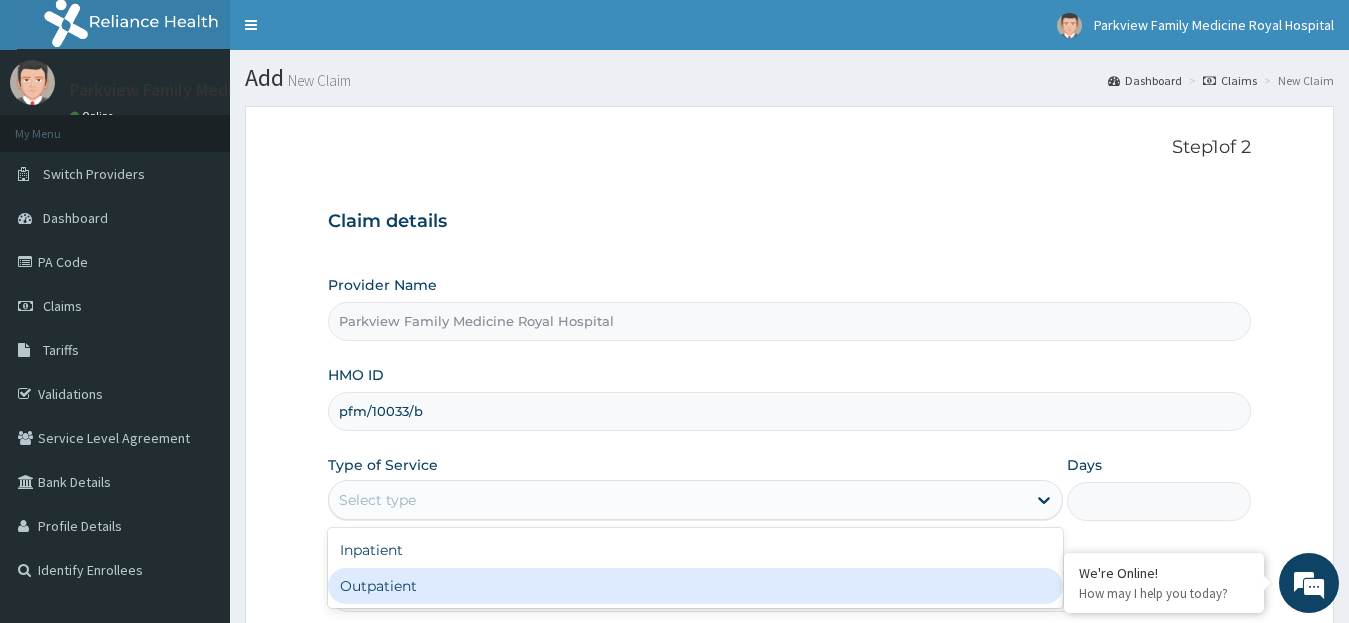 click on "Outpatient" at bounding box center [696, 586] 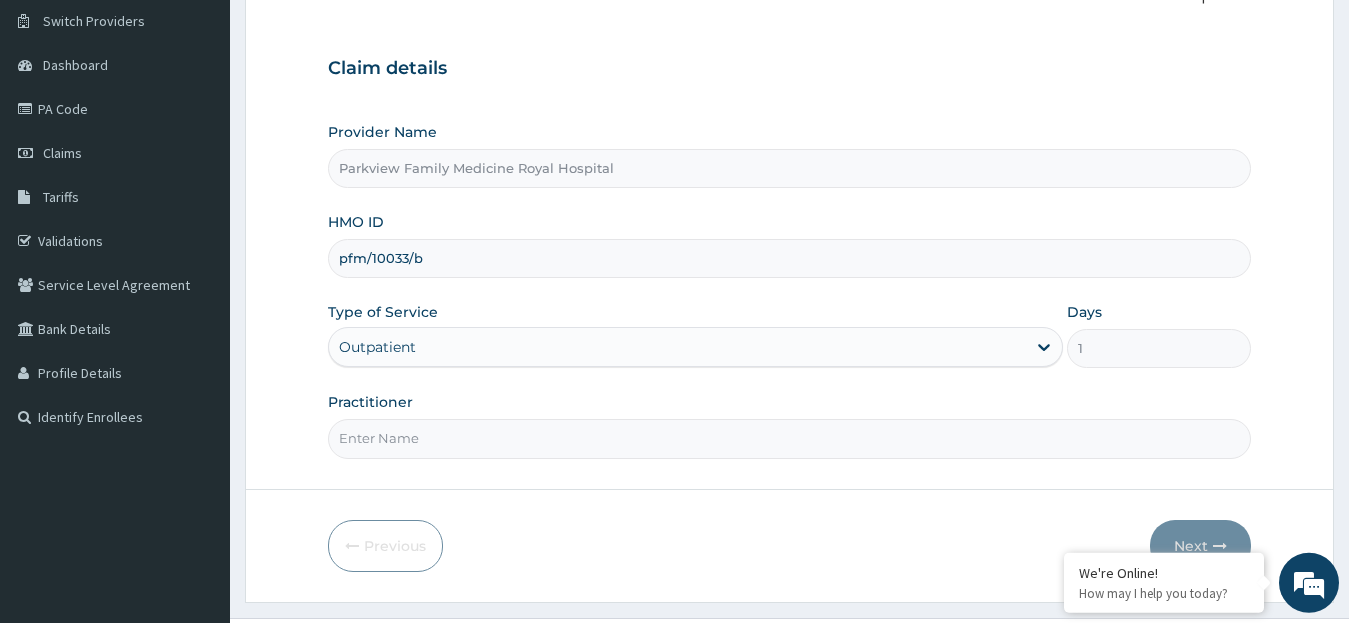 scroll, scrollTop: 174, scrollLeft: 0, axis: vertical 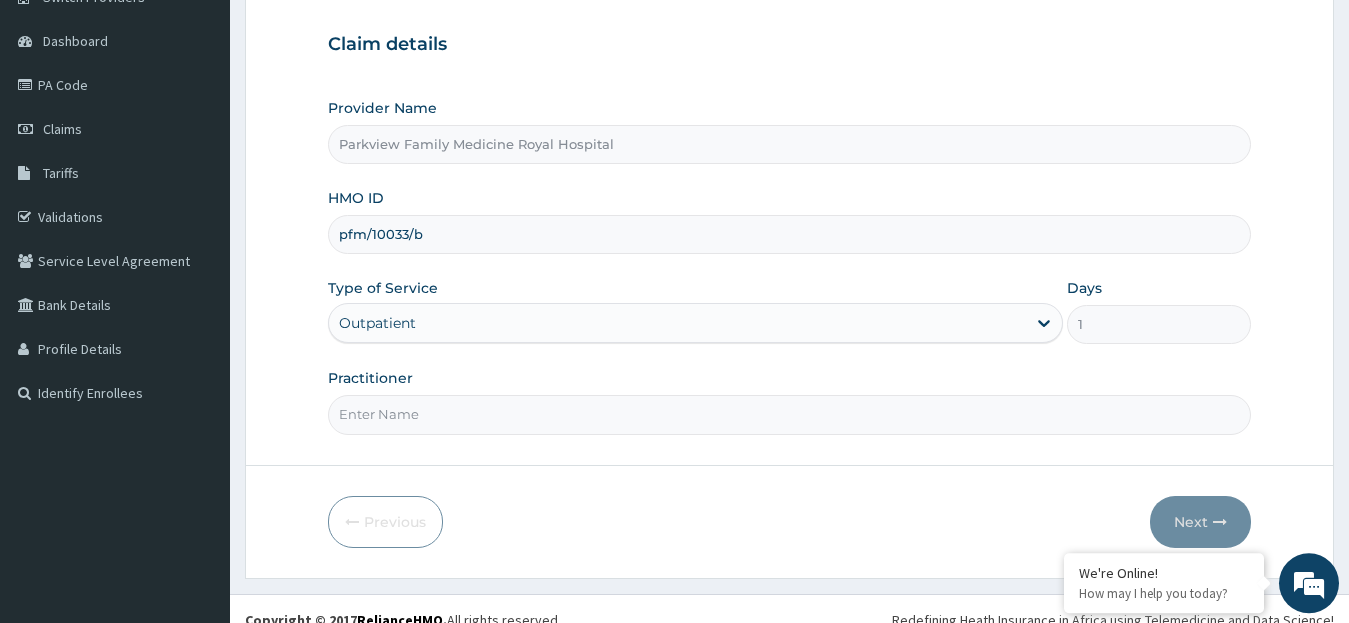 click on "Practitioner" at bounding box center (790, 414) 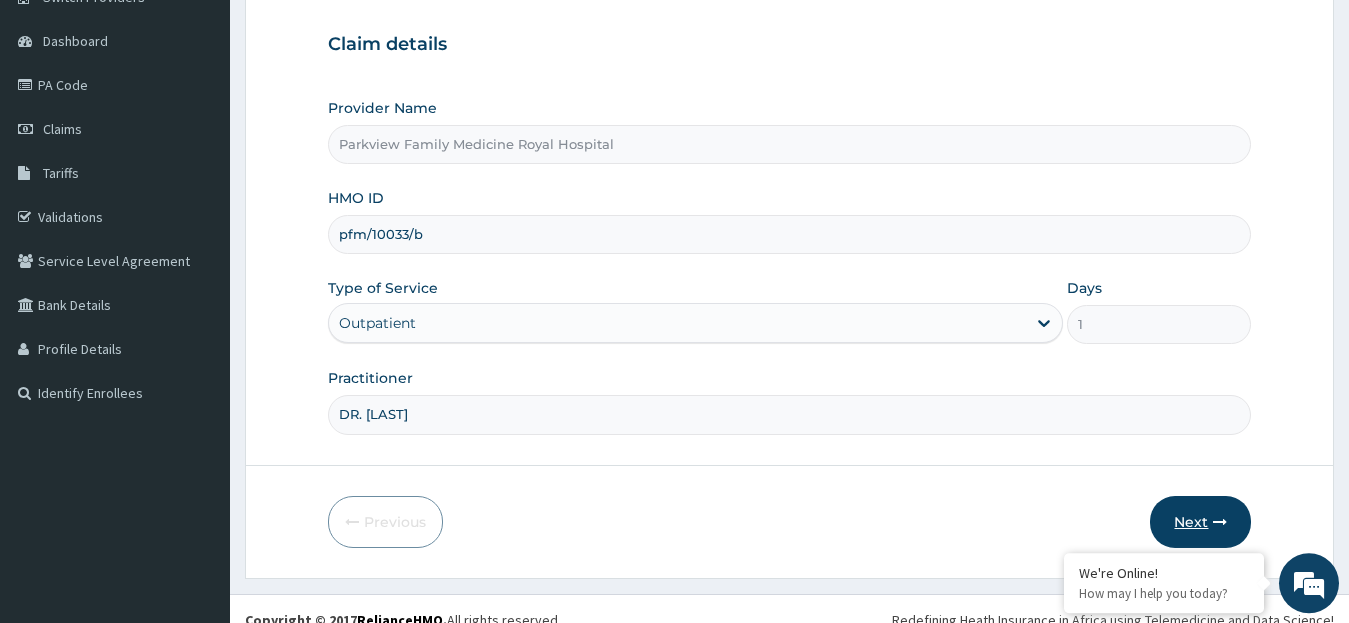 type on "DR. OLOJA" 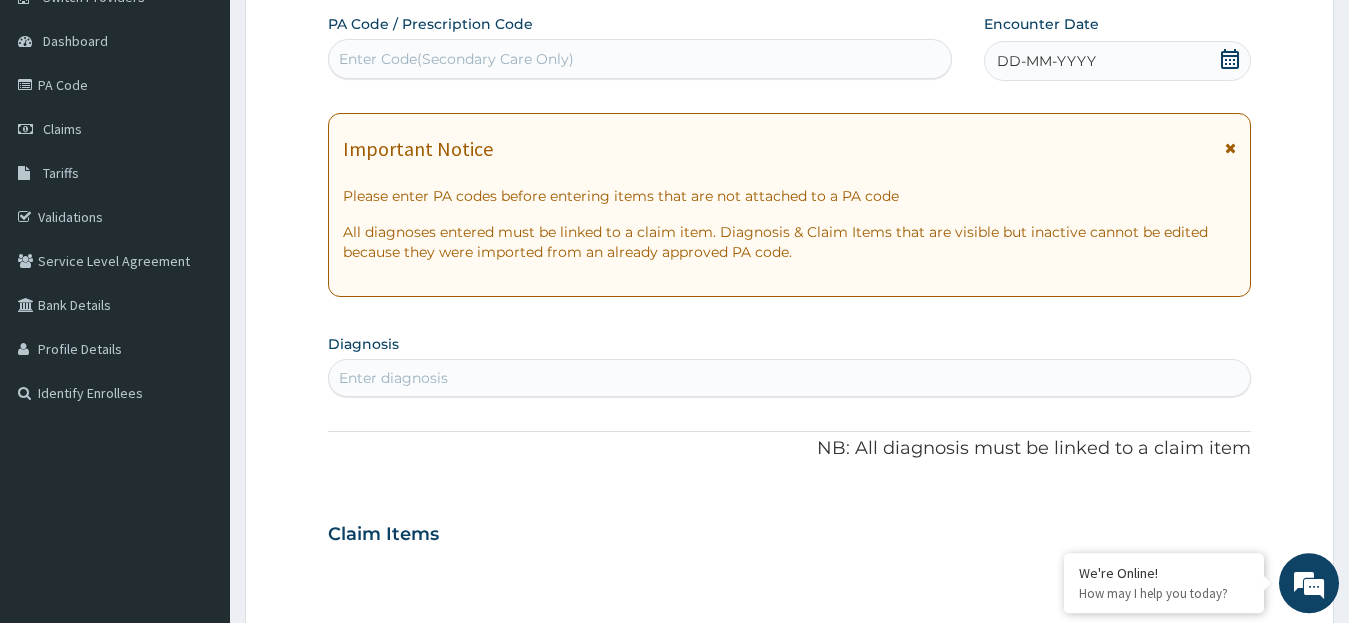 click on "Enter diagnosis" at bounding box center (790, 378) 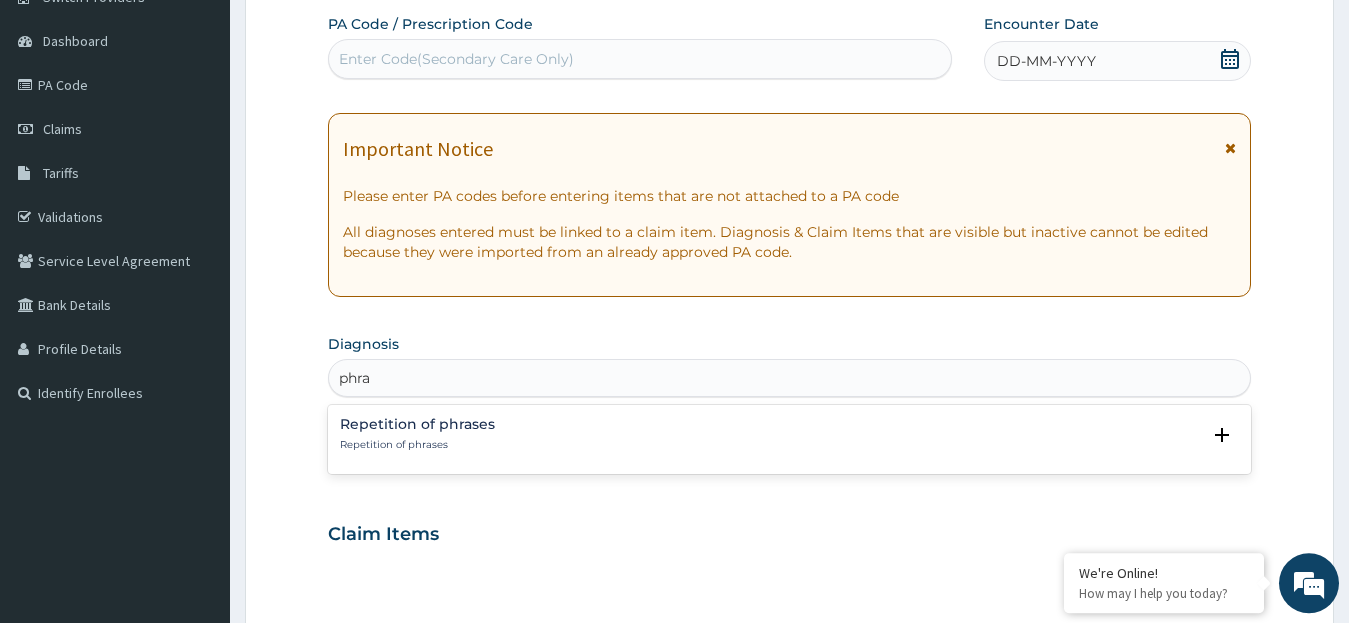 type on "phr" 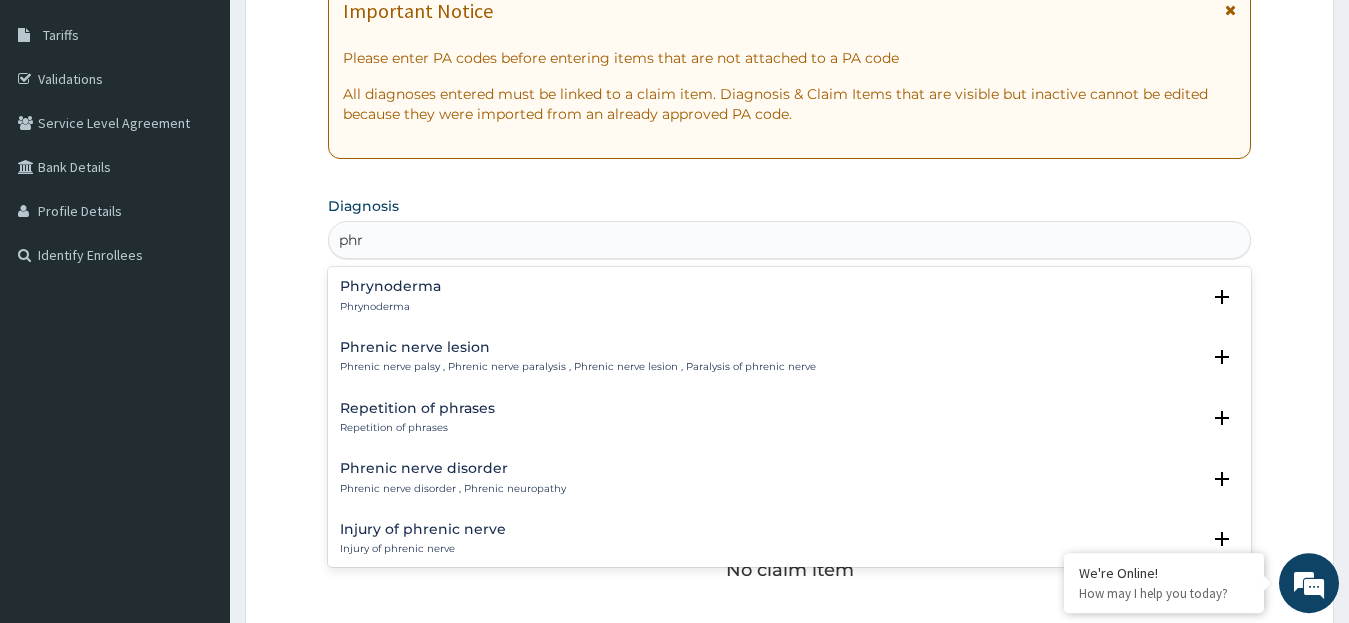 scroll, scrollTop: 313, scrollLeft: 0, axis: vertical 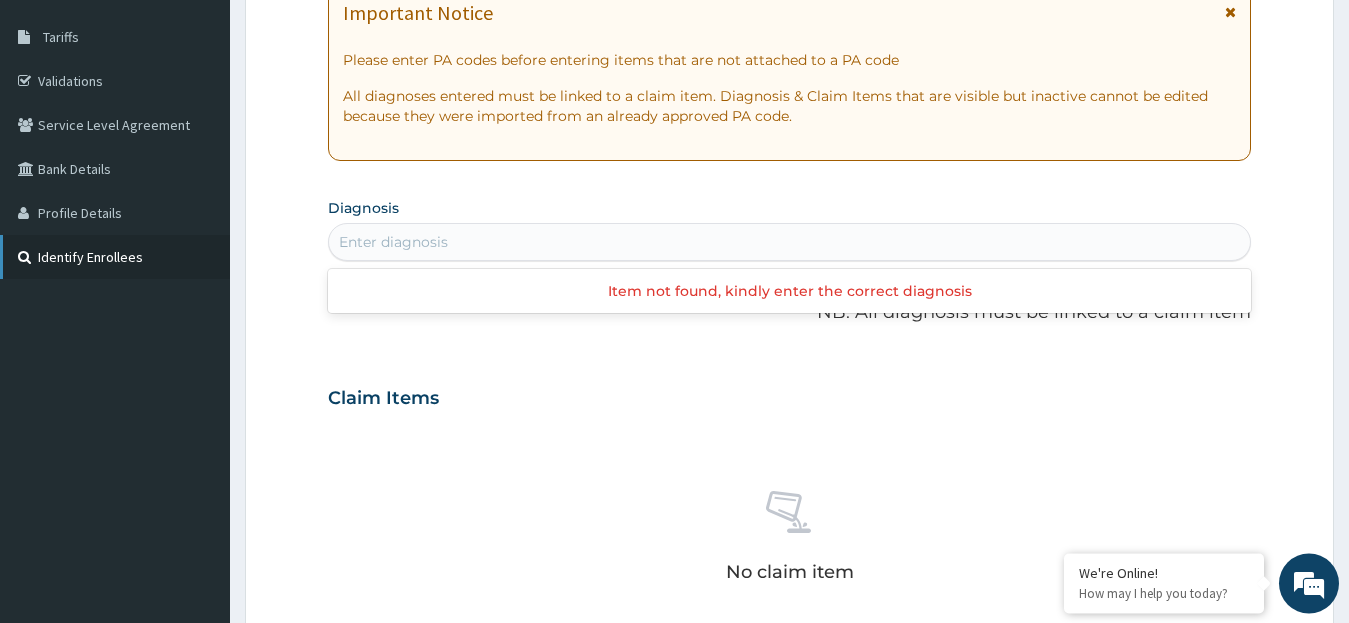 drag, startPoint x: 371, startPoint y: 241, endPoint x: 220, endPoint y: 254, distance: 151.55856 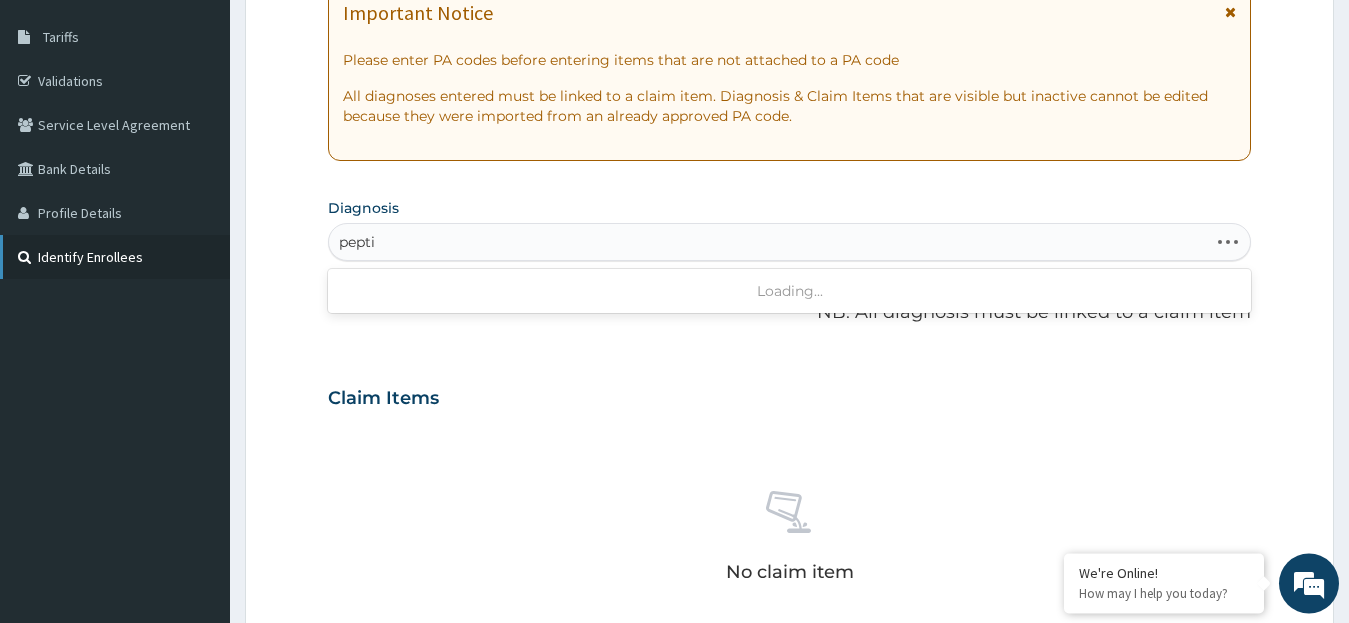 type on "peptic" 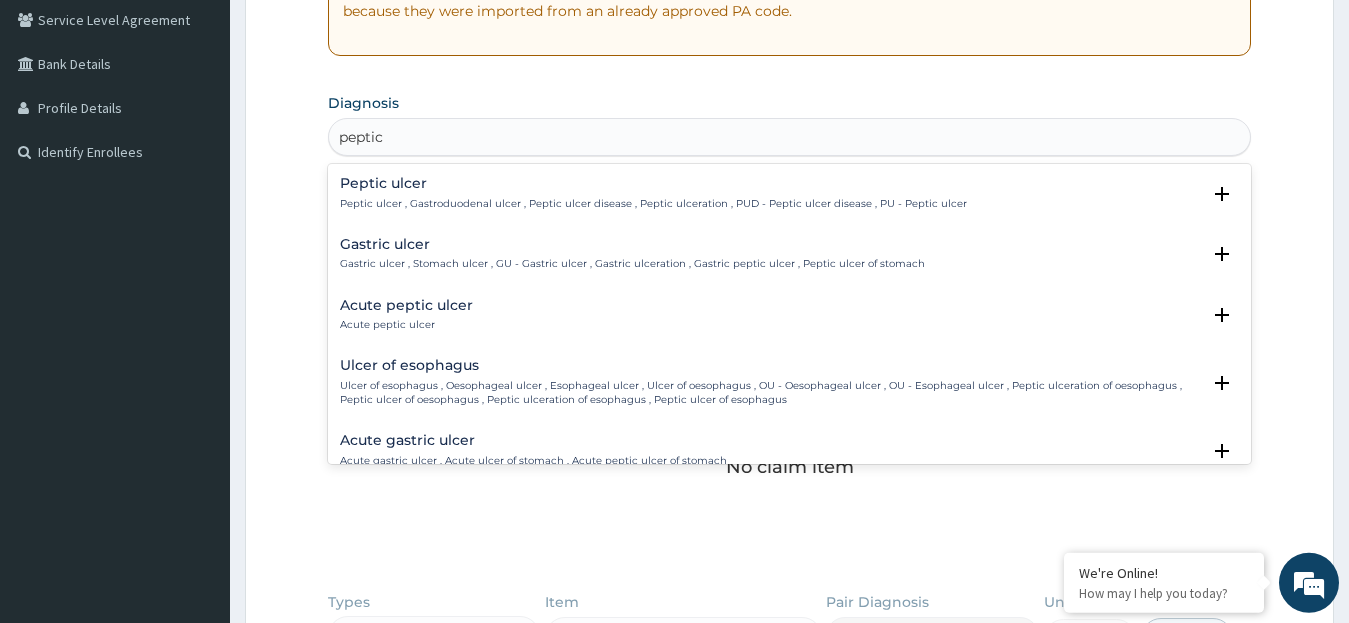 scroll, scrollTop: 444, scrollLeft: 0, axis: vertical 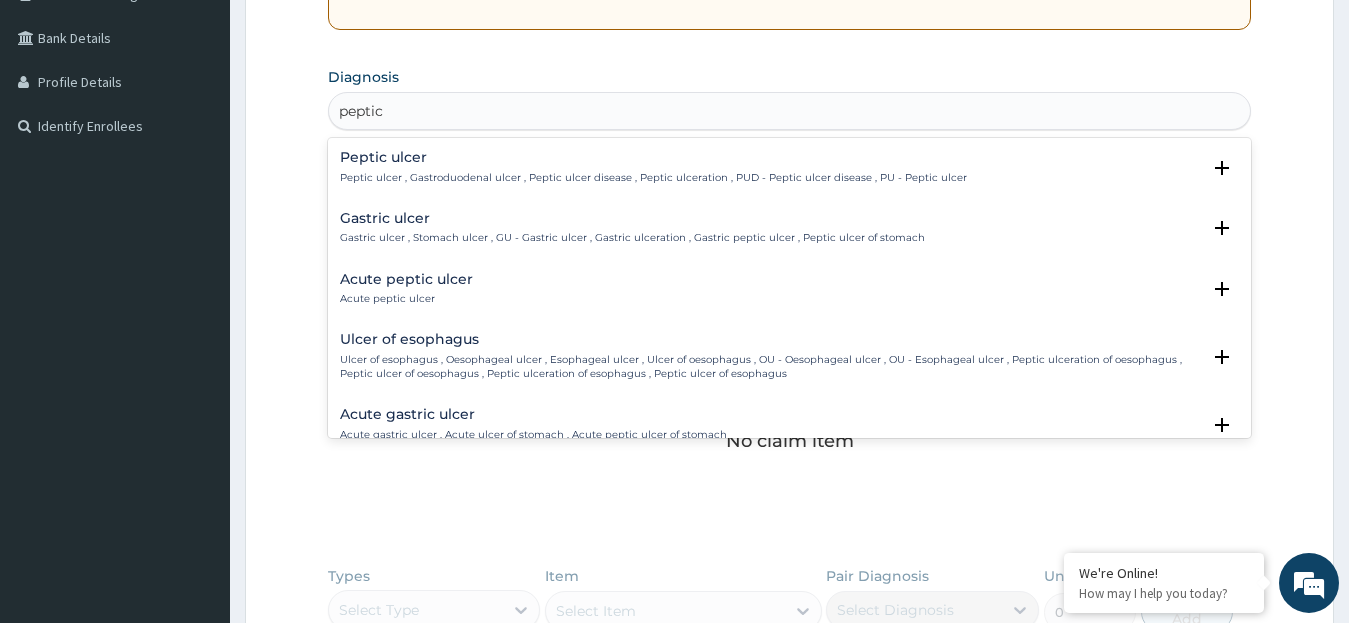 click on "Peptic ulcer Peptic ulcer , Gastroduodenal ulcer , Peptic ulcer disease , Peptic ulceration , PUD - Peptic ulcer disease , PU - Peptic ulcer" at bounding box center [653, 167] 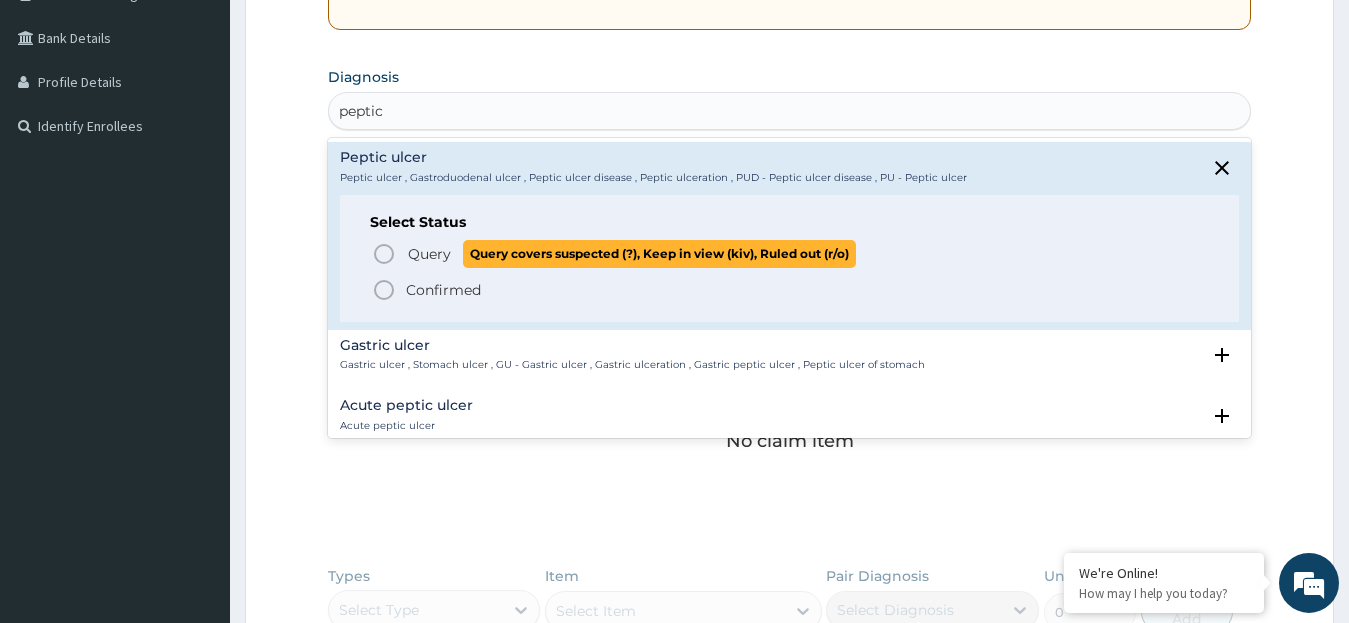 click 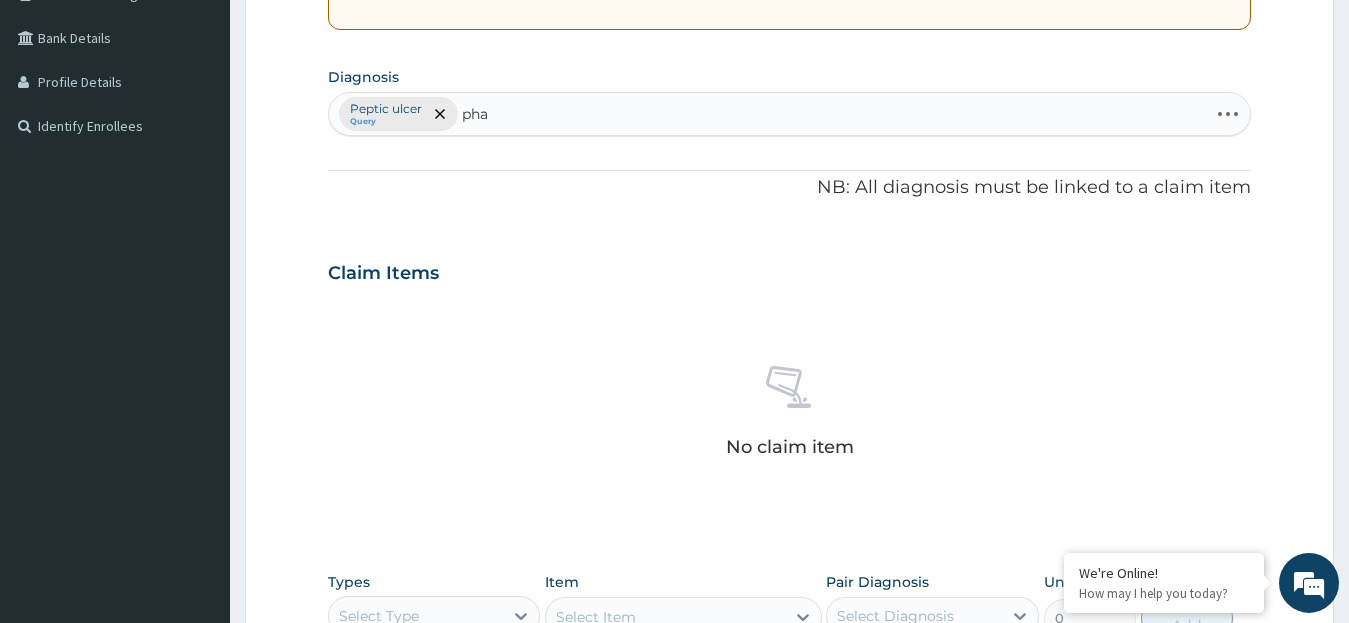 type on "phar" 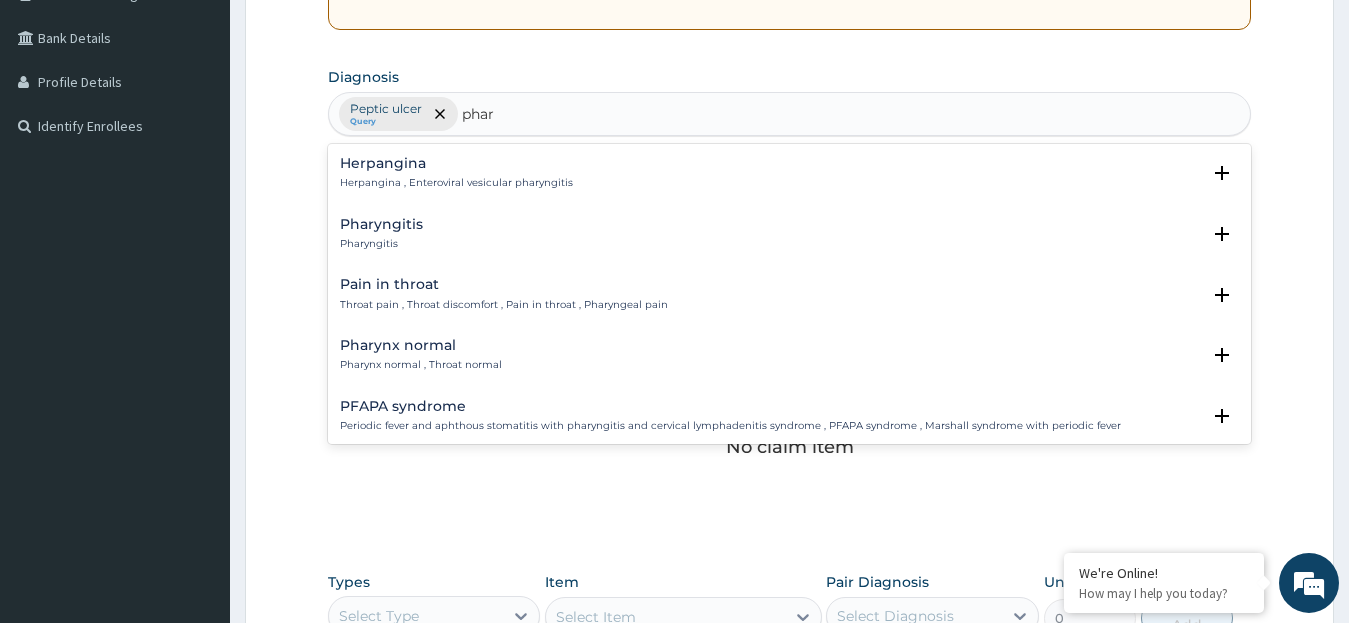 click on "Pharyngitis" at bounding box center [381, 224] 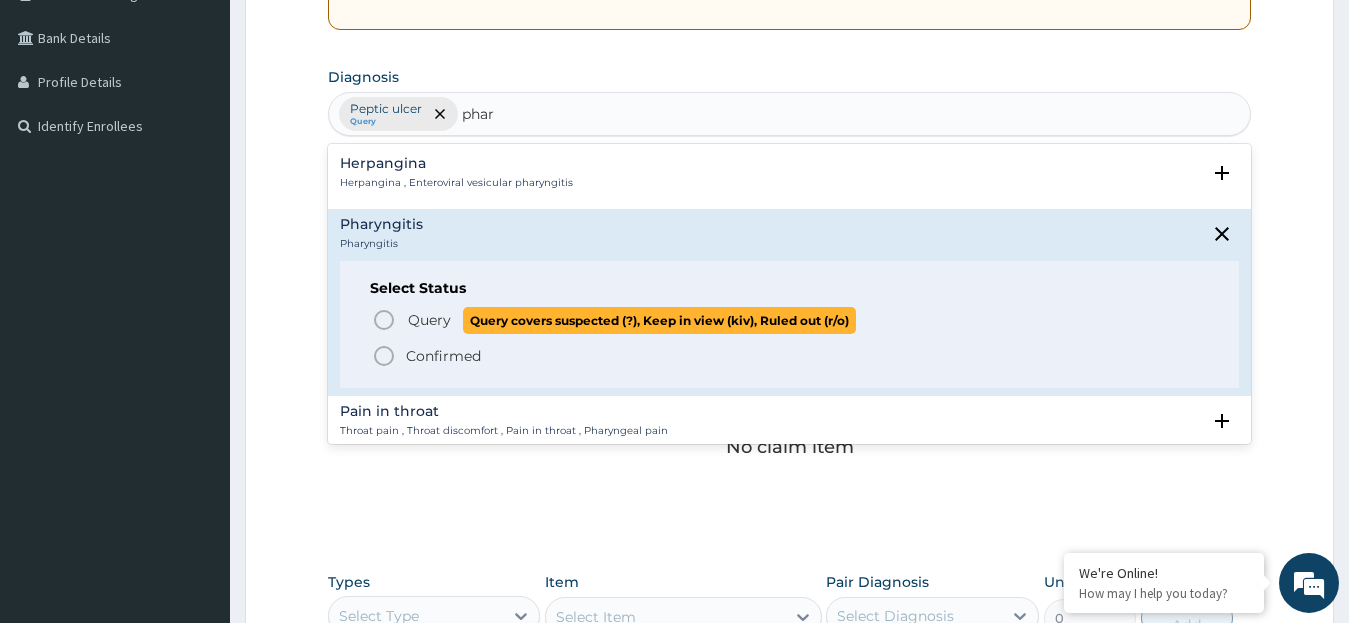 click 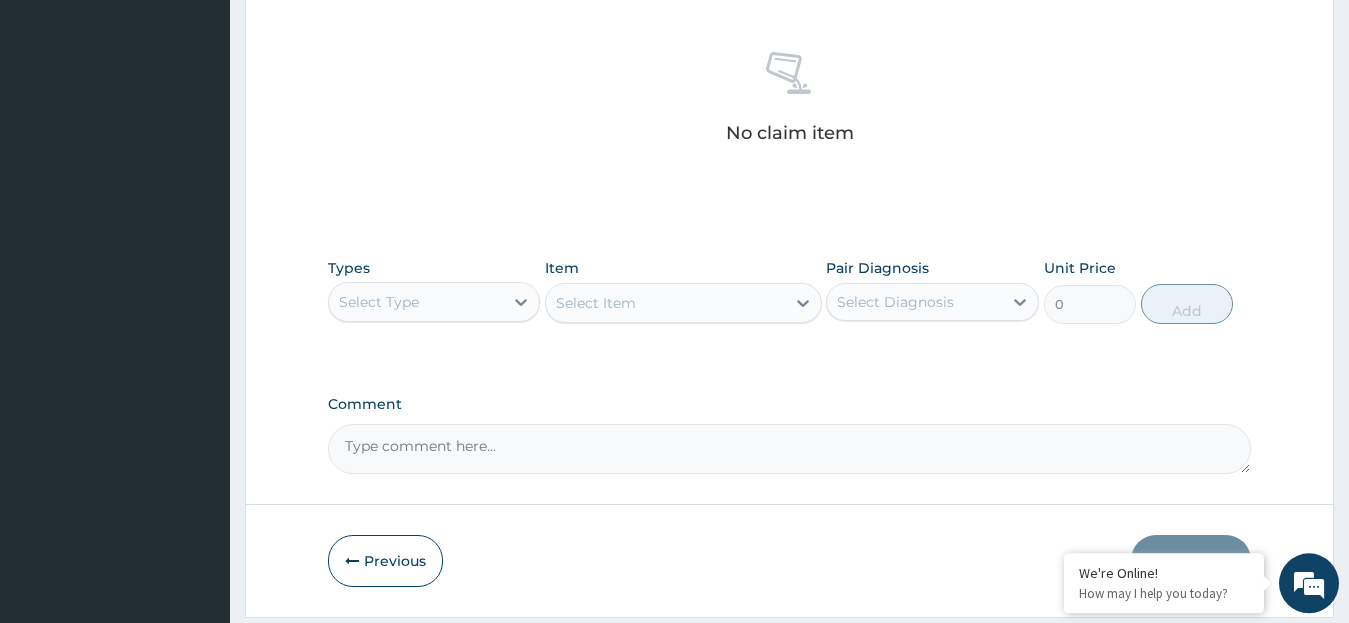scroll, scrollTop: 819, scrollLeft: 0, axis: vertical 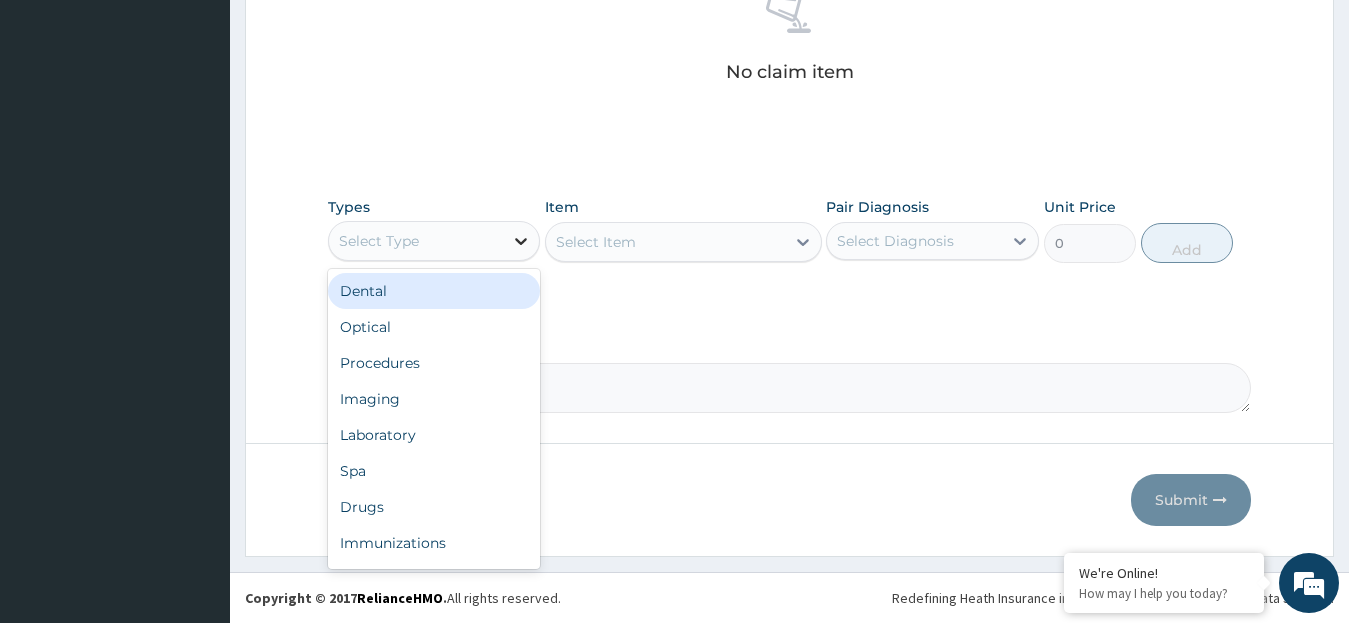 click 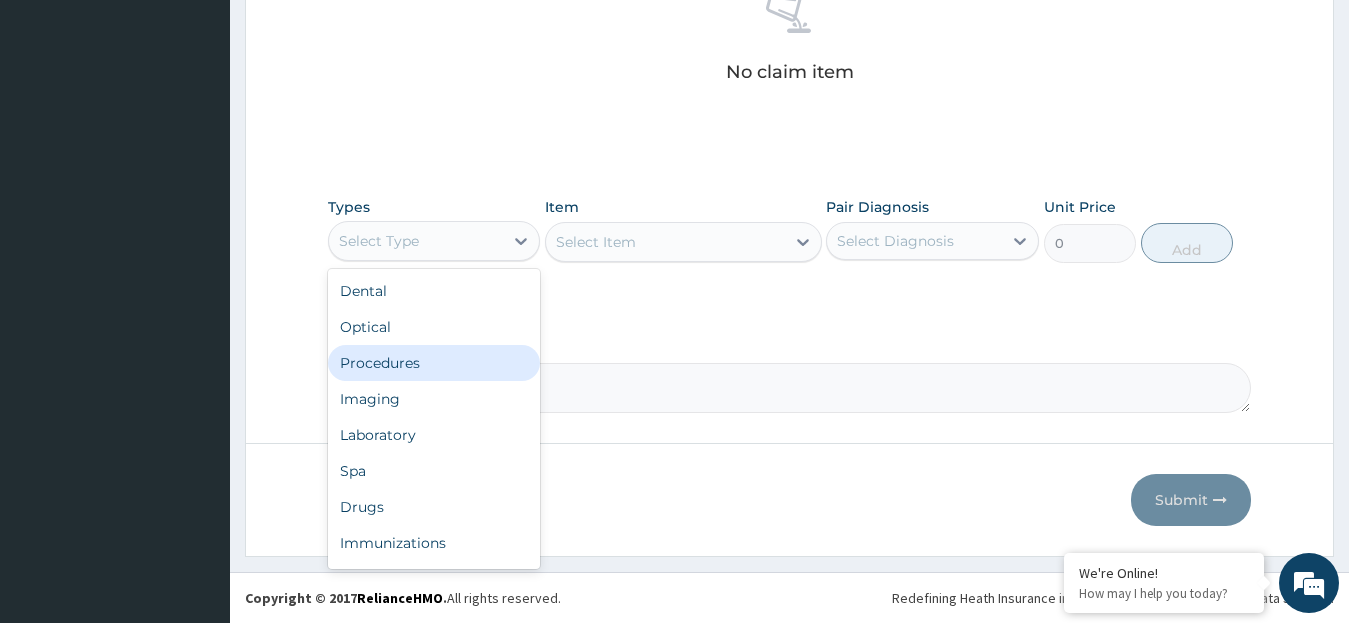 click on "Procedures" at bounding box center (434, 363) 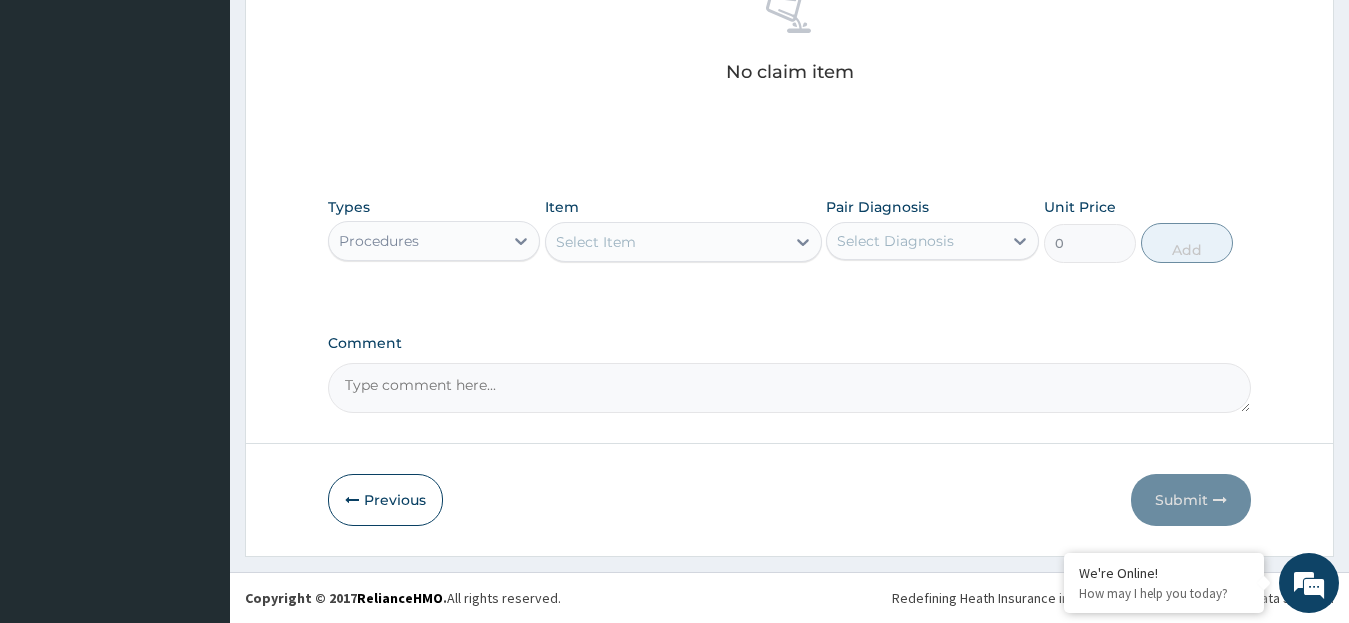 click on "Select Item" at bounding box center [683, 242] 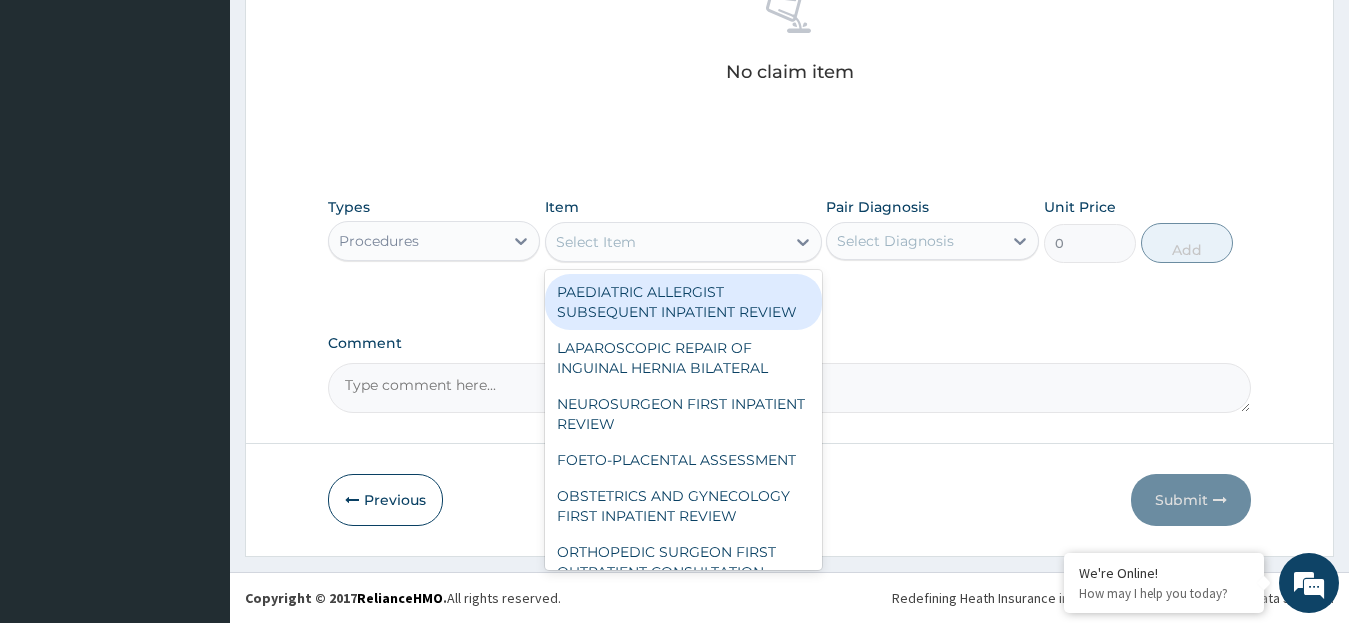 click 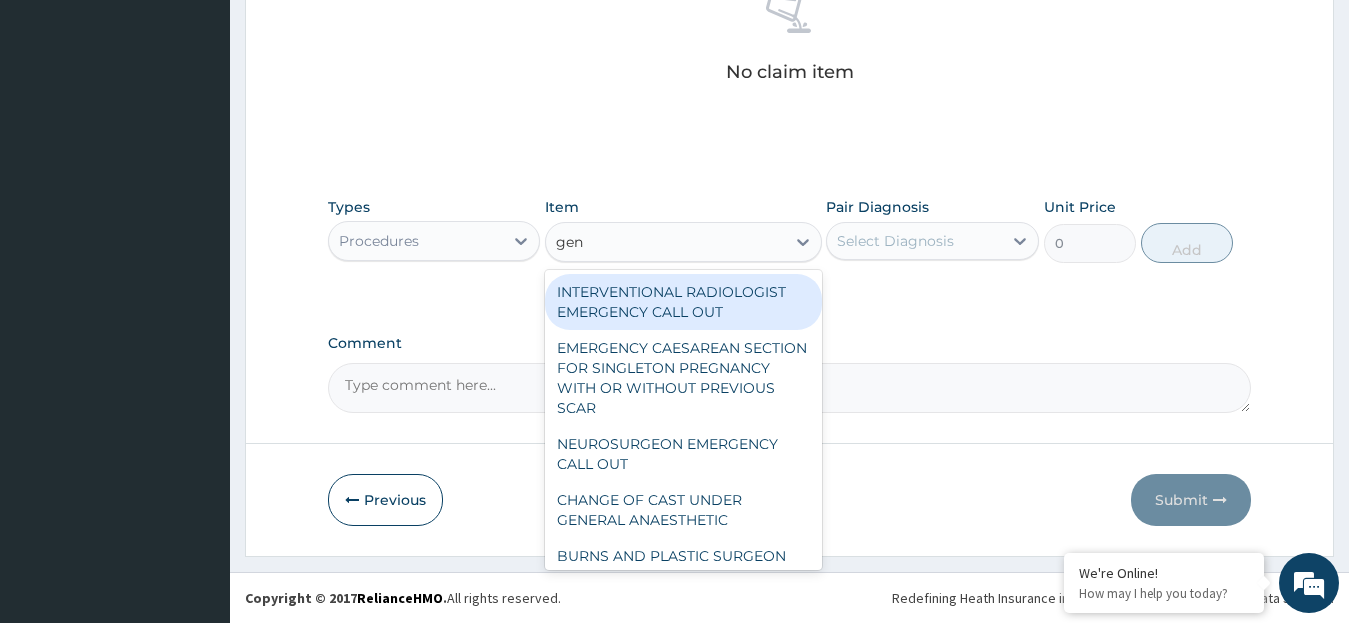 type on "gene" 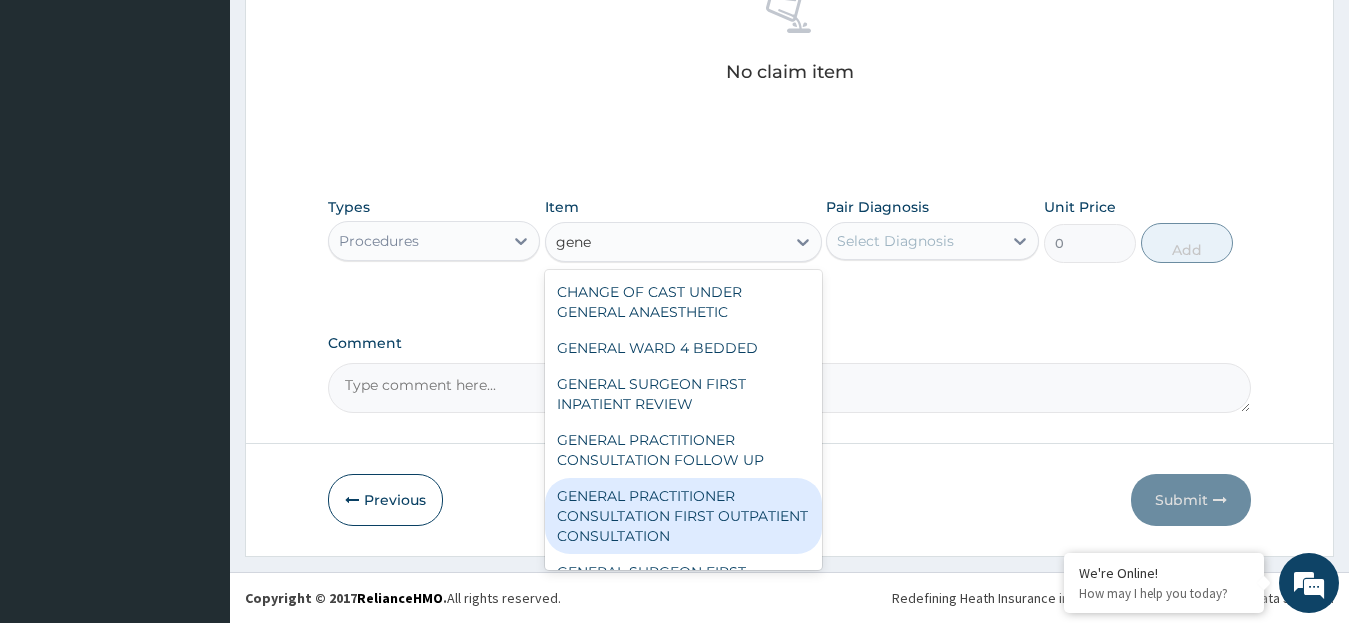 click on "GENERAL PRACTITIONER CONSULTATION FIRST OUTPATIENT CONSULTATION" at bounding box center [683, 516] 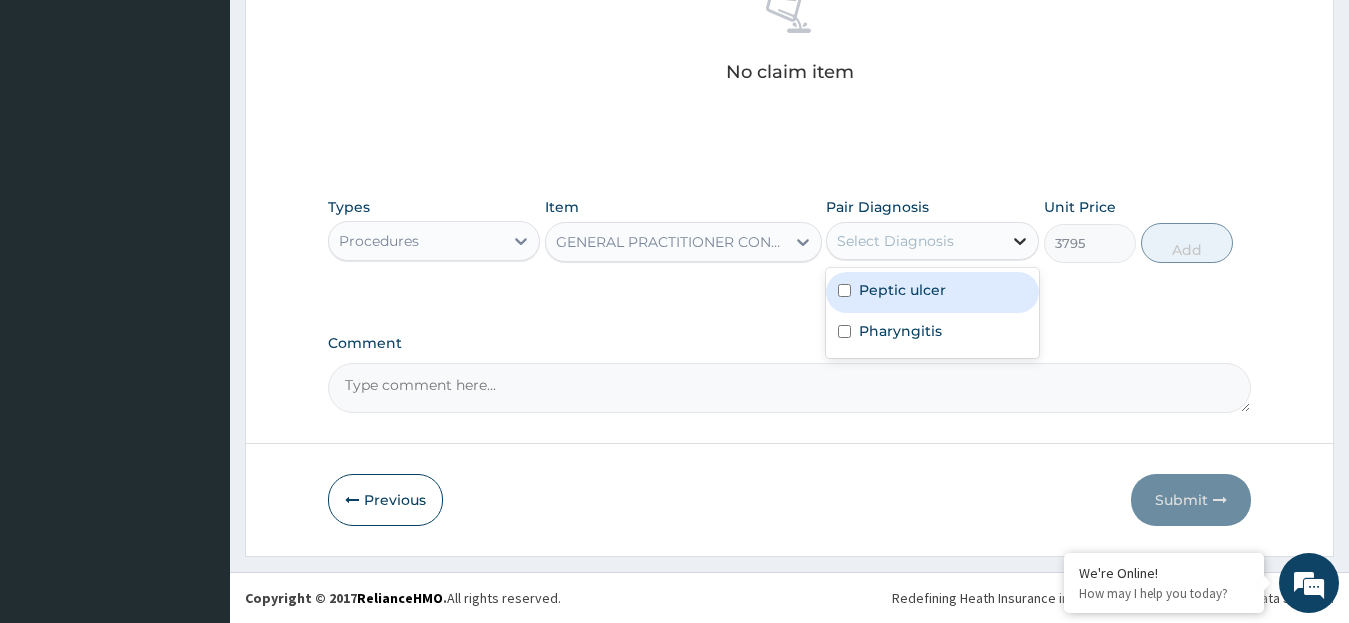click 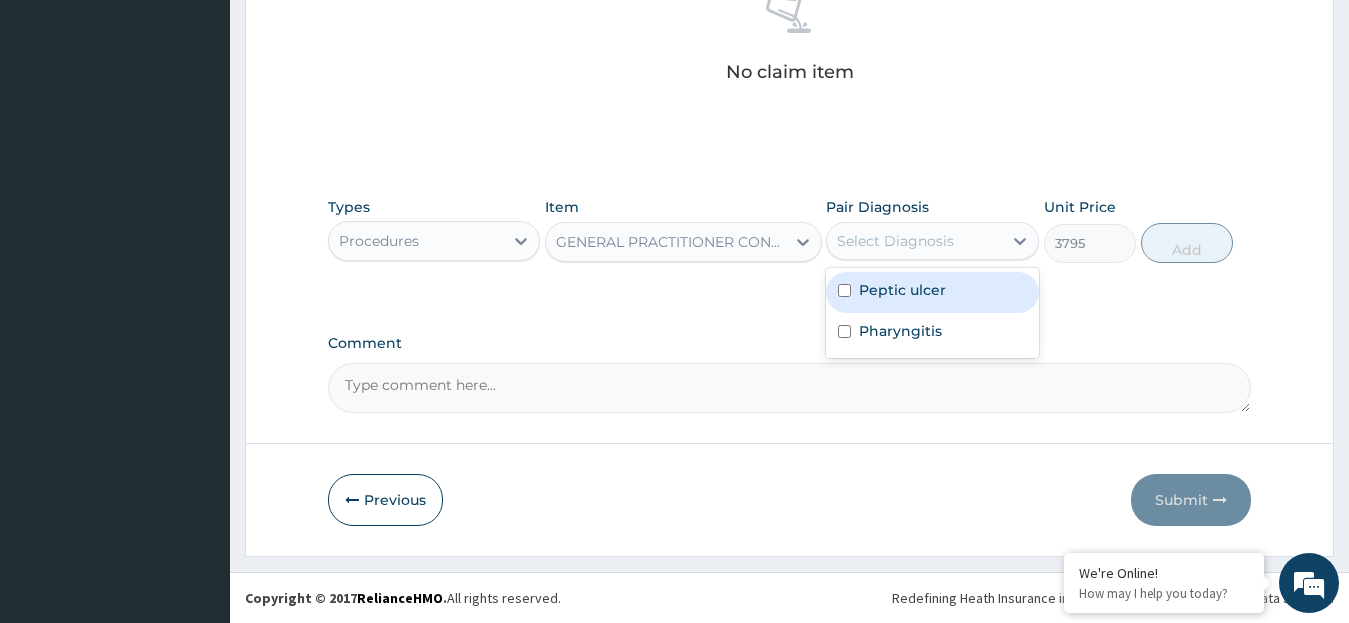 click on "Peptic ulcer" at bounding box center (932, 292) 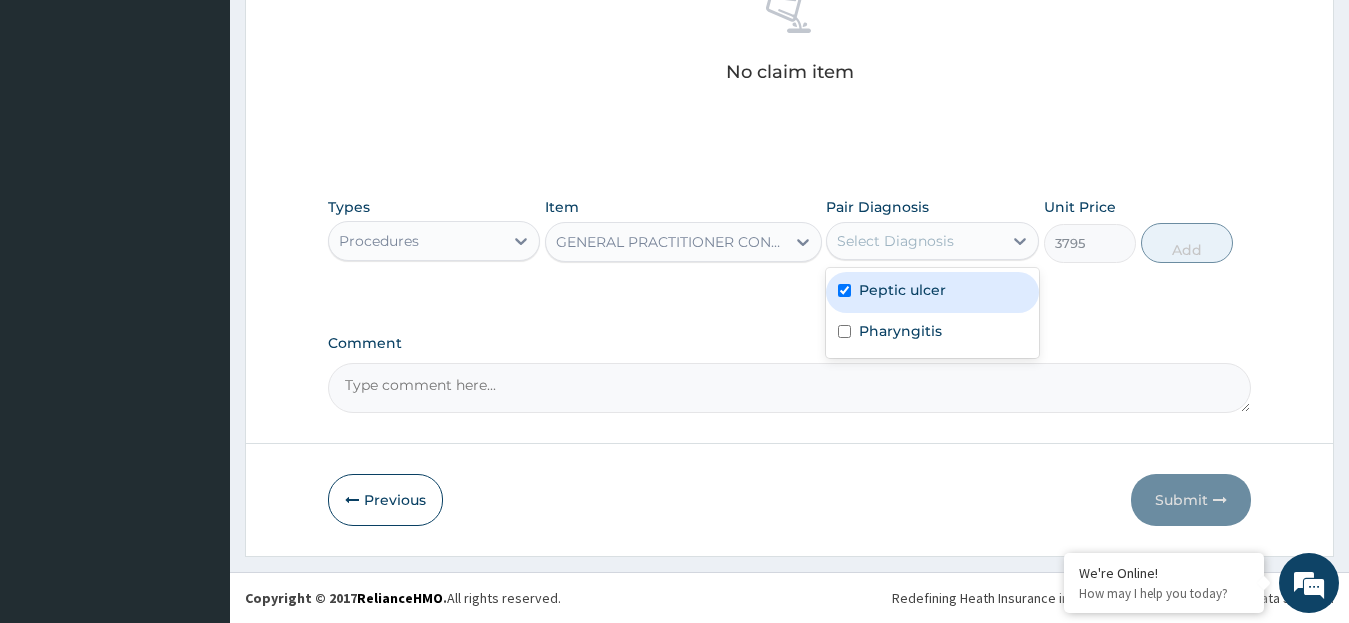 checkbox on "true" 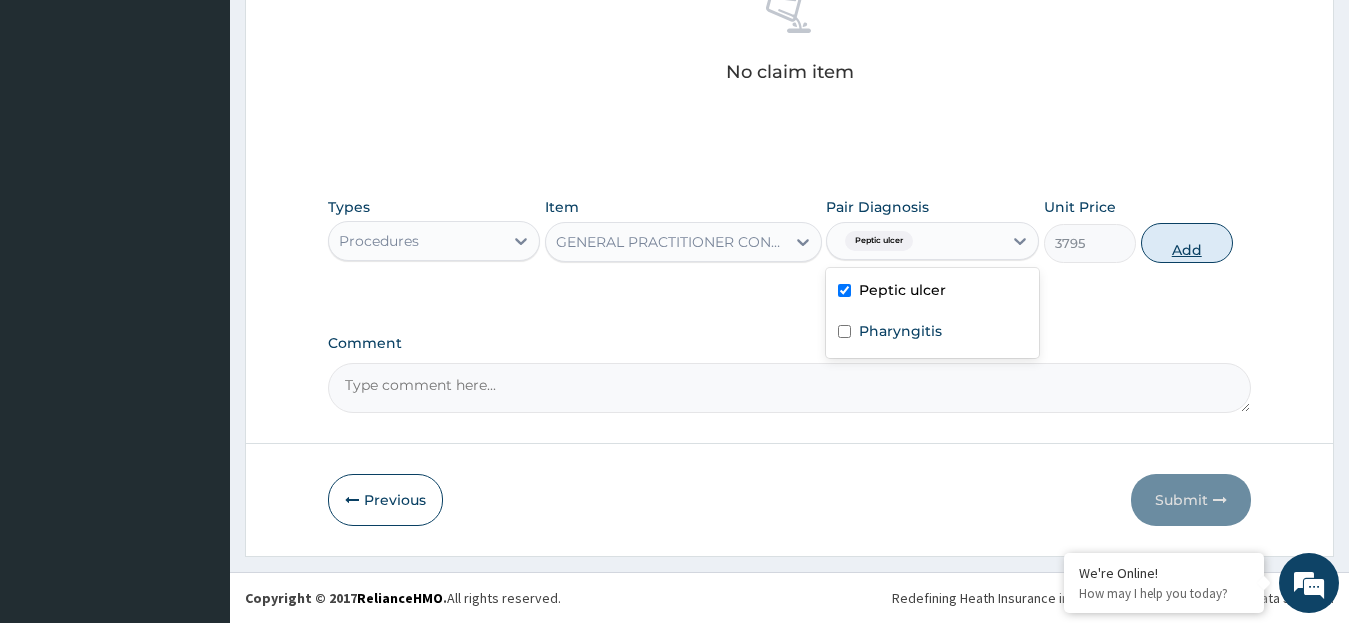 click on "Add" at bounding box center [1187, 243] 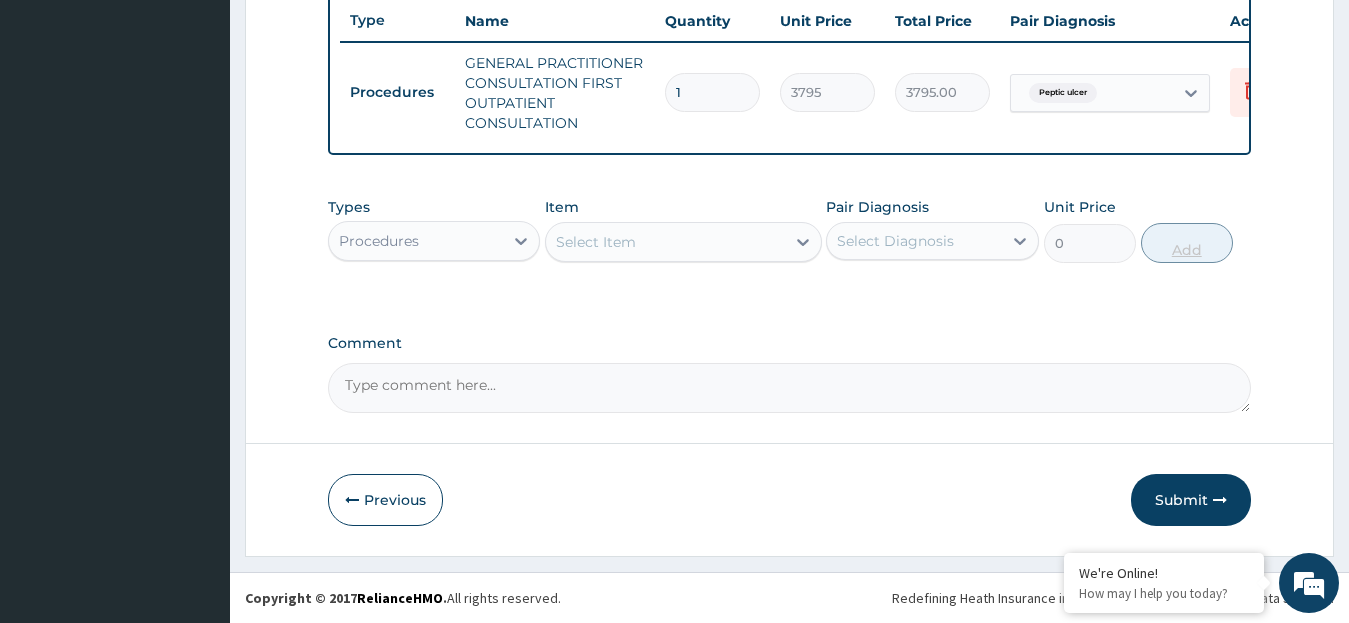 scroll, scrollTop: 772, scrollLeft: 0, axis: vertical 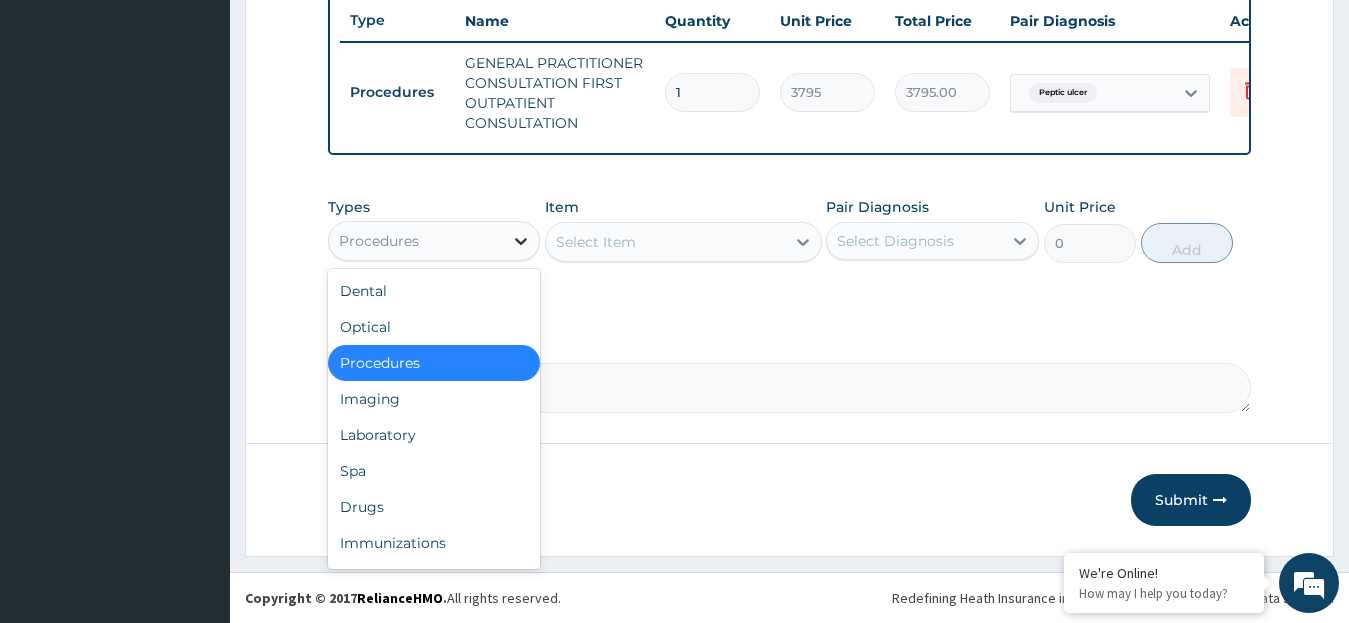 click 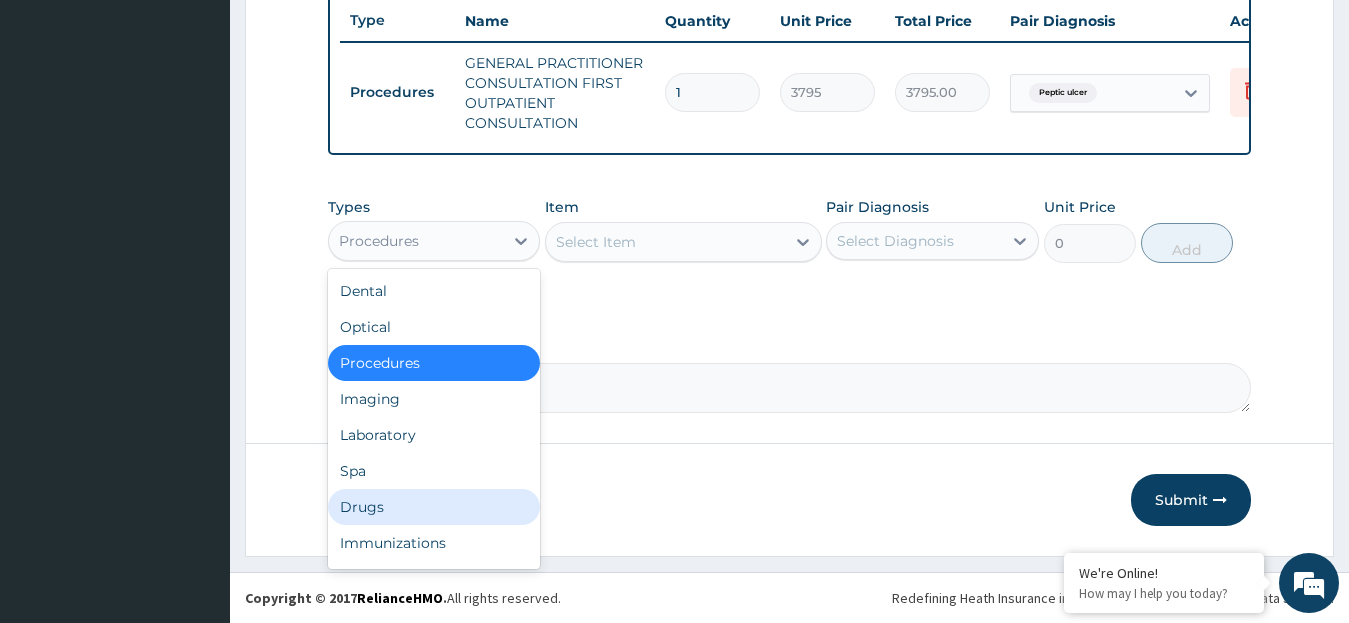 click on "Drugs" at bounding box center [434, 507] 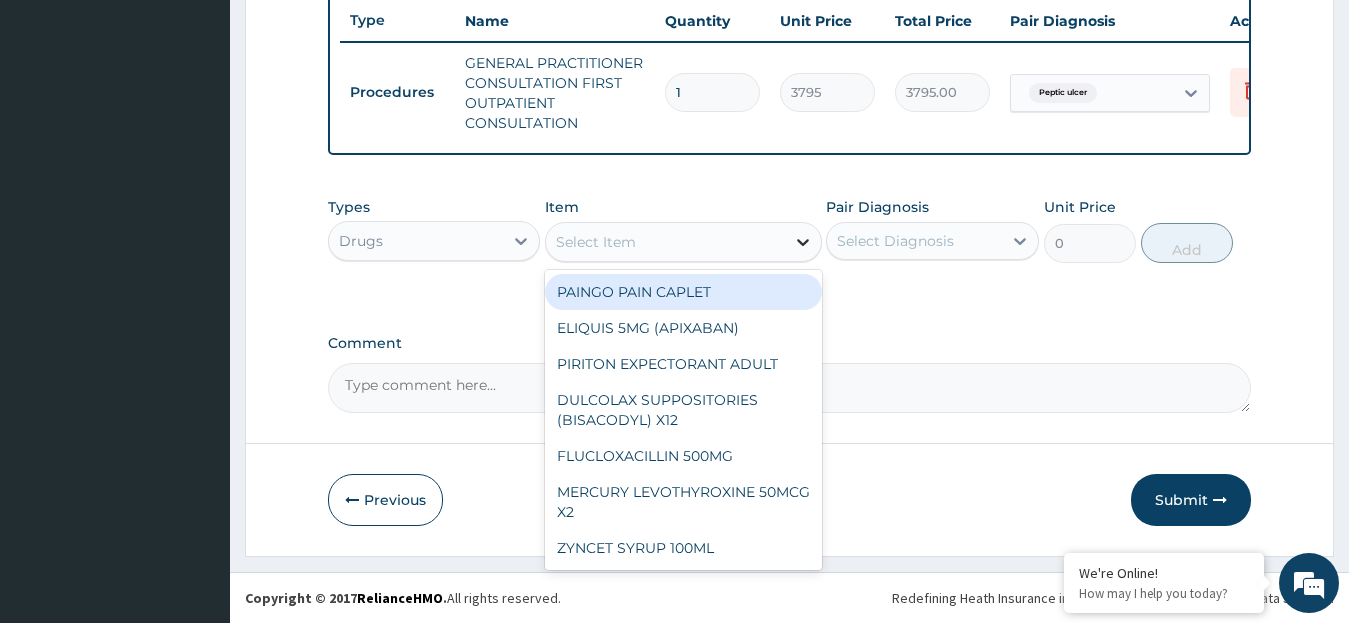 click 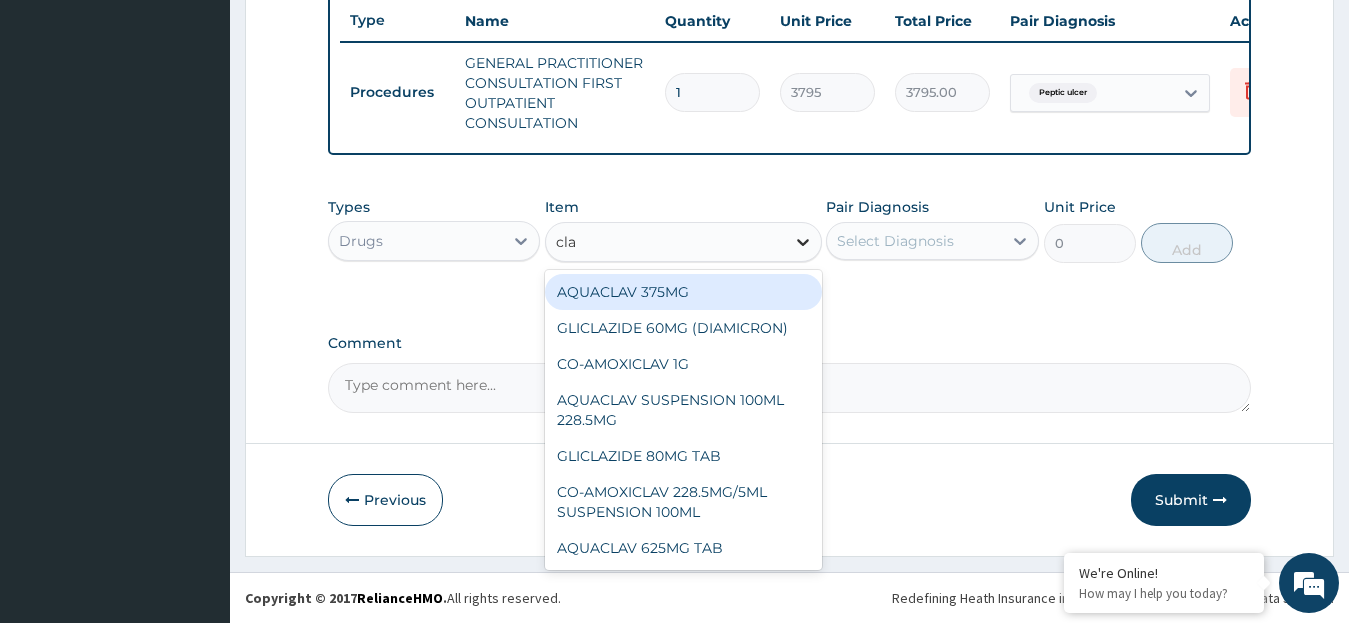 type on "clav" 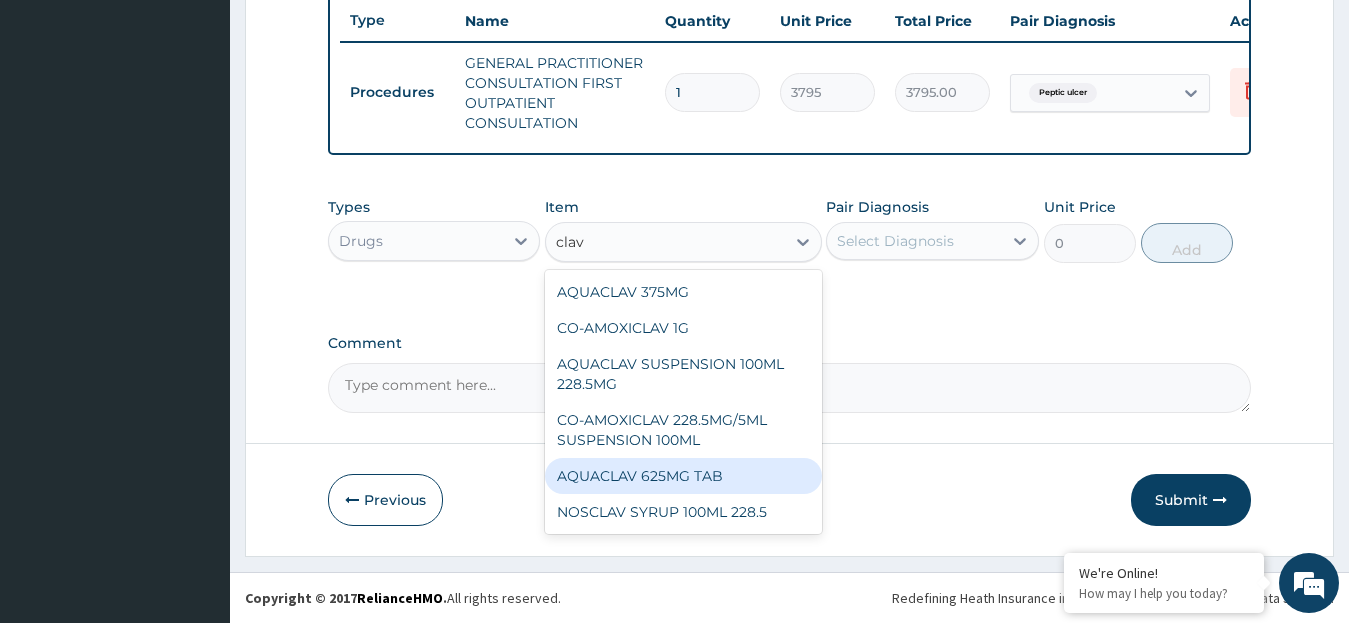 click on "AQUACLAV 625MG TAB" at bounding box center (683, 476) 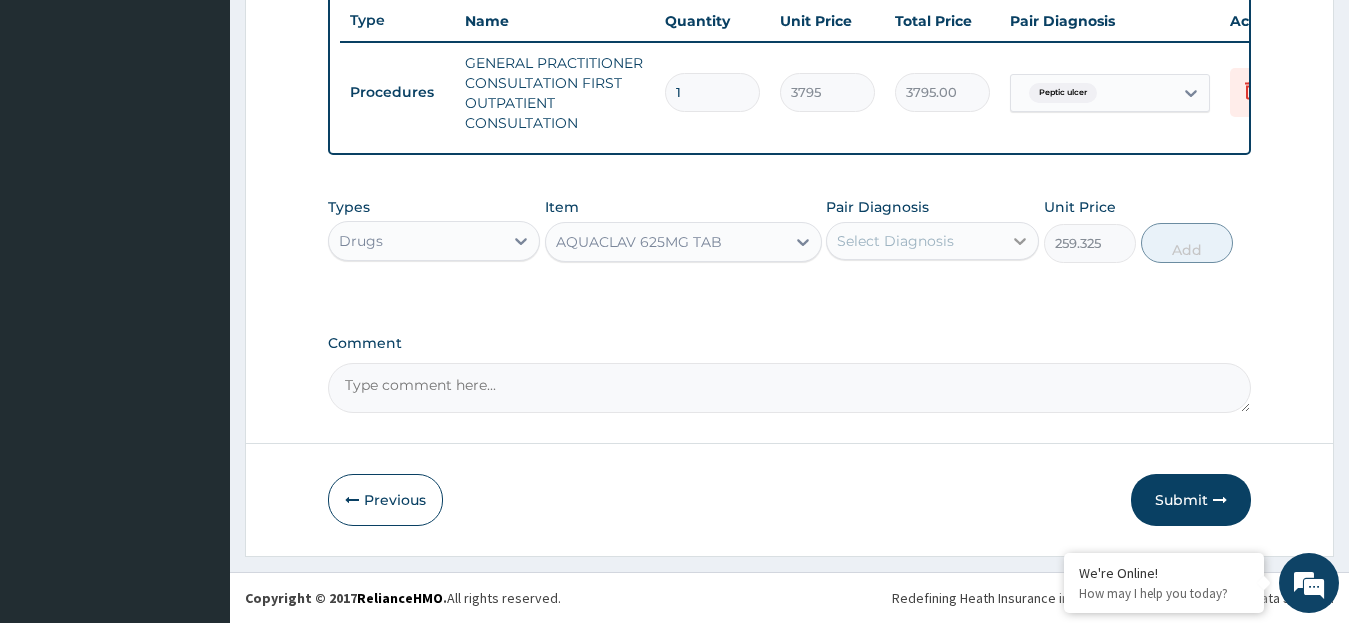 click 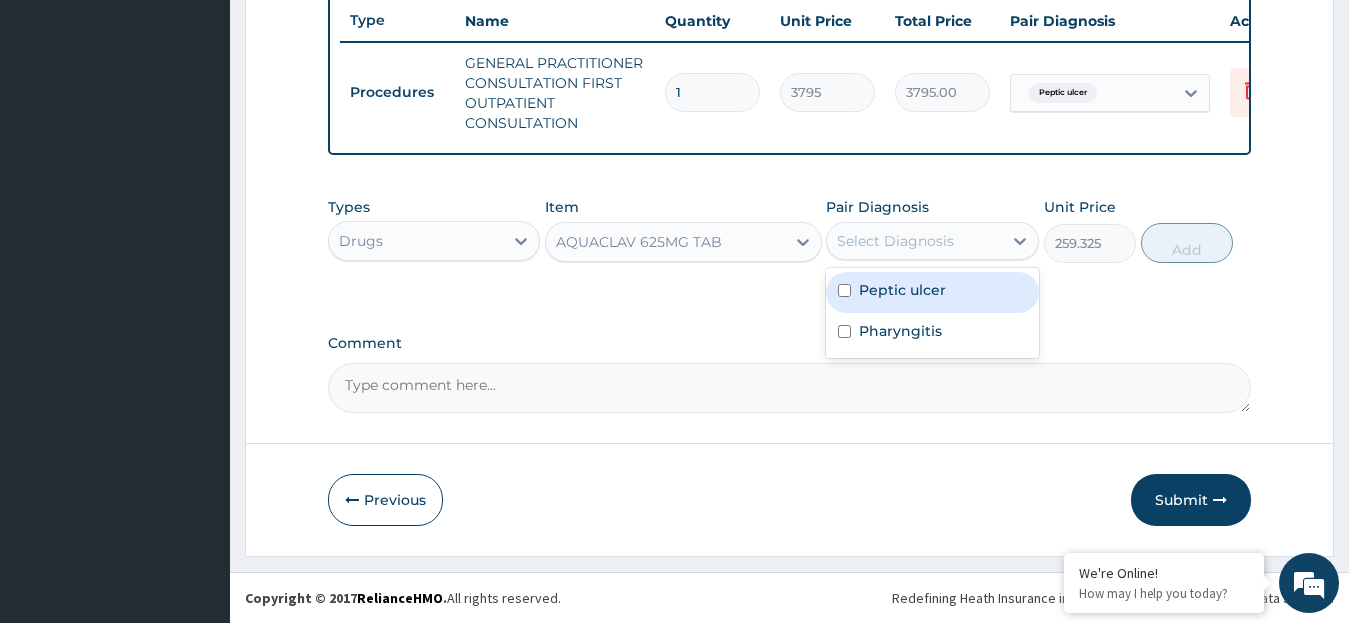 click on "Peptic ulcer" at bounding box center [932, 292] 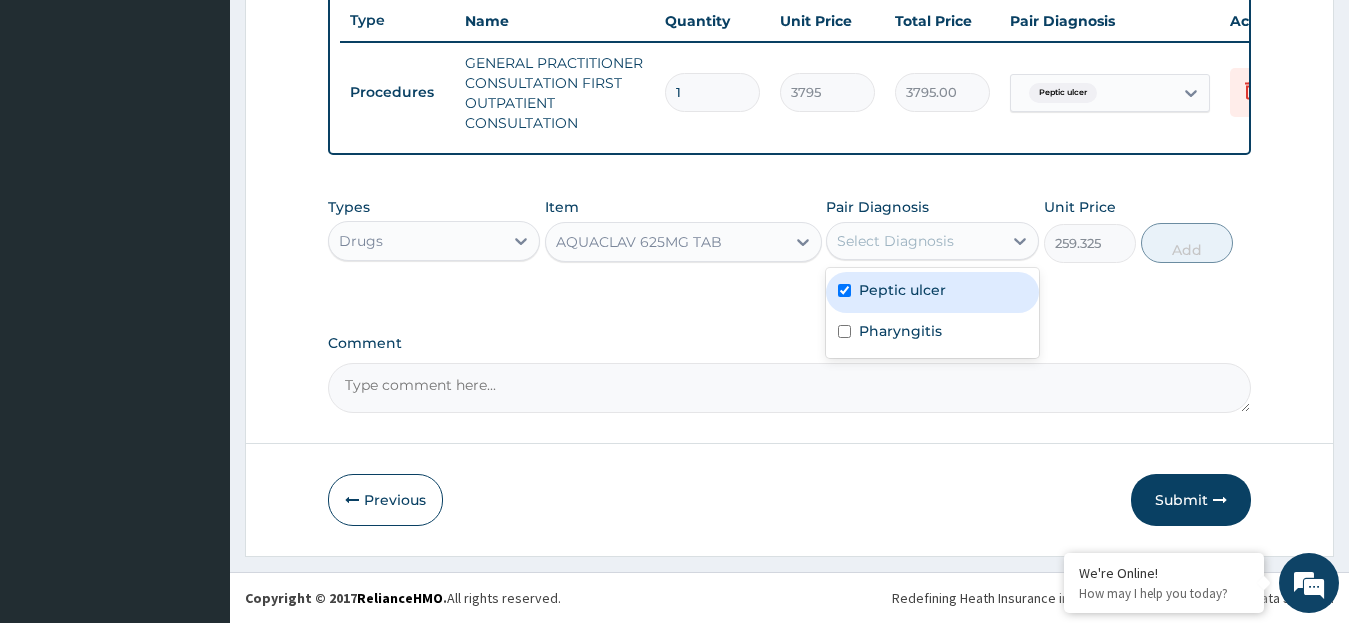 checkbox on "true" 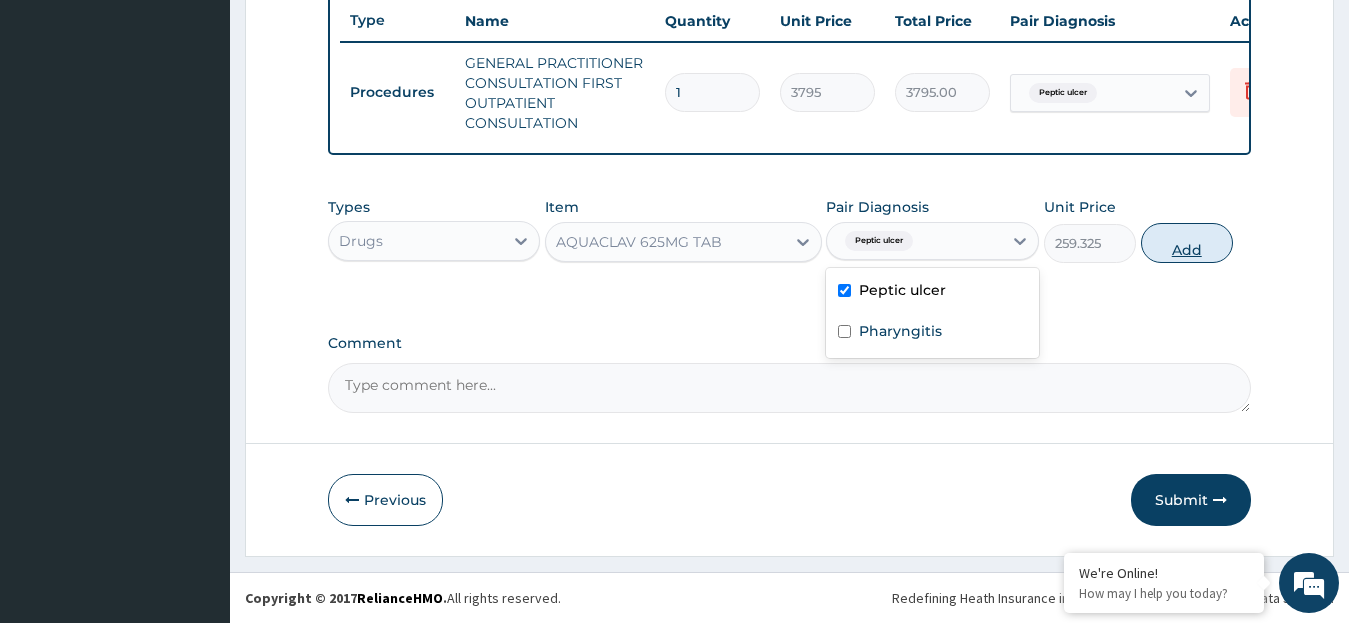 click on "Add" at bounding box center [1187, 243] 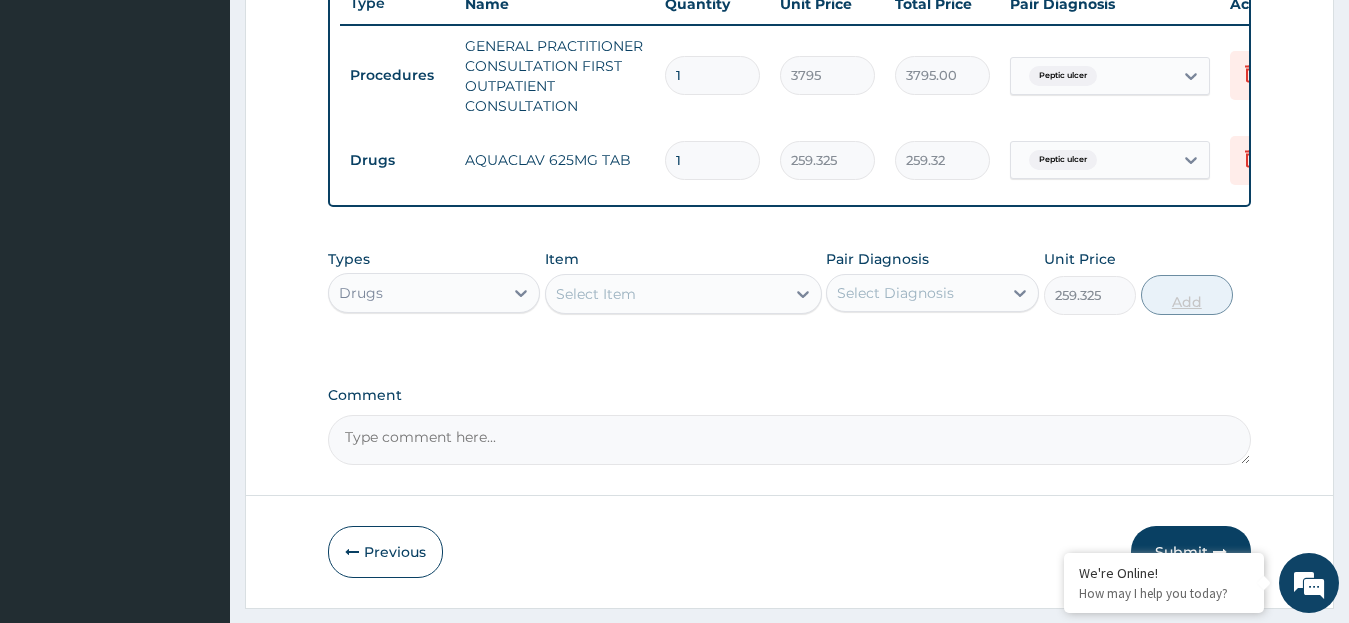 type on "0" 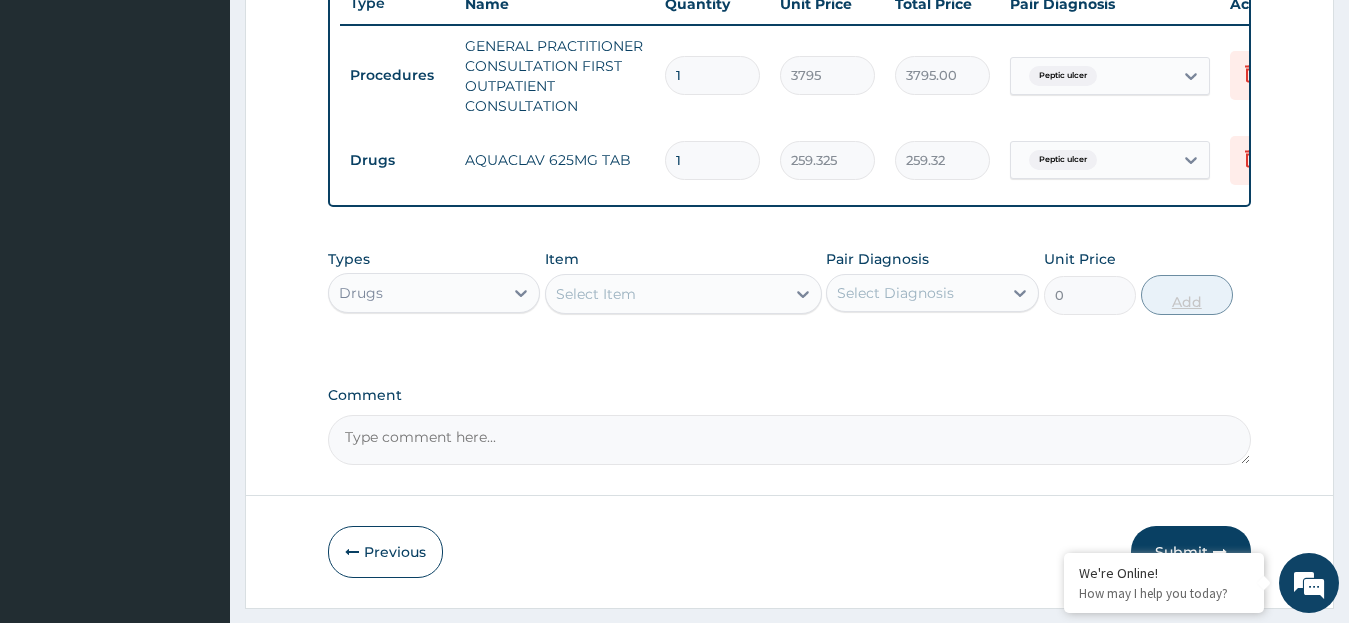 type on "14" 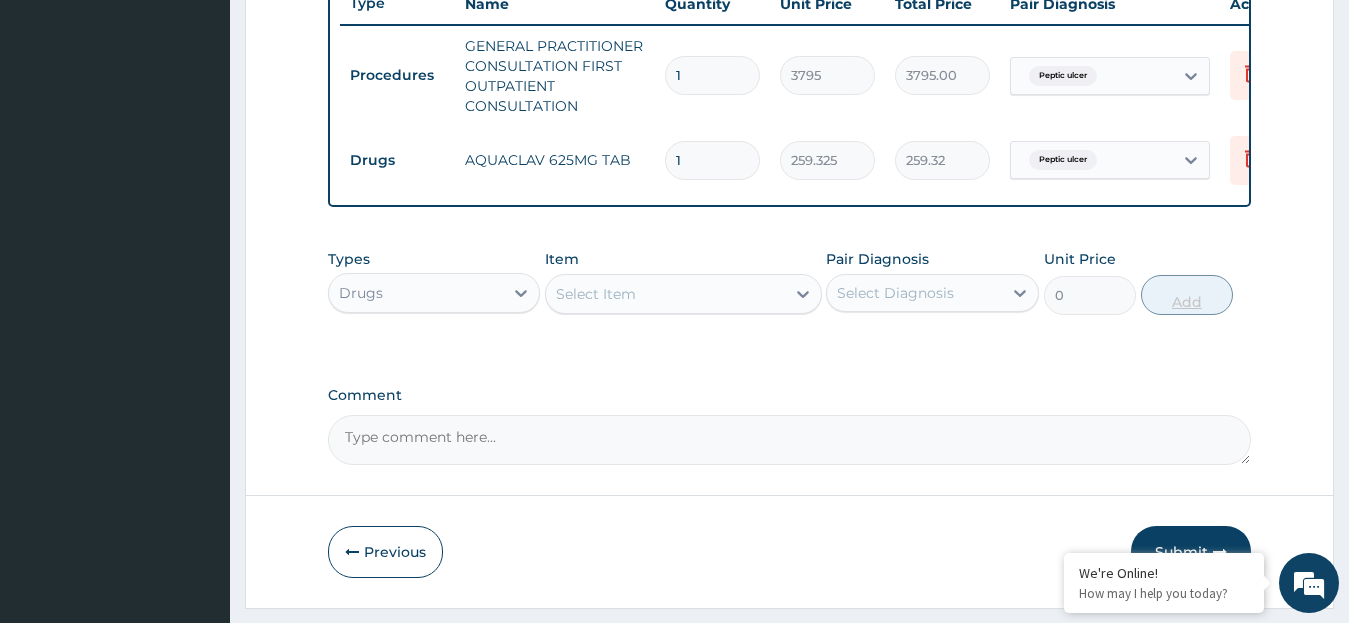 type on "3630.55" 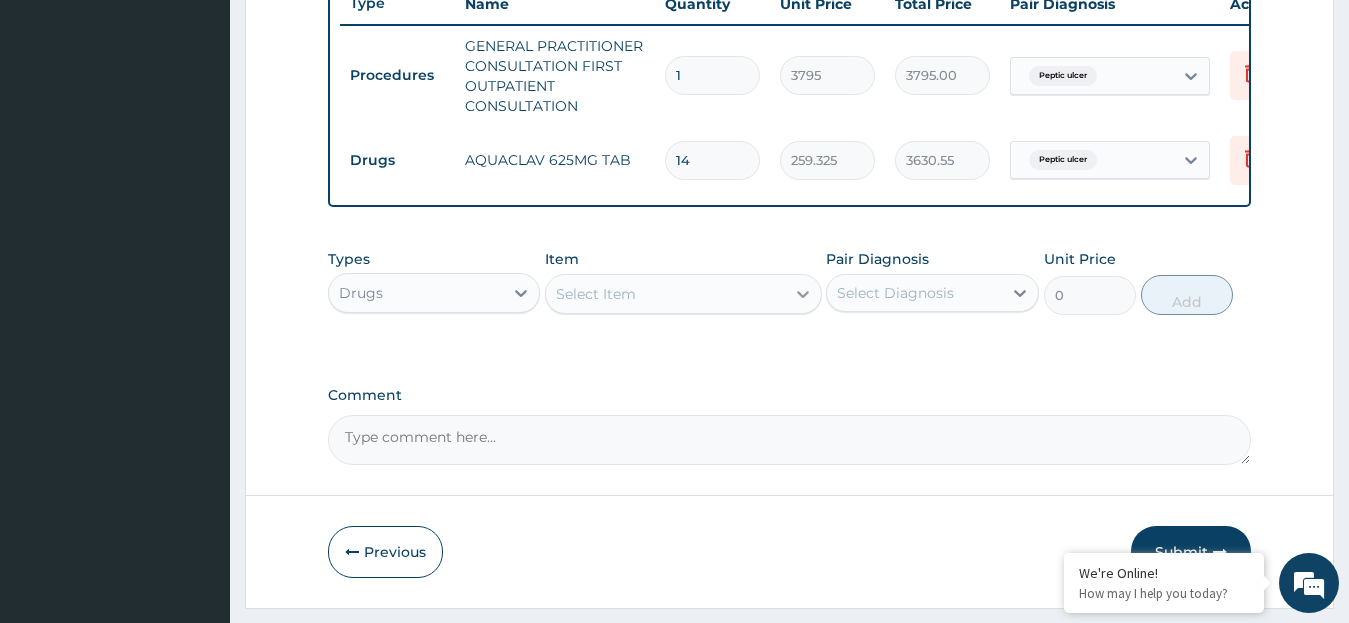 type on "14" 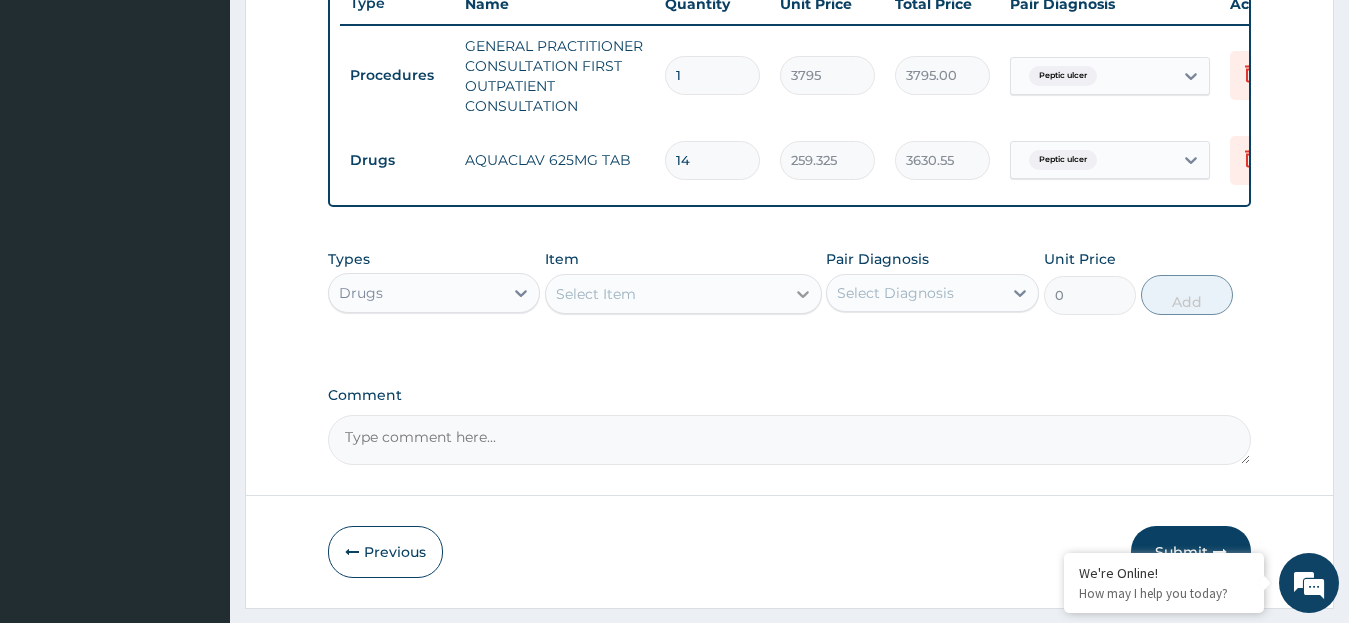 click 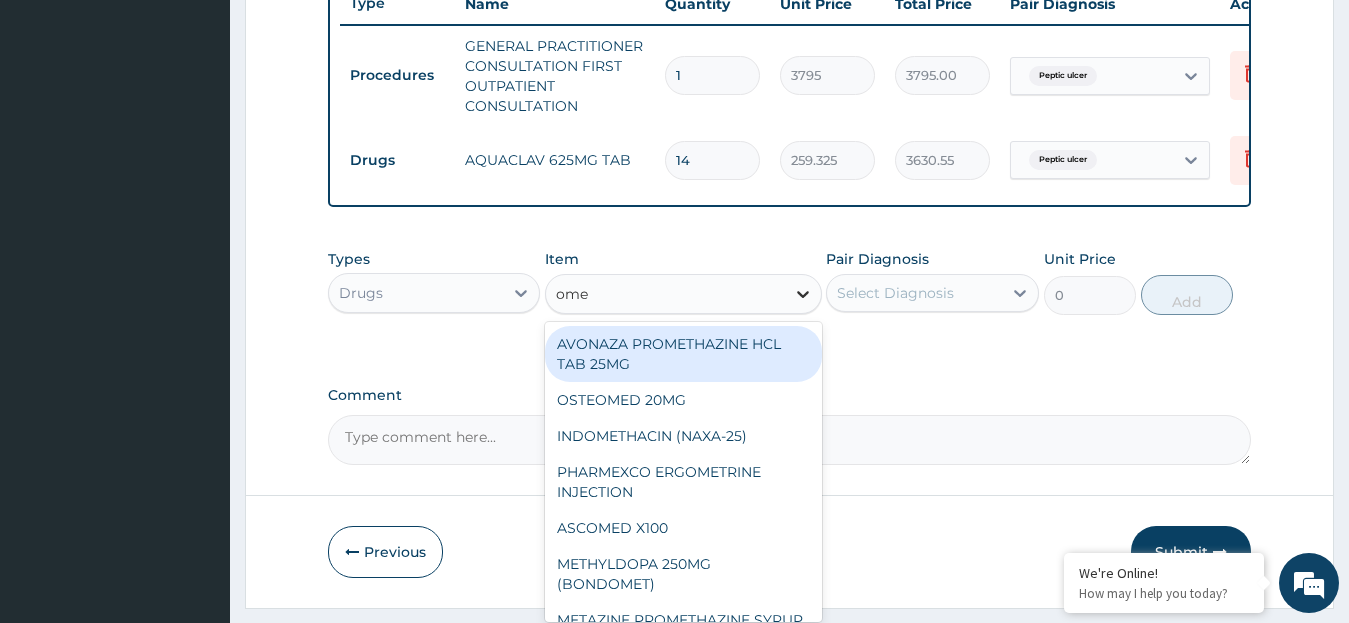 type on "omep" 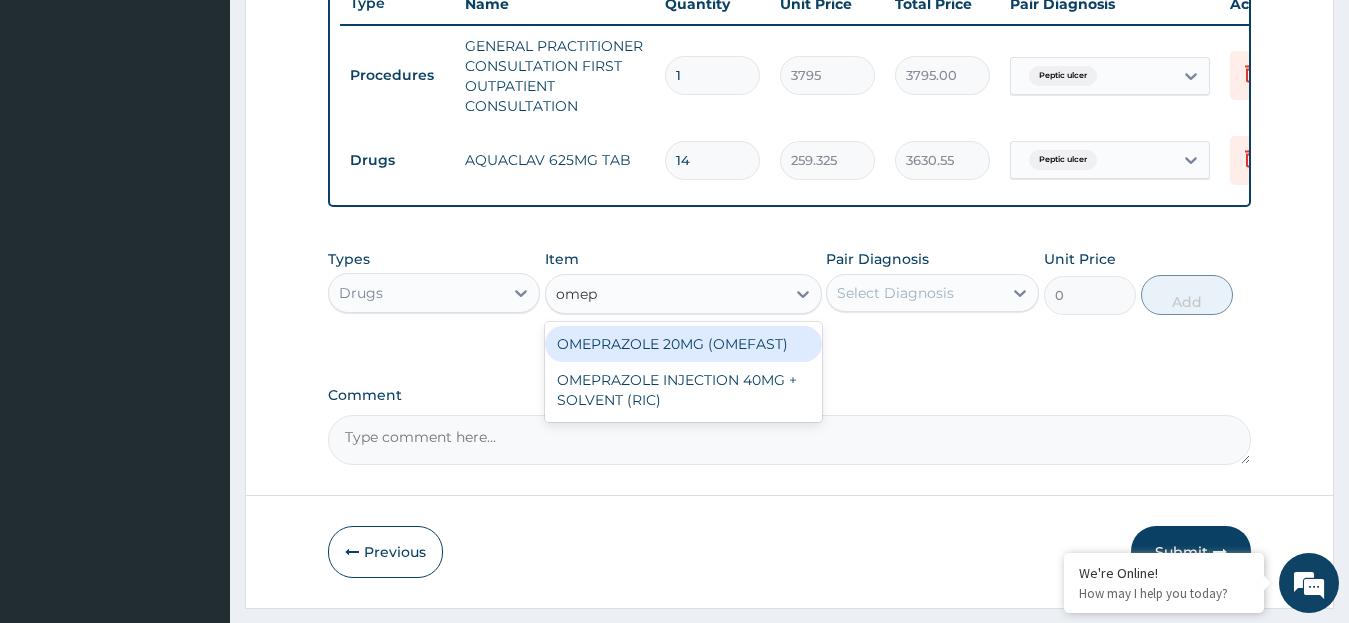 click on "OMEPRAZOLE 20MG (OMEFAST)" at bounding box center [683, 344] 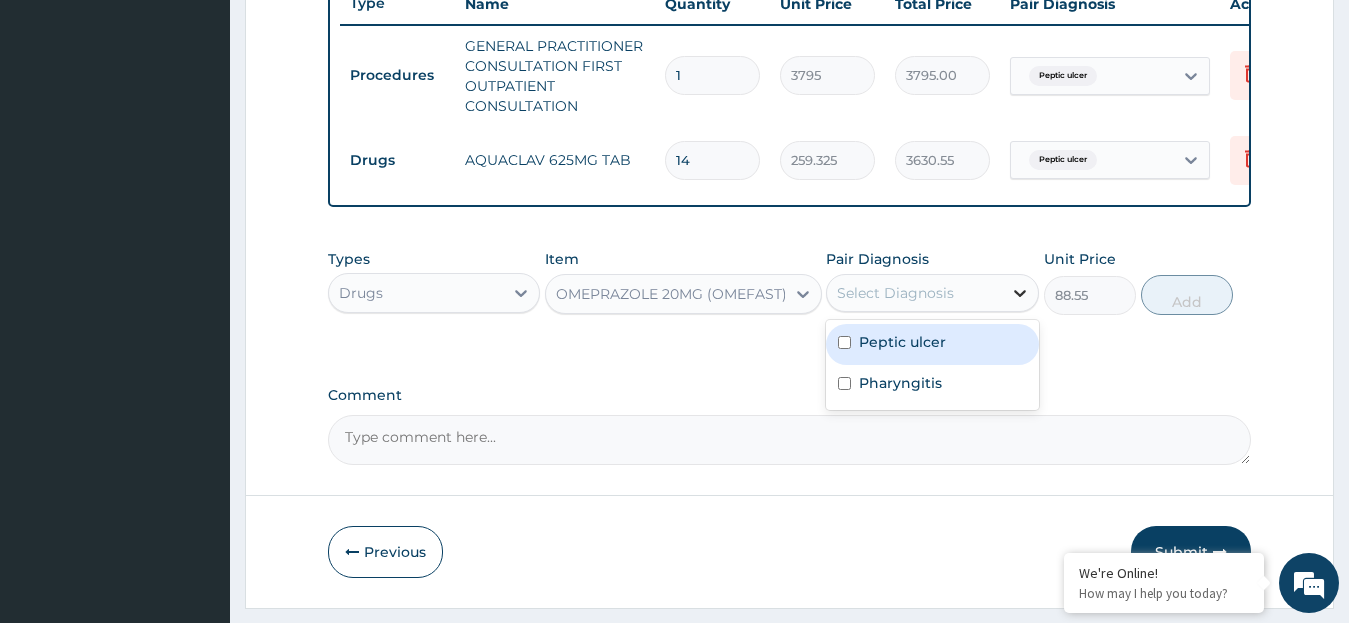 click 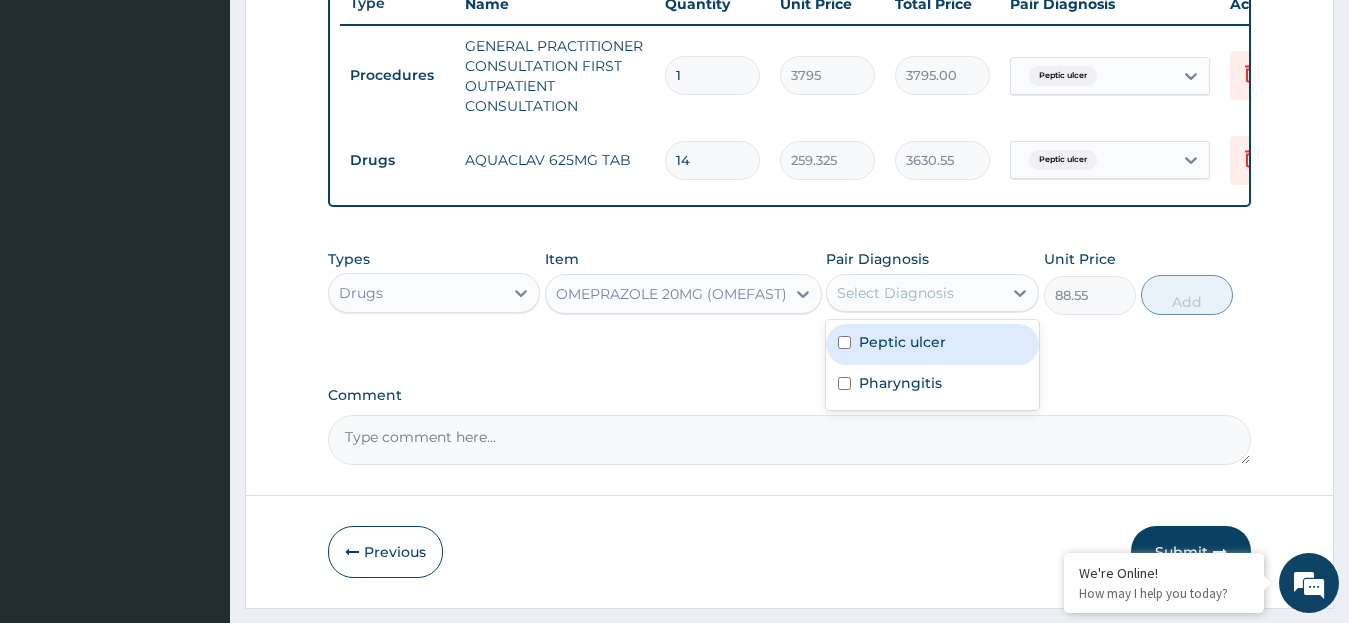drag, startPoint x: 853, startPoint y: 350, endPoint x: 841, endPoint y: 355, distance: 13 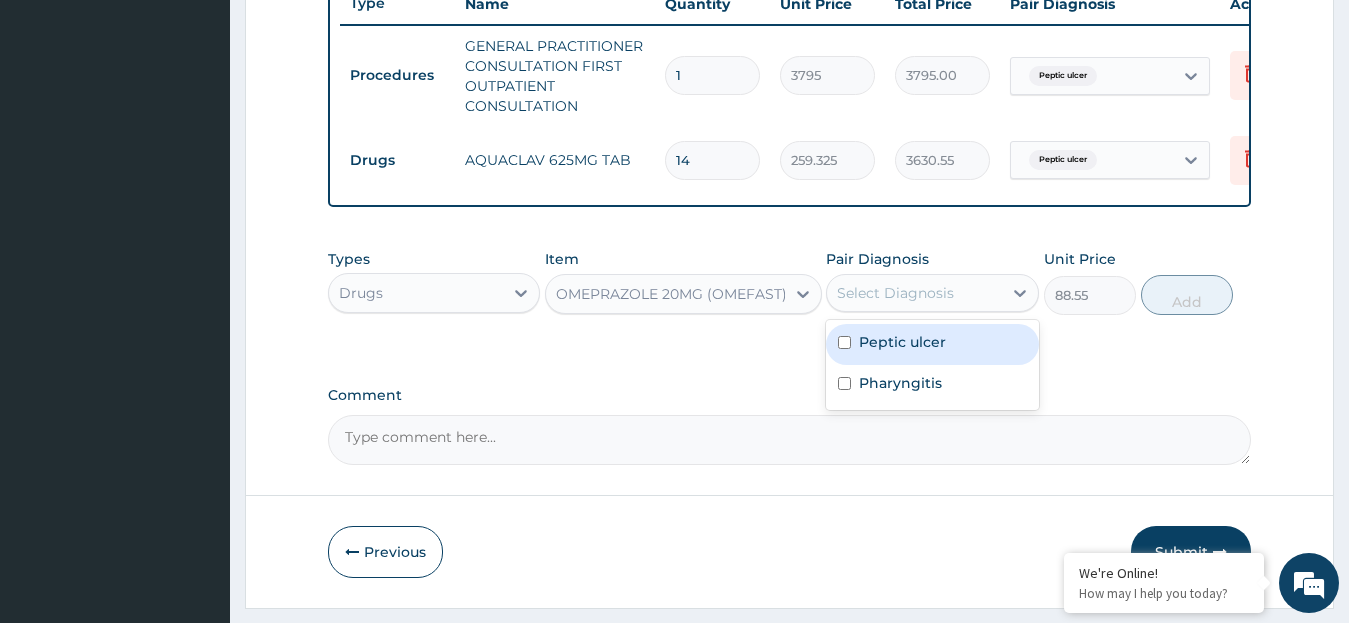 click on "Peptic ulcer" at bounding box center (932, 344) 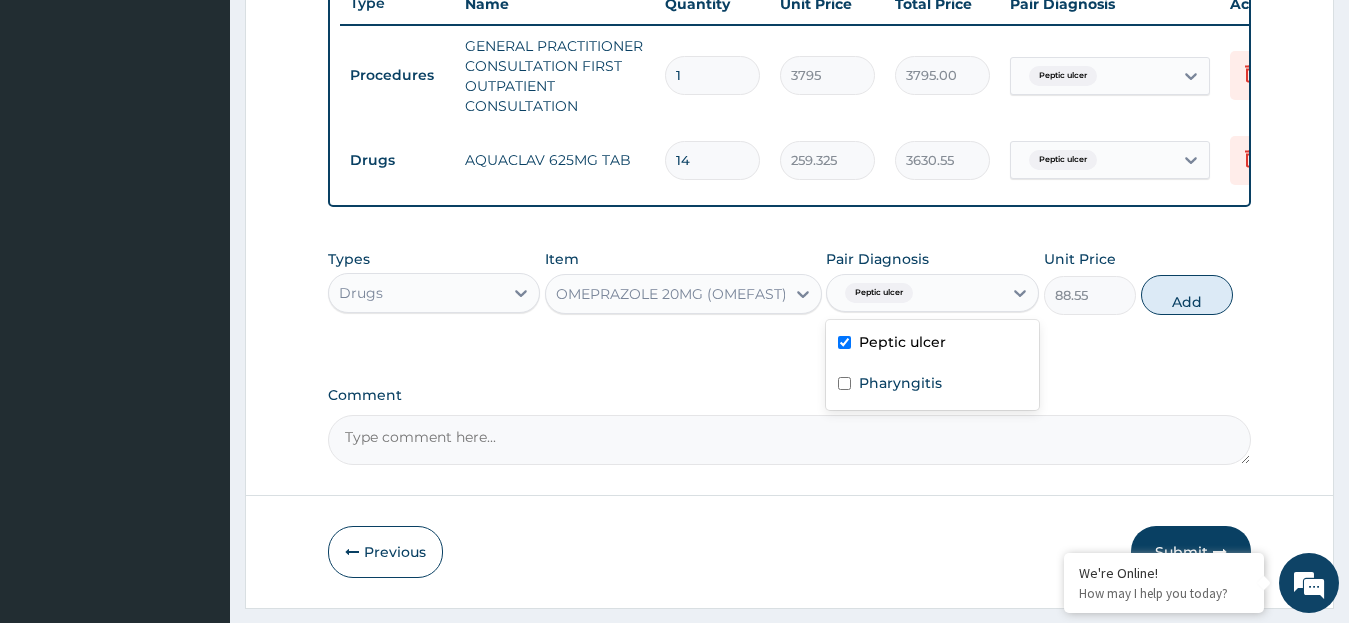 click at bounding box center [844, 342] 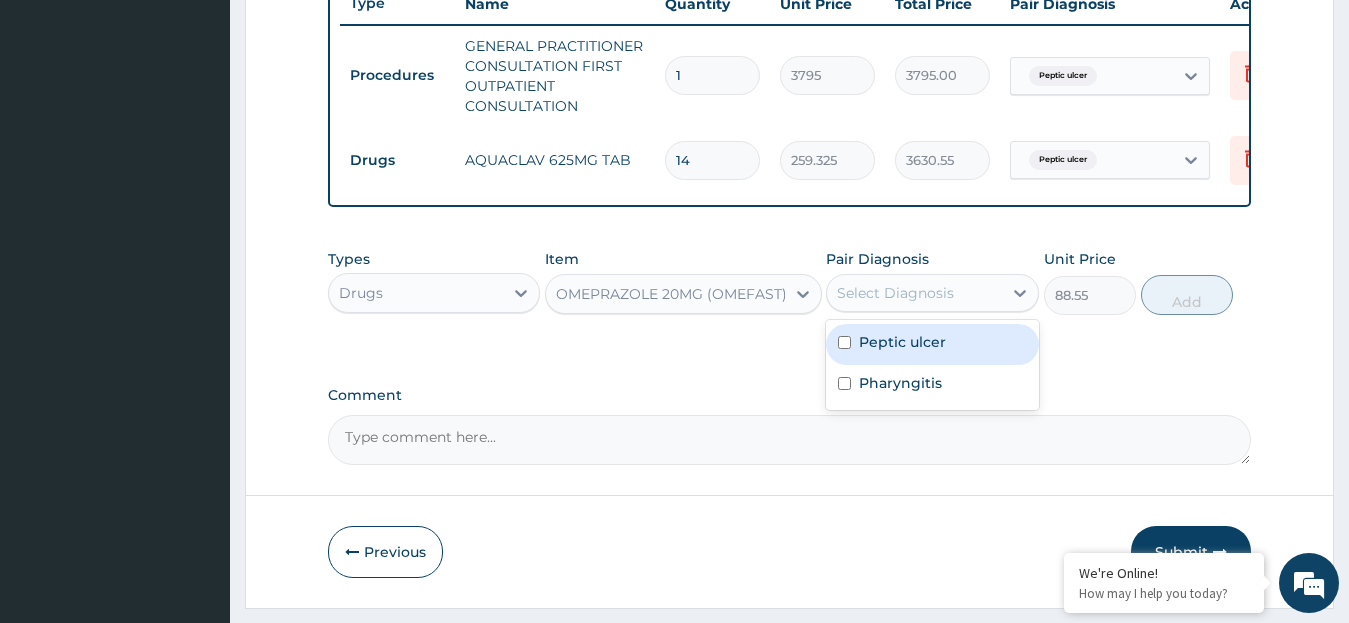 click at bounding box center [844, 342] 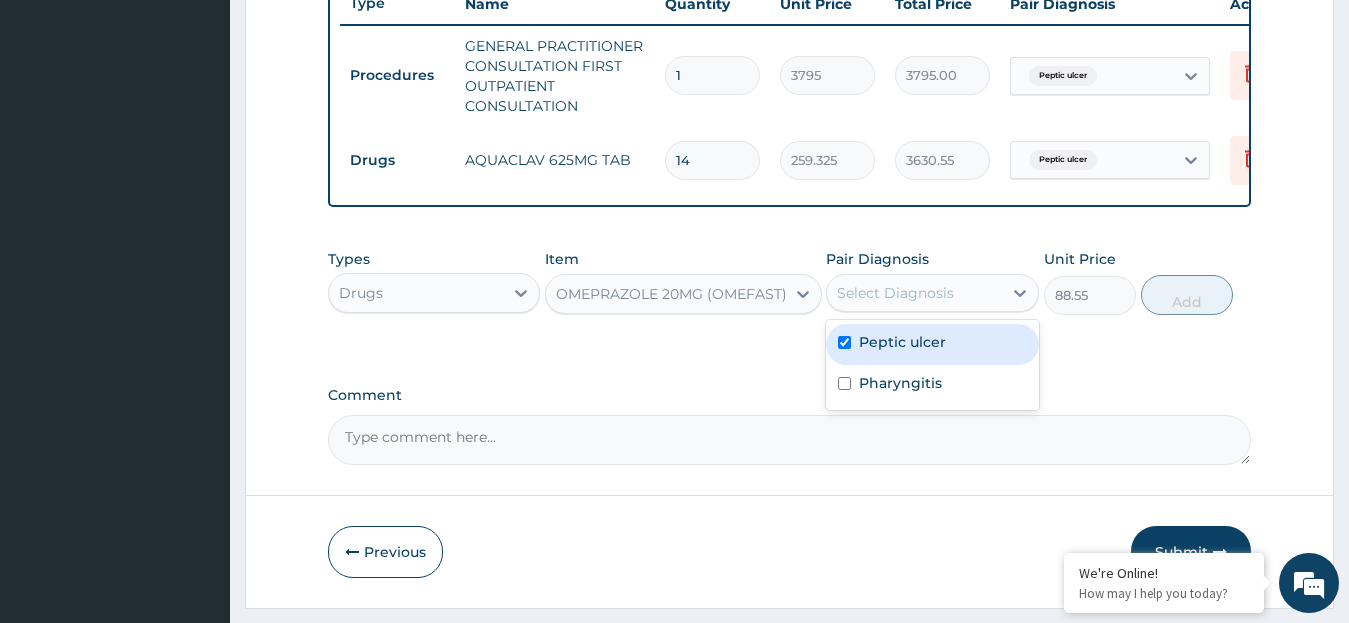 checkbox on "true" 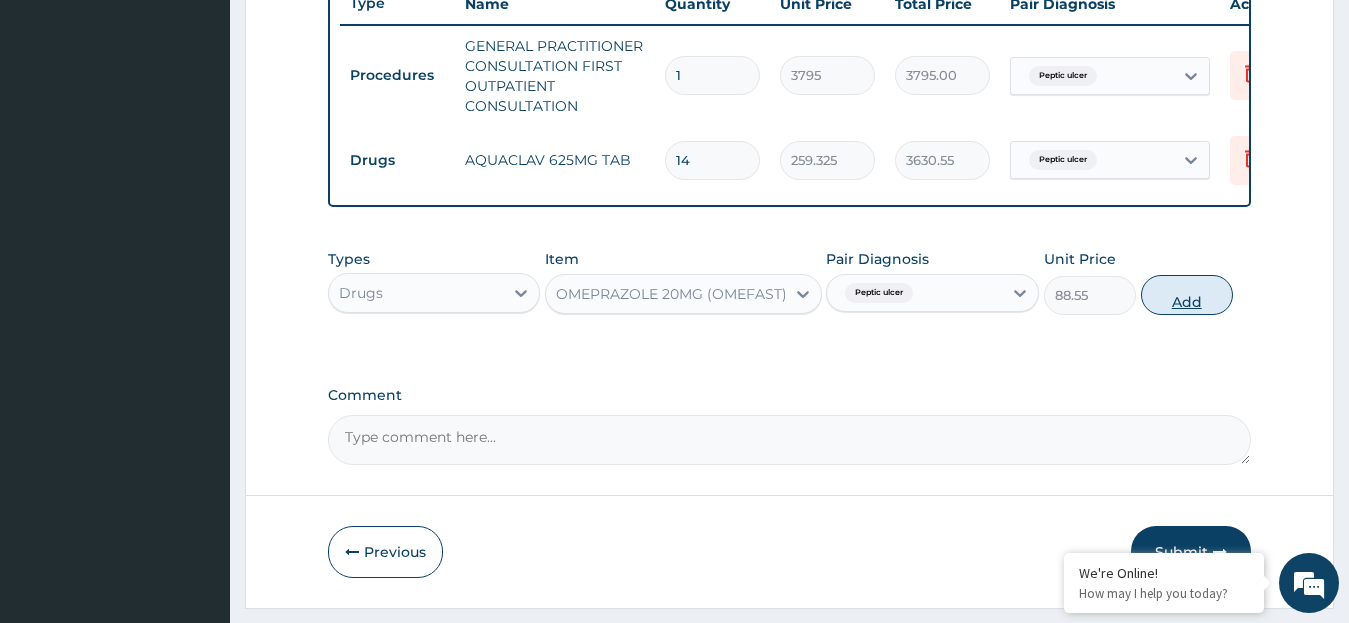 click on "Add" at bounding box center (1187, 295) 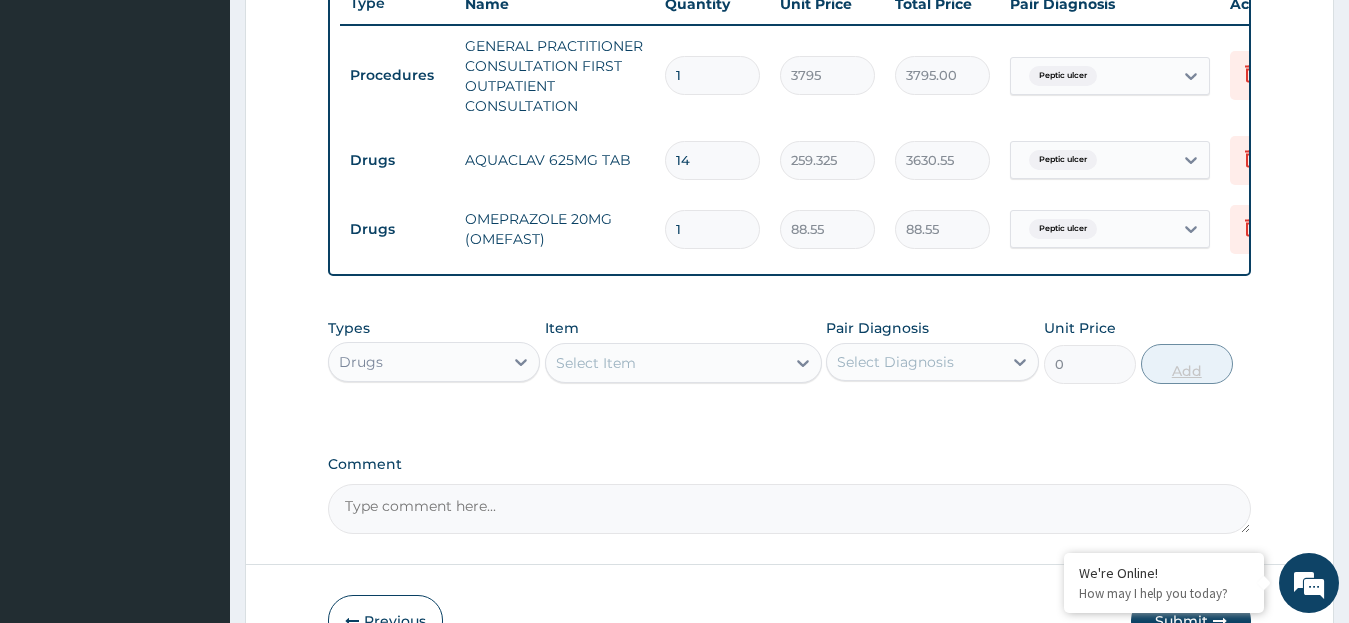 type on "14" 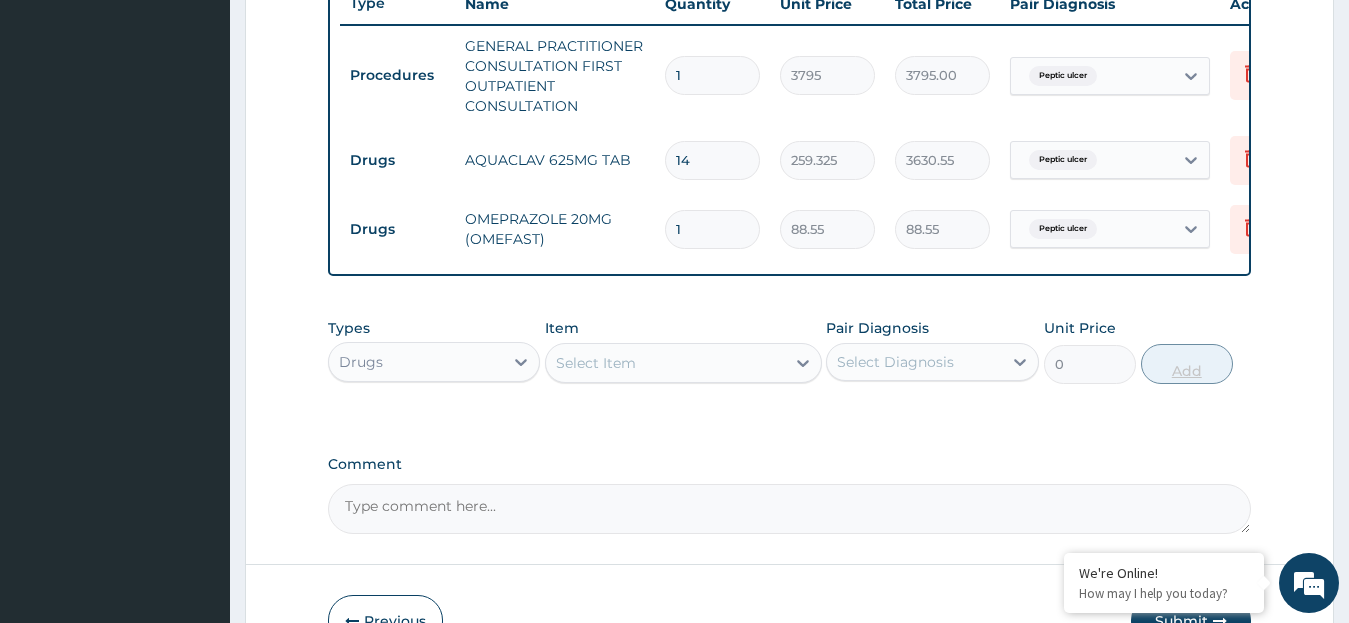type on "1239.70" 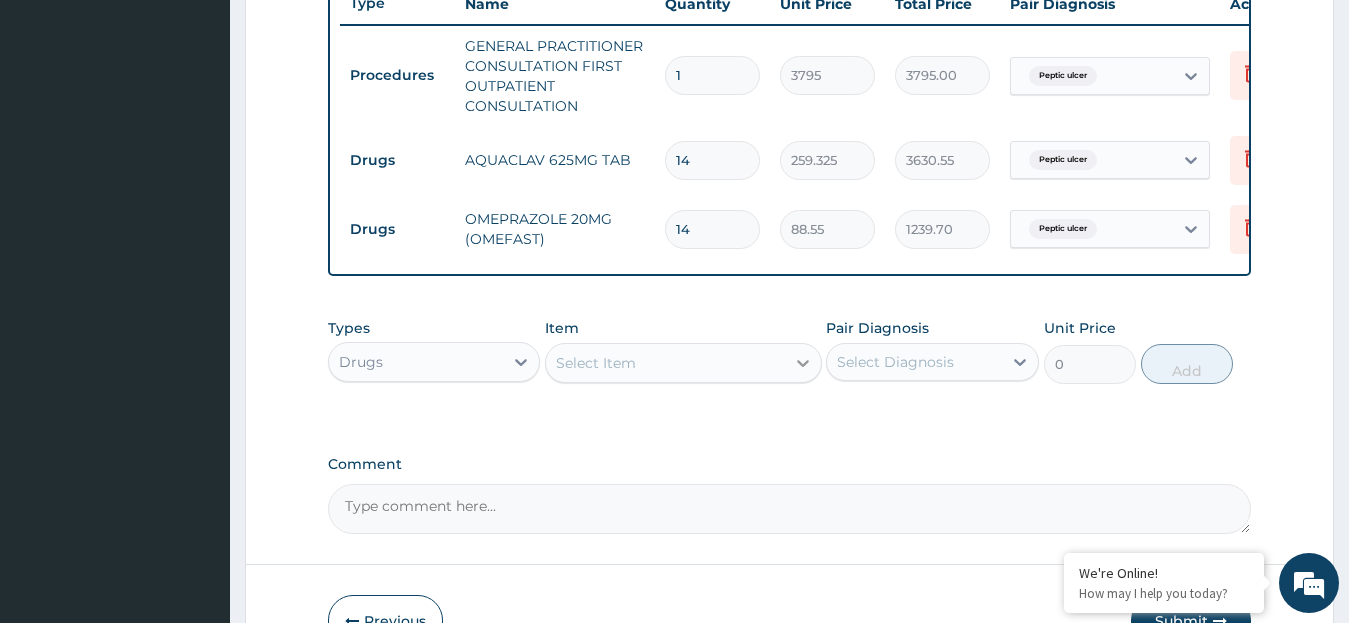 type on "14" 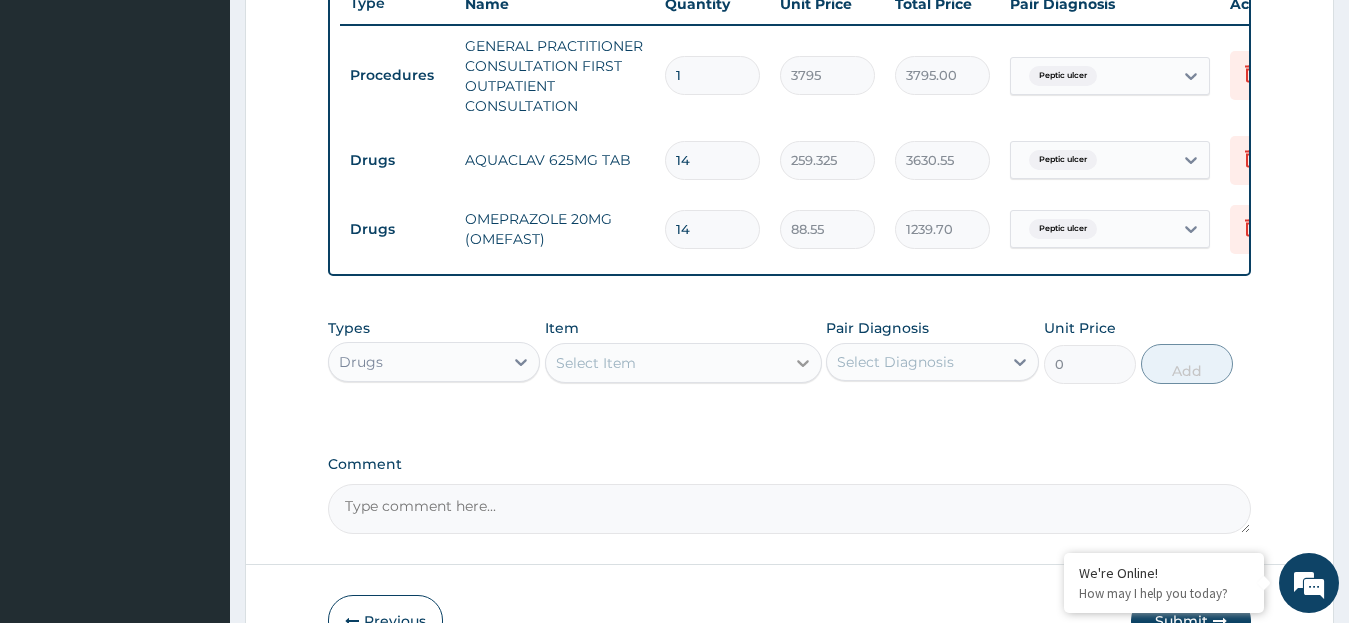 click 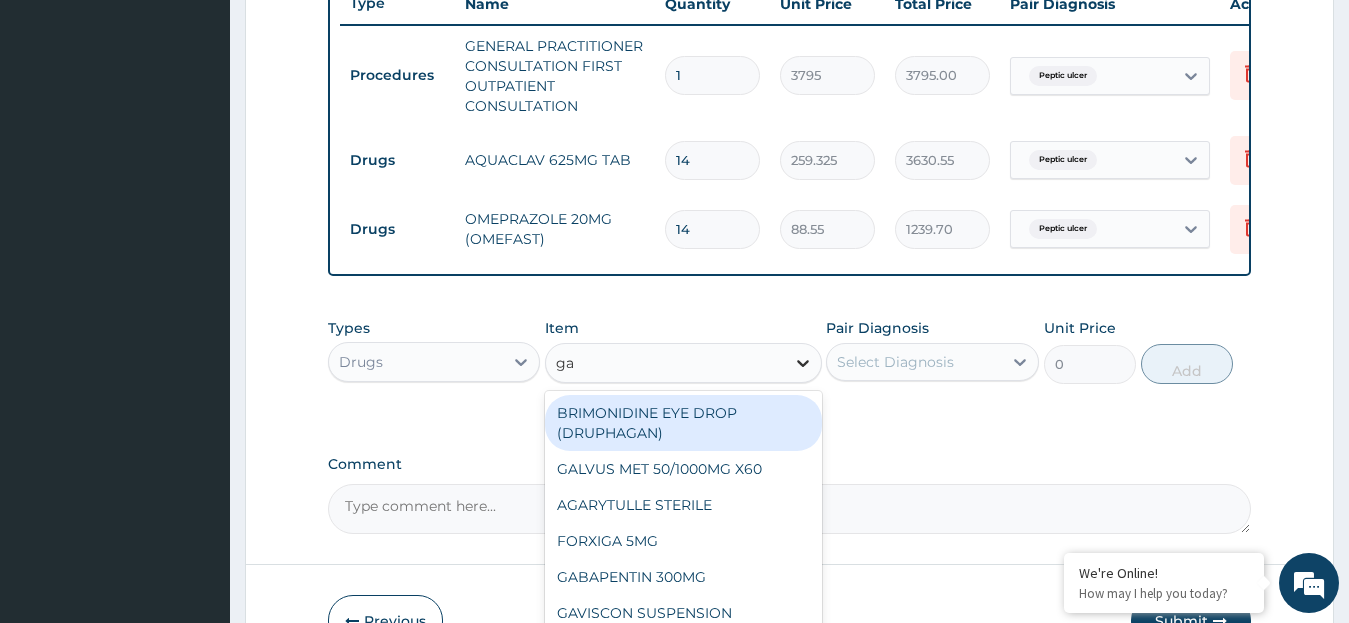 type on "g" 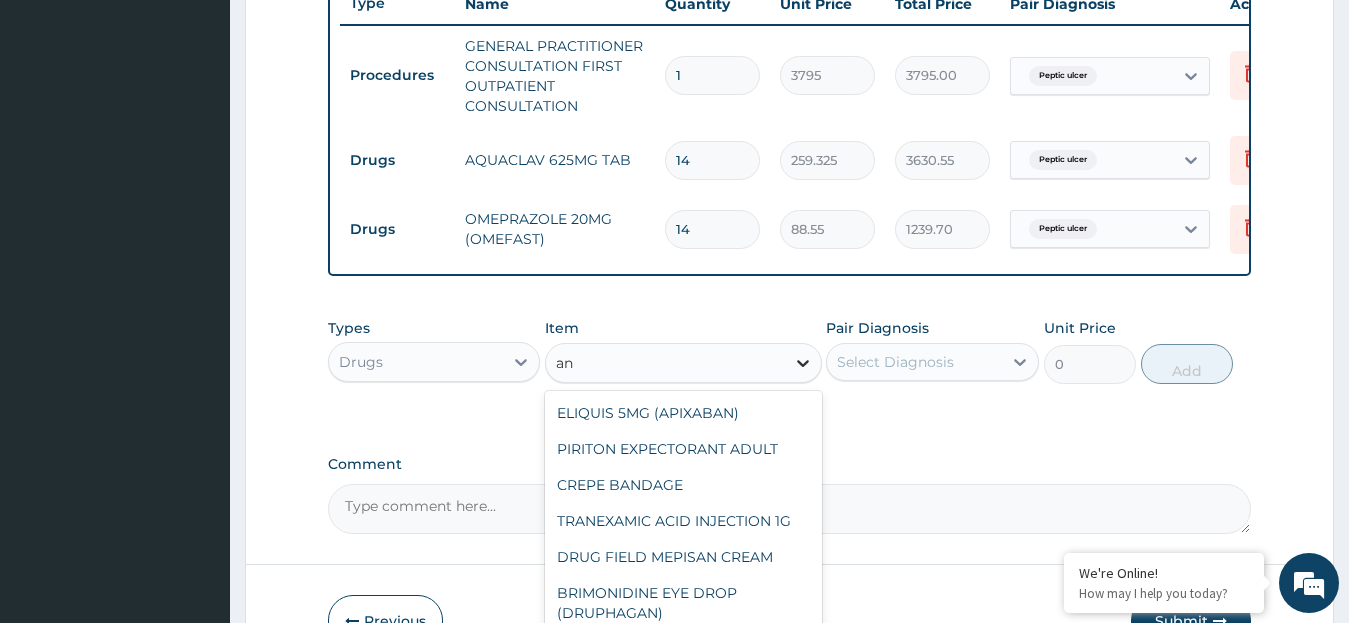 type on "a" 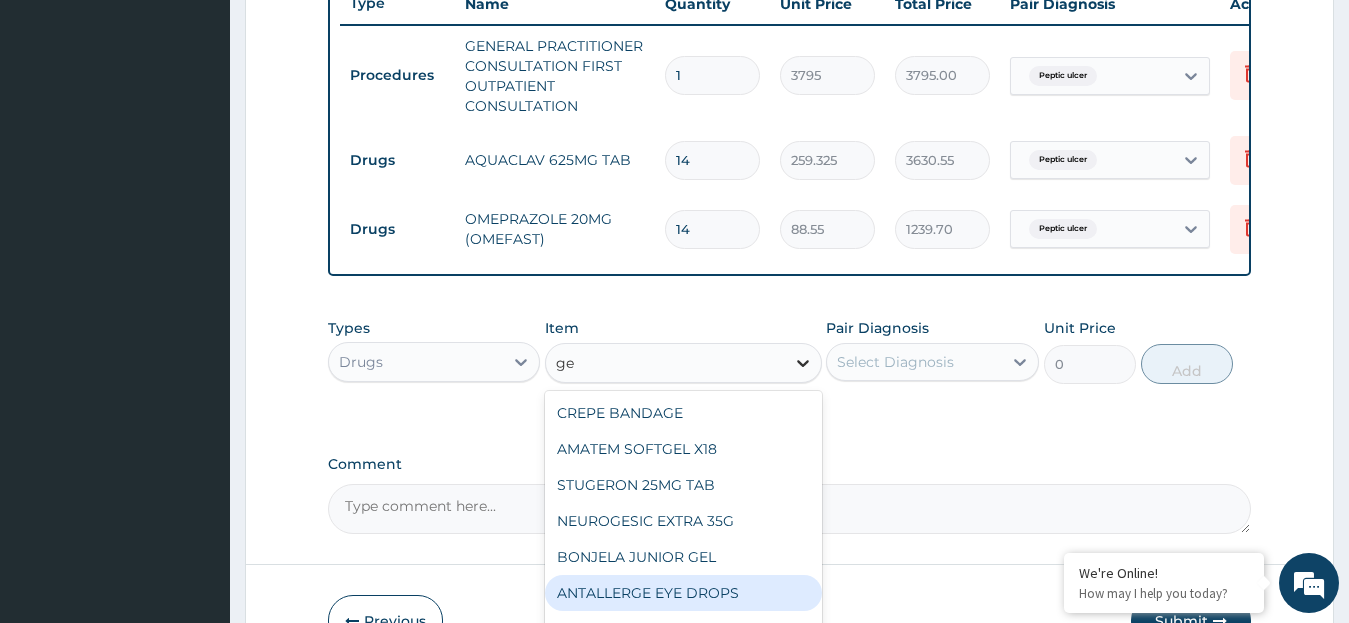 type on "ges" 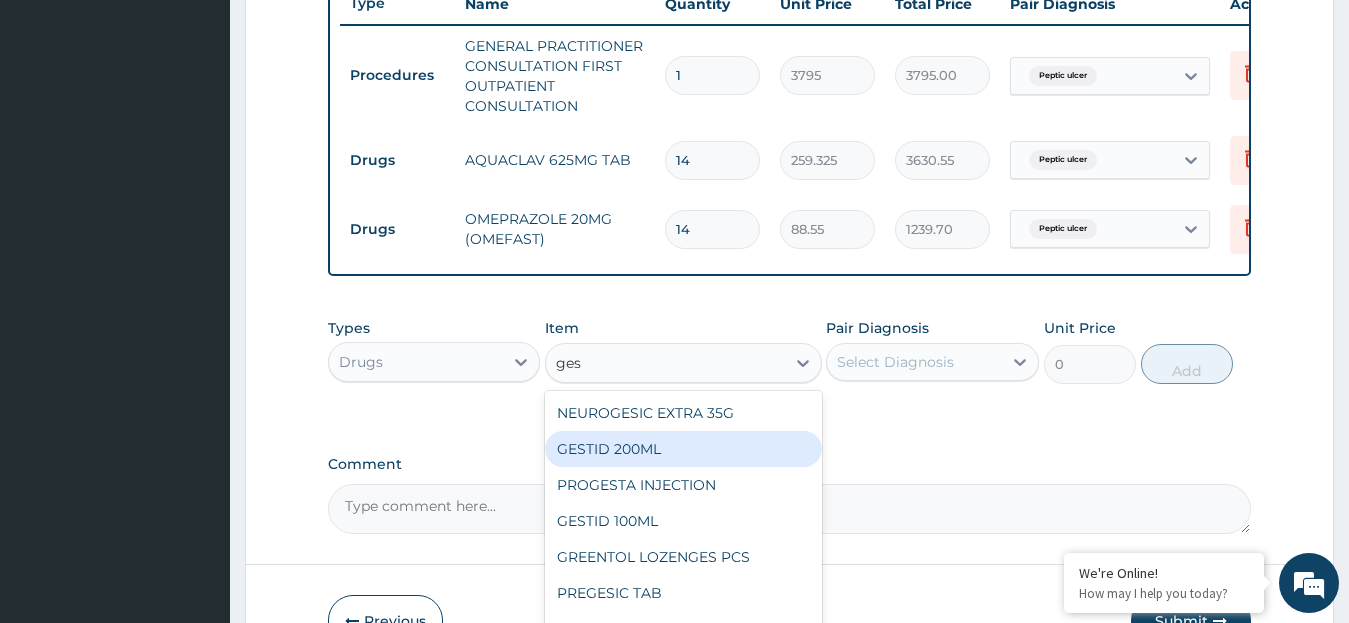 click on "GESTID 200ML" at bounding box center (683, 449) 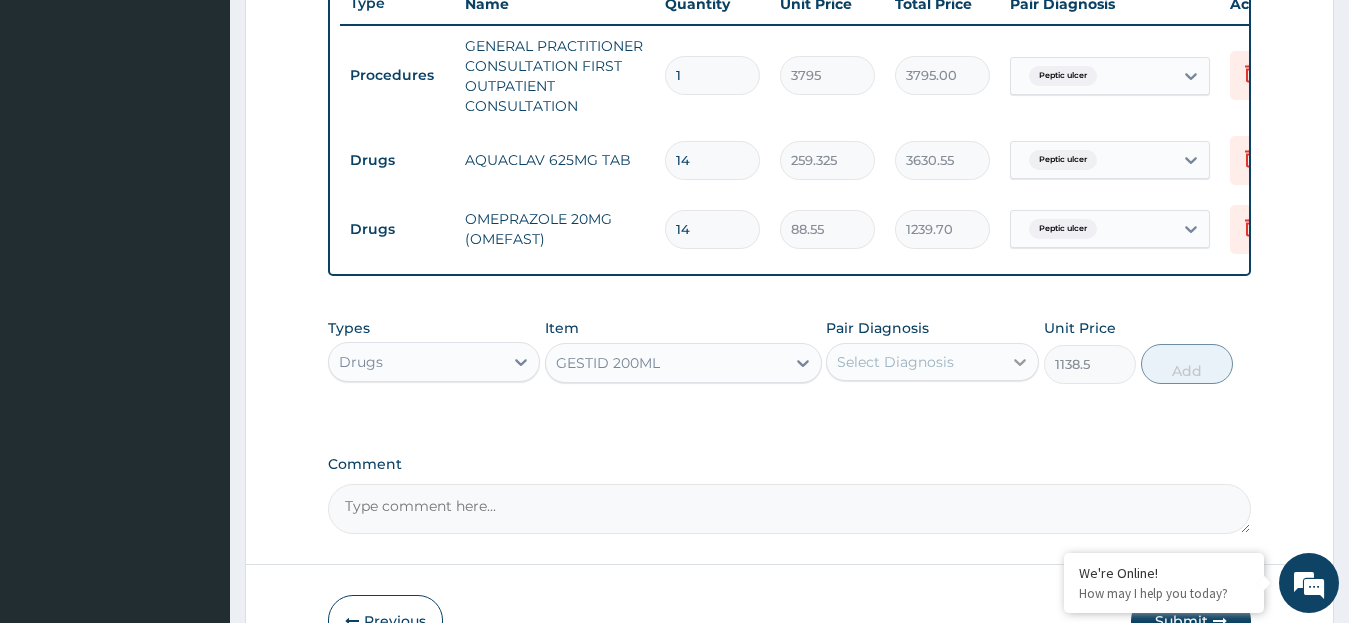 click 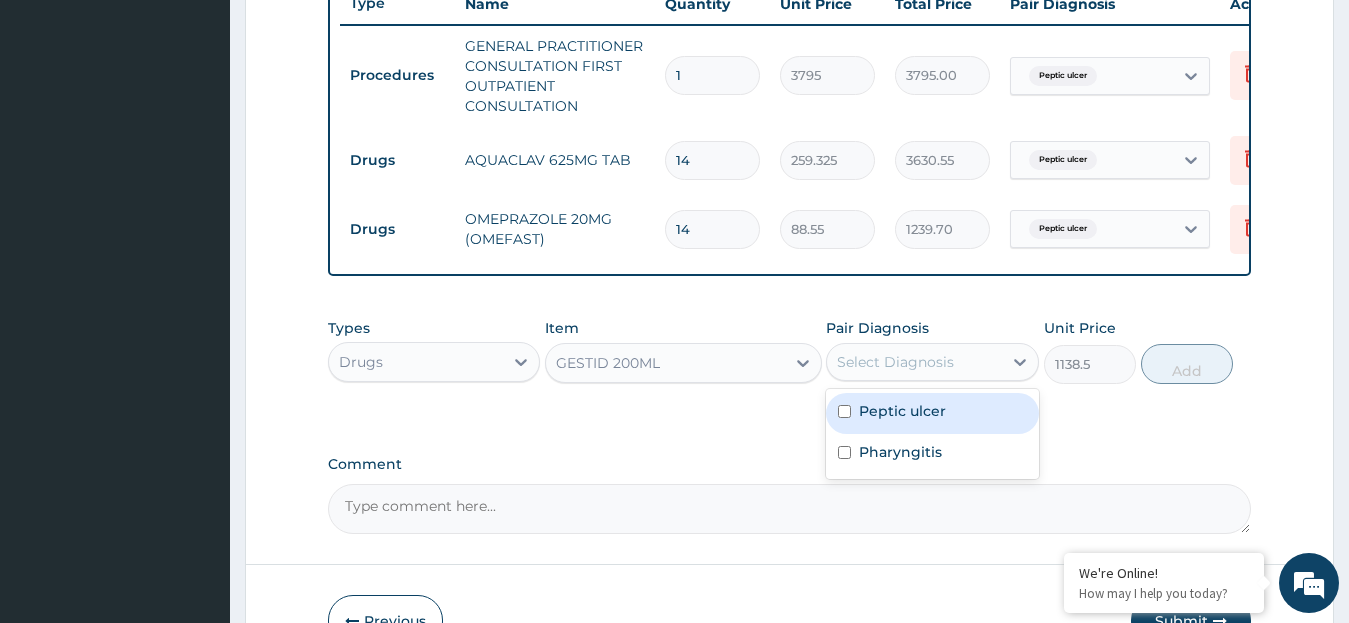 click on "Peptic ulcer" at bounding box center [932, 413] 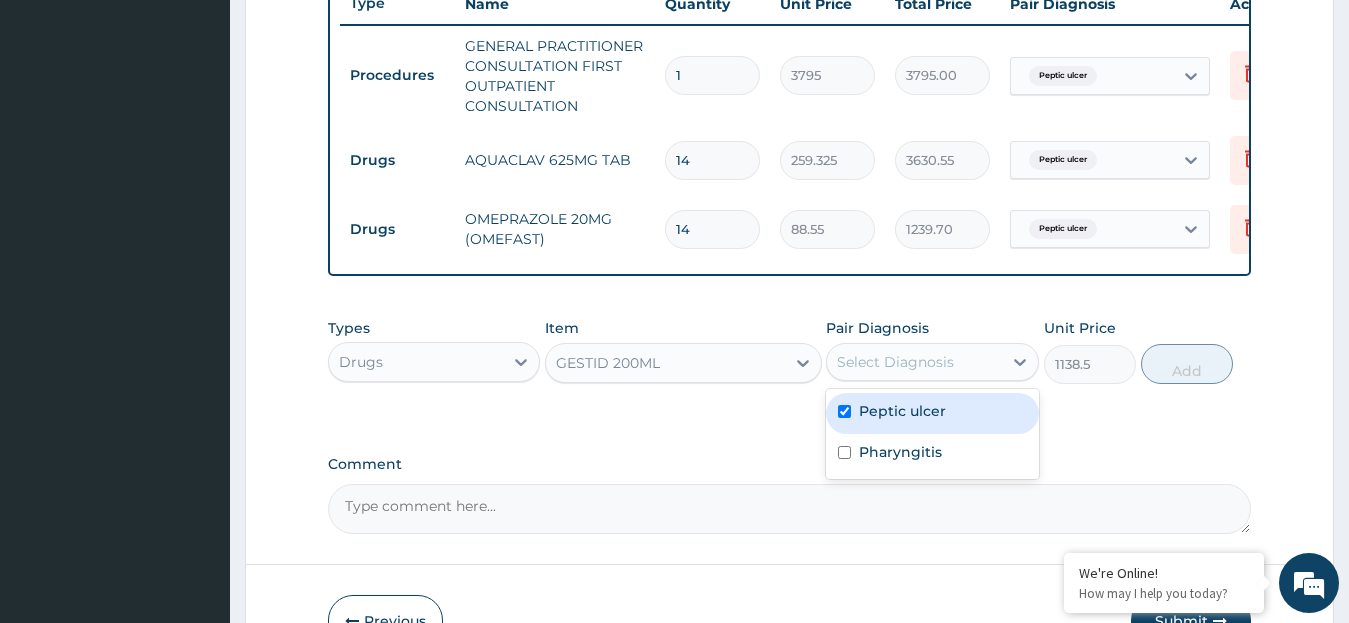 checkbox on "true" 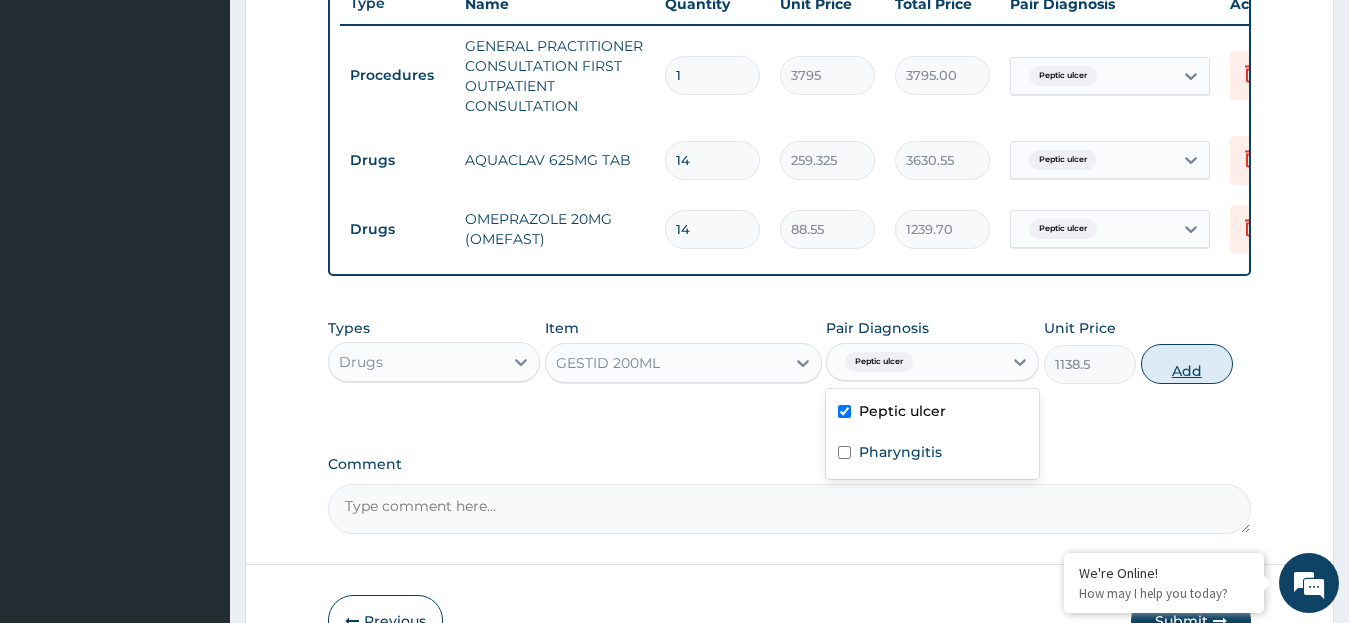 click on "Add" at bounding box center (1187, 364) 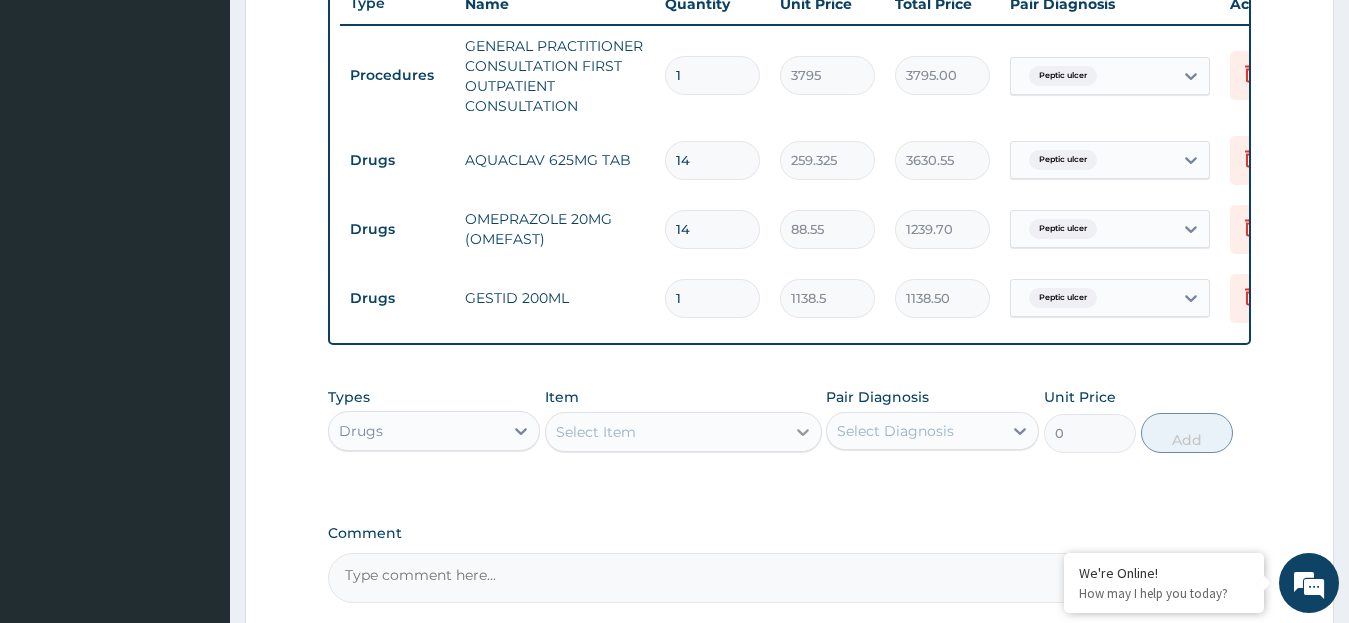 click 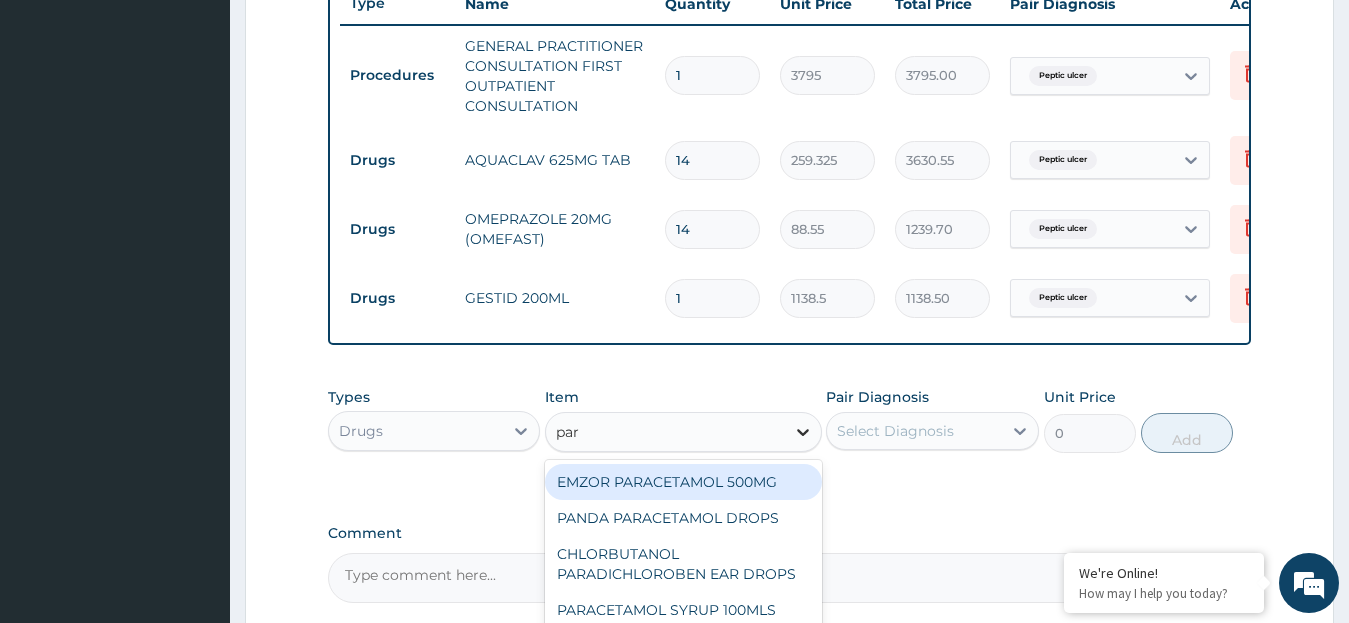 type on "para" 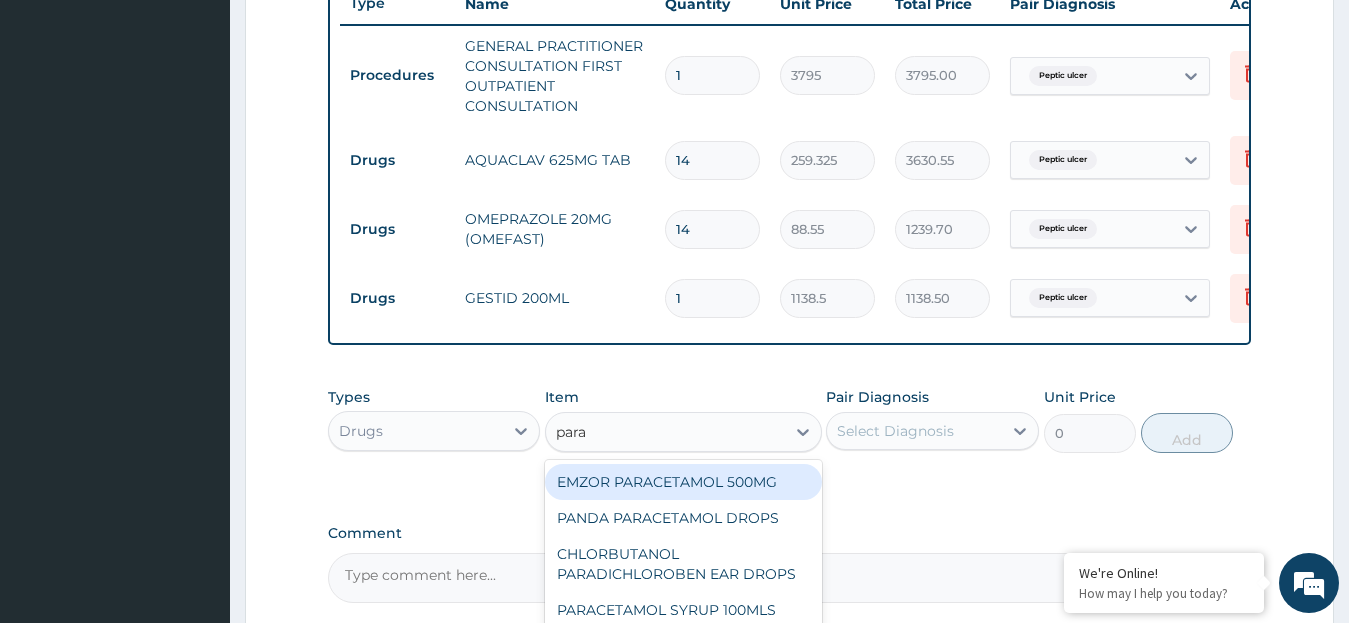 click on "EMZOR PARACETAMOL 500MG" at bounding box center [683, 482] 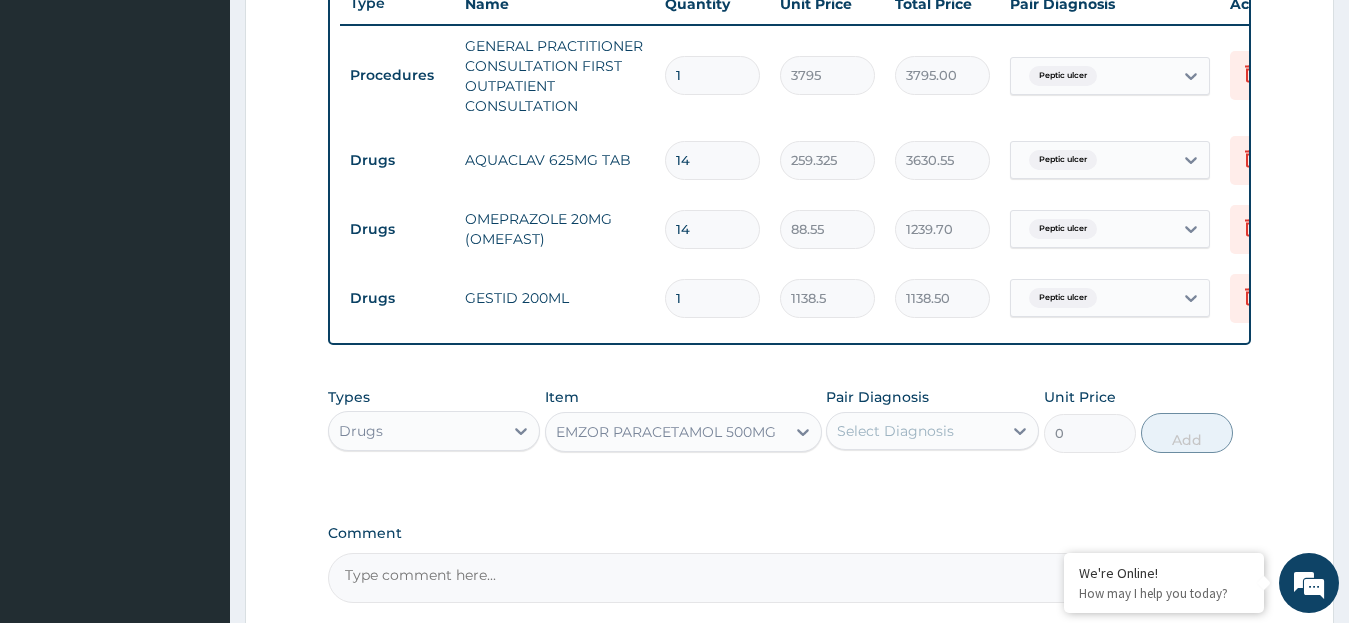 type 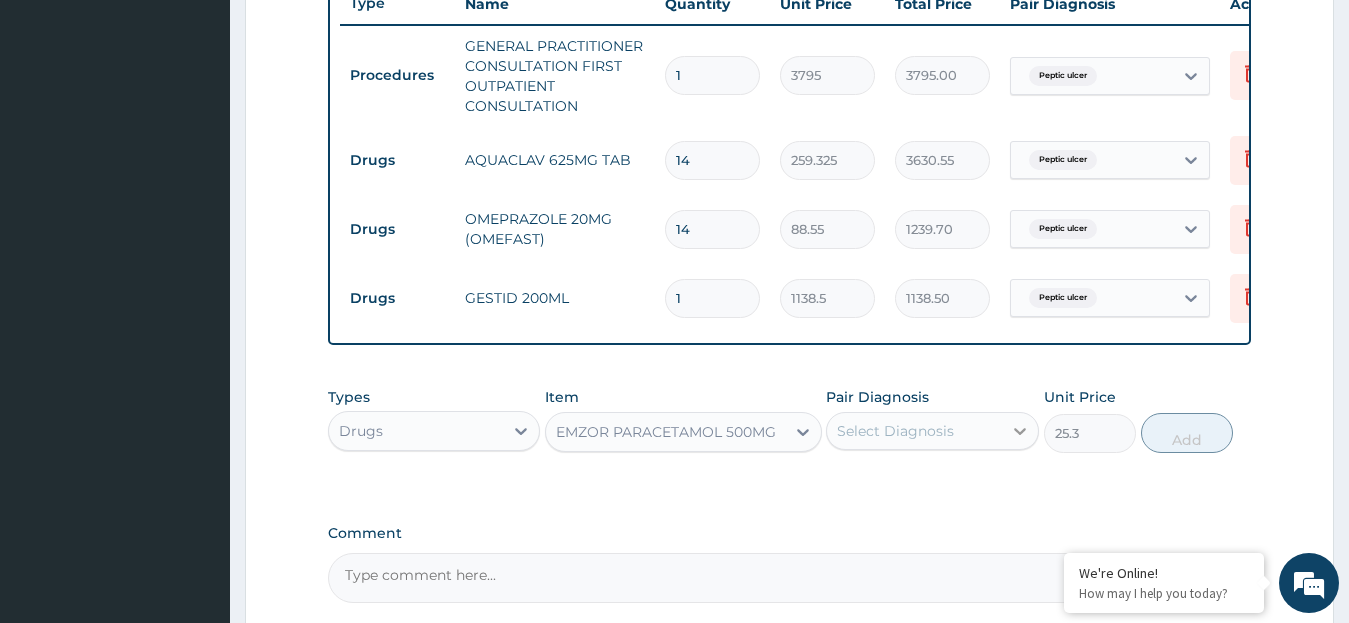 click 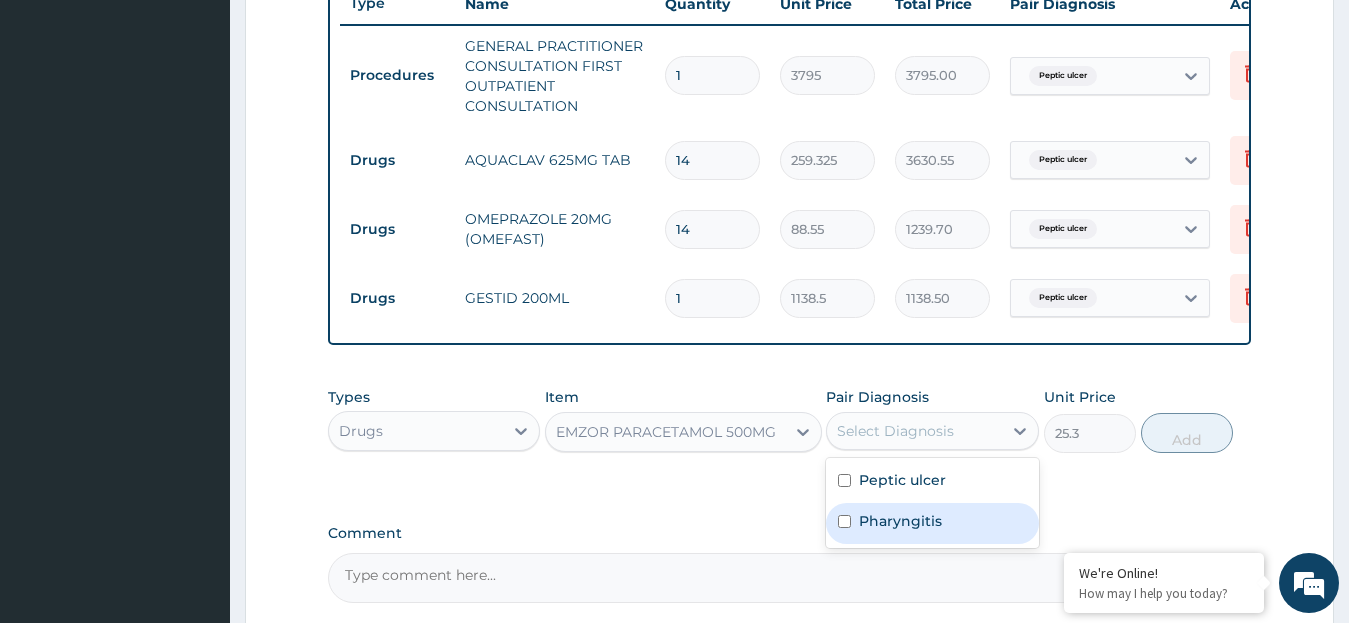 click on "Pharyngitis" at bounding box center [900, 521] 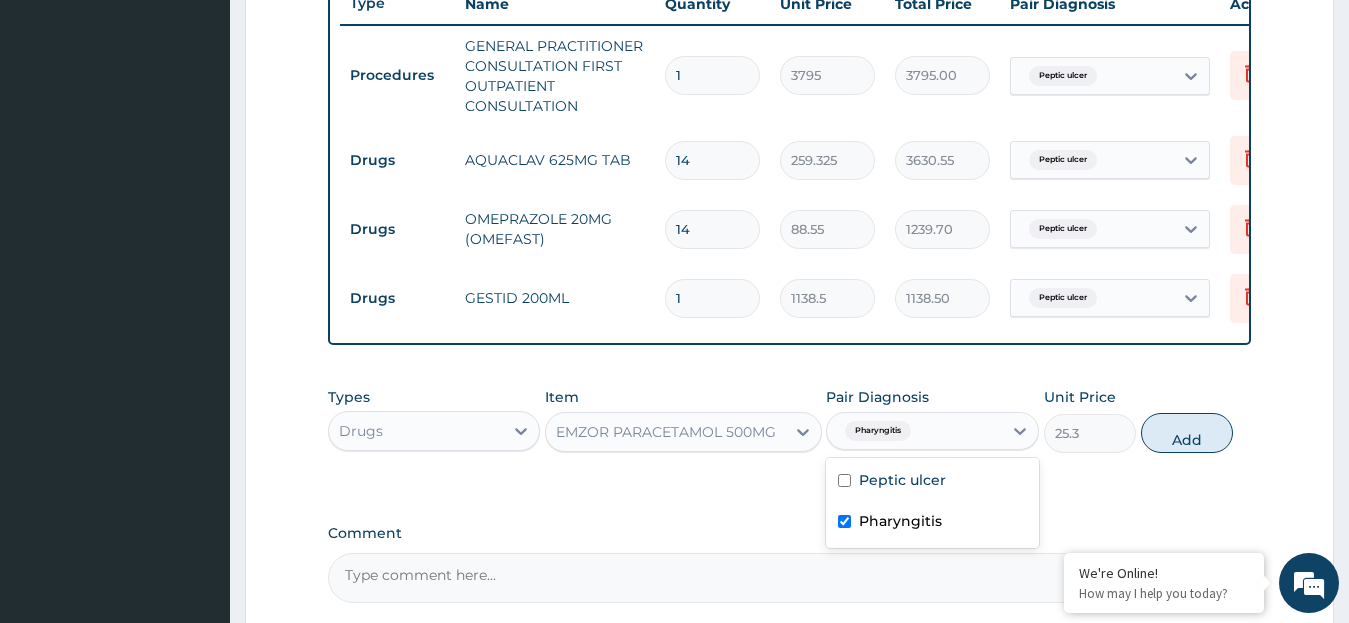 checkbox on "true" 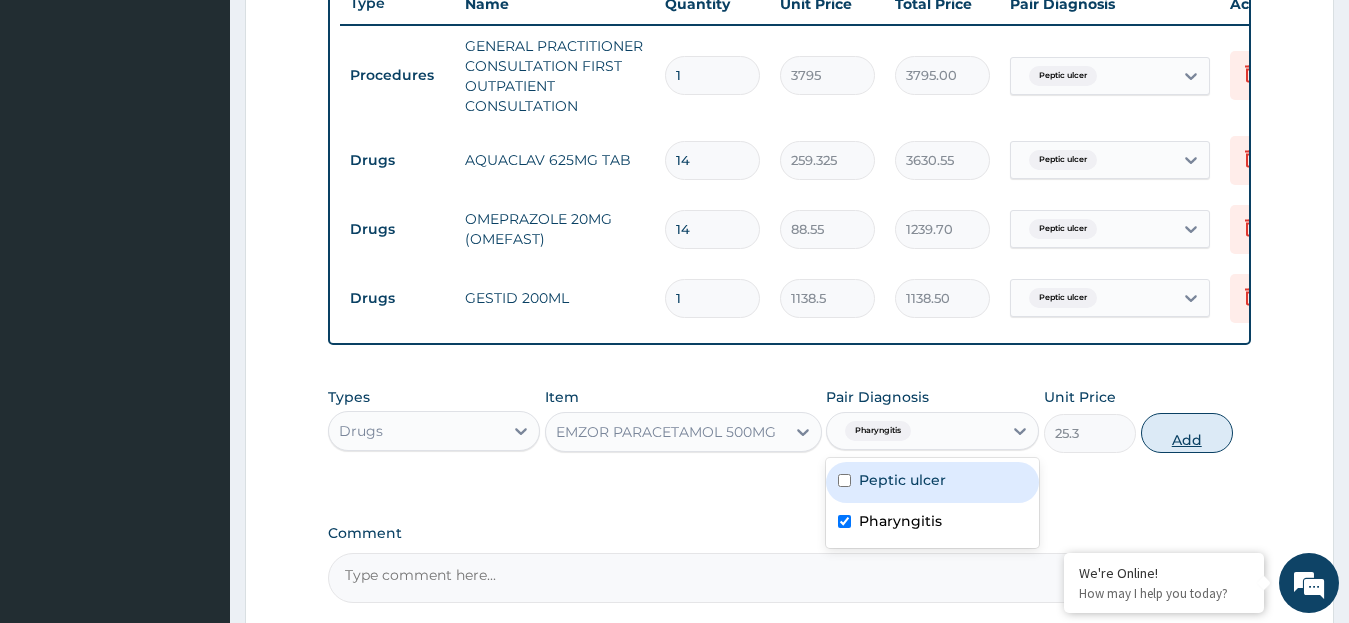 click on "Add" at bounding box center [1187, 433] 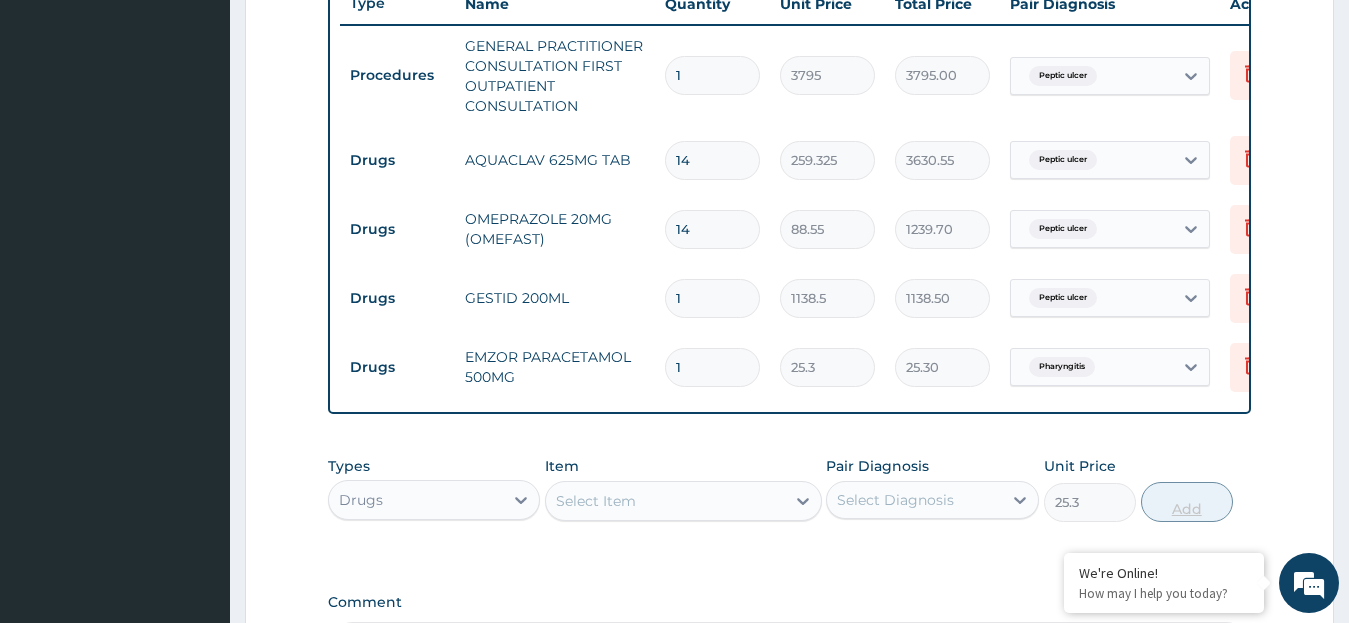 type on "0" 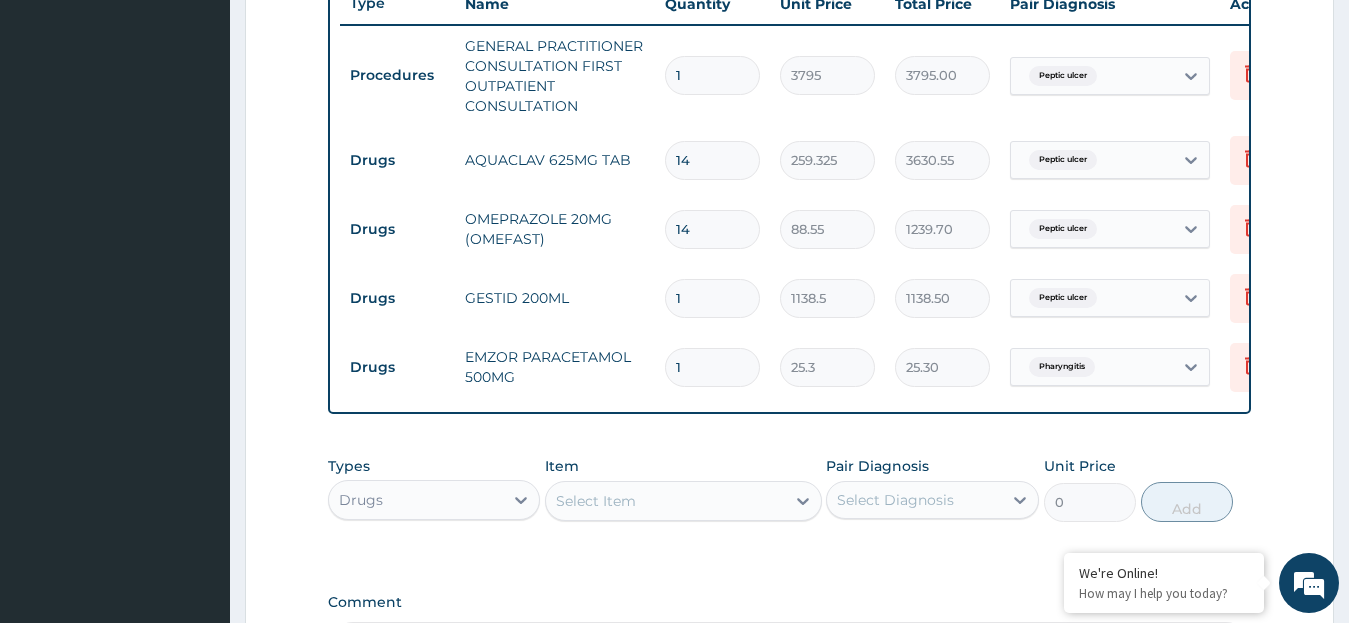 type on "18" 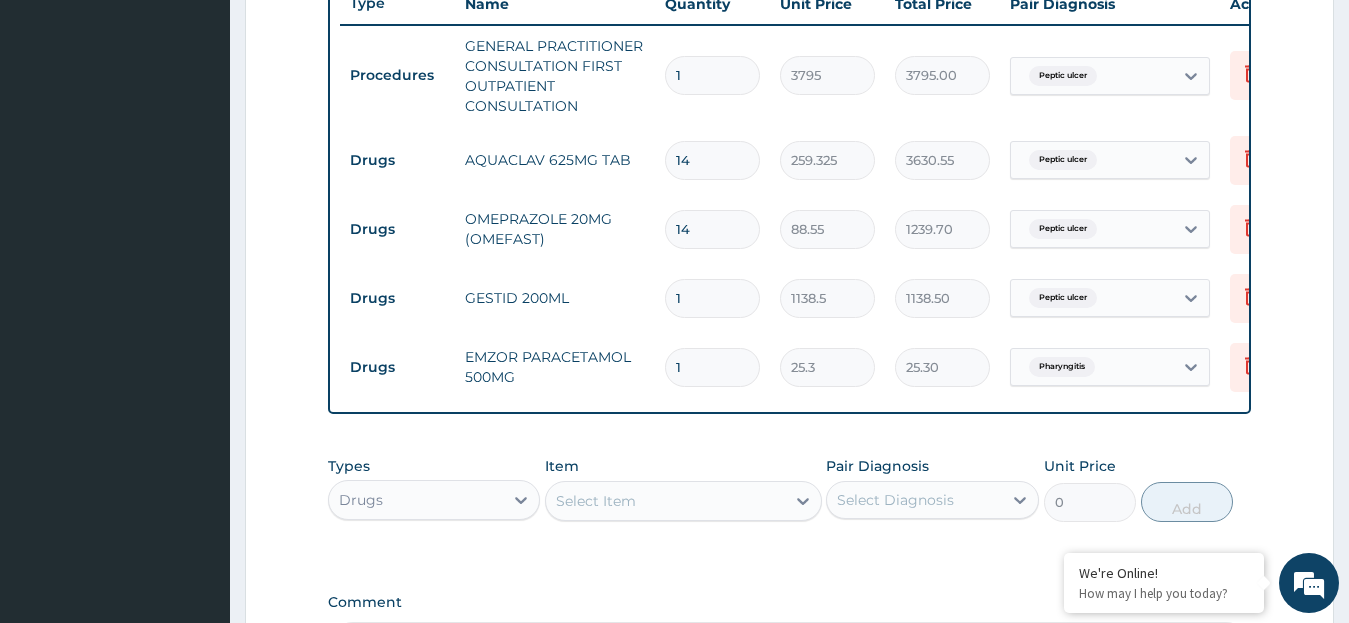 type on "455.40" 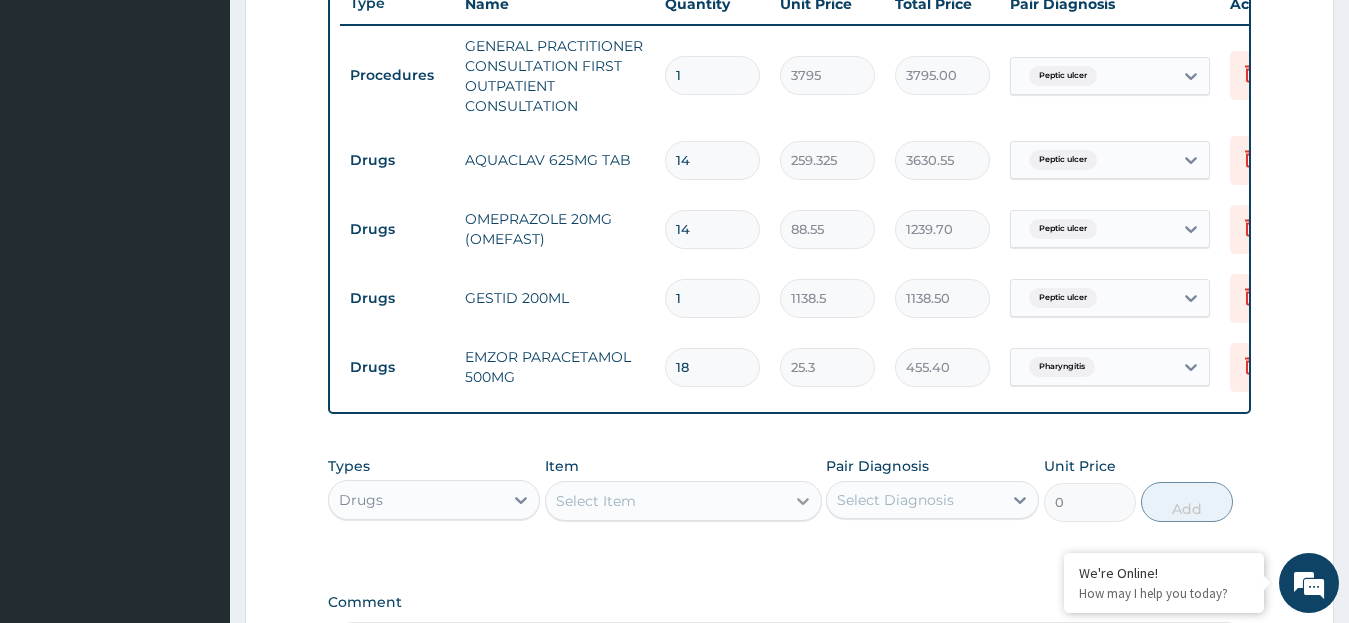 type on "18" 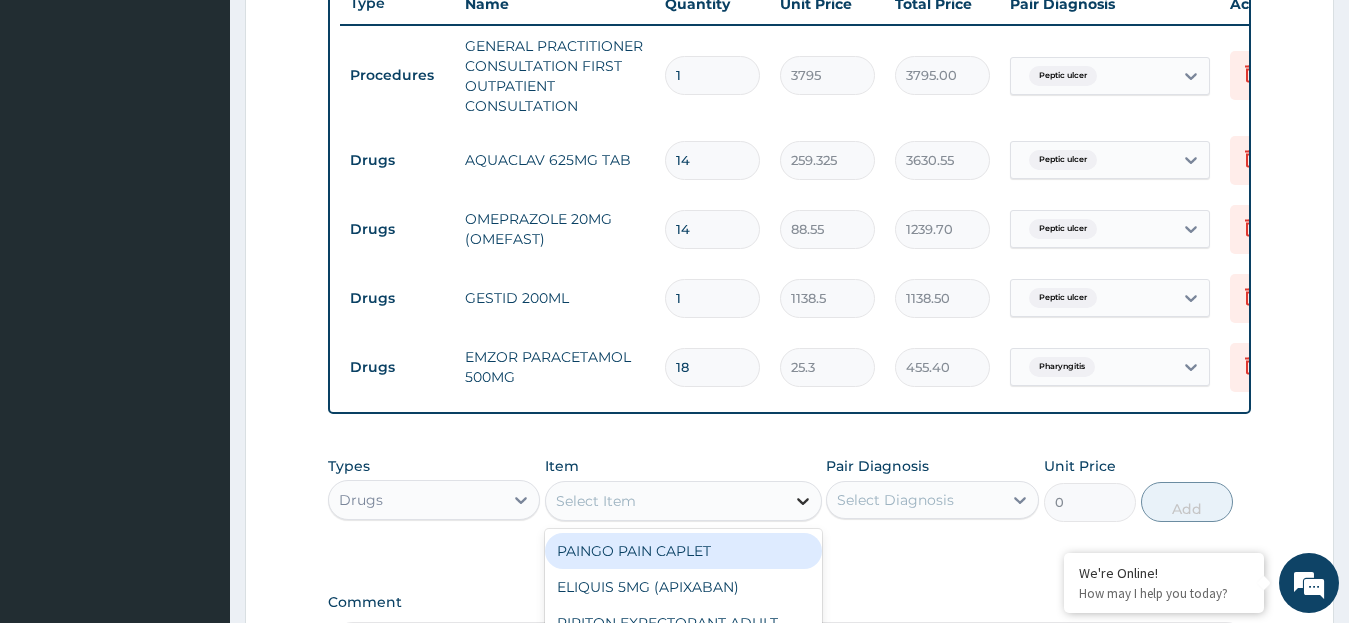 click 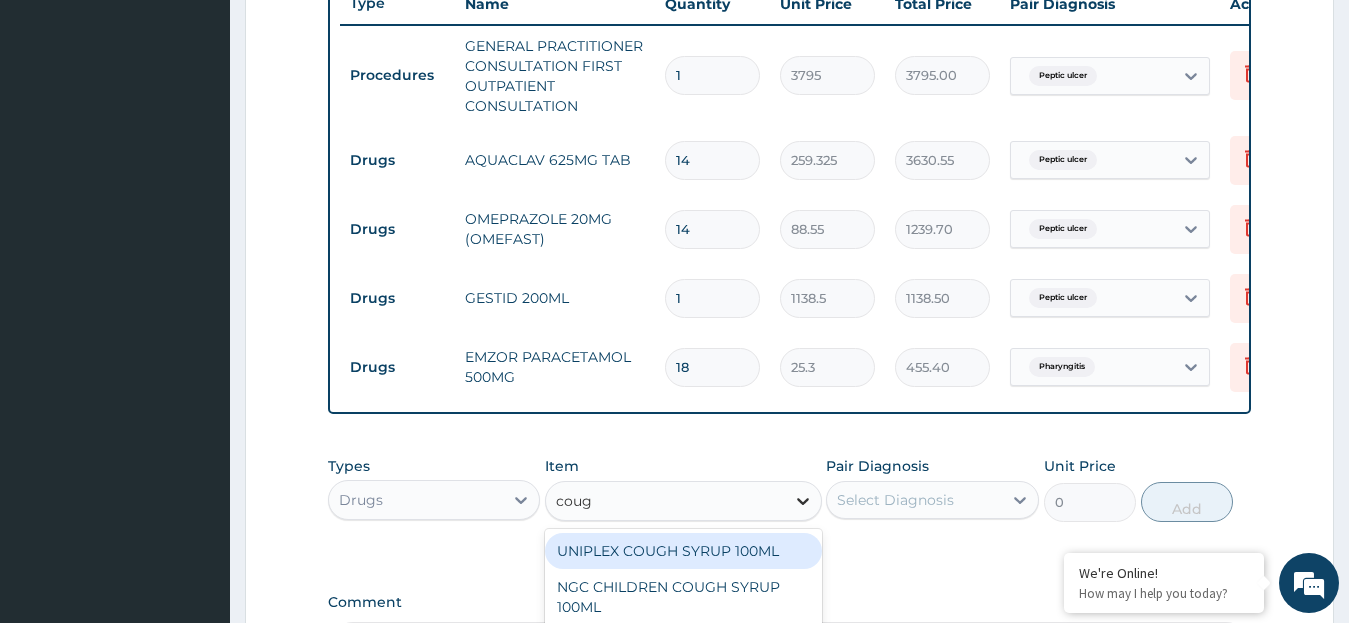 type on "cough" 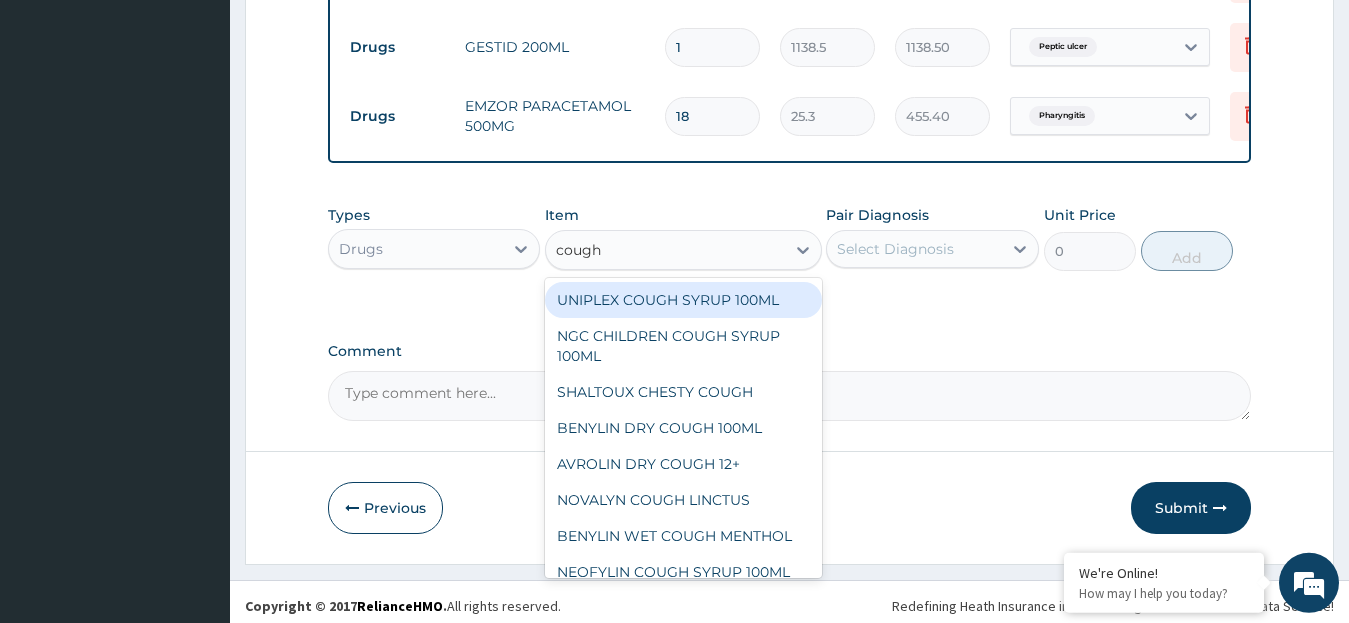 scroll, scrollTop: 1048, scrollLeft: 0, axis: vertical 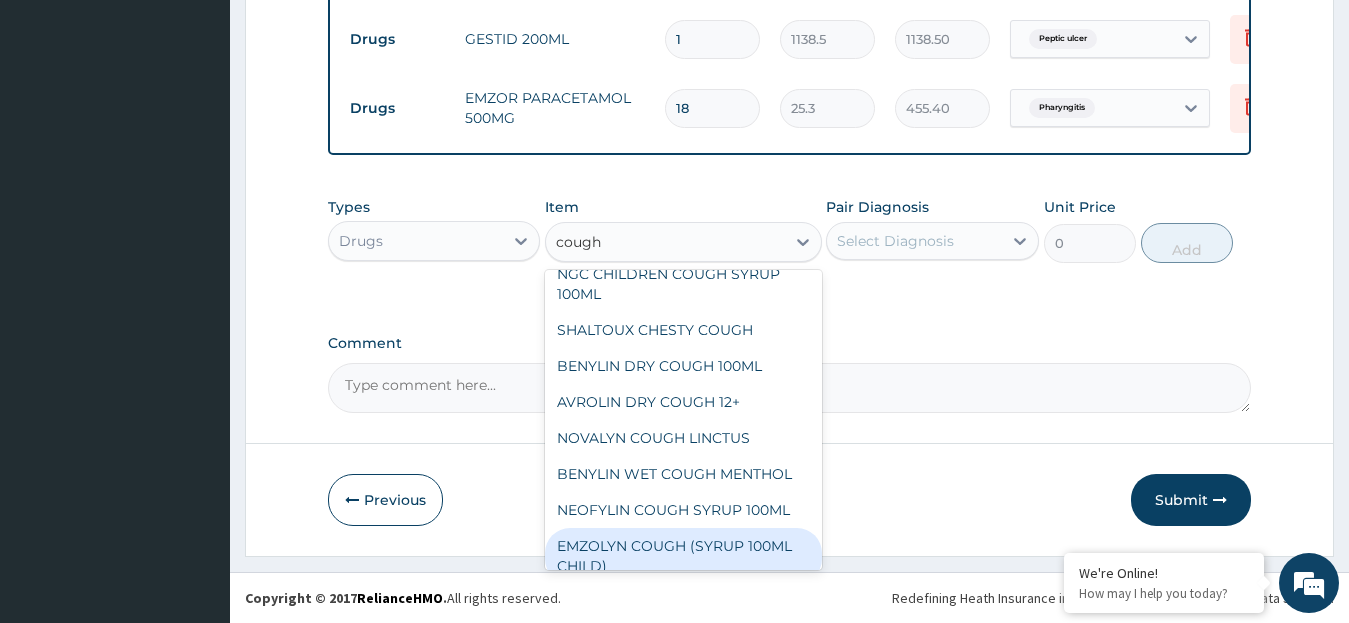 click on "EMZOLYN COUGH (SYRUP 100ML CHILD)" at bounding box center (683, 556) 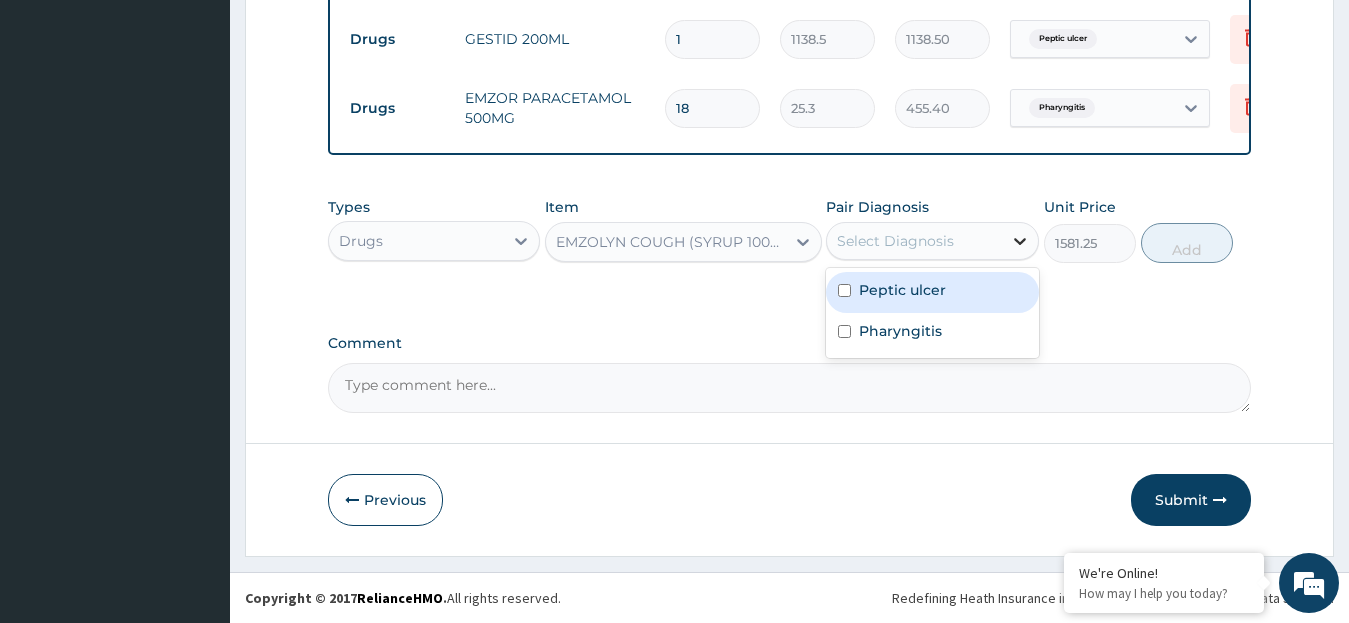 click 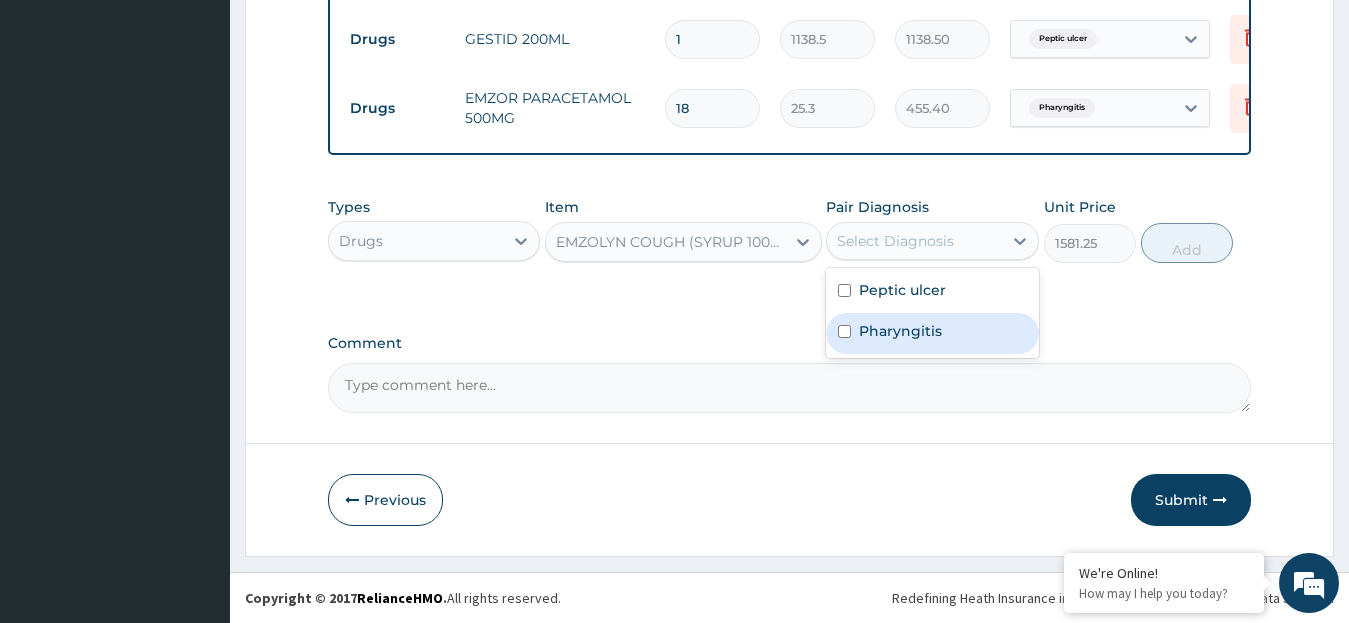 click on "Pharyngitis" at bounding box center (900, 331) 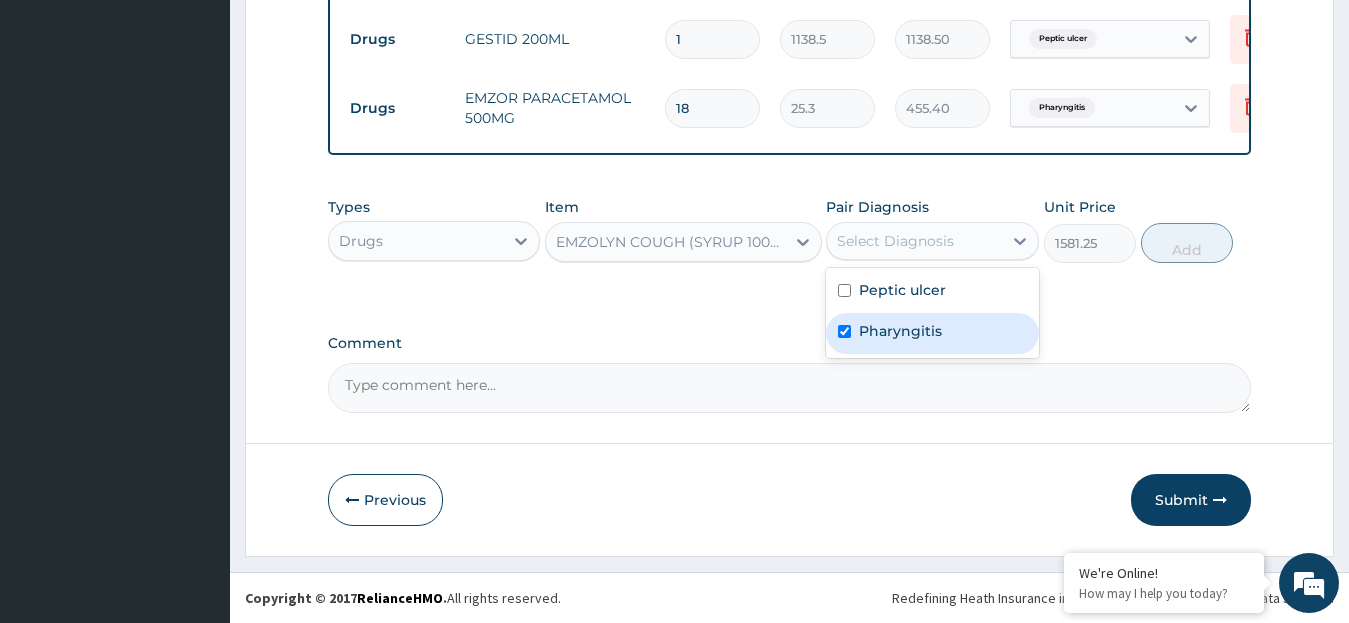 checkbox on "true" 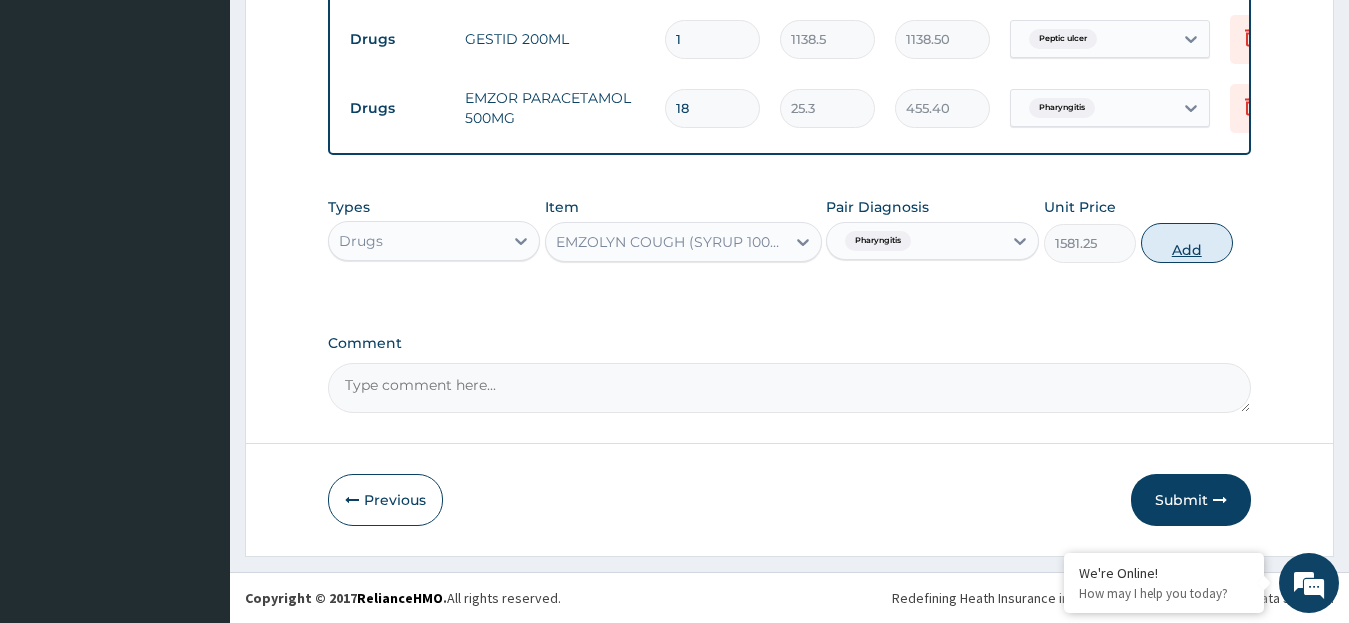 click on "Add" at bounding box center [1187, 243] 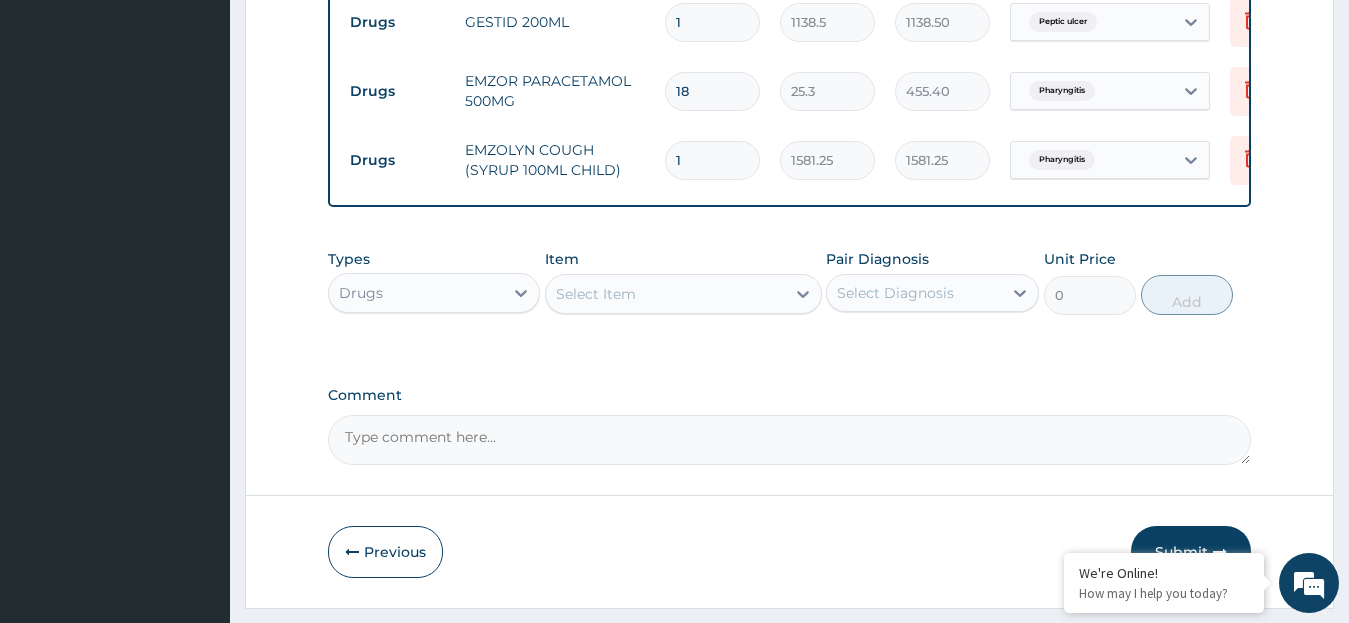 scroll, scrollTop: 1117, scrollLeft: 0, axis: vertical 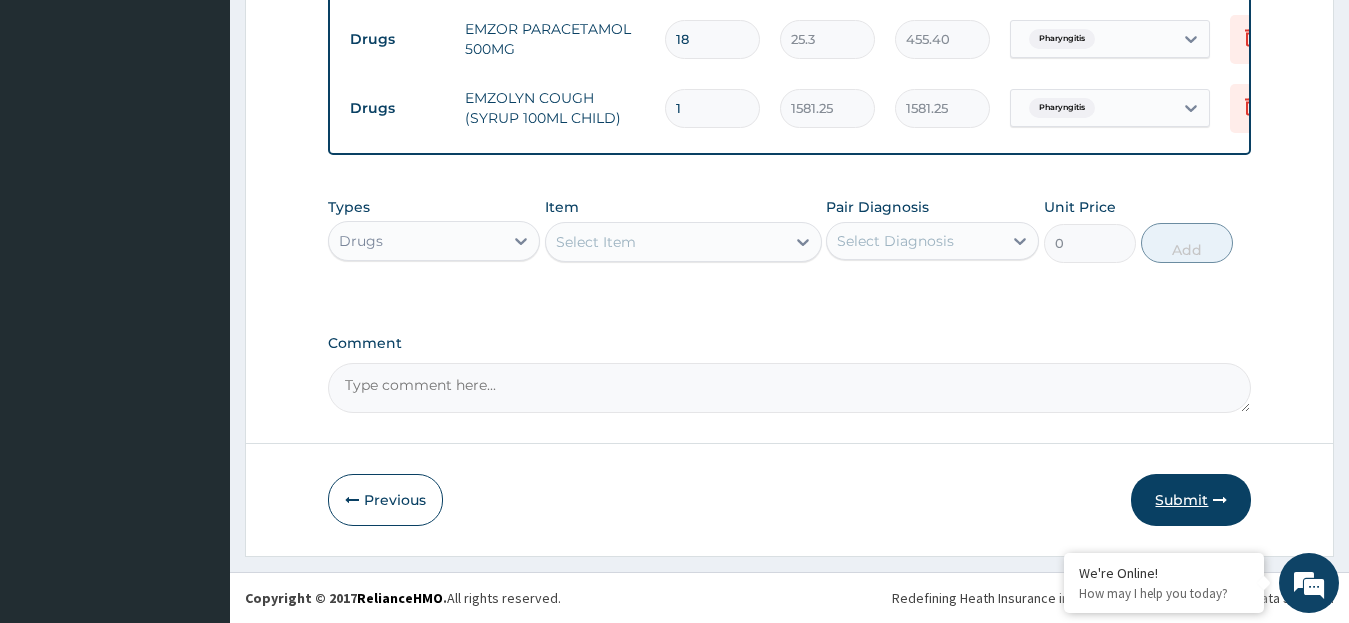 click on "Submit" at bounding box center (1191, 500) 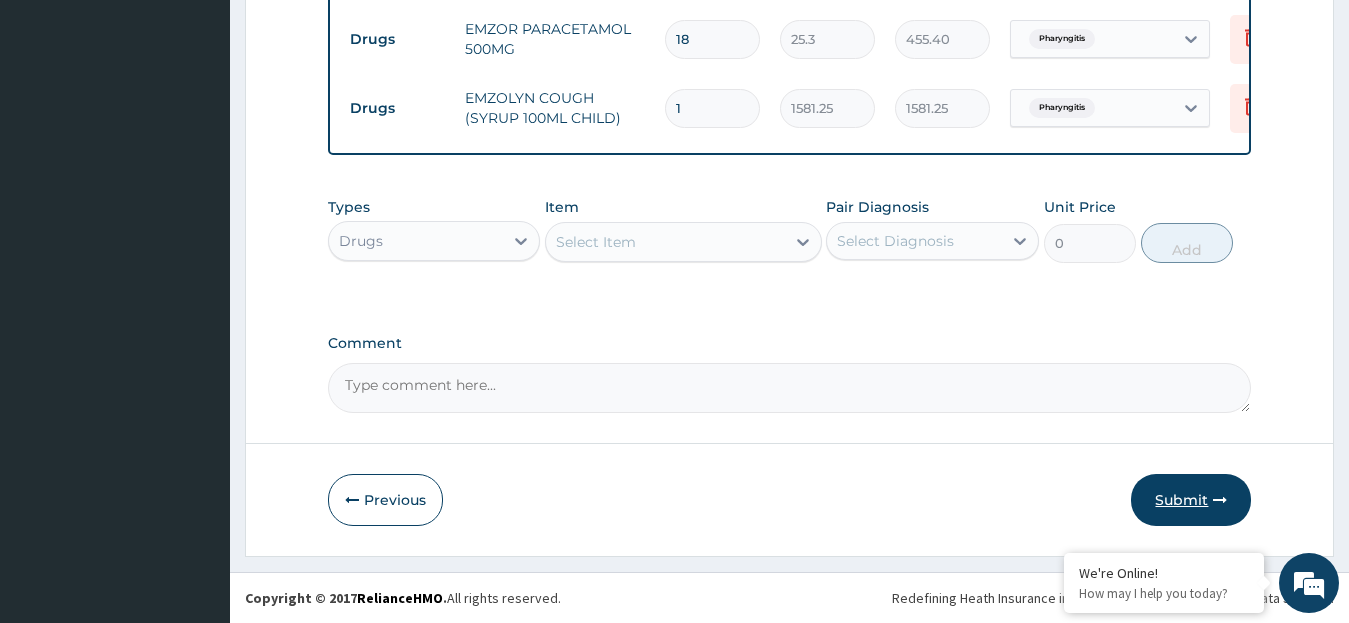 click on "Submit" at bounding box center (1191, 500) 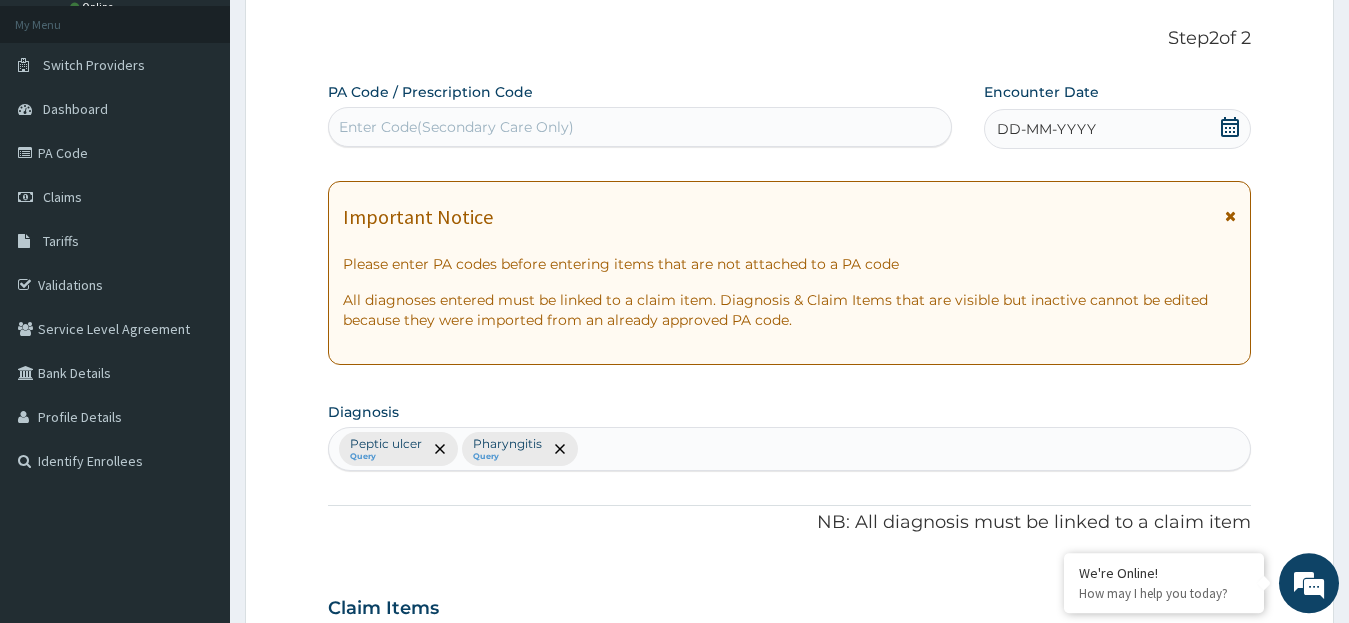 scroll, scrollTop: 97, scrollLeft: 0, axis: vertical 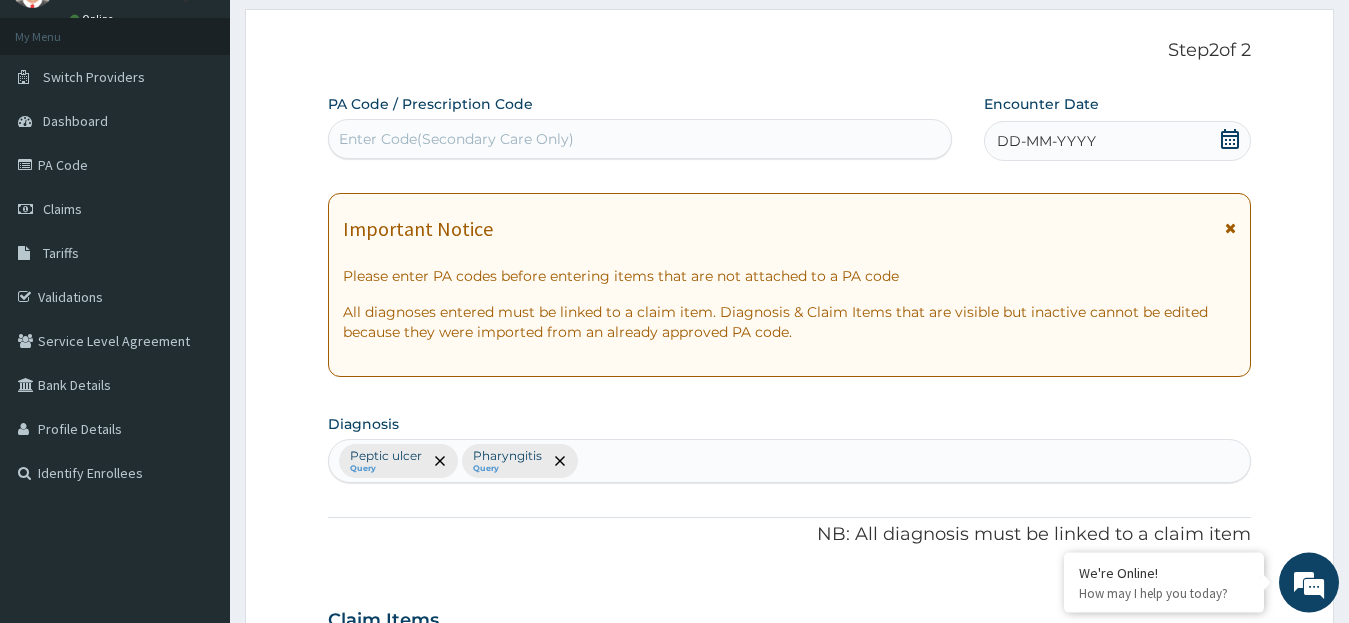 click on "DD-MM-YYYY" at bounding box center [1118, 141] 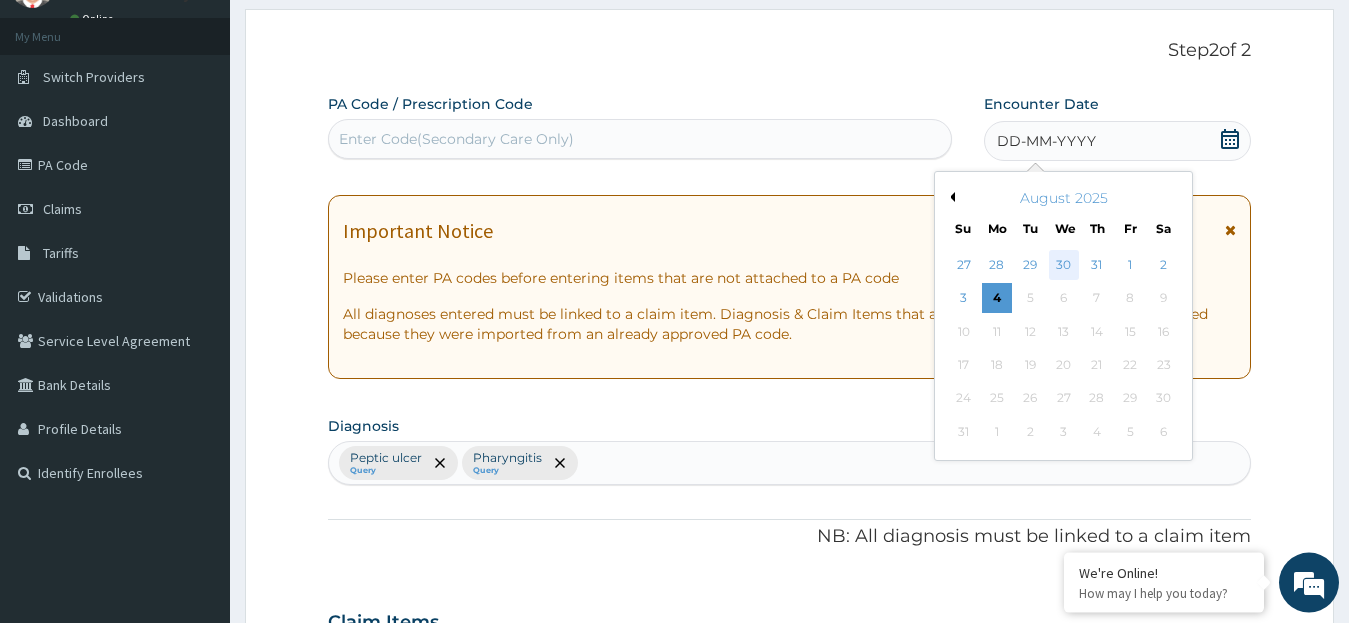 click on "30" at bounding box center [1063, 265] 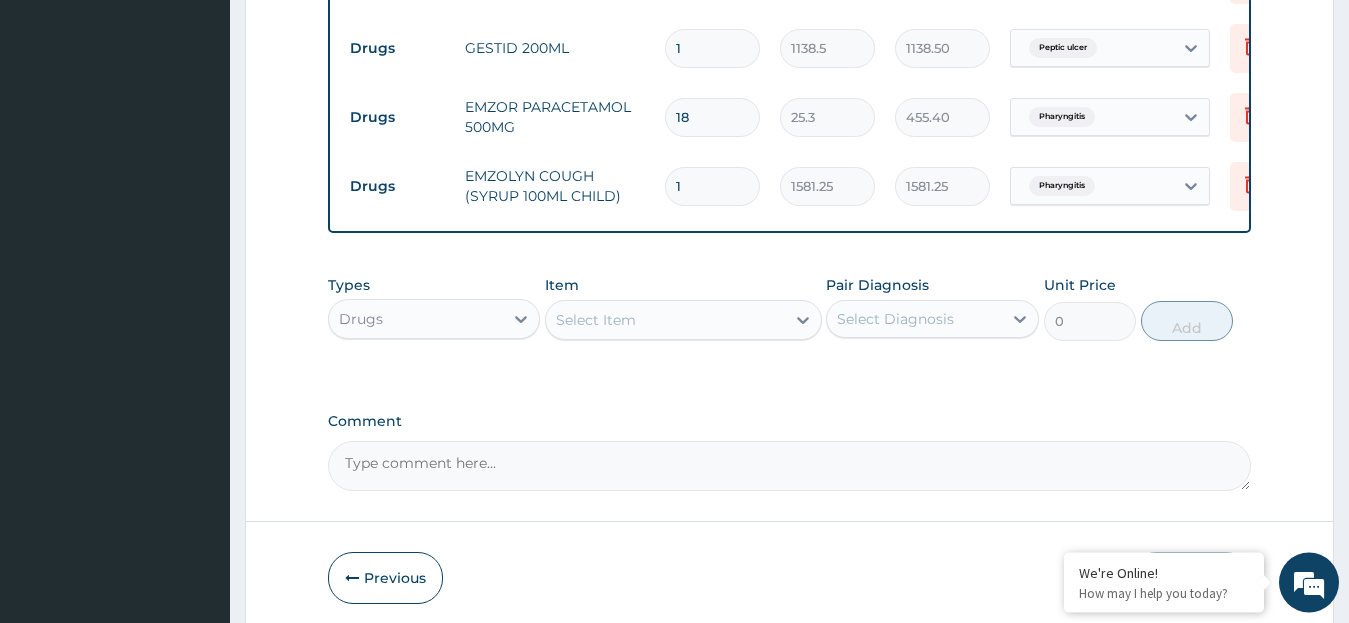 scroll, scrollTop: 1117, scrollLeft: 0, axis: vertical 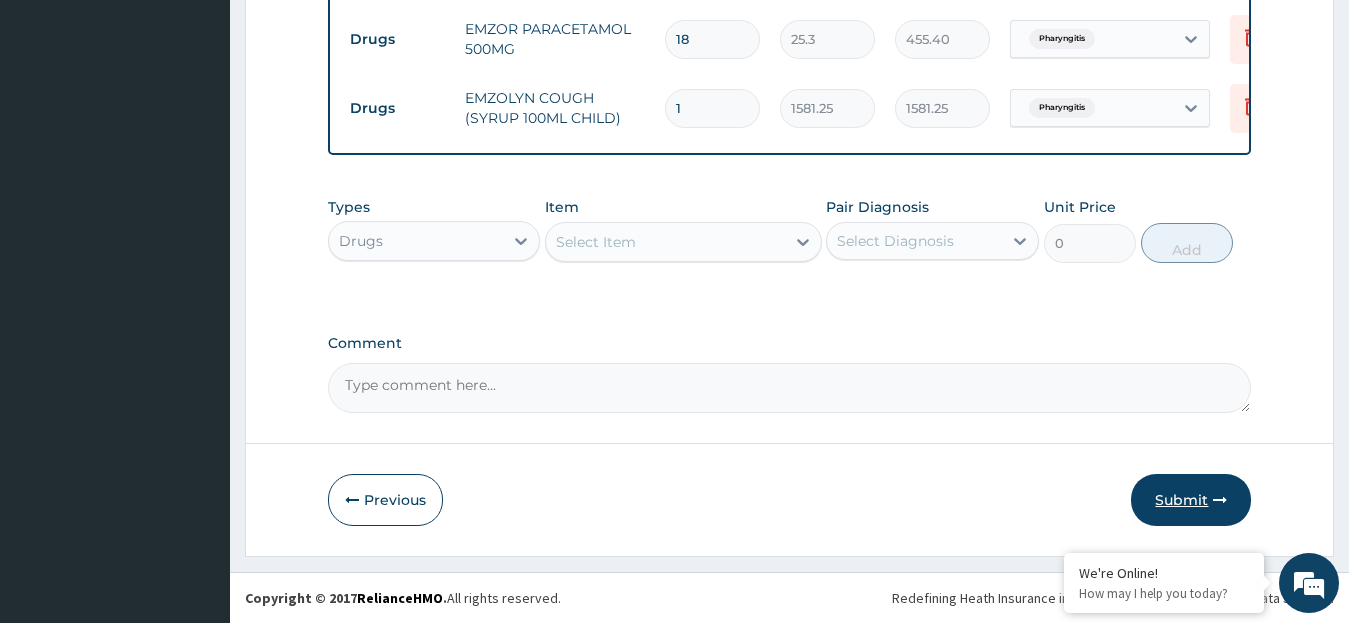 click on "Submit" at bounding box center [1191, 500] 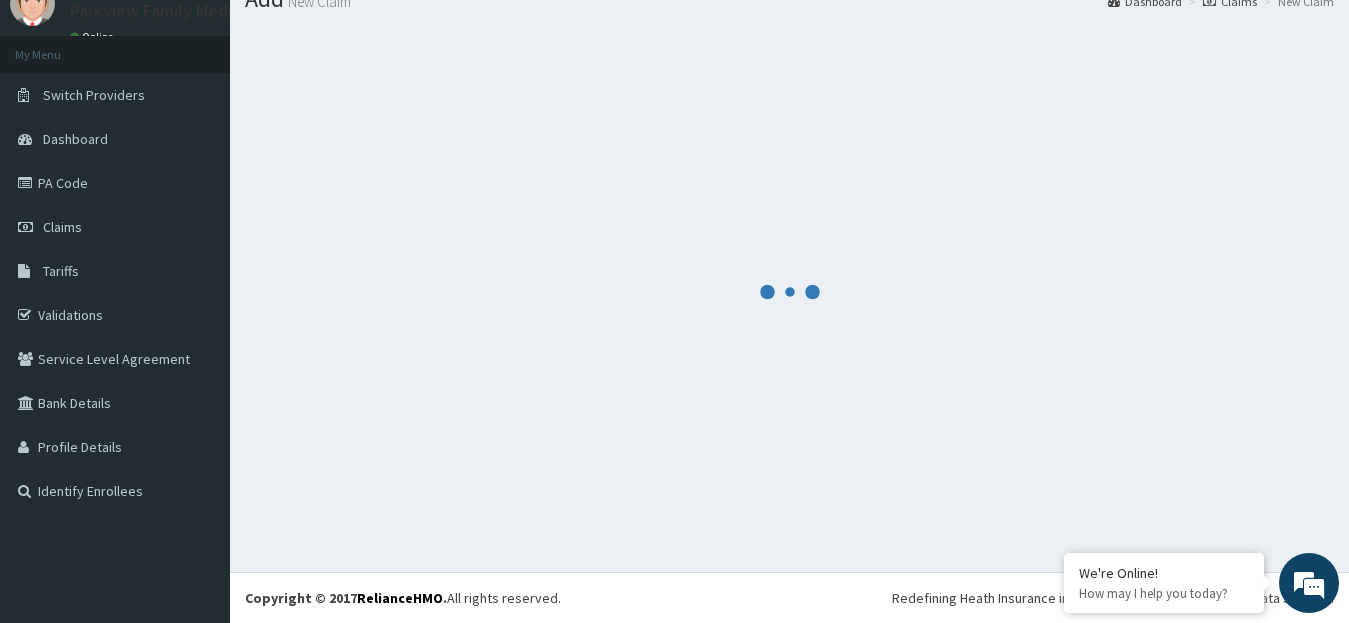 scroll, scrollTop: 79, scrollLeft: 0, axis: vertical 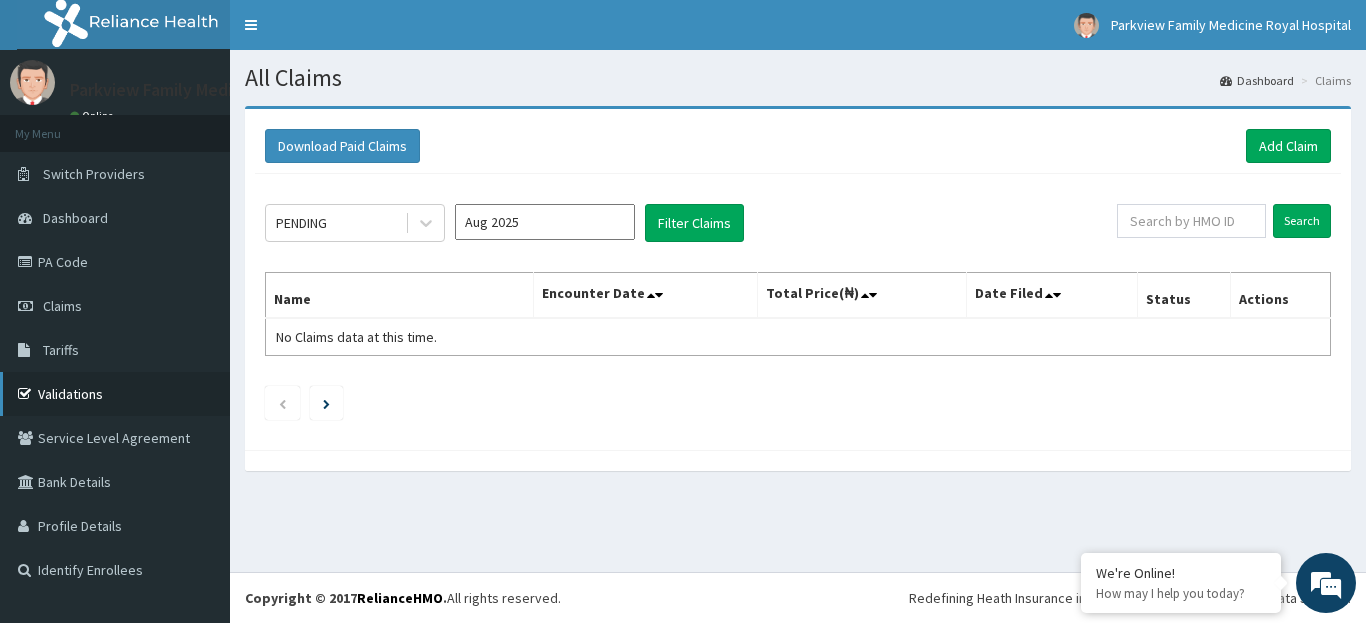 click on "Validations" at bounding box center (115, 394) 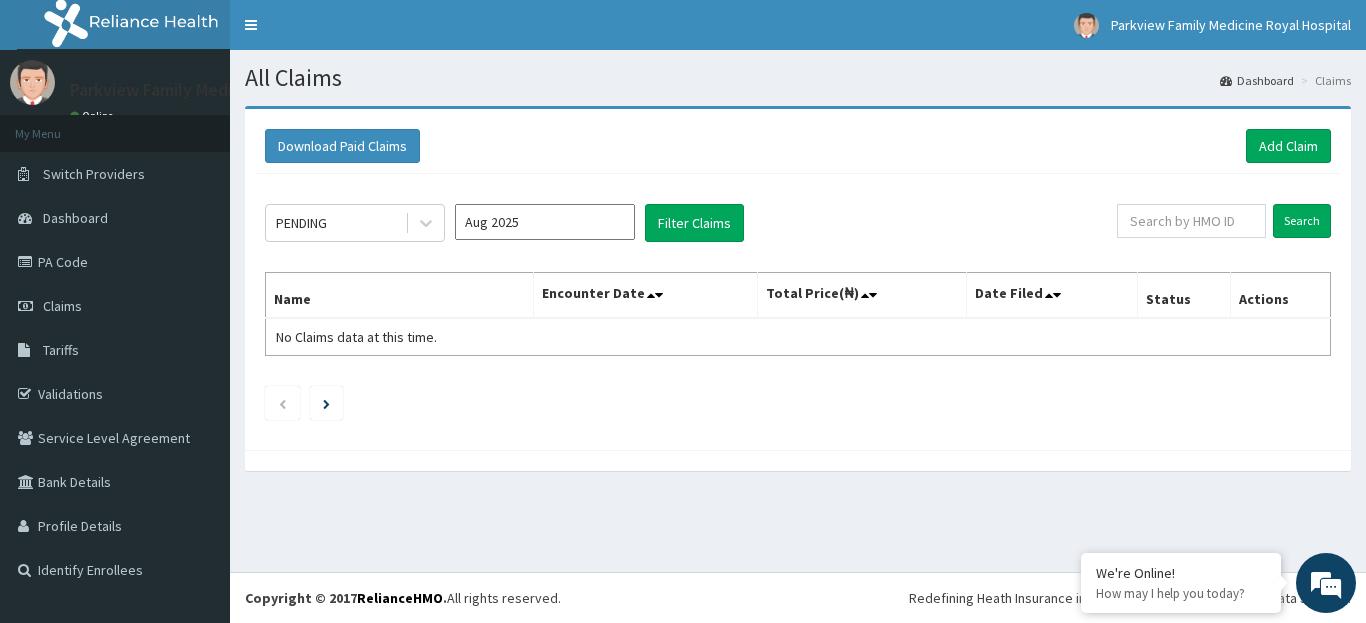click on "Add Claim" at bounding box center (1288, 146) 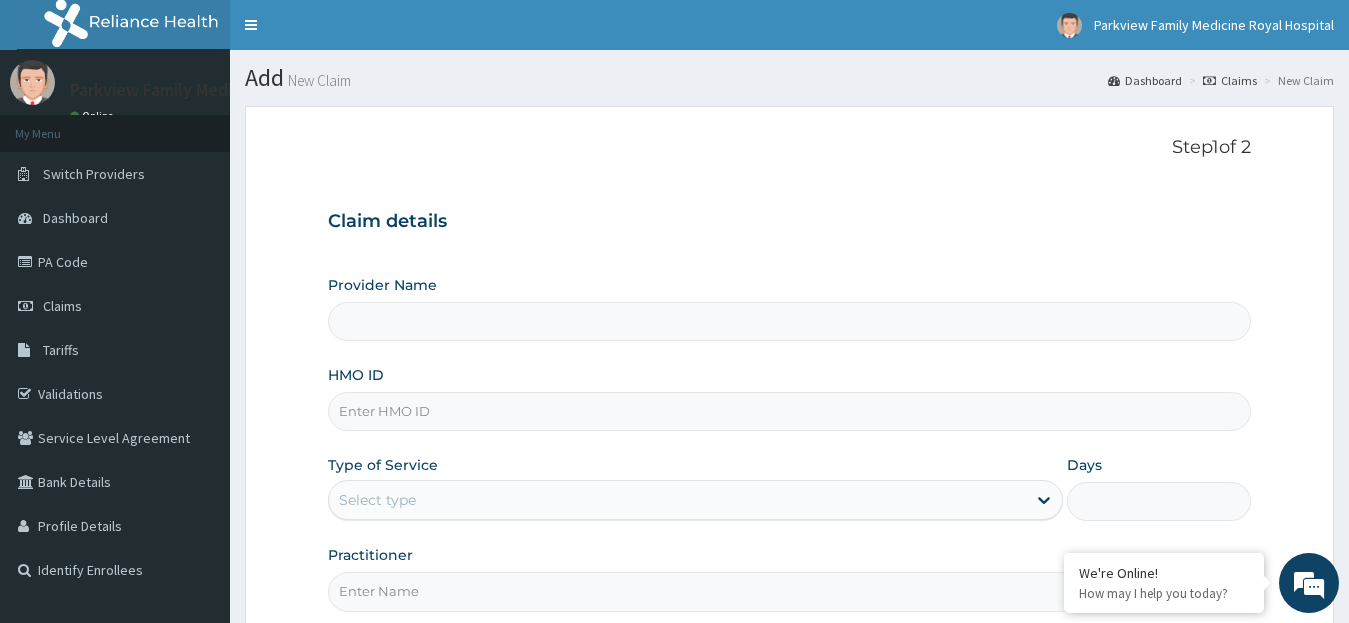 scroll, scrollTop: 0, scrollLeft: 0, axis: both 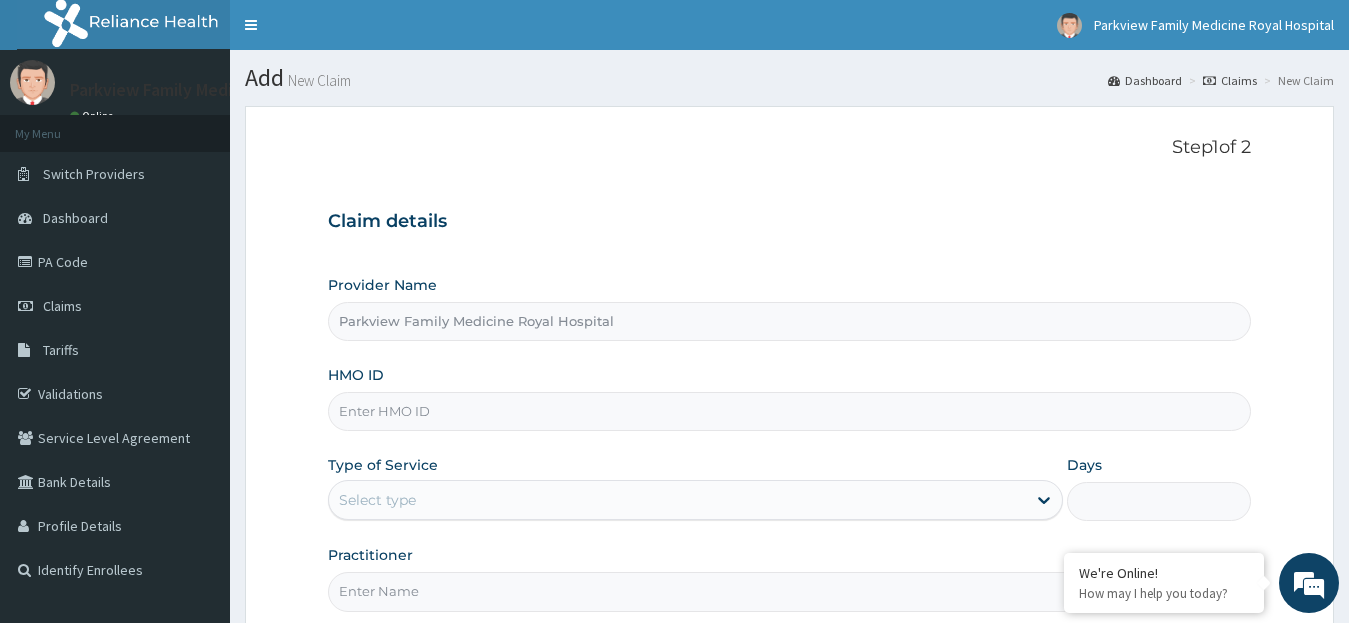 paste on "XIA/10813/A" 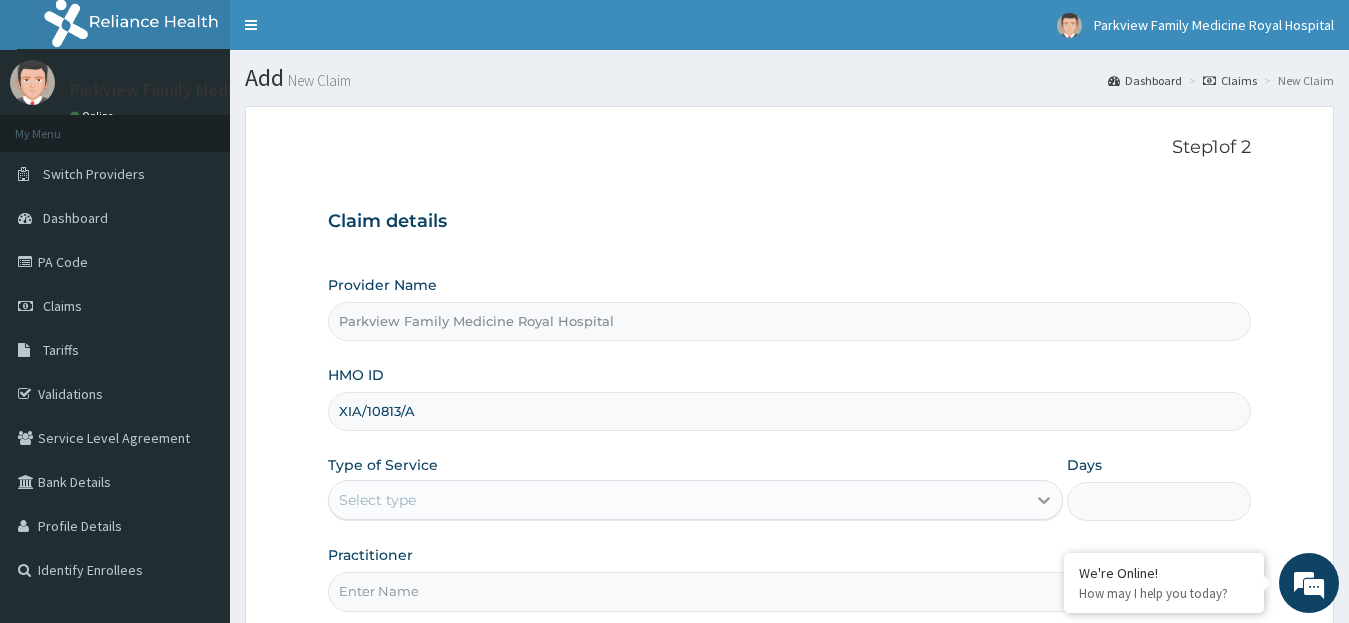 type on "XIA/10813/A" 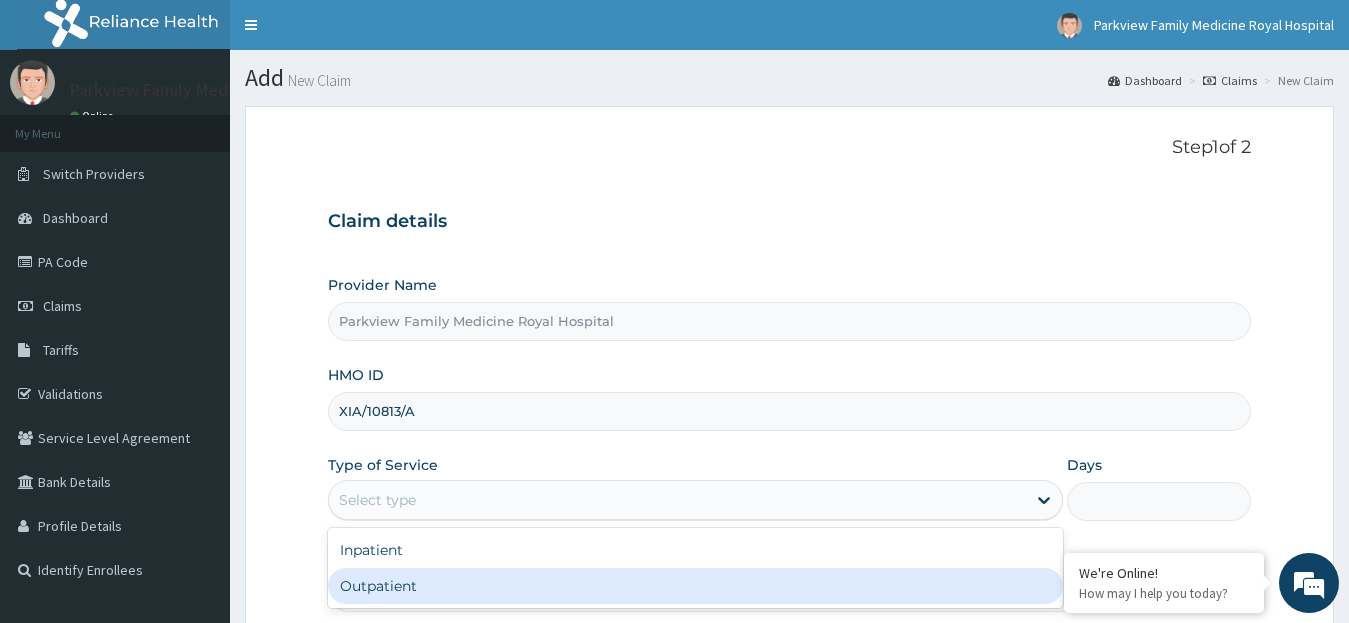 click on "Outpatient" at bounding box center [696, 586] 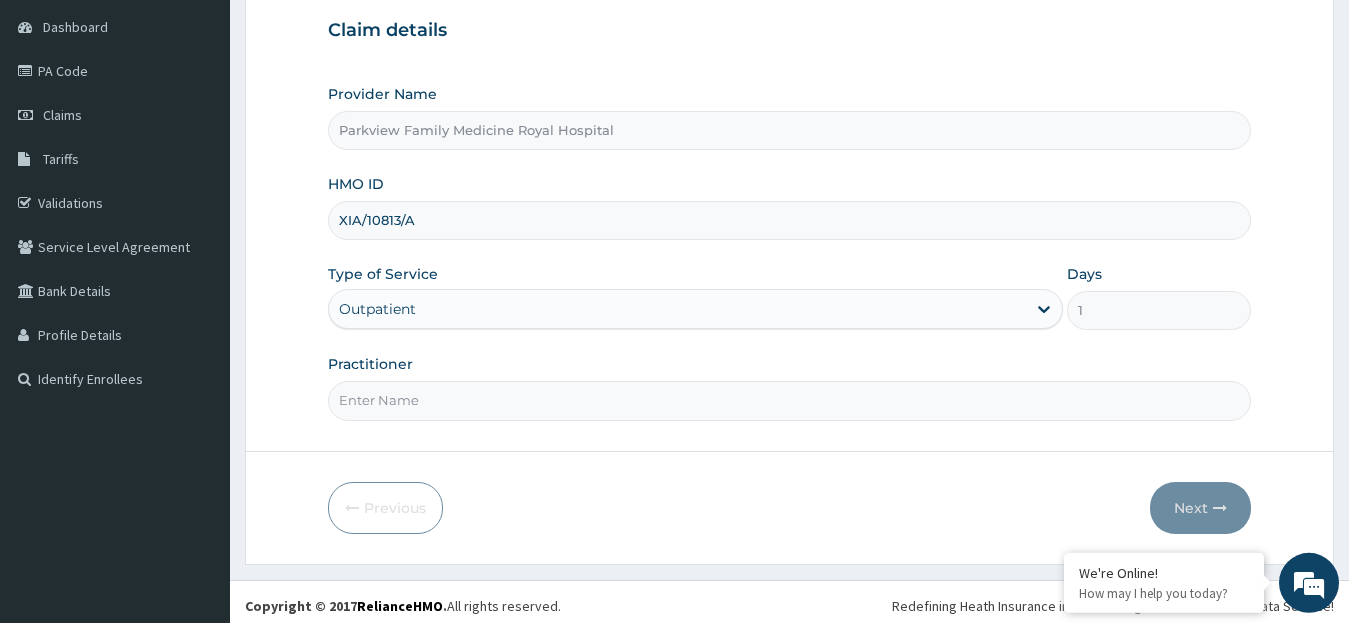 scroll, scrollTop: 198, scrollLeft: 0, axis: vertical 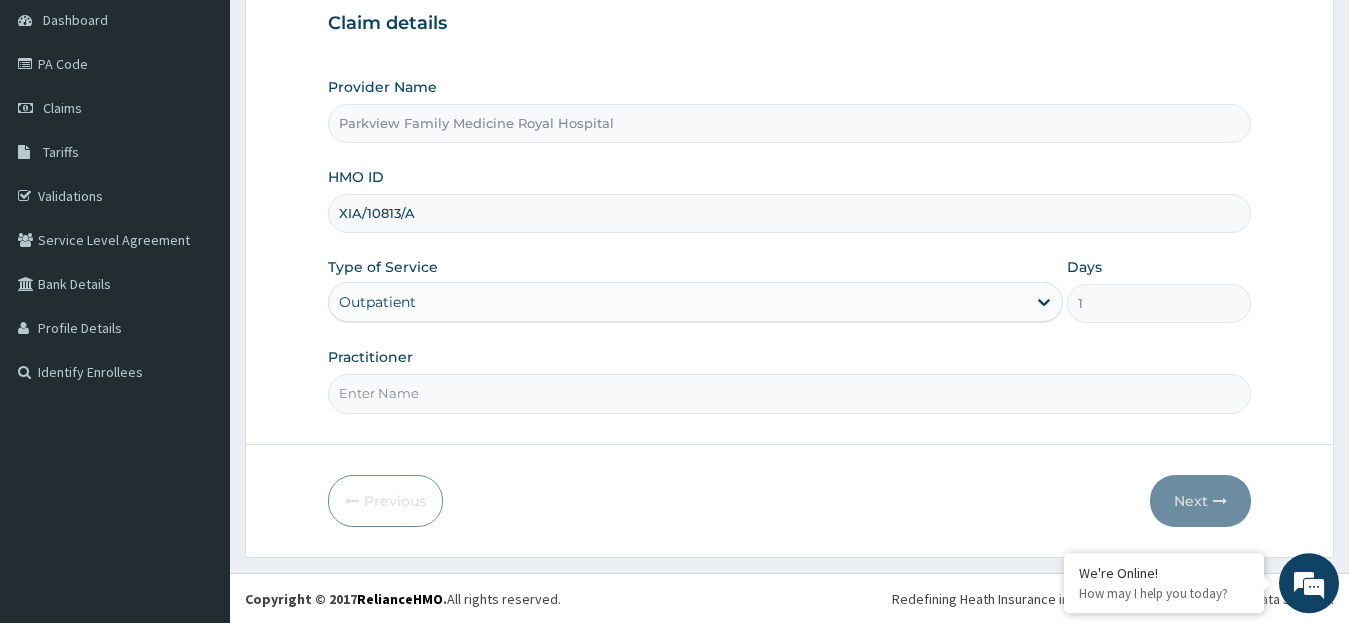 click on "Step  1  of 2 Claim details Provider Name Parkview Family Medicine Royal Hospital HMO ID [HMO_ID] Type of Service option Outpatient, selected.   Select is focused ,type to refine list, press Down to open the menu,  Outpatient Days 1 Practitioner     Previous   Next" at bounding box center [789, 232] 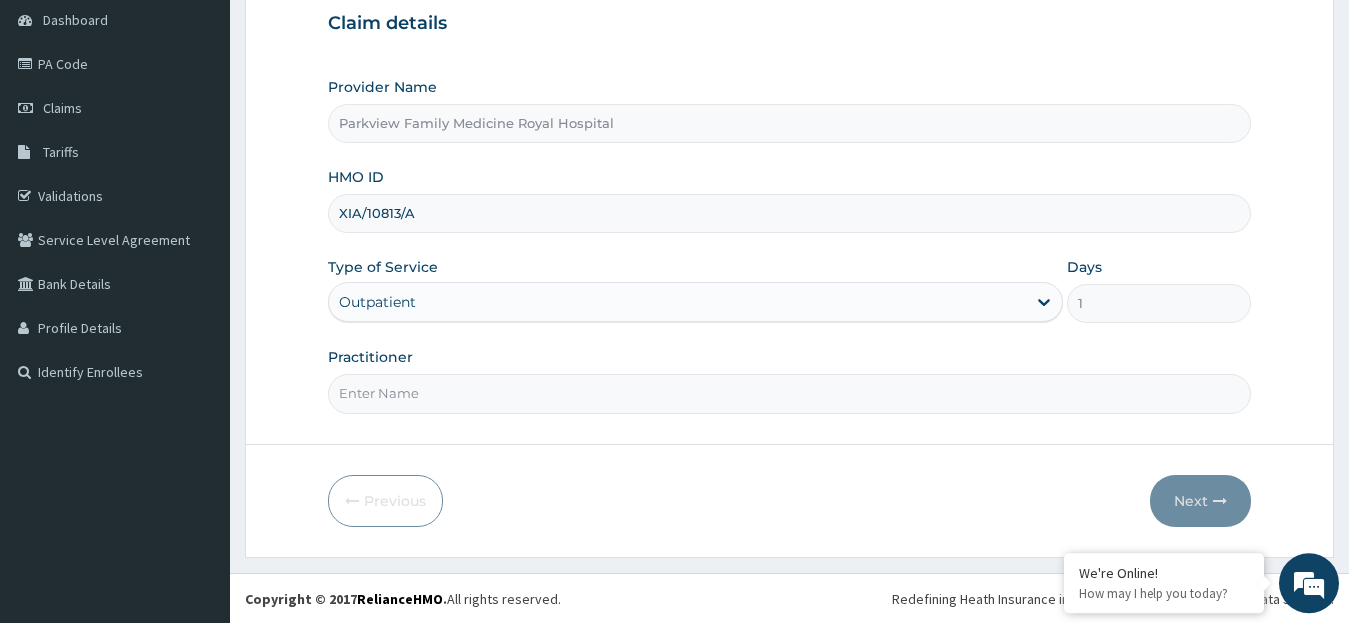 scroll, scrollTop: 0, scrollLeft: 0, axis: both 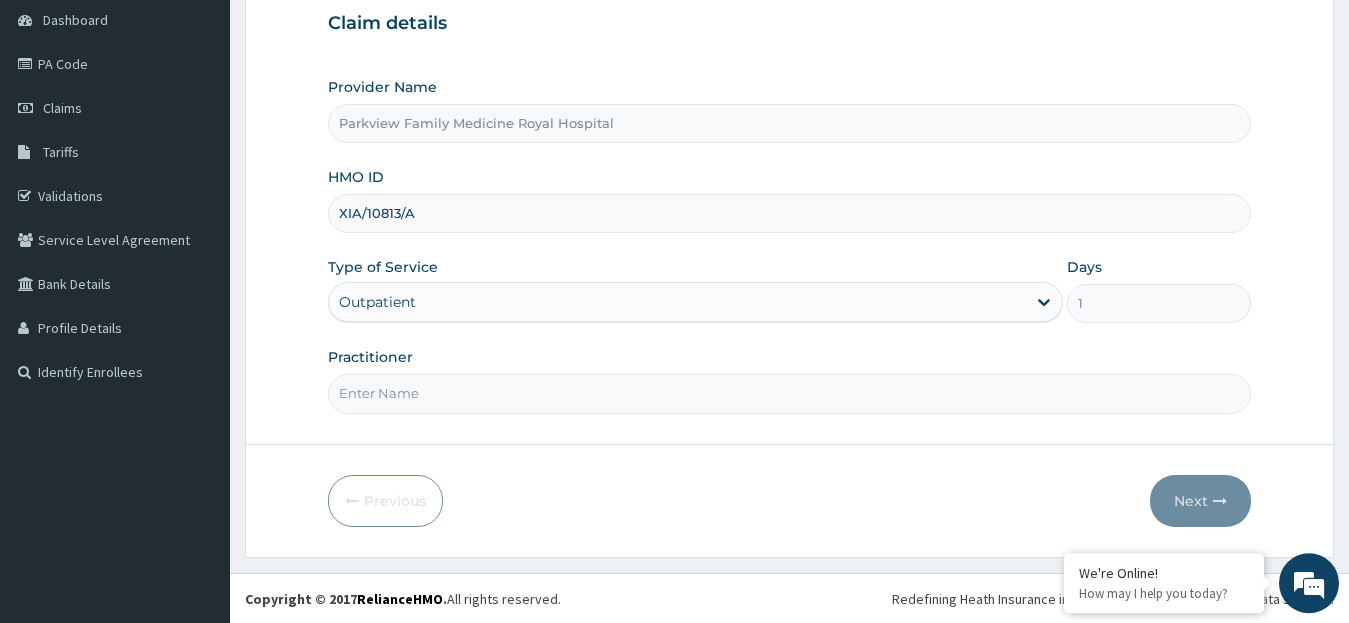 click on "Practitioner" at bounding box center [790, 393] 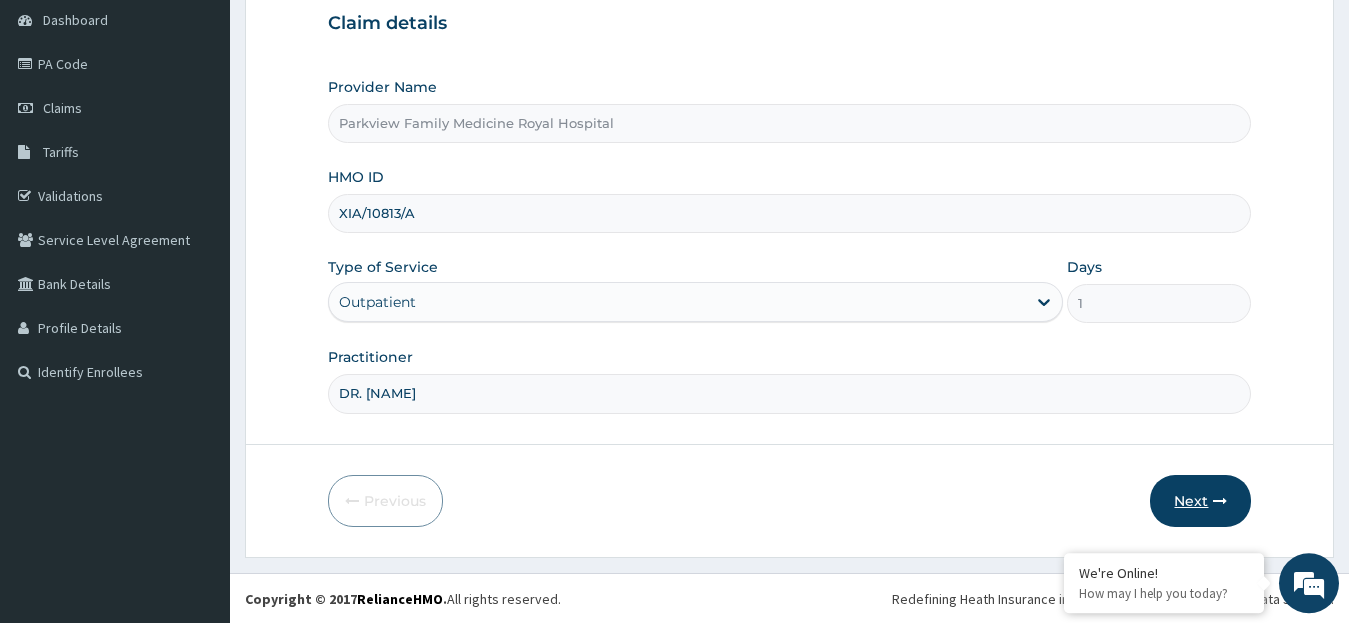 type on "DR. [NAME]" 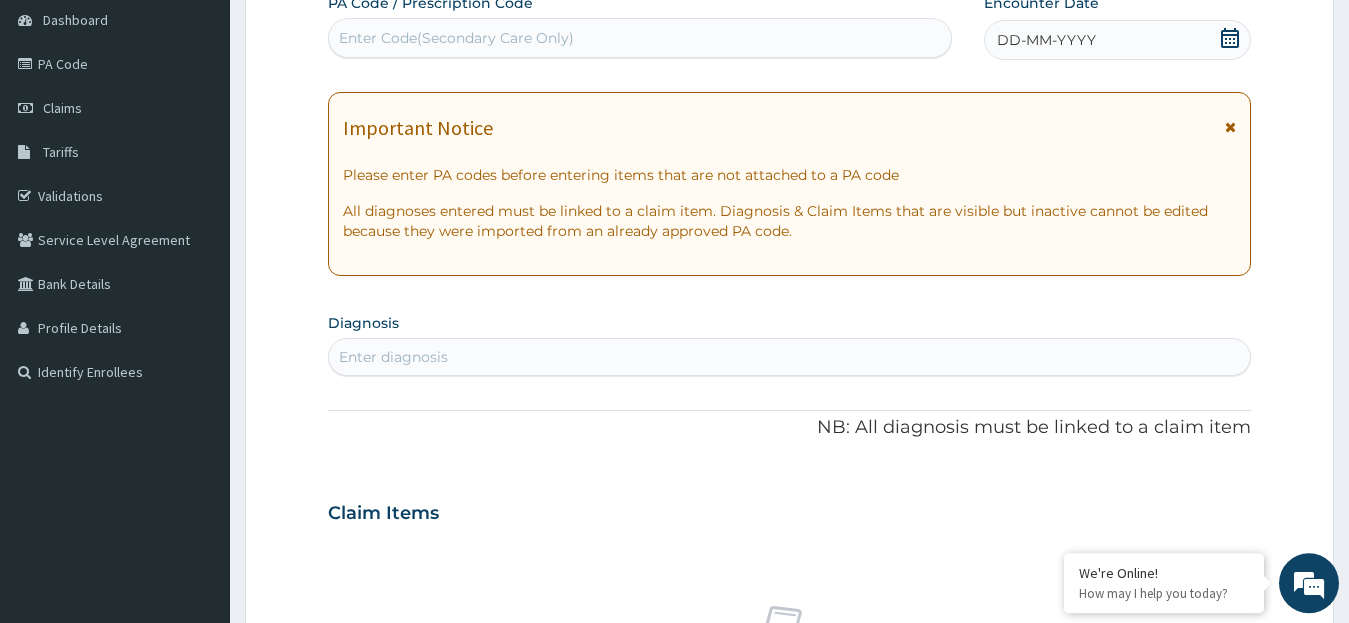 click on "DD-MM-YYYY" at bounding box center [1118, 40] 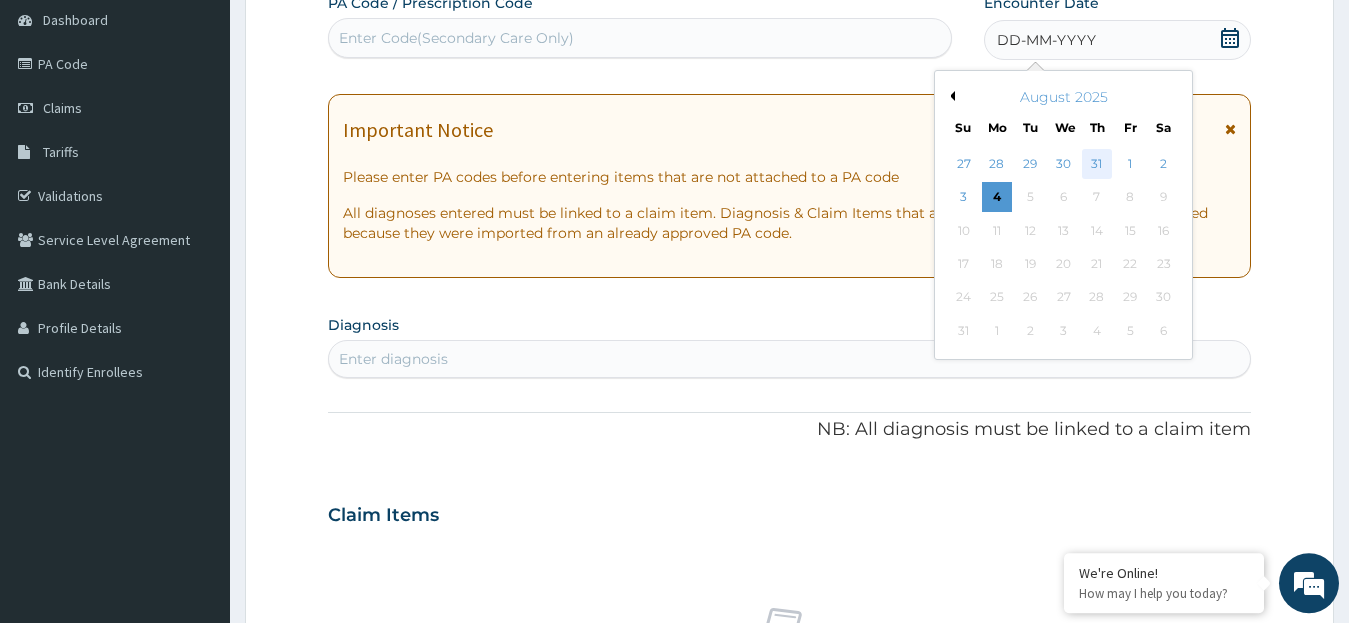 click on "31" at bounding box center [1097, 164] 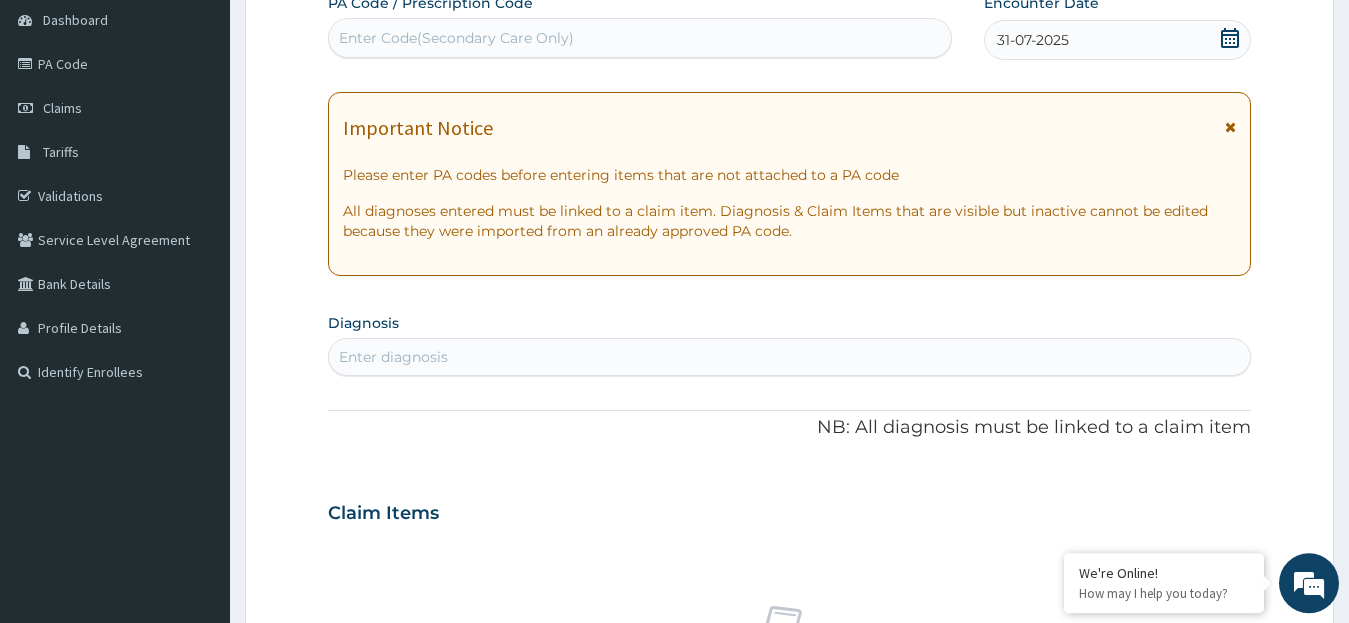 click on "Enter diagnosis" at bounding box center [790, 357] 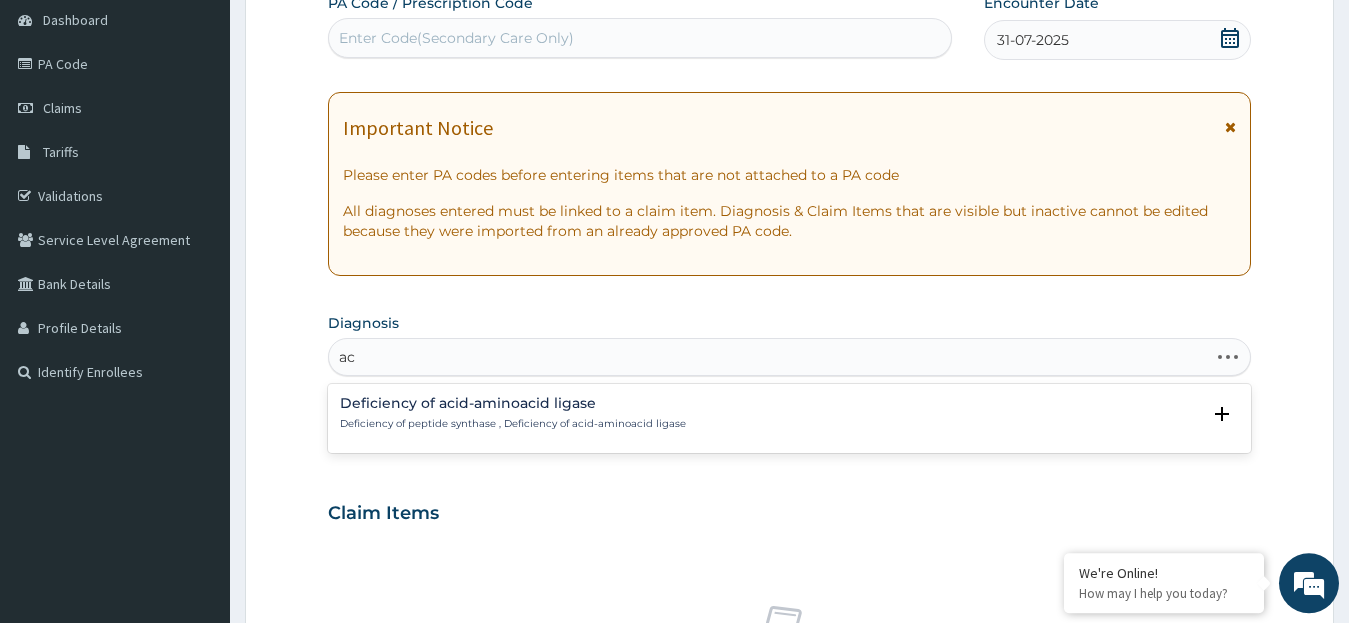 type on "a" 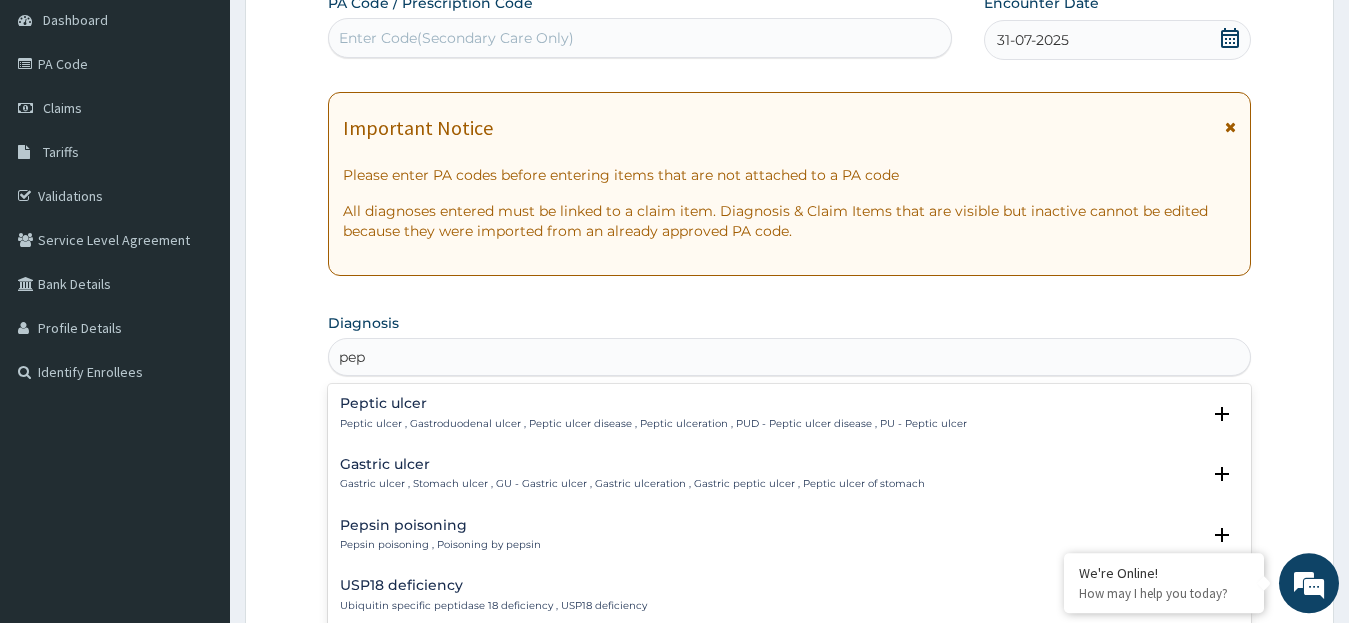type on "pept" 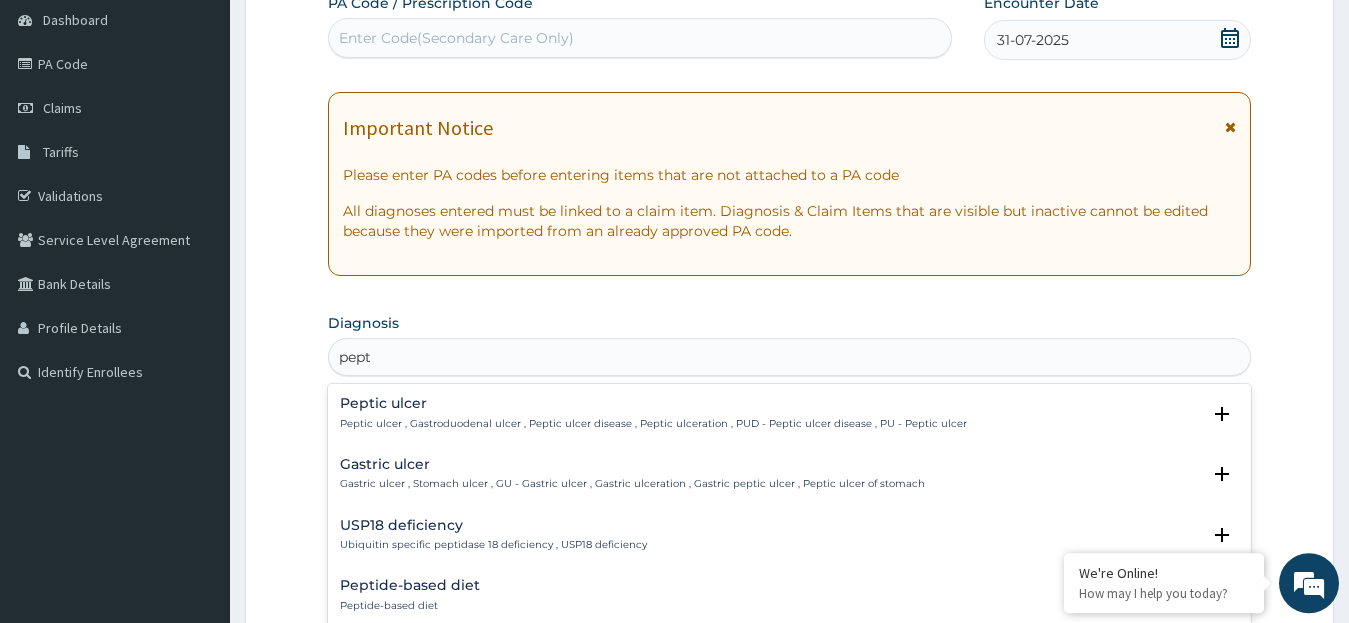 click on "Peptic ulcer" at bounding box center [653, 403] 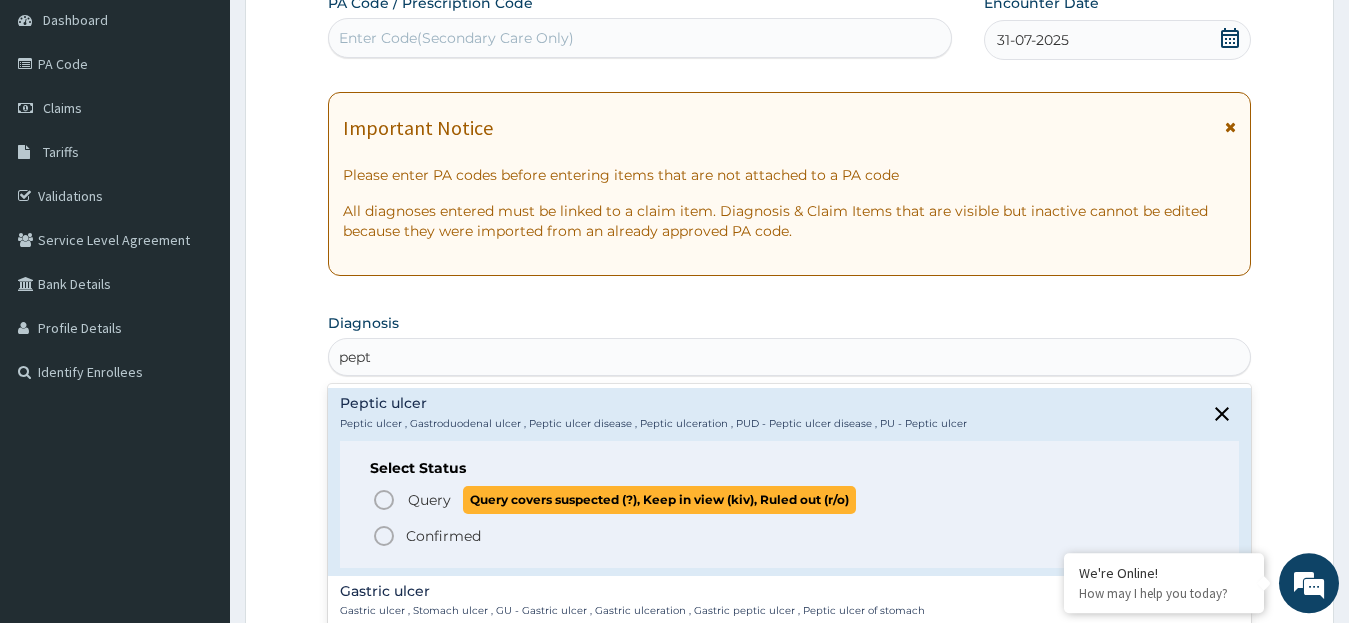 click 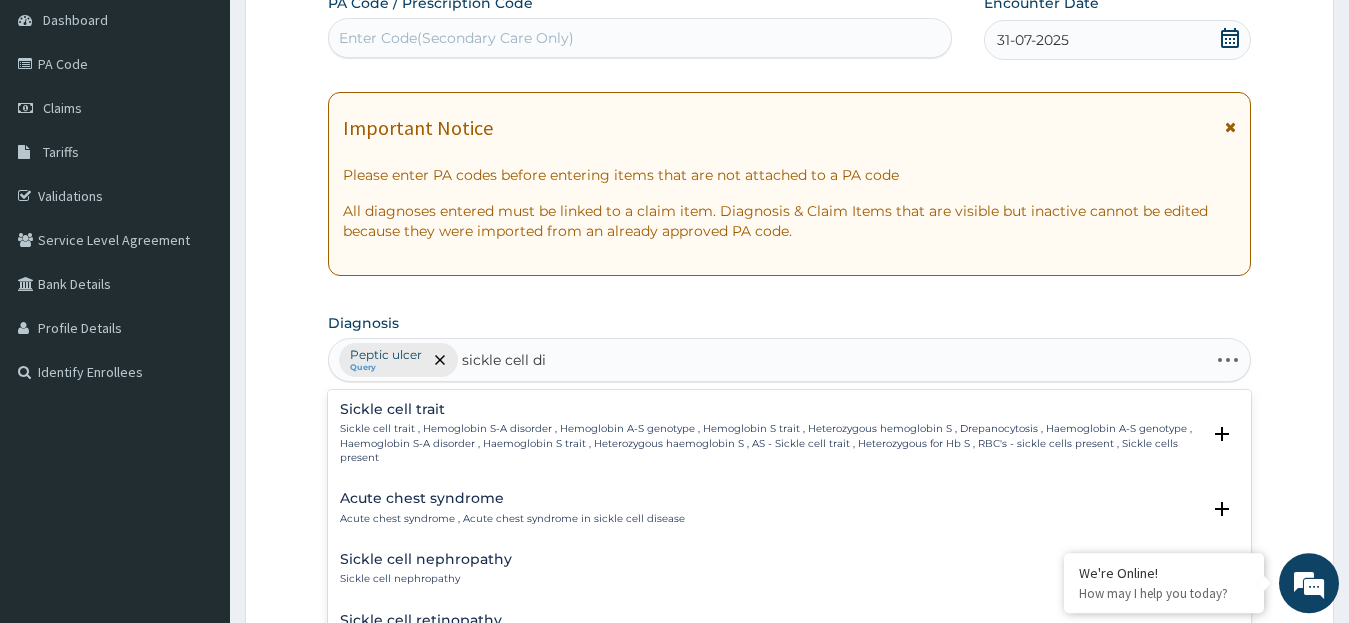 type on "sickle cell dis" 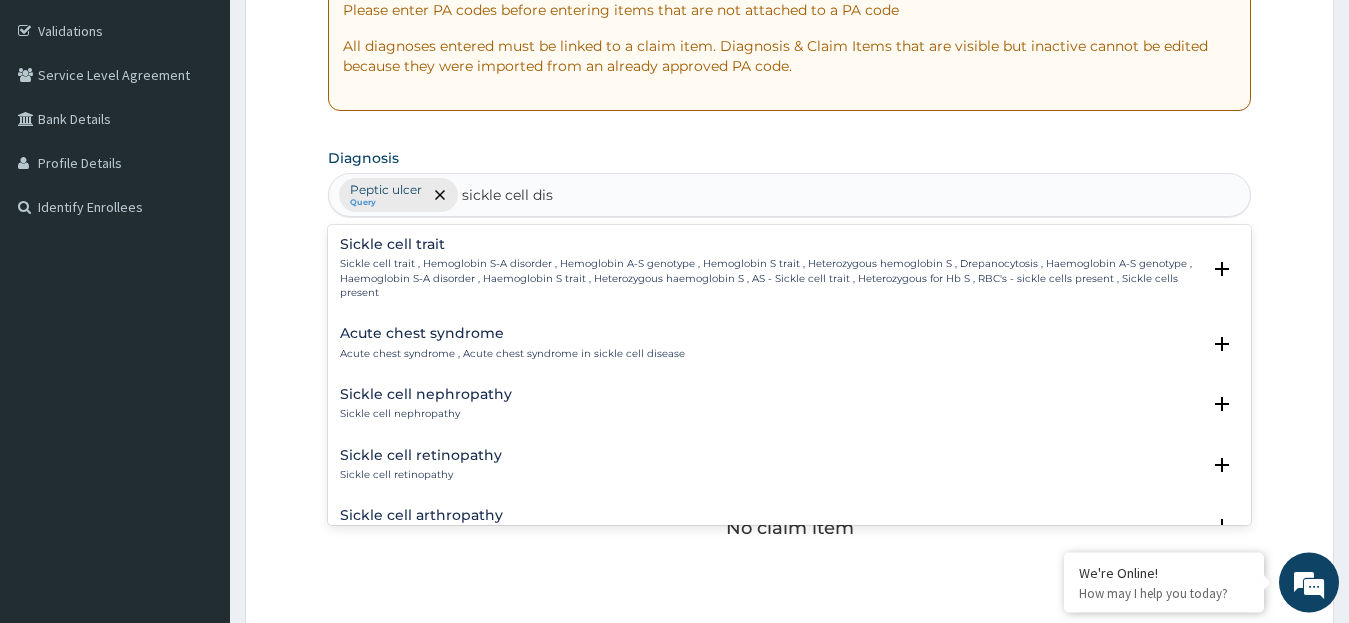 scroll, scrollTop: 366, scrollLeft: 0, axis: vertical 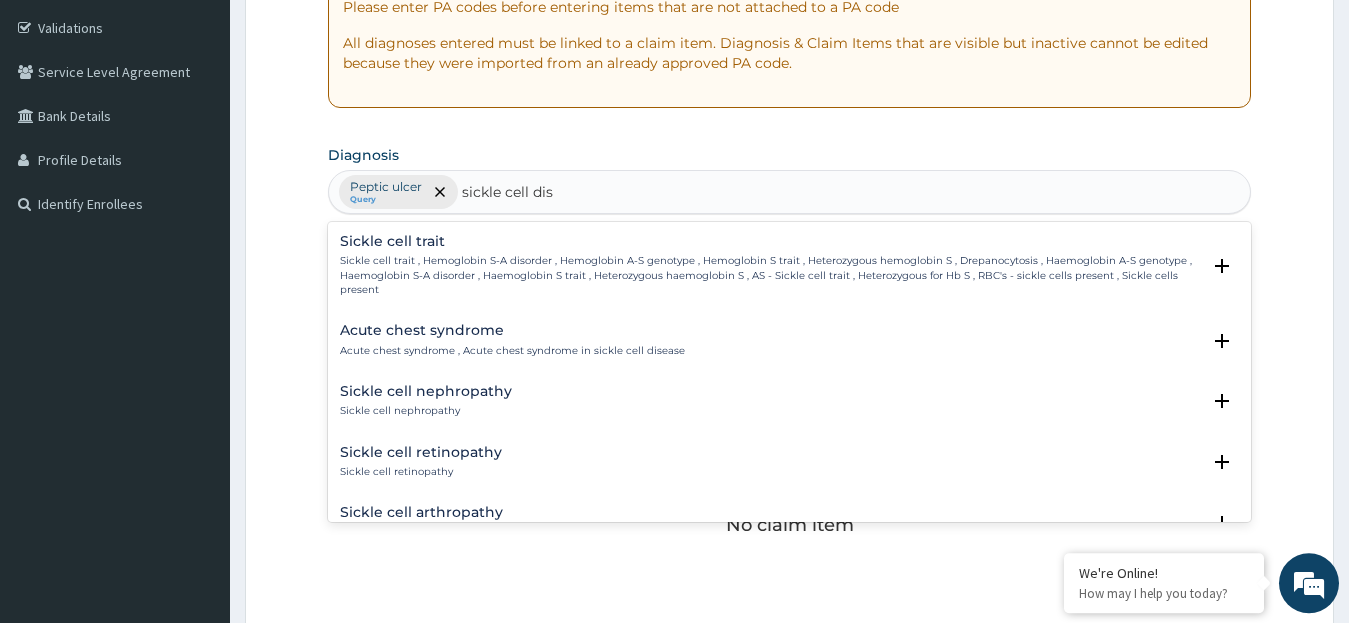 click on "Sickle cell trait , Hemoglobin S-A disorder , Hemoglobin A-S genotype , Hemoglobin S trait , Heterozygous hemoglobin S , Drepanocytosis , Haemoglobin A-S genotype , Haemoglobin S-A disorder , Haemoglobin S trait , Heterozygous haemoglobin S , AS - Sickle cell trait , Heterozygous for Hb S , RBC's - sickle cells present , Sickle cells present" at bounding box center (770, 275) 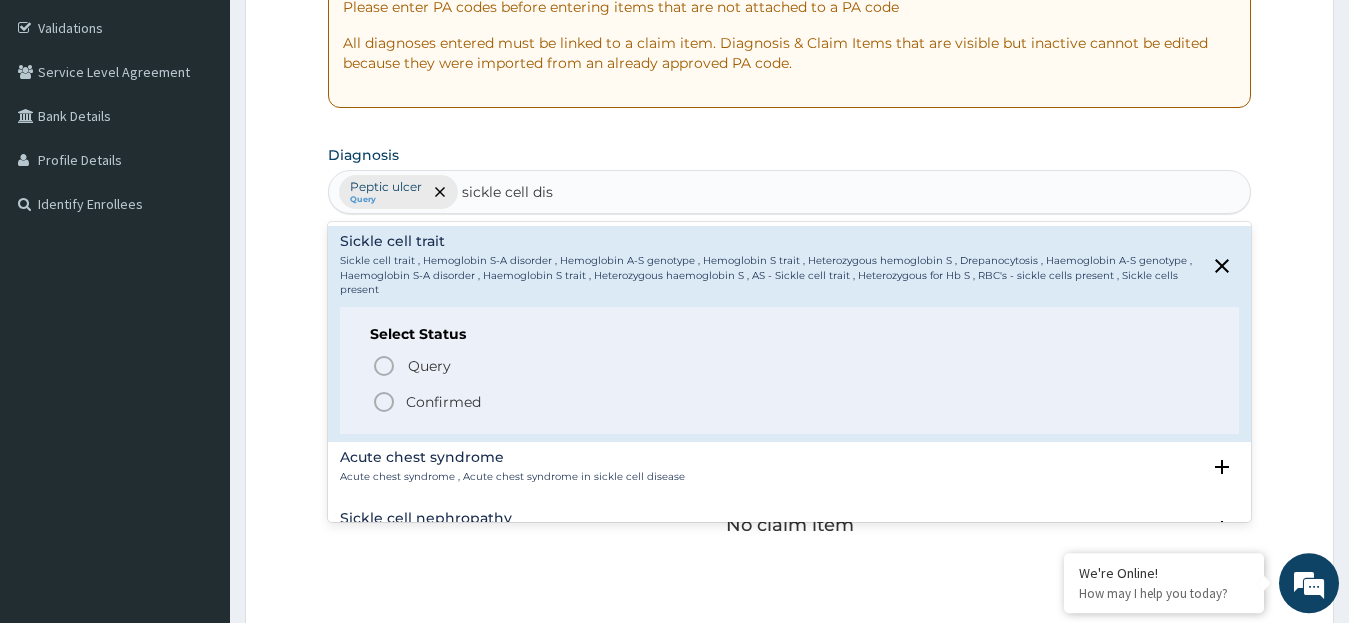 click 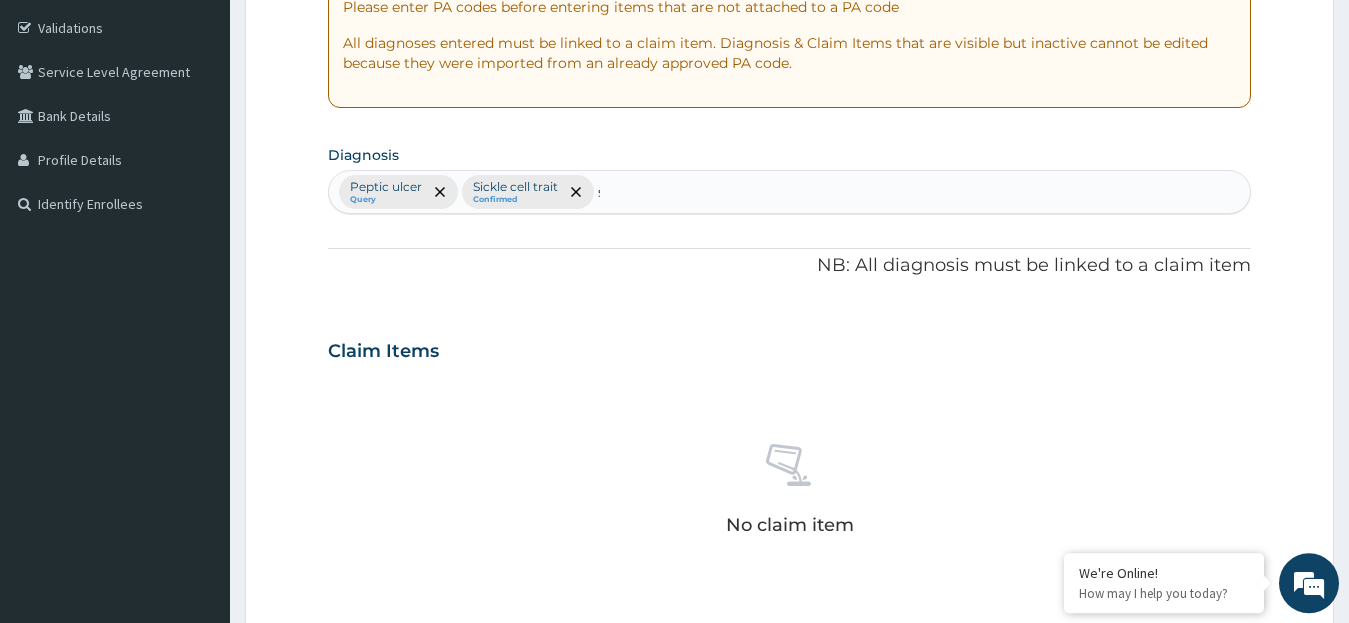 type 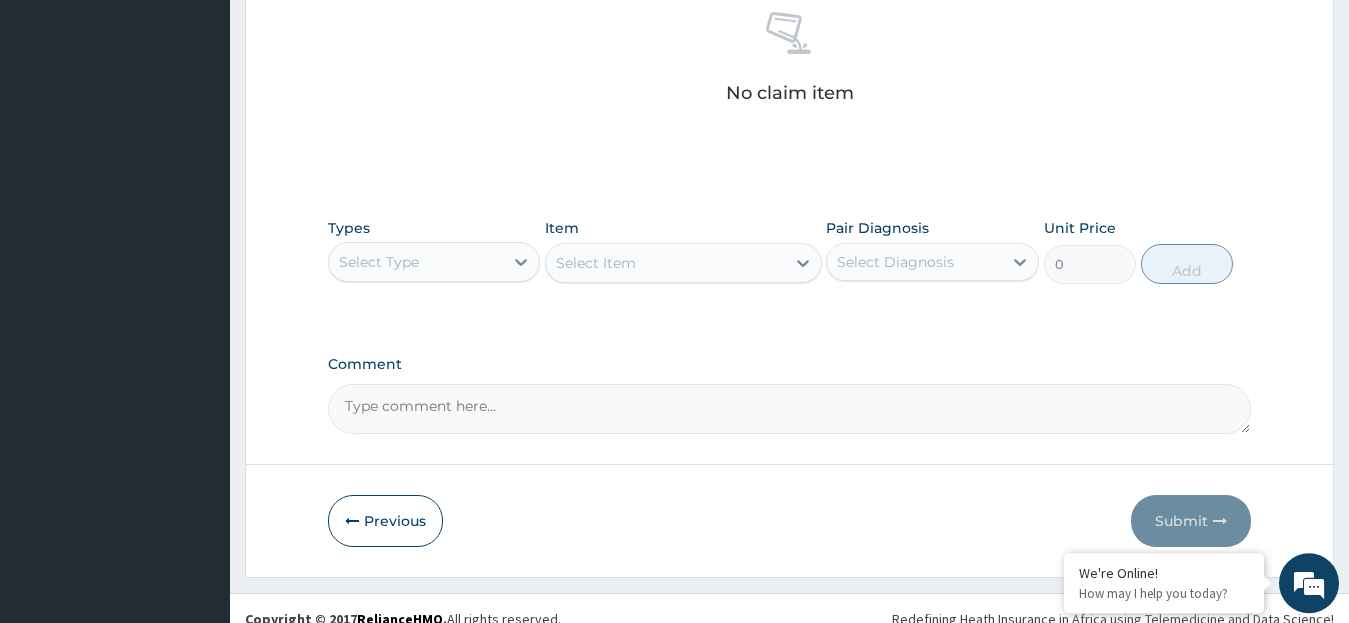 scroll, scrollTop: 819, scrollLeft: 0, axis: vertical 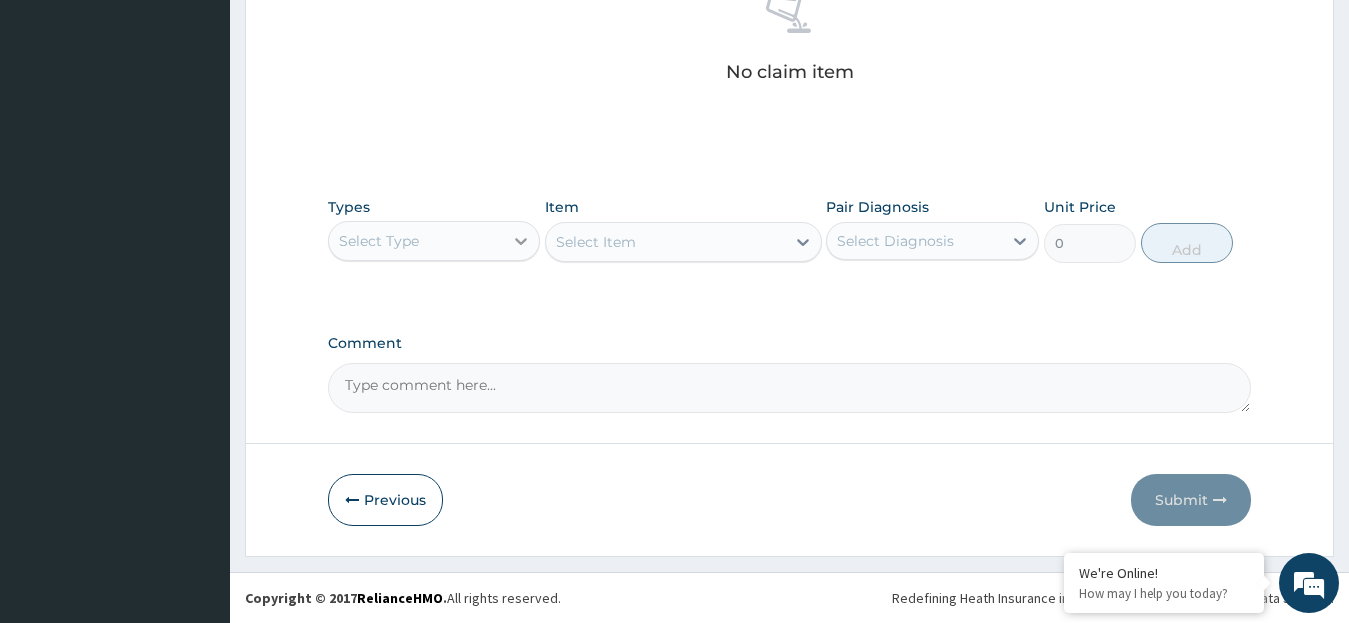 click 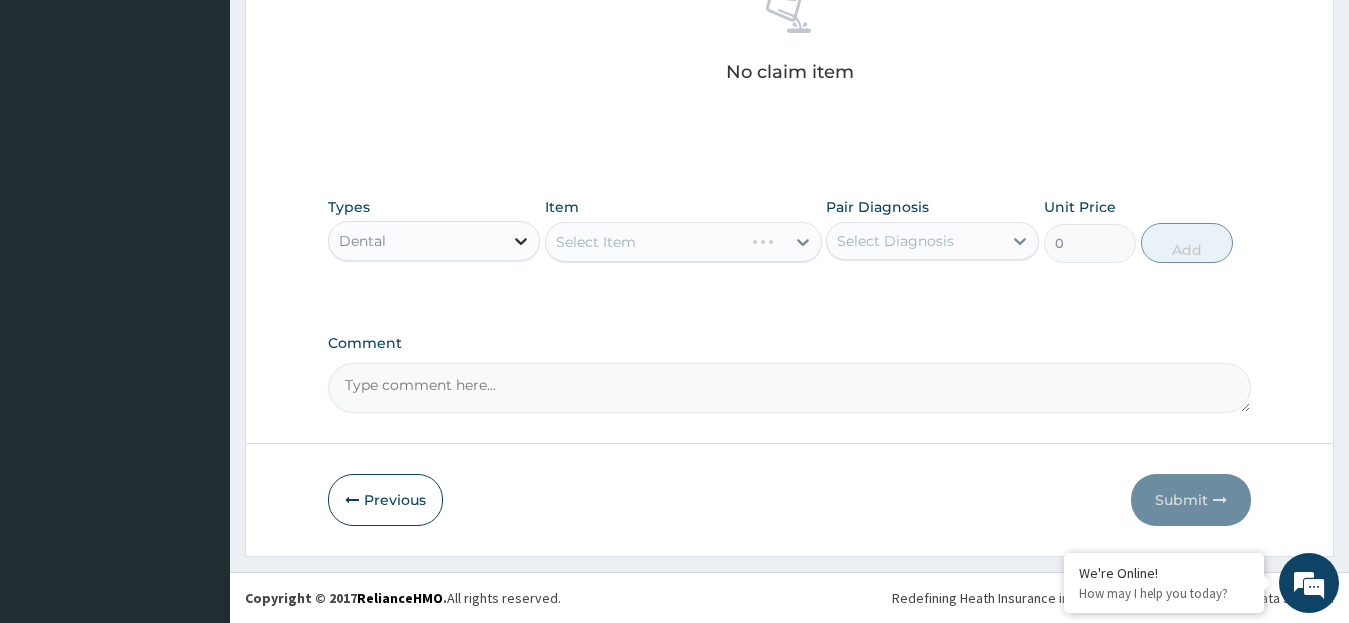 click 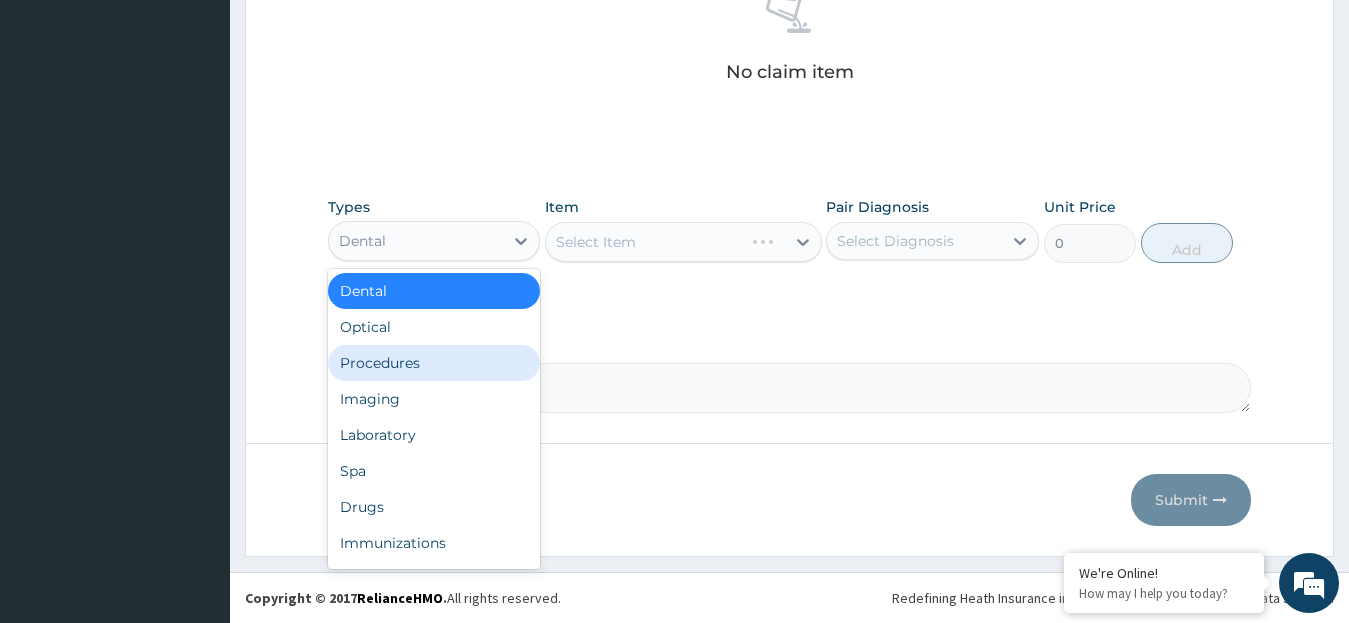 click on "Procedures" at bounding box center (434, 363) 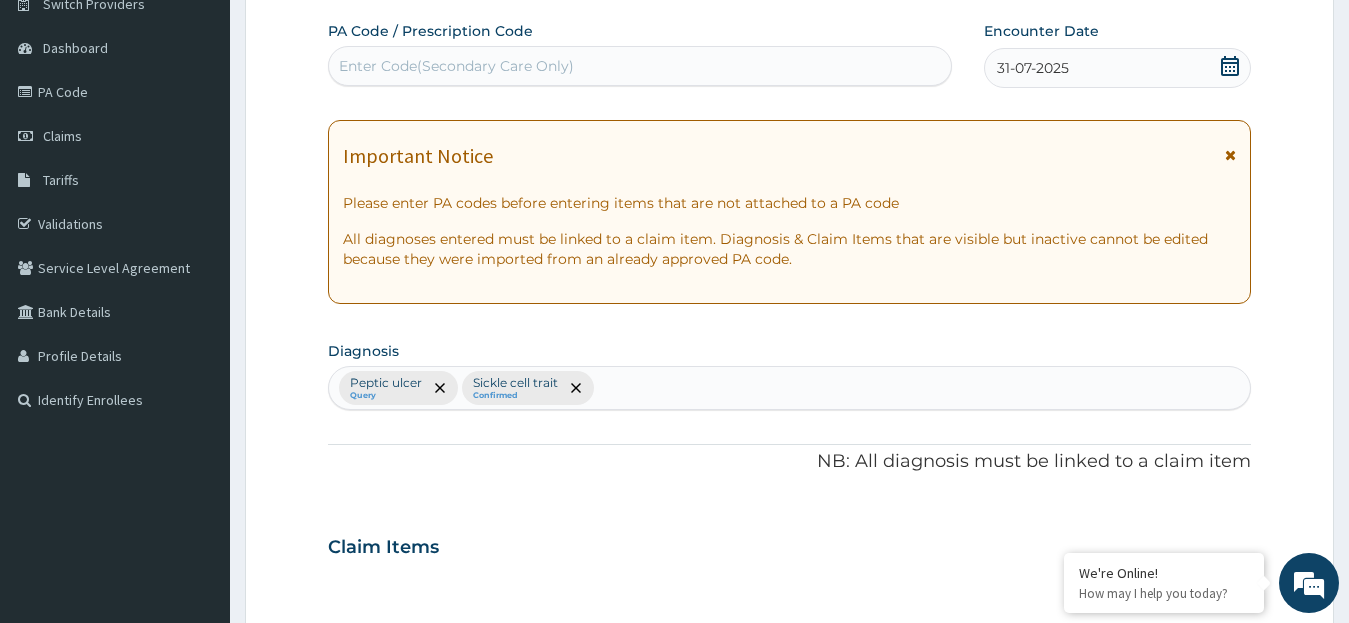 scroll, scrollTop: 191, scrollLeft: 0, axis: vertical 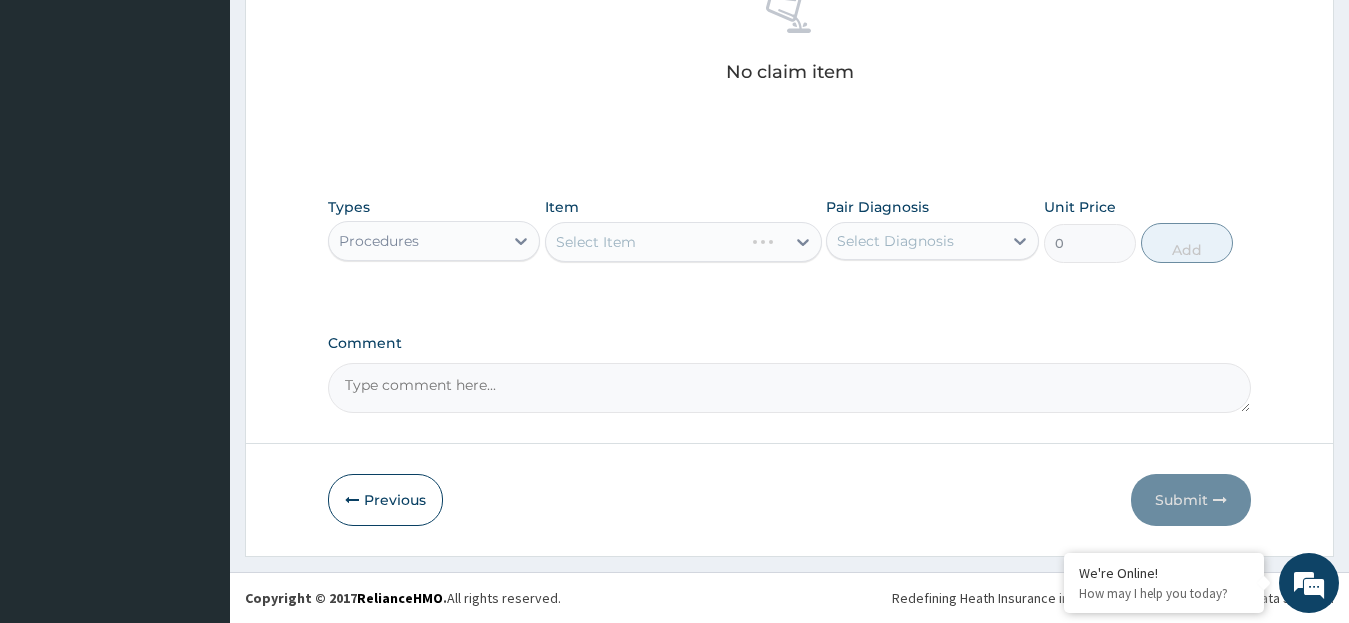 click on "Select Item" at bounding box center [683, 242] 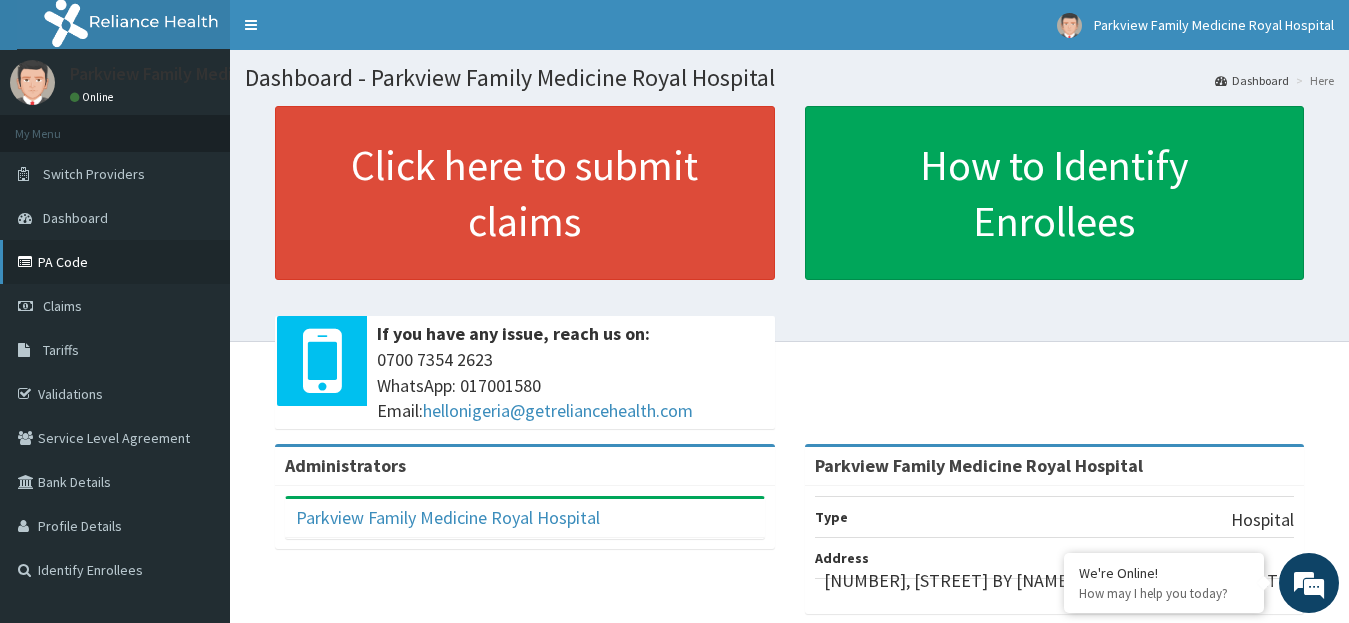 scroll, scrollTop: 0, scrollLeft: 0, axis: both 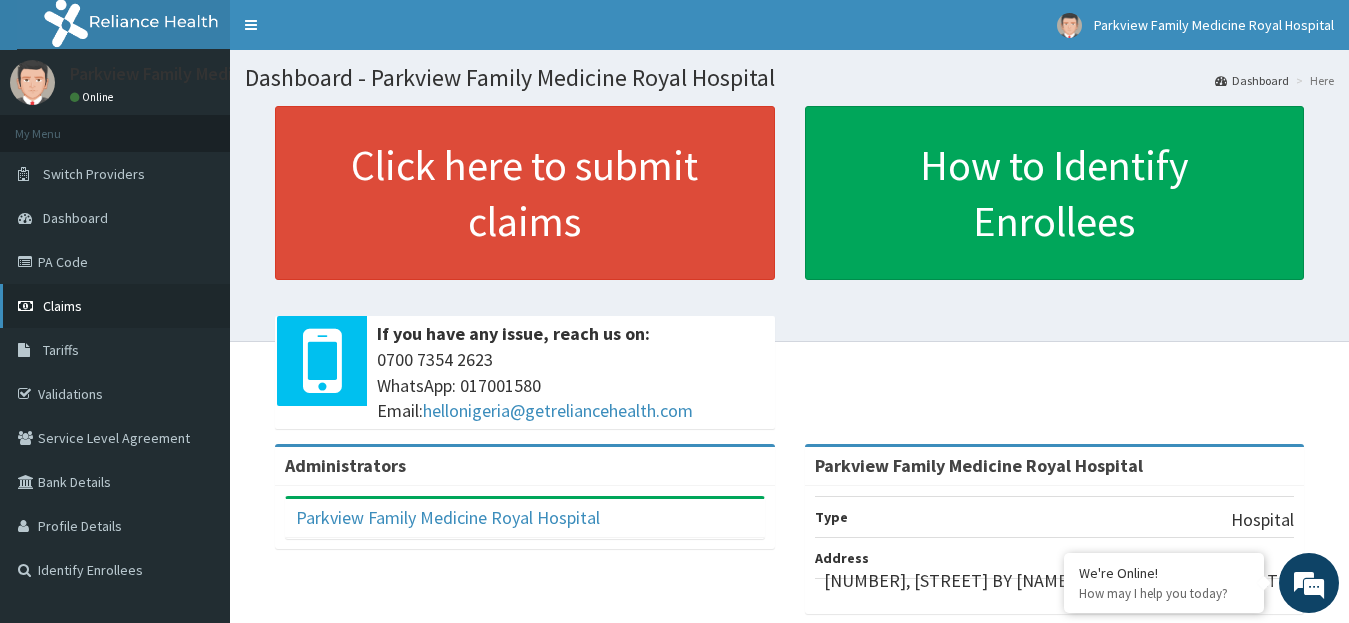 click on "Claims" at bounding box center [115, 306] 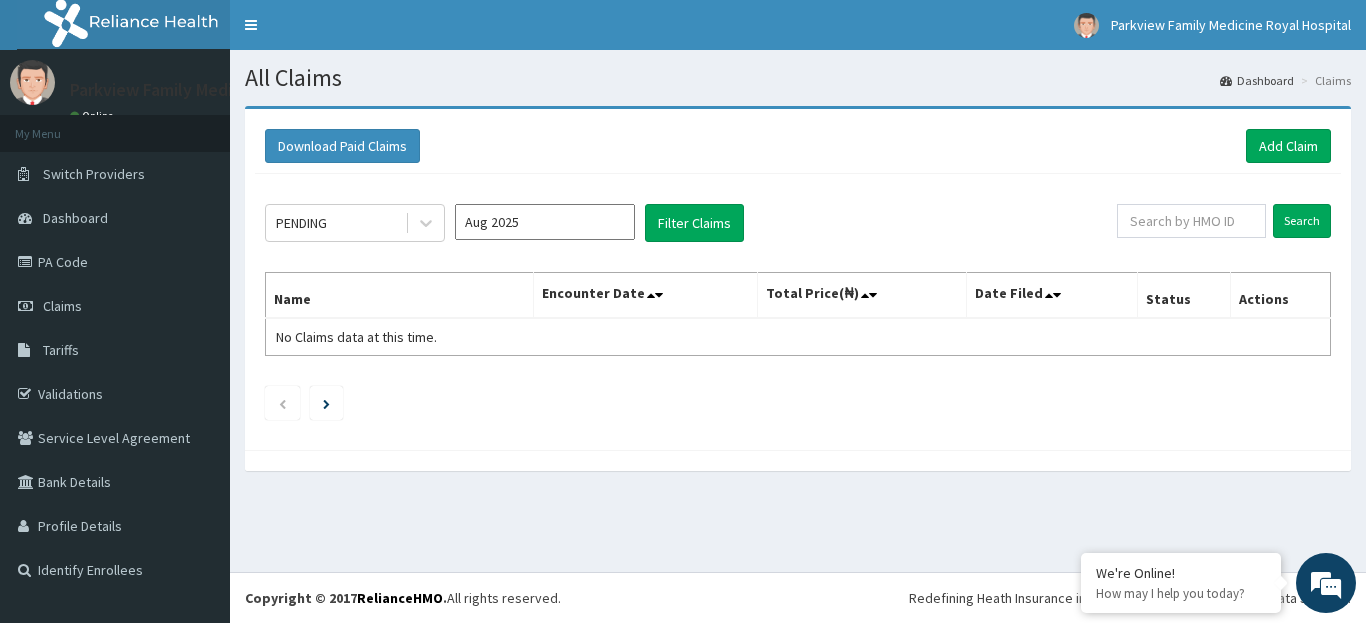scroll, scrollTop: 0, scrollLeft: 0, axis: both 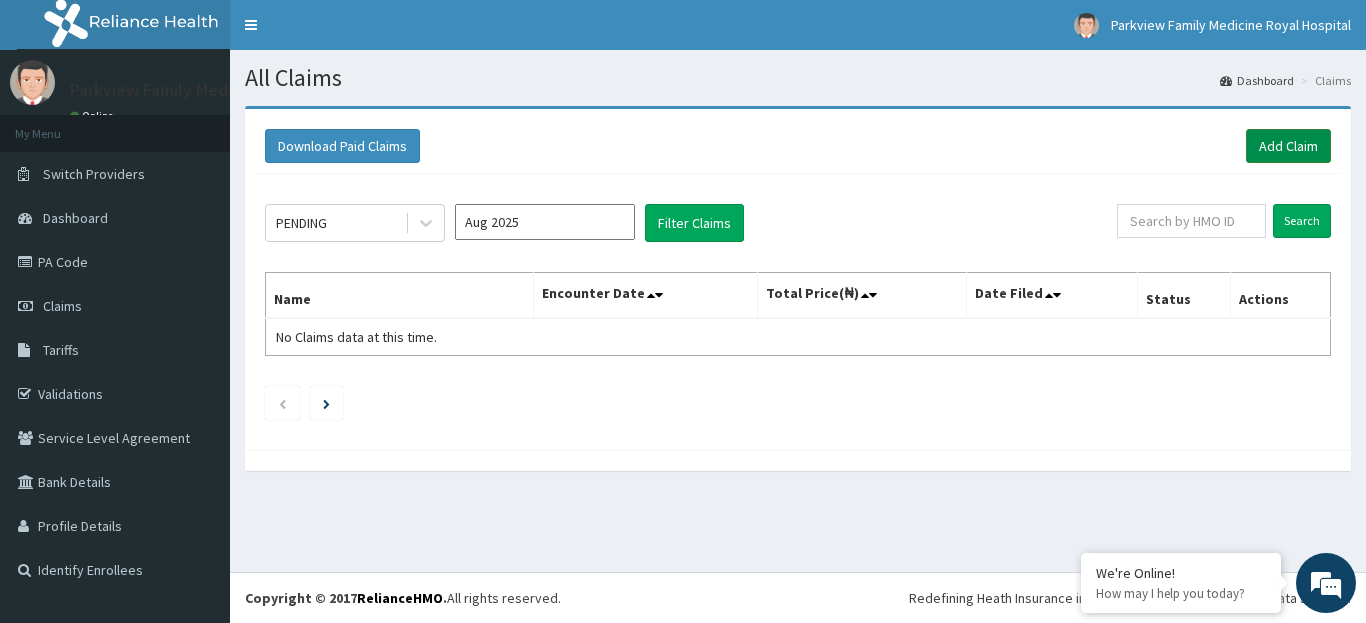 click on "Add Claim" at bounding box center (1288, 146) 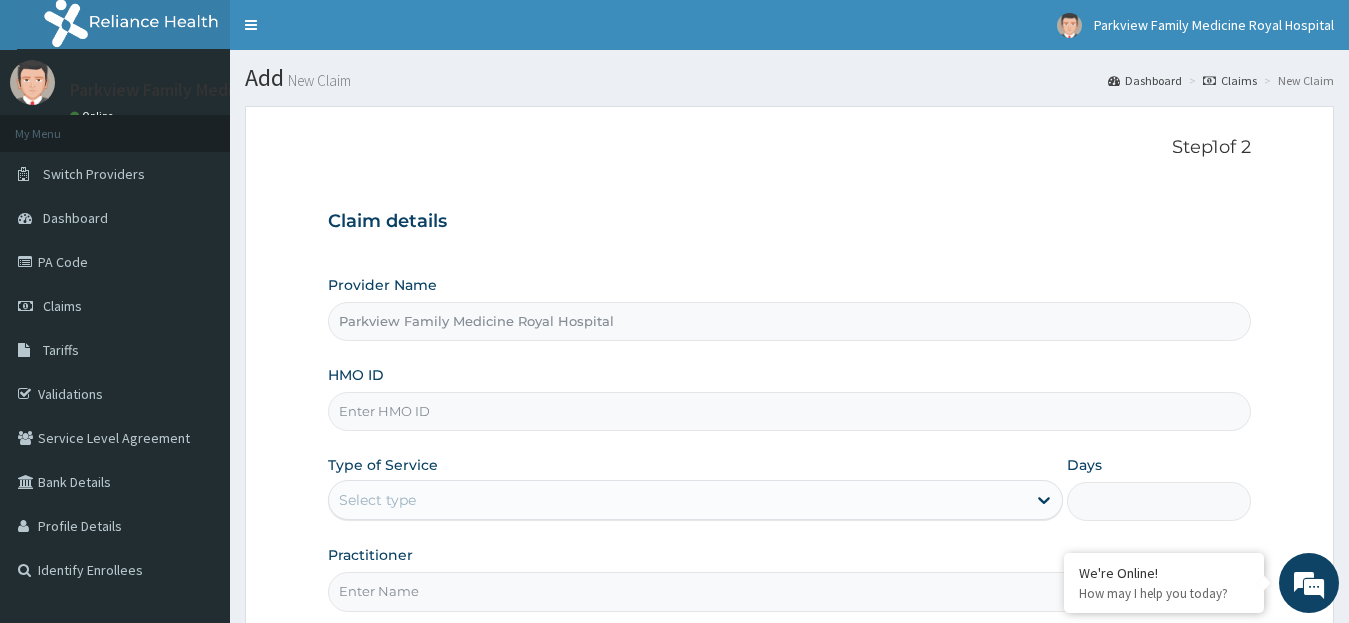 scroll, scrollTop: 0, scrollLeft: 0, axis: both 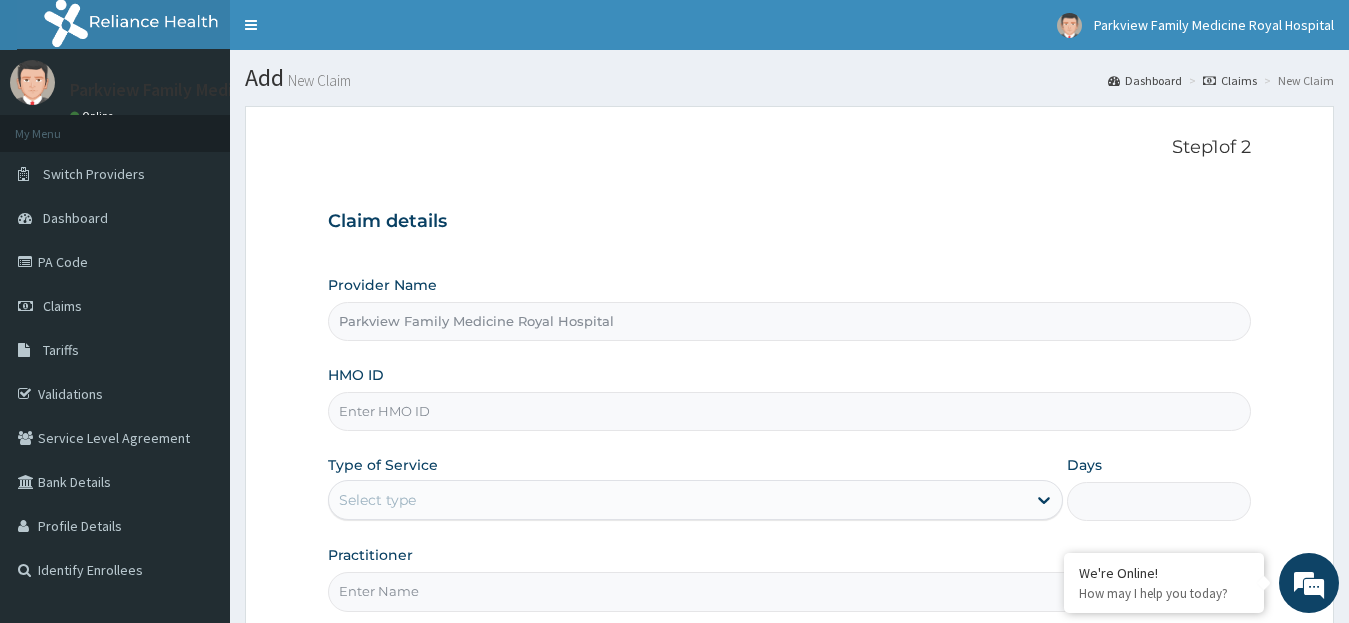 click on "HMO ID" at bounding box center [790, 411] 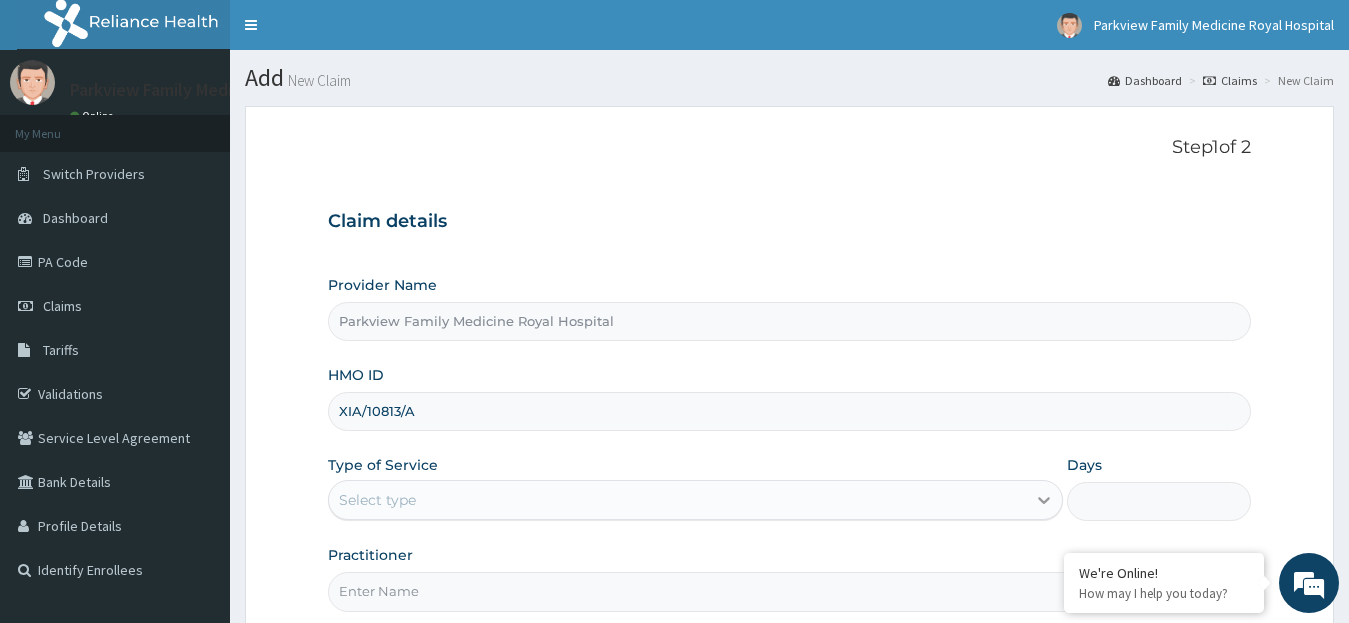 type on "XIA/10813/A" 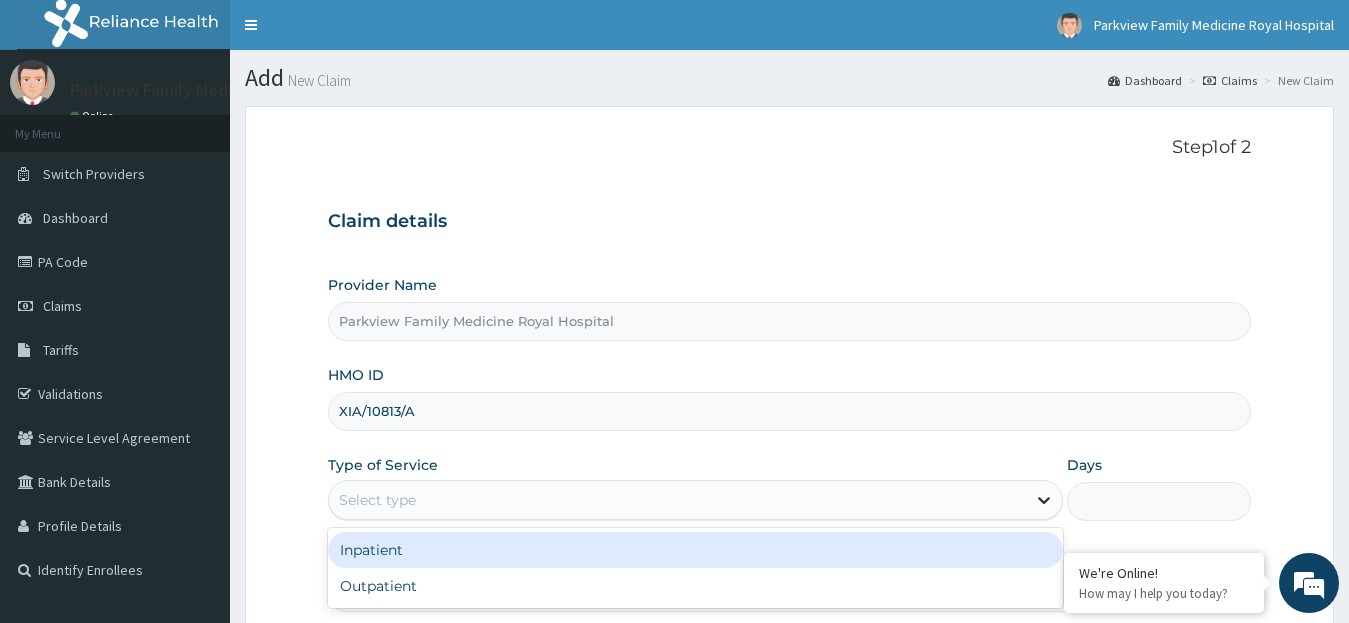 click 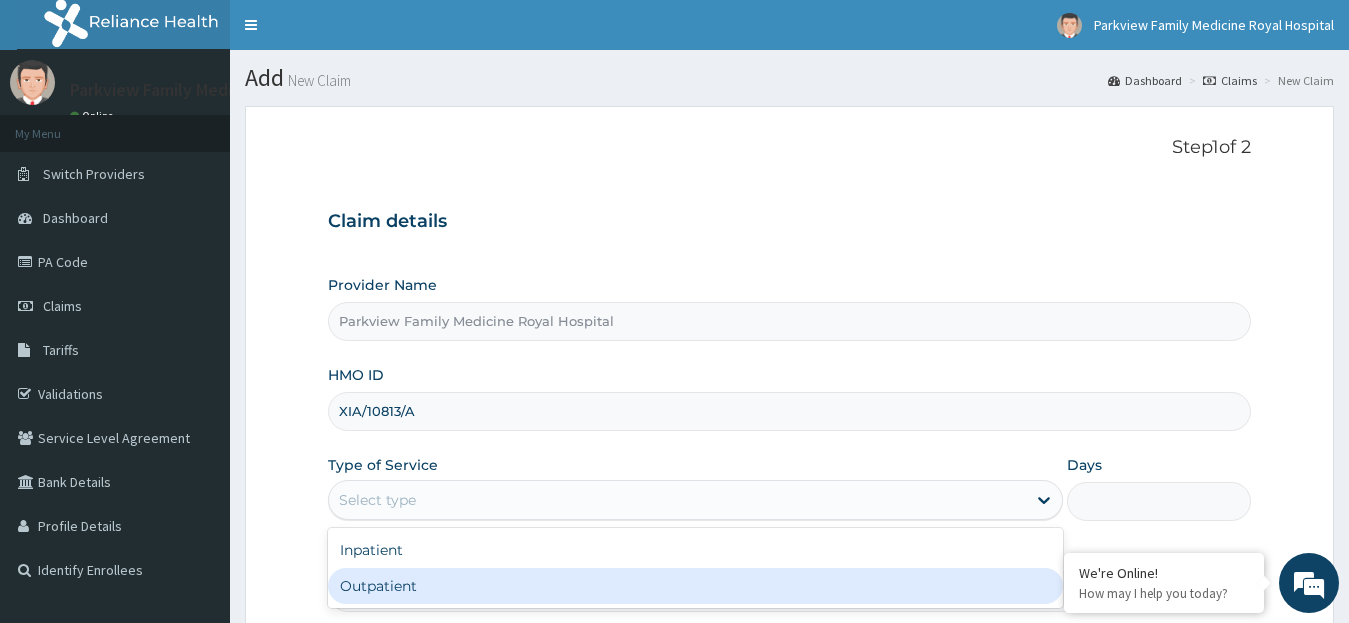 click on "Outpatient" at bounding box center (696, 586) 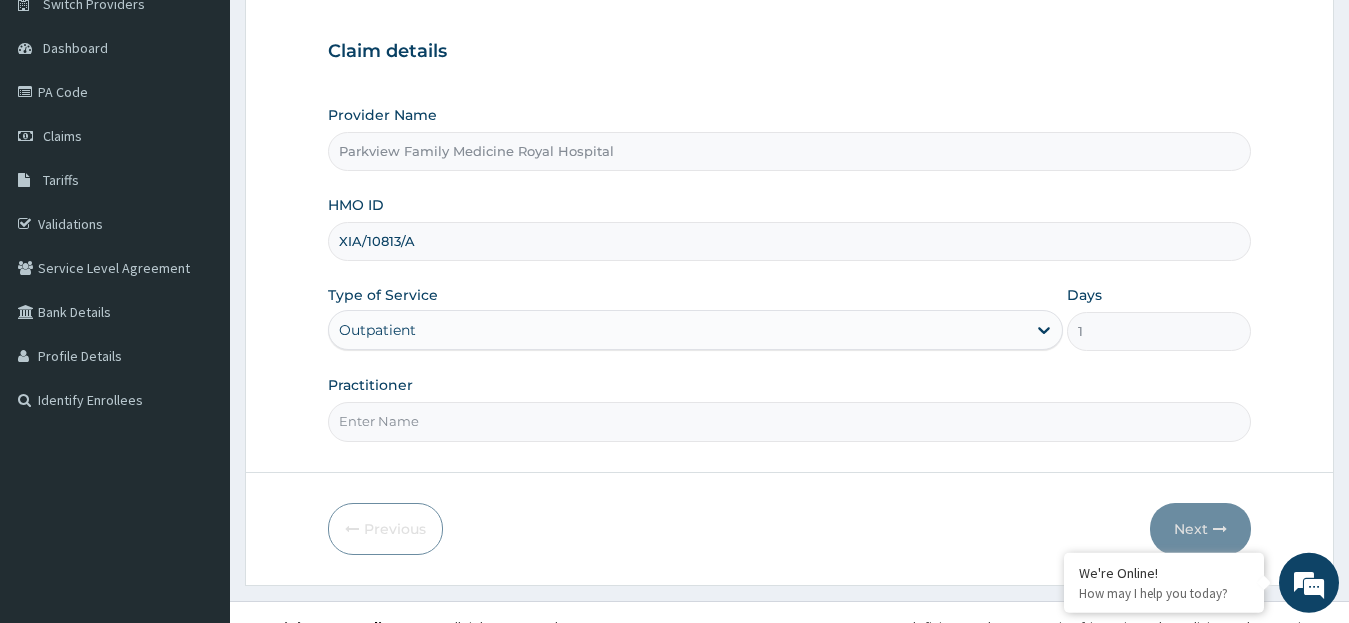 scroll, scrollTop: 199, scrollLeft: 0, axis: vertical 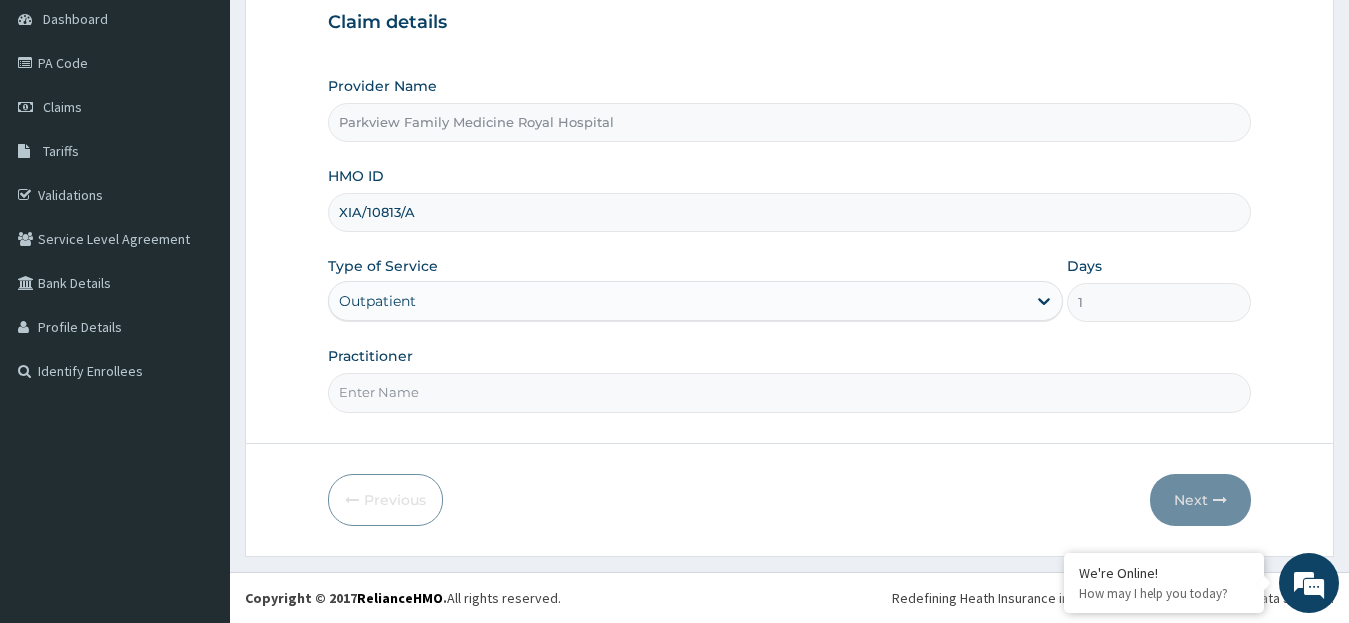 click on "Practitioner" at bounding box center [790, 392] 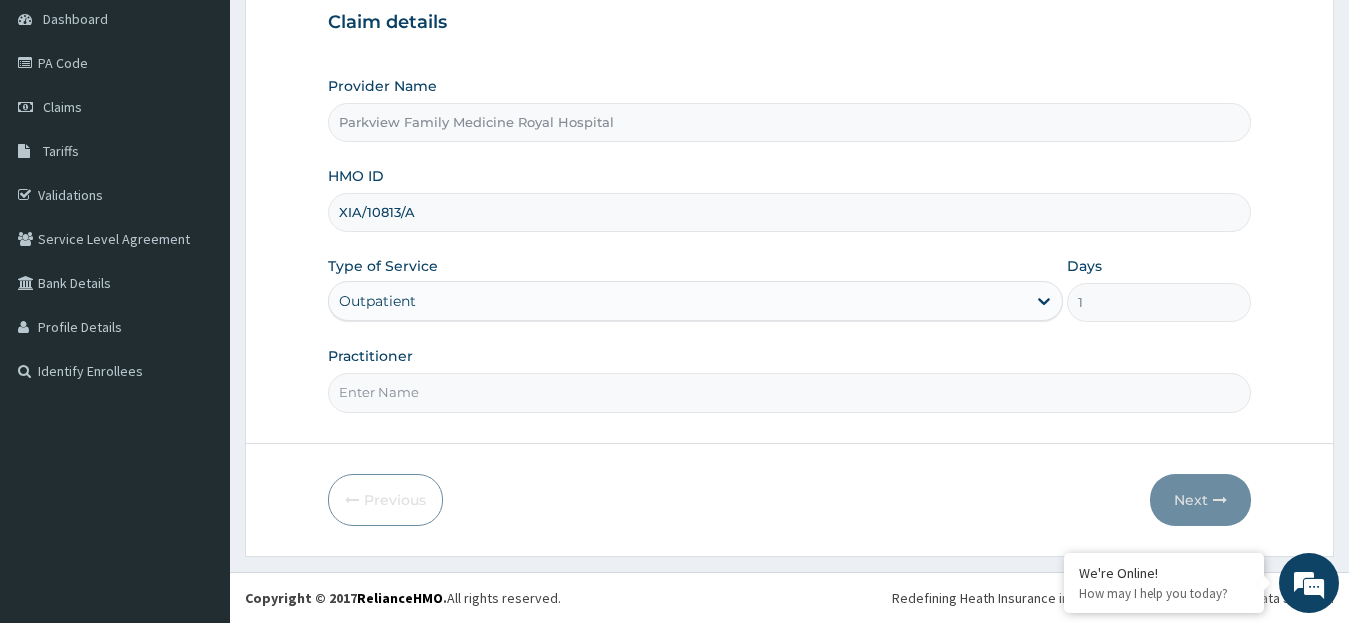 scroll, scrollTop: 0, scrollLeft: 0, axis: both 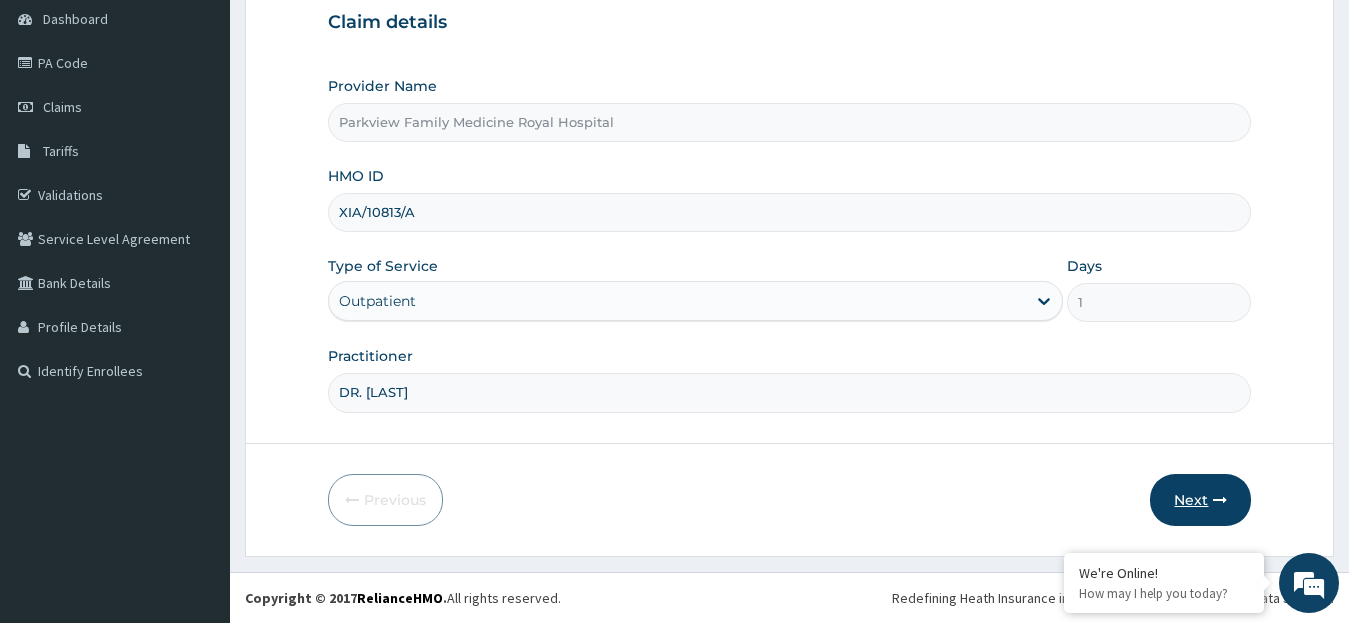 type on "DR. OLOJA" 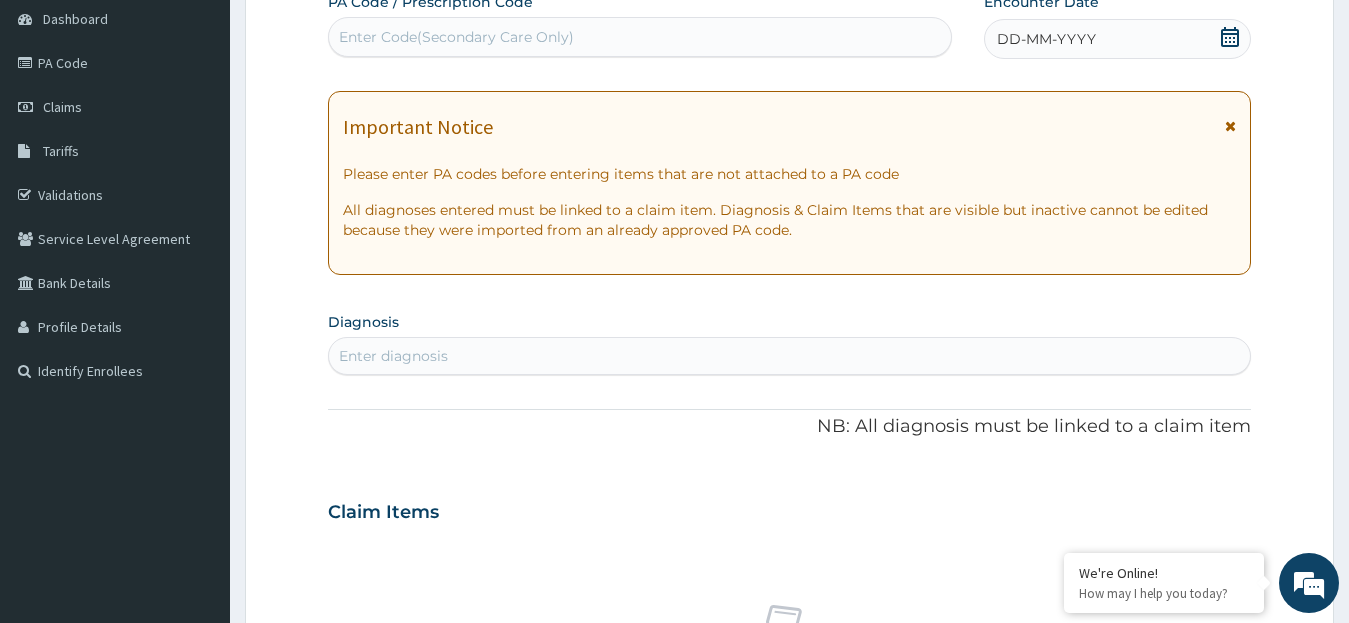 click 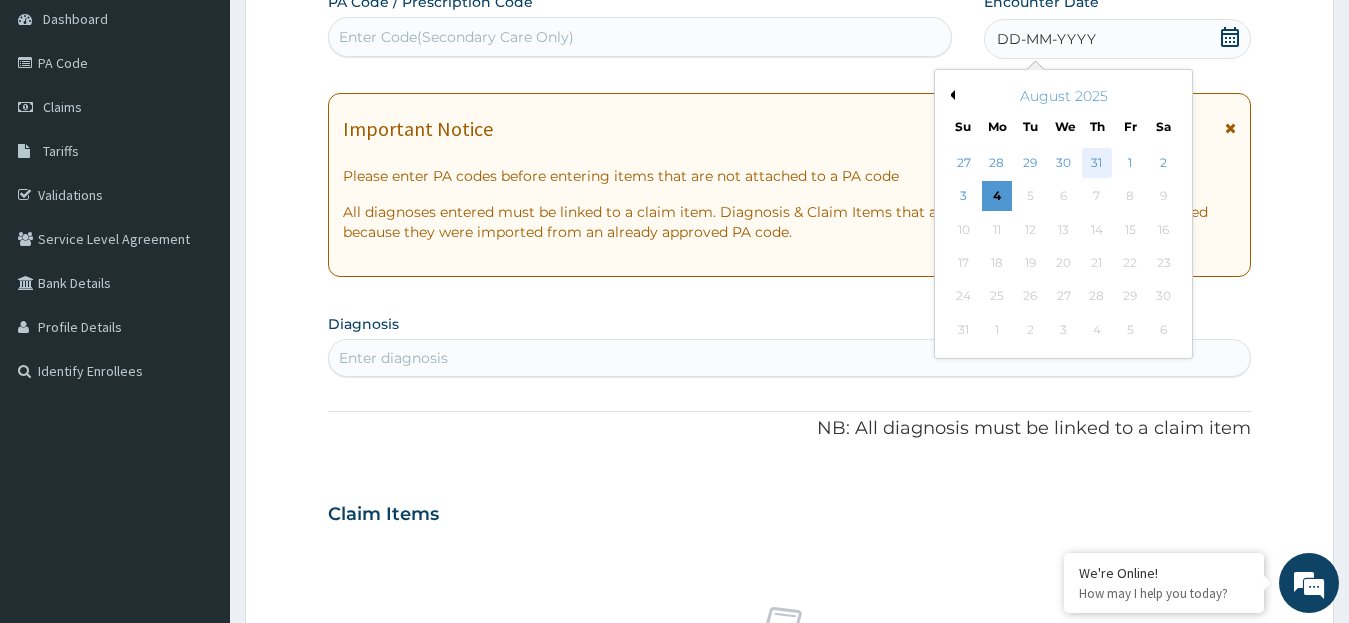 click on "31" at bounding box center [1097, 163] 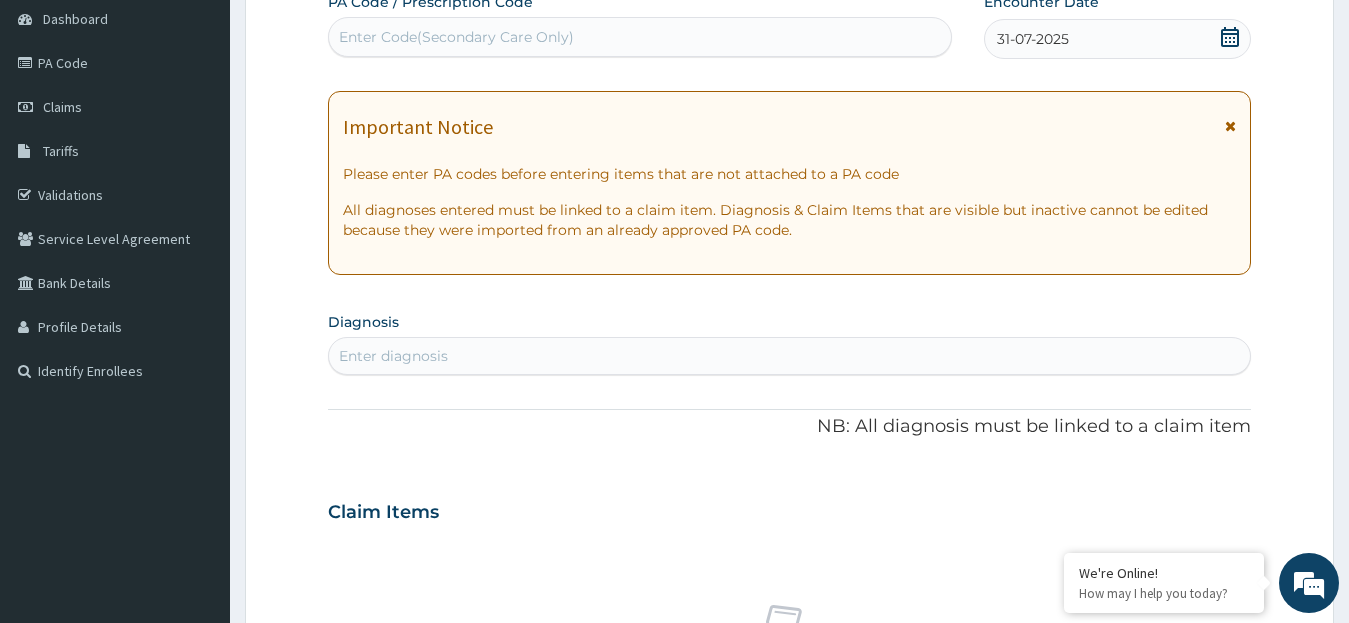 click on "Enter diagnosis" at bounding box center [393, 356] 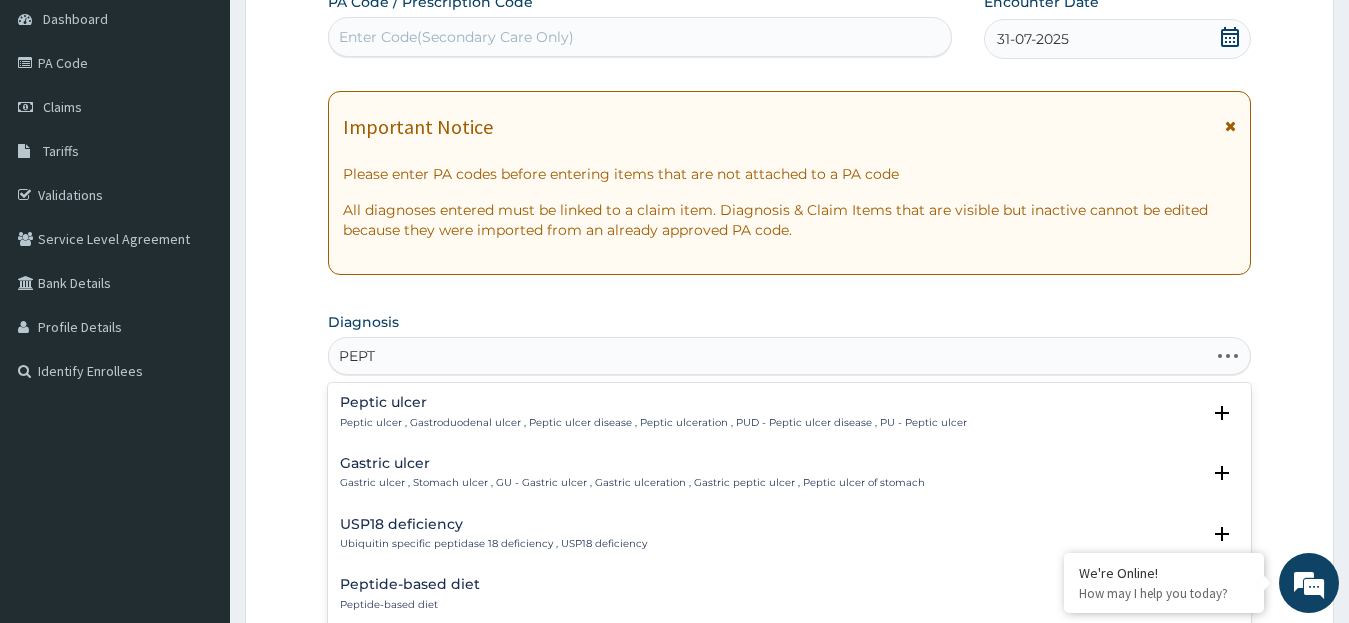 type on "PEPTI" 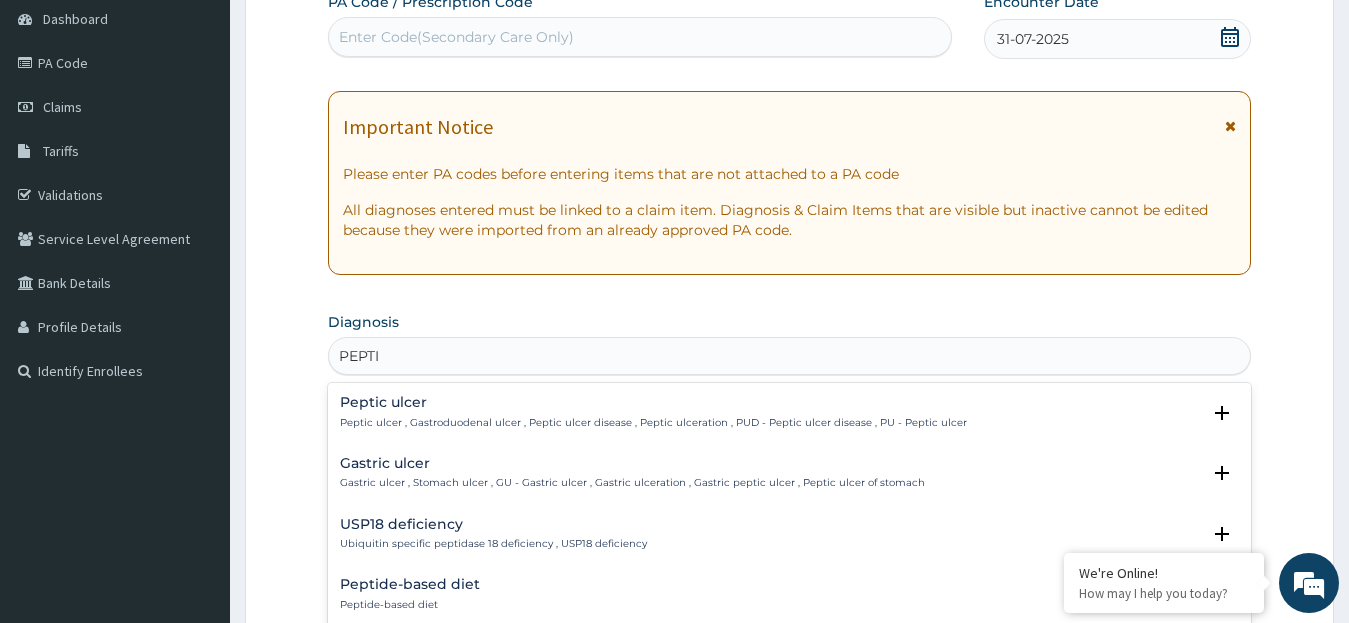click on "Peptic ulcer Peptic ulcer , Gastroduodenal ulcer , Peptic ulcer disease , Peptic ulceration , PUD - Peptic ulcer disease , PU - Peptic ulcer Select Status Query Query covers suspected (?), Keep in view (kiv), Ruled out (r/o) Confirmed" at bounding box center [790, 417] 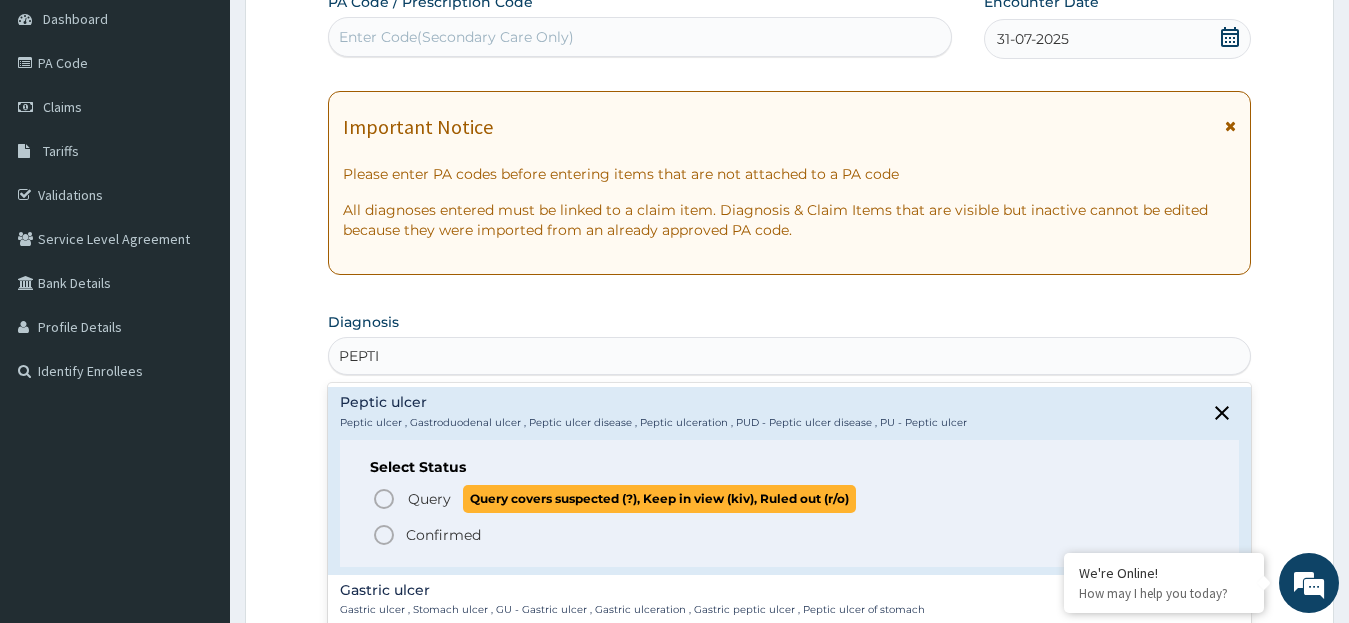 click 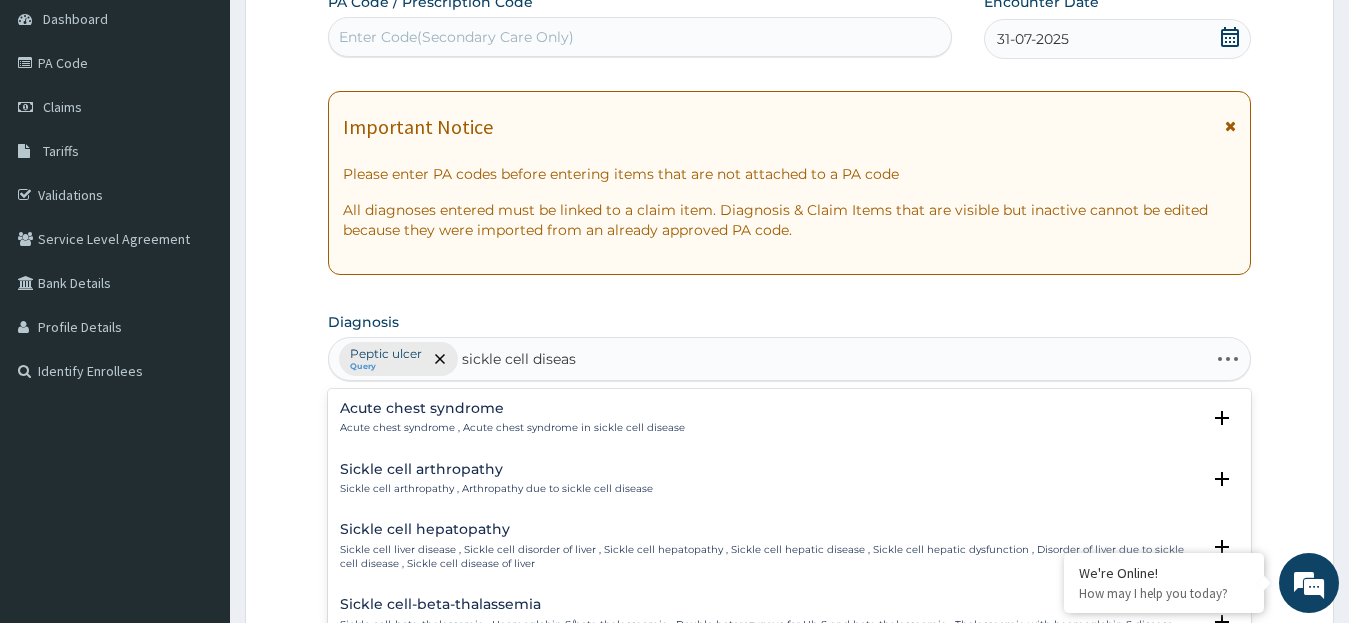 type on "sickle cell disease" 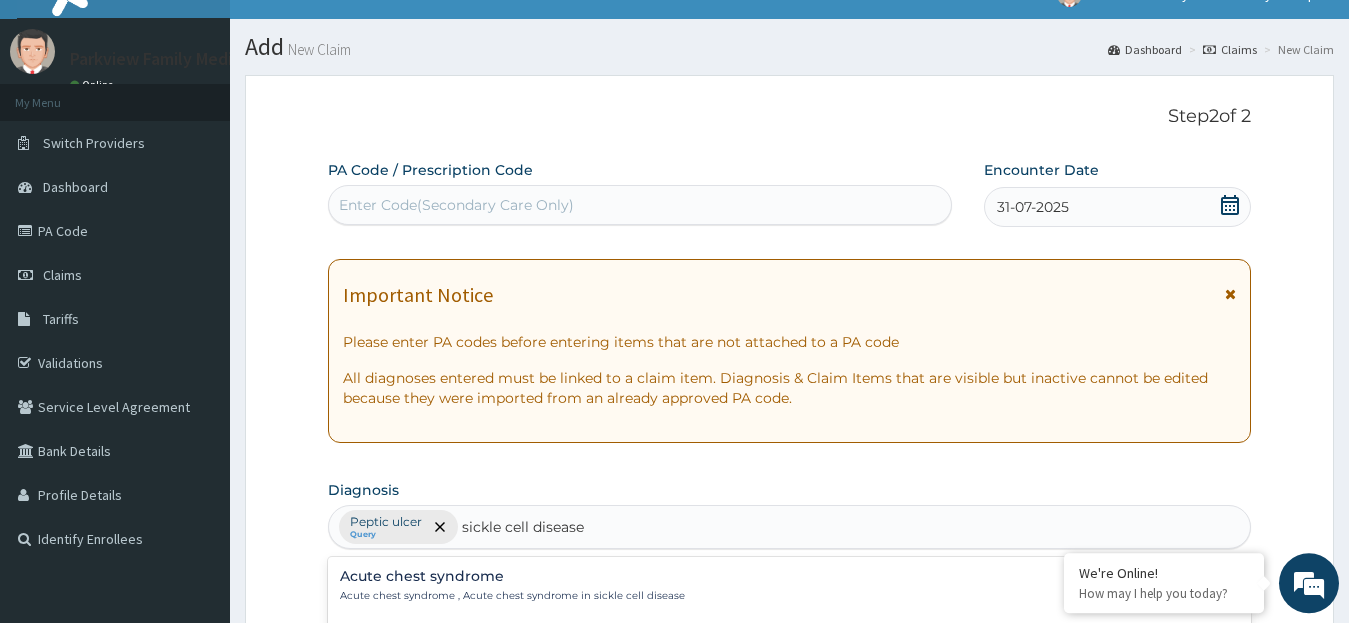 scroll, scrollTop: 28, scrollLeft: 0, axis: vertical 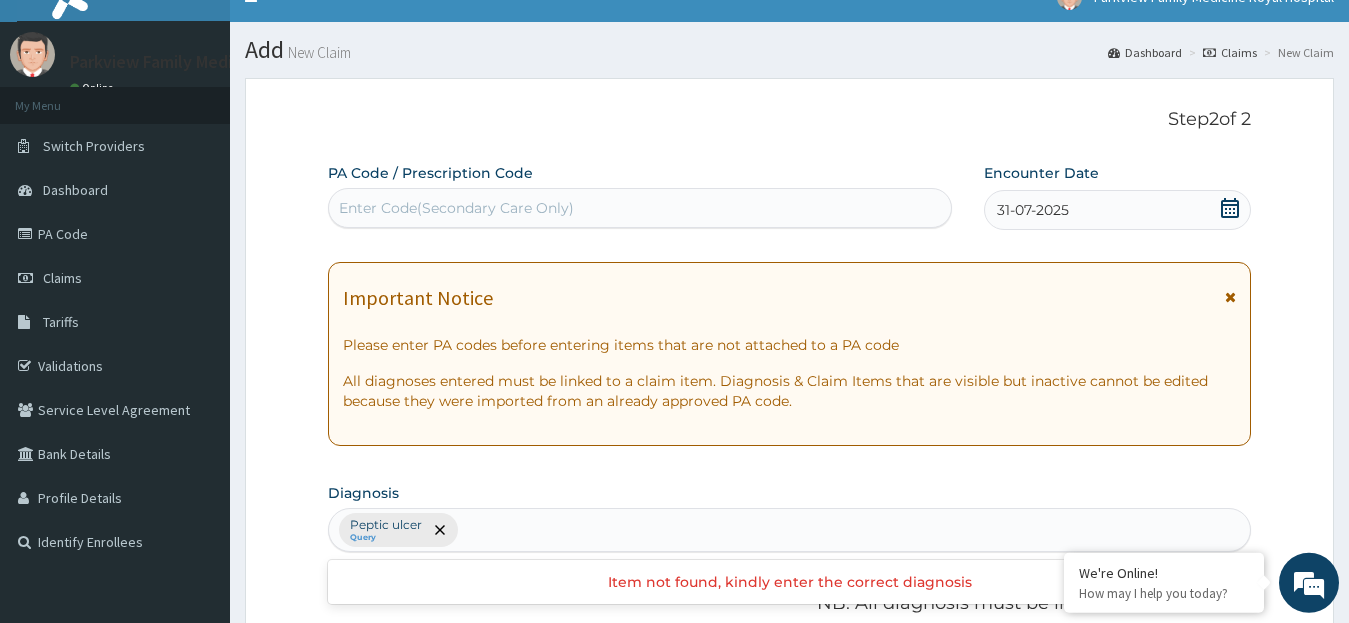 drag, startPoint x: 586, startPoint y: 523, endPoint x: 571, endPoint y: 525, distance: 15.132746 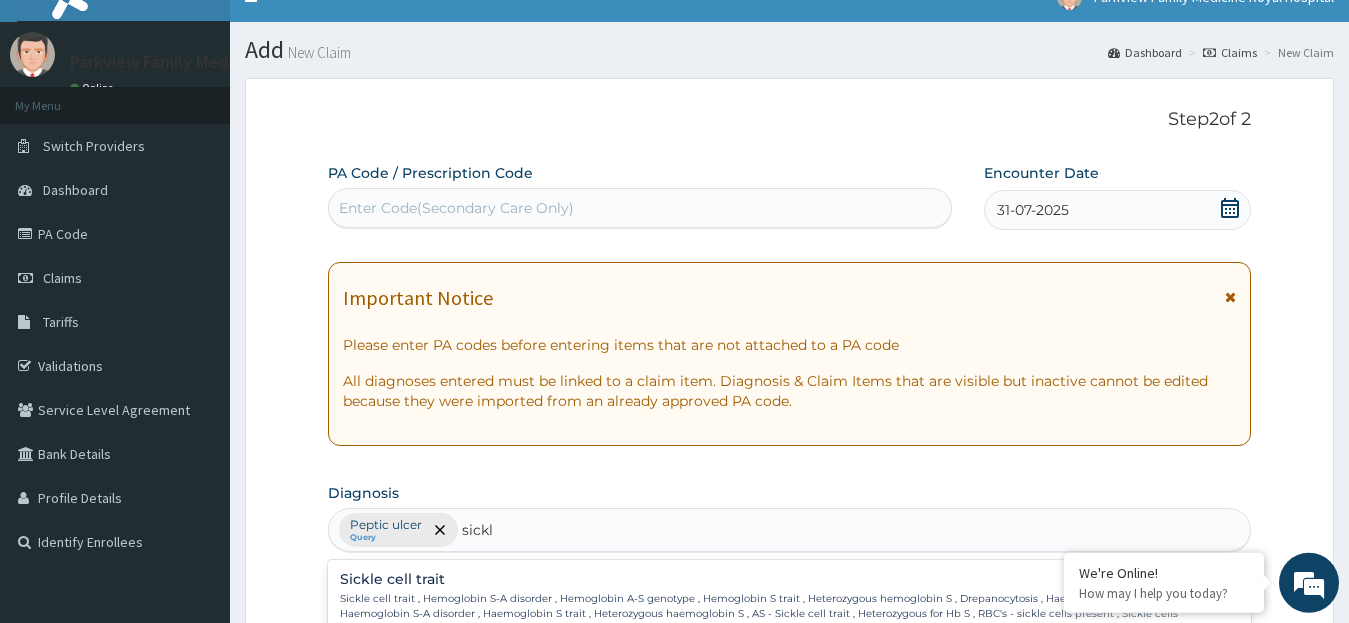 type on "sickle" 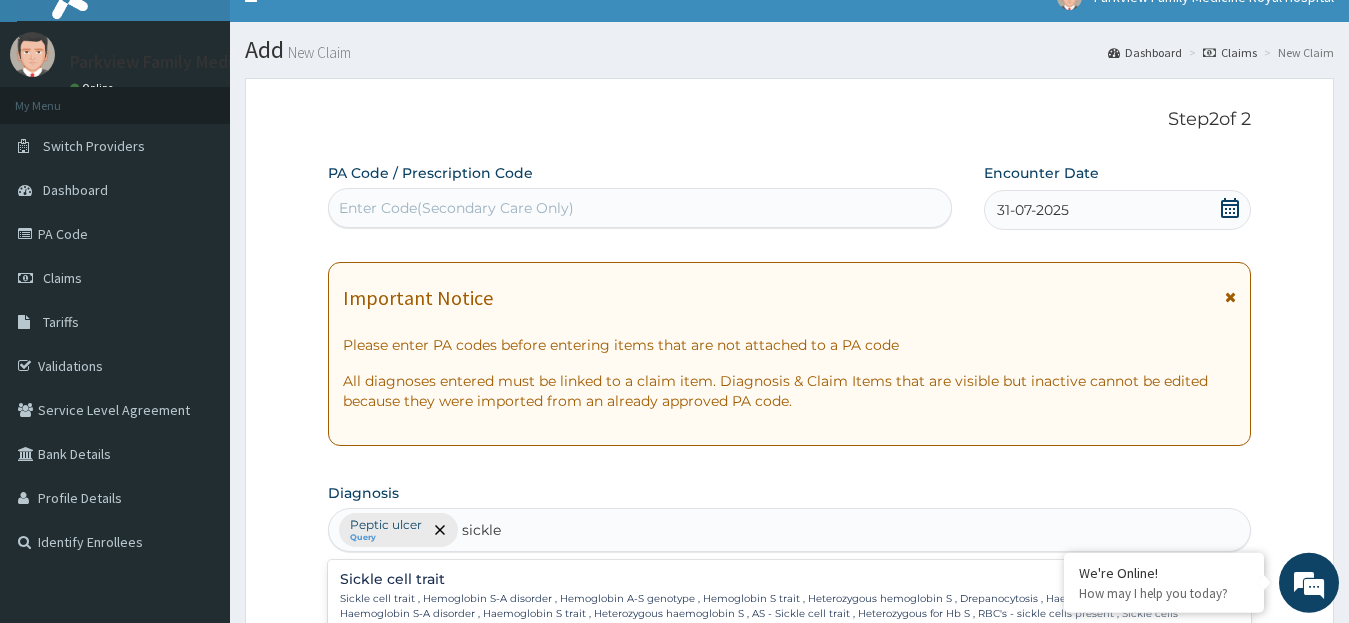 click on "Sickle cell trait Sickle cell trait , Hemoglobin S-A disorder , Hemoglobin A-S genotype , Hemoglobin S trait , Heterozygous hemoglobin S , Drepanocytosis , Haemoglobin A-S genotype , Haemoglobin S-A disorder , Haemoglobin S trait , Heterozygous haemoglobin S , AS - Sickle cell trait , Heterozygous for Hb S , RBC's - sickle cells present , Sickle cells present" at bounding box center (770, 603) 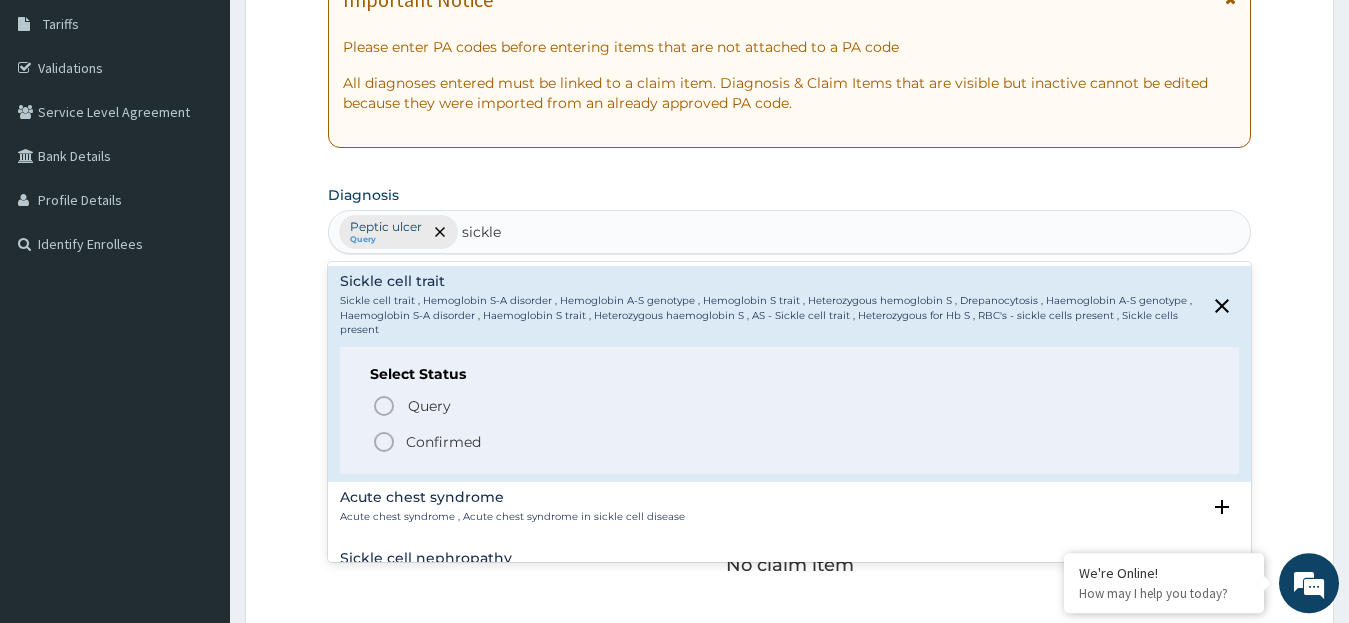 scroll, scrollTop: 330, scrollLeft: 0, axis: vertical 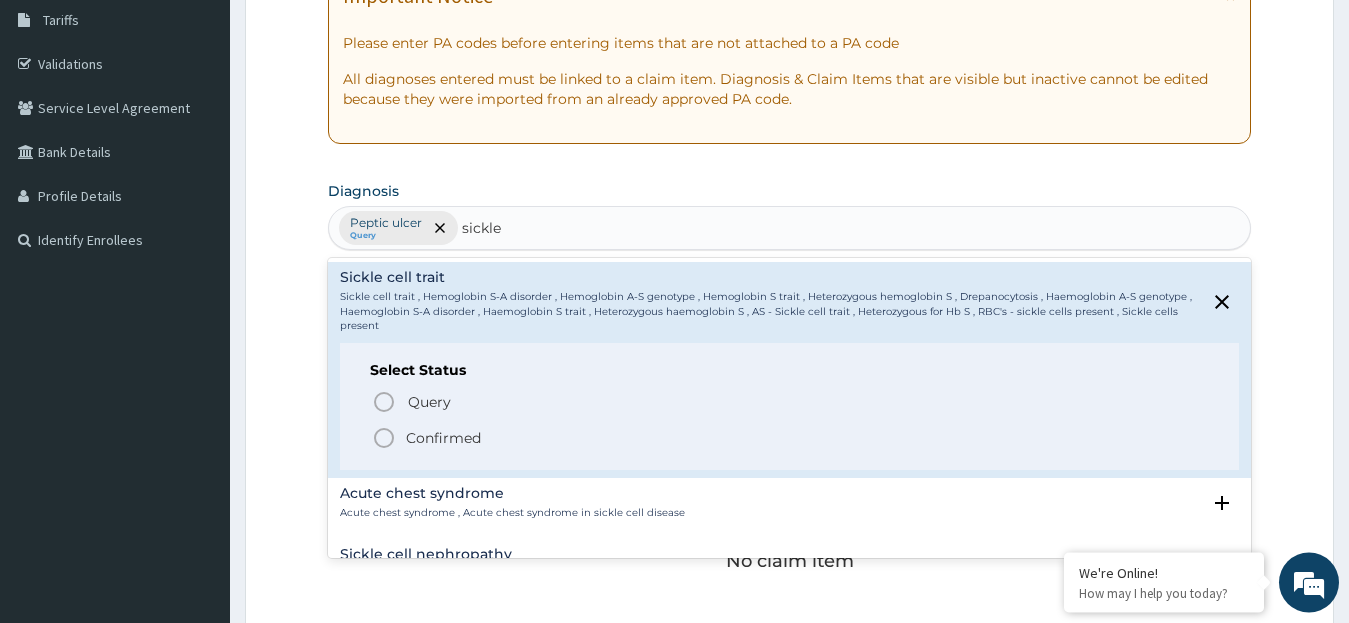 click 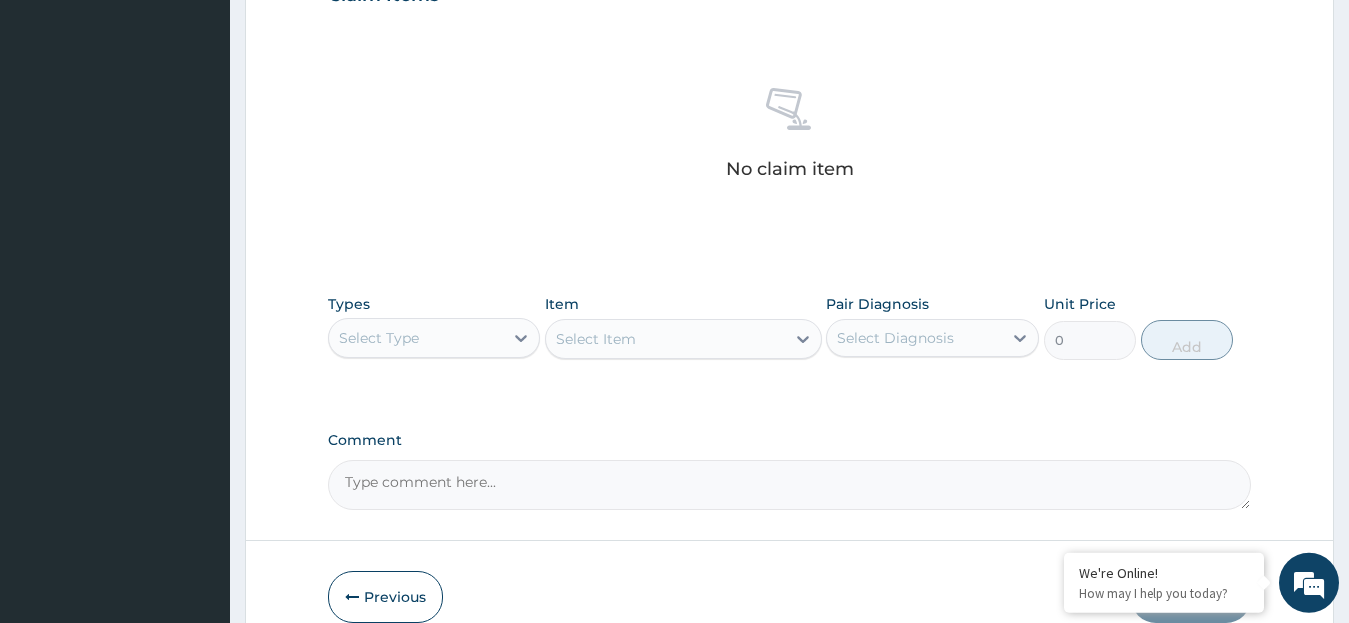 scroll, scrollTop: 732, scrollLeft: 0, axis: vertical 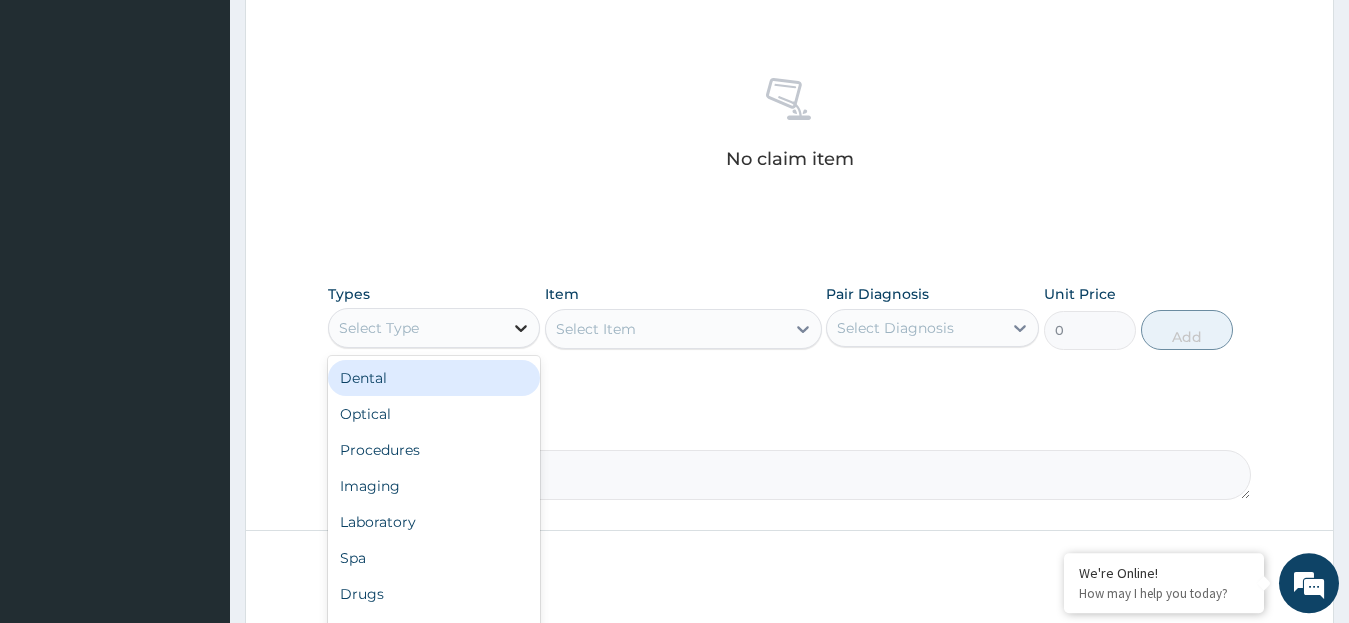 click at bounding box center (521, 328) 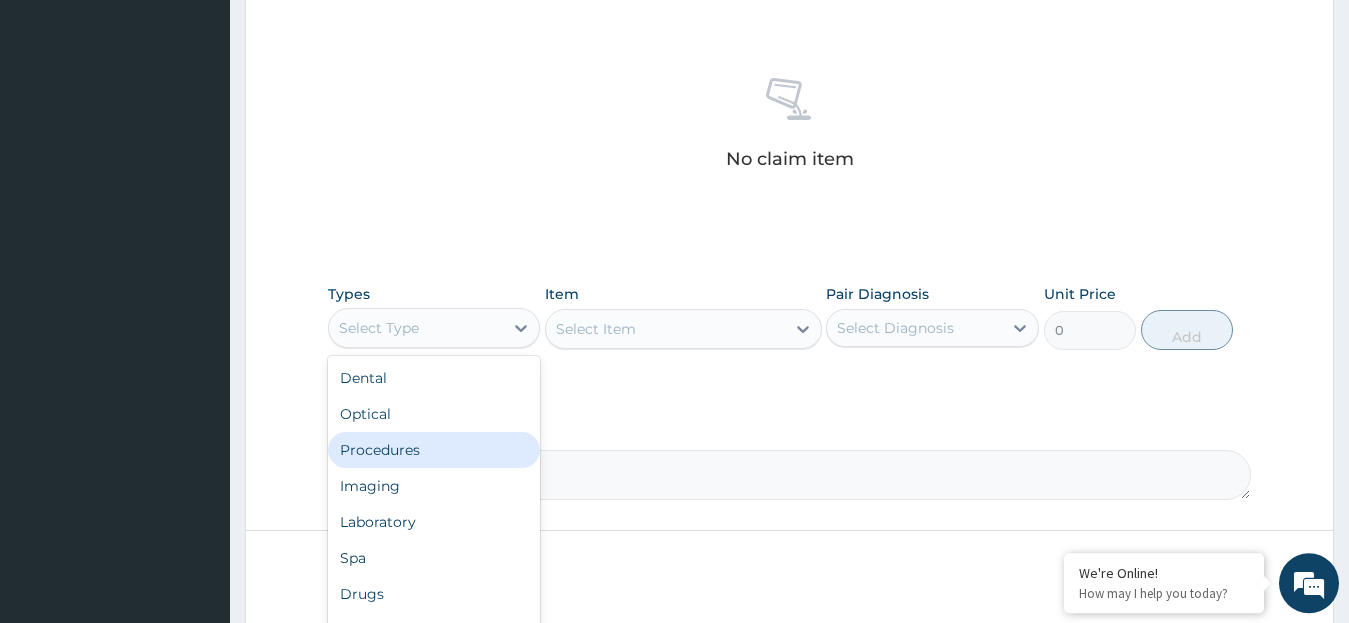 click on "Procedures" at bounding box center [434, 450] 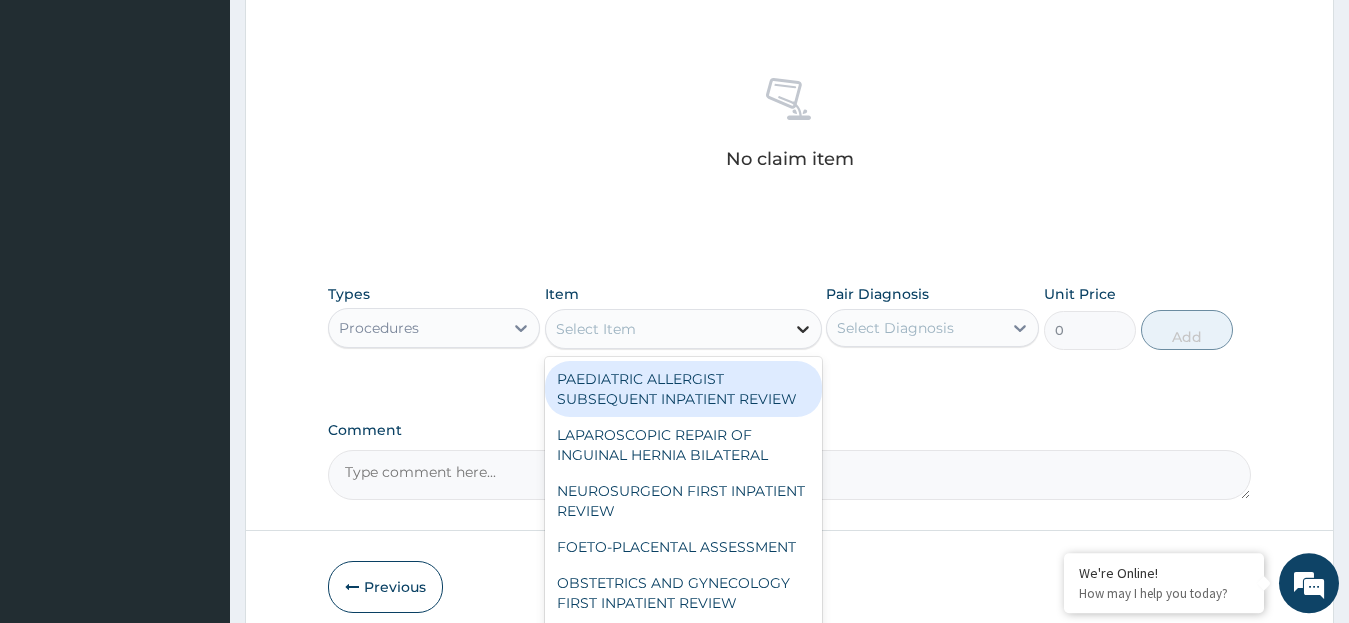 click 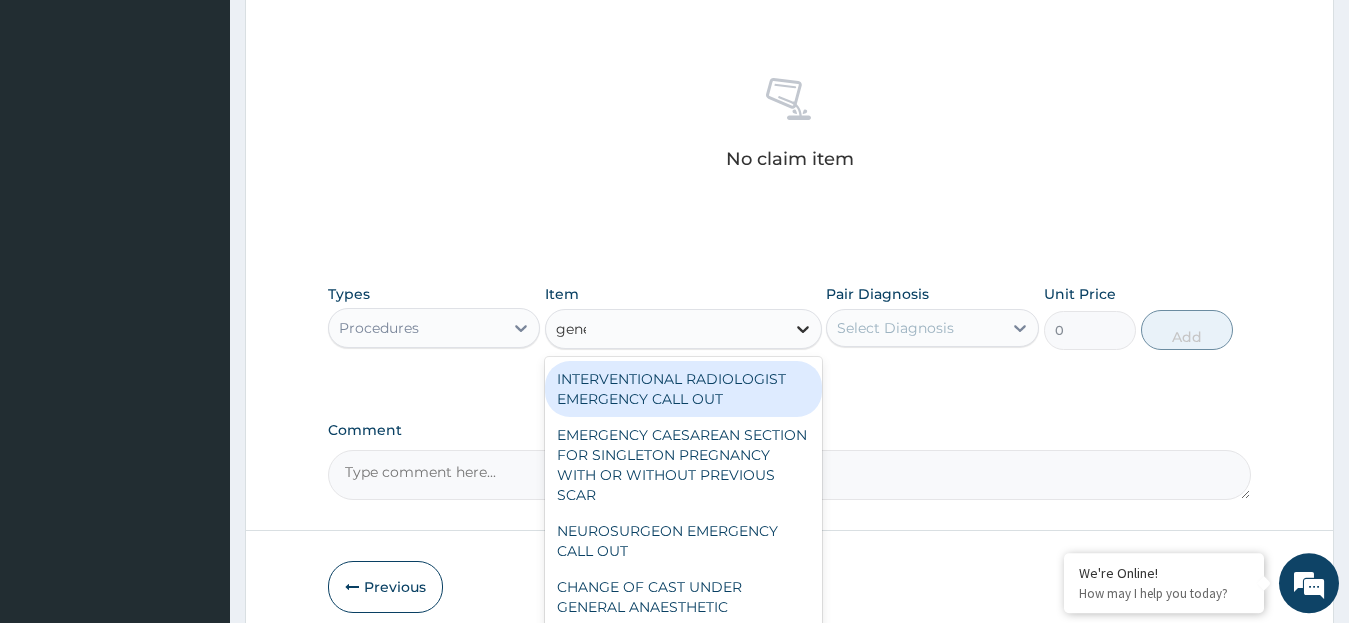 type on "gener" 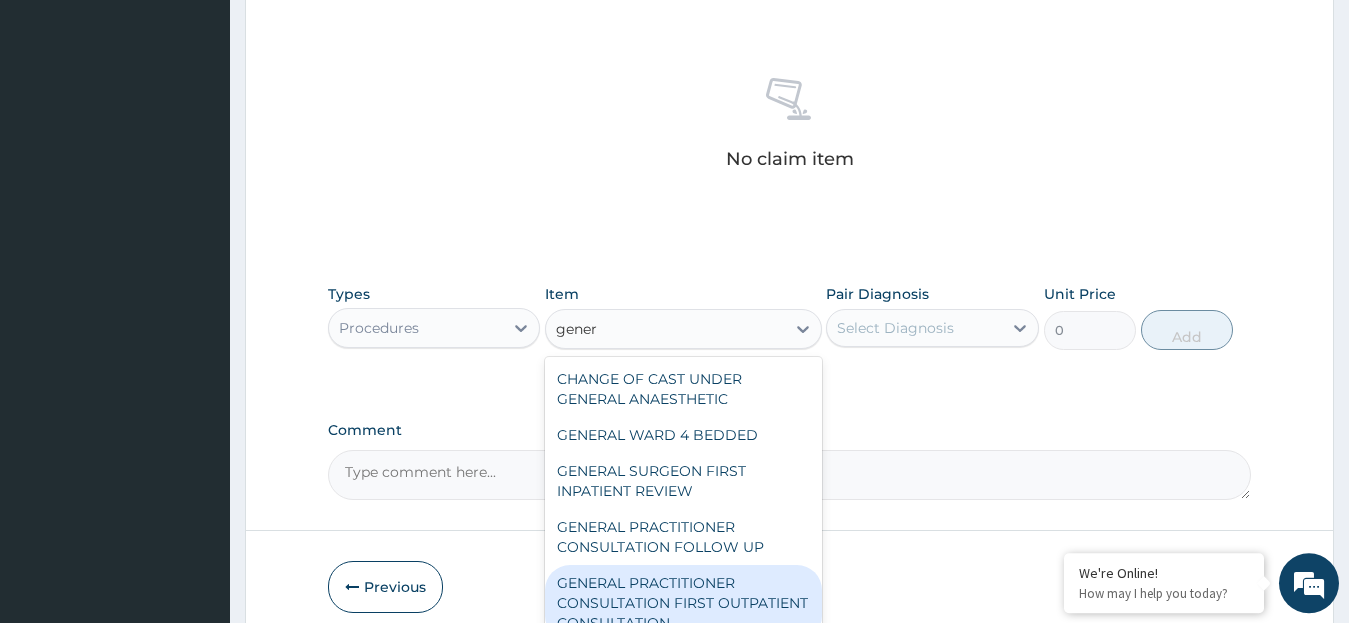 click on "GENERAL PRACTITIONER CONSULTATION FIRST OUTPATIENT CONSULTATION" at bounding box center (683, 603) 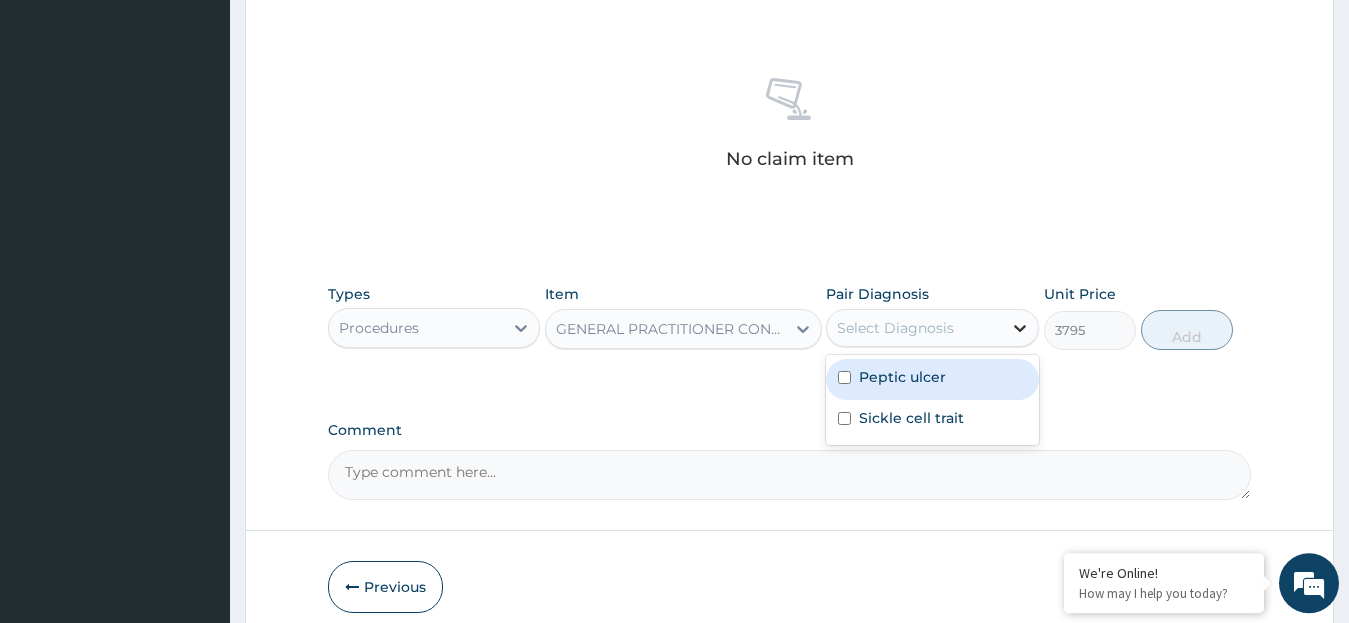 click 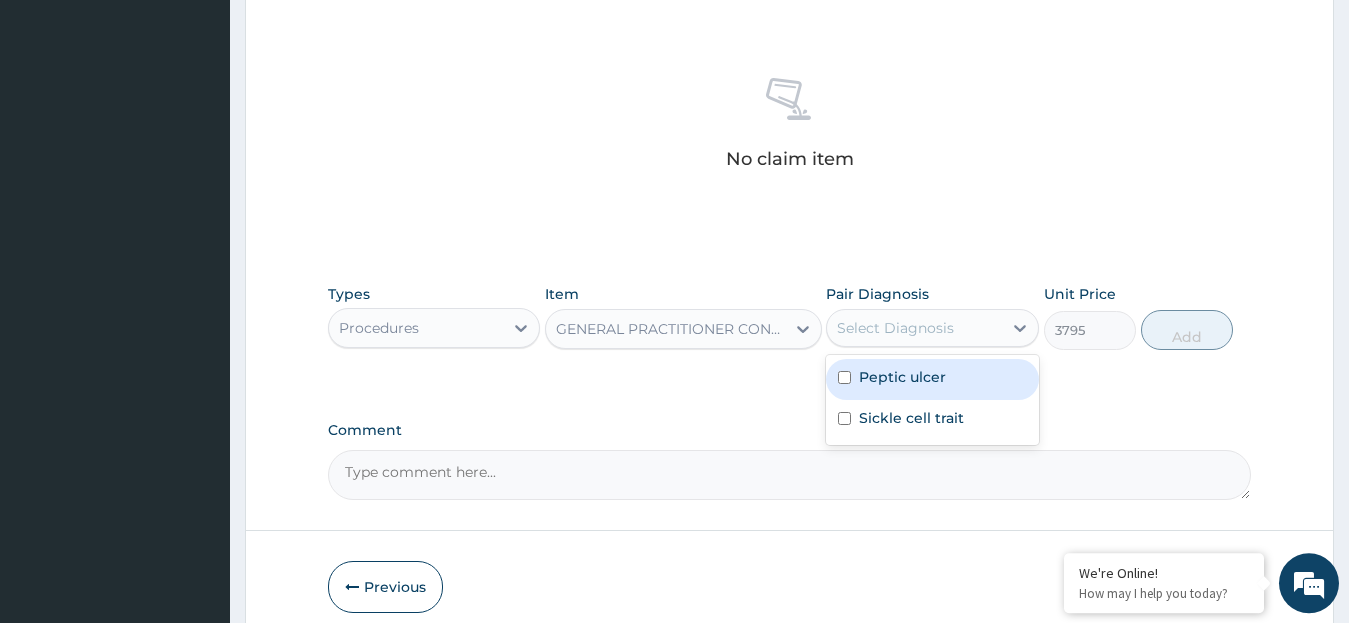 click on "Peptic ulcer" at bounding box center (932, 379) 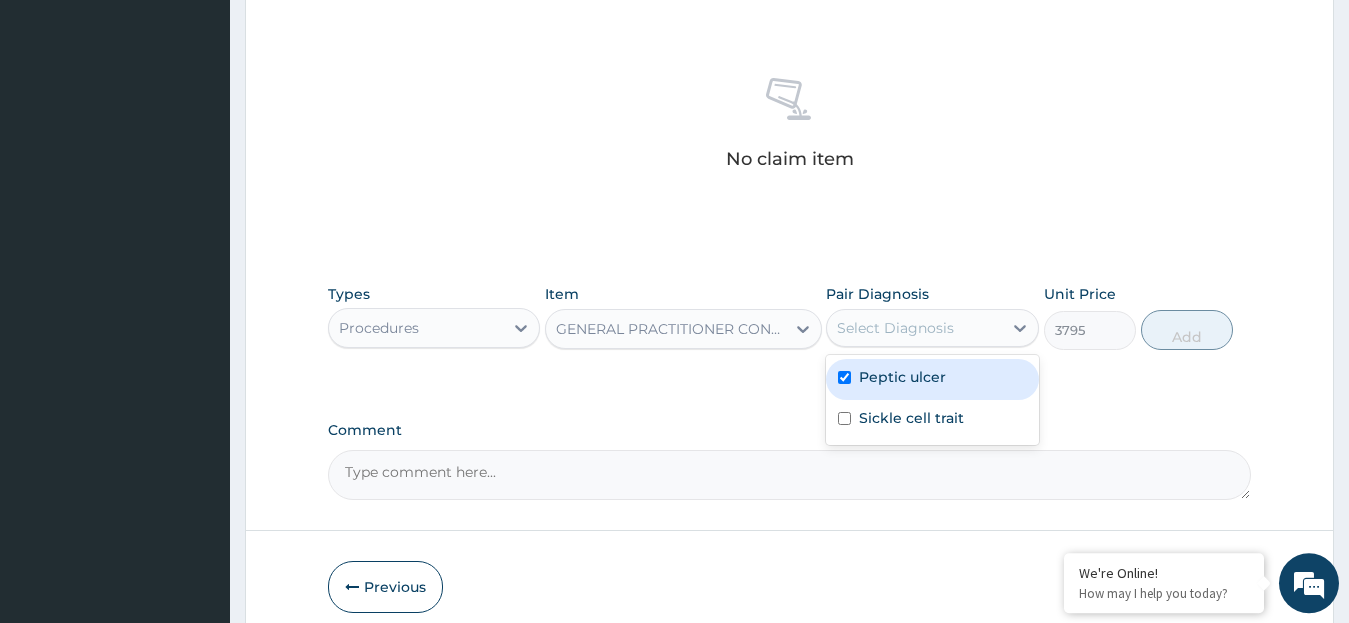checkbox on "true" 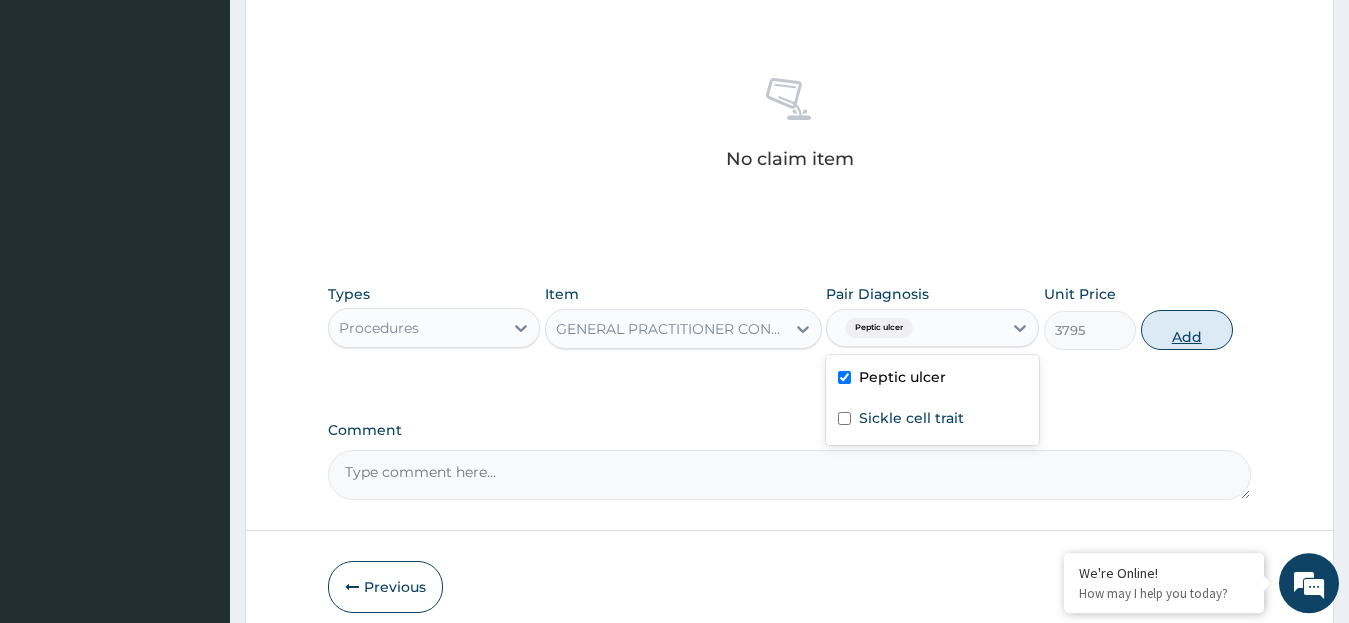 click on "Add" at bounding box center (1187, 330) 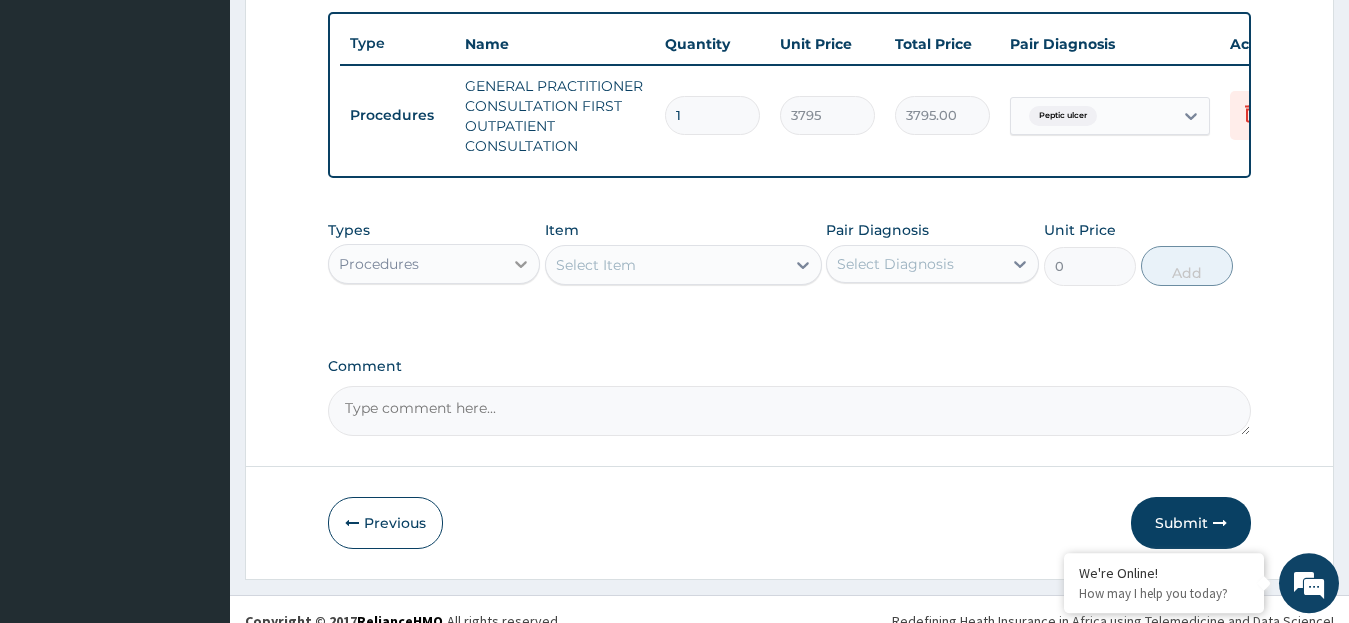 click 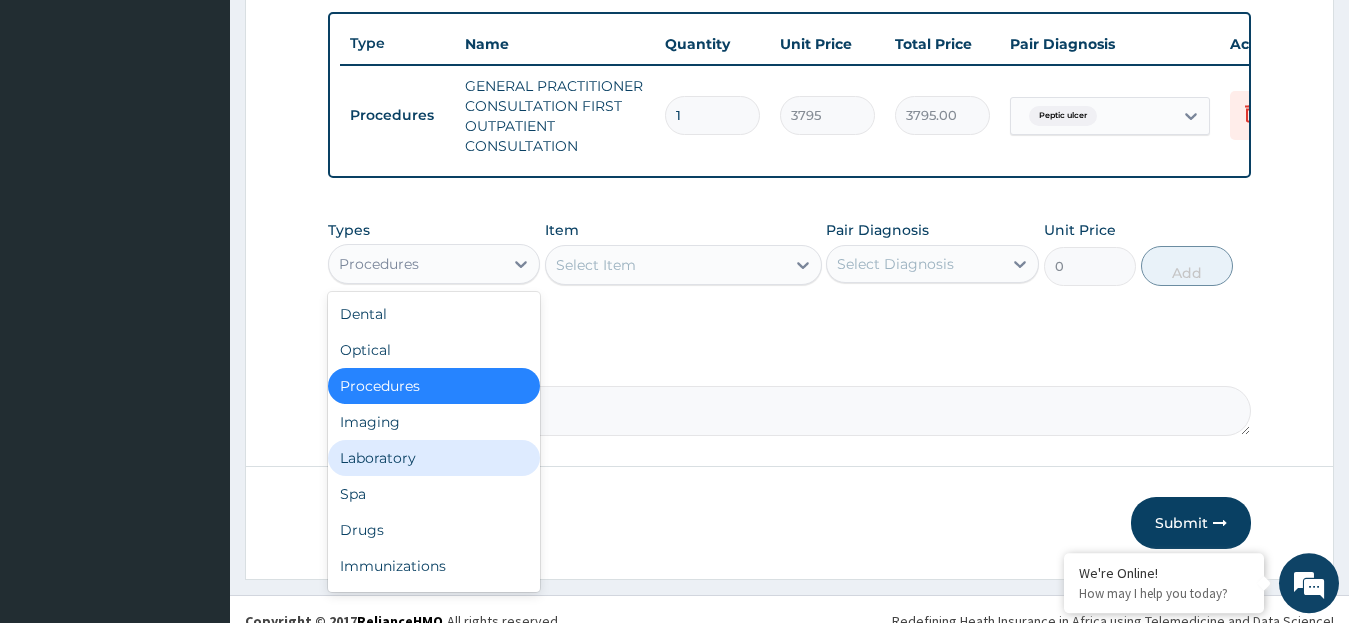 click on "Laboratory" at bounding box center [434, 458] 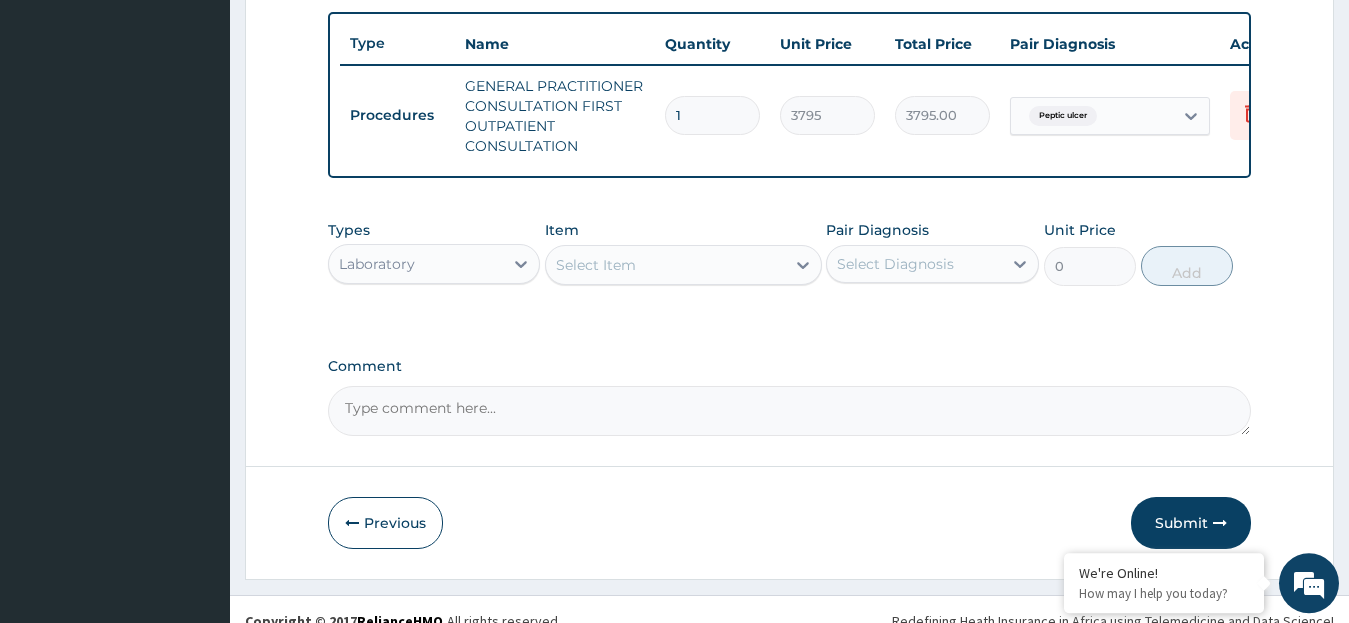 click 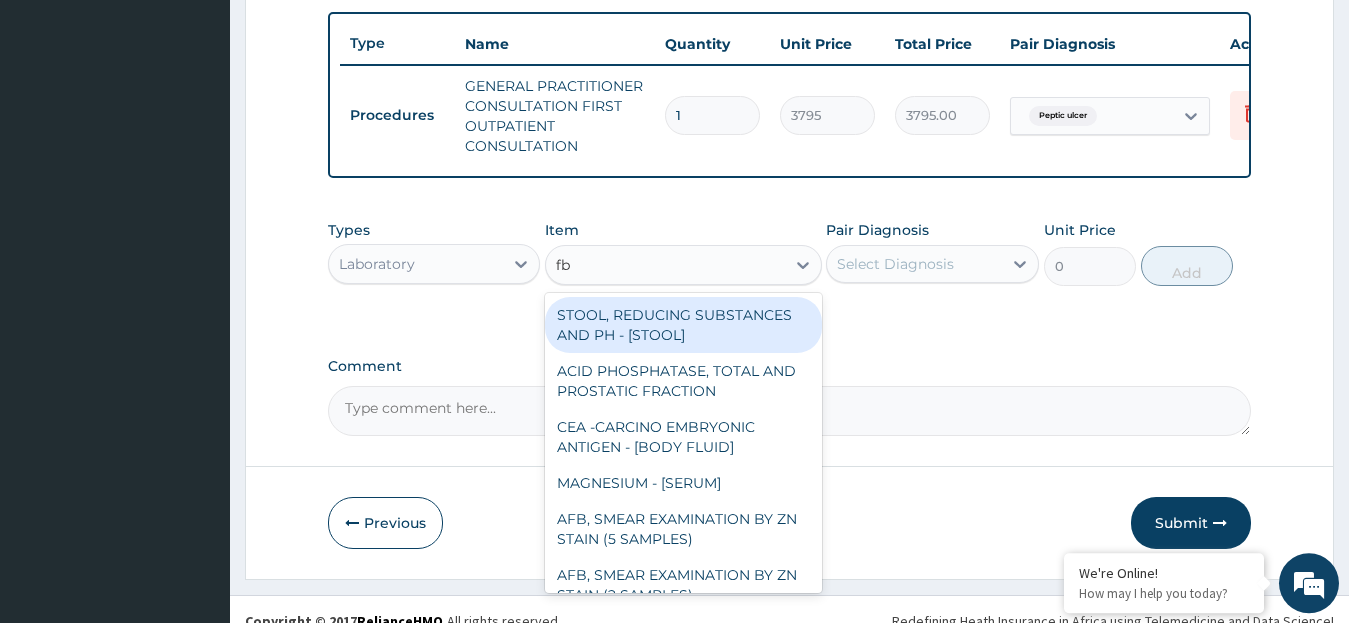 type on "fbc" 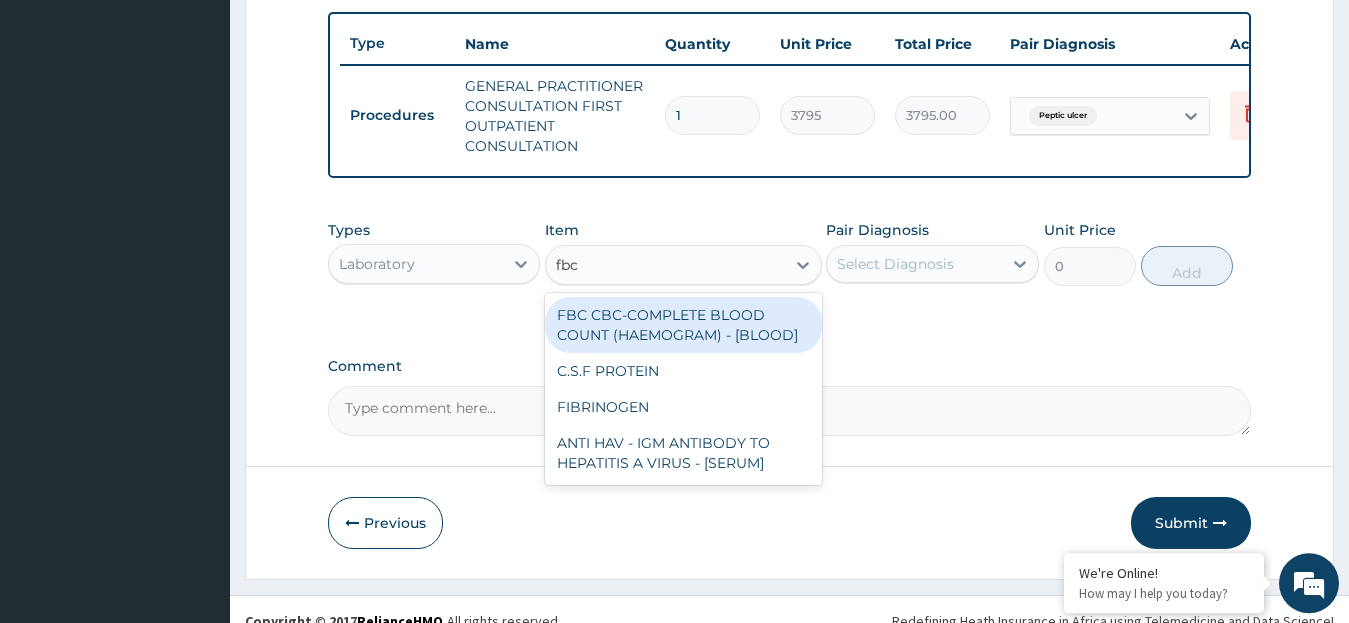 click on "FBC CBC-COMPLETE BLOOD COUNT (HAEMOGRAM) - [BLOOD]" at bounding box center [683, 325] 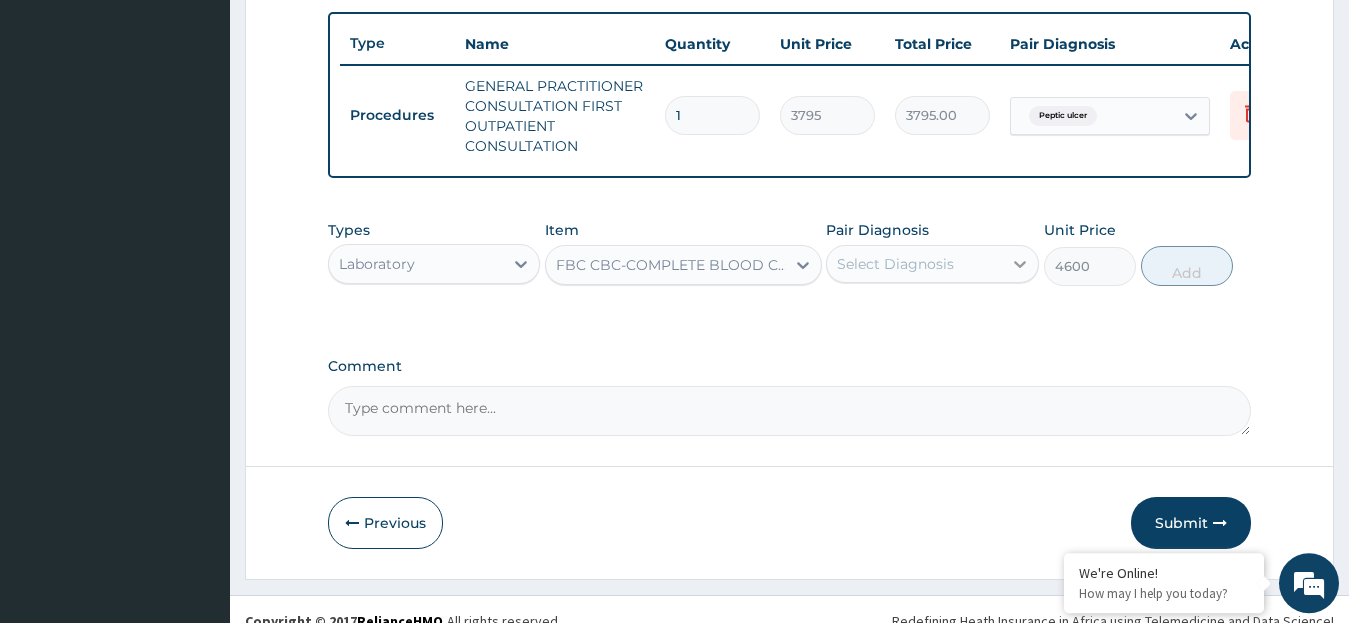 click 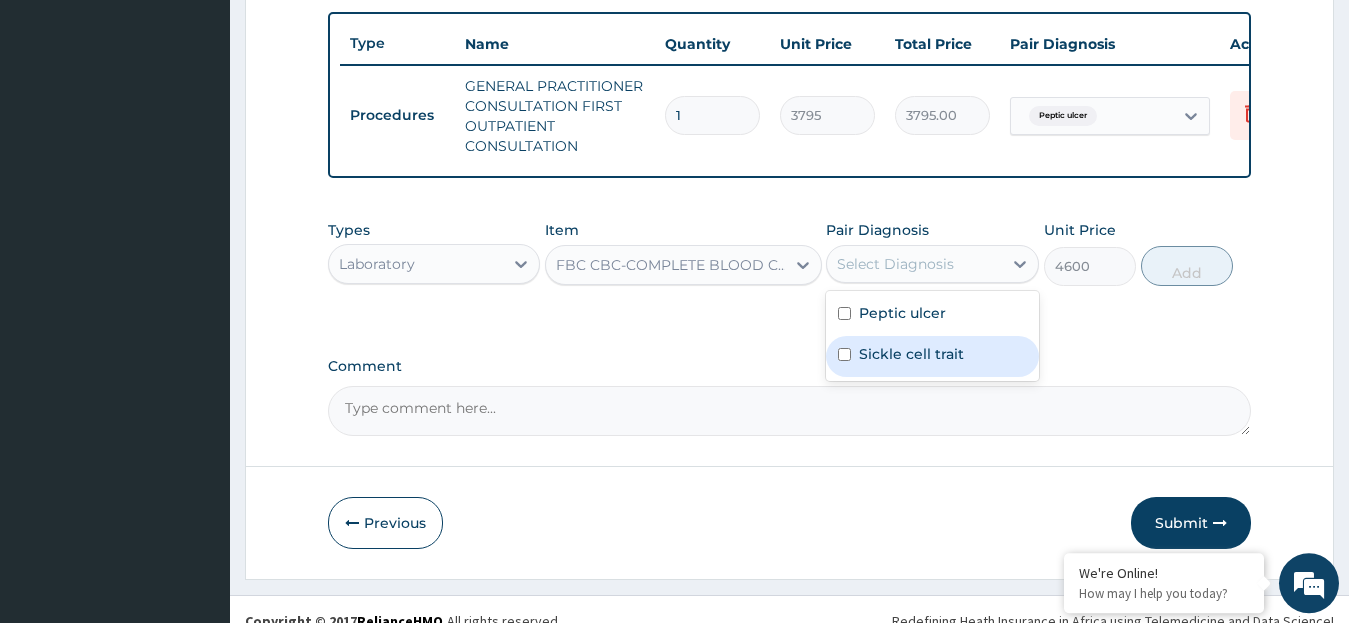click on "Sickle cell trait" at bounding box center [911, 354] 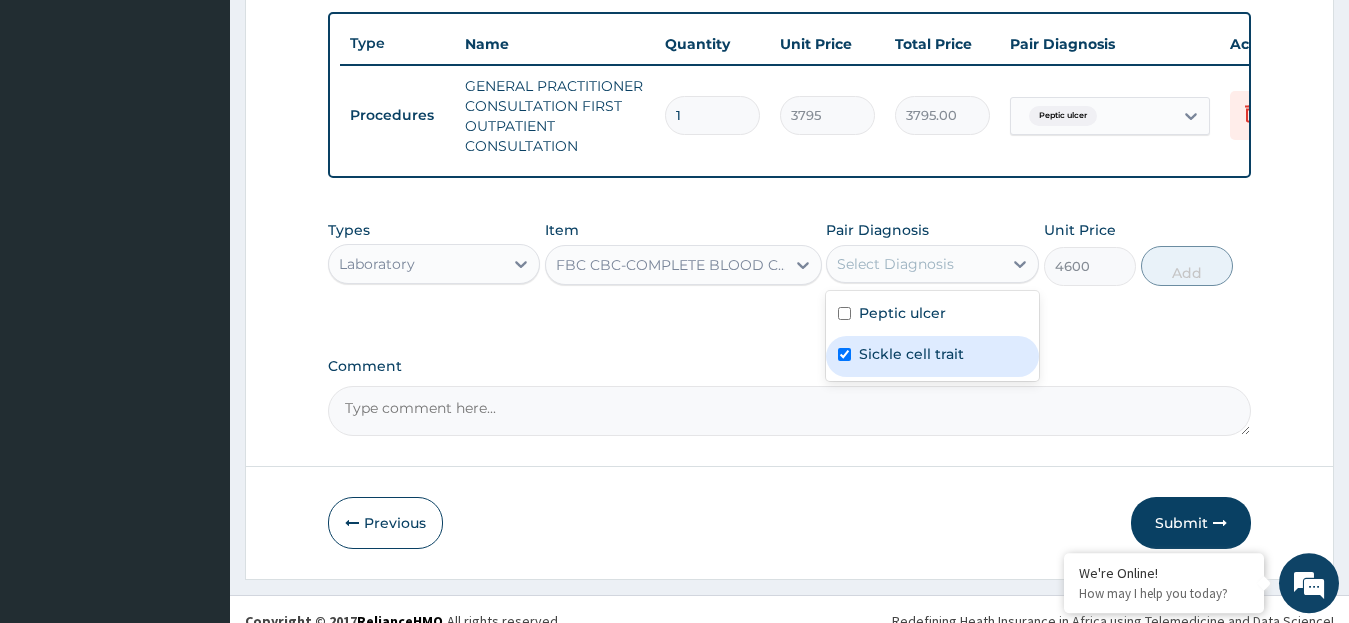 checkbox on "true" 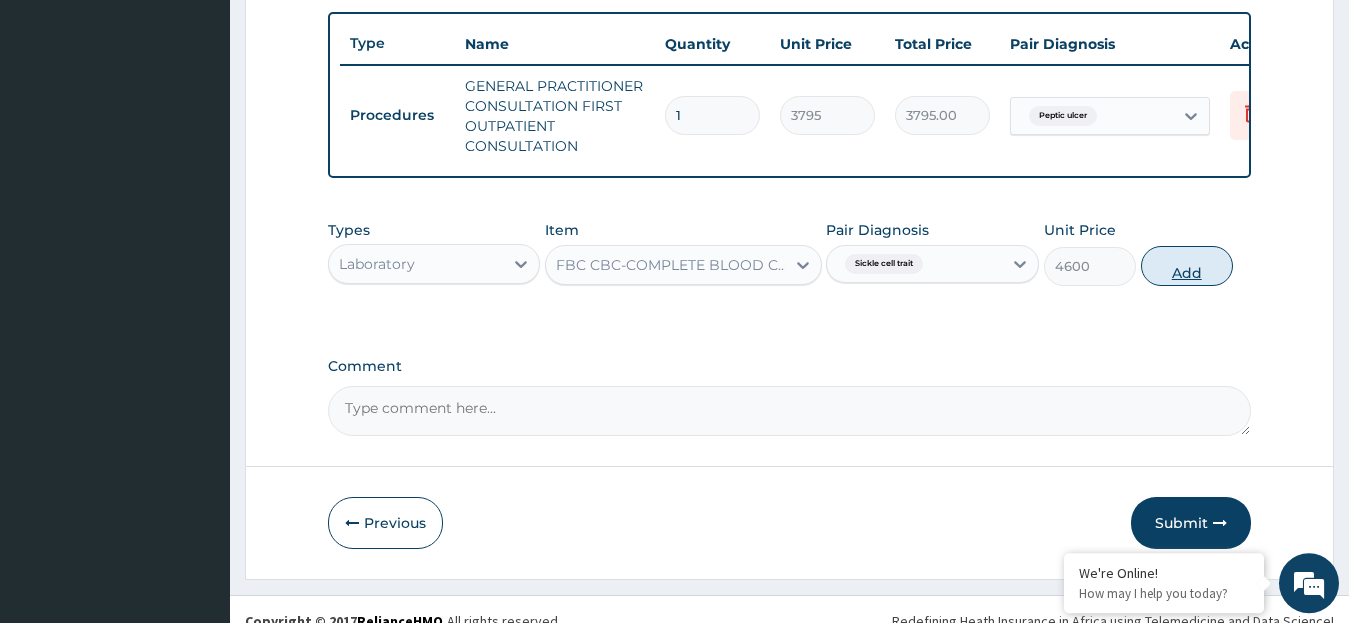 click on "Add" at bounding box center [1187, 266] 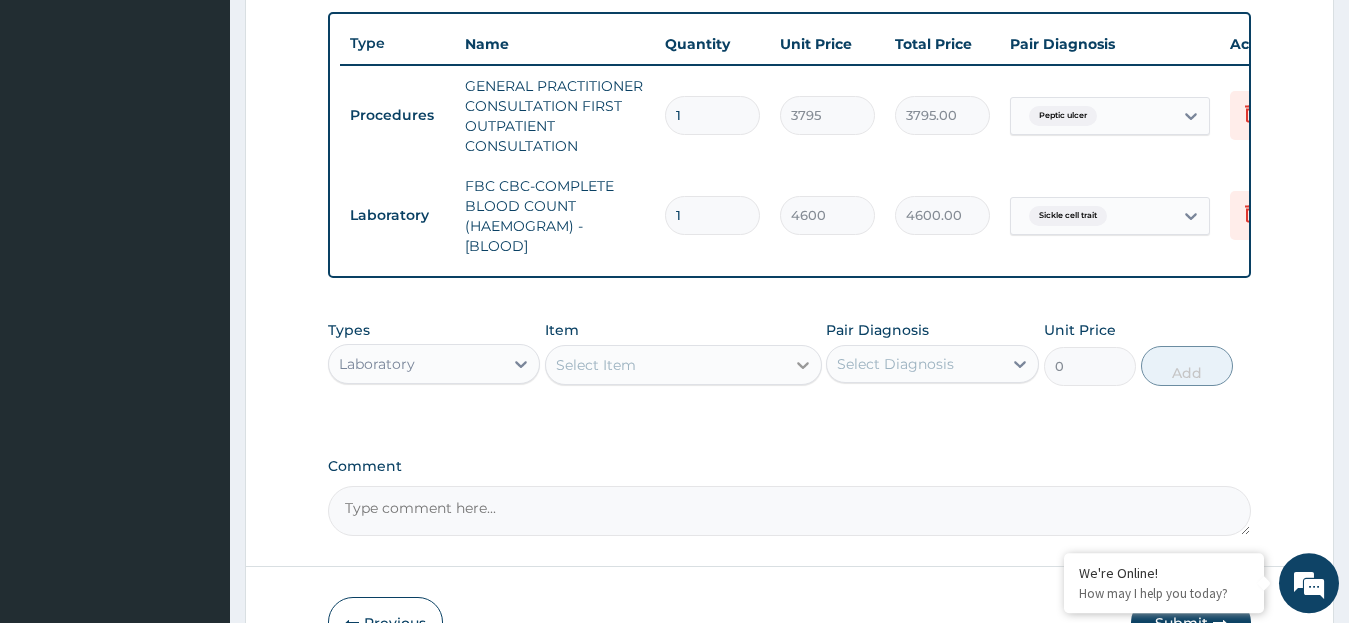 click 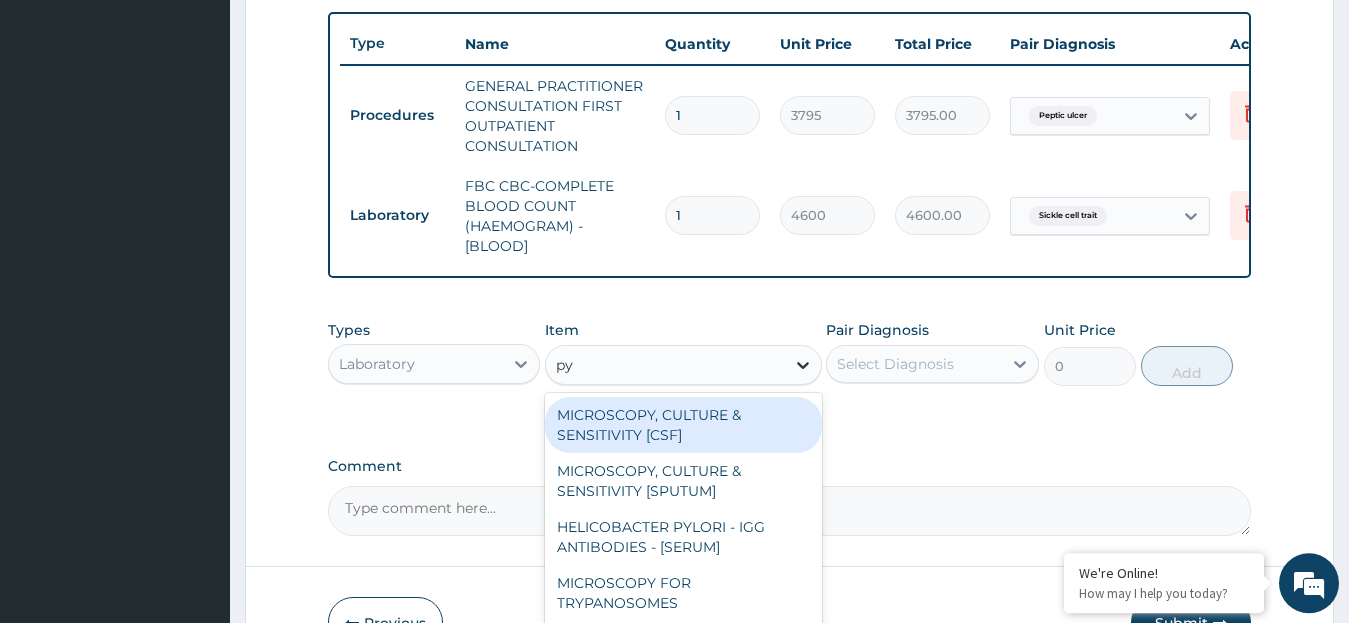 type on "pyl" 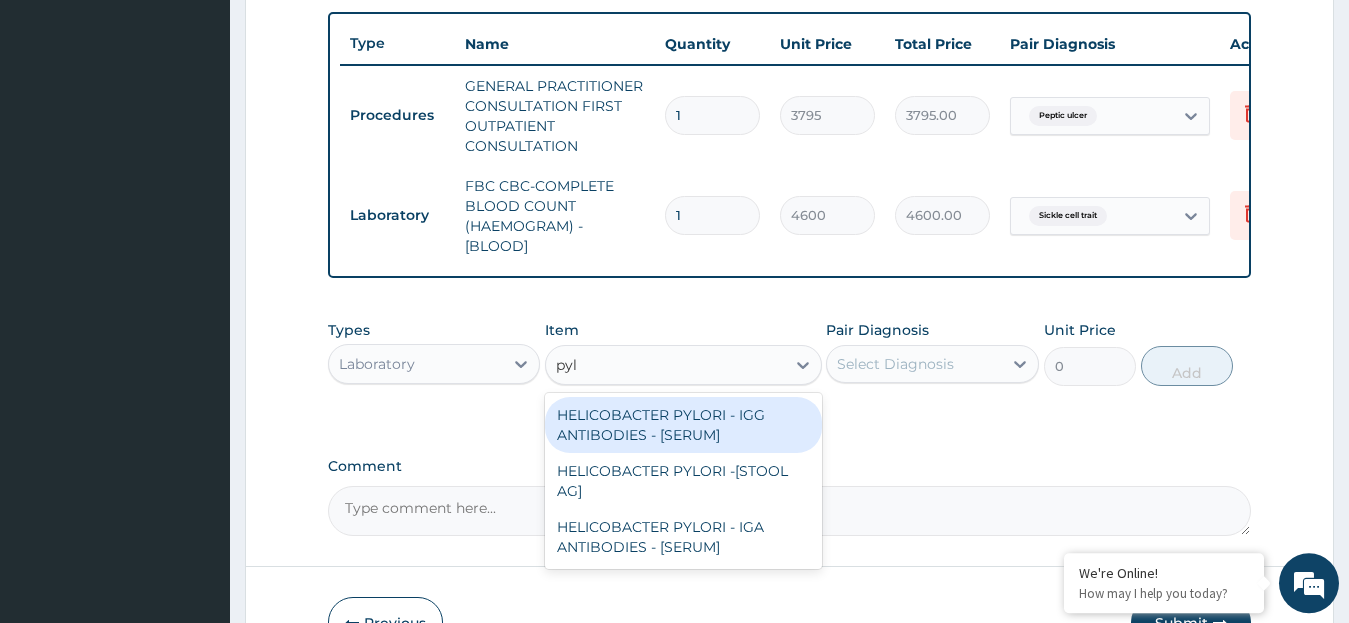 click on "HELICOBACTER PYLORI - IGG ANTIBODIES - [SERUM]" at bounding box center (683, 425) 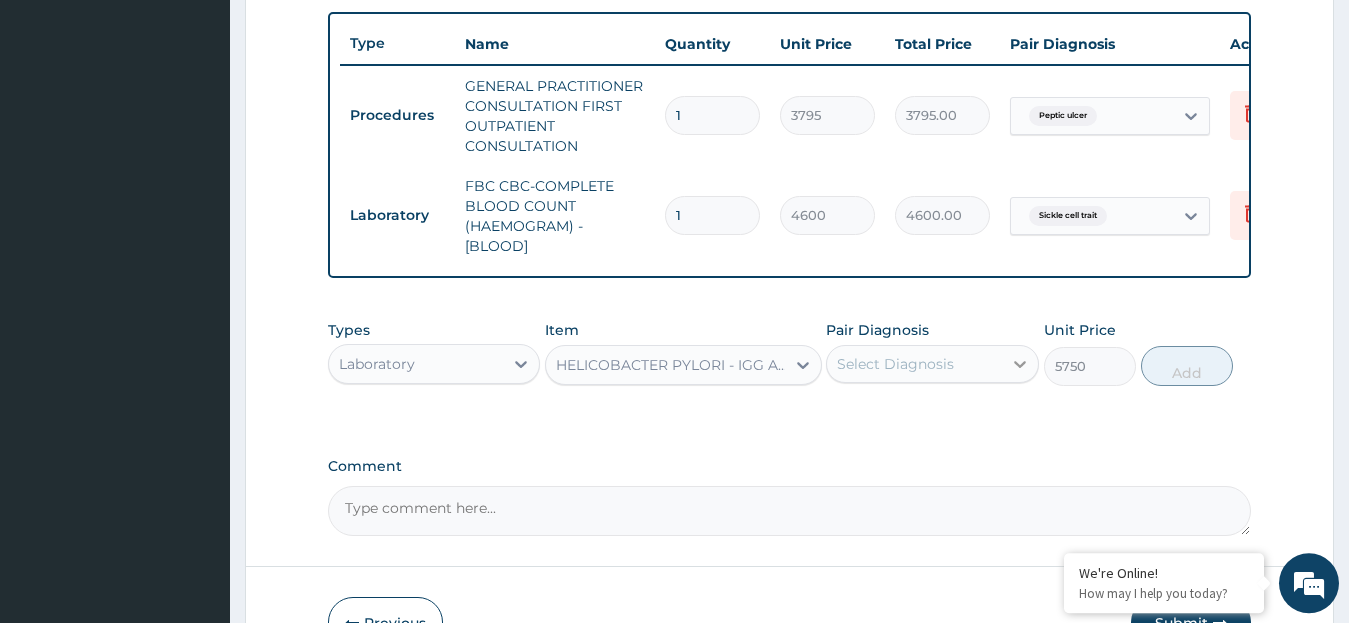 click 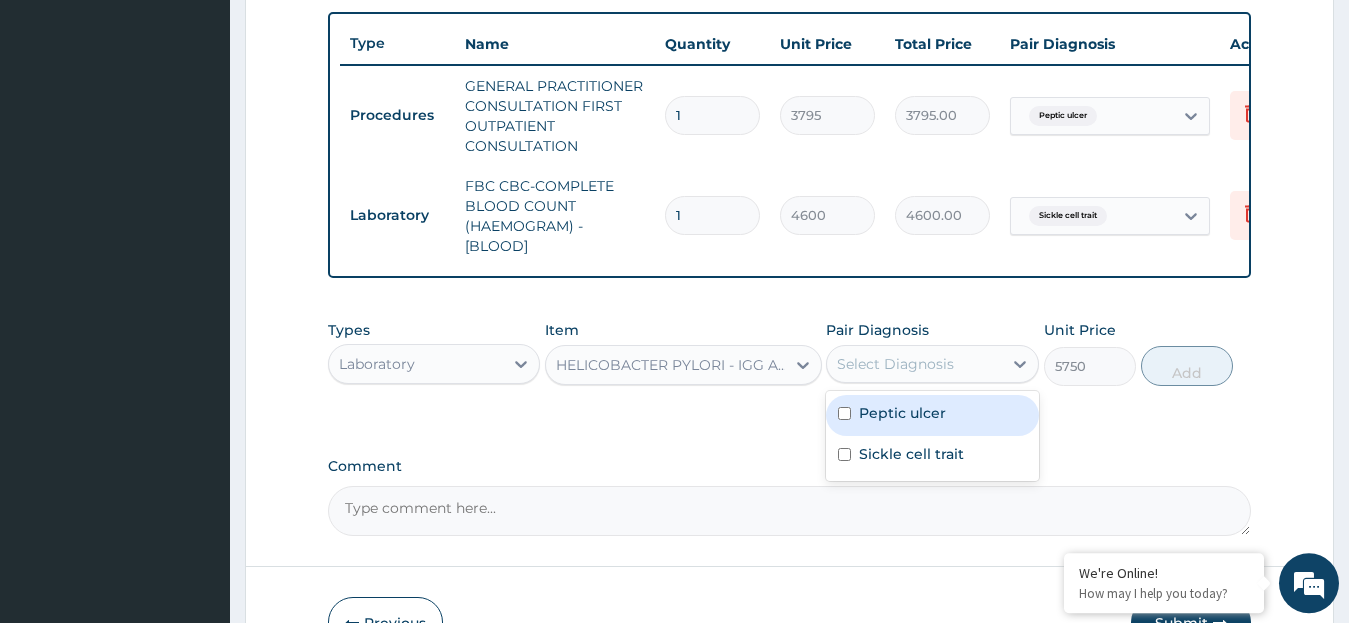 click on "Peptic ulcer" at bounding box center (932, 415) 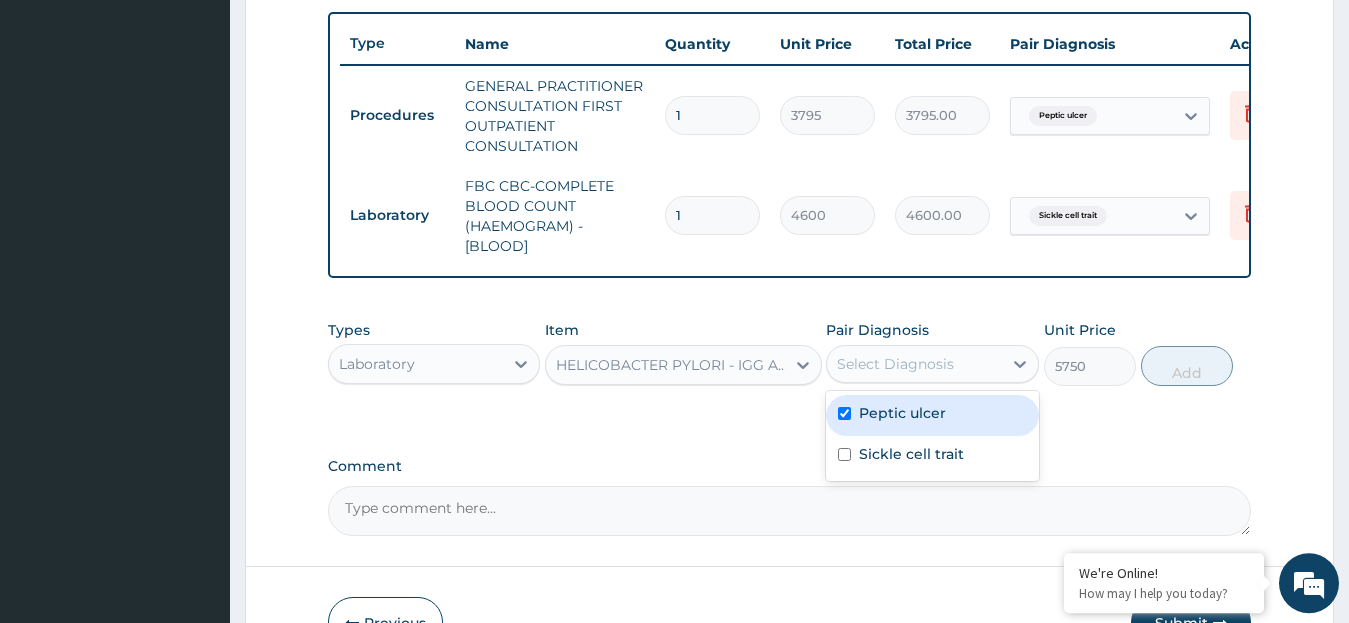 checkbox on "true" 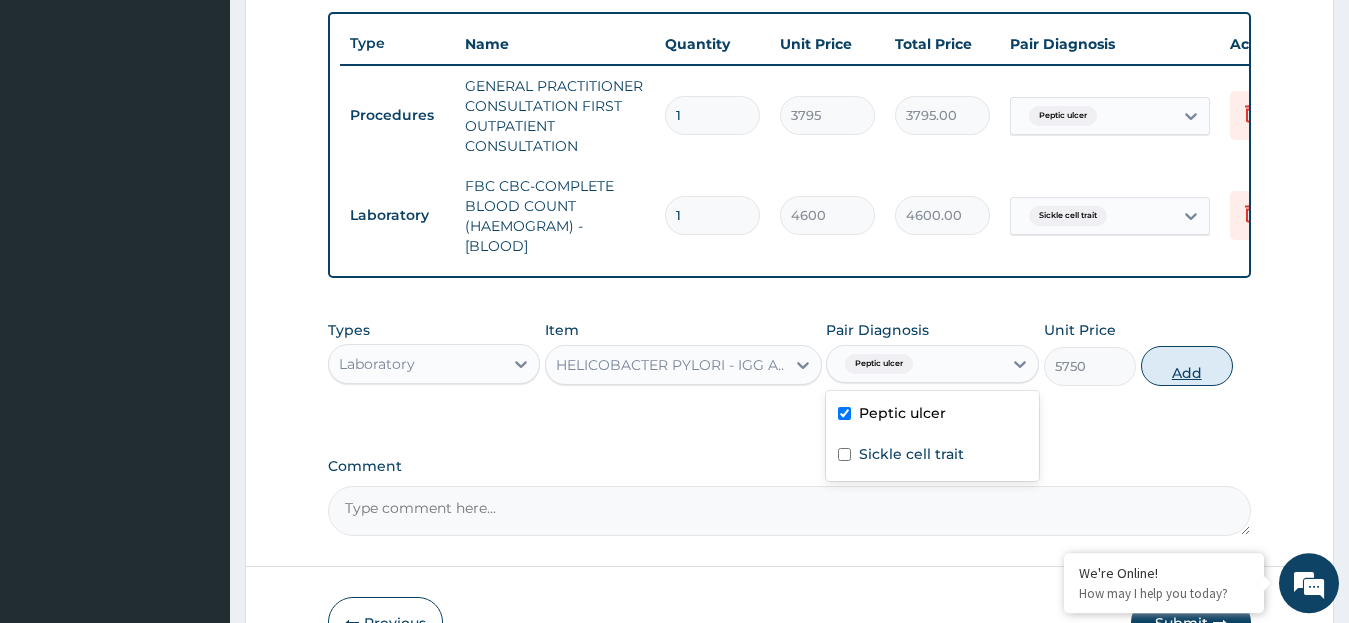 click on "Add" at bounding box center (1187, 366) 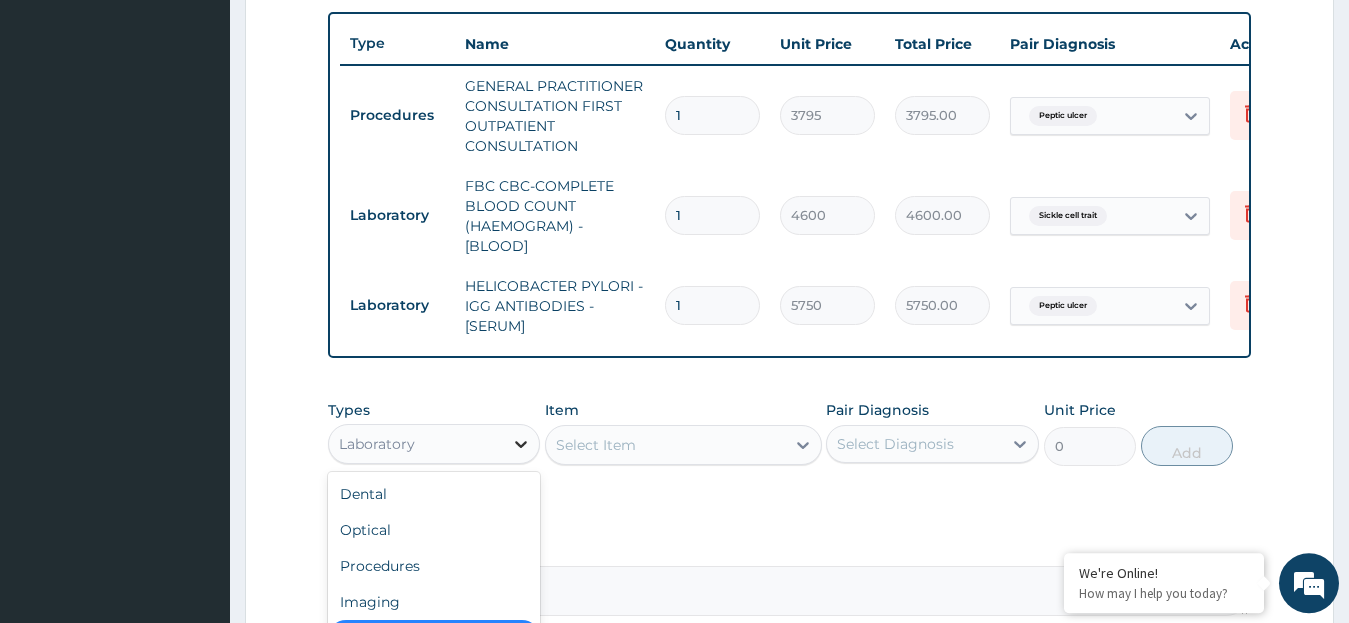 click 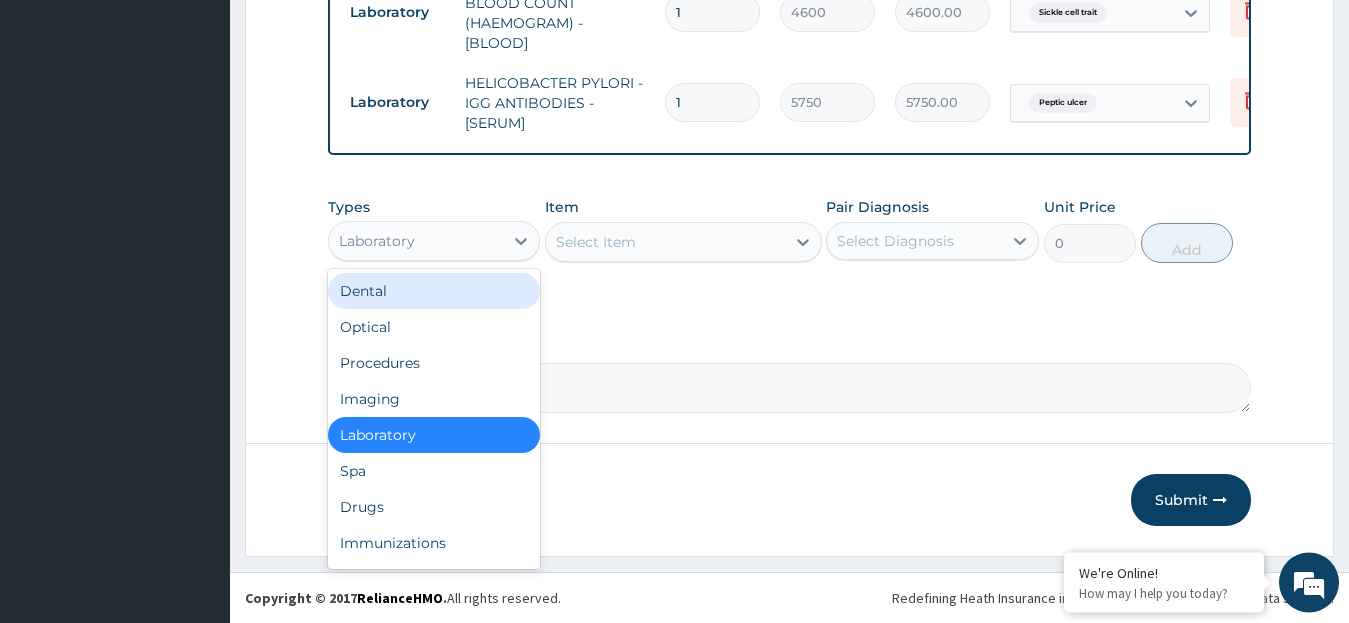 scroll, scrollTop: 952, scrollLeft: 0, axis: vertical 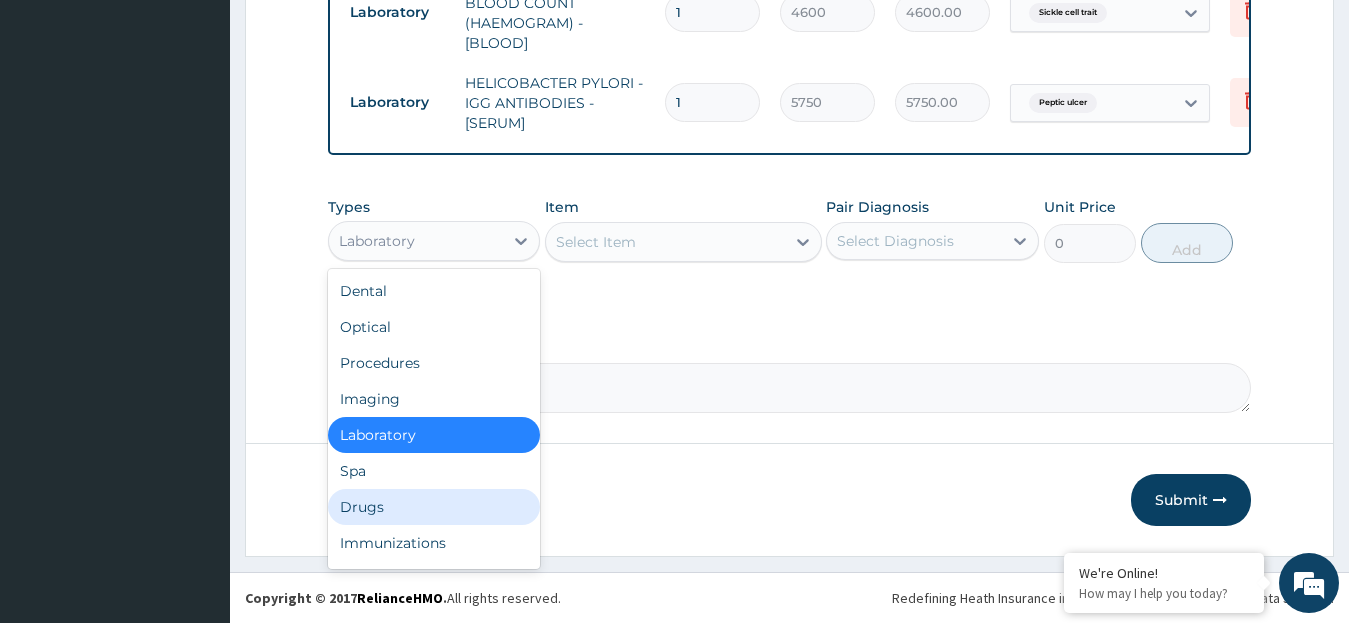 click on "Drugs" at bounding box center [434, 507] 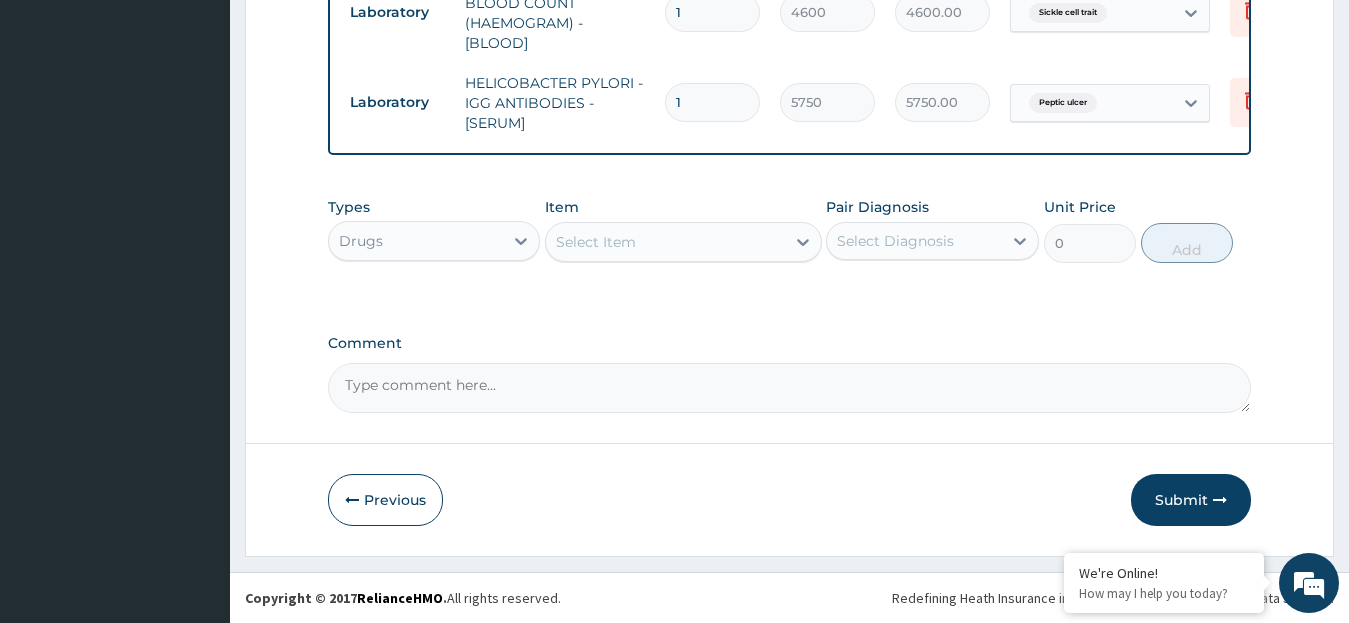 click 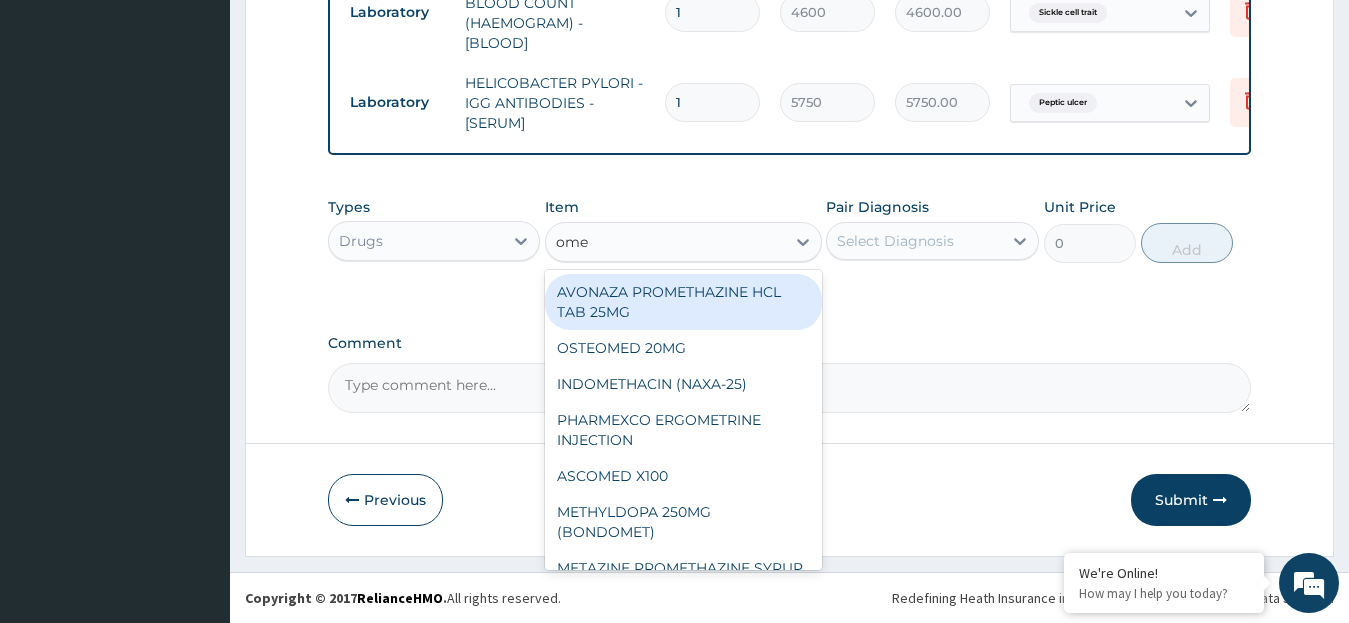 type on "omep" 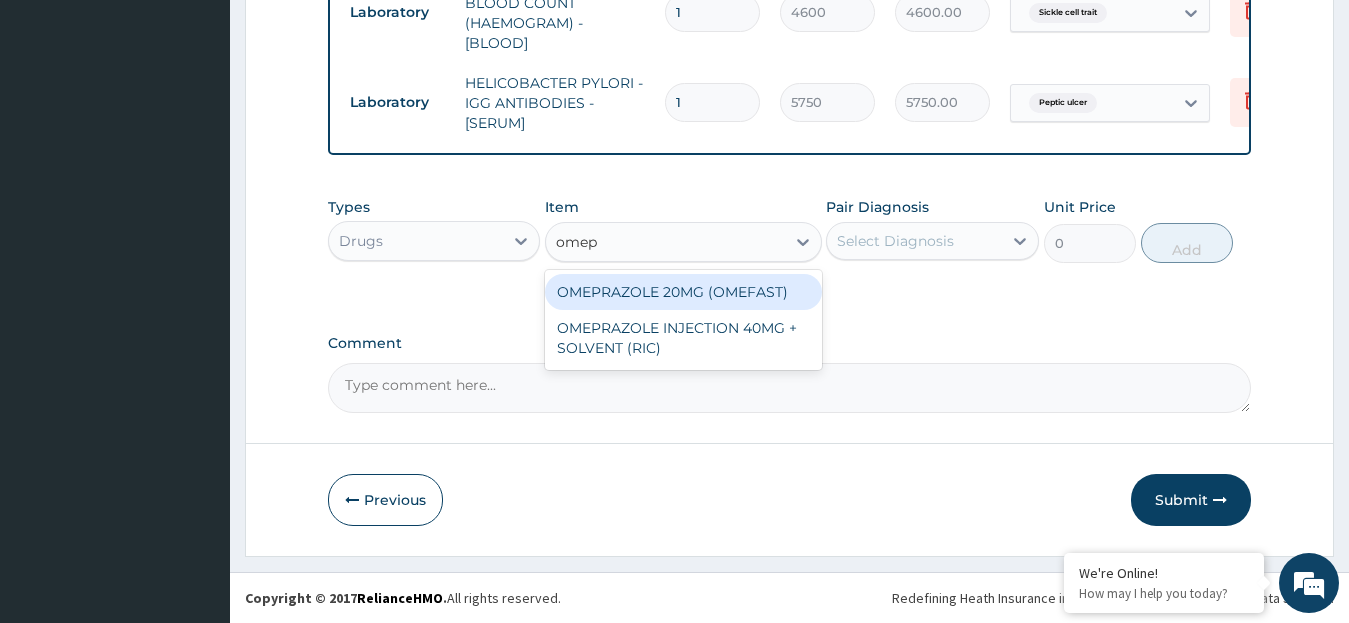 click on "OMEPRAZOLE 20MG (OMEFAST)" at bounding box center (683, 292) 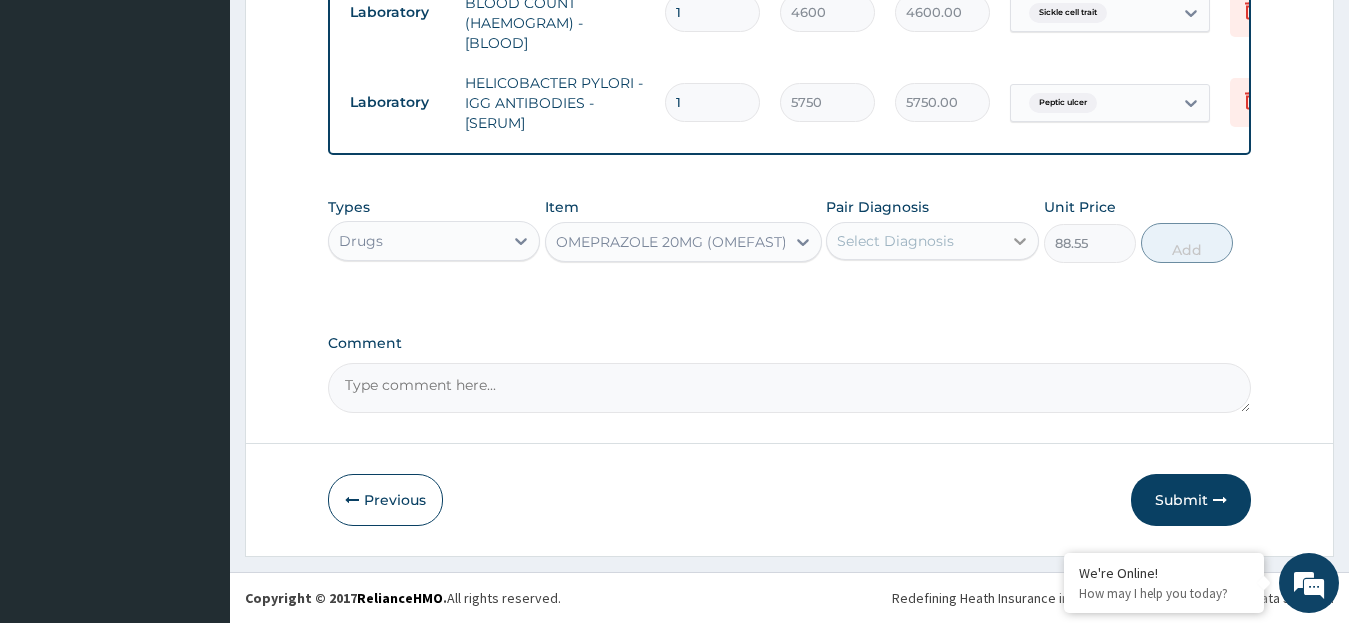 click 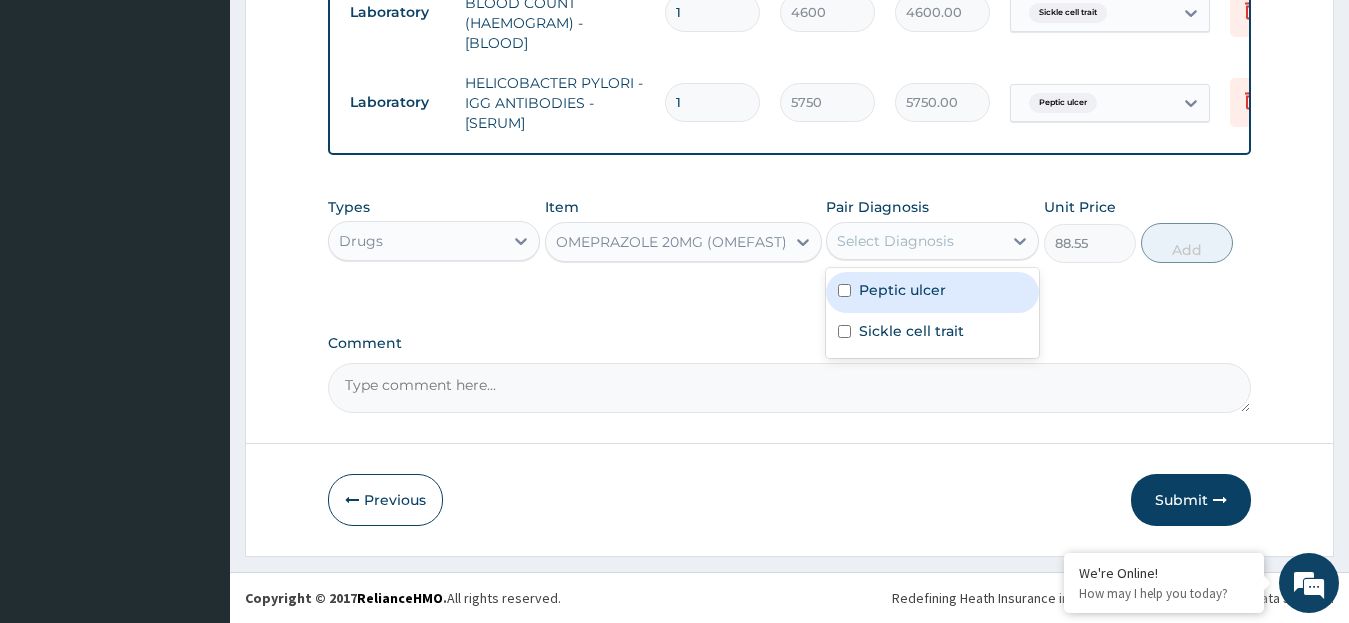 click on "Peptic ulcer" at bounding box center (902, 290) 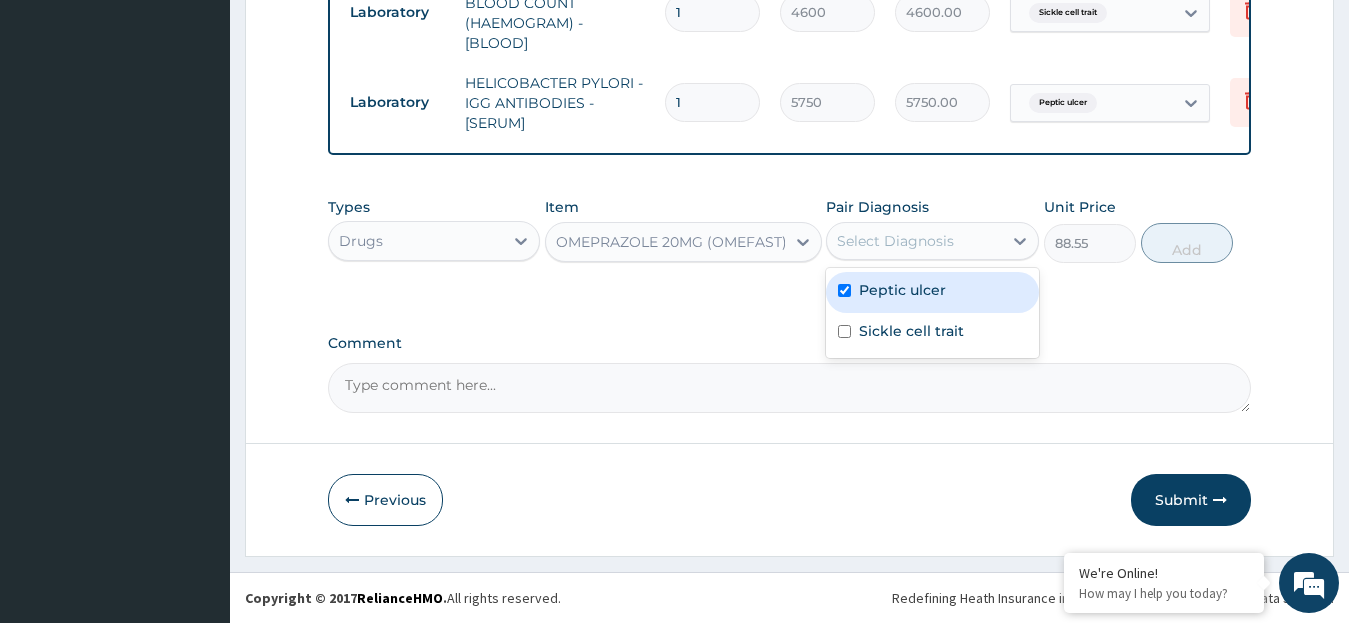 checkbox on "true" 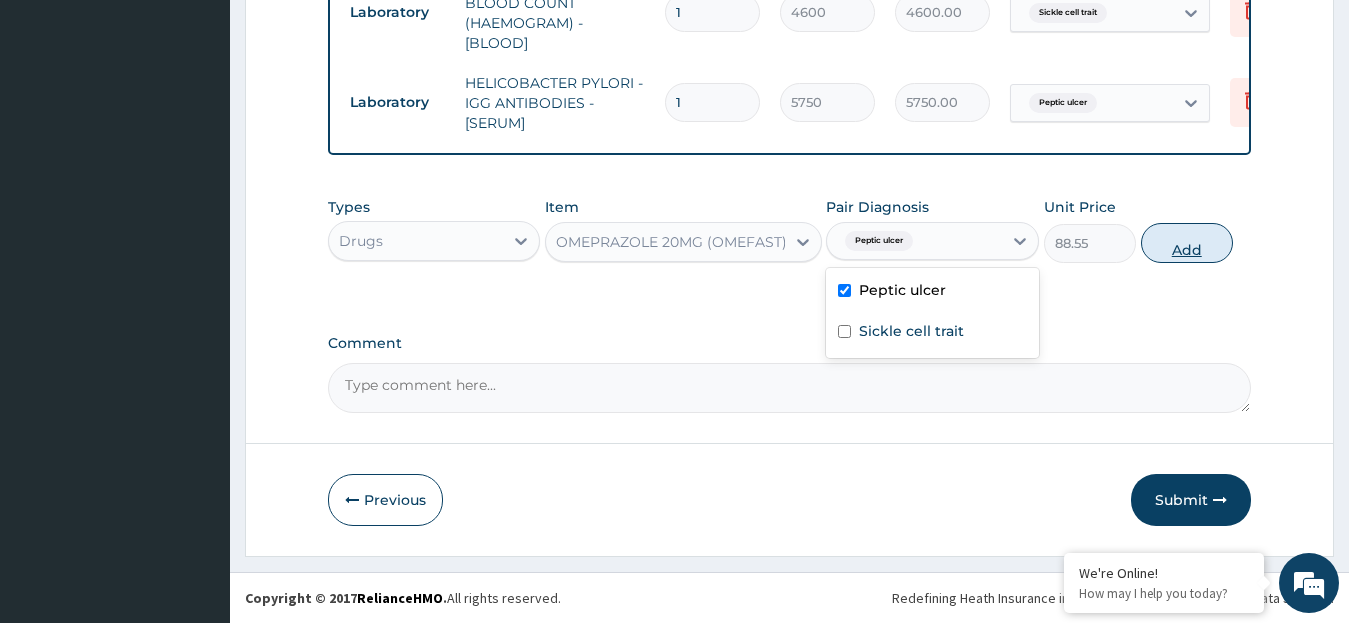 click on "Add" at bounding box center [1187, 243] 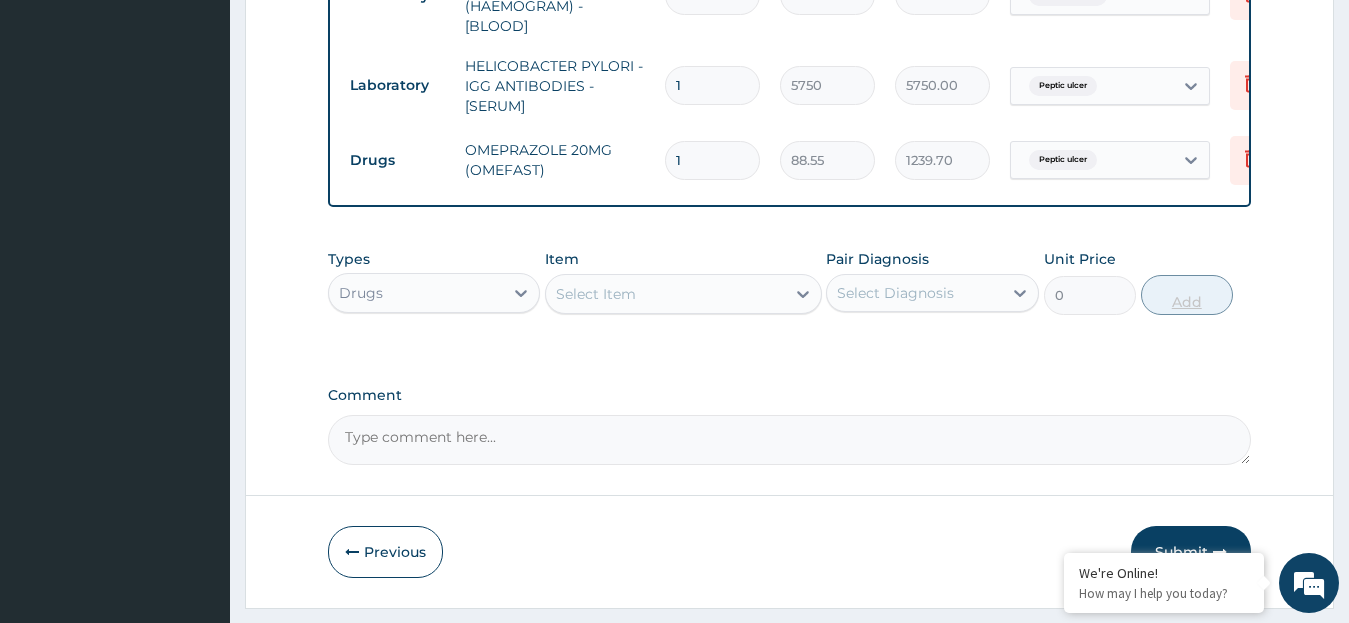 type on "14" 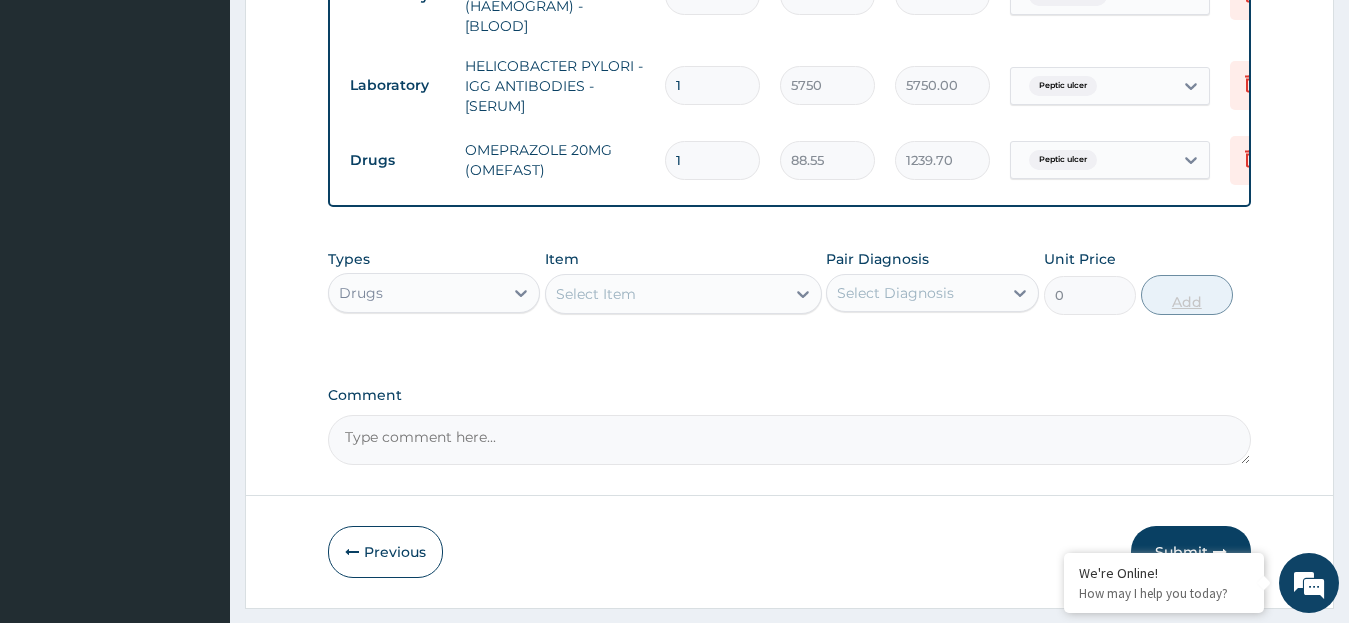 type on "1239.70" 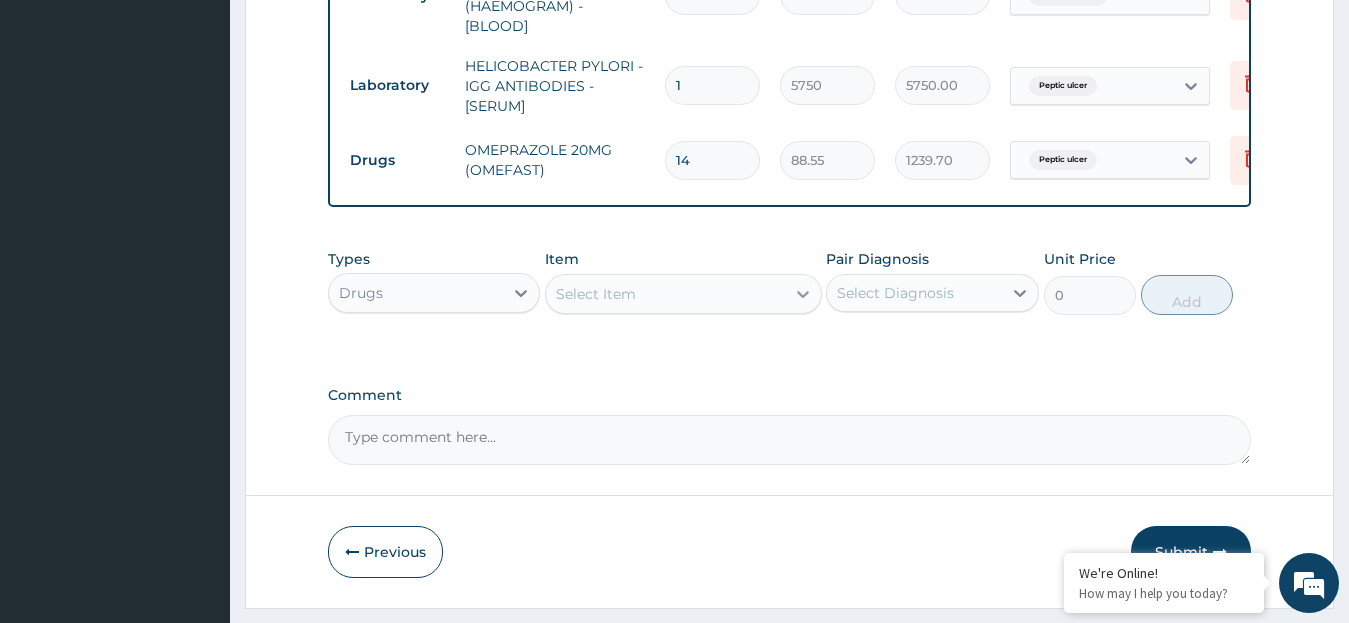type on "14" 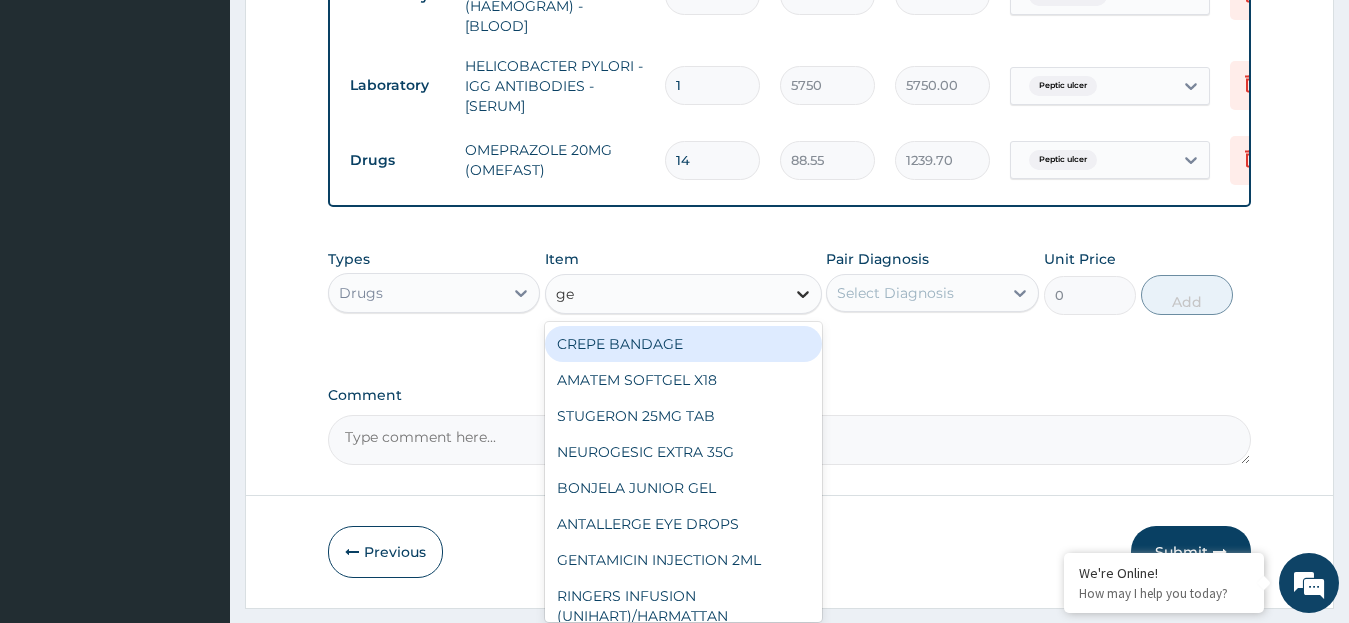 type on "ges" 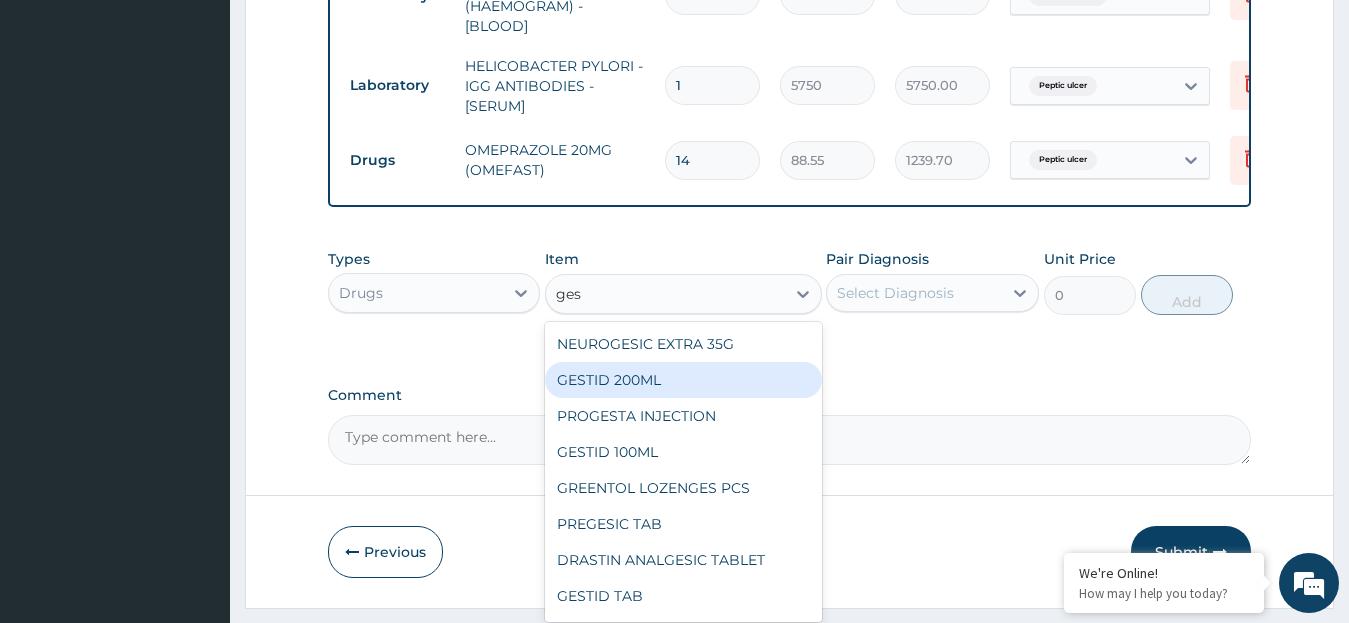 click on "GESTID 200ML" at bounding box center [683, 380] 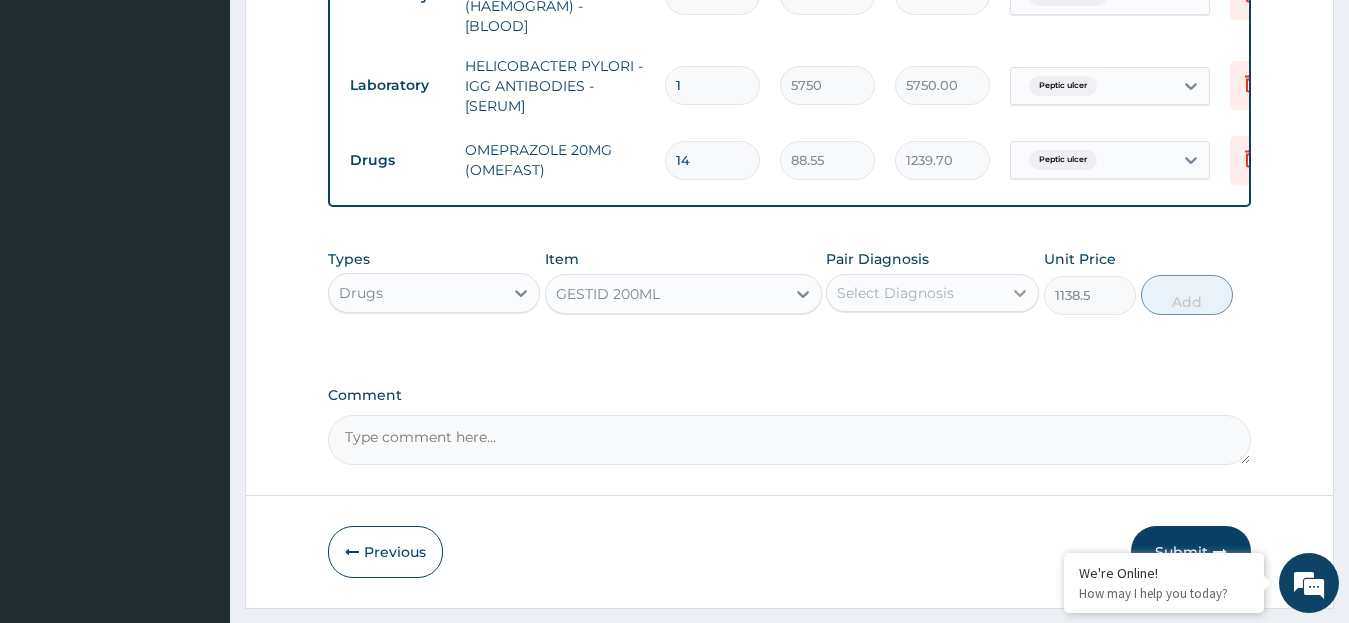 click 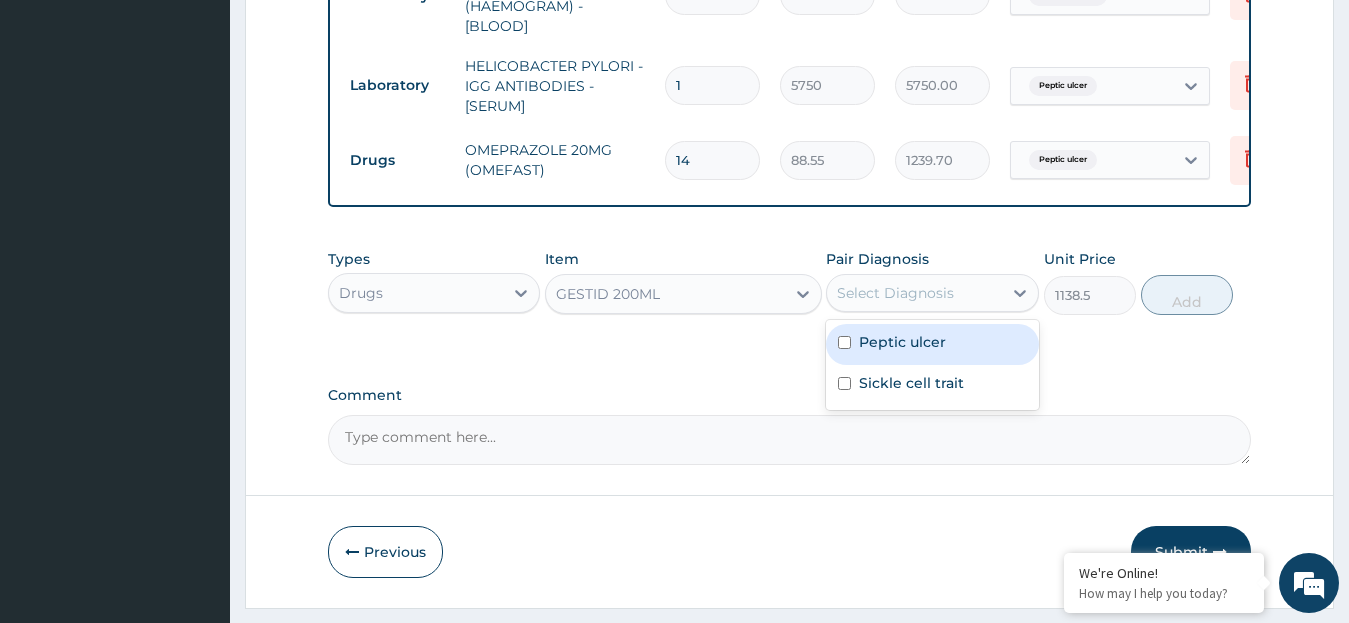 click on "Peptic ulcer" at bounding box center (932, 344) 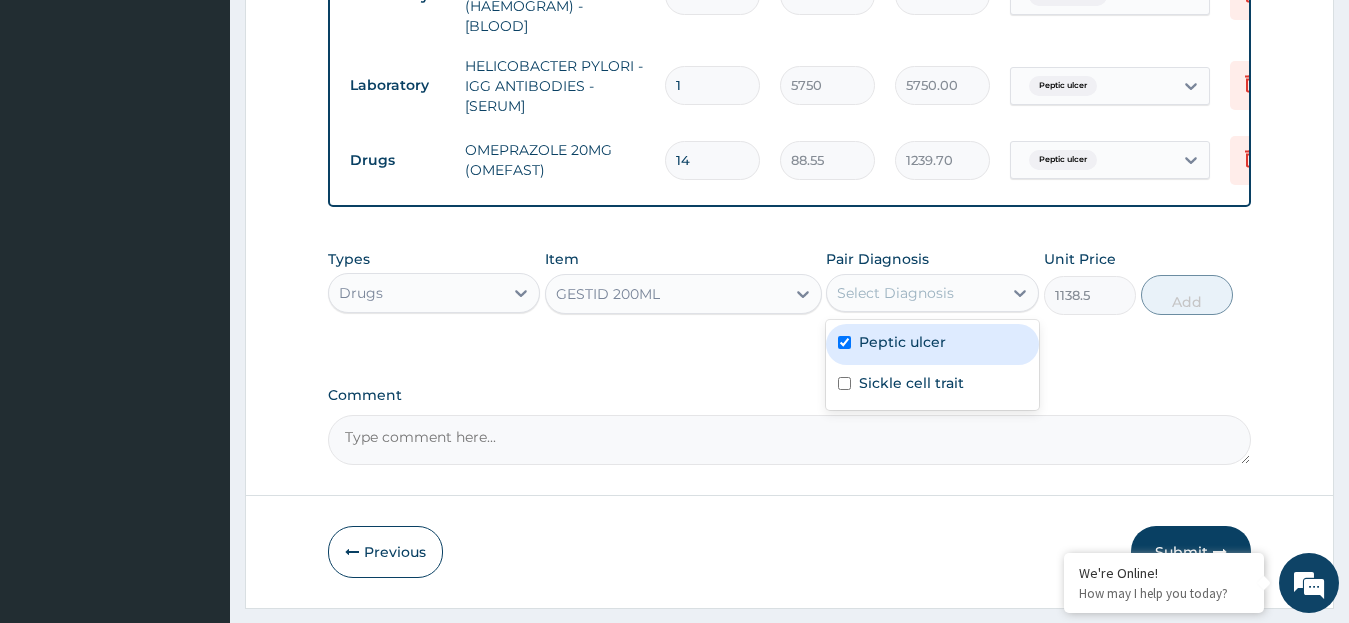 checkbox on "true" 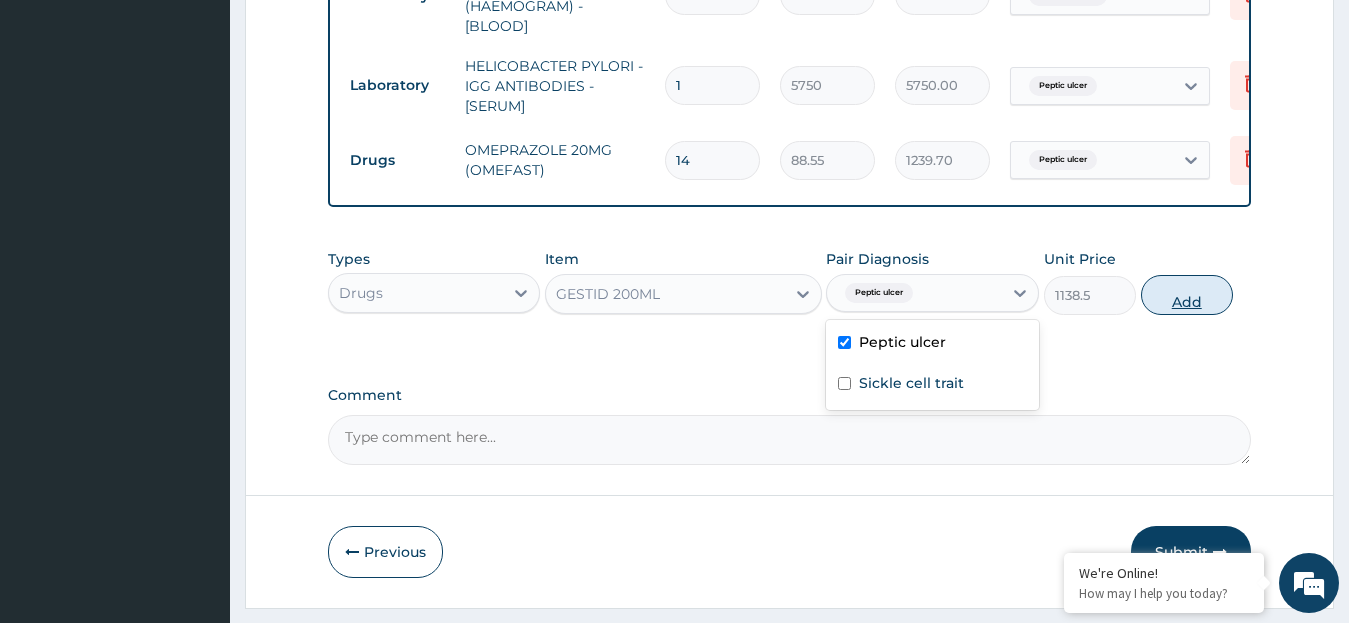click on "Add" at bounding box center [1187, 295] 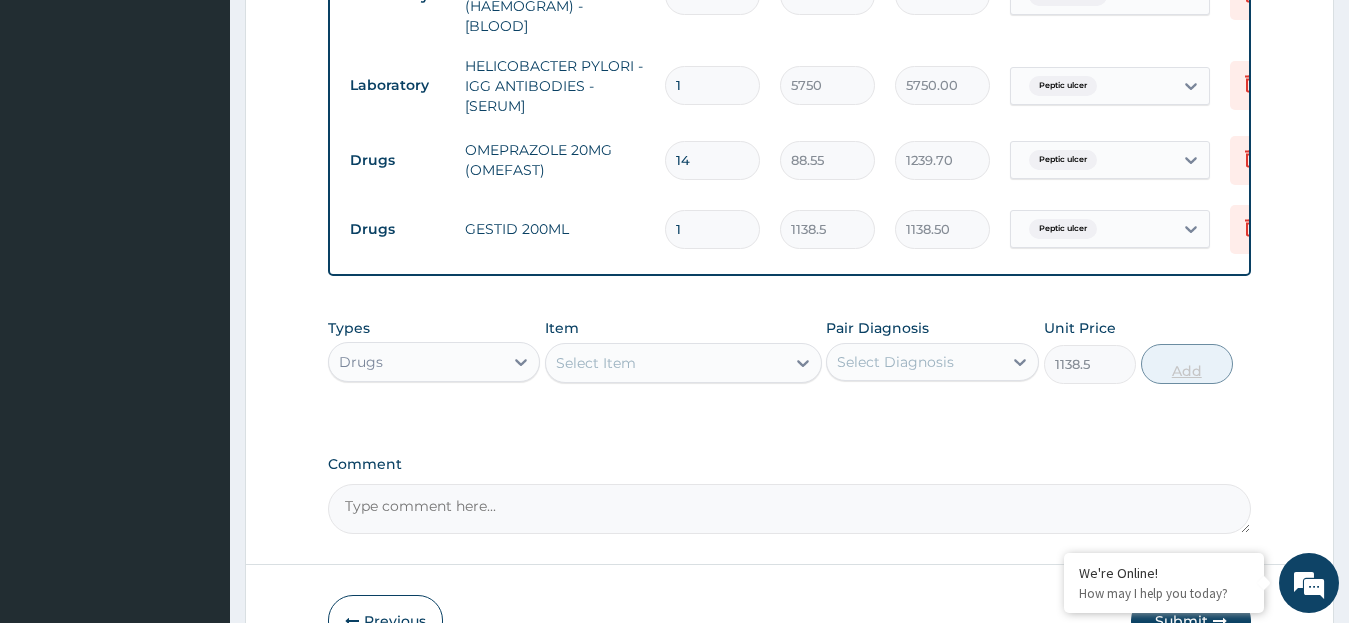 type on "0" 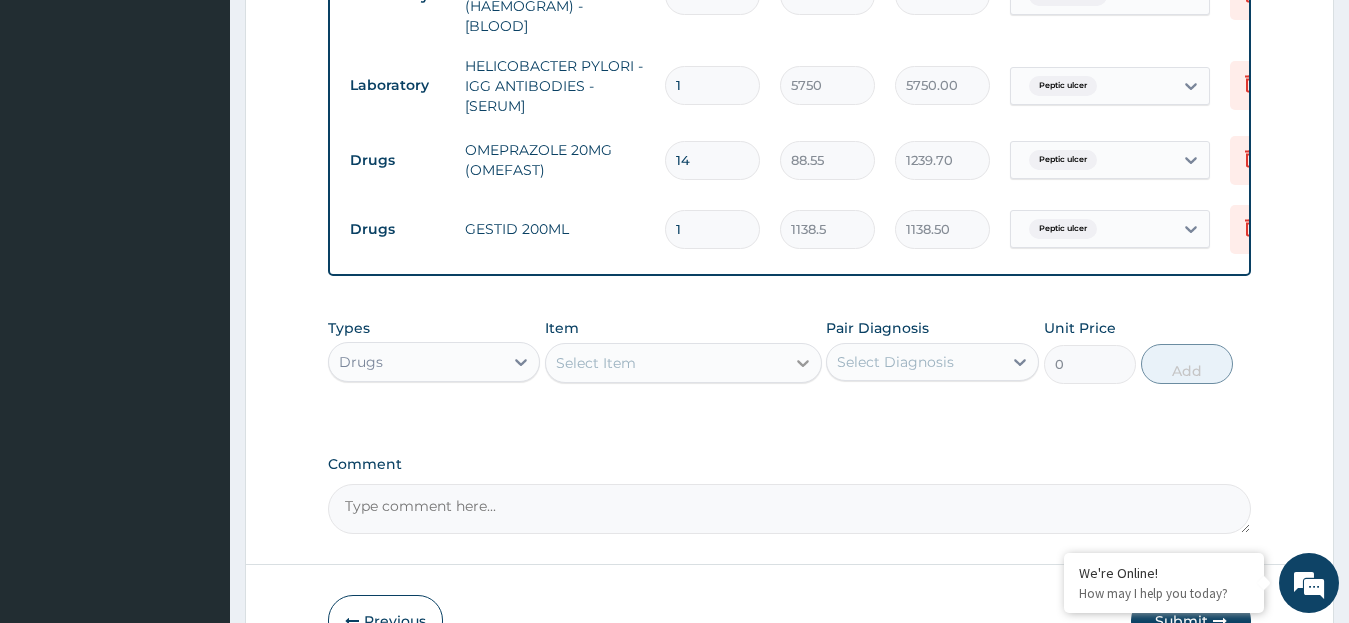 click 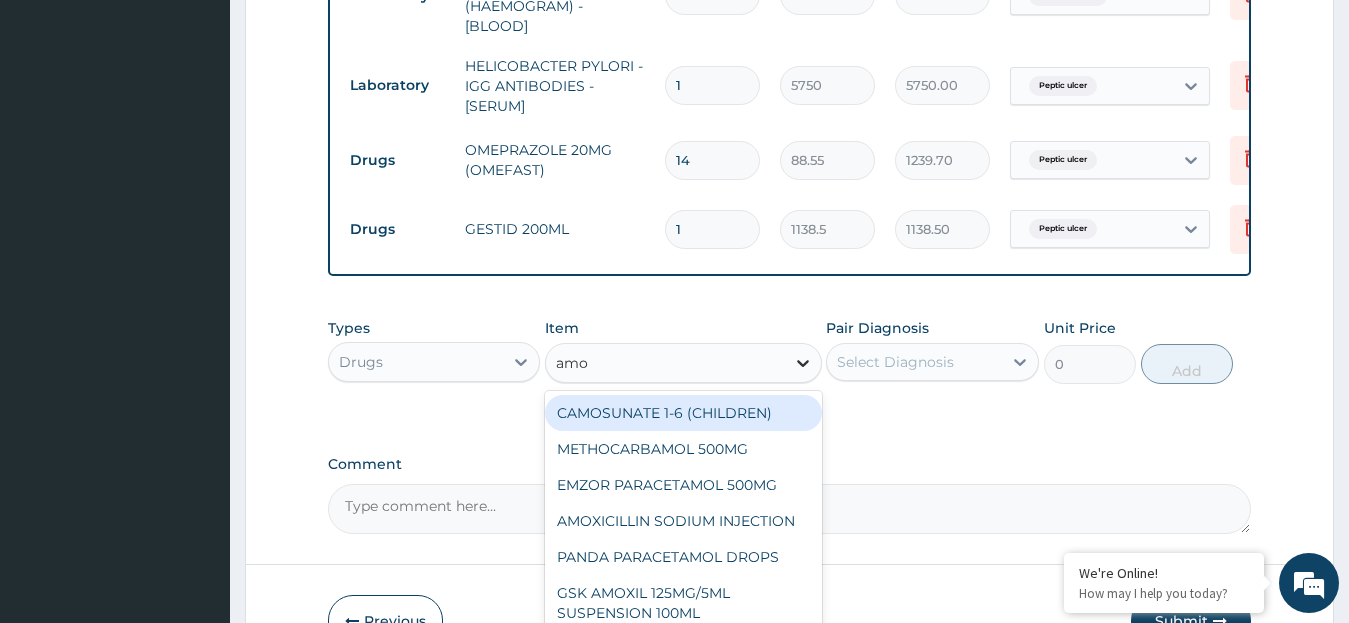 type on "amox" 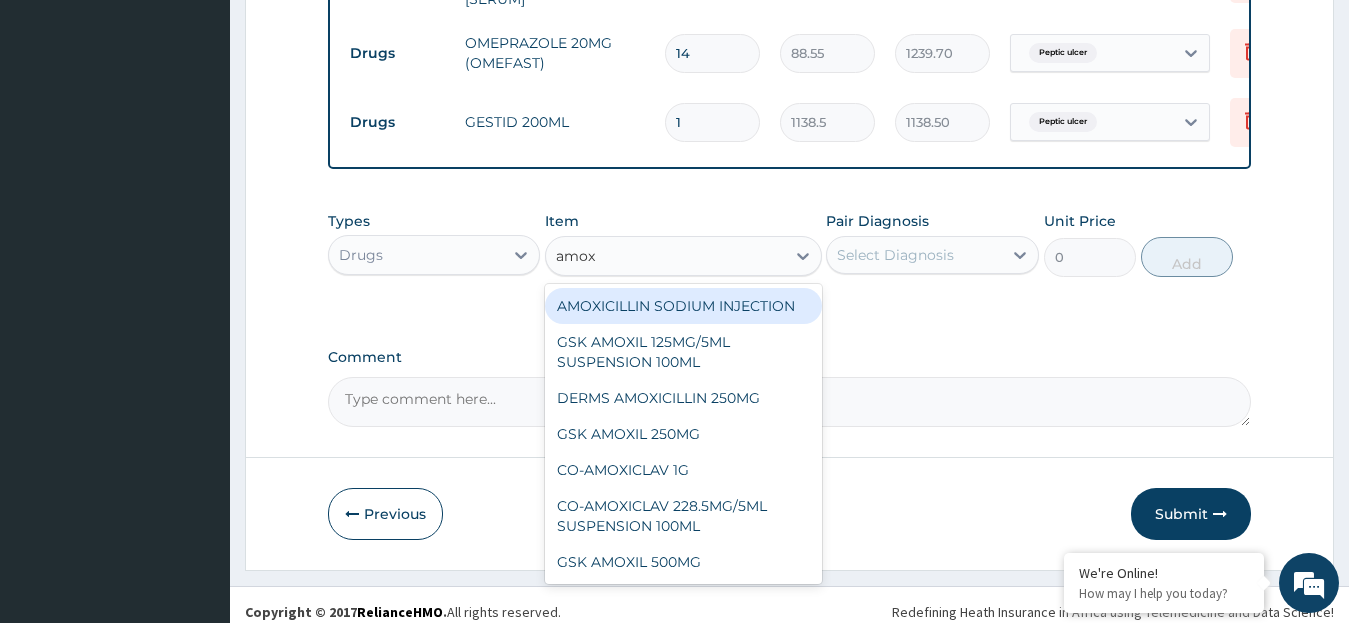 scroll, scrollTop: 1090, scrollLeft: 0, axis: vertical 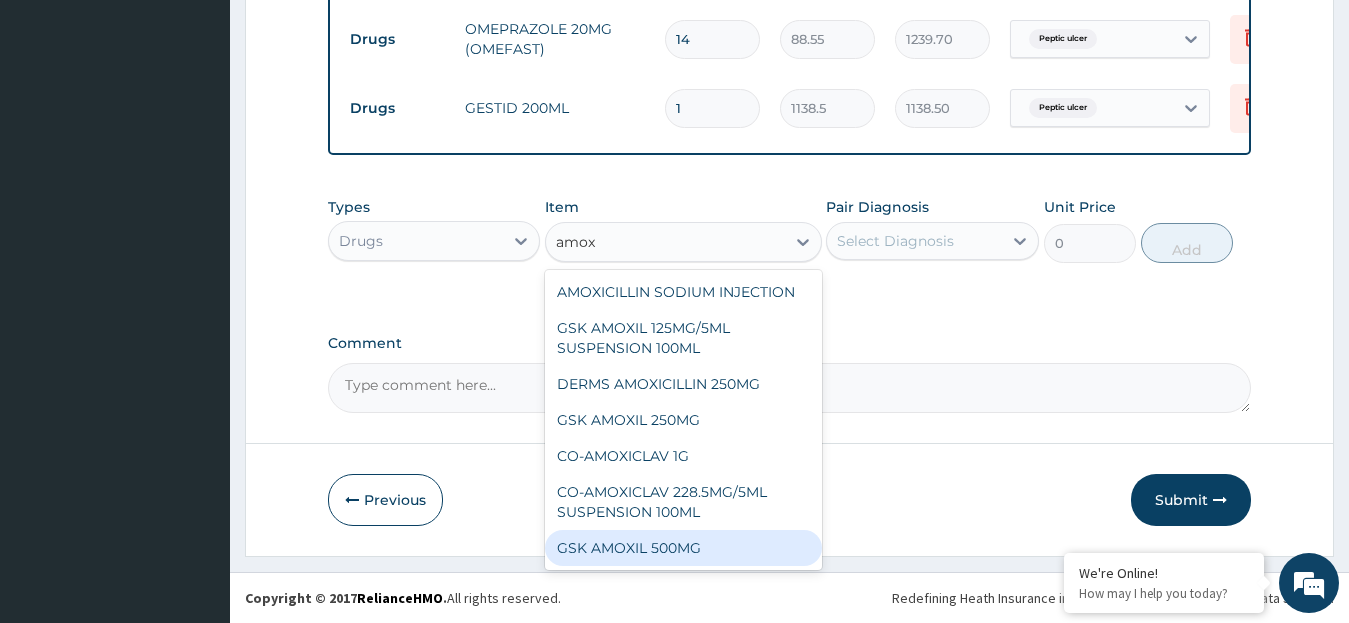 click on "GSK AMOXIL 500MG" at bounding box center (683, 548) 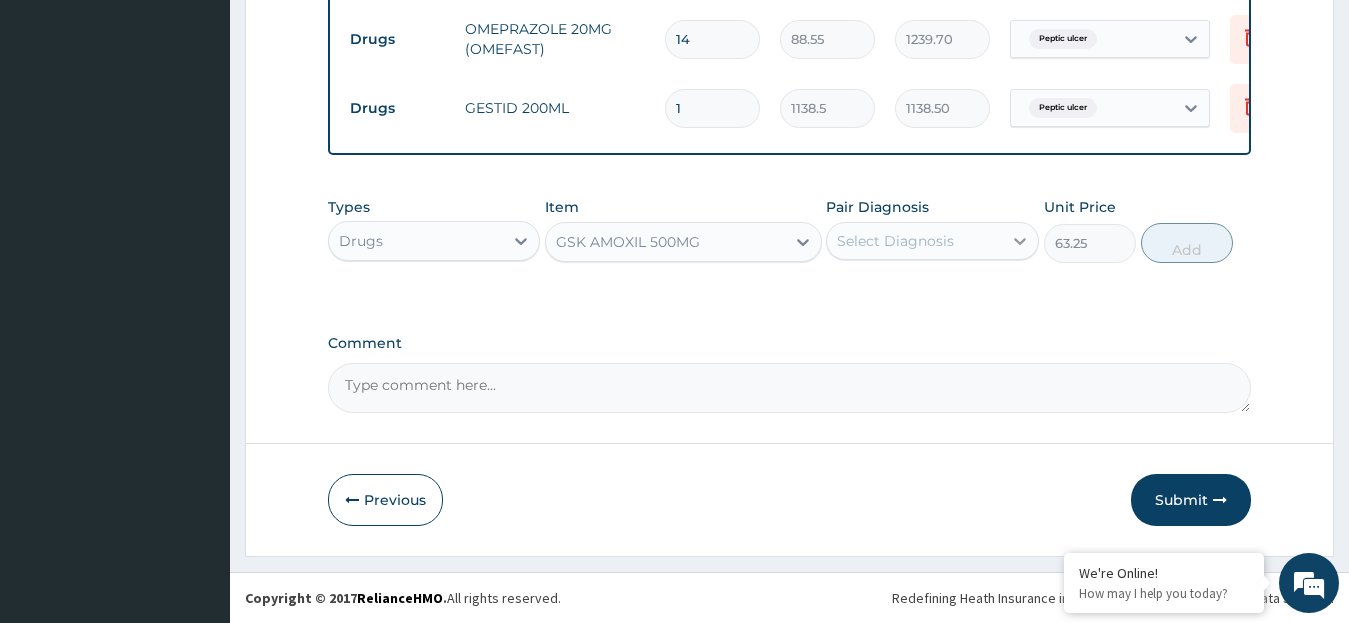 click 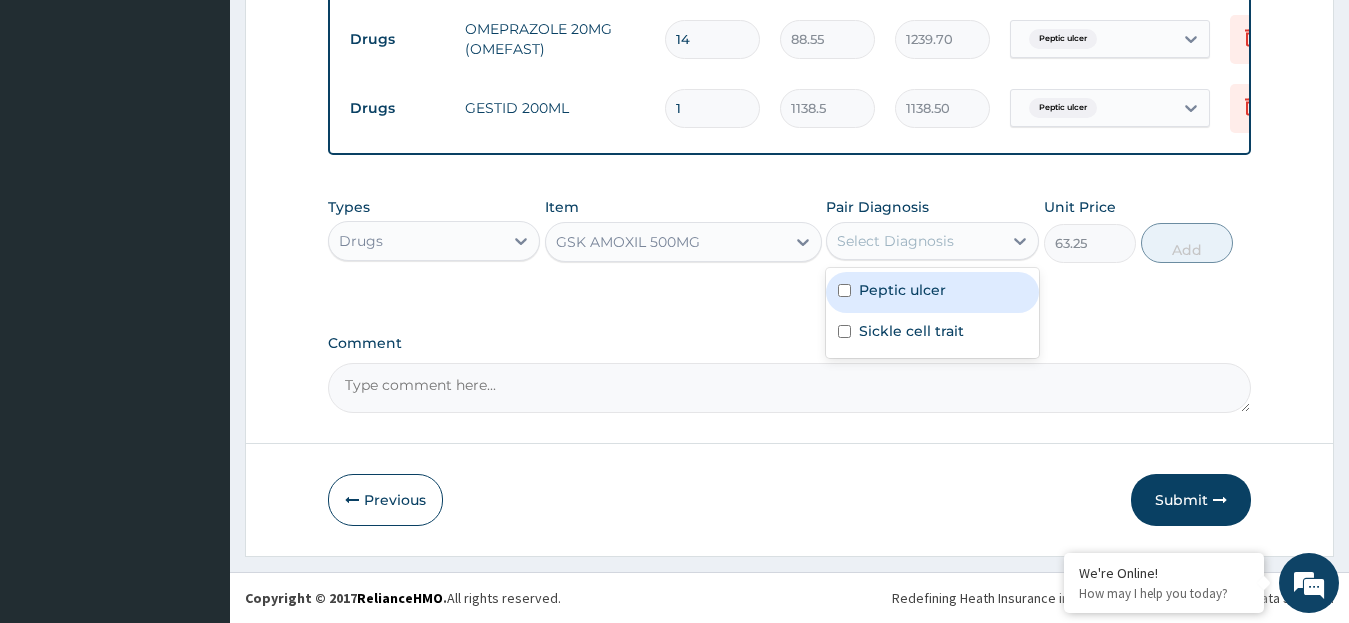 click on "Peptic ulcer" at bounding box center (932, 292) 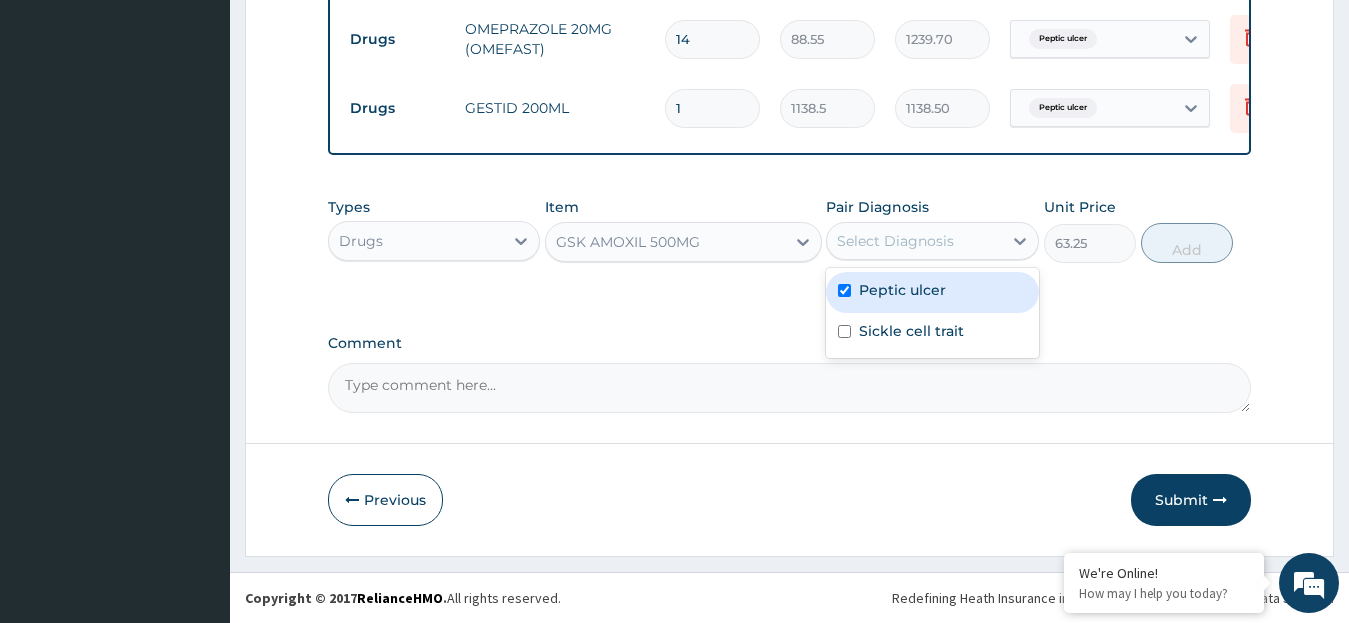 checkbox on "true" 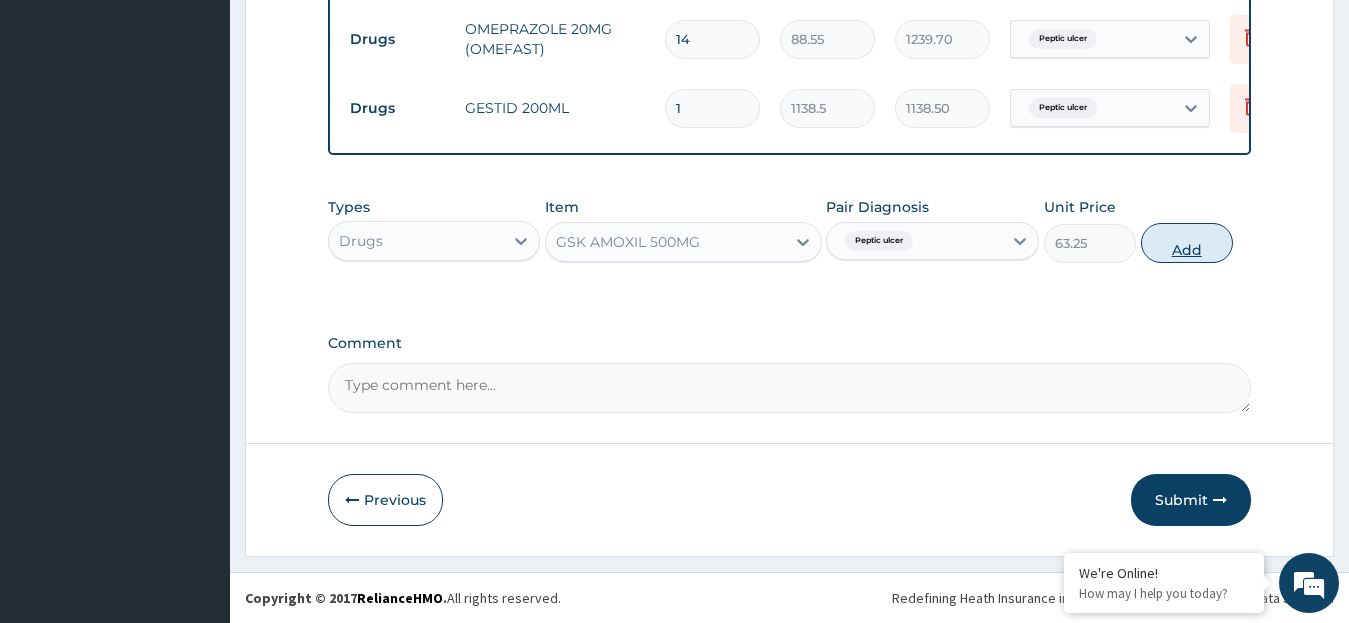 click on "Add" at bounding box center [1187, 243] 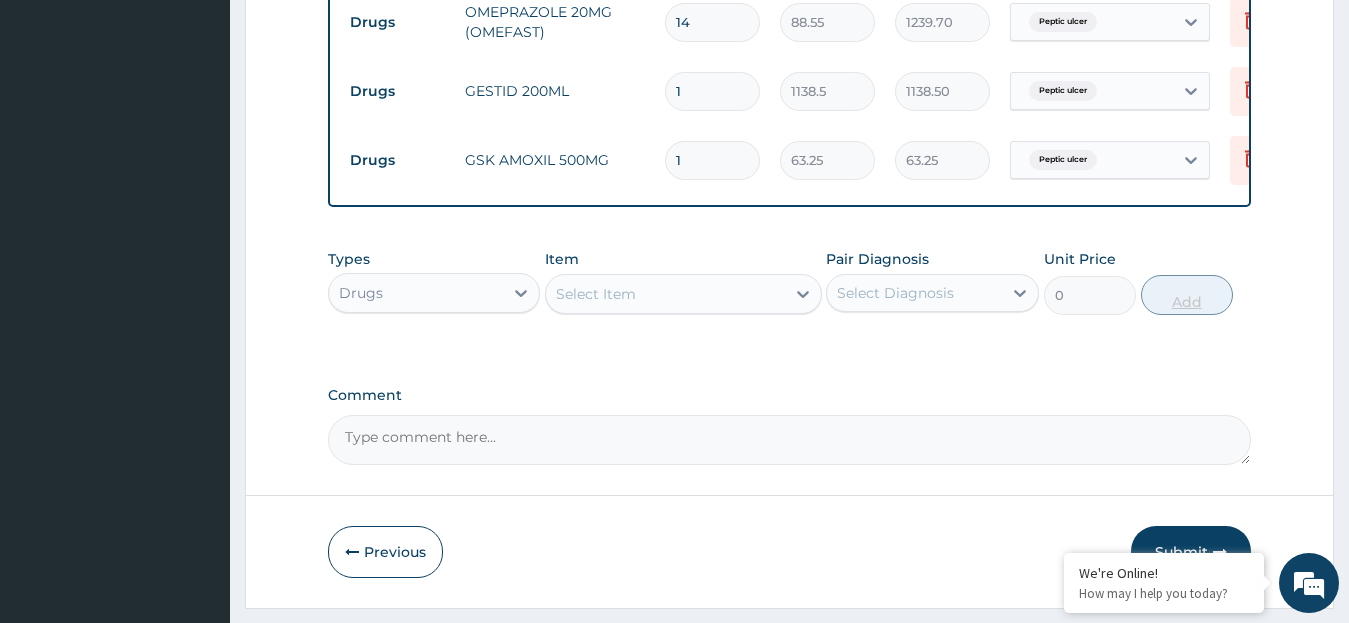 type 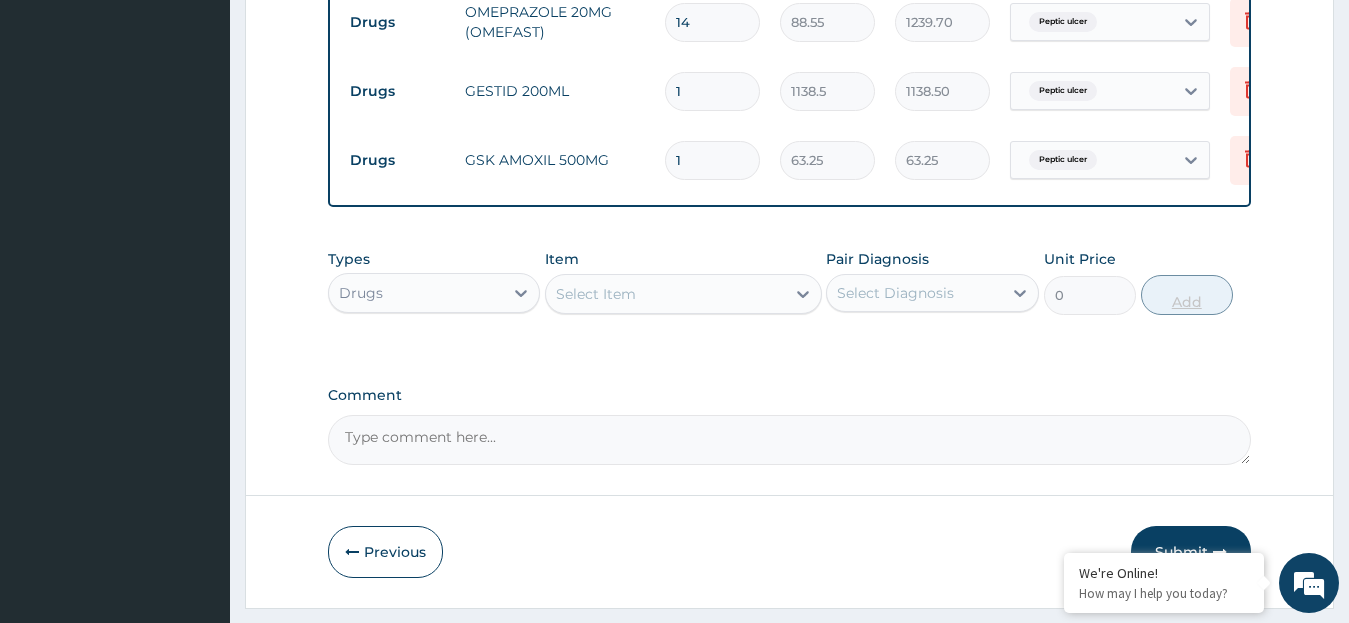 type on "0.00" 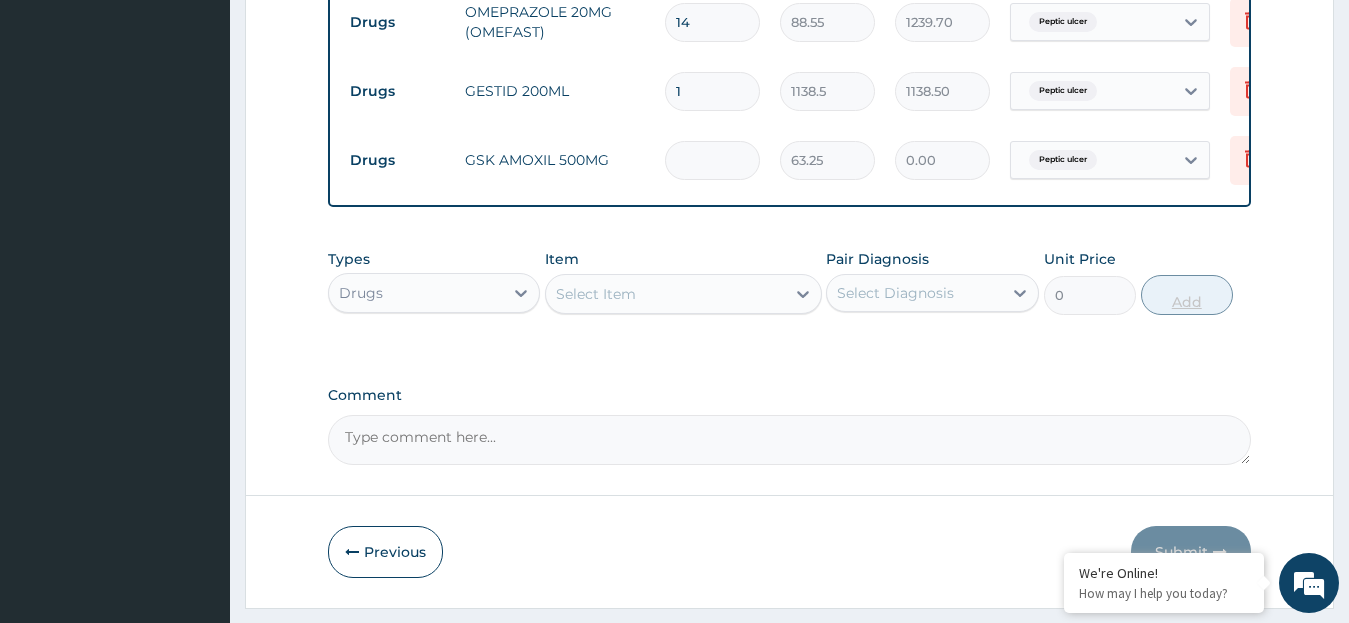 type on "2" 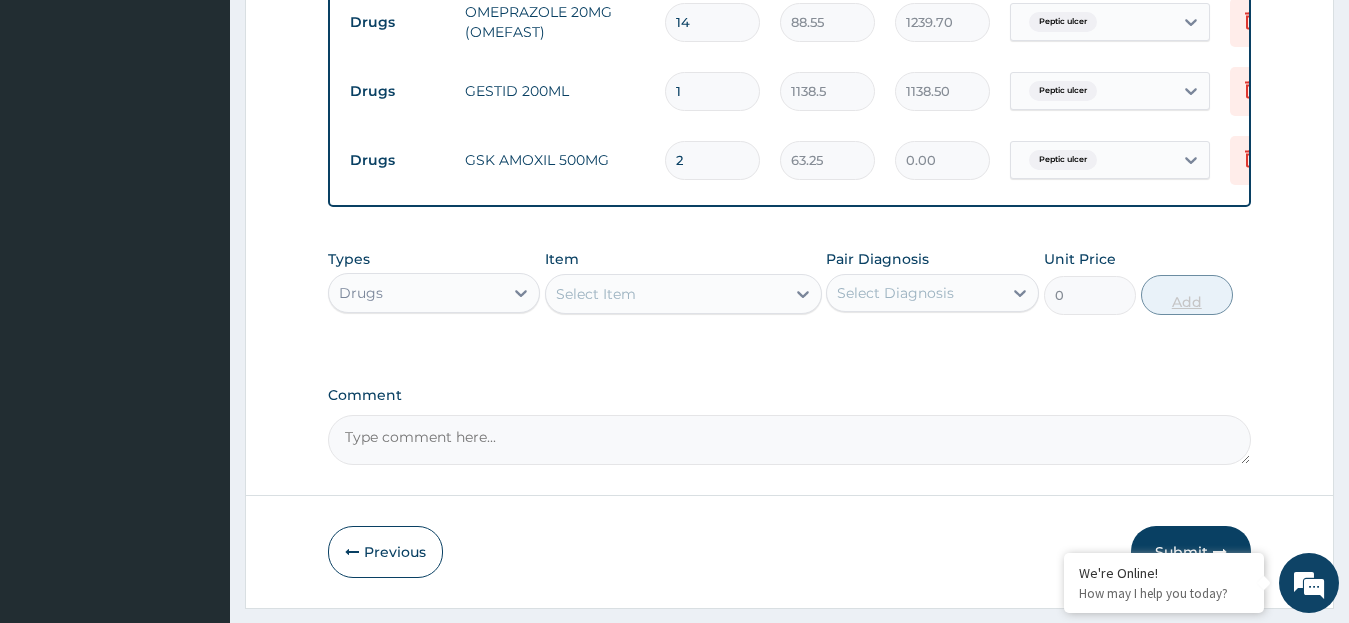type on "126.50" 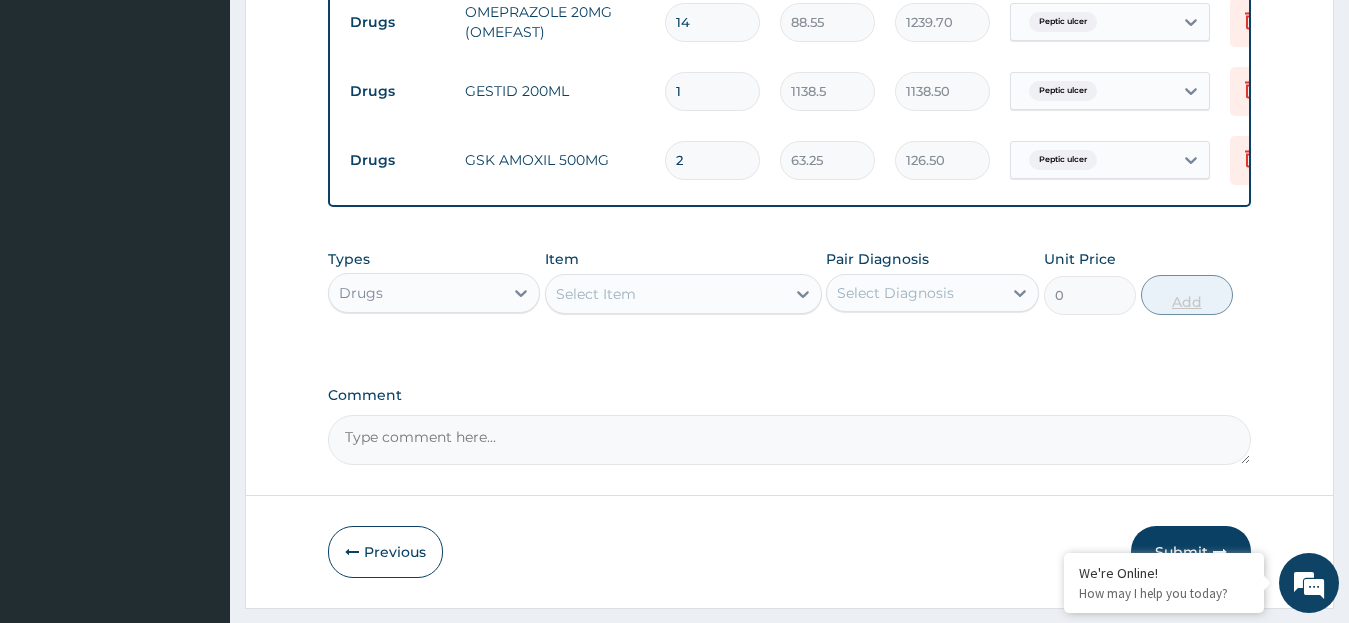type on "20" 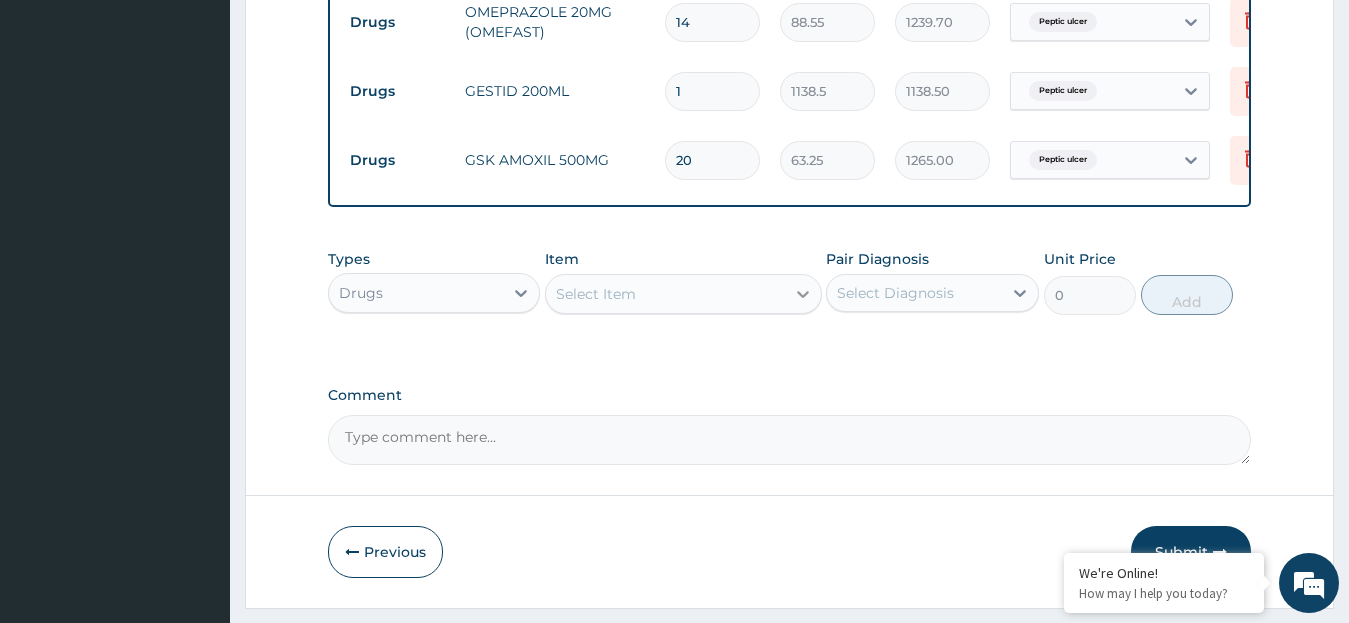type on "20" 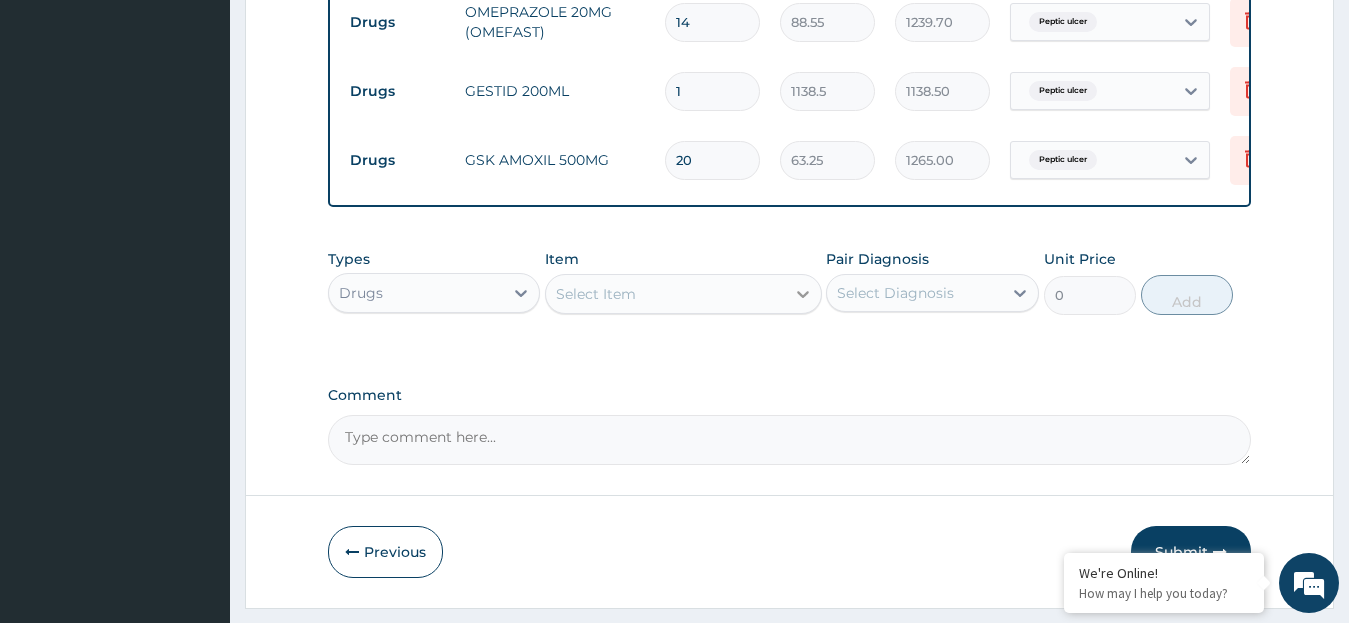 click 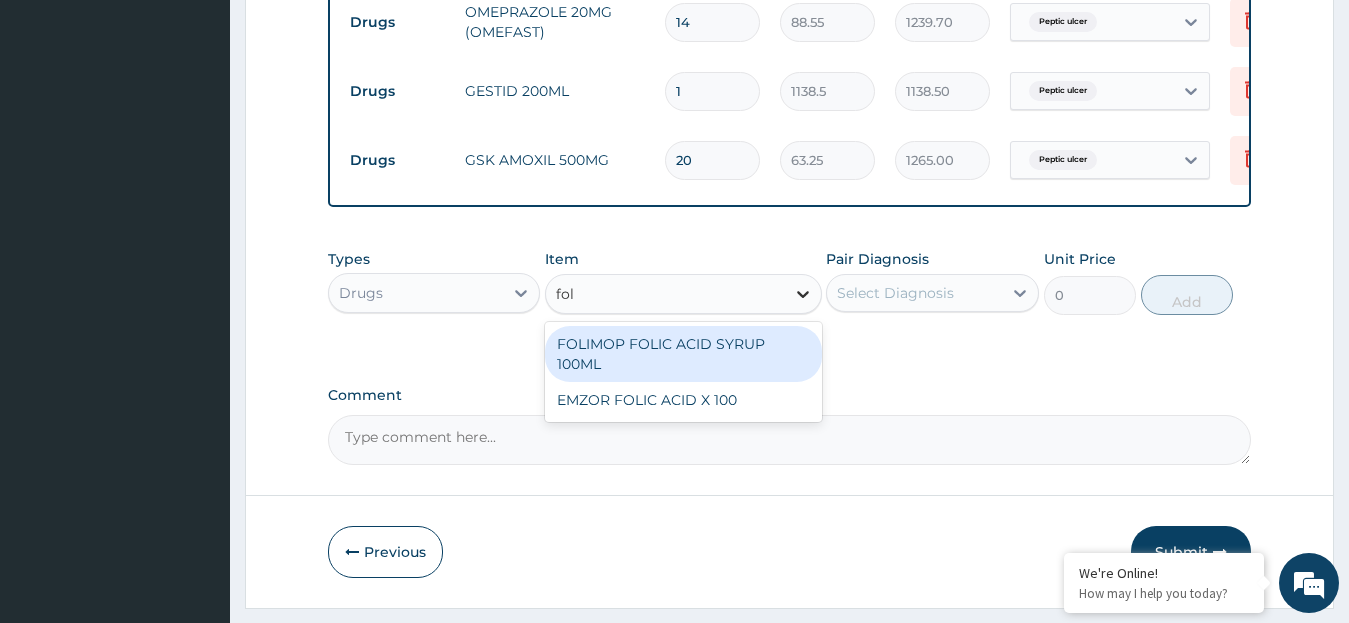 type on "foli" 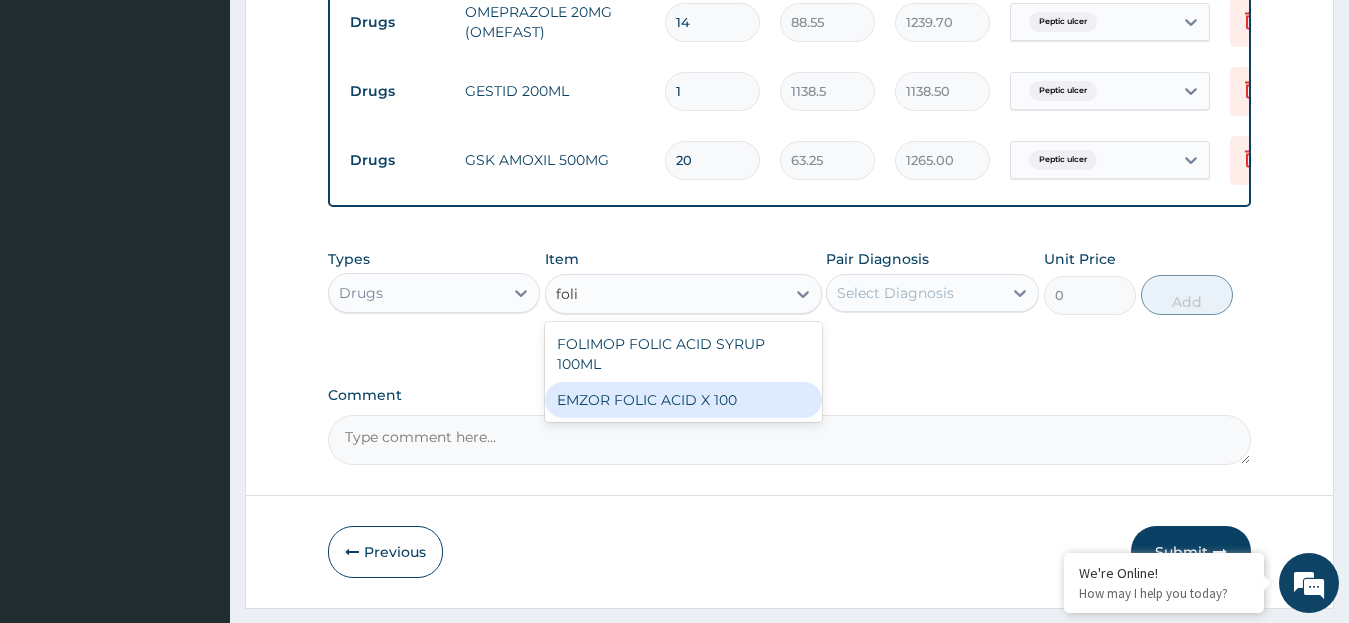 click on "EMZOR FOLIC ACID X 100" at bounding box center (683, 400) 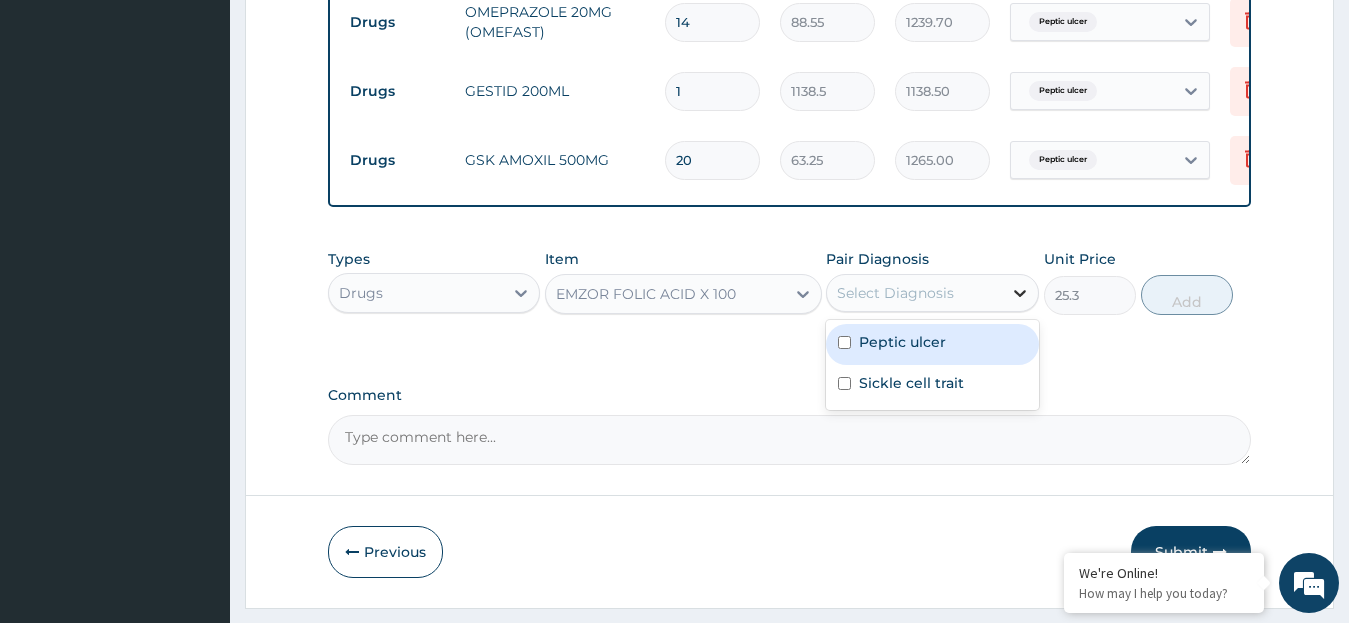 click 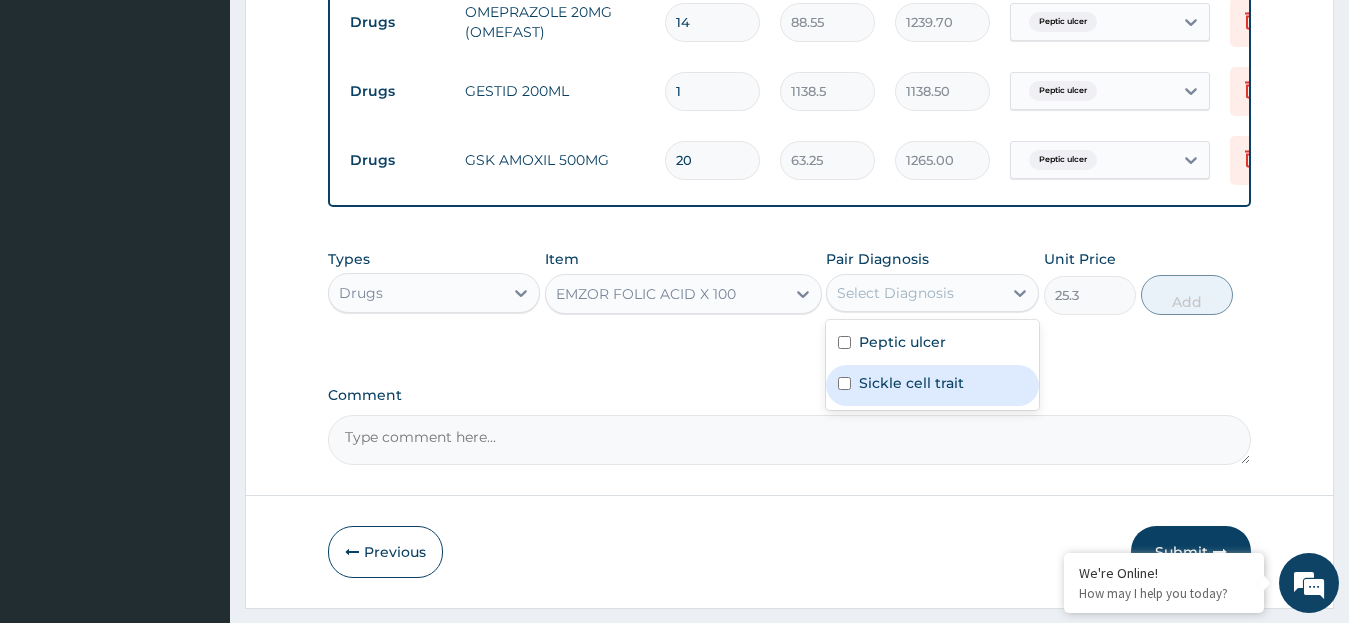 click on "Sickle cell trait" at bounding box center (932, 385) 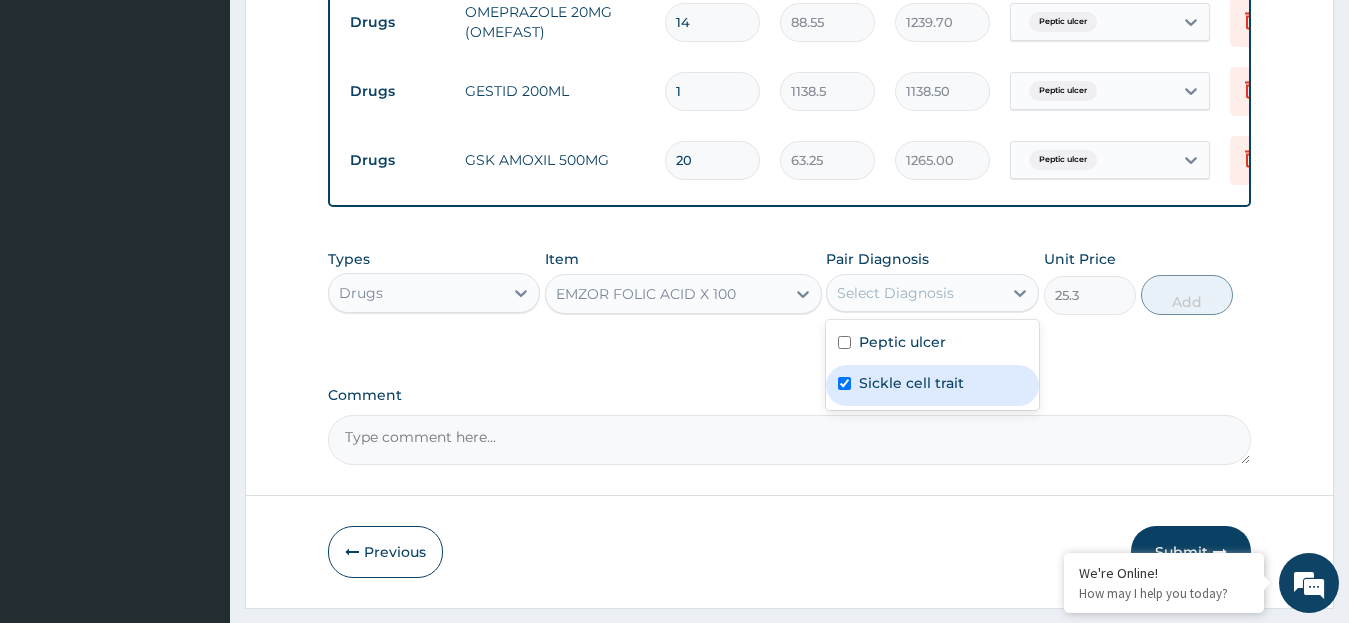 checkbox on "true" 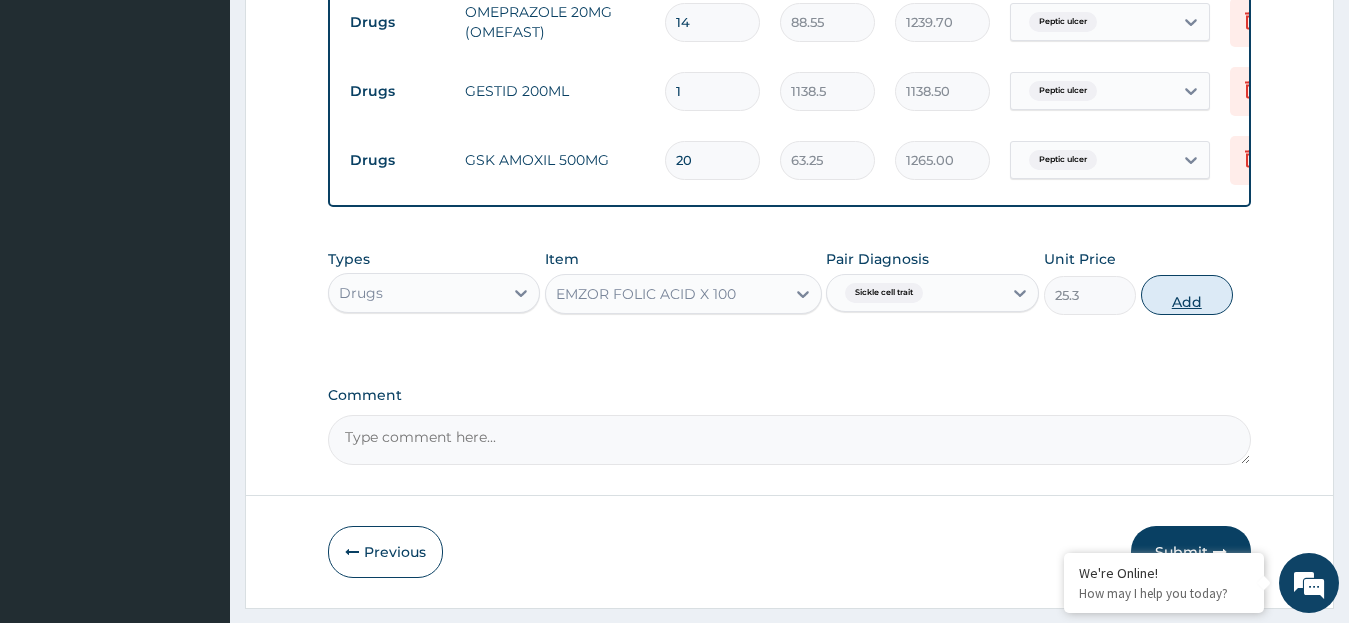click on "Add" at bounding box center [1187, 295] 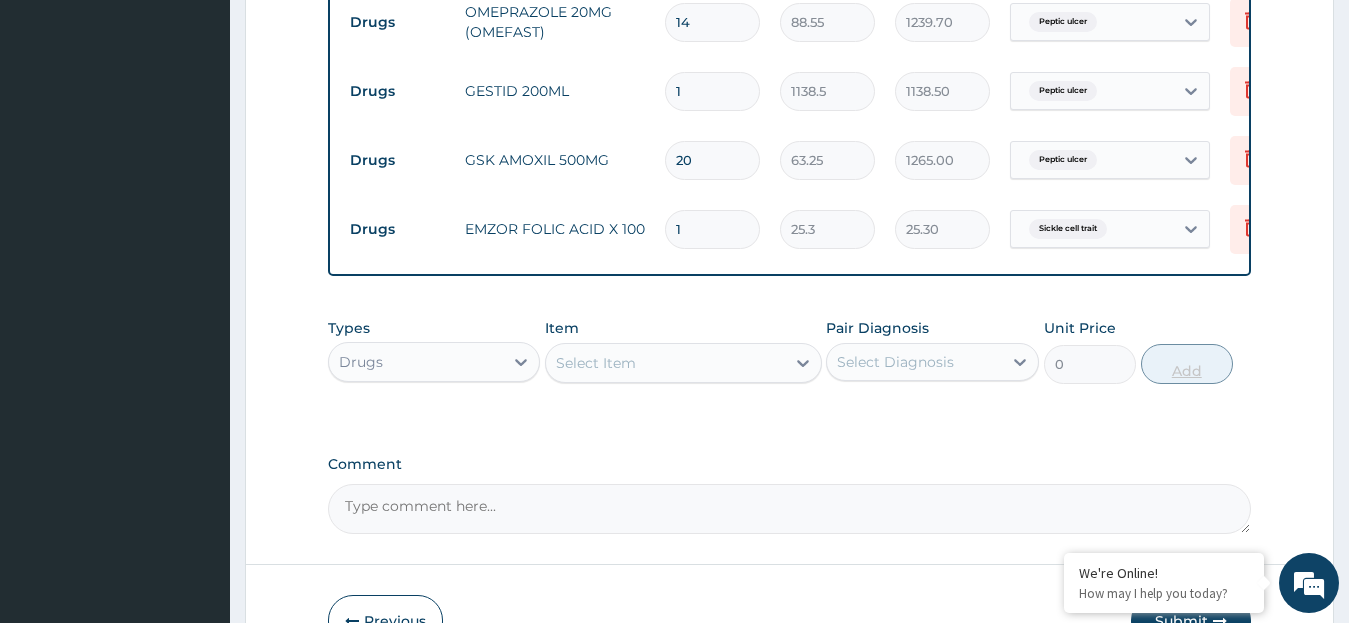 type 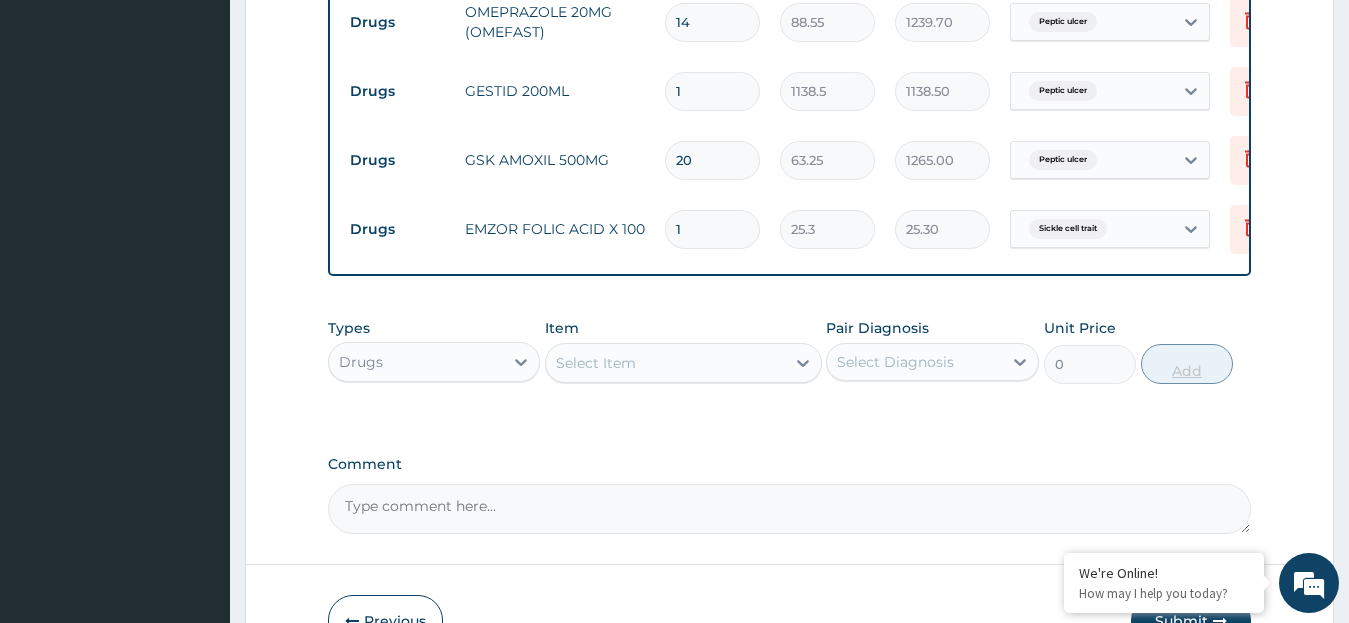 type on "0.00" 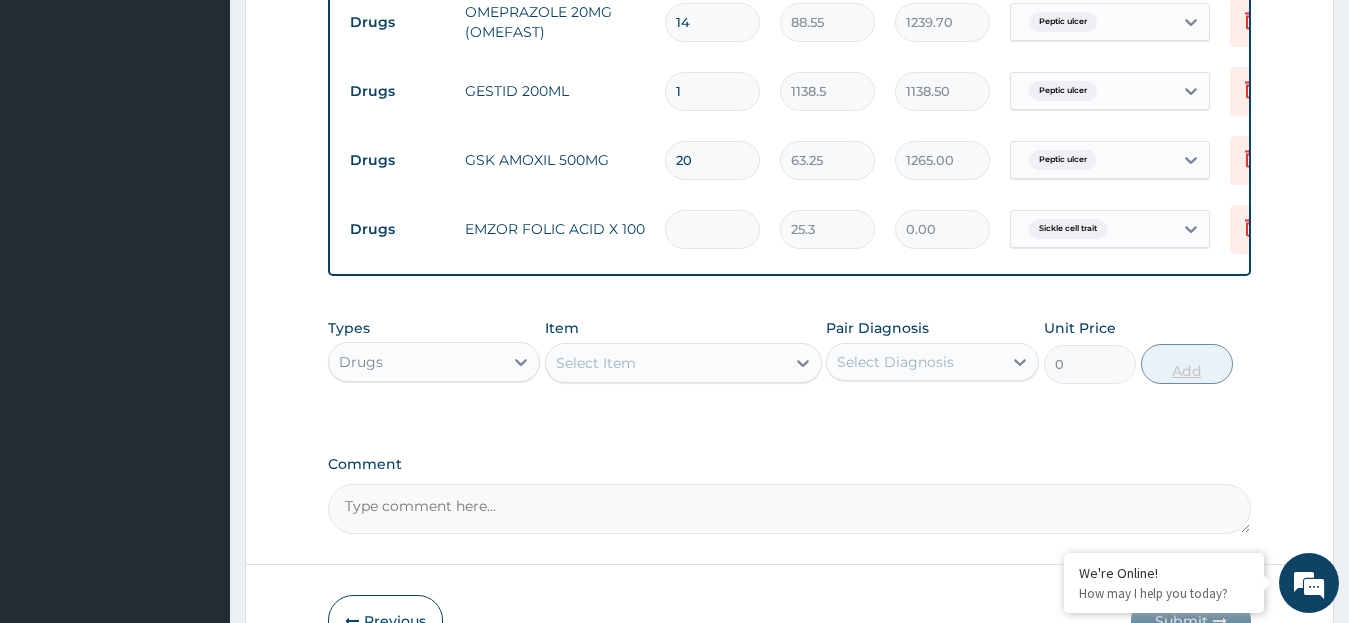 type on "3" 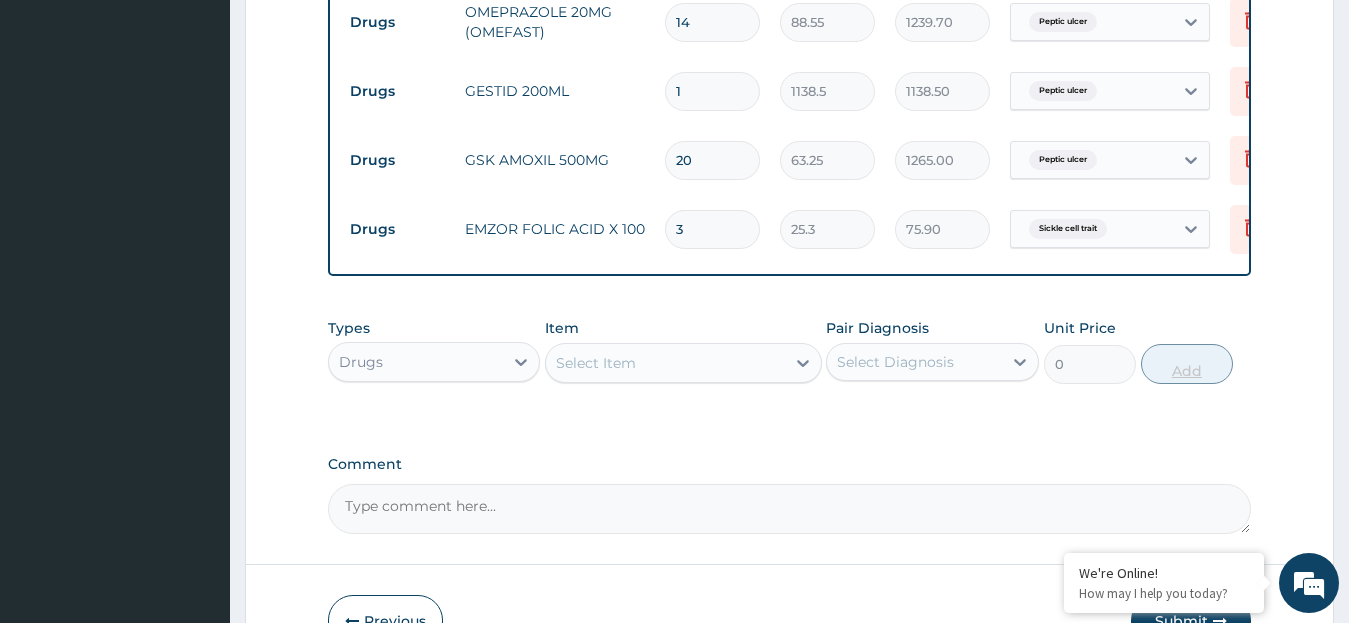 type on "30" 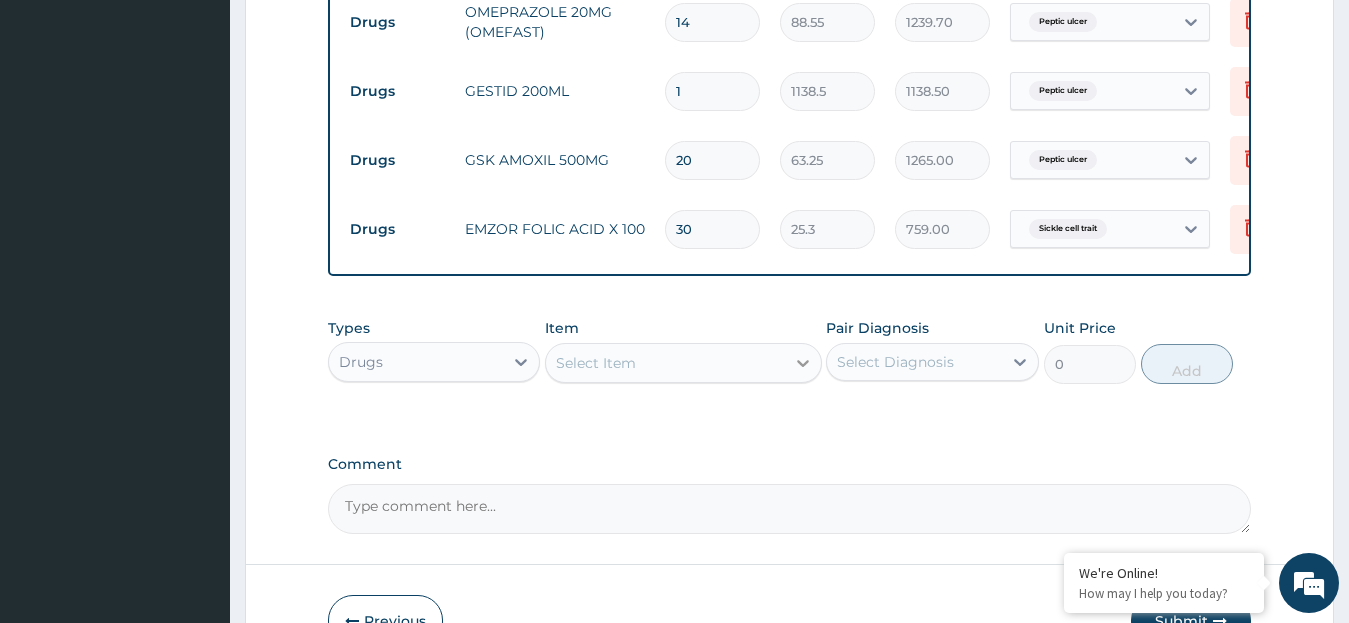 type on "30" 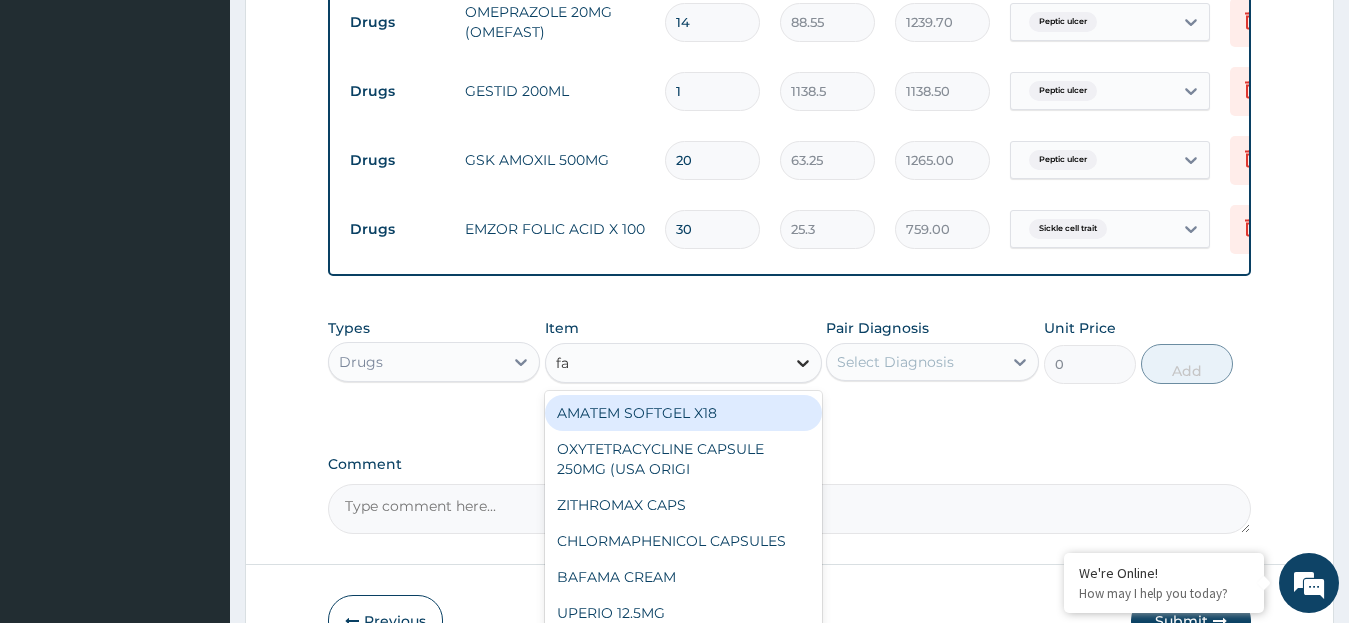 type on "f" 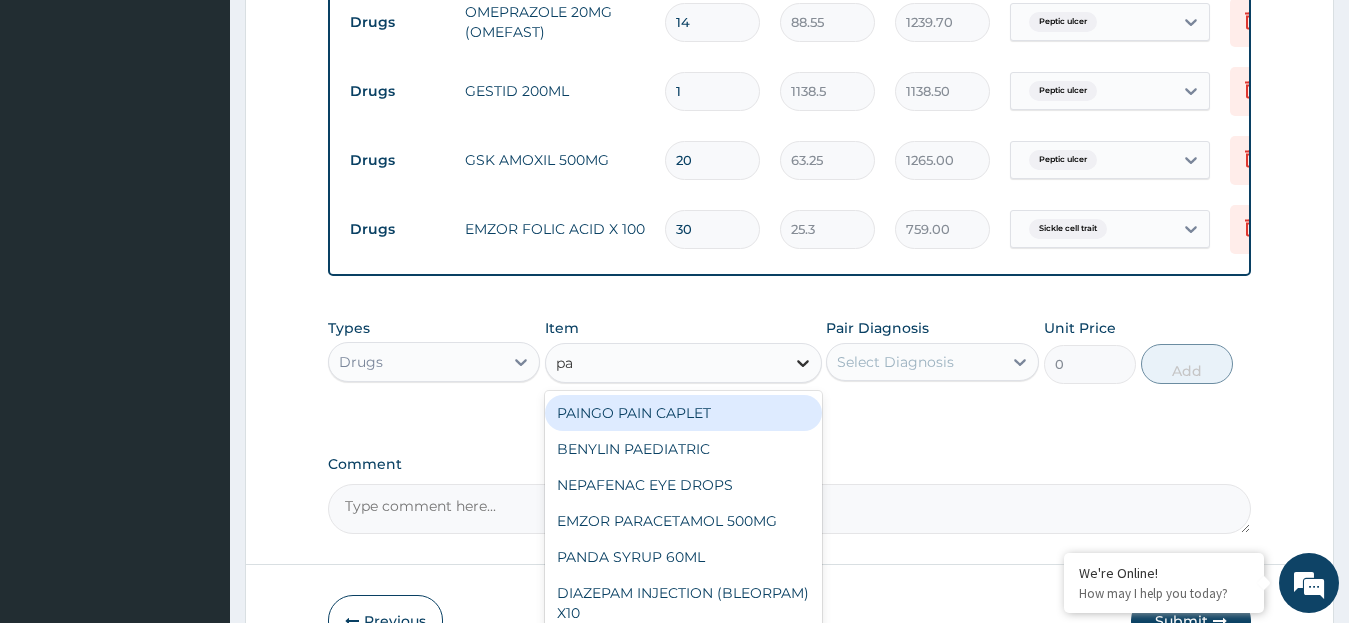 type on "pal" 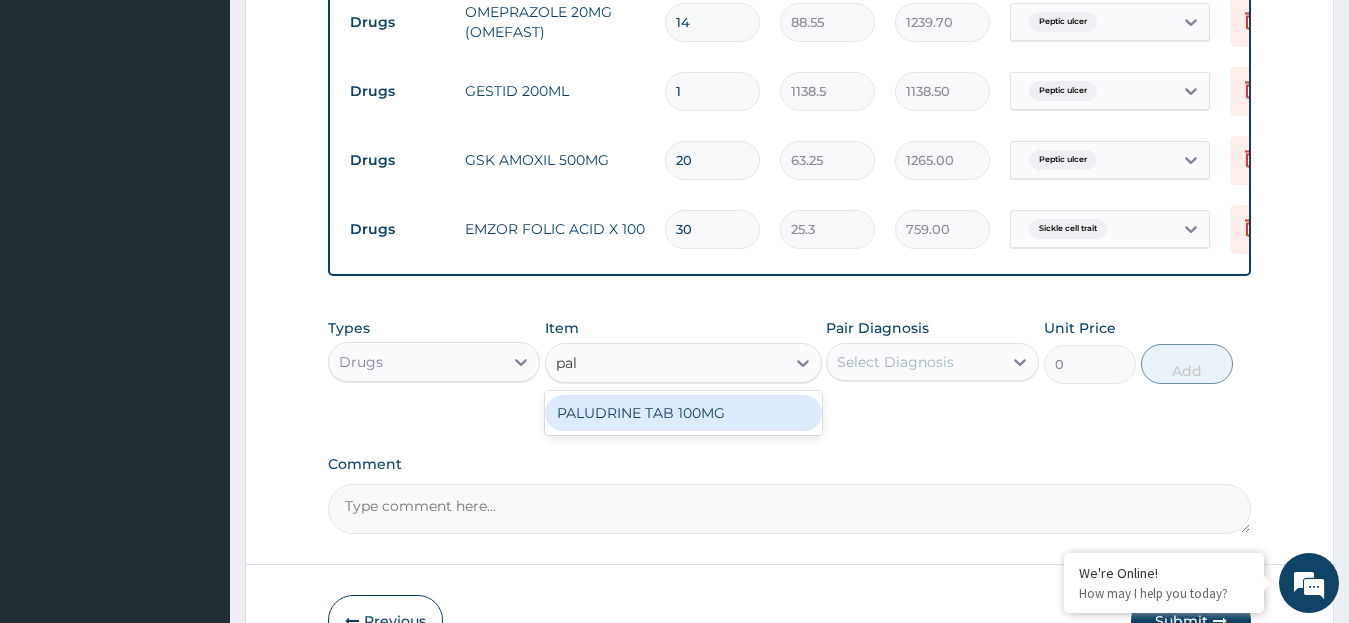click on "PALUDRINE TAB 100MG" at bounding box center (683, 413) 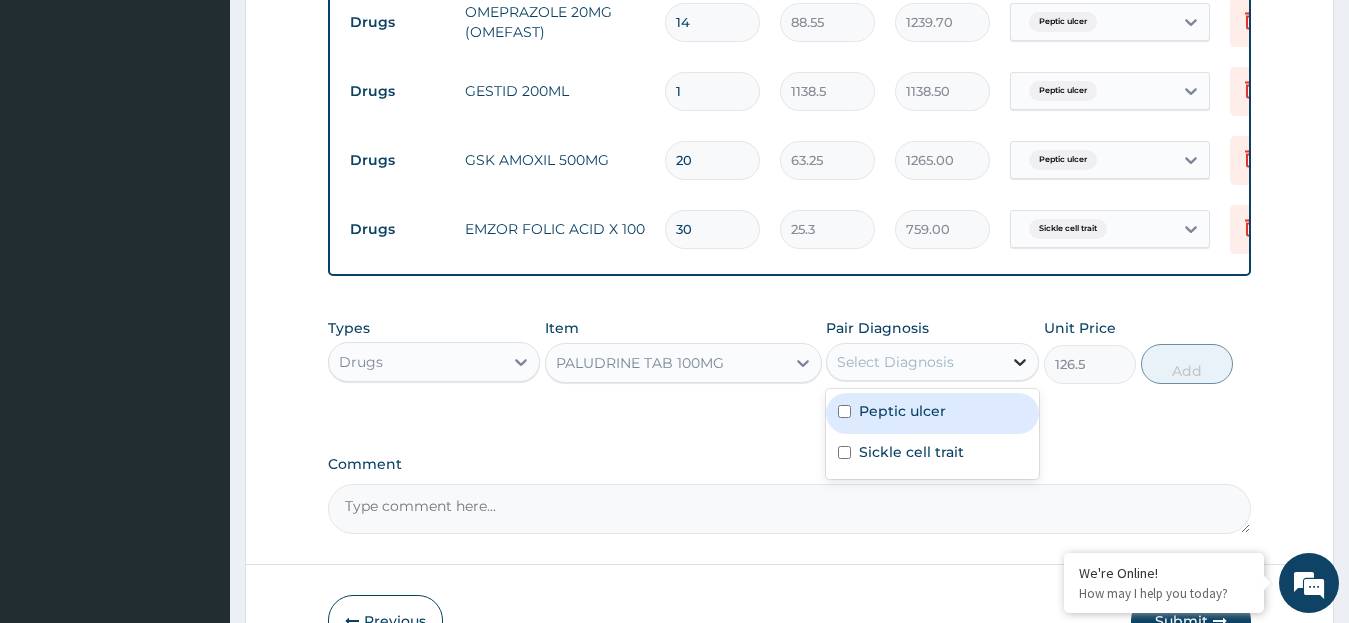 click 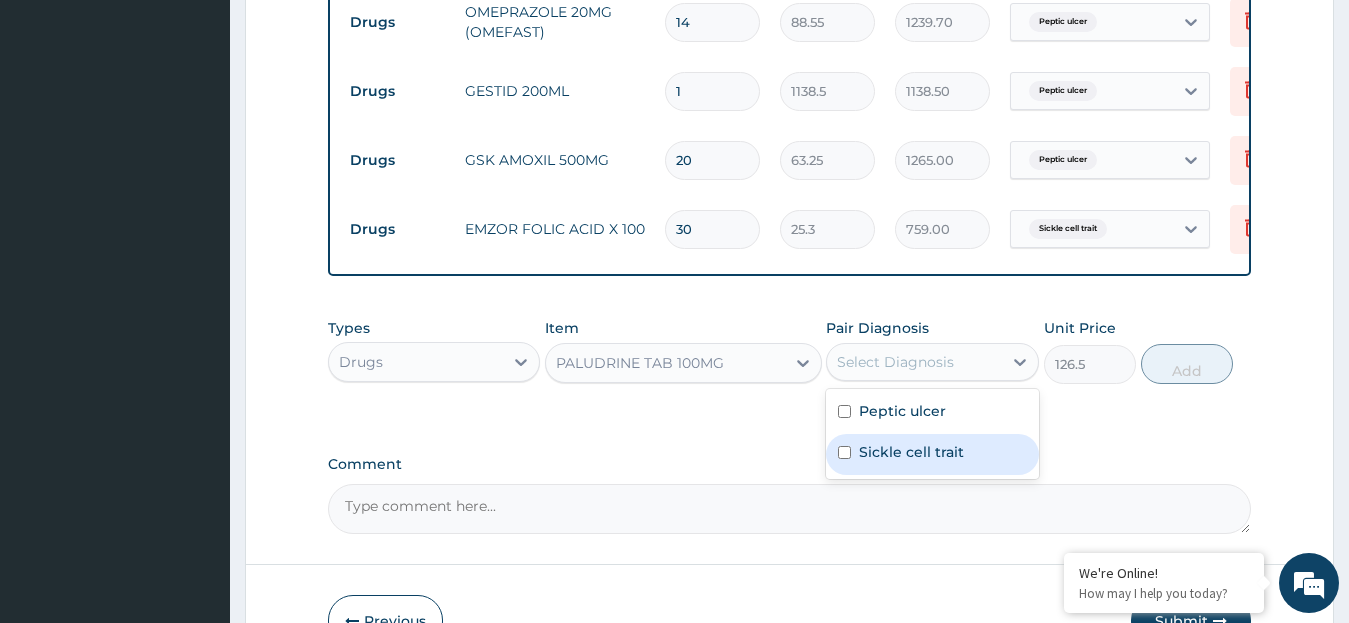 click on "Sickle cell trait" at bounding box center (932, 454) 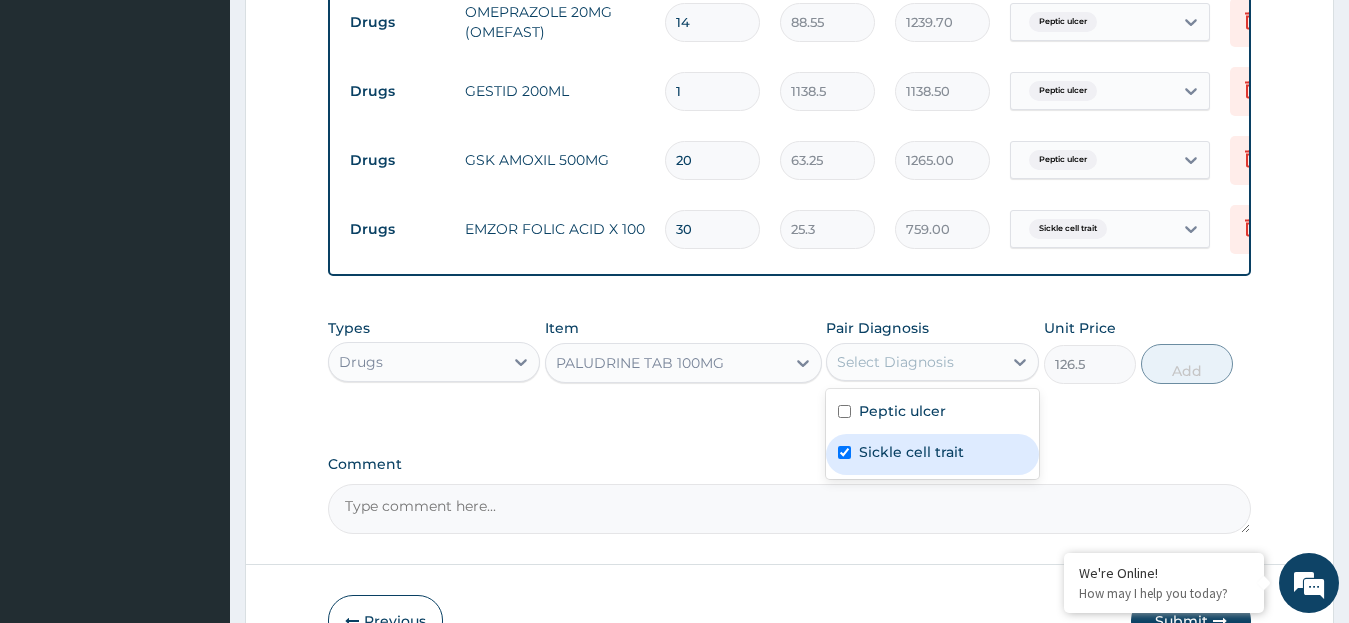 checkbox on "true" 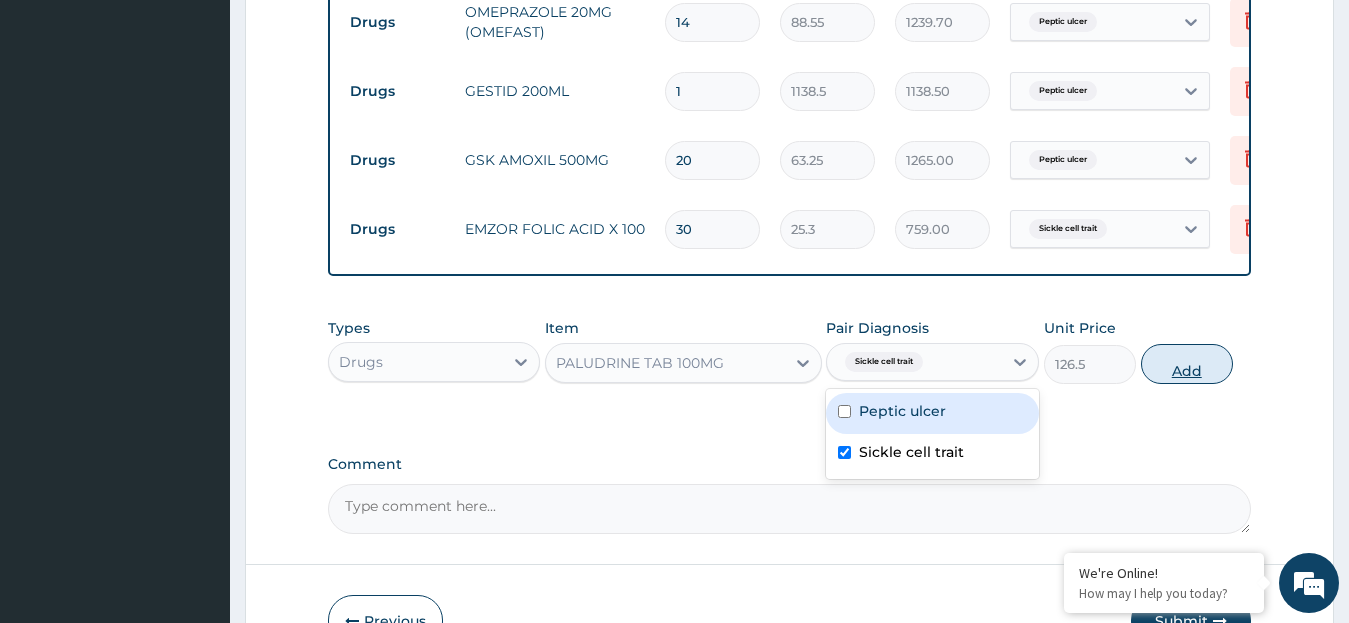 click on "Add" at bounding box center [1187, 364] 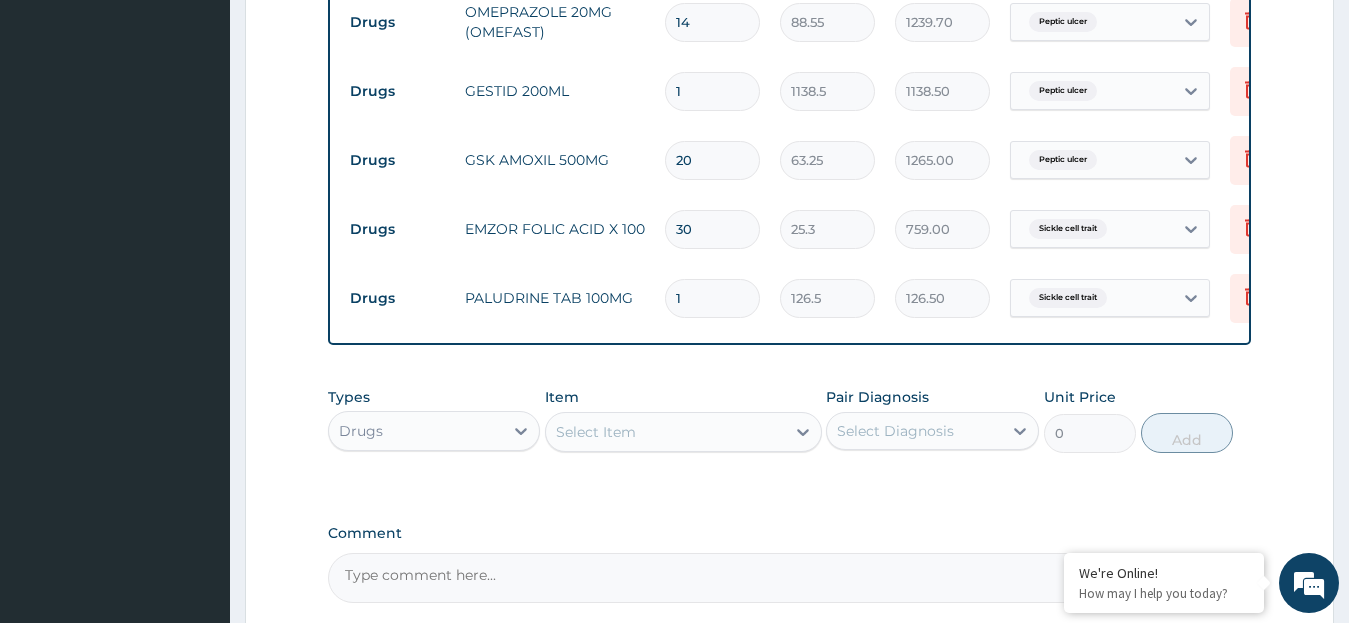 type 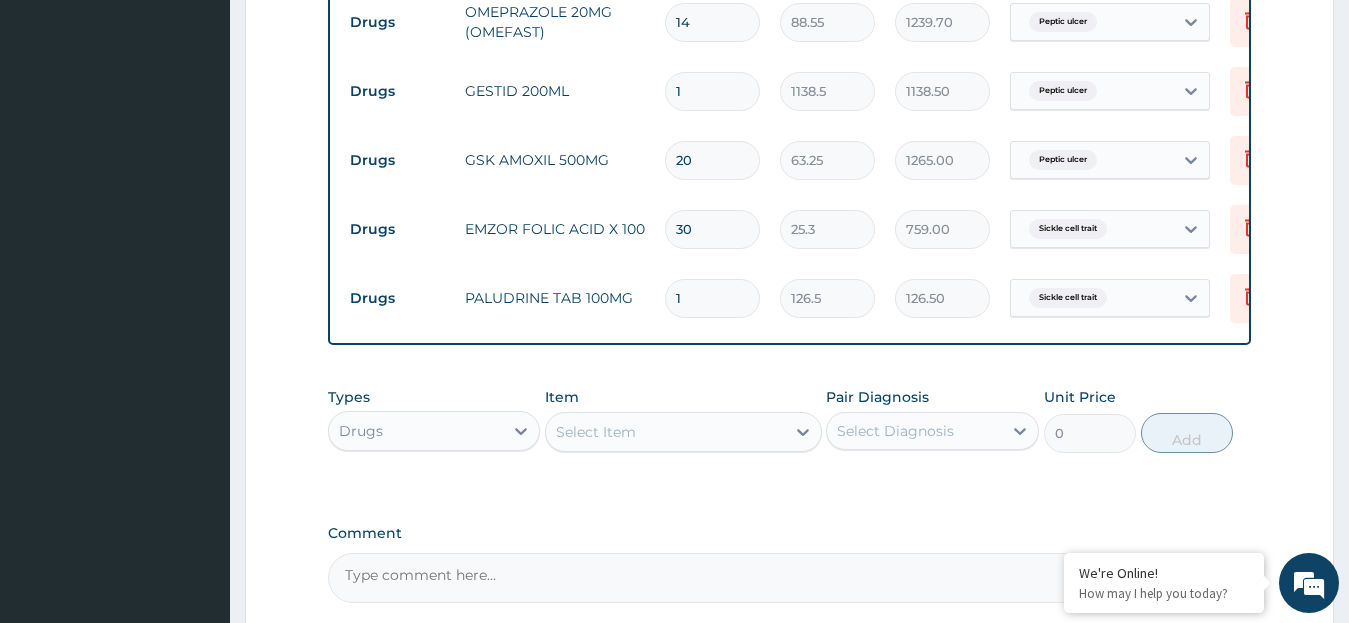 type on "0.00" 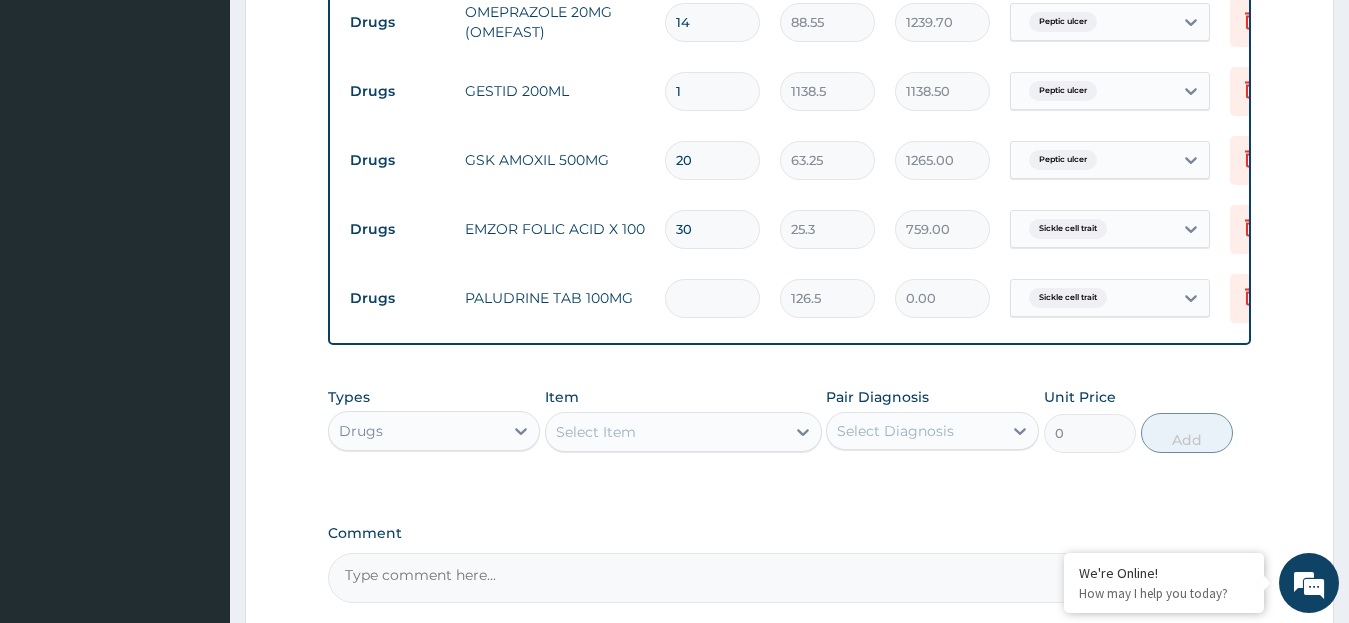 type on "3" 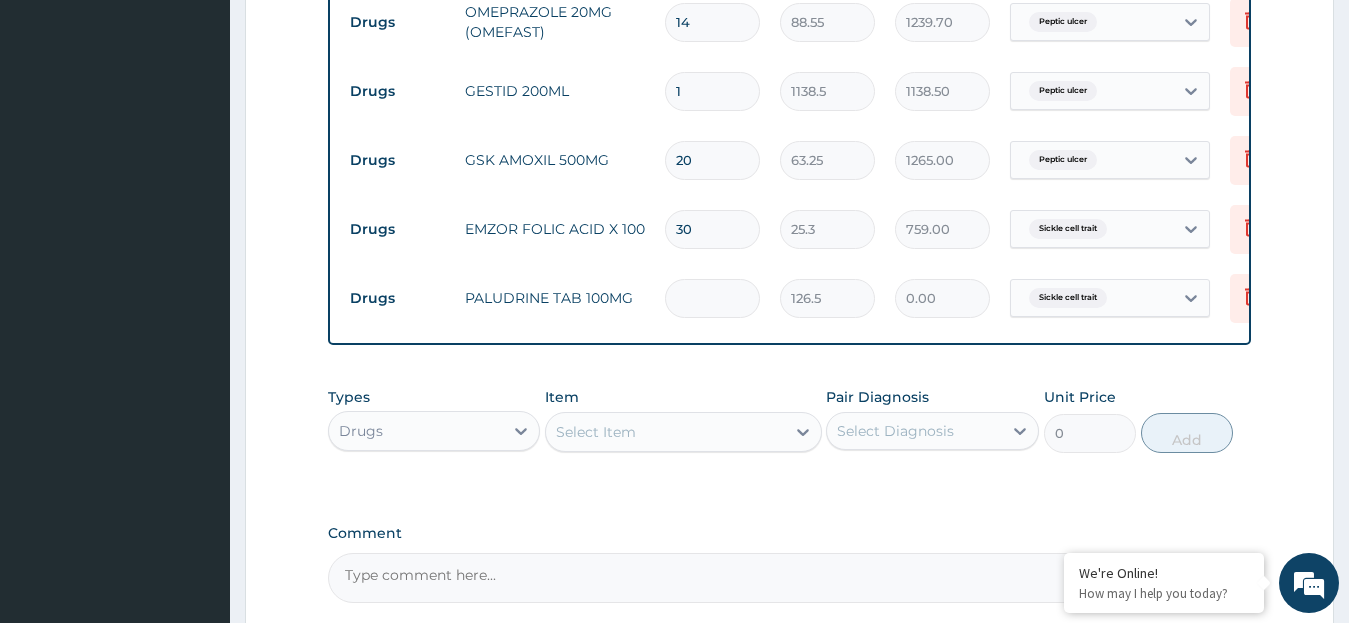 type on "379.50" 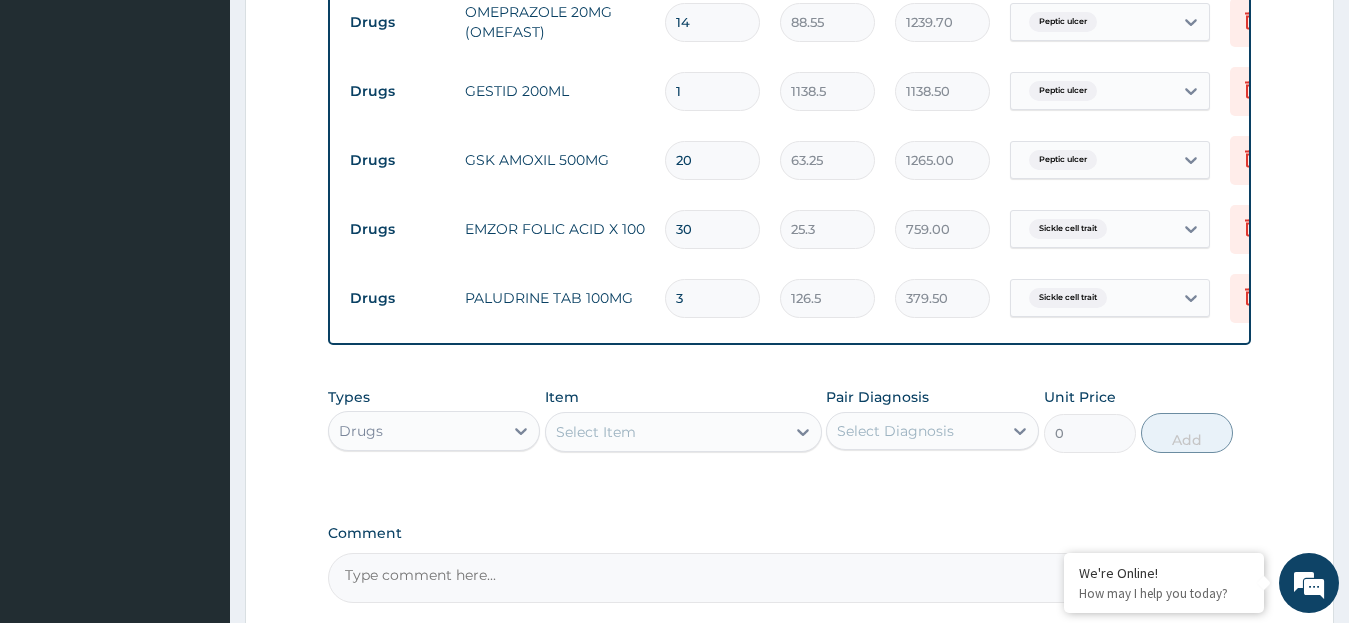 type on "30" 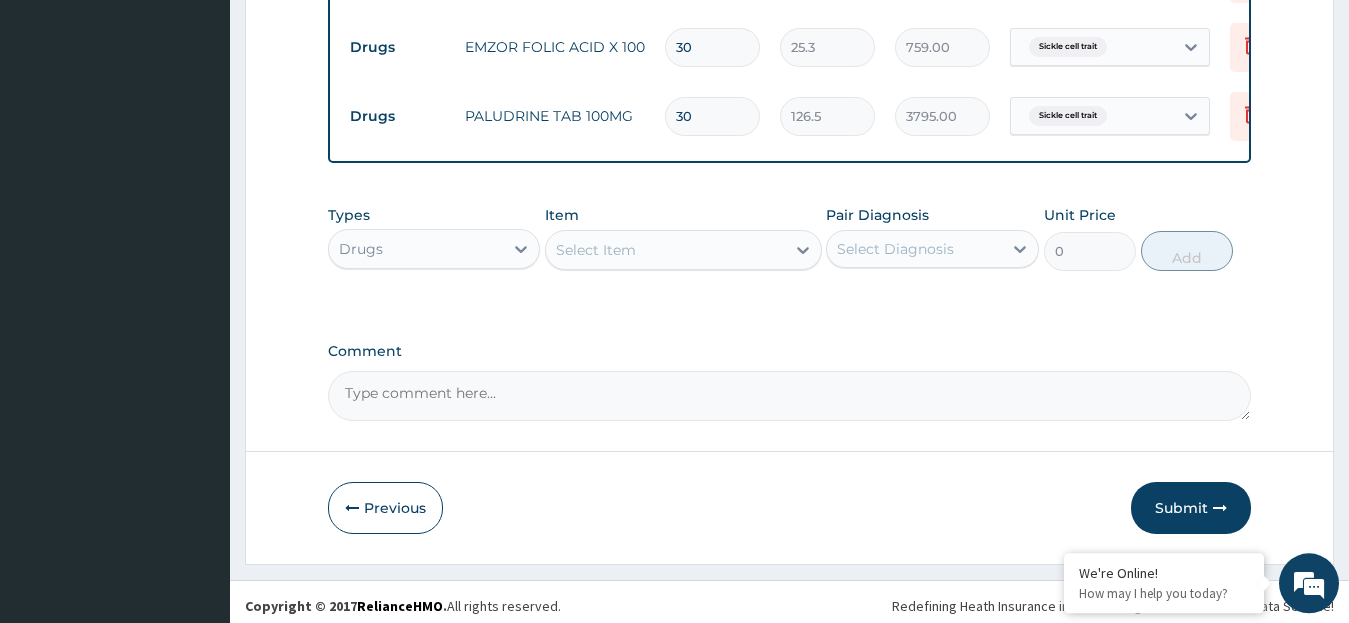 scroll, scrollTop: 1297, scrollLeft: 0, axis: vertical 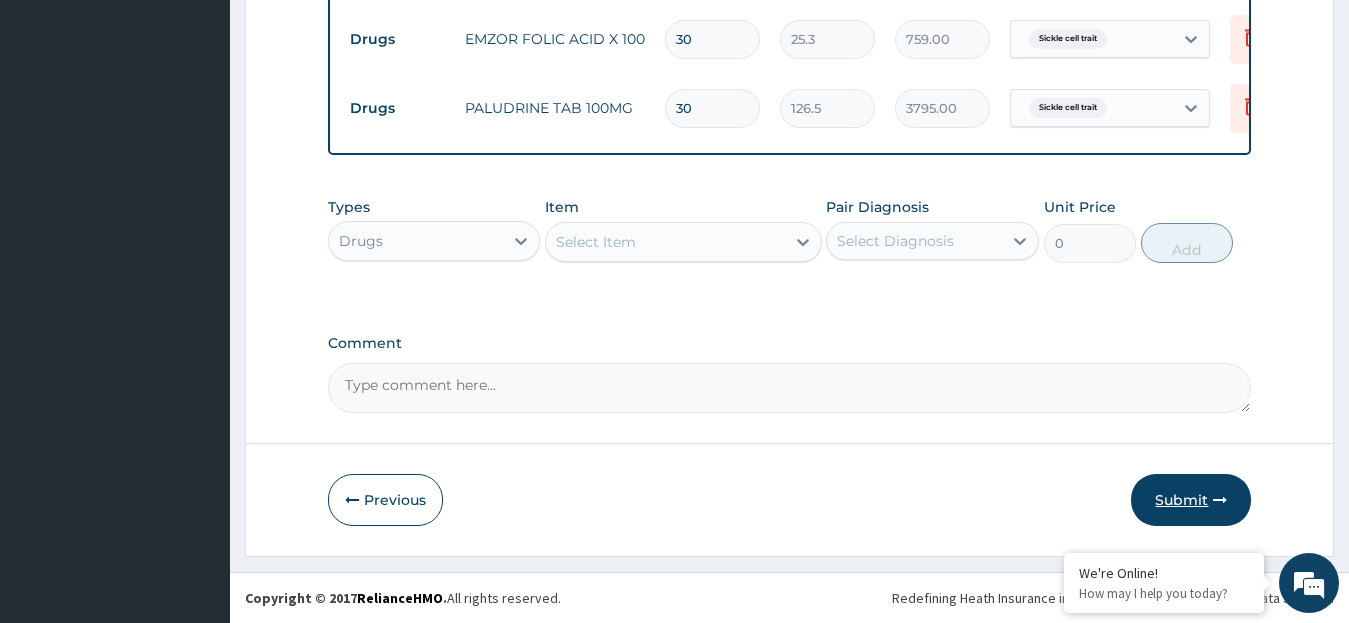 type on "30" 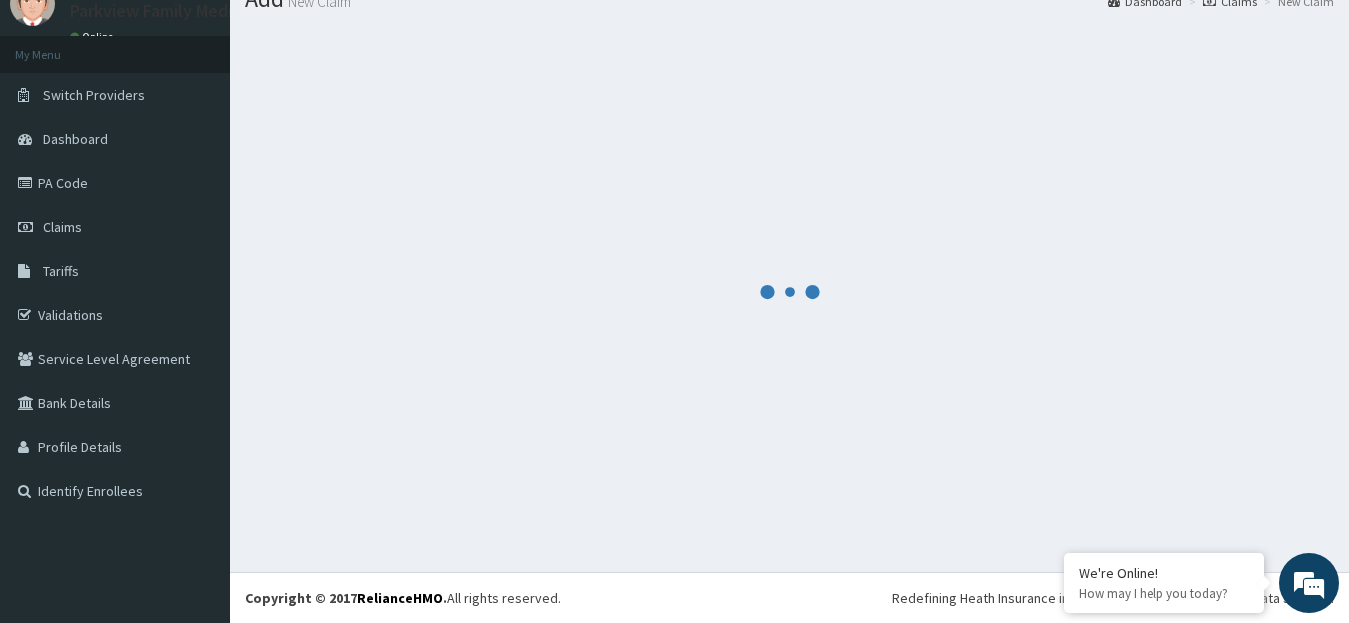 scroll, scrollTop: 79, scrollLeft: 0, axis: vertical 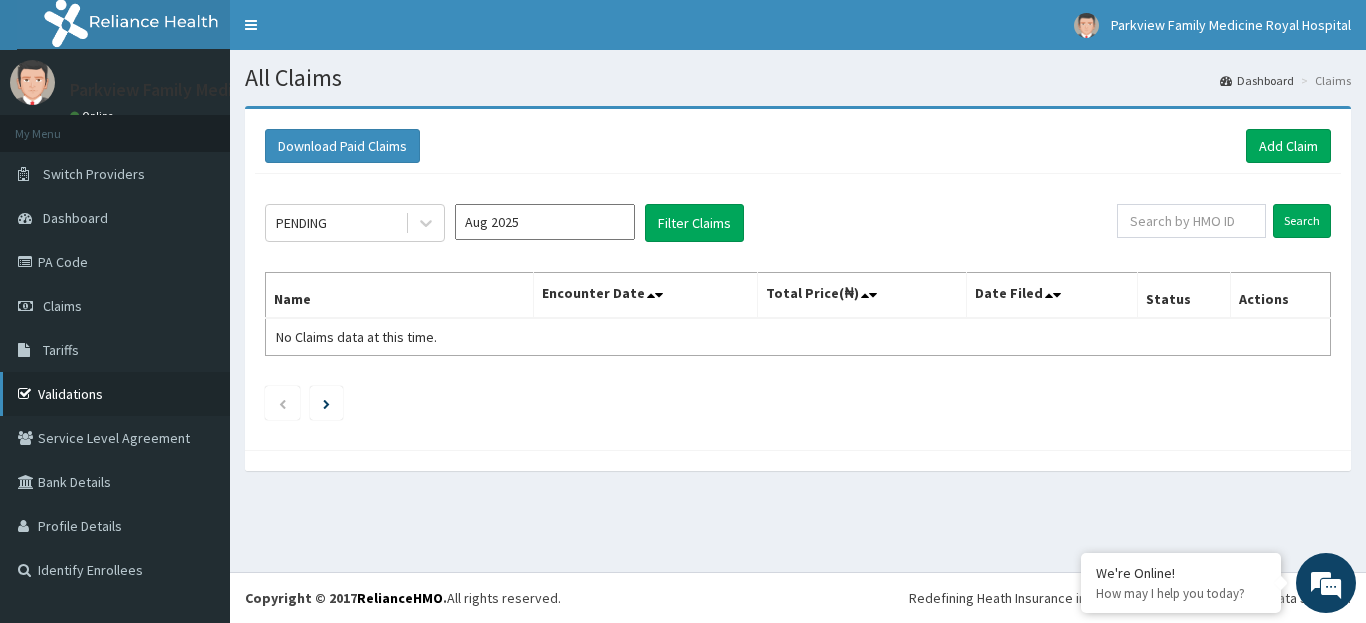 click on "Validations" at bounding box center (115, 394) 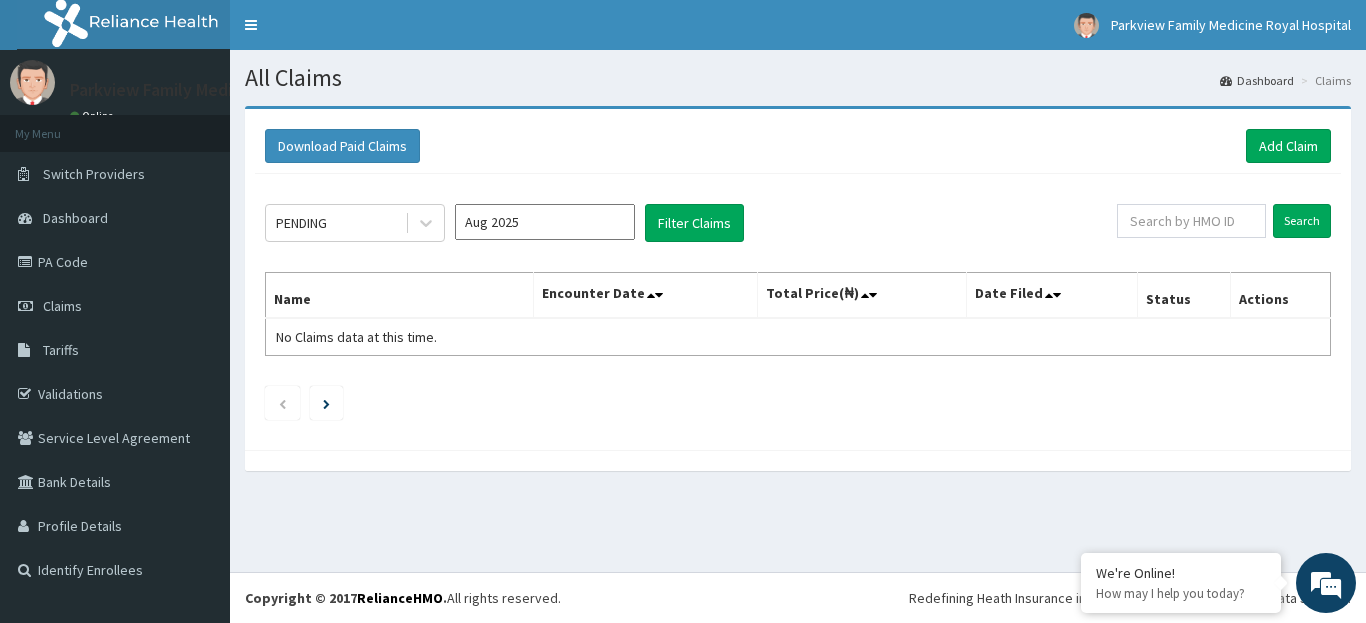 scroll, scrollTop: 0, scrollLeft: 0, axis: both 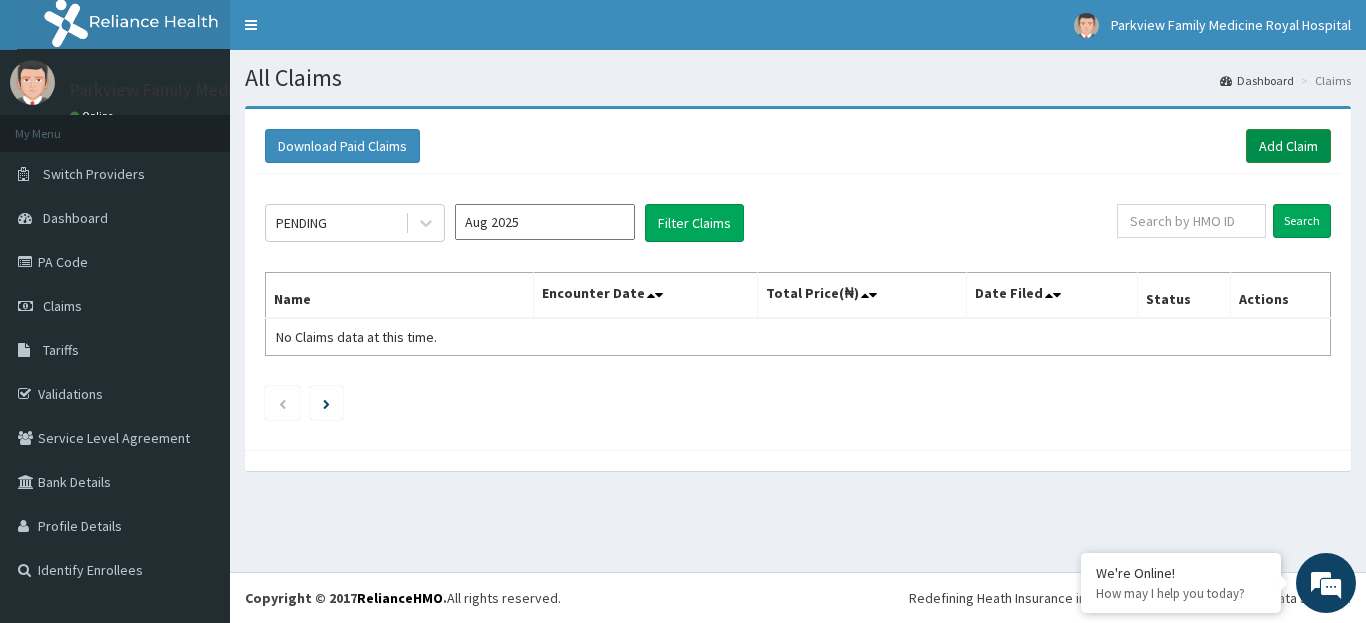 click on "Add Claim" at bounding box center (1288, 146) 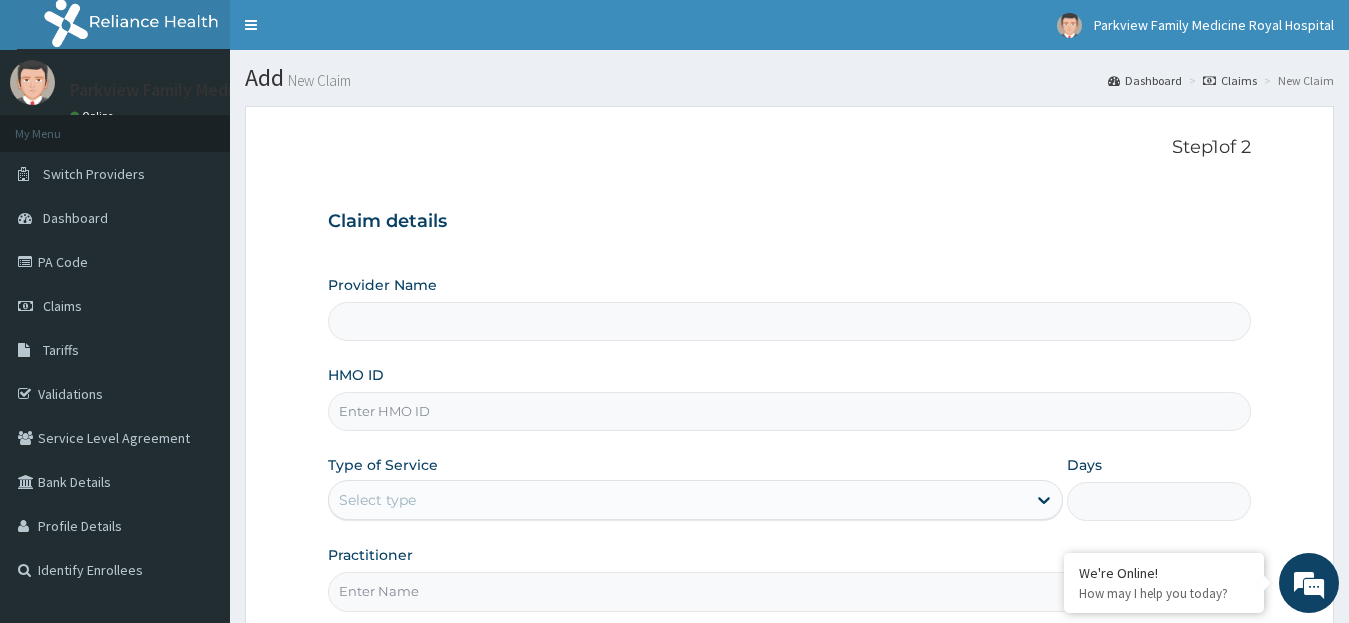 scroll, scrollTop: 0, scrollLeft: 0, axis: both 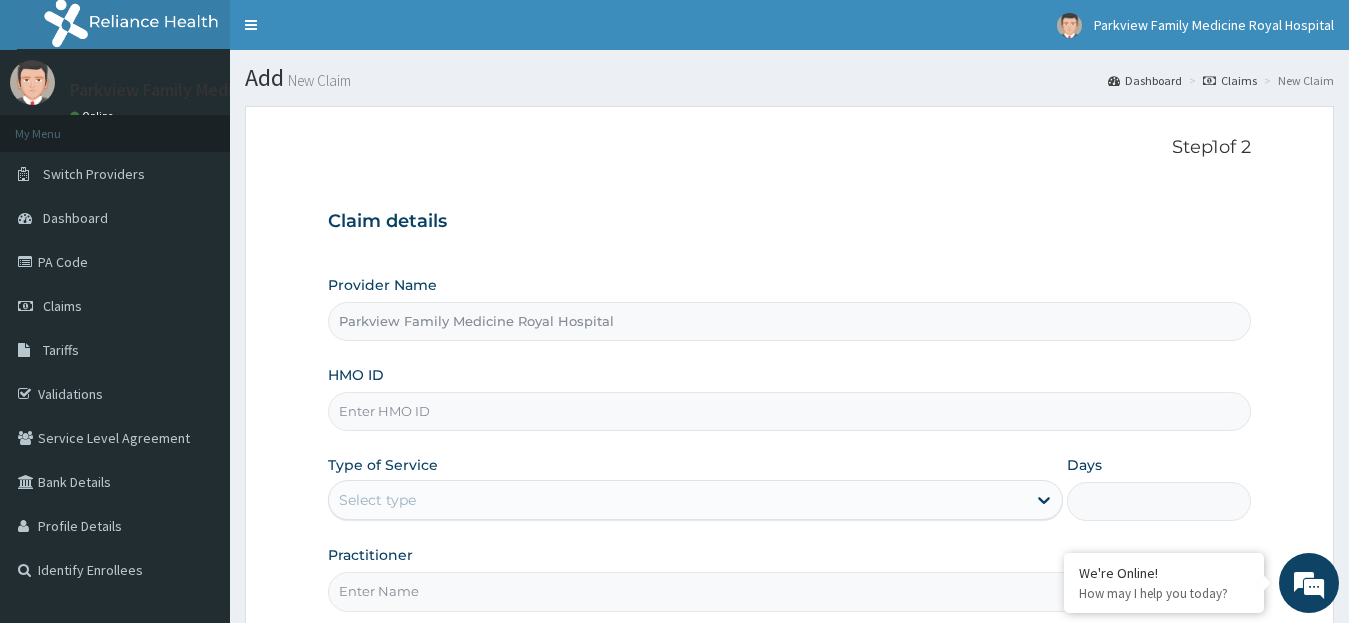 click on "HMO ID" at bounding box center (790, 411) 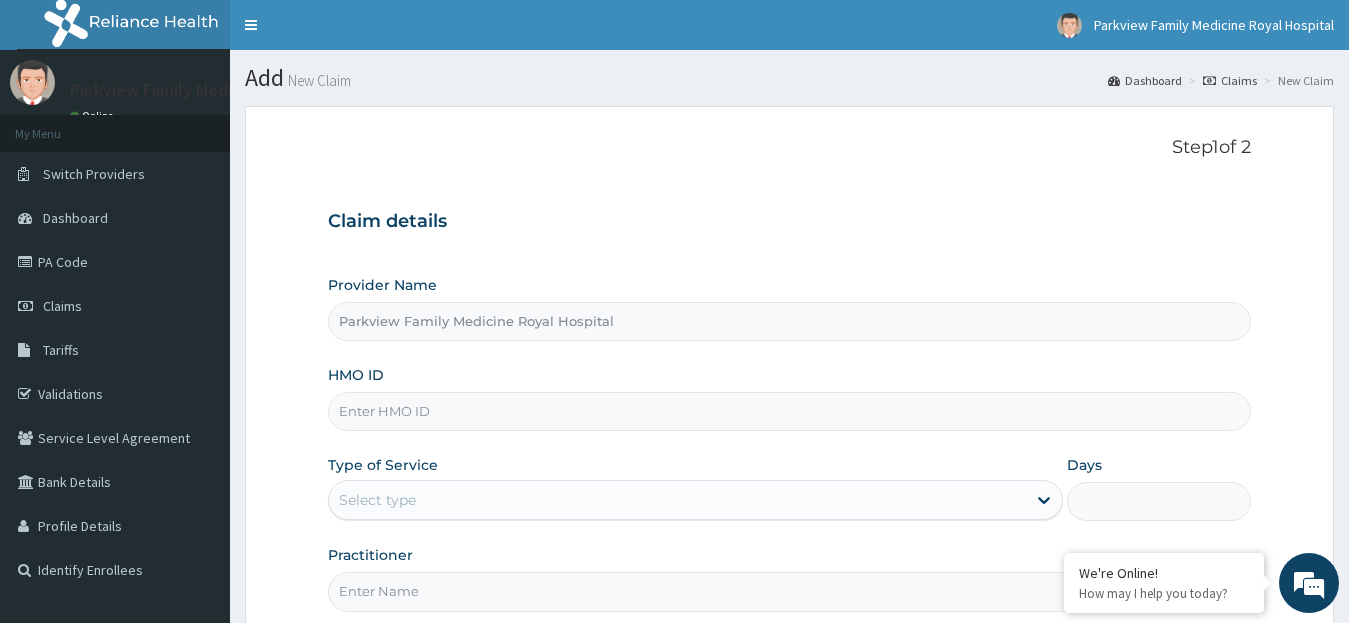 paste on "nbc/10247/e" 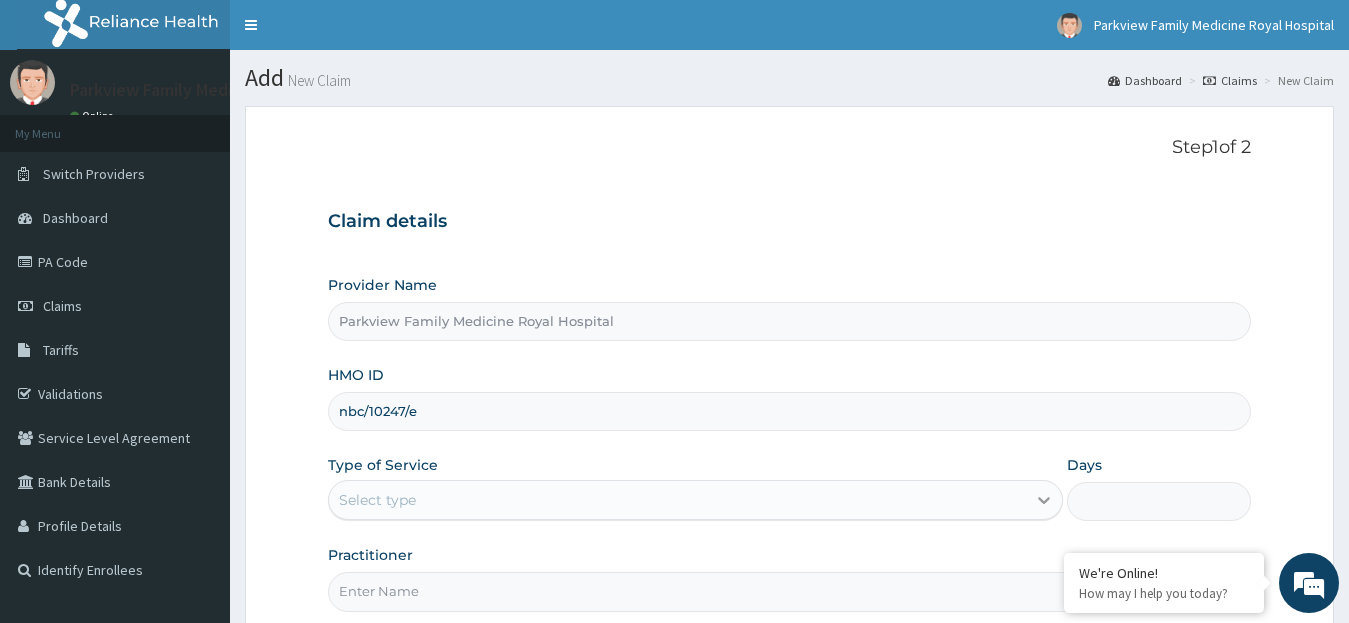 type on "nbc/10247/e" 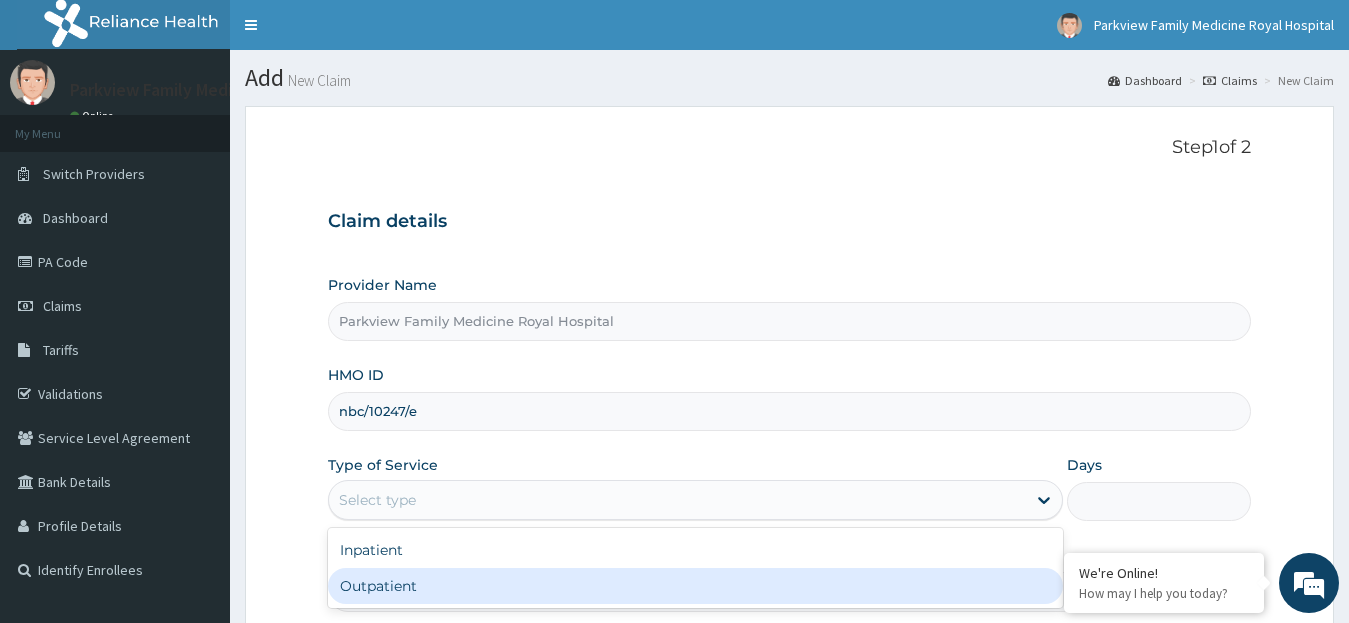 click on "Outpatient" at bounding box center [696, 586] 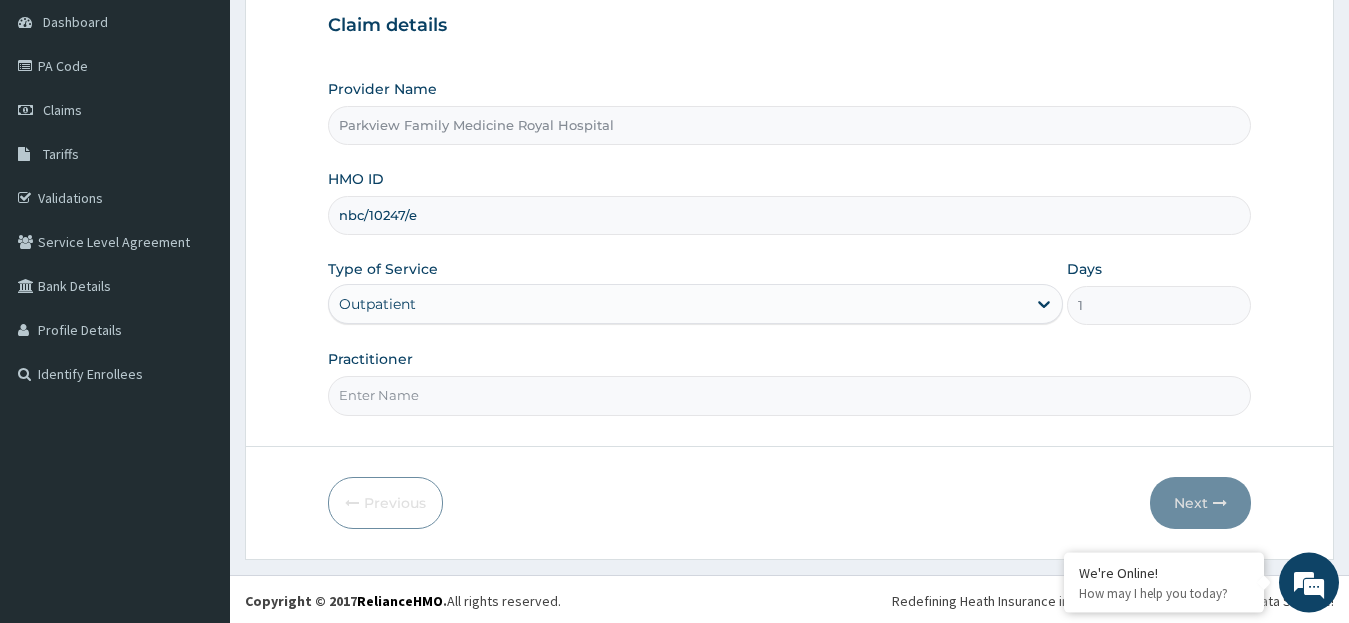 scroll, scrollTop: 199, scrollLeft: 0, axis: vertical 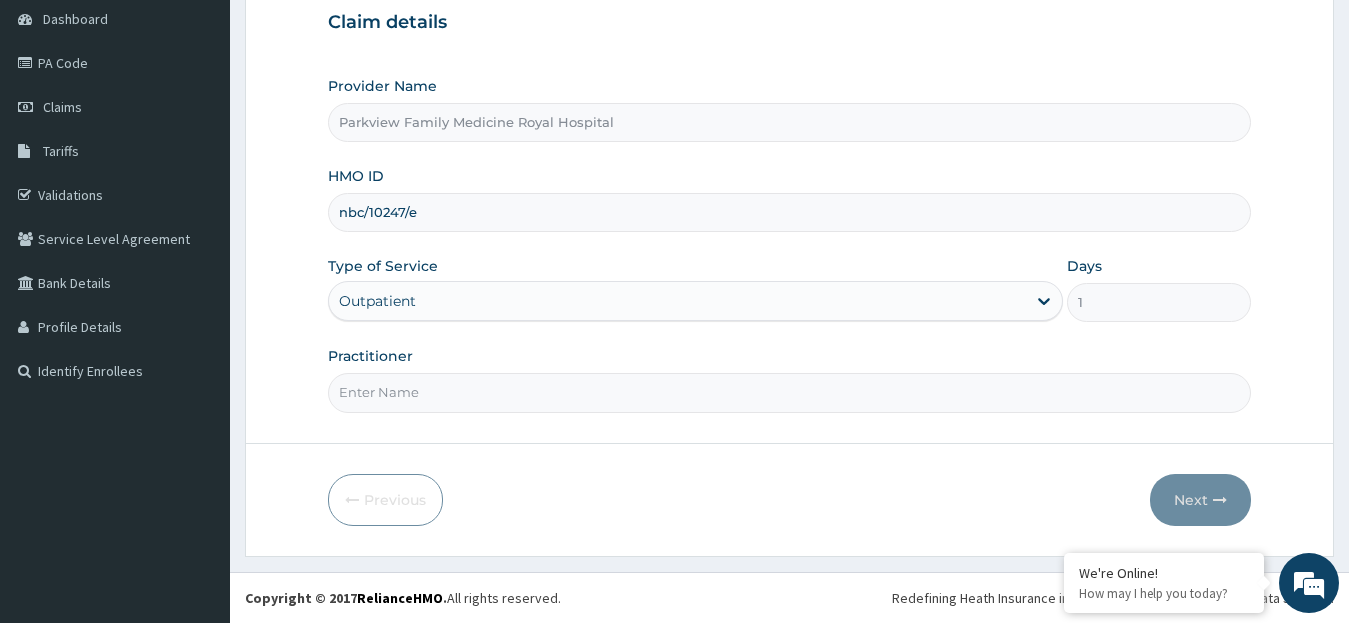 click on "Practitioner" at bounding box center (790, 392) 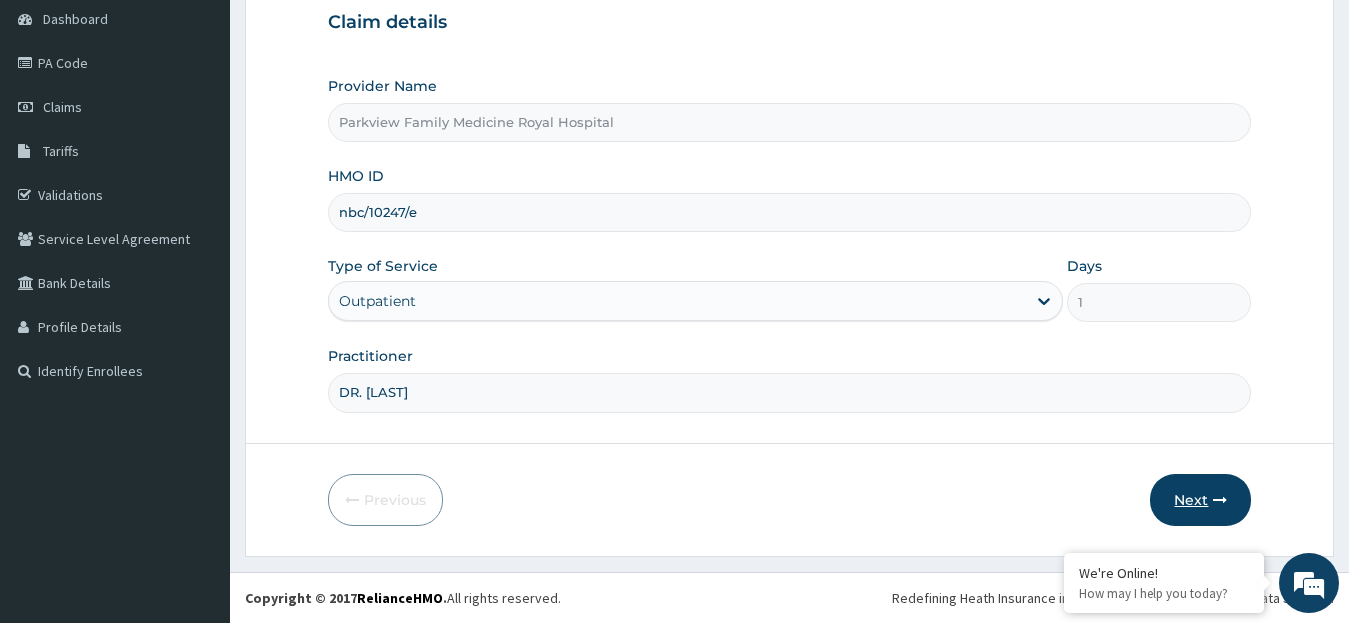 type on "DR. OLOJA" 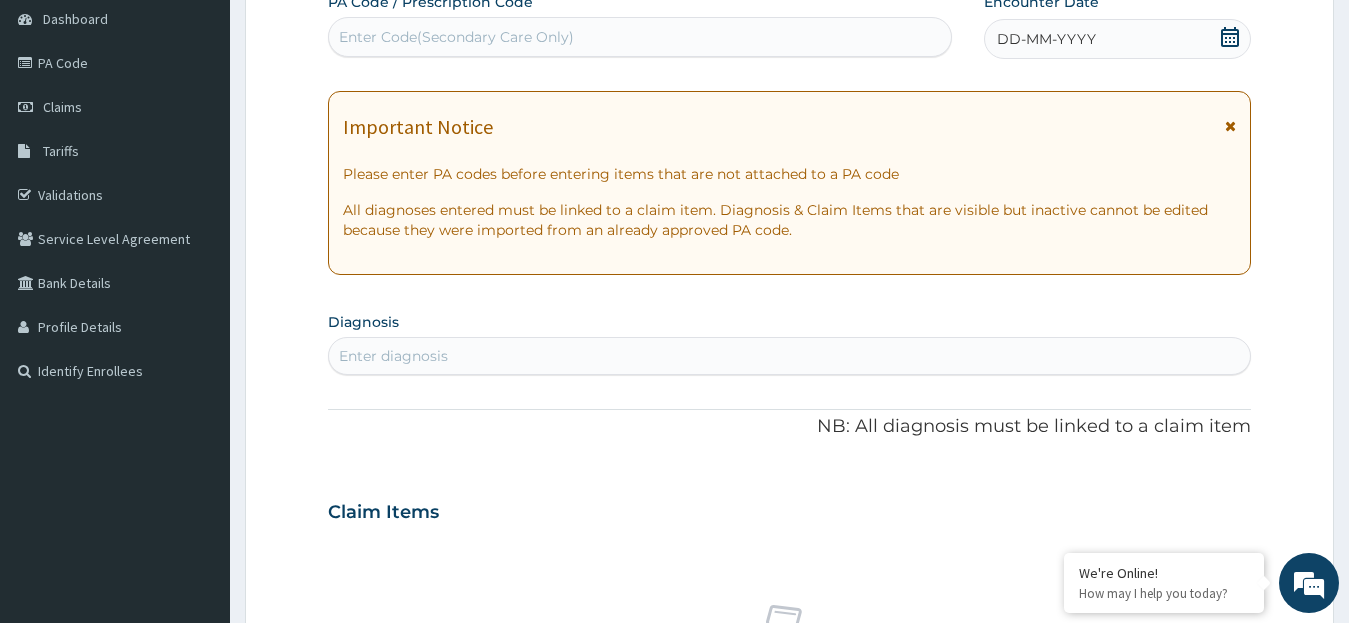 click 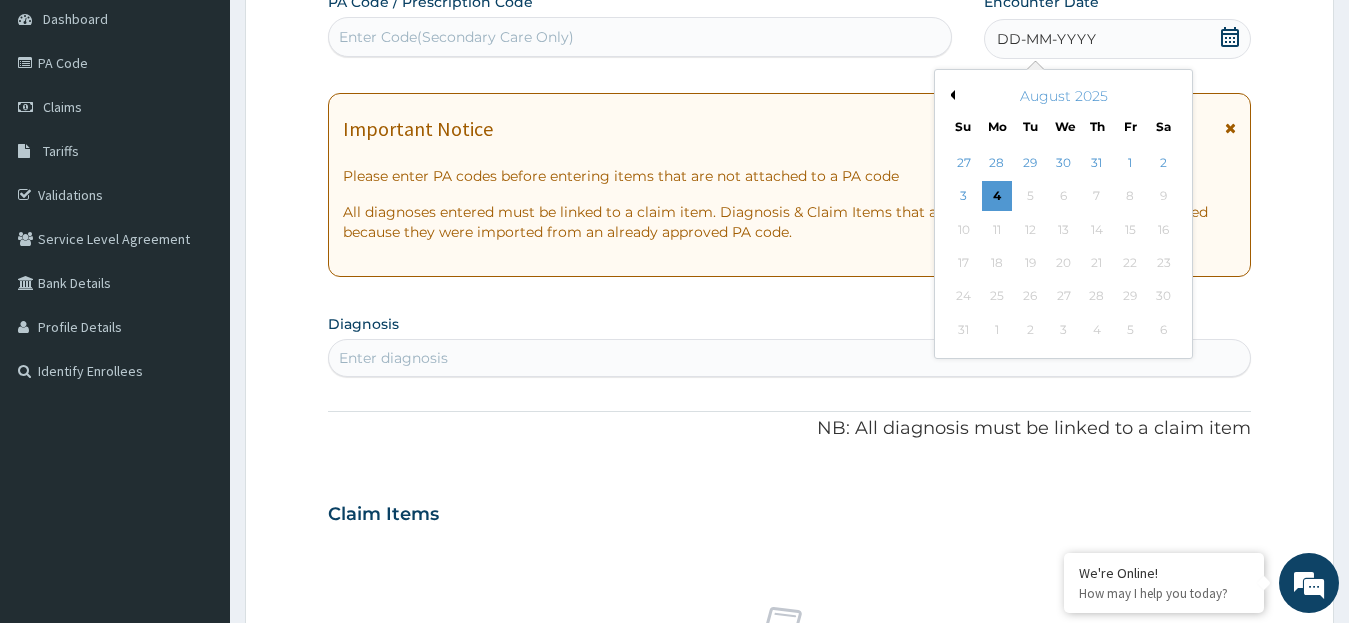 click on "Previous Month" at bounding box center (950, 95) 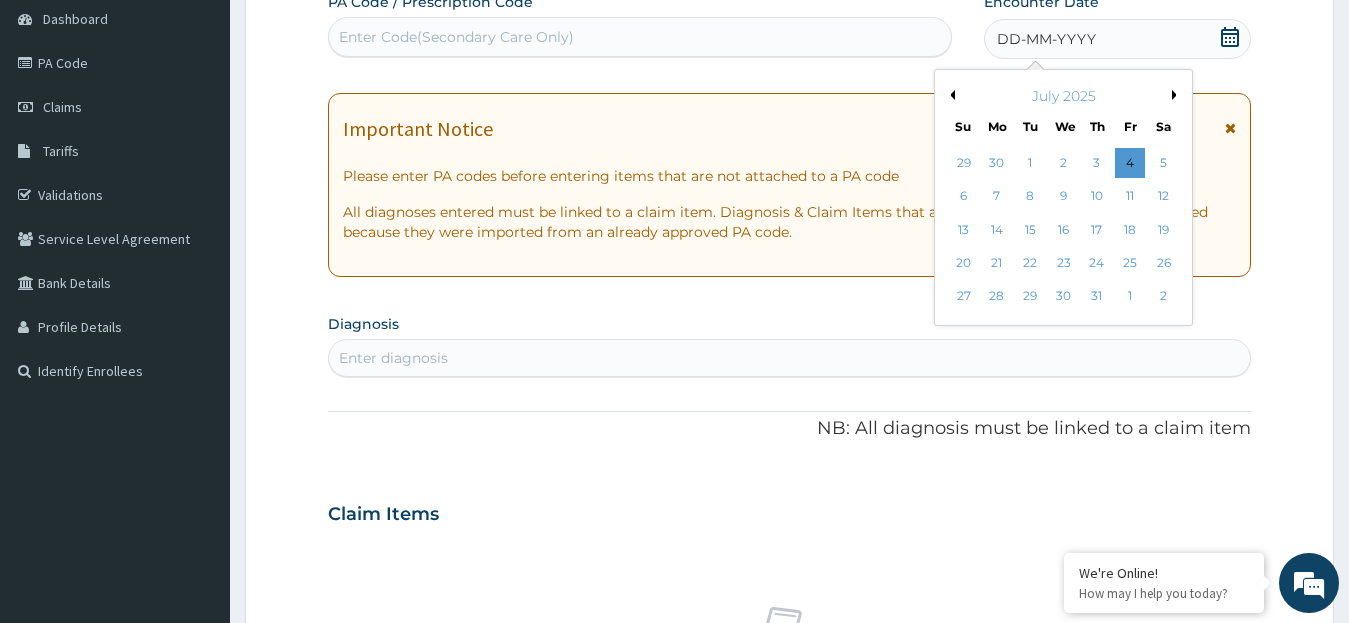 click on "Previous Month" at bounding box center (950, 95) 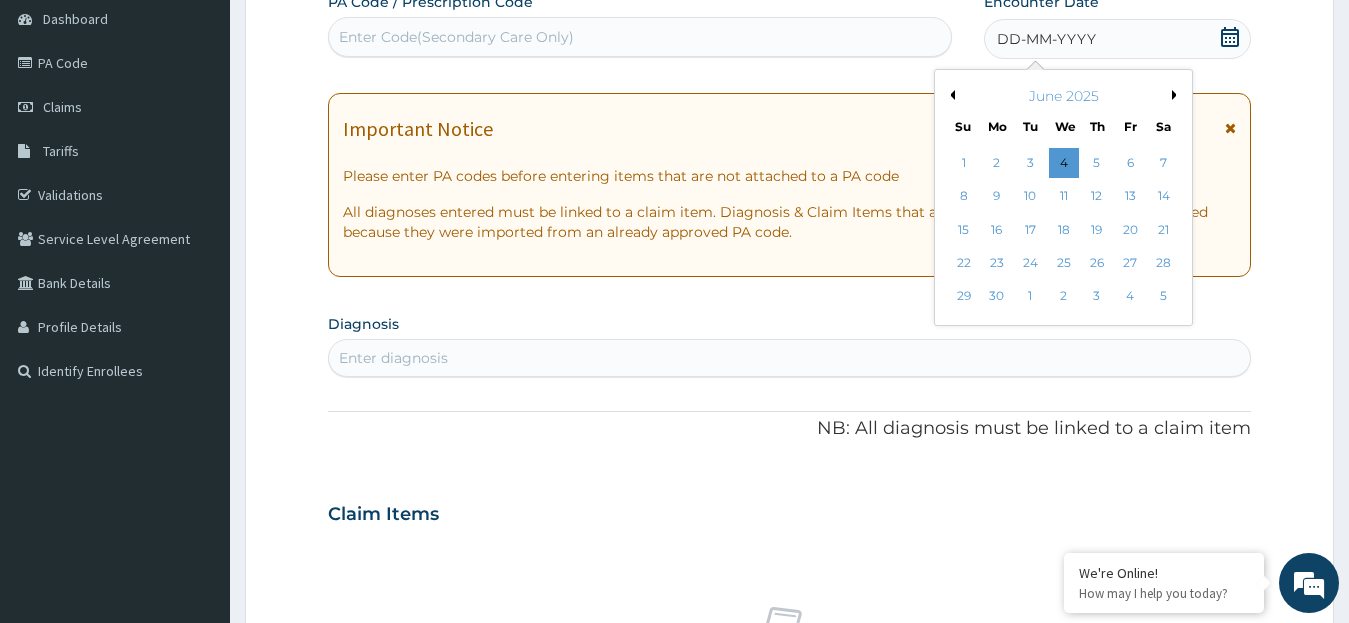 click on "Previous Month" at bounding box center [950, 95] 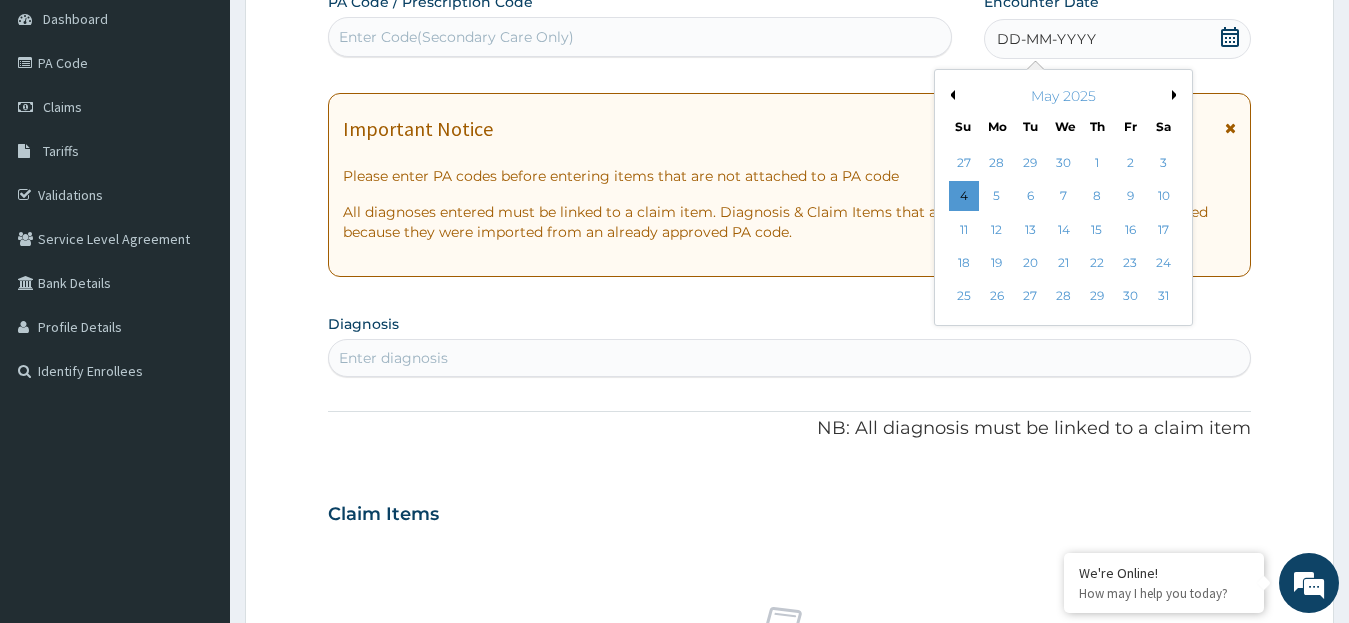click on "Previous Month" at bounding box center (950, 95) 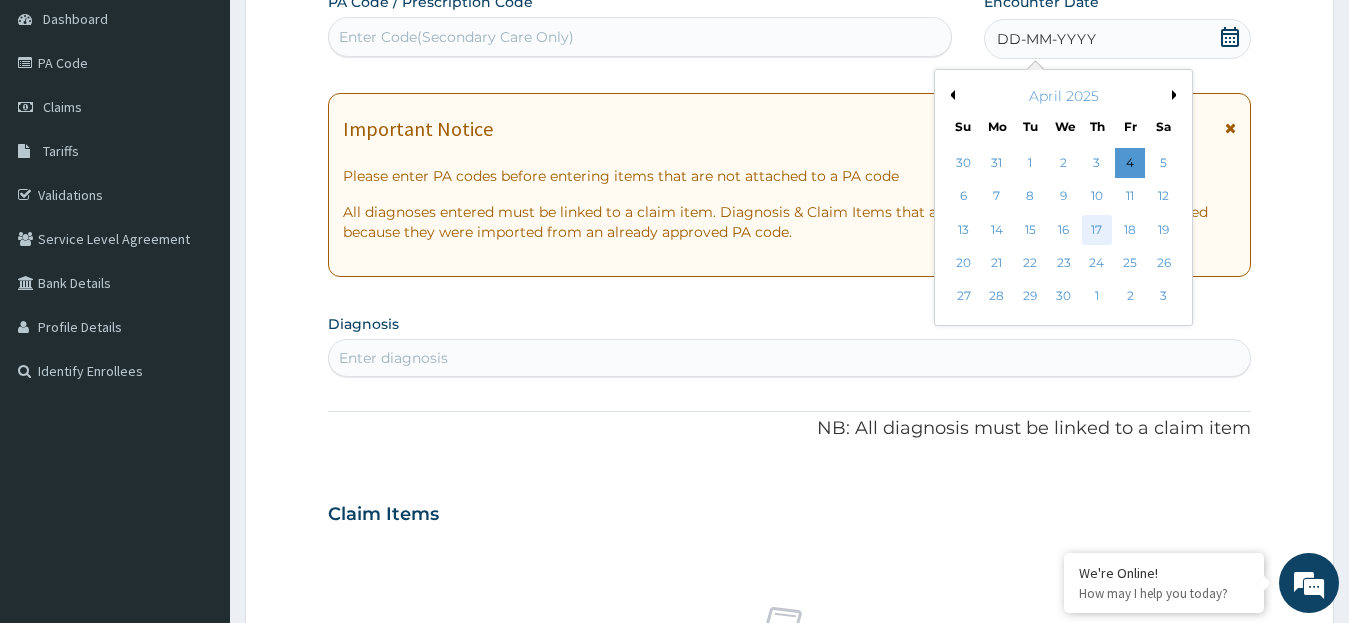 click on "17" at bounding box center [1097, 230] 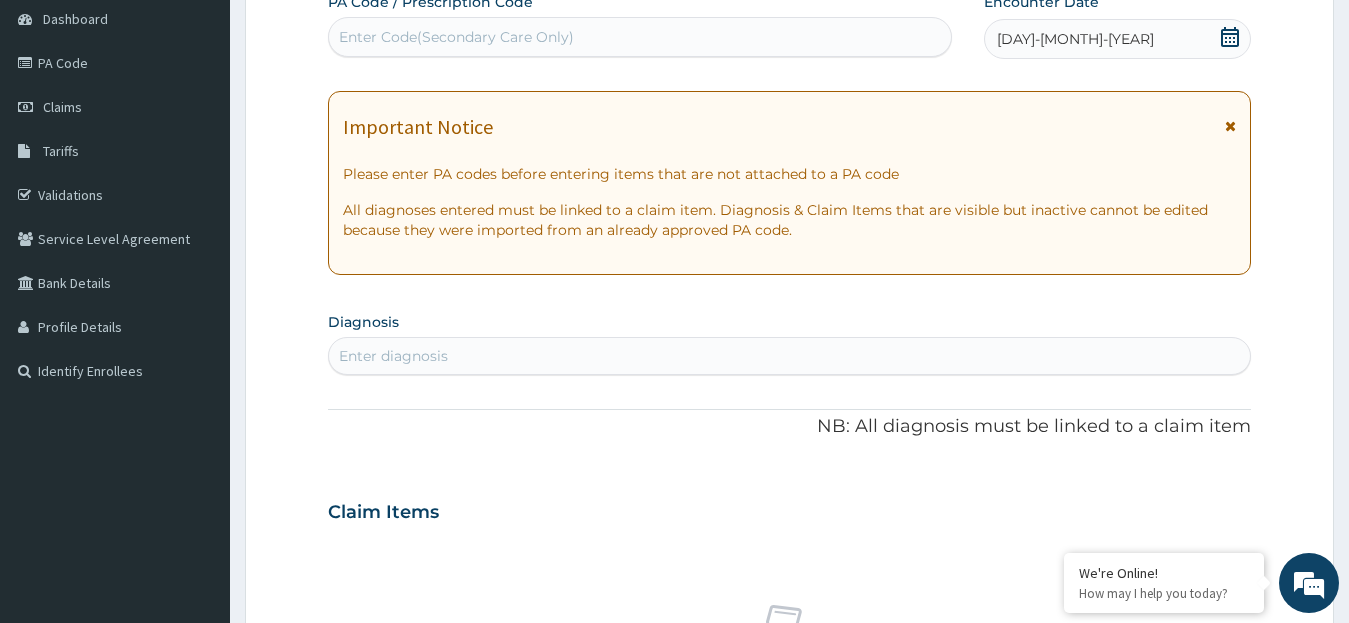 click on "Enter diagnosis" at bounding box center (790, 356) 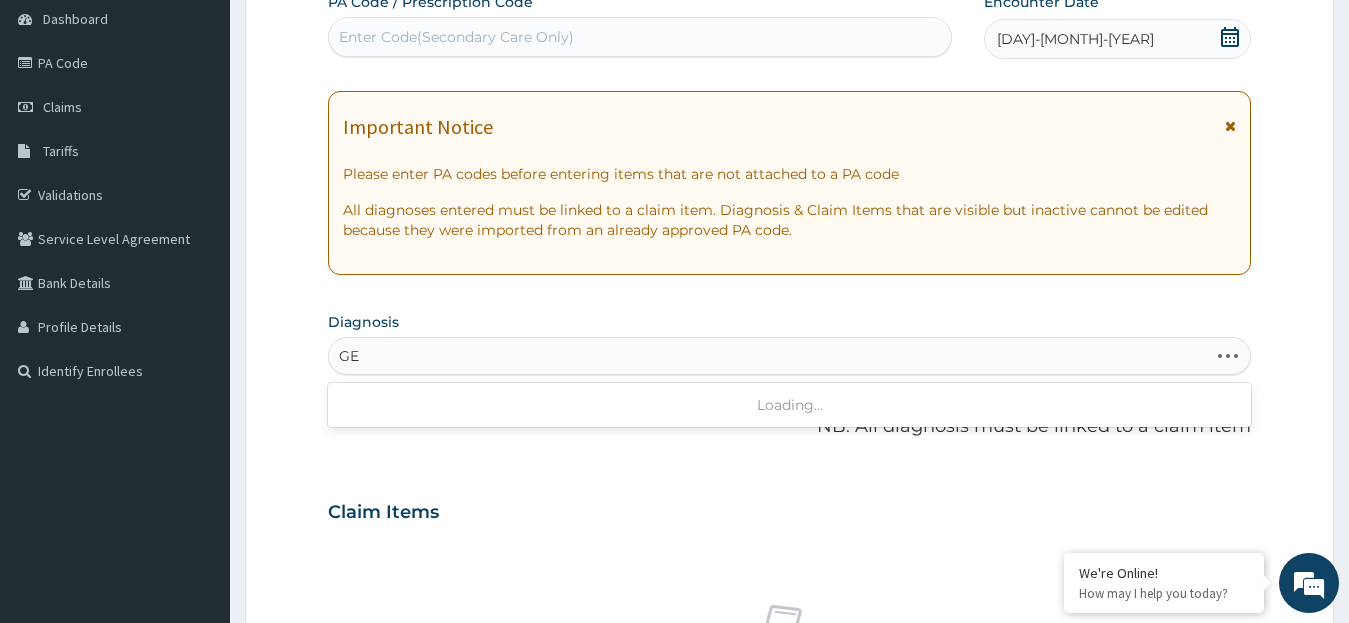 type on "G" 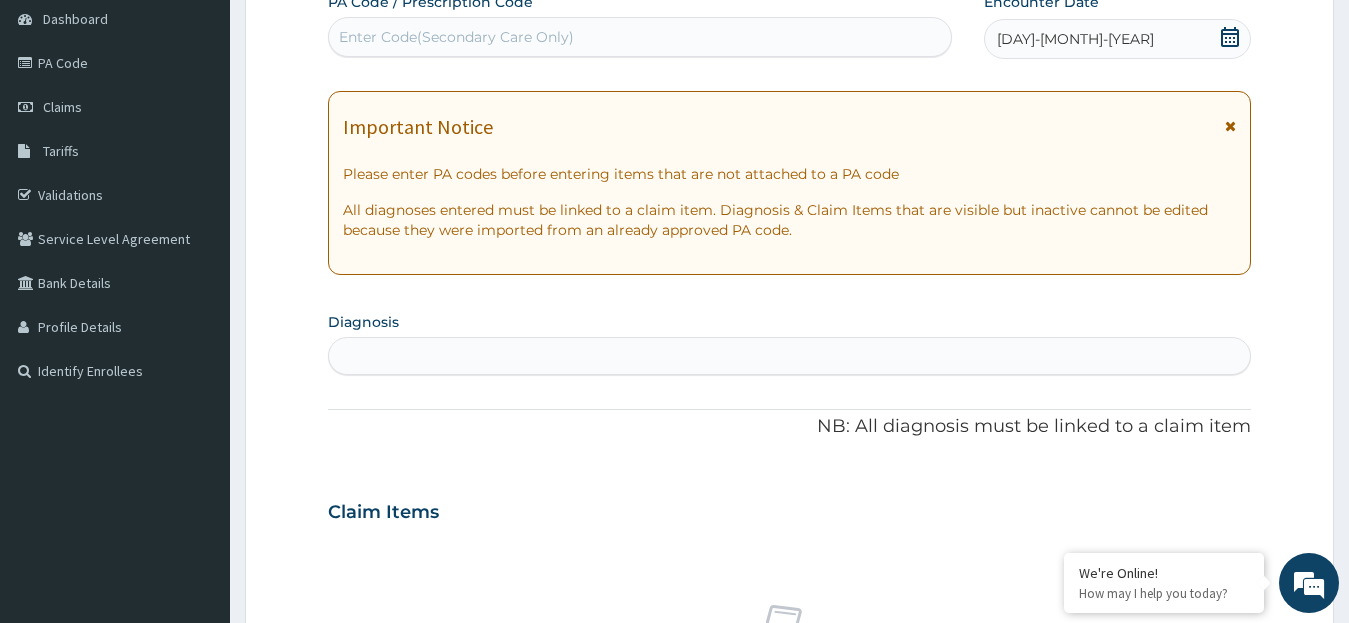 type on "e" 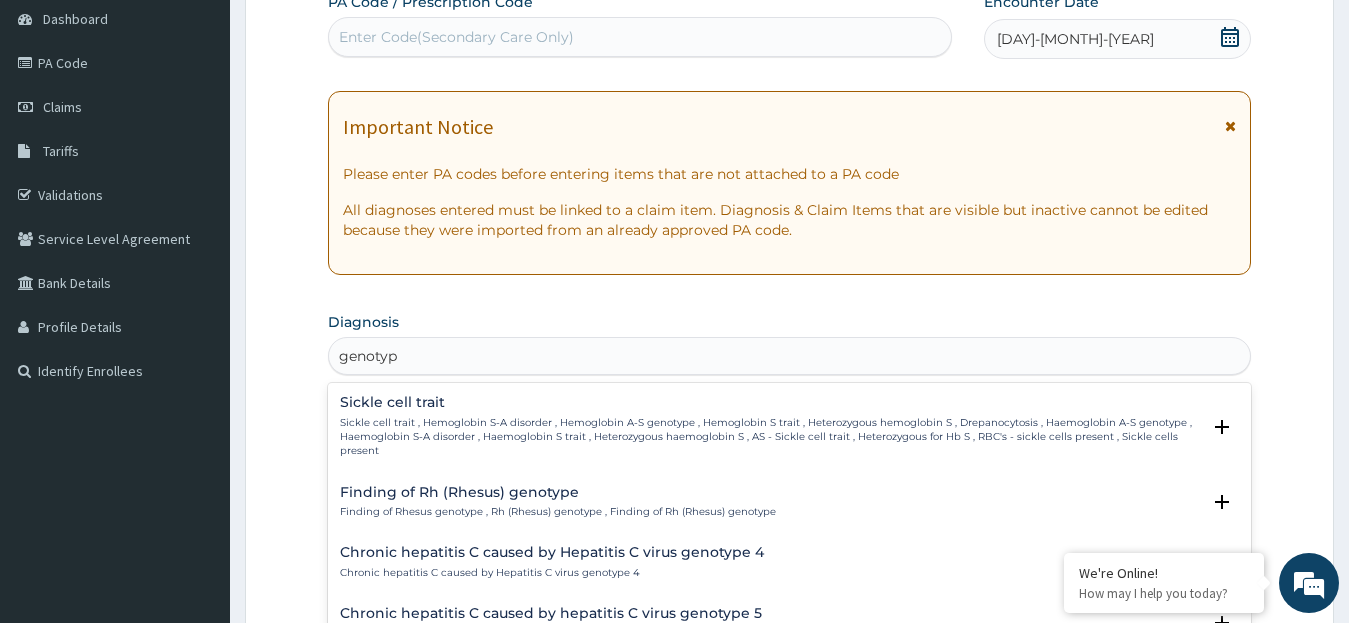 type on "genotype" 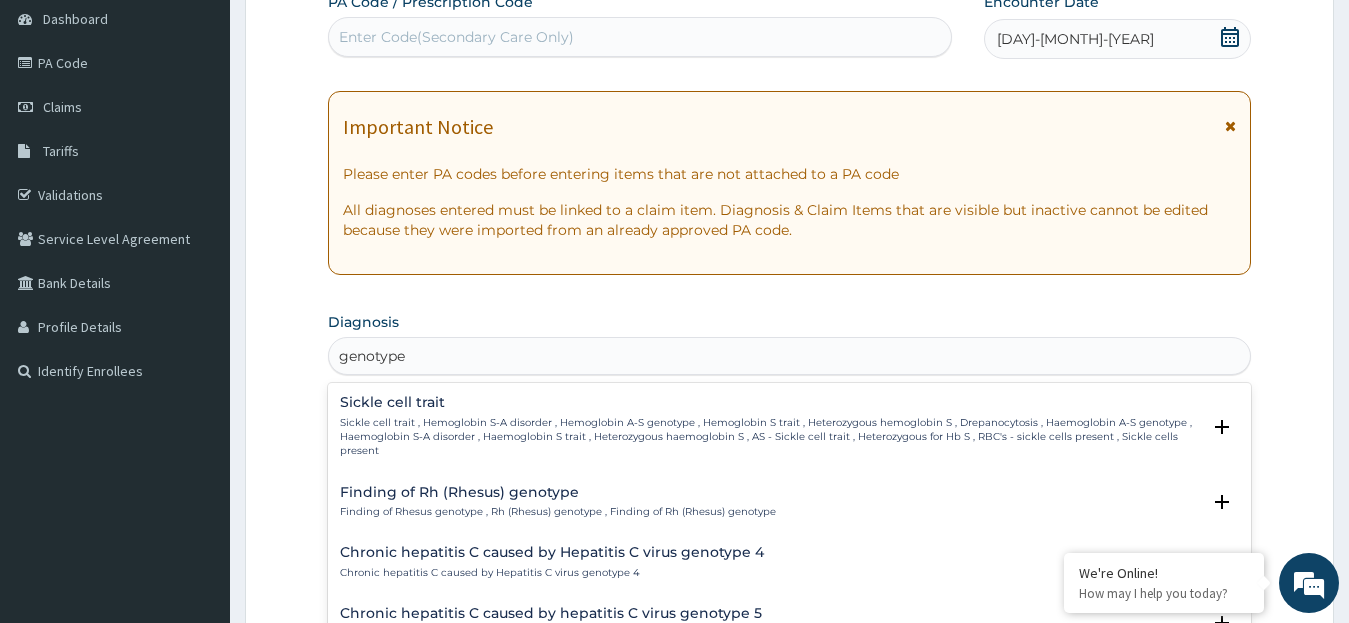 click on "Finding of Rh (Rhesus) genotype Finding of Rhesus genotype , Rh (Rhesus) genotype , Finding of Rh (Rhesus) genotype Select Status Query Query covers suspected (?), Keep in view (kiv), Ruled out (r/o) Confirmed" at bounding box center (790, 507) 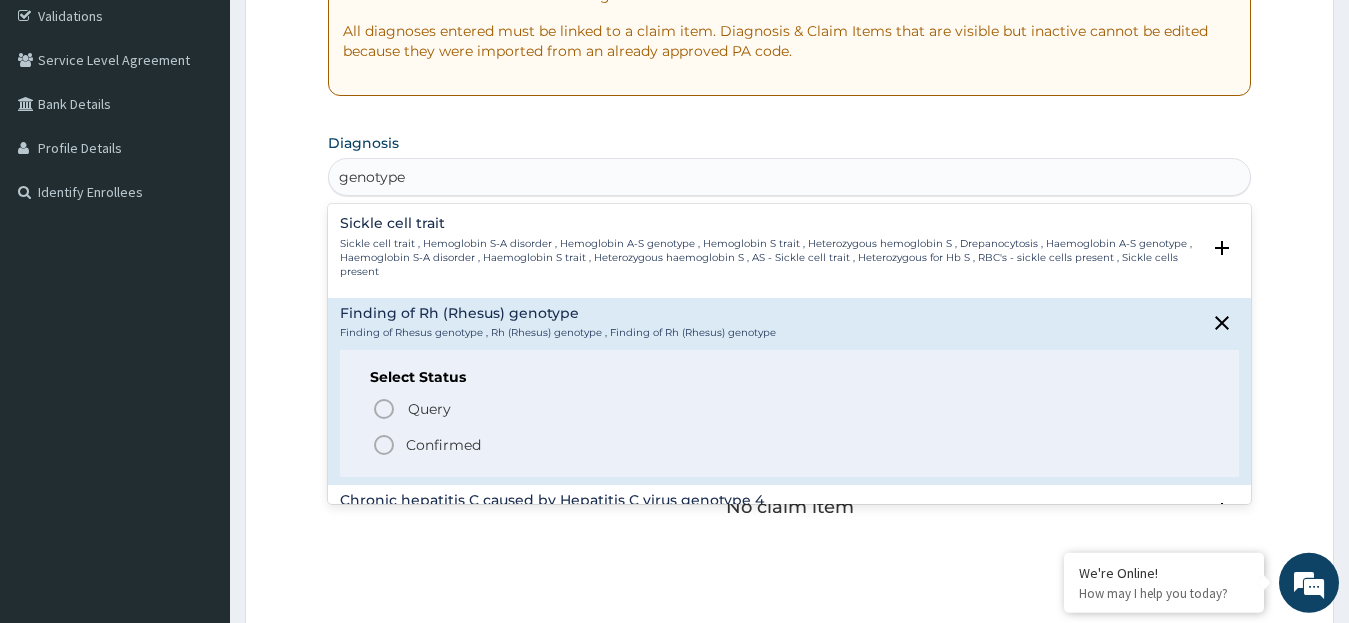 scroll, scrollTop: 392, scrollLeft: 0, axis: vertical 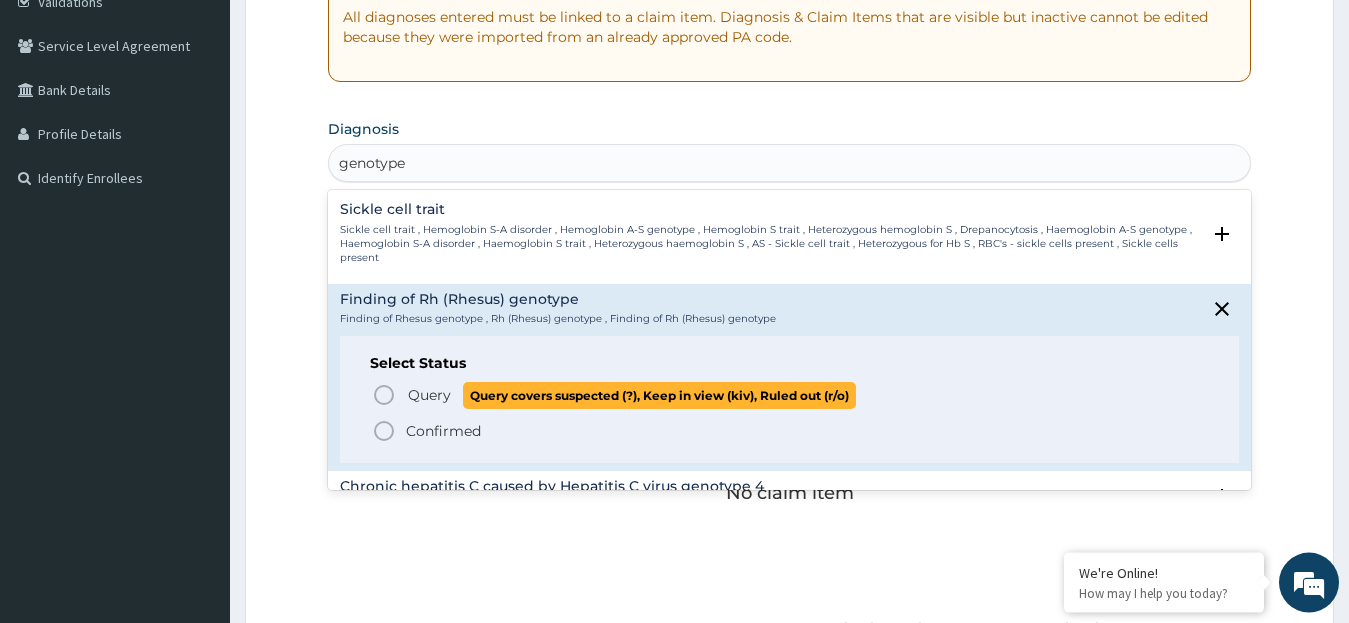 click 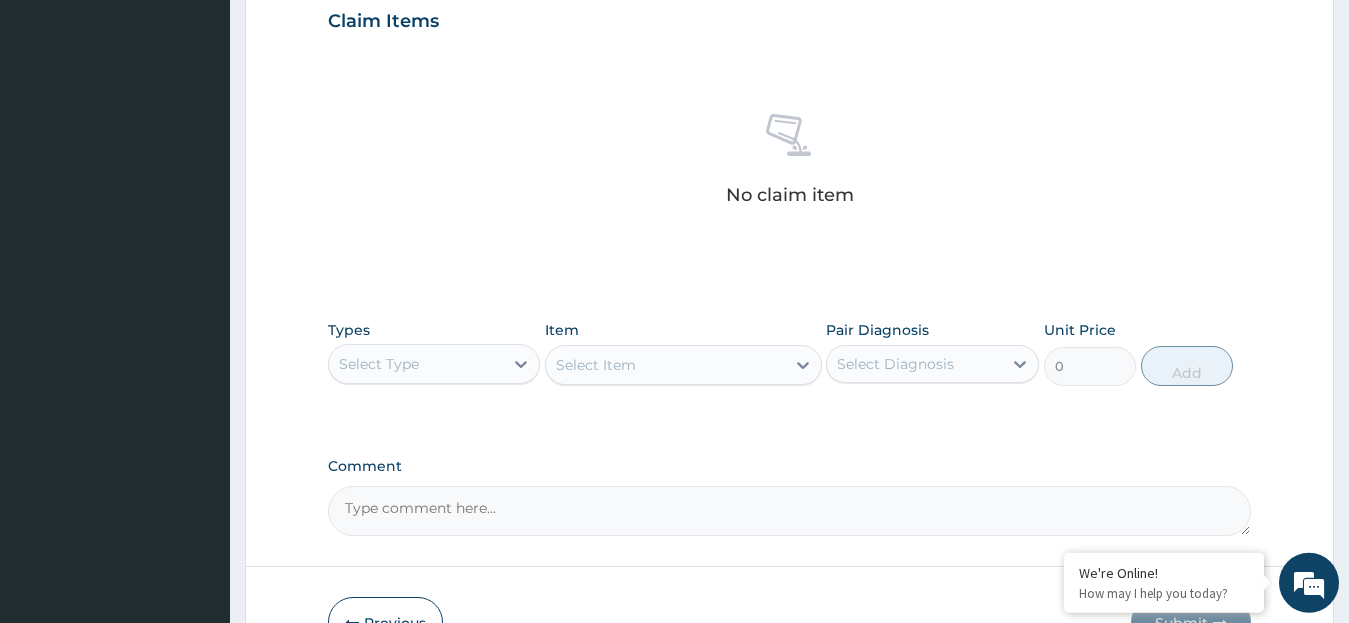 scroll, scrollTop: 715, scrollLeft: 0, axis: vertical 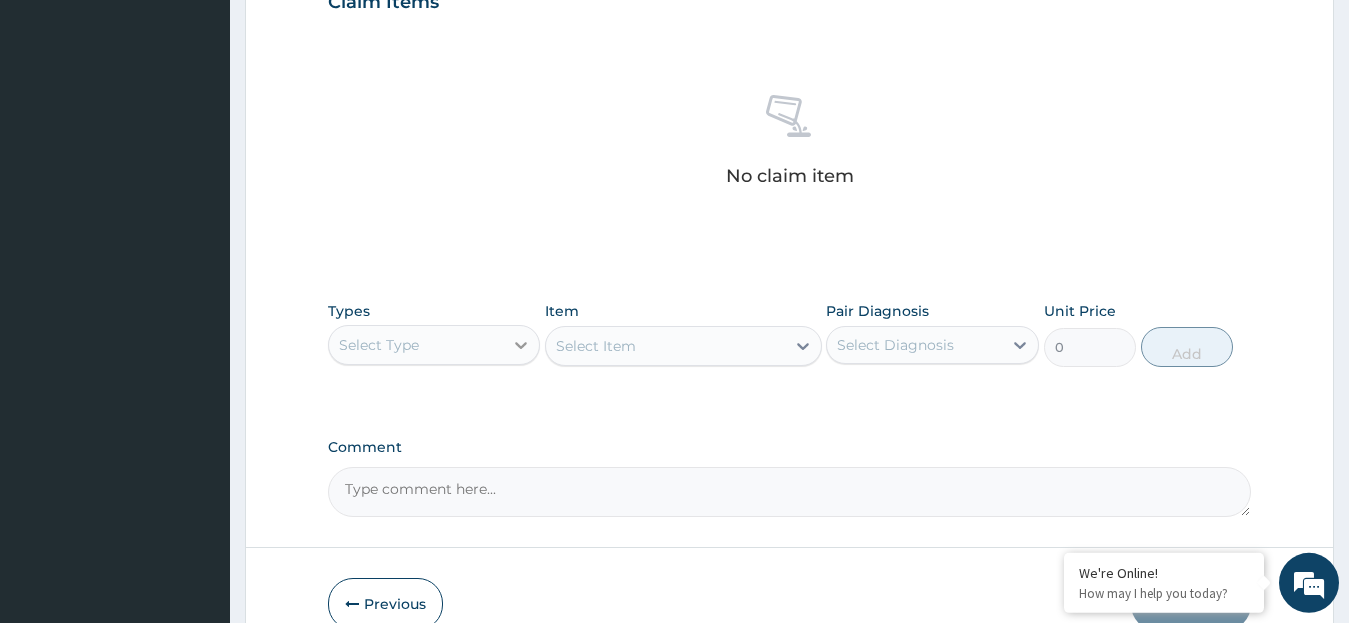 click 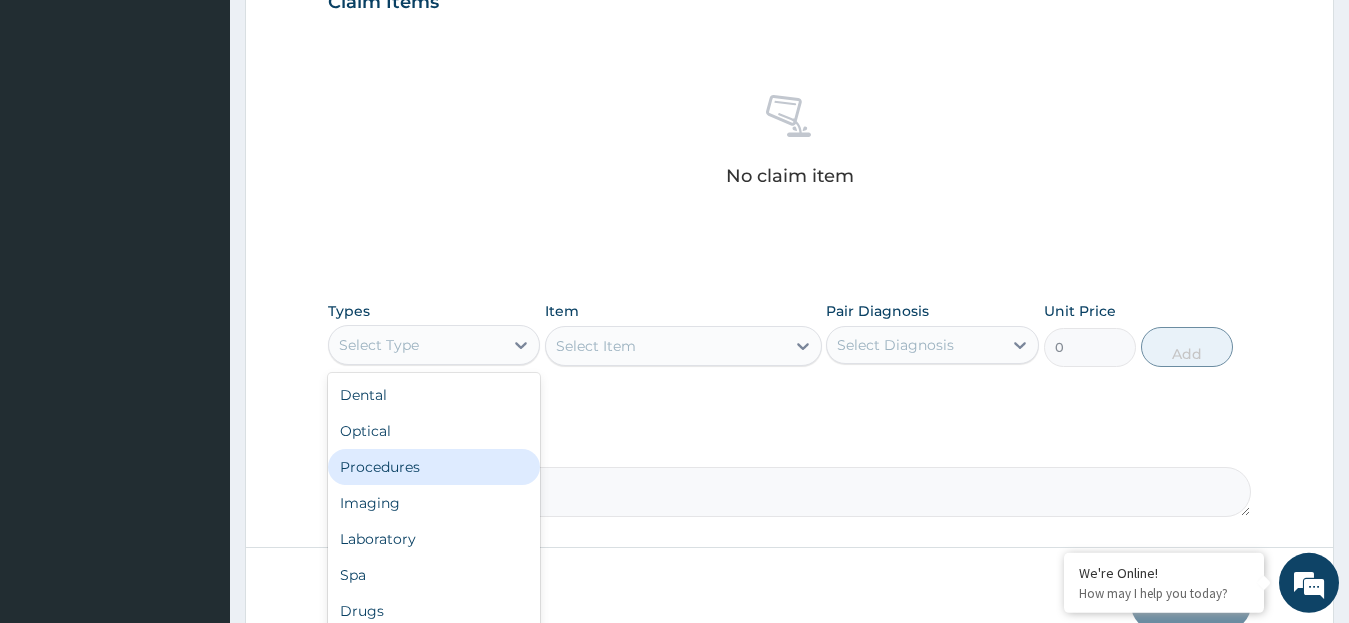 click on "Procedures" at bounding box center [434, 467] 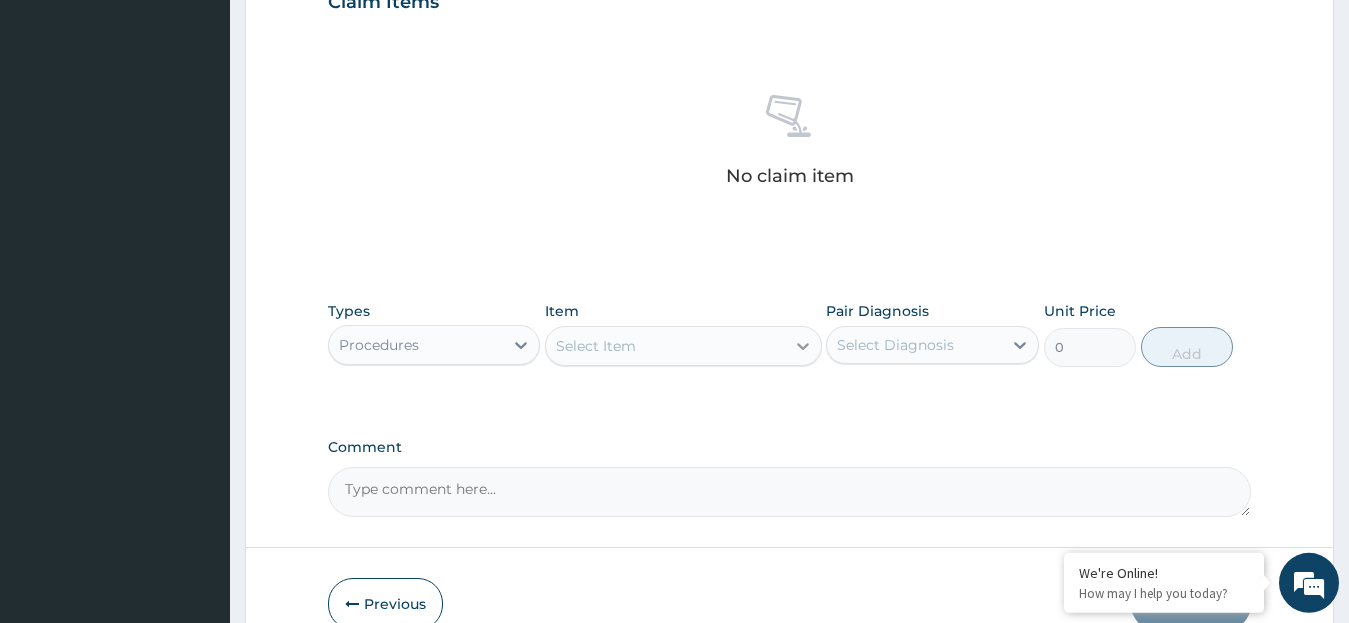 click 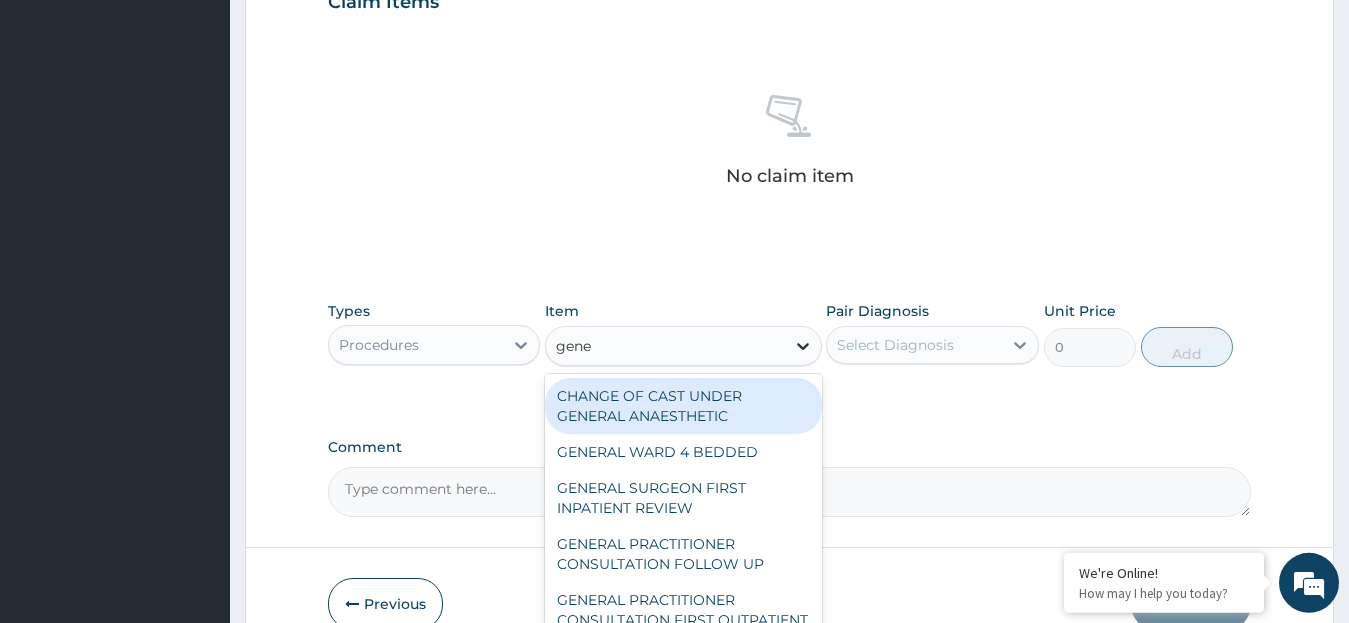 type on "gener" 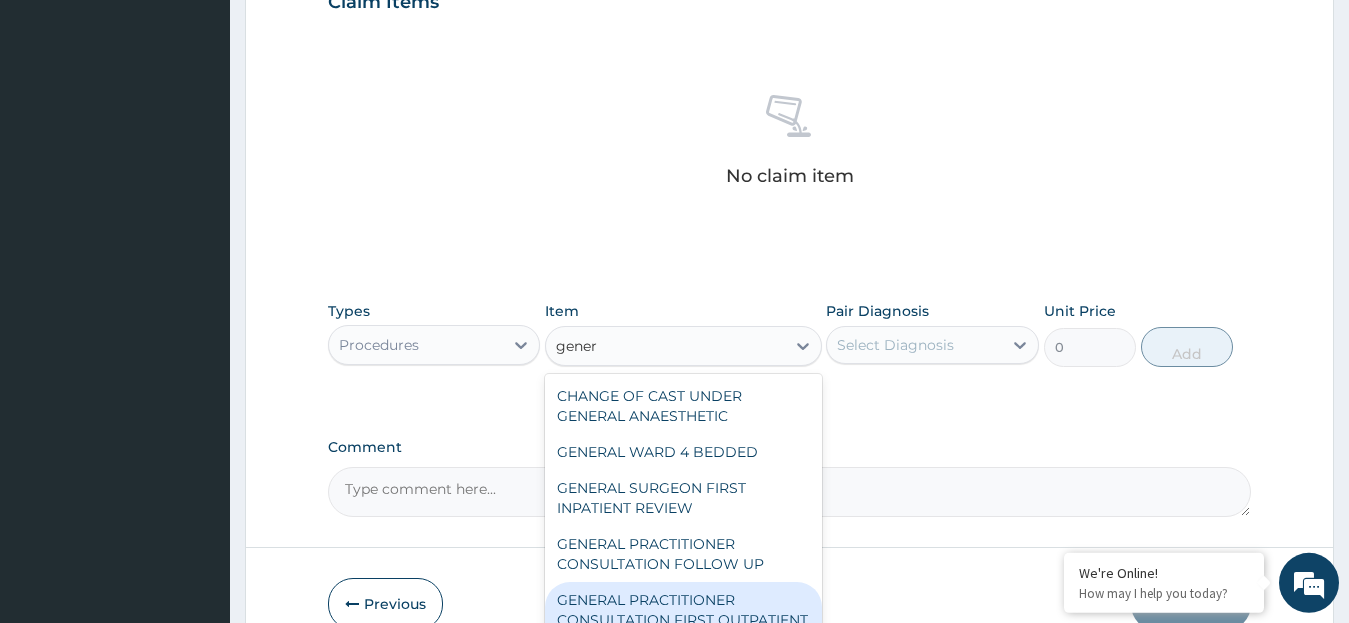 click on "GENERAL PRACTITIONER CONSULTATION FIRST OUTPATIENT CONSULTATION" at bounding box center [683, 620] 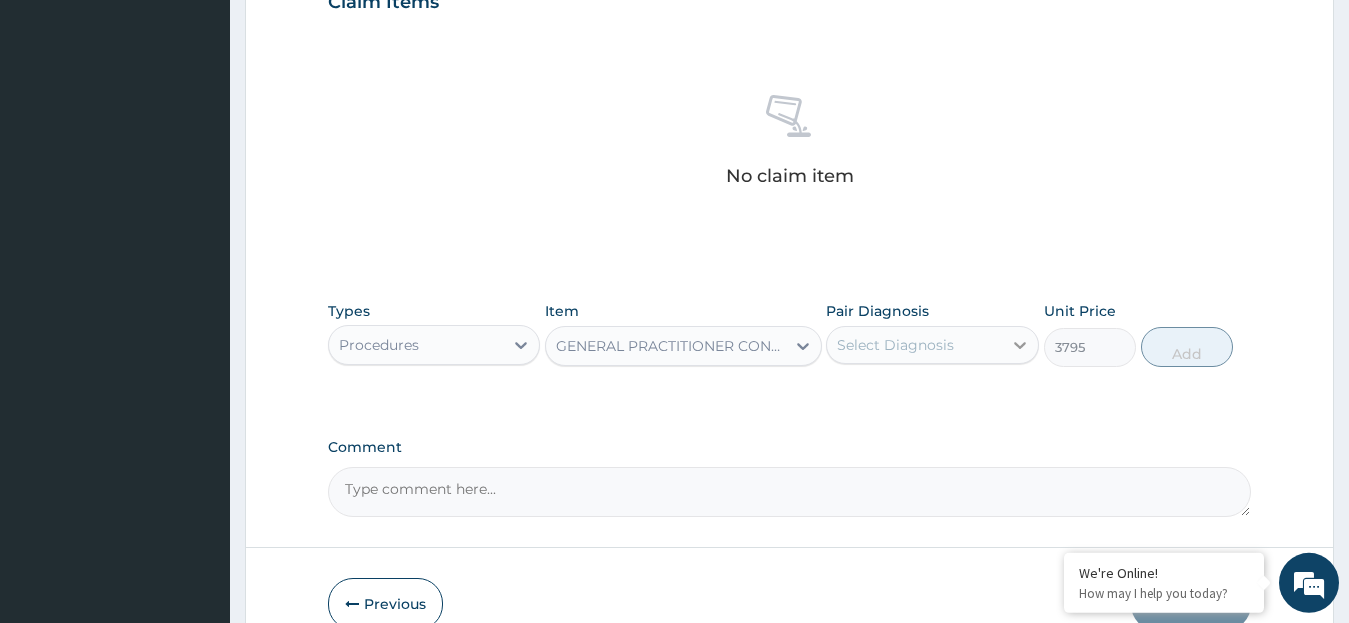click 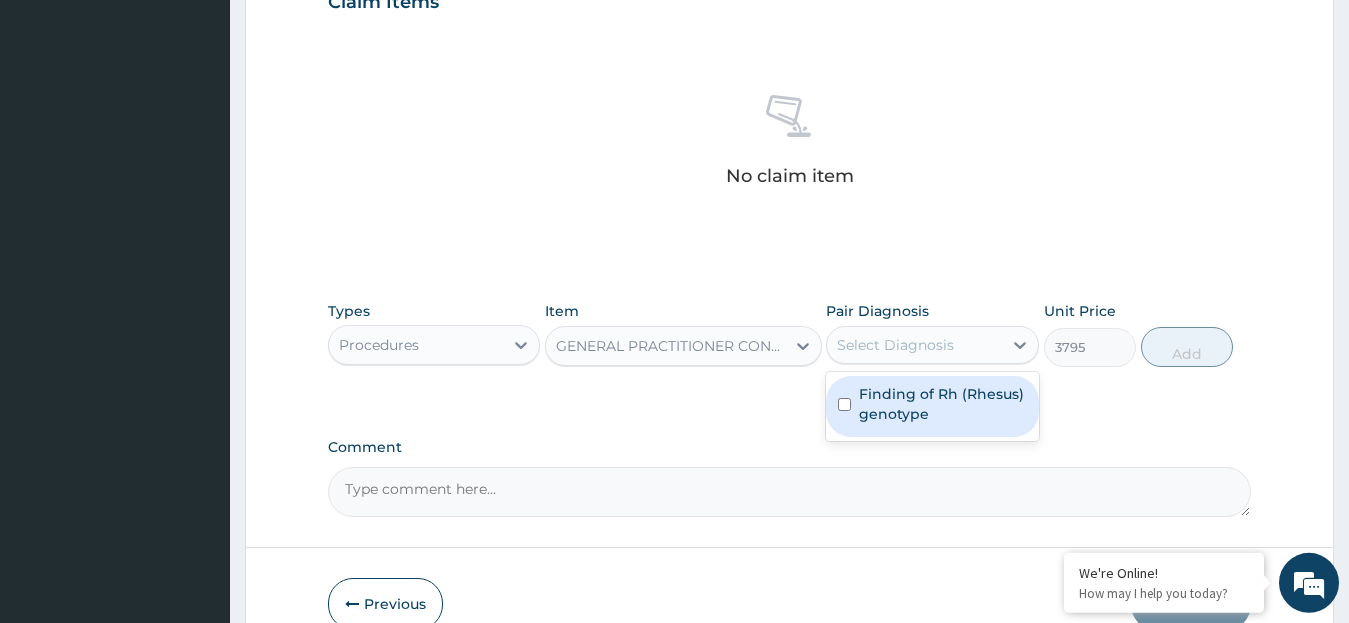click on "Finding of Rh (Rhesus) genotype" at bounding box center (943, 404) 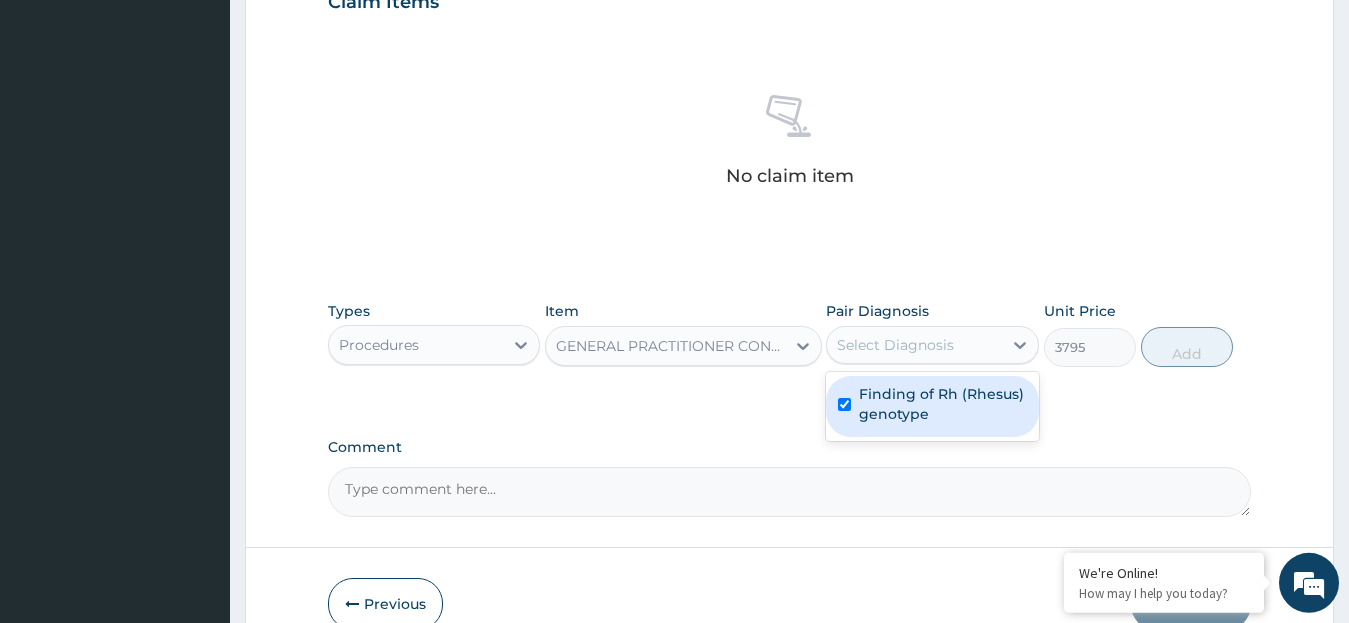 checkbox on "true" 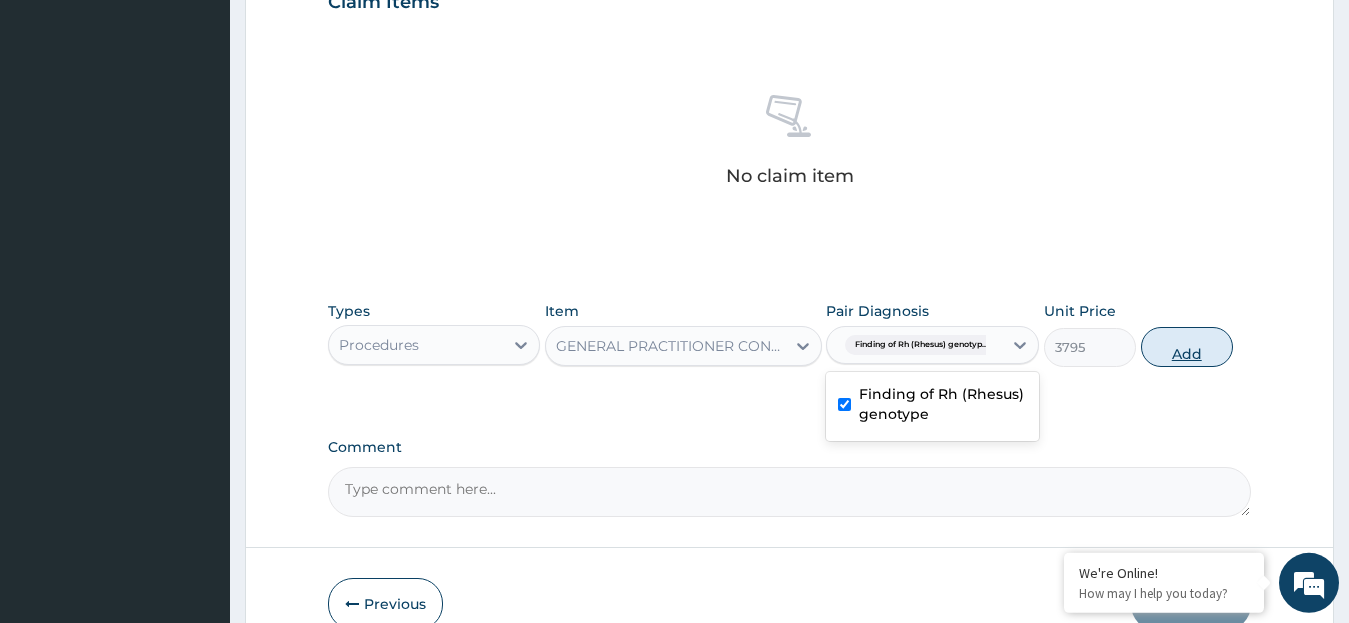 click on "Add" at bounding box center [1187, 347] 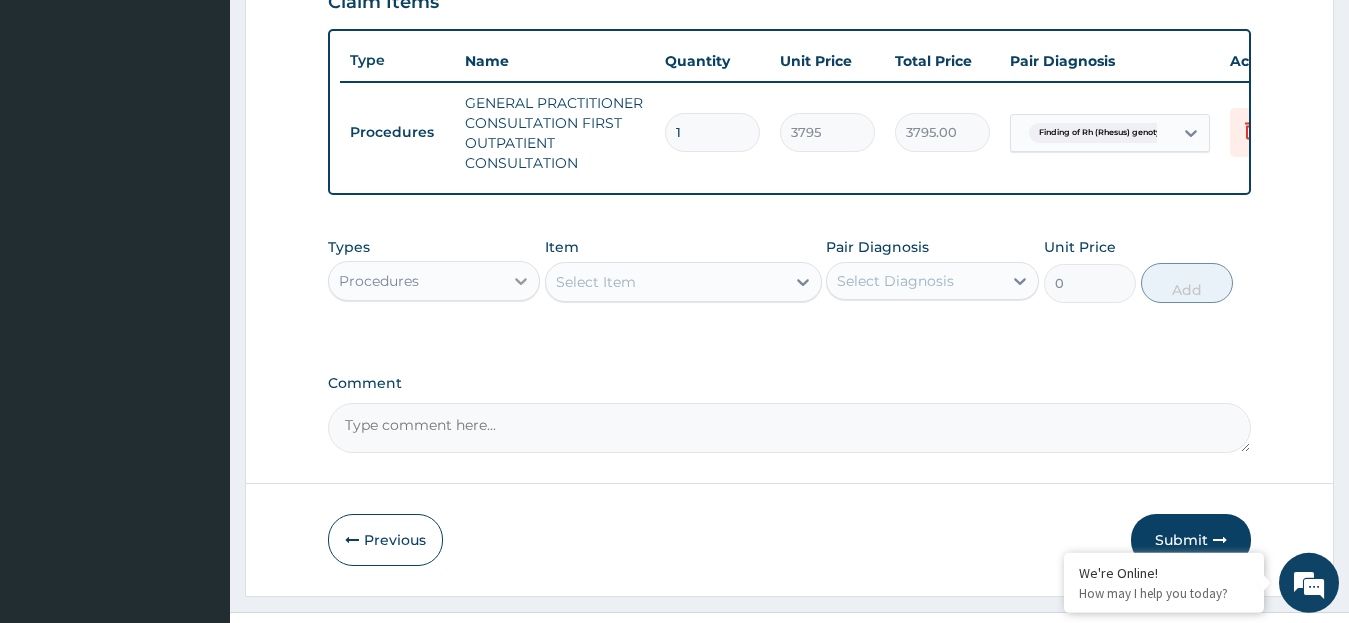 click 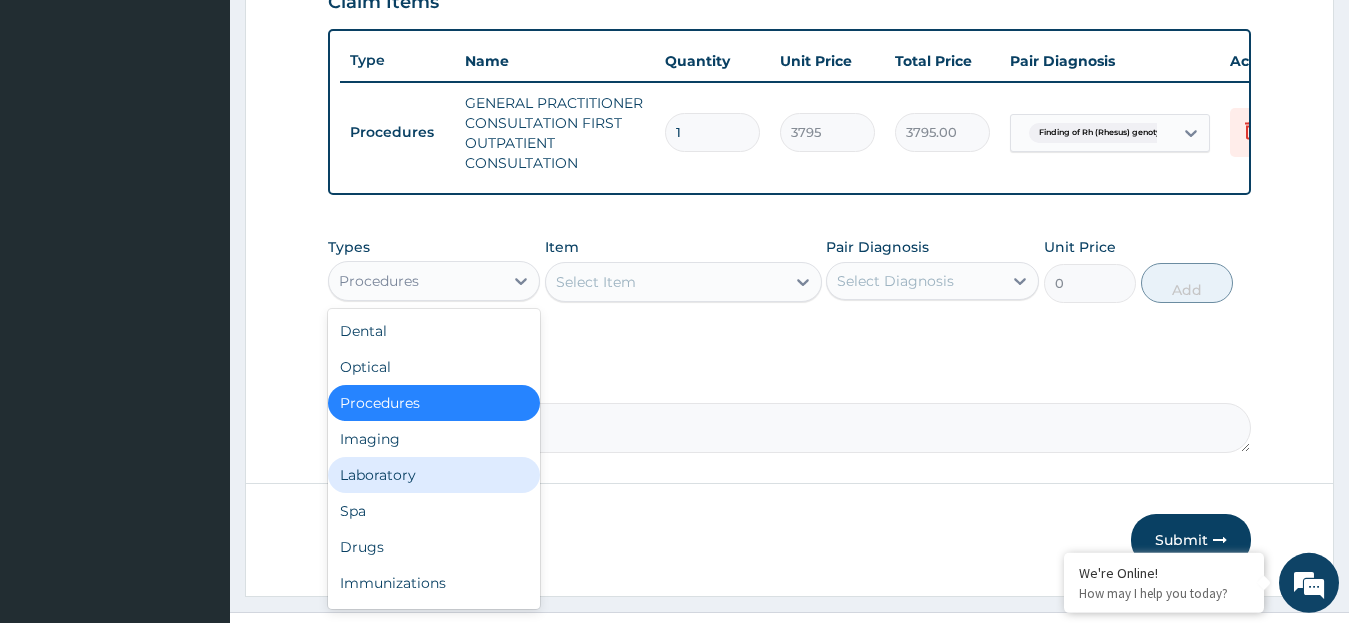 click on "Laboratory" at bounding box center [434, 475] 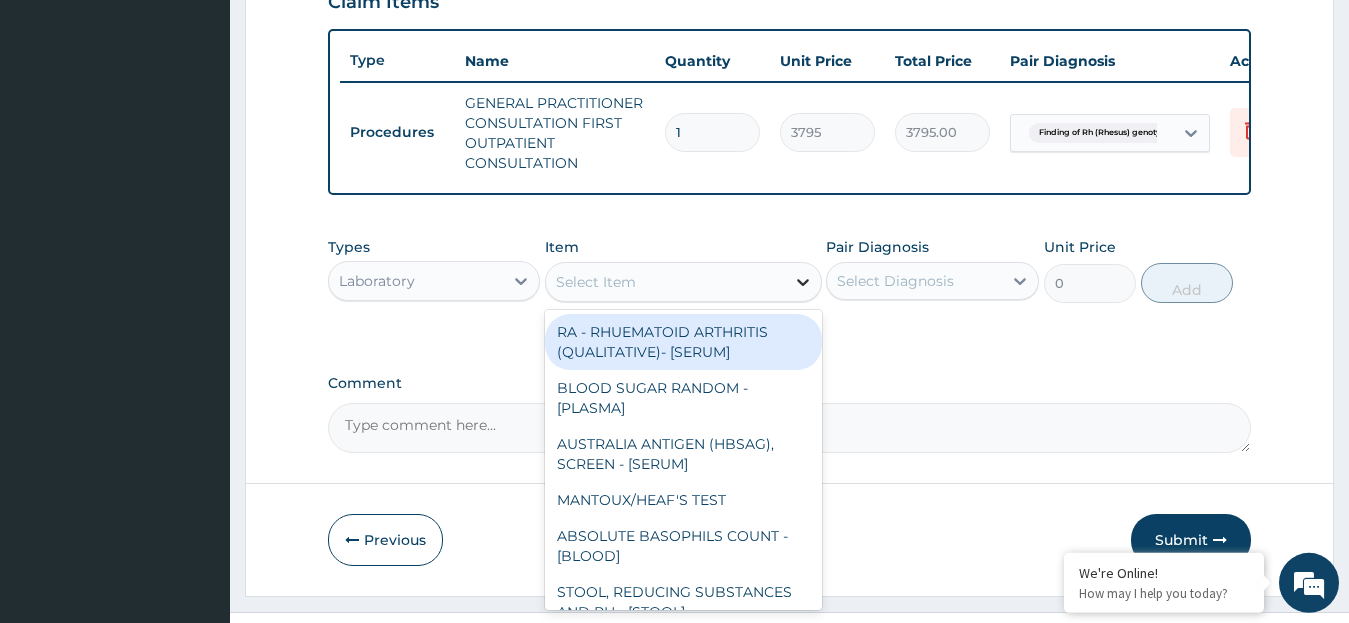 click 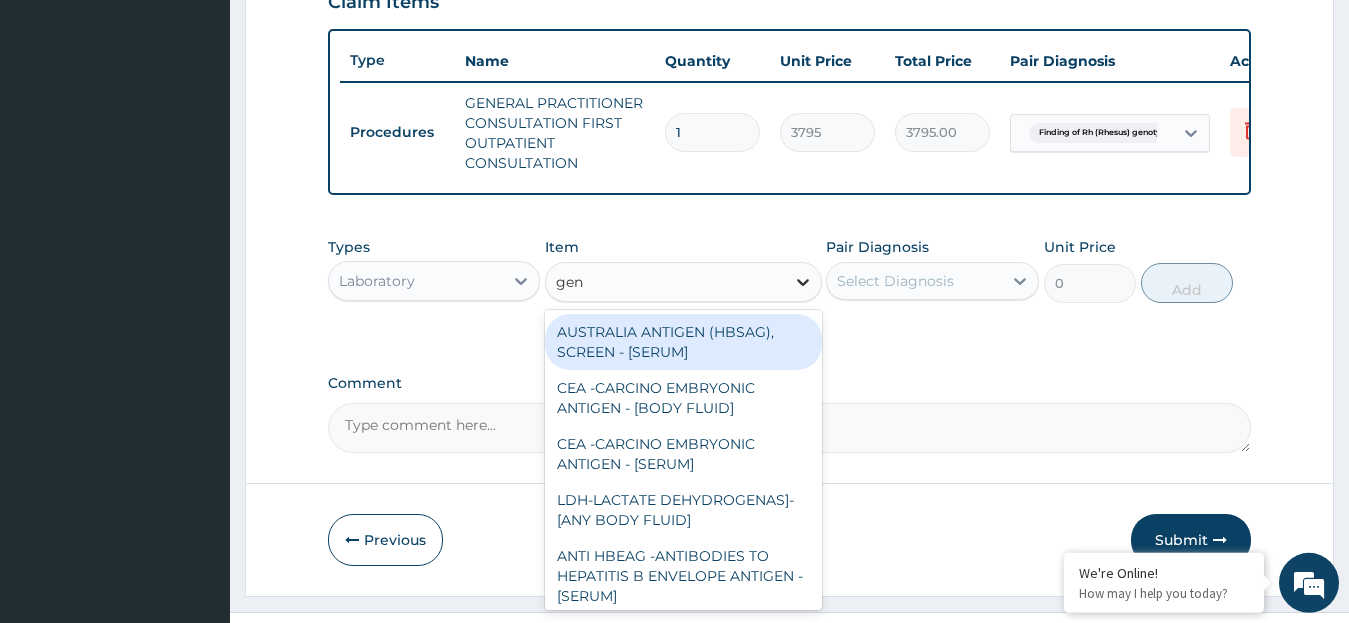 type on "geno" 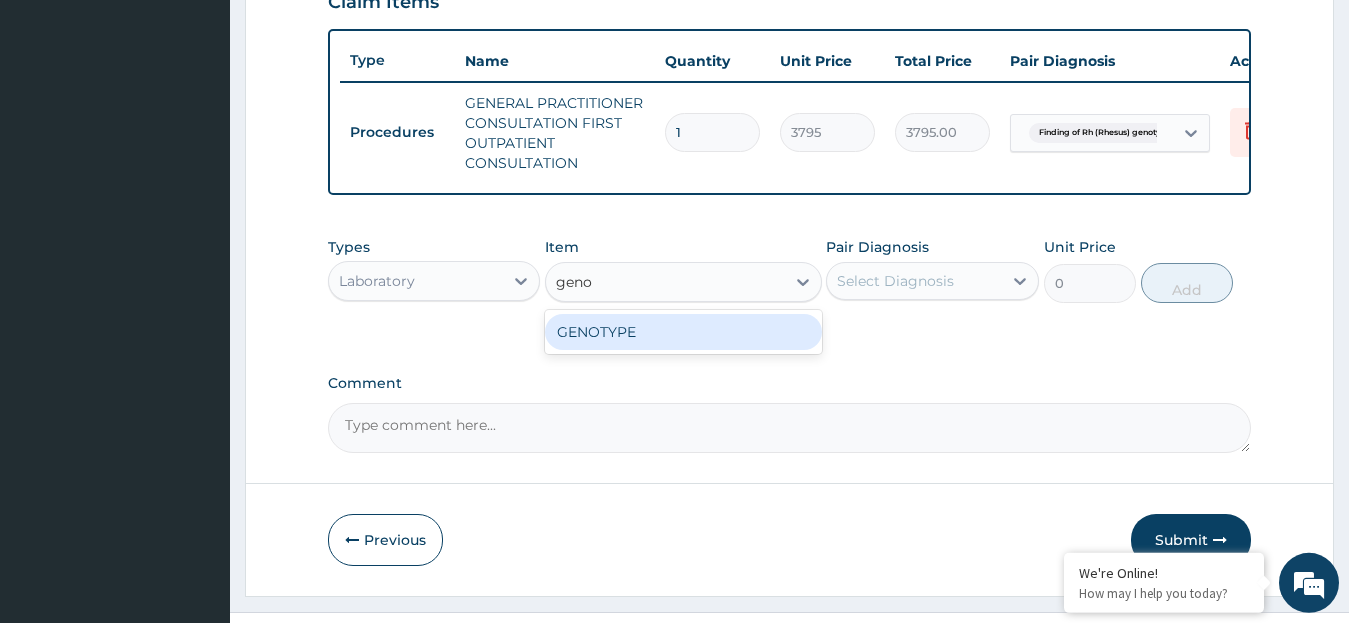 click on "GENOTYPE" at bounding box center [683, 332] 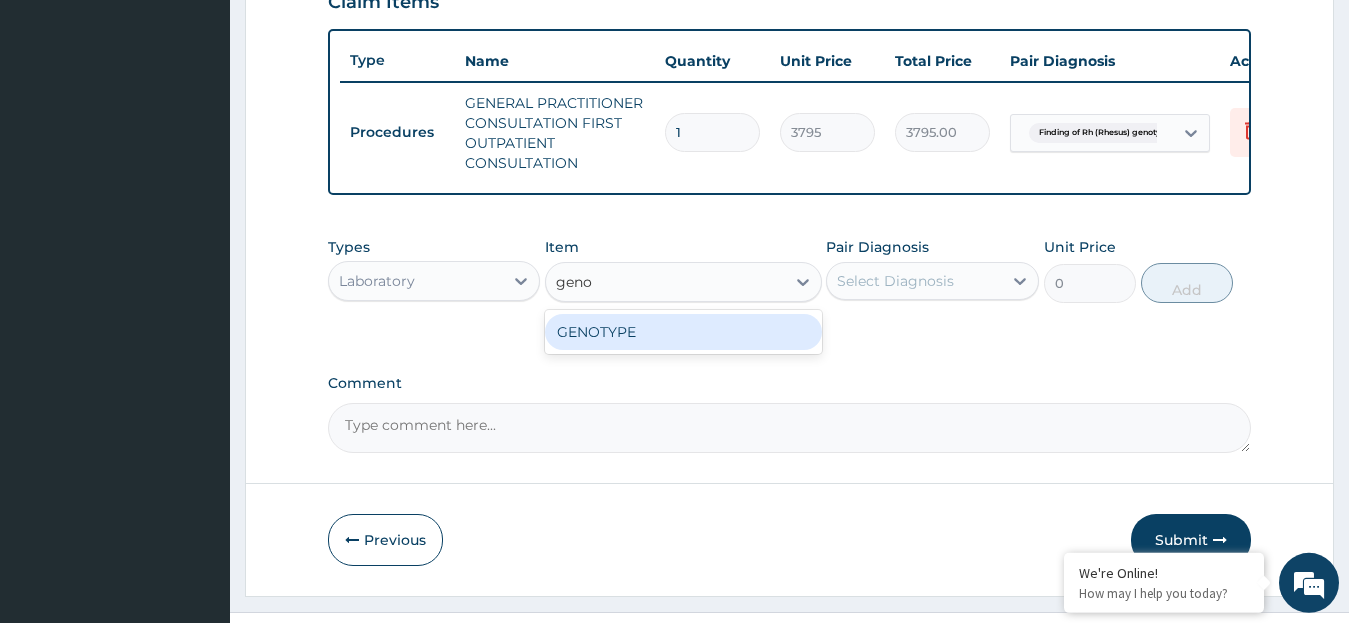 type 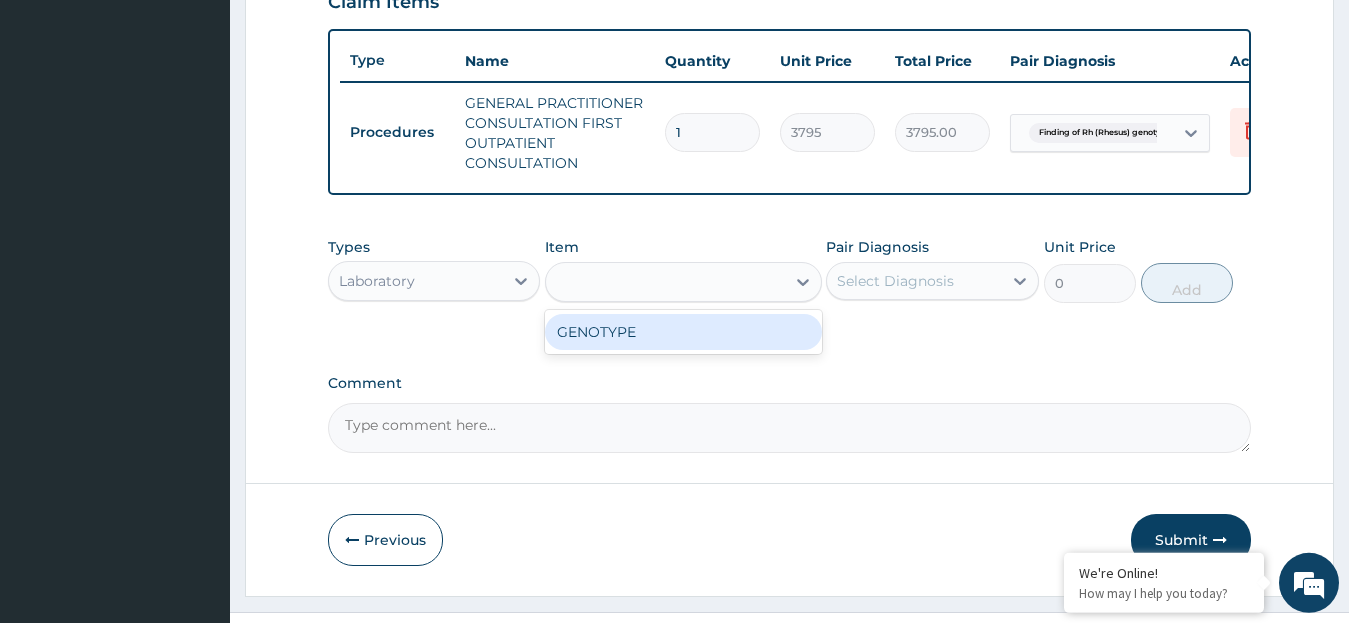 type on "2300" 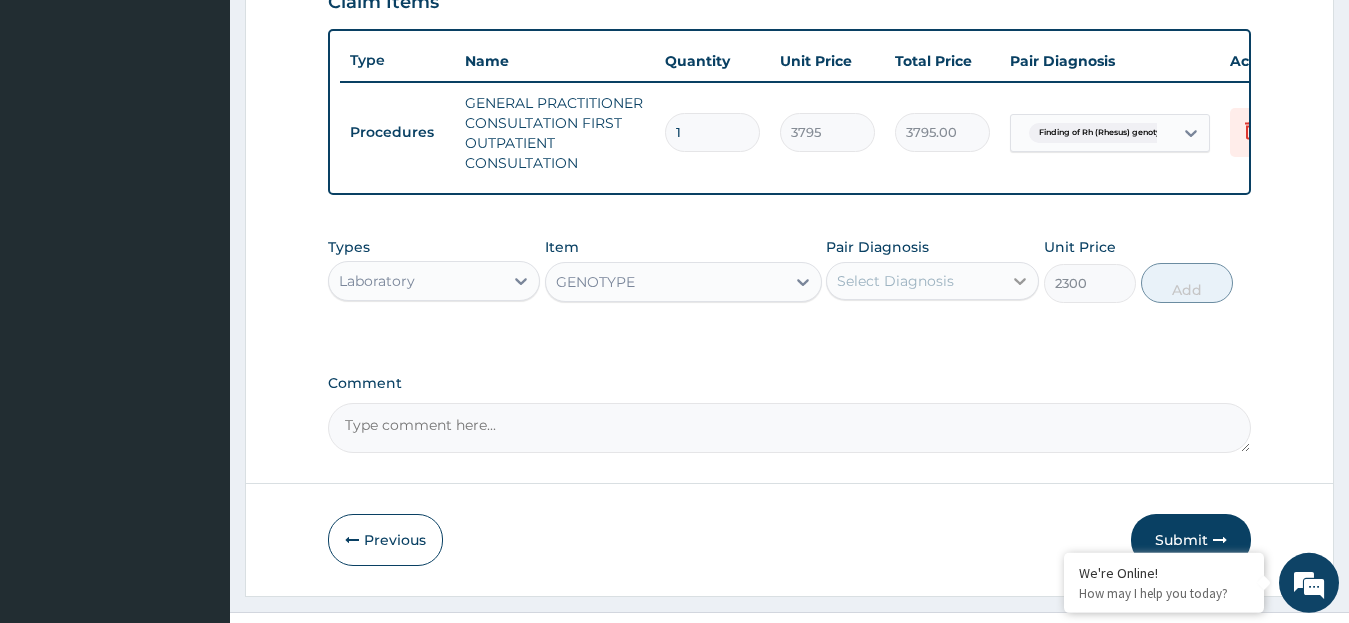 click 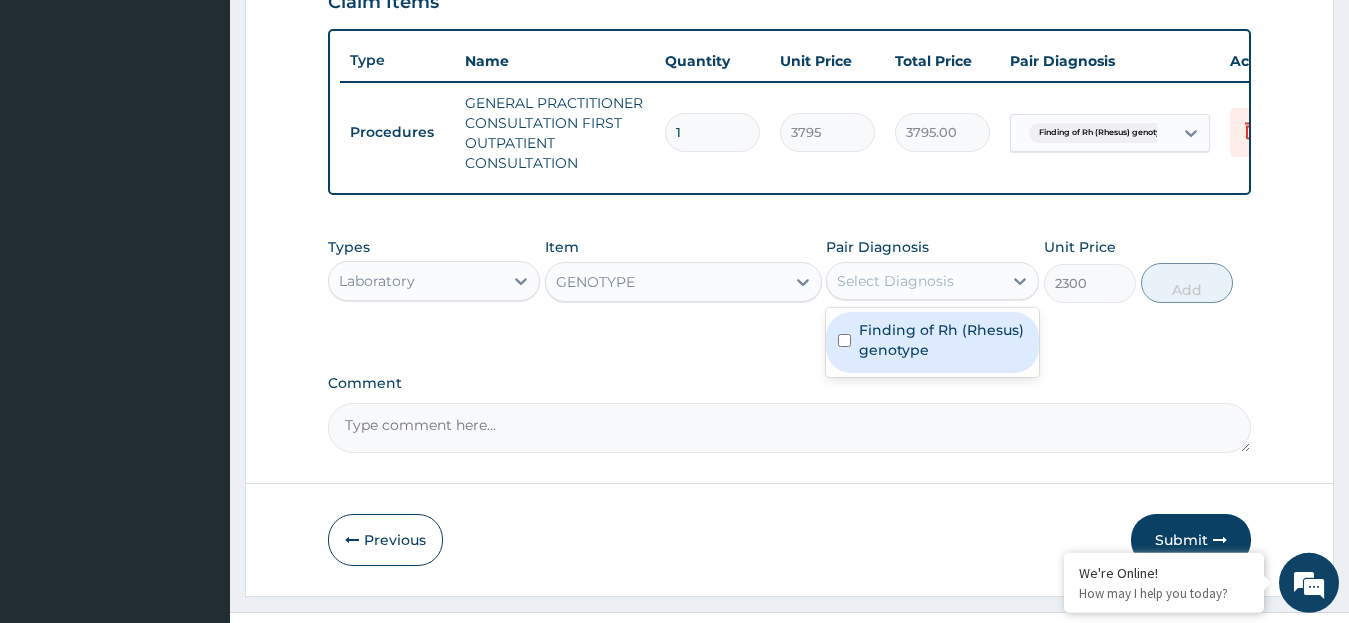 click on "Finding of Rh (Rhesus) genotype" at bounding box center [943, 340] 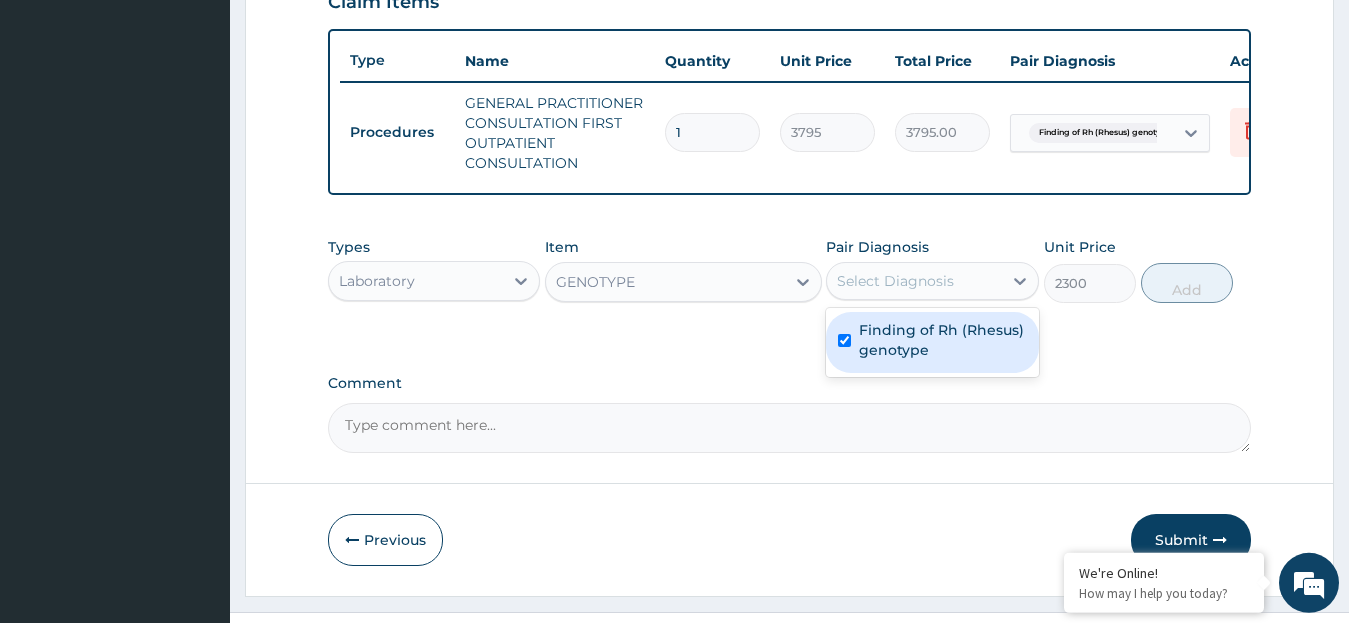 checkbox on "true" 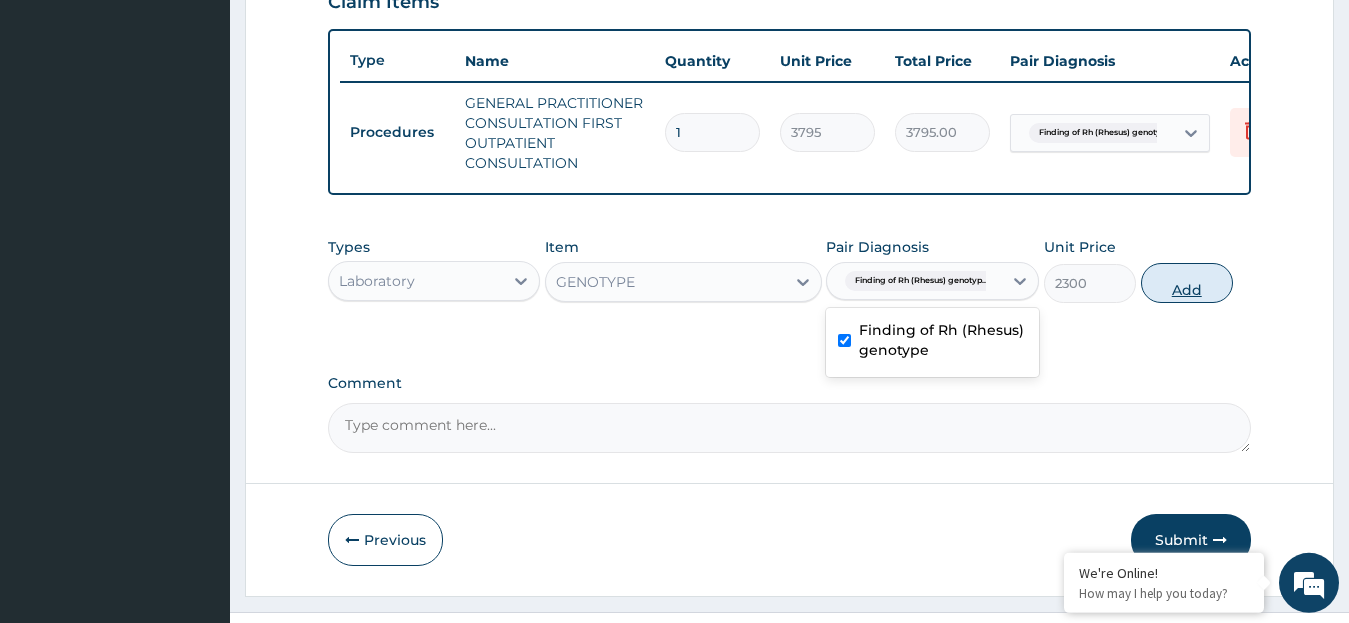 click on "Add" at bounding box center (1187, 283) 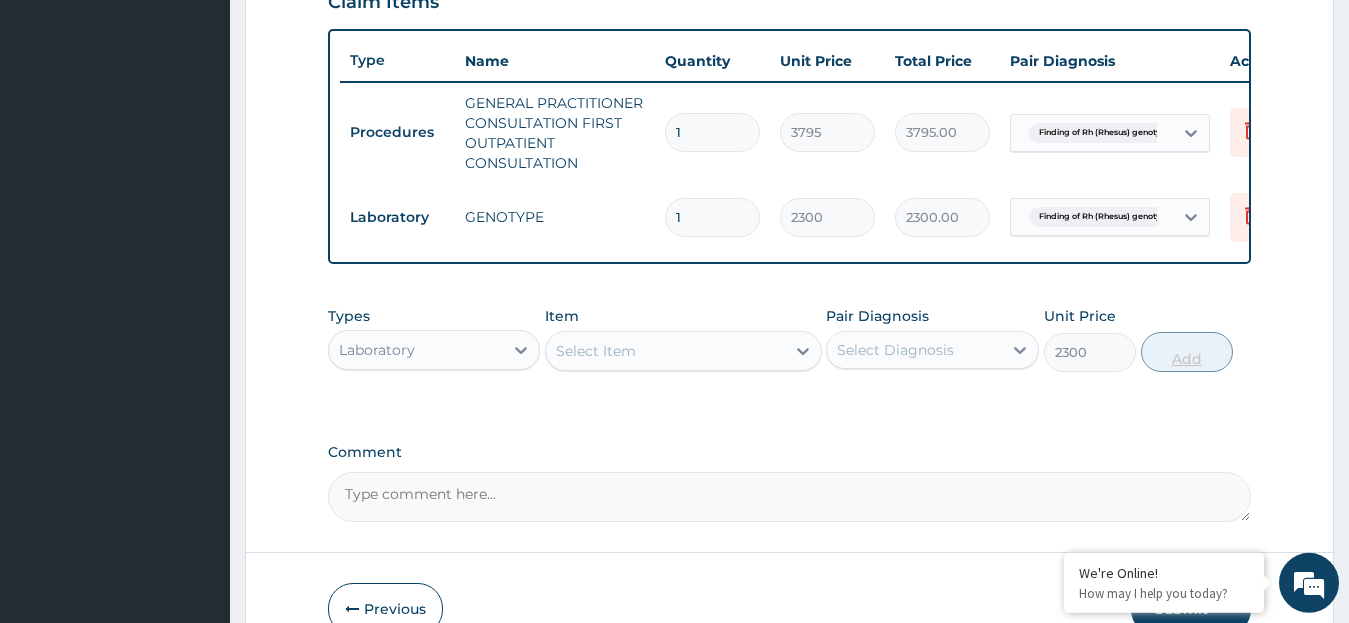 type on "0" 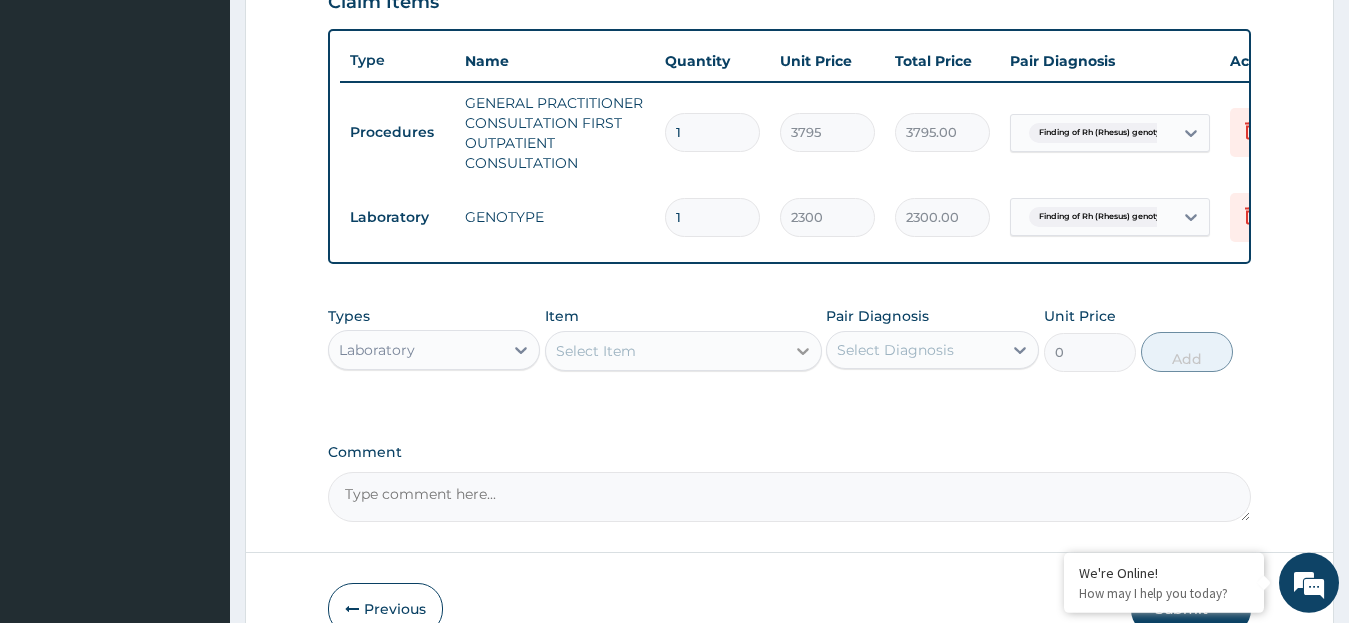click 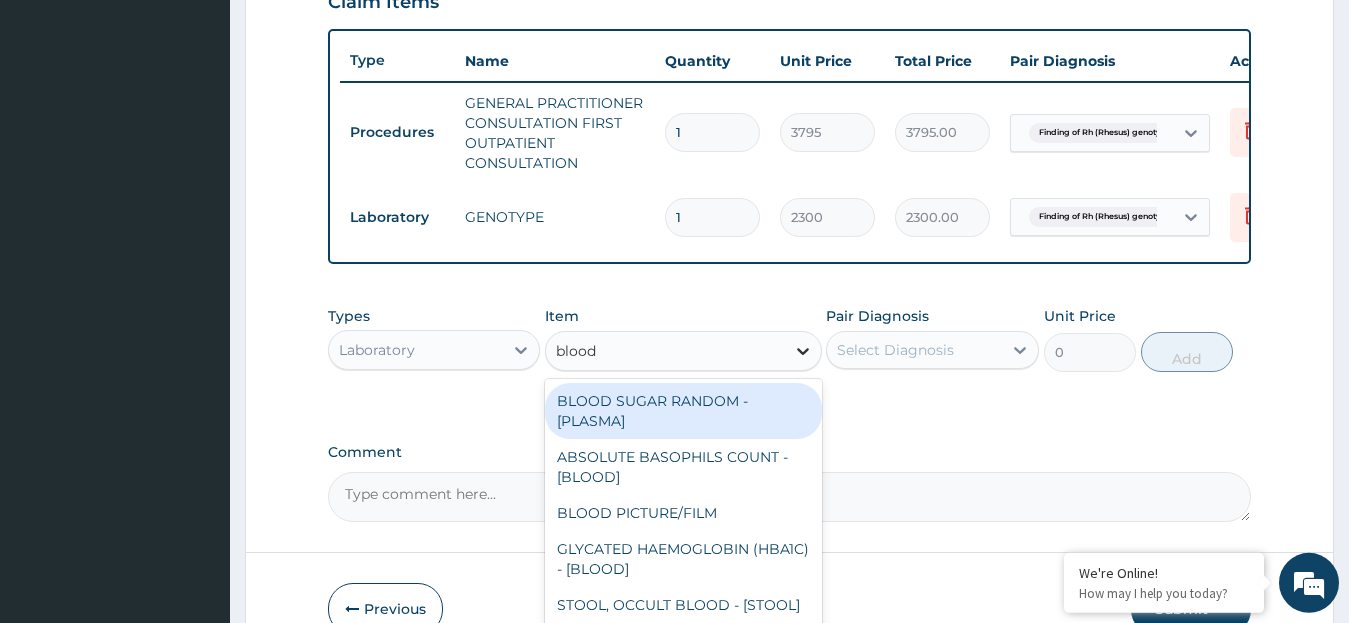 type on "blood g" 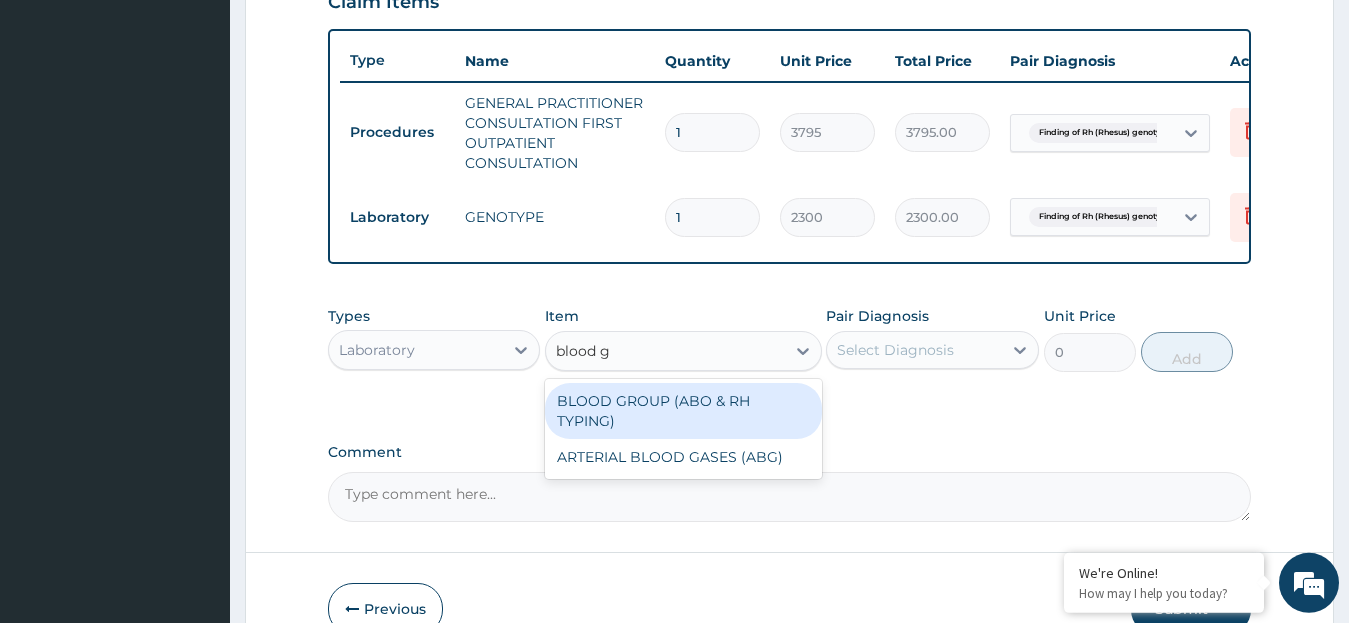 click on "BLOOD GROUP (ABO & RH TYPING)" at bounding box center (683, 411) 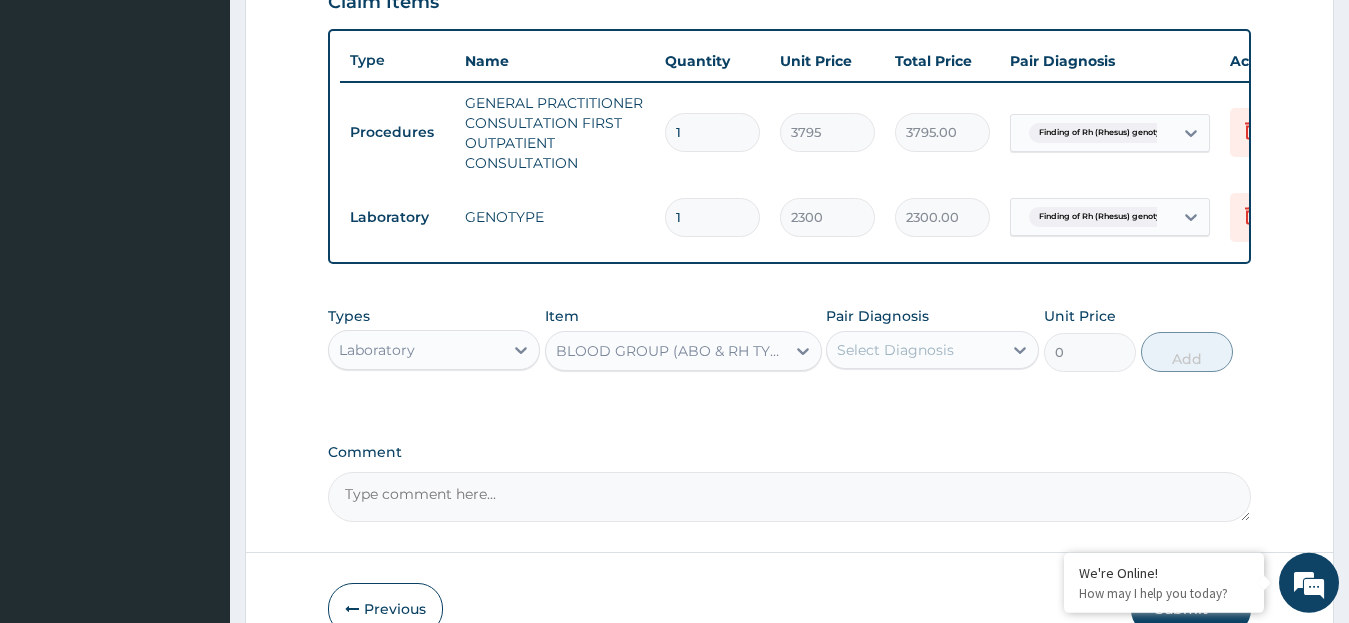 type 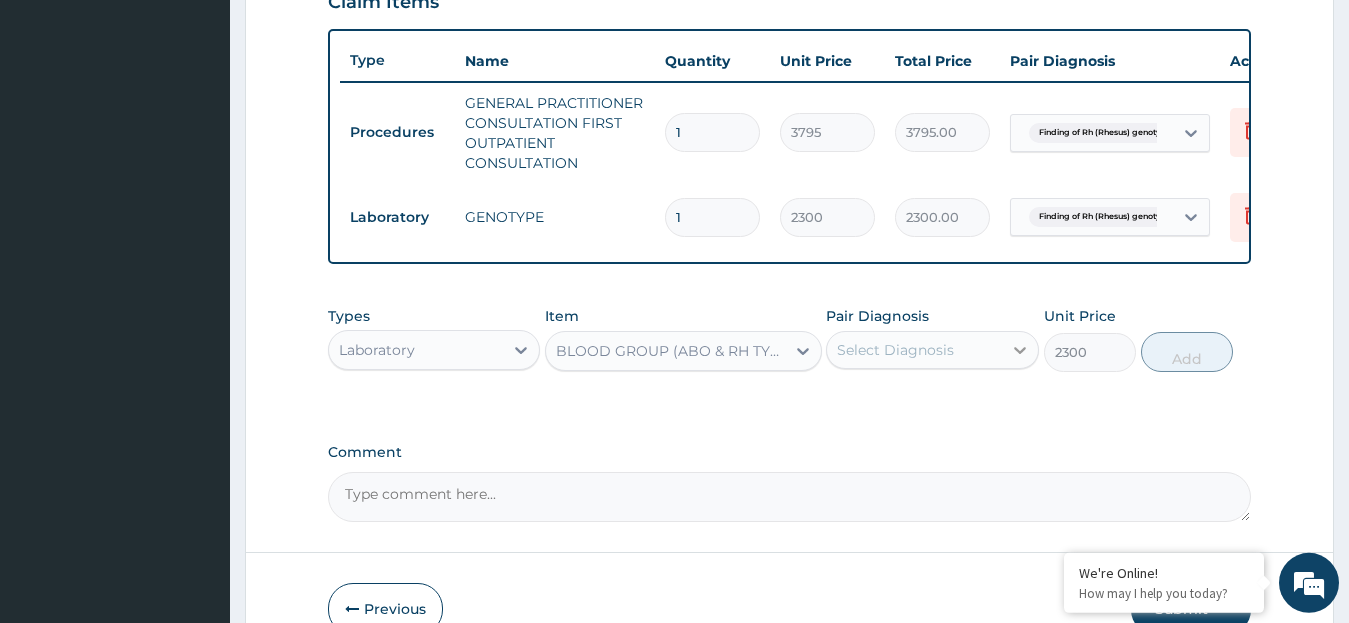 click at bounding box center (1020, 350) 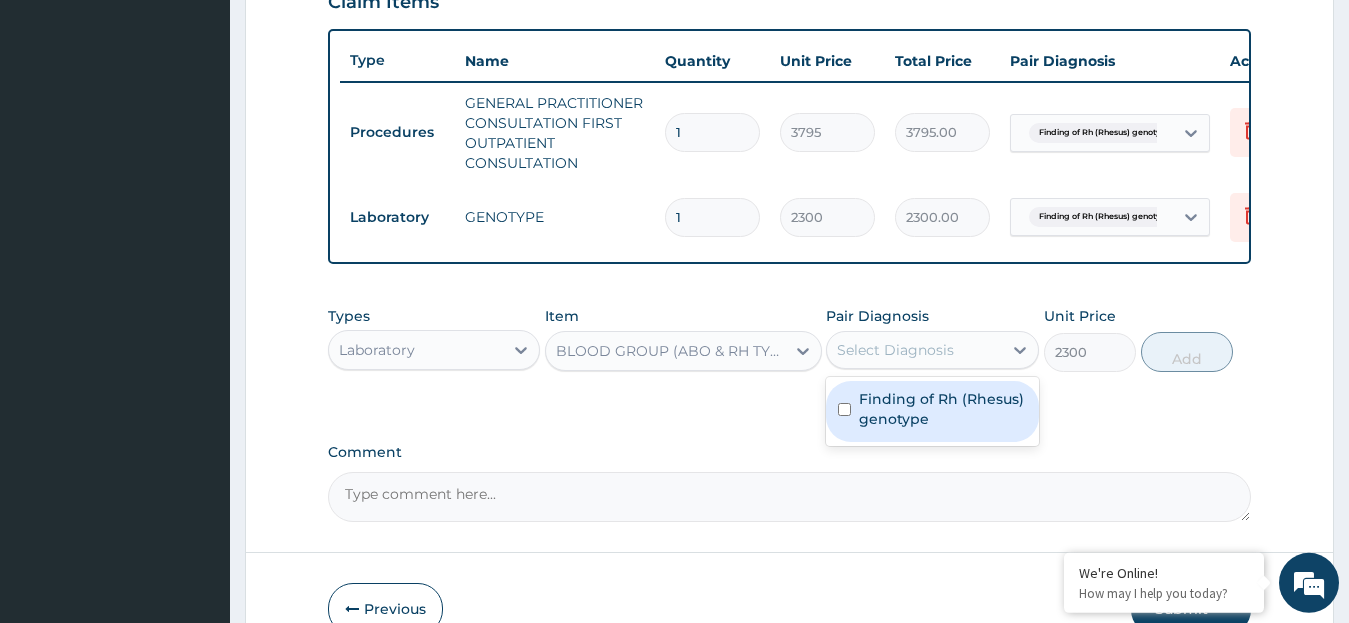 click on "Finding of Rh (Rhesus) genotype" at bounding box center [943, 409] 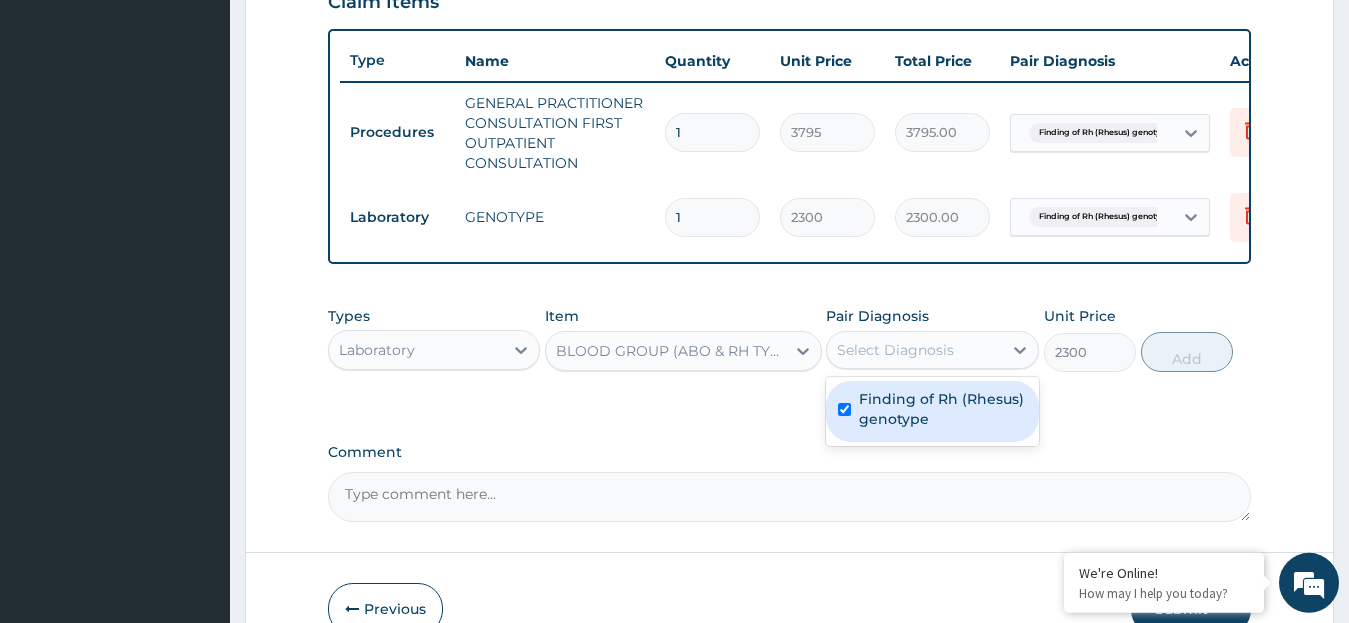 checkbox on "true" 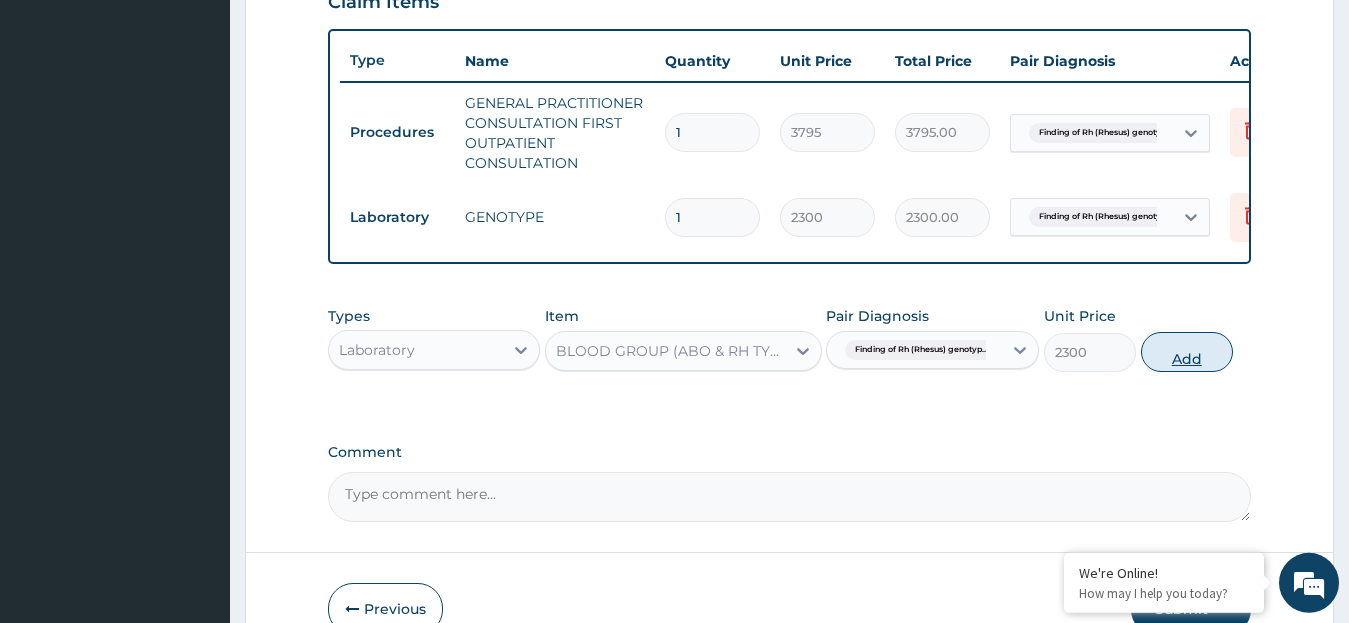 click on "Add" at bounding box center [1187, 352] 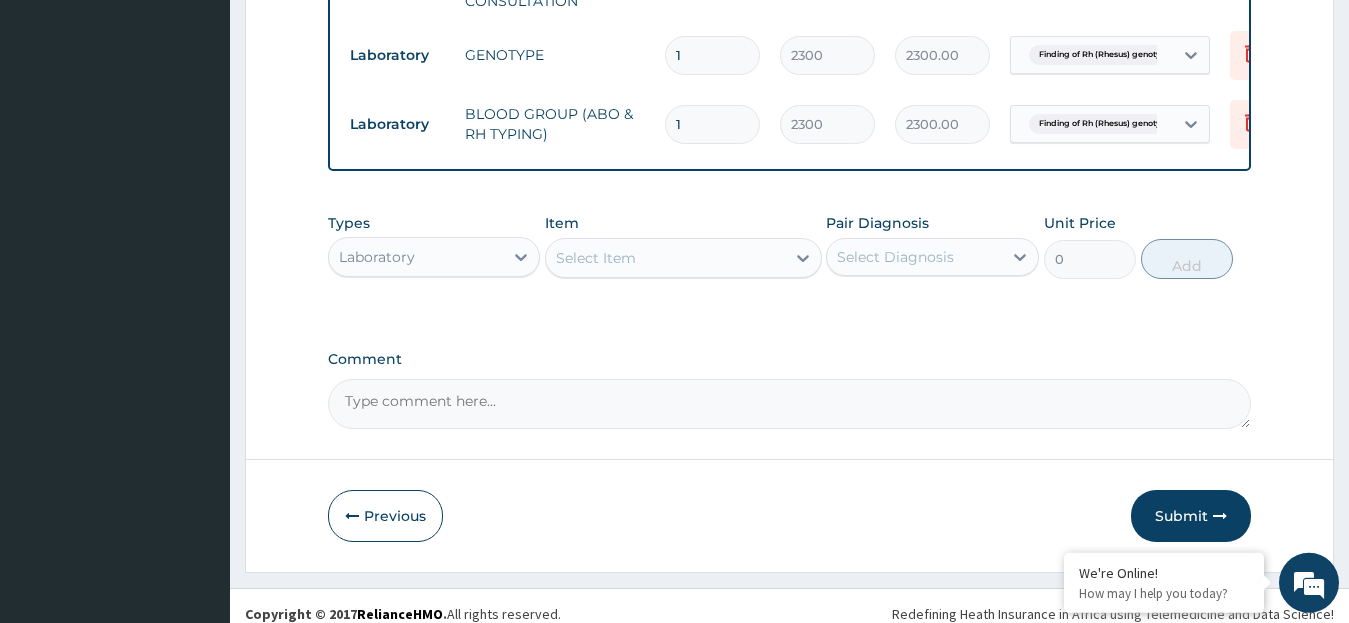 scroll, scrollTop: 910, scrollLeft: 0, axis: vertical 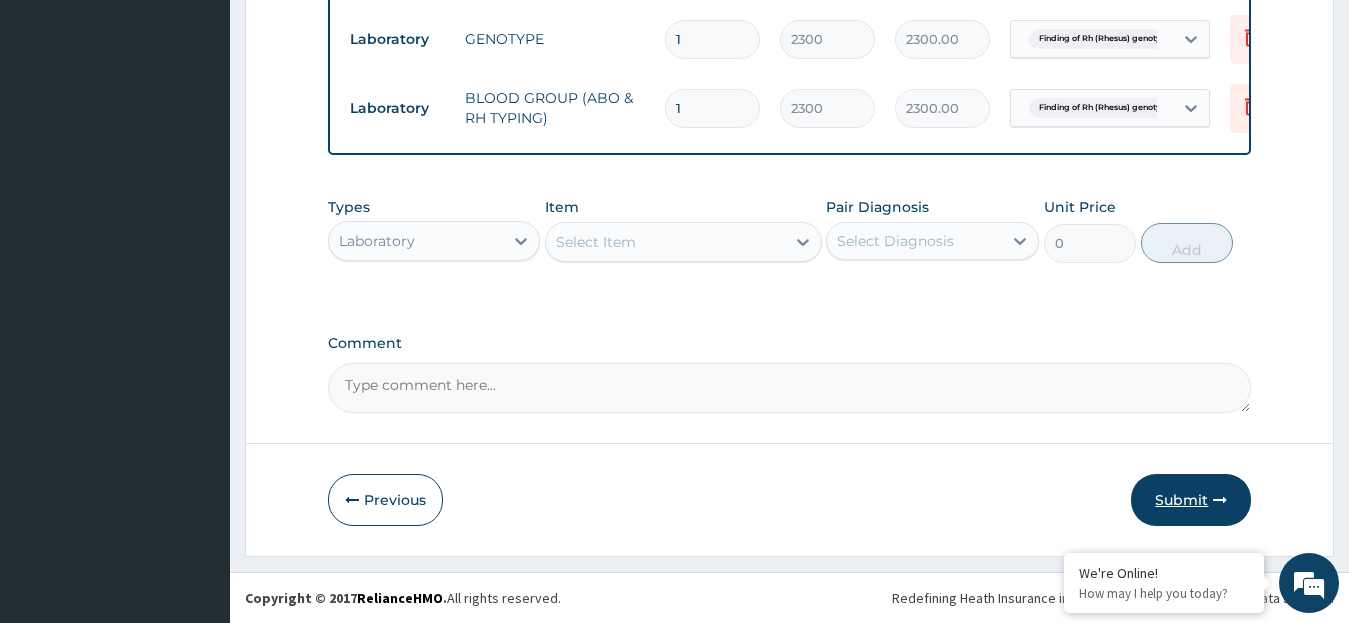 click on "Submit" at bounding box center [1191, 500] 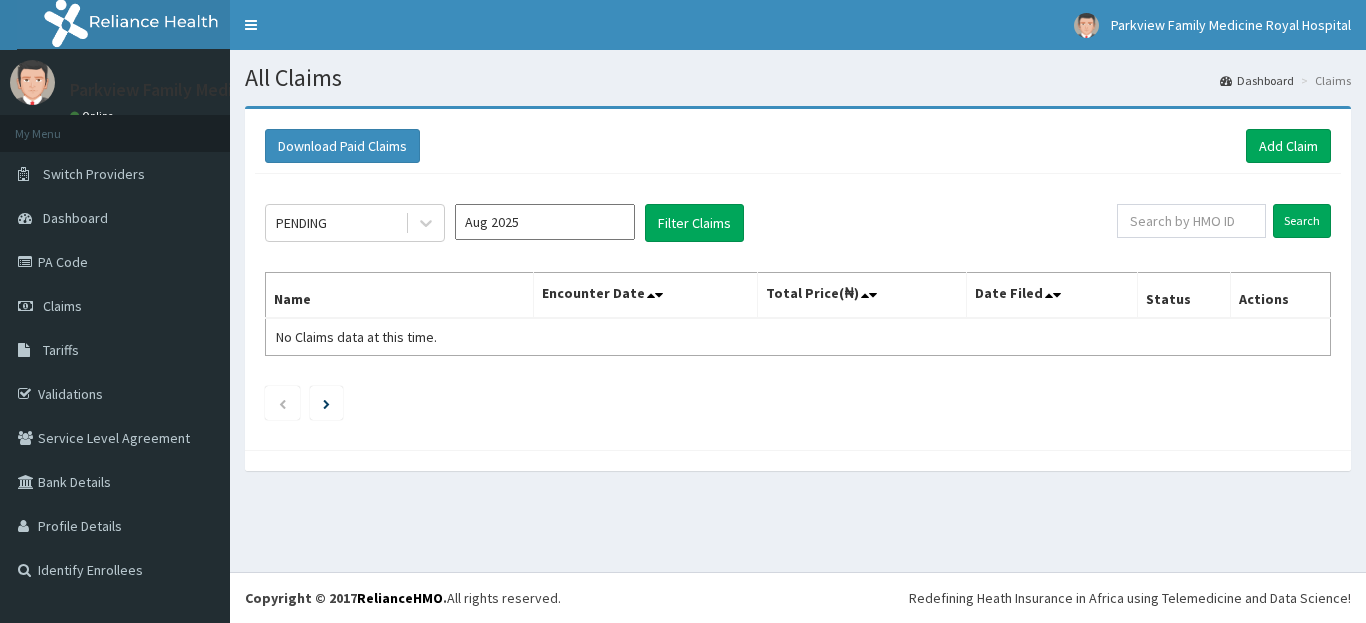 scroll, scrollTop: 0, scrollLeft: 0, axis: both 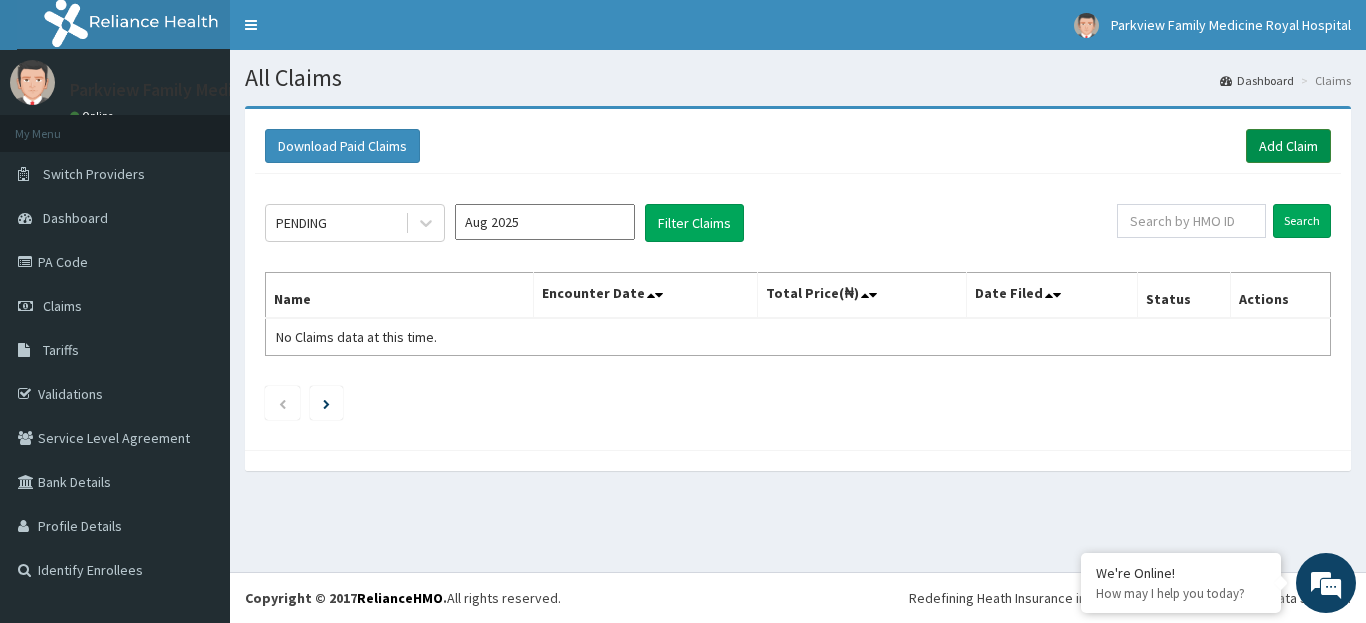 click on "Add Claim" at bounding box center (1288, 146) 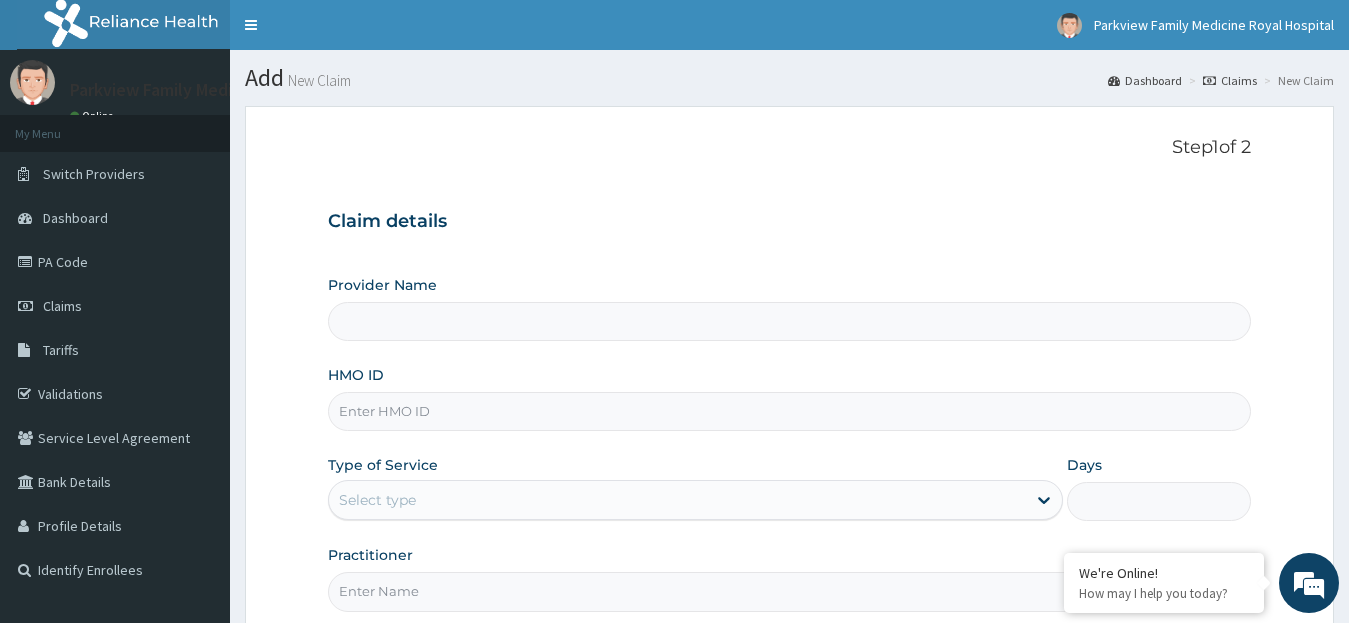 scroll, scrollTop: 0, scrollLeft: 0, axis: both 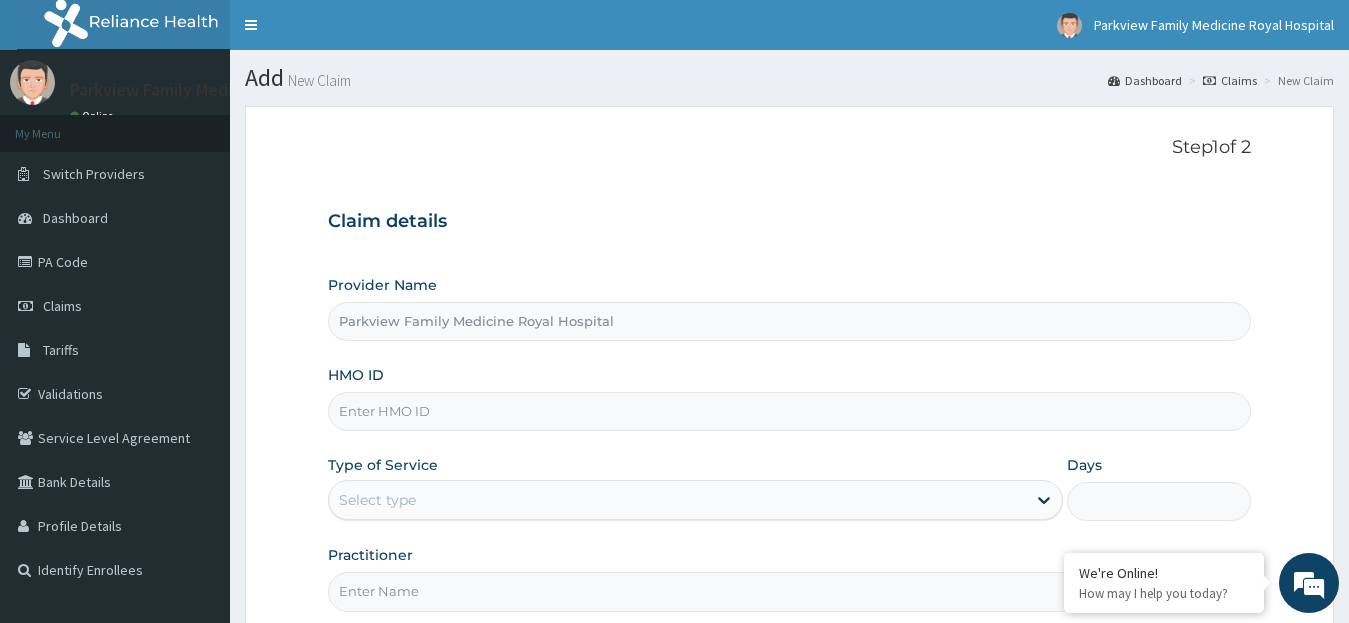 click on "HMO ID" at bounding box center (790, 411) 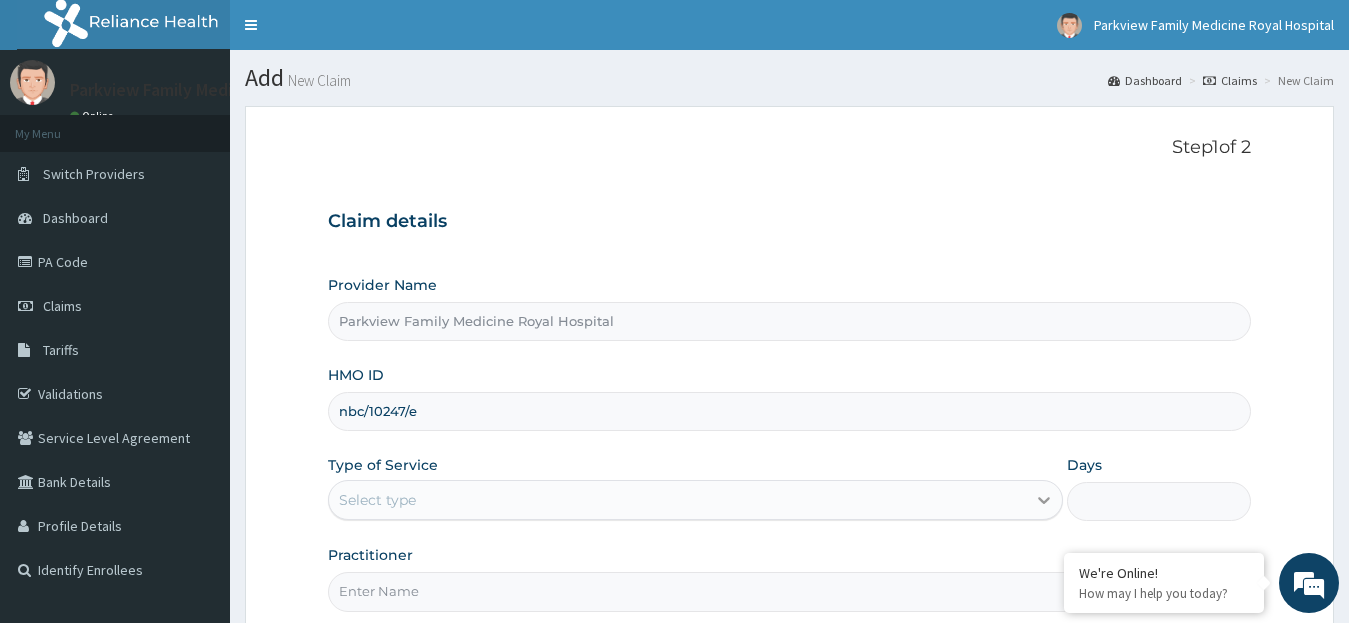 type on "nbc/10247/e" 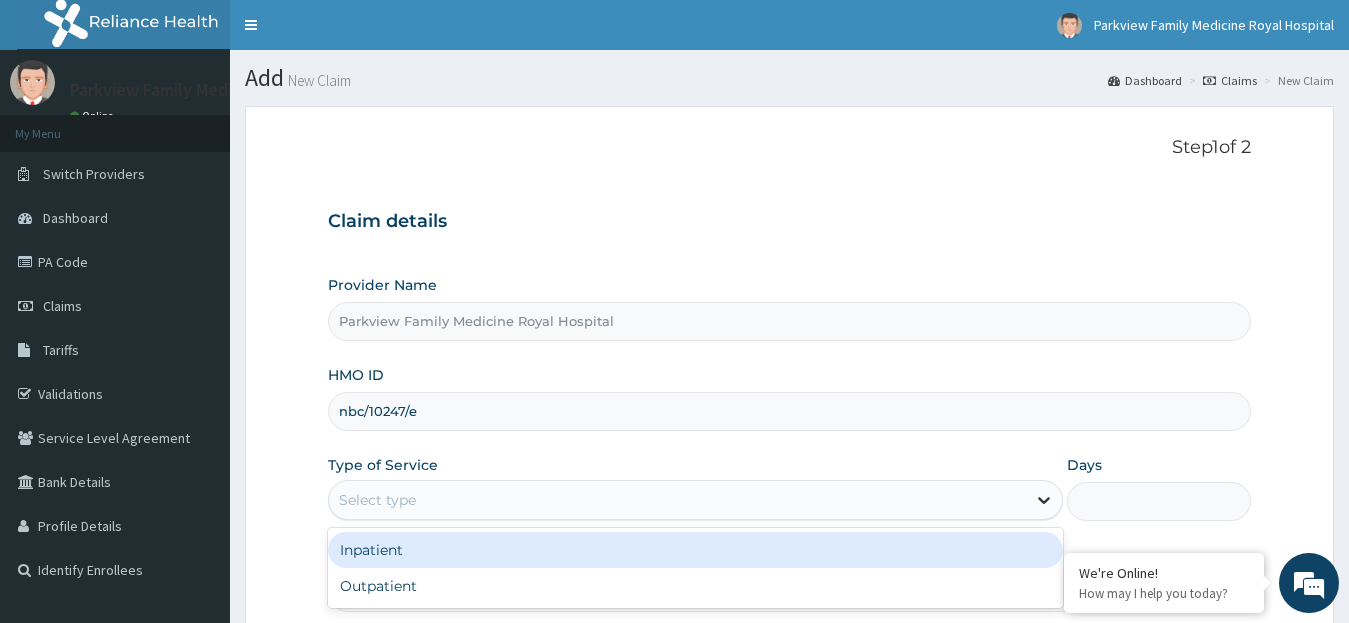 click 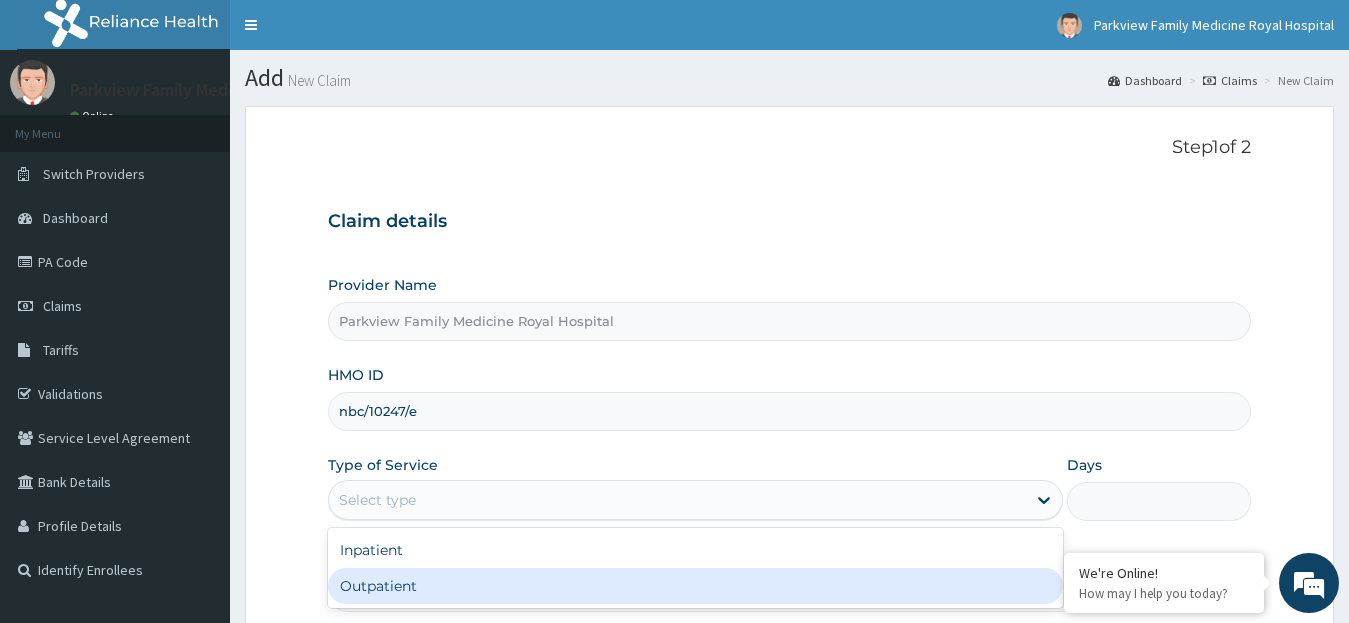 click on "Outpatient" at bounding box center [696, 586] 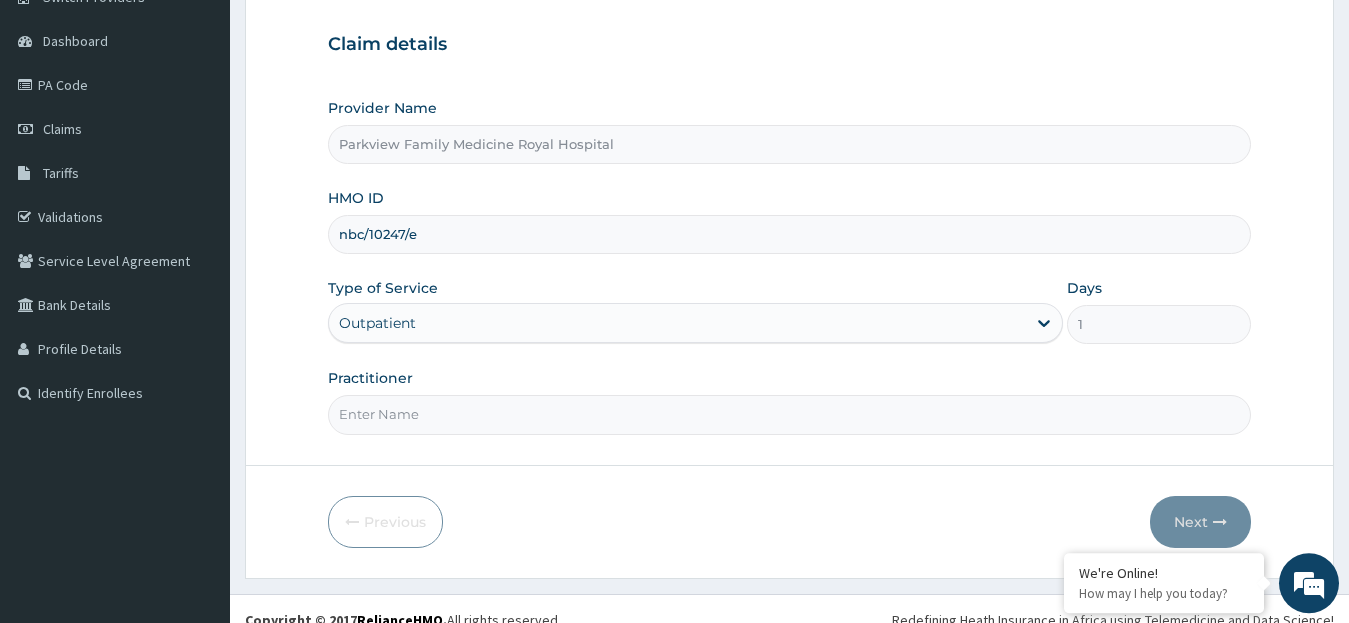 scroll, scrollTop: 199, scrollLeft: 0, axis: vertical 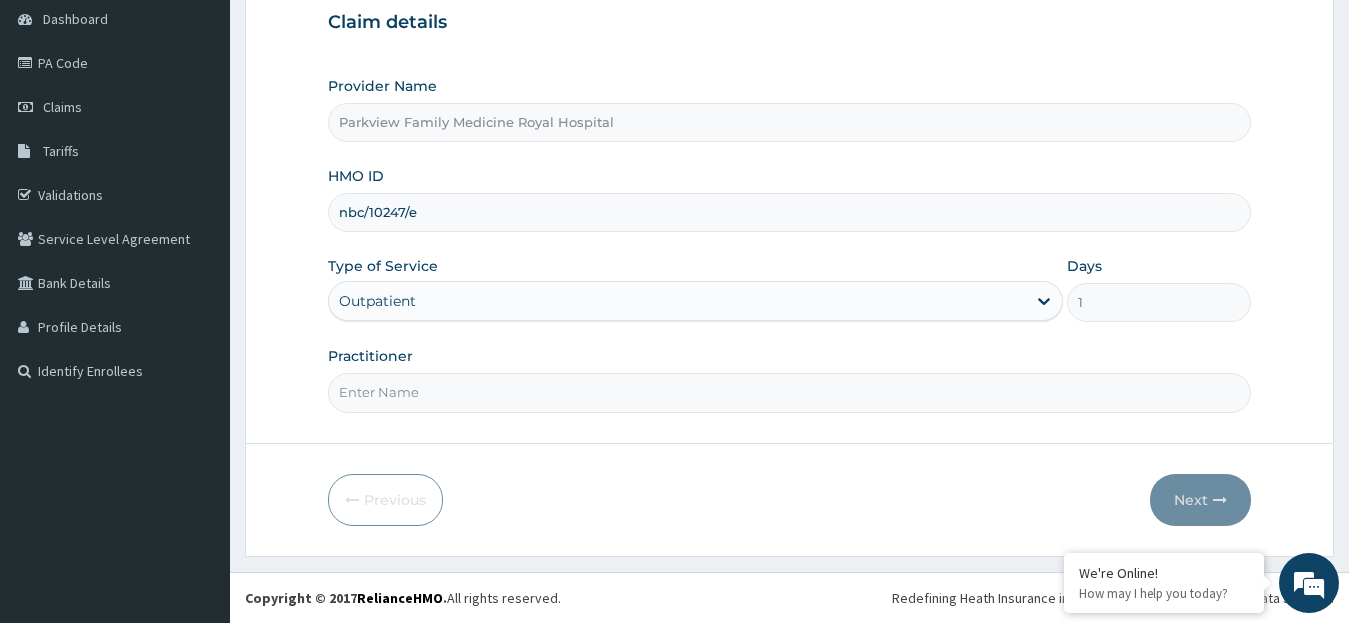 click on "Practitioner" at bounding box center [790, 392] 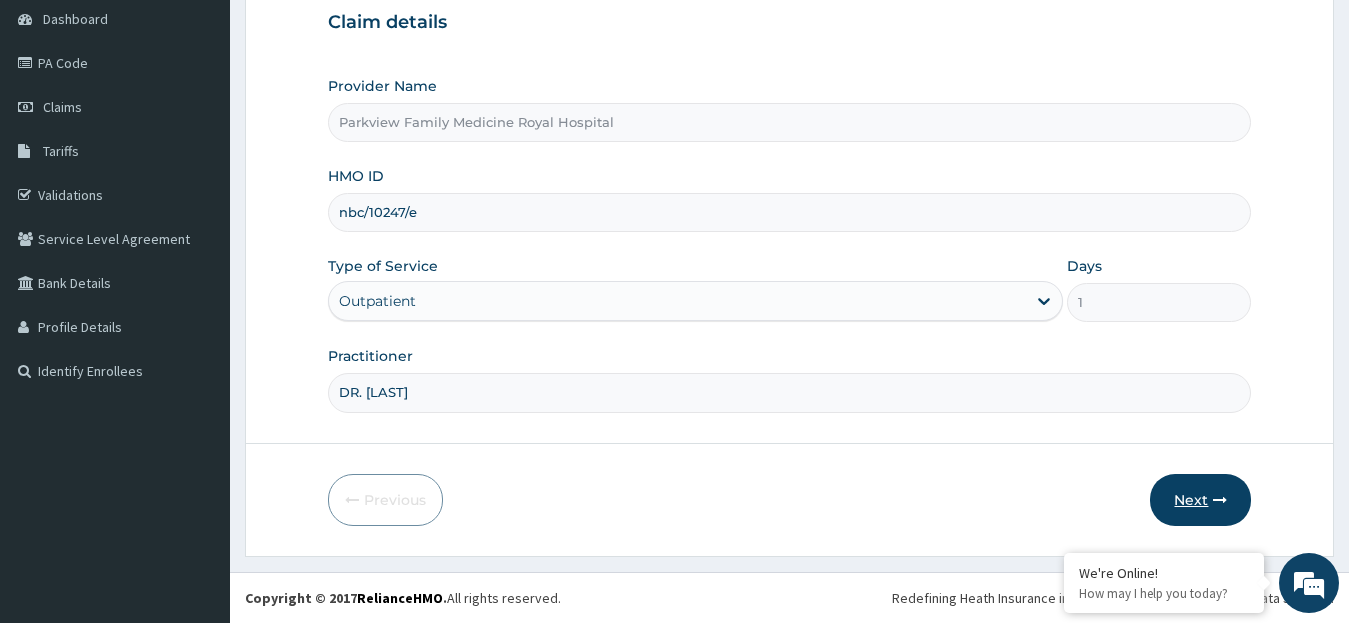 type on "DR. oloja" 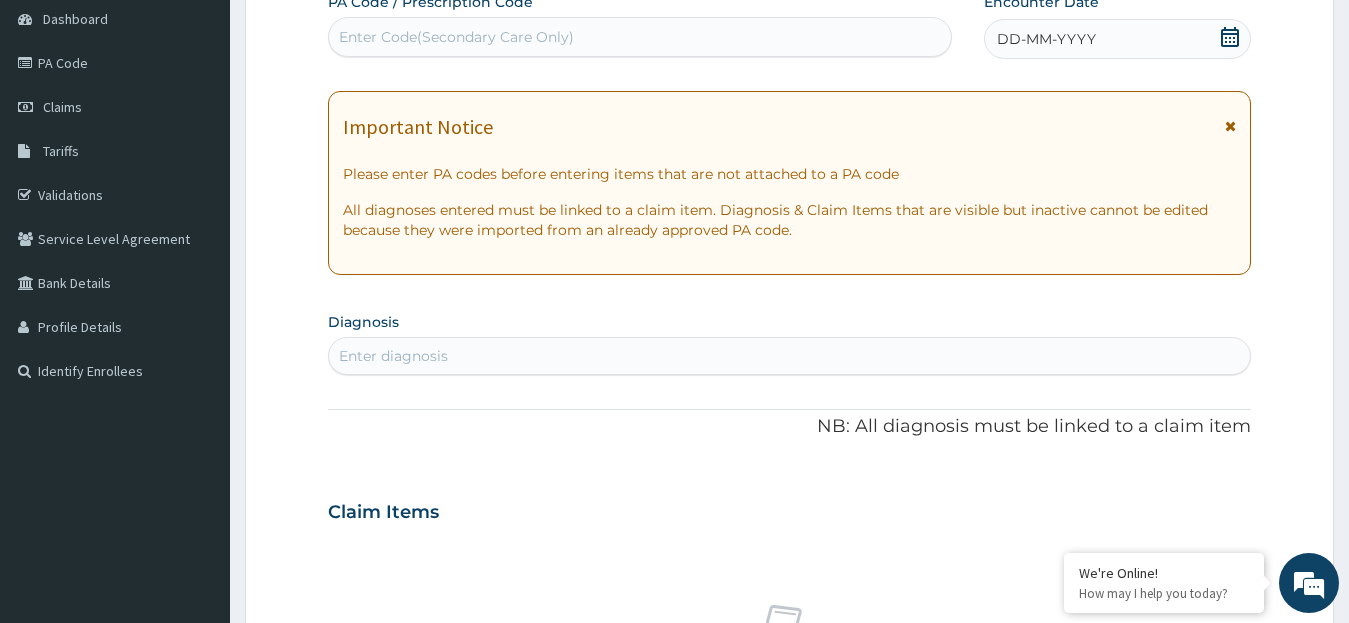 click 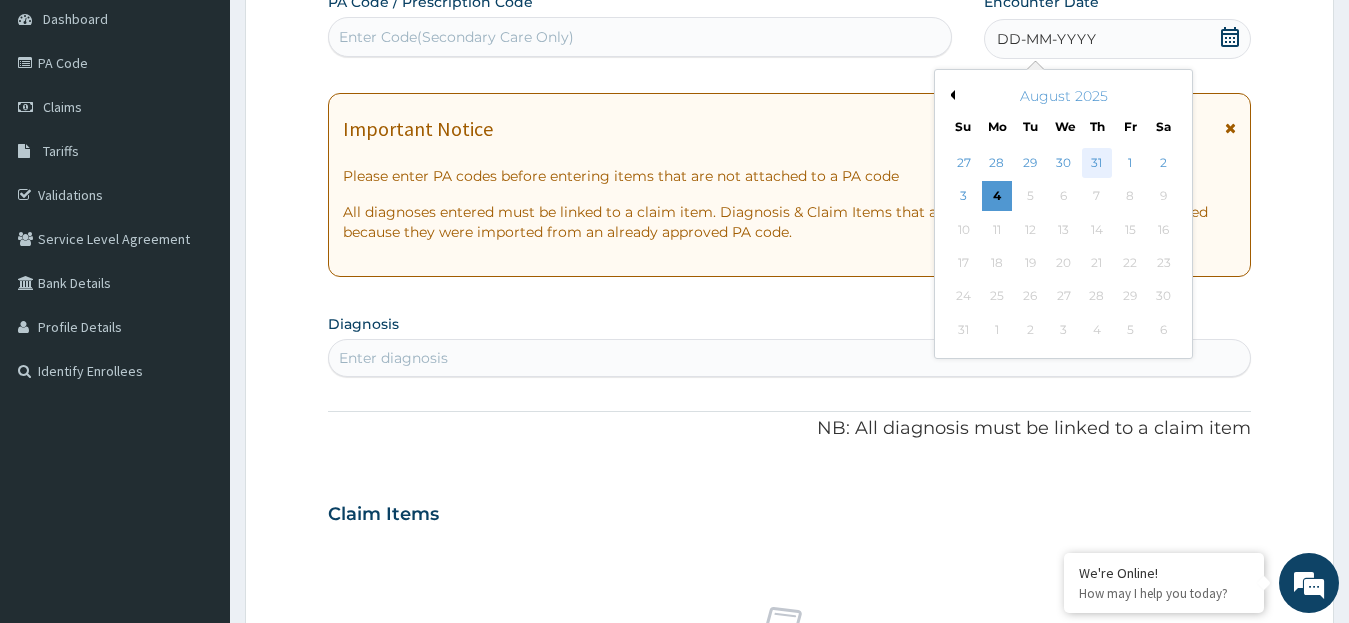 click on "31" at bounding box center [1097, 163] 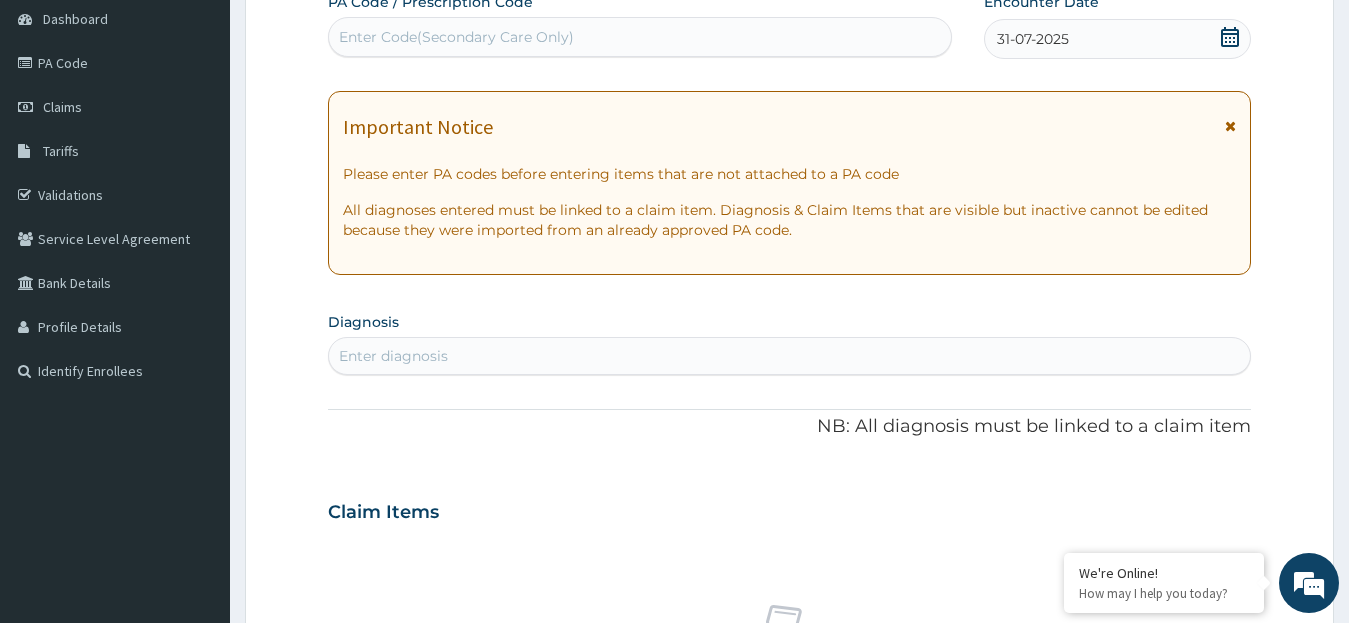 click on "Enter diagnosis" at bounding box center (790, 356) 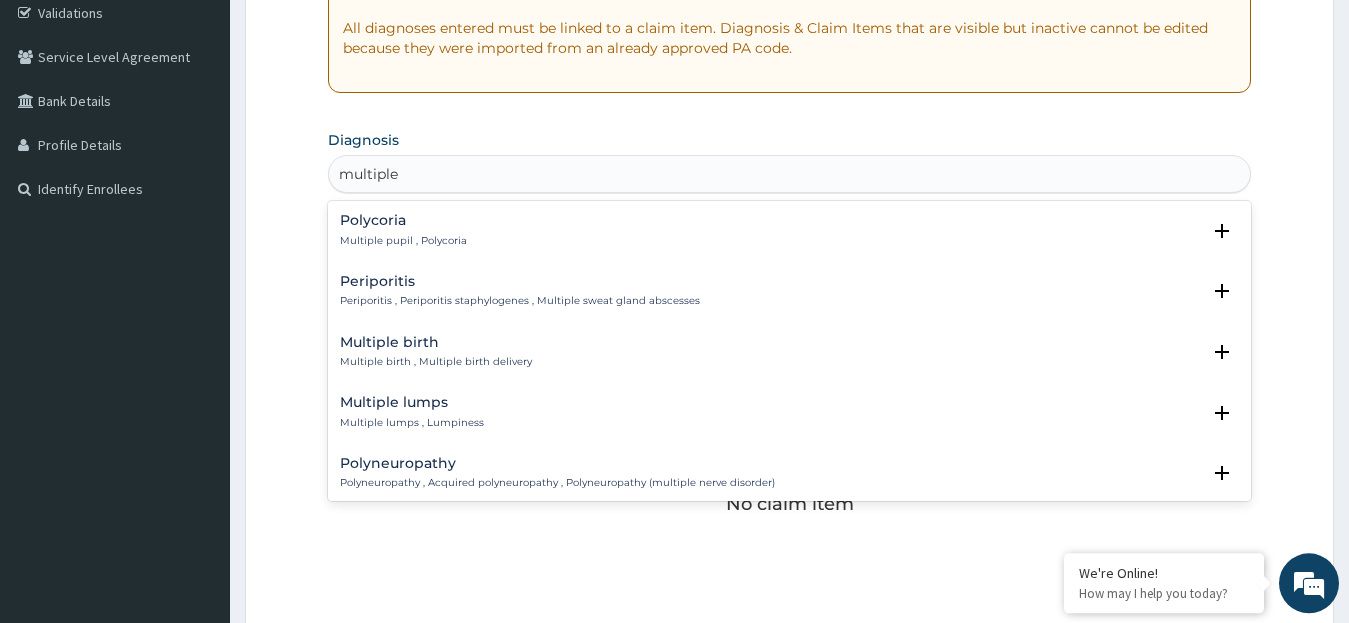 scroll, scrollTop: 428, scrollLeft: 0, axis: vertical 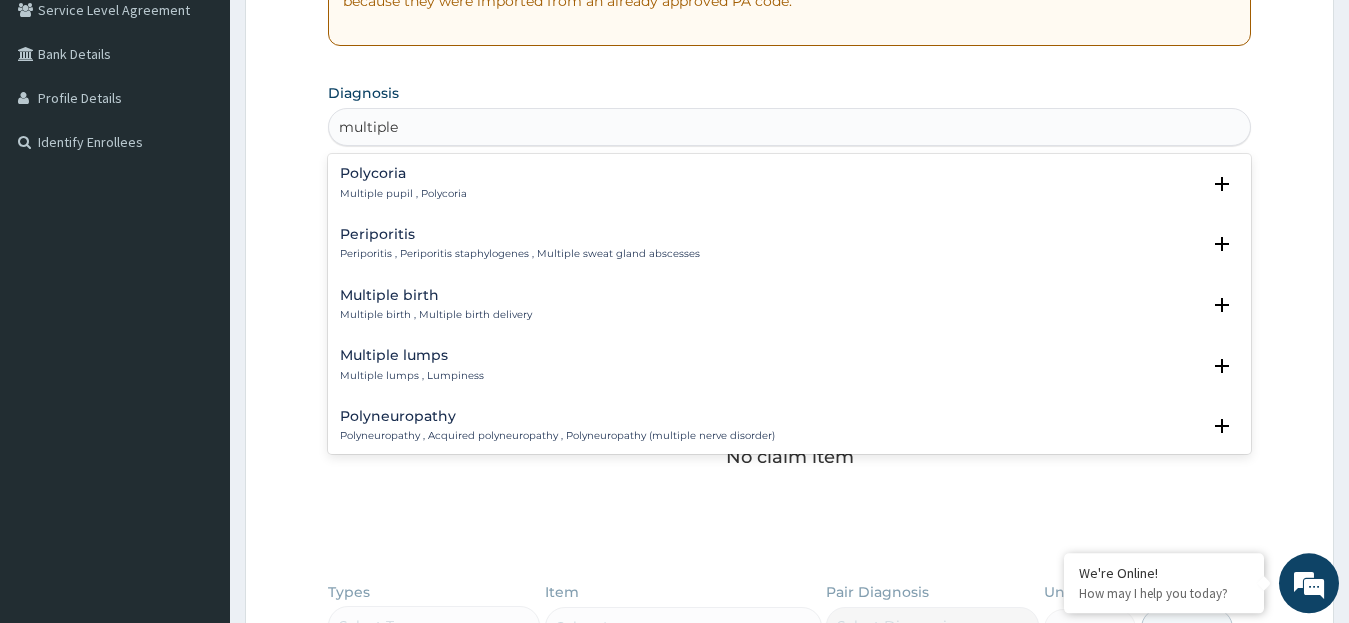 type on "multiple" 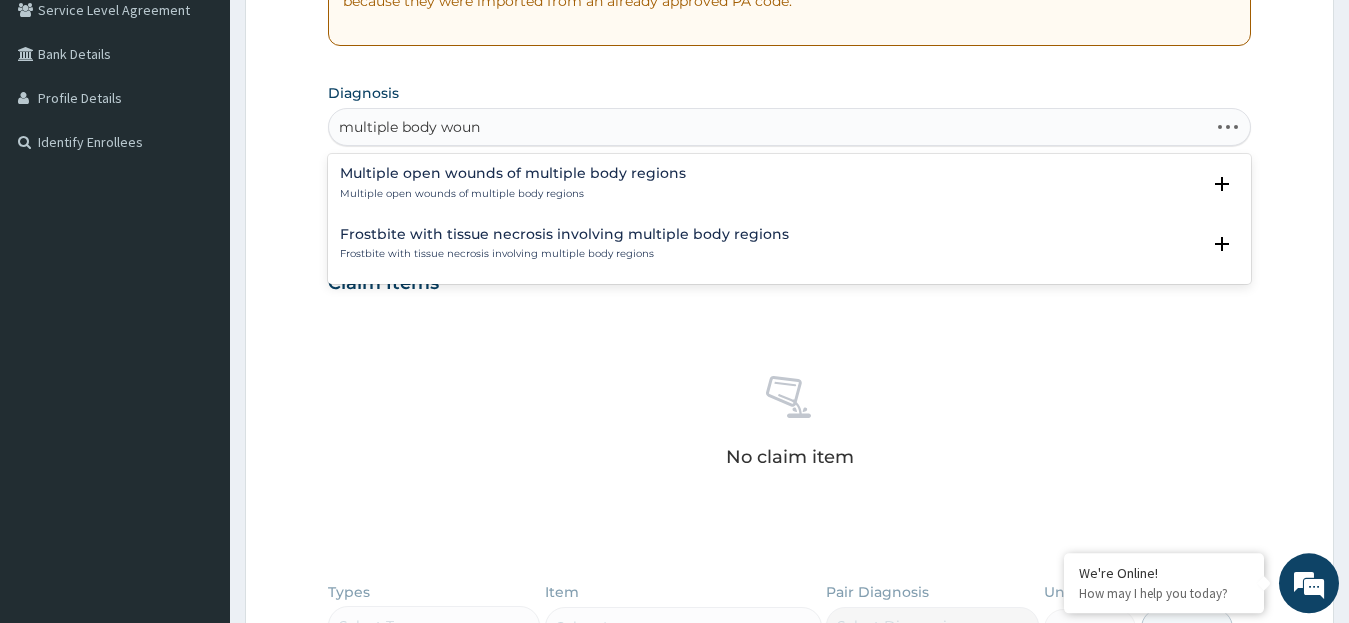 type on "multiple body wound" 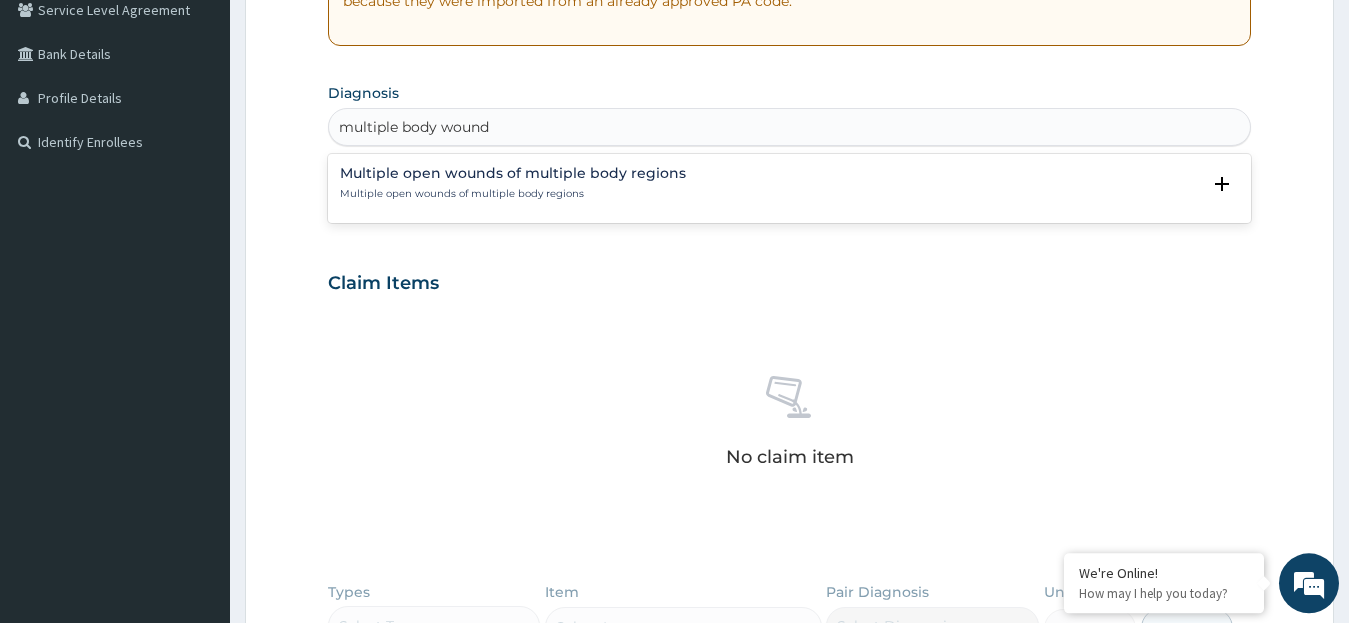 click on "Multiple open wounds of multiple body regions Multiple open wounds of multiple body regions" at bounding box center (513, 183) 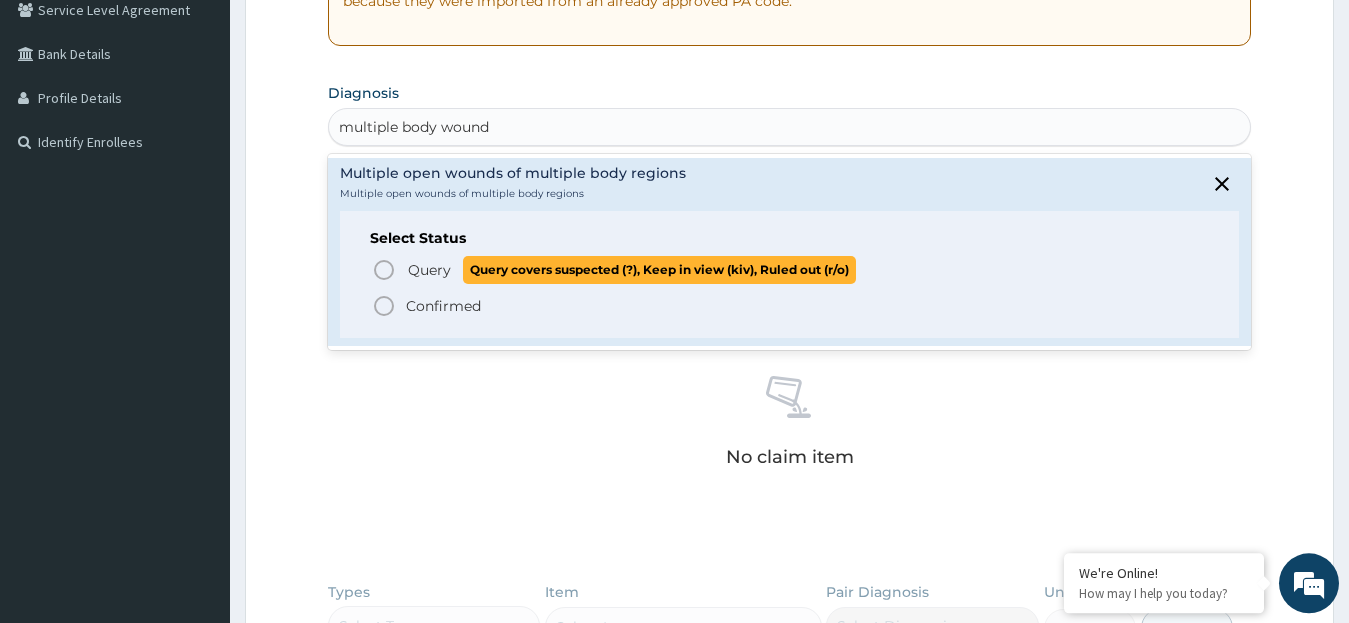 click 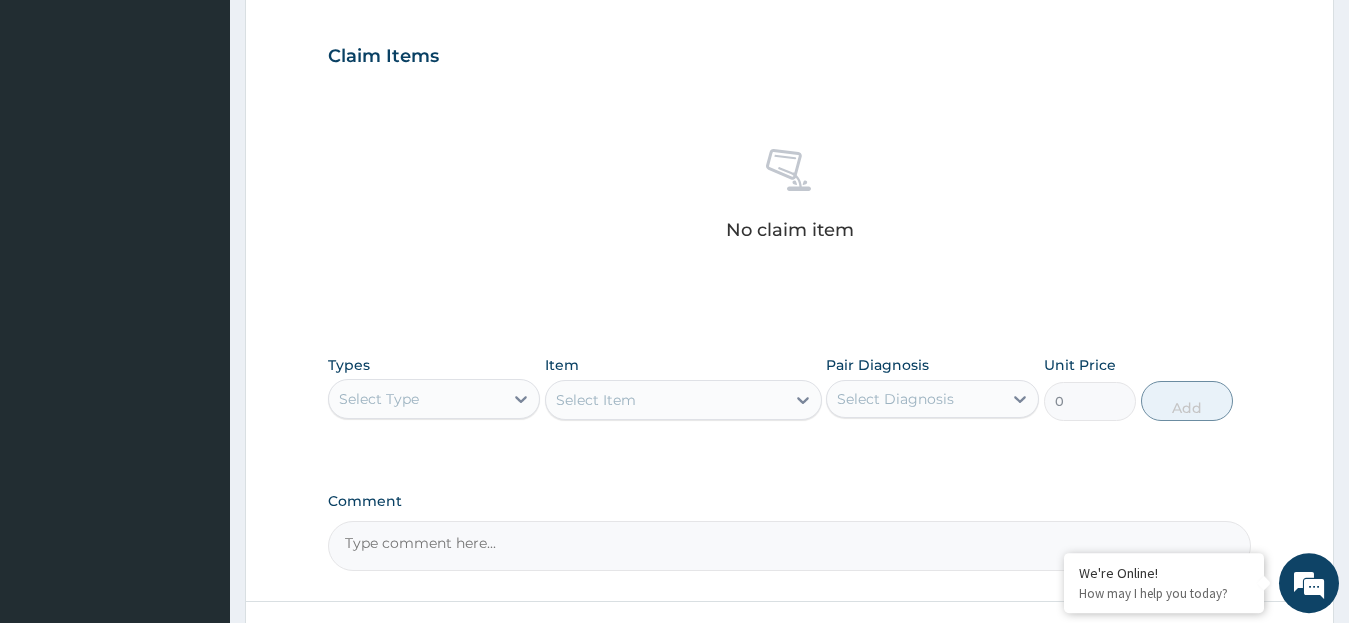 scroll, scrollTop: 663, scrollLeft: 0, axis: vertical 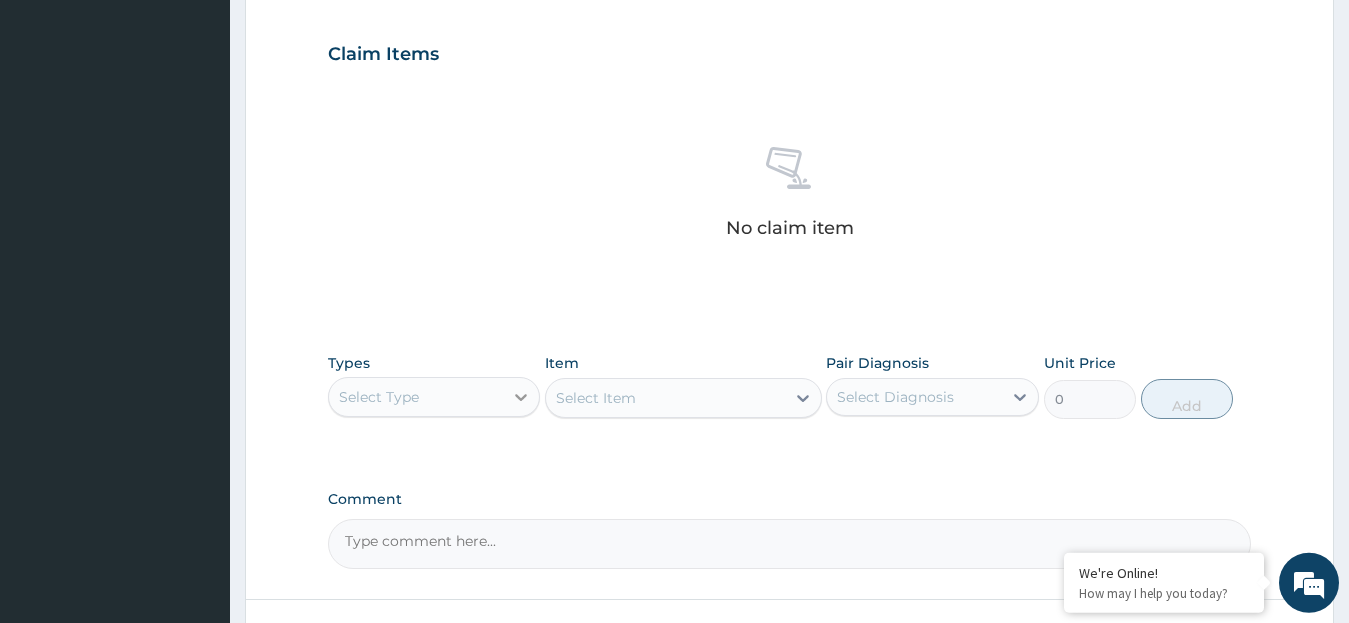 click 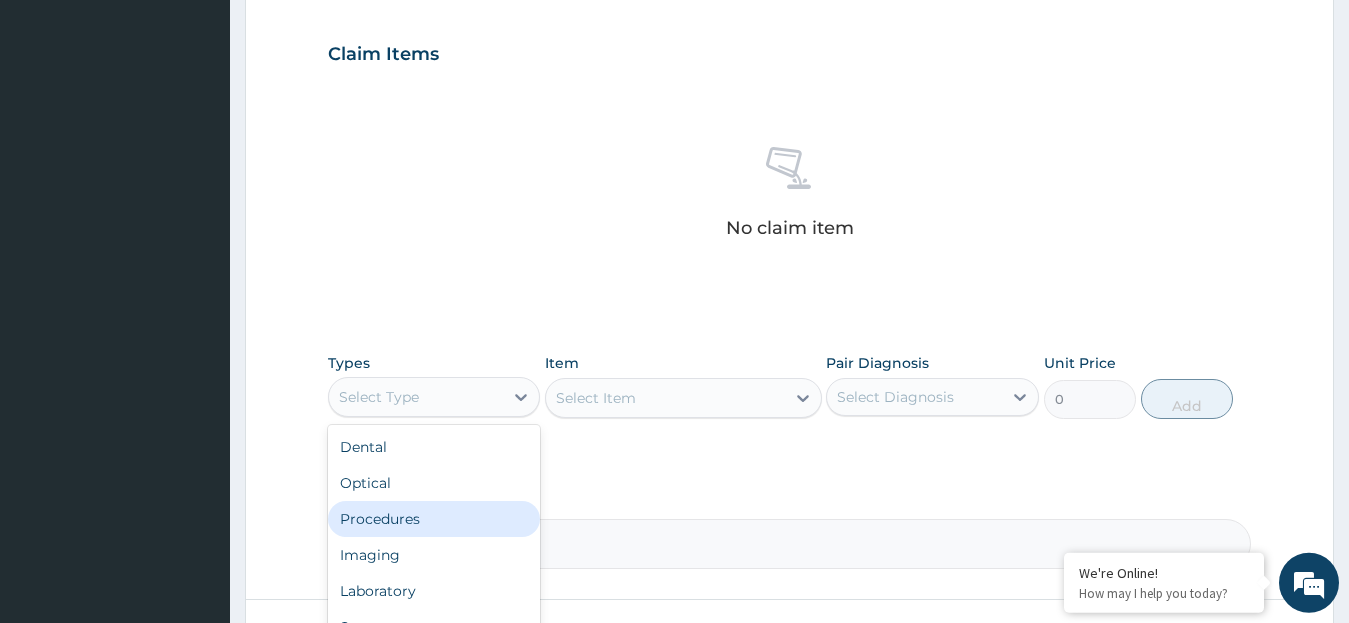 click on "Procedures" at bounding box center (434, 519) 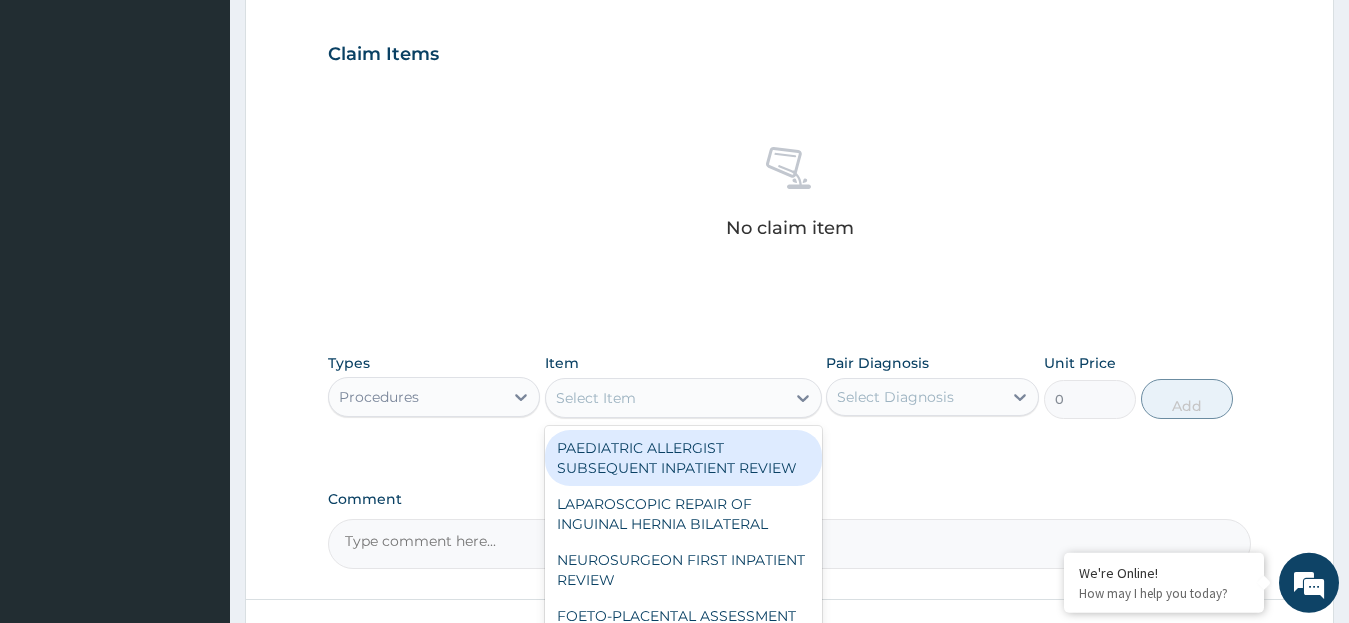 click 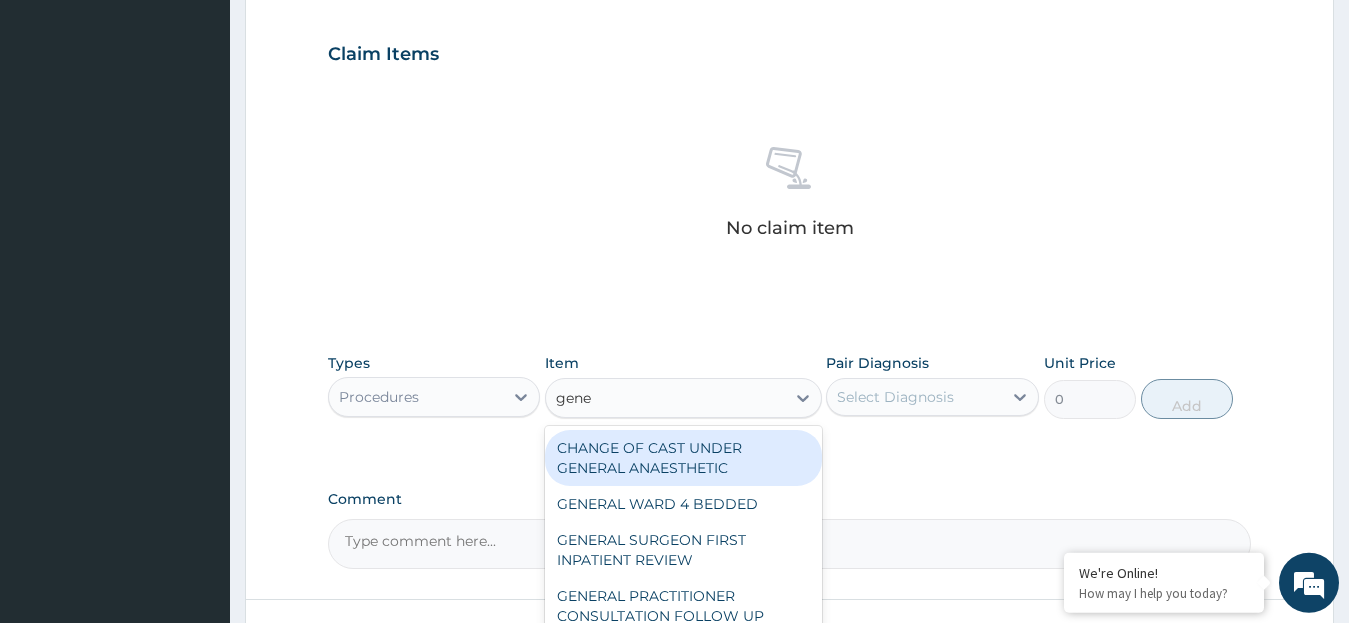 type on "gener" 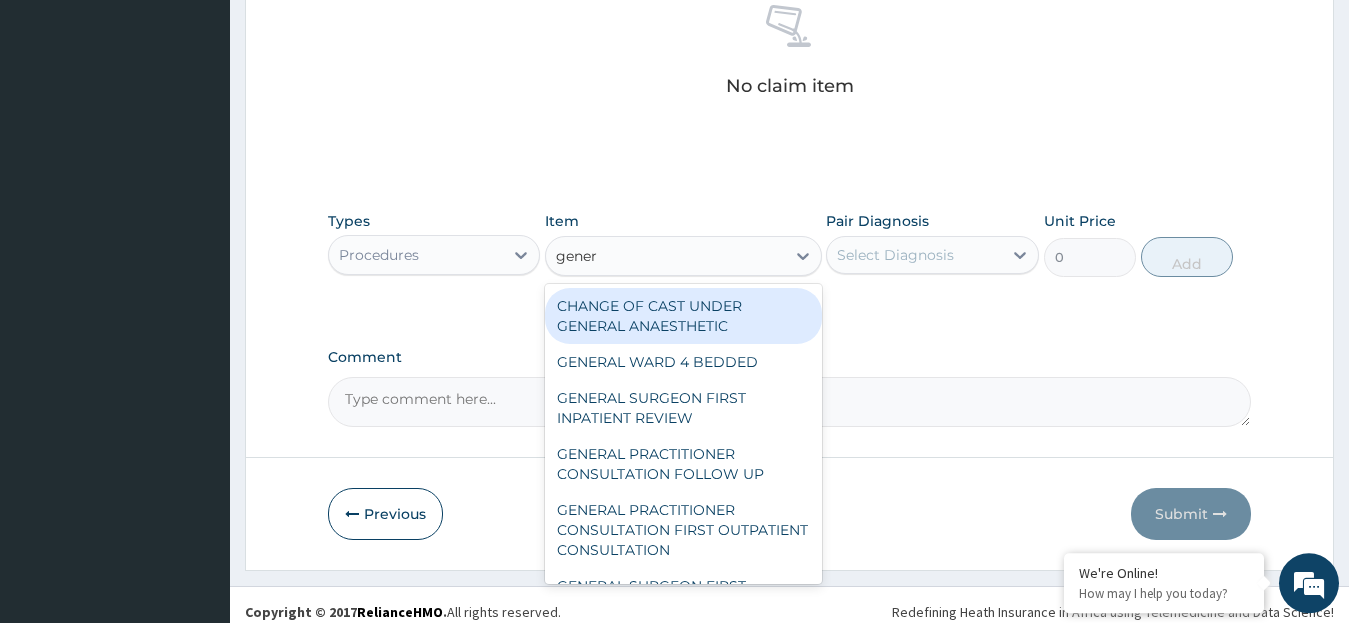 scroll, scrollTop: 819, scrollLeft: 0, axis: vertical 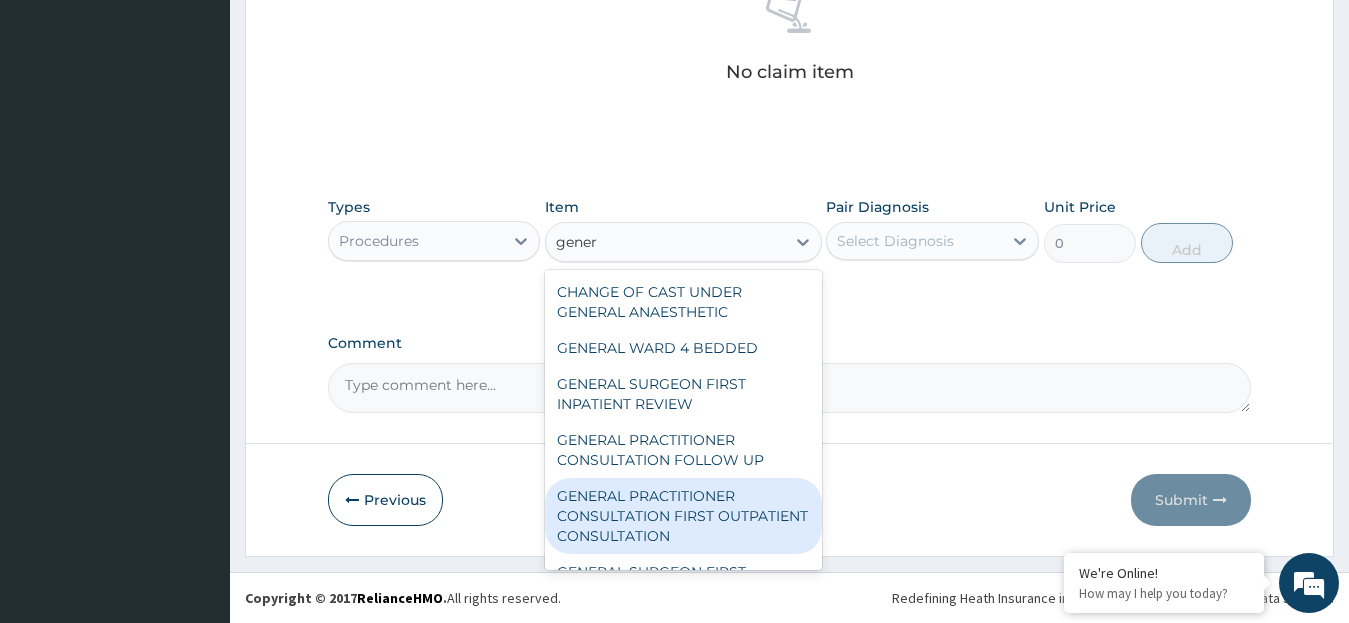 click on "GENERAL PRACTITIONER CONSULTATION FIRST OUTPATIENT CONSULTATION" at bounding box center [683, 516] 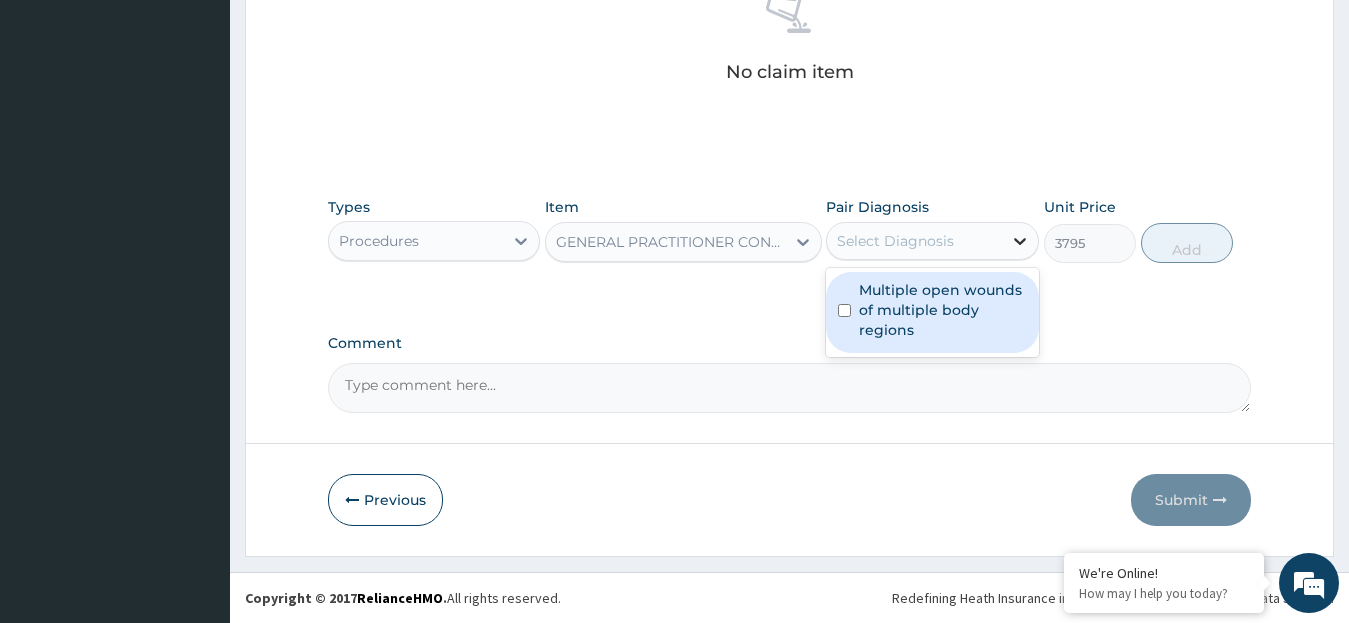 click 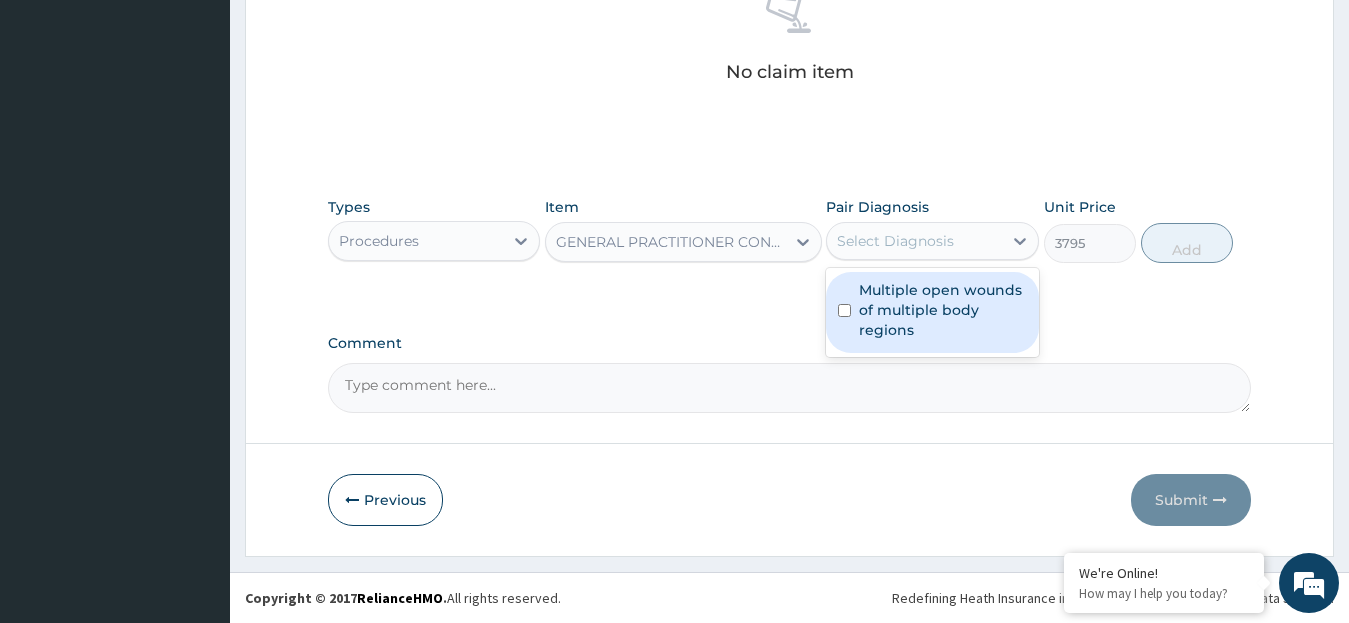 click on "Multiple open wounds of multiple body regions" at bounding box center [943, 310] 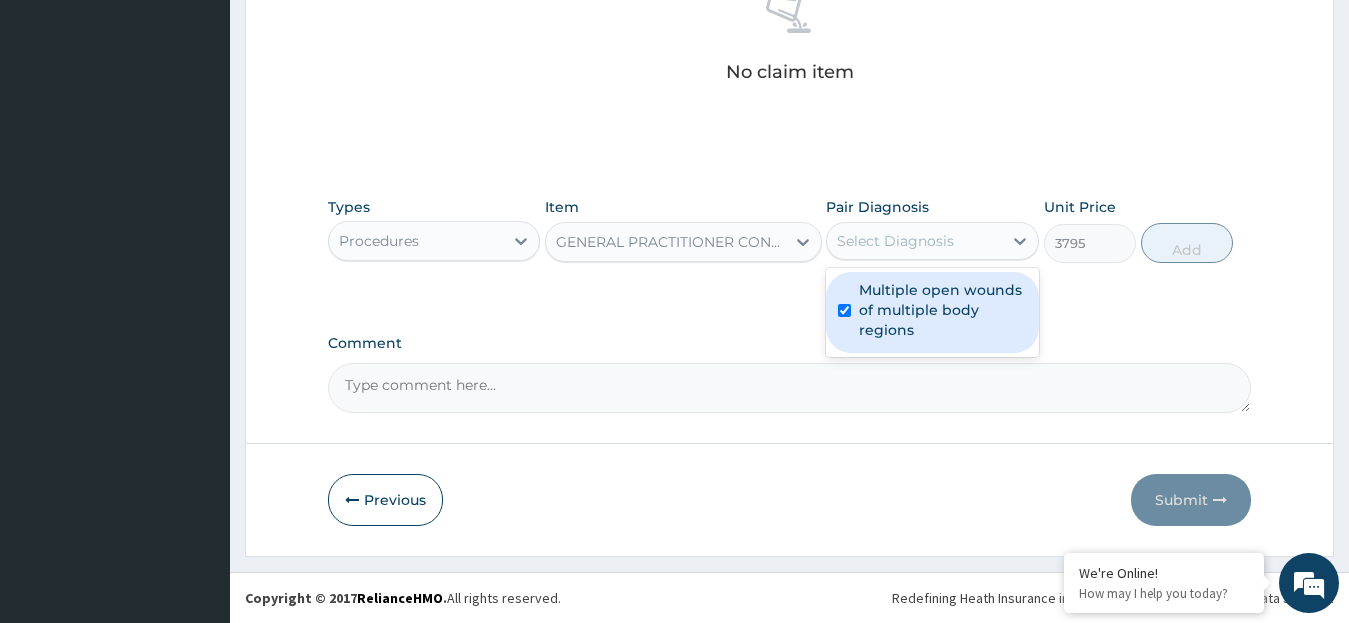 checkbox on "true" 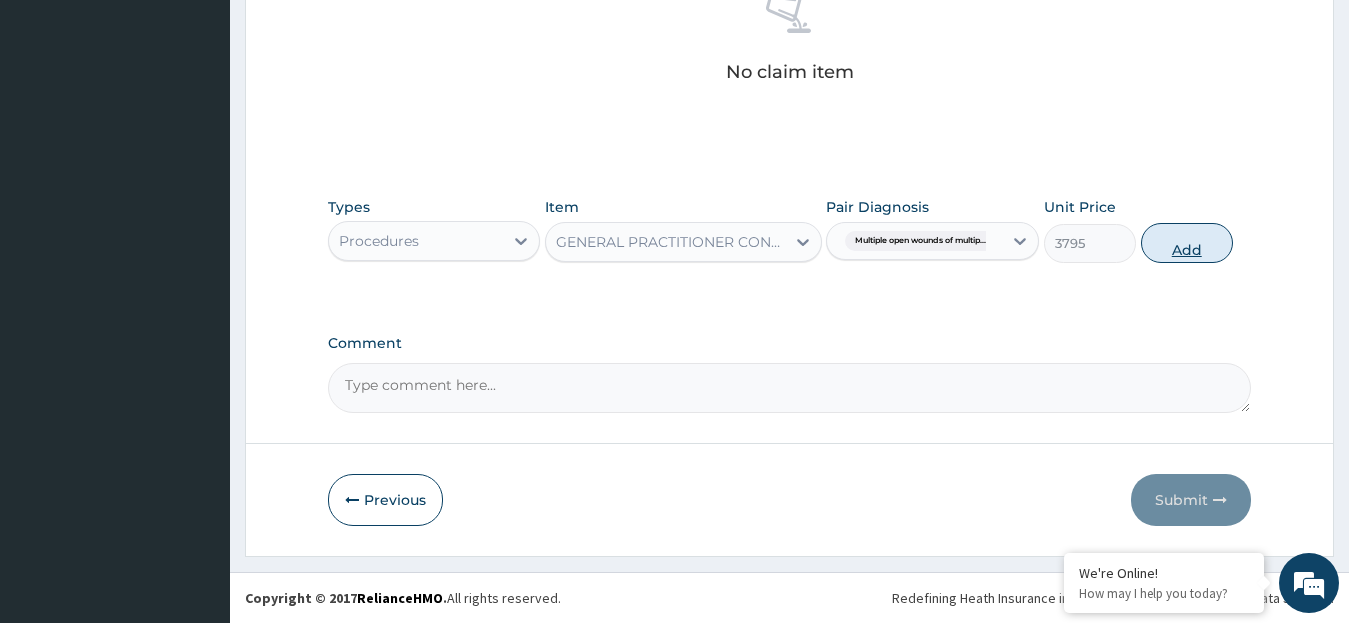 click on "Add" at bounding box center (1187, 243) 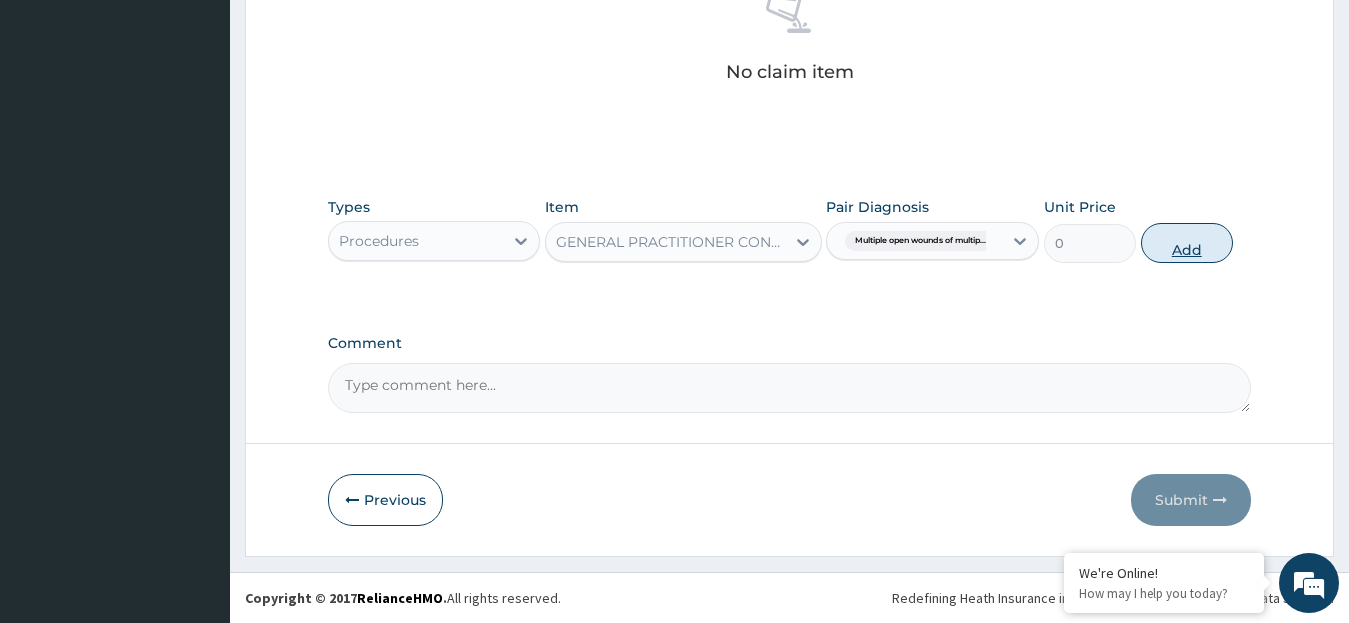 scroll, scrollTop: 772, scrollLeft: 0, axis: vertical 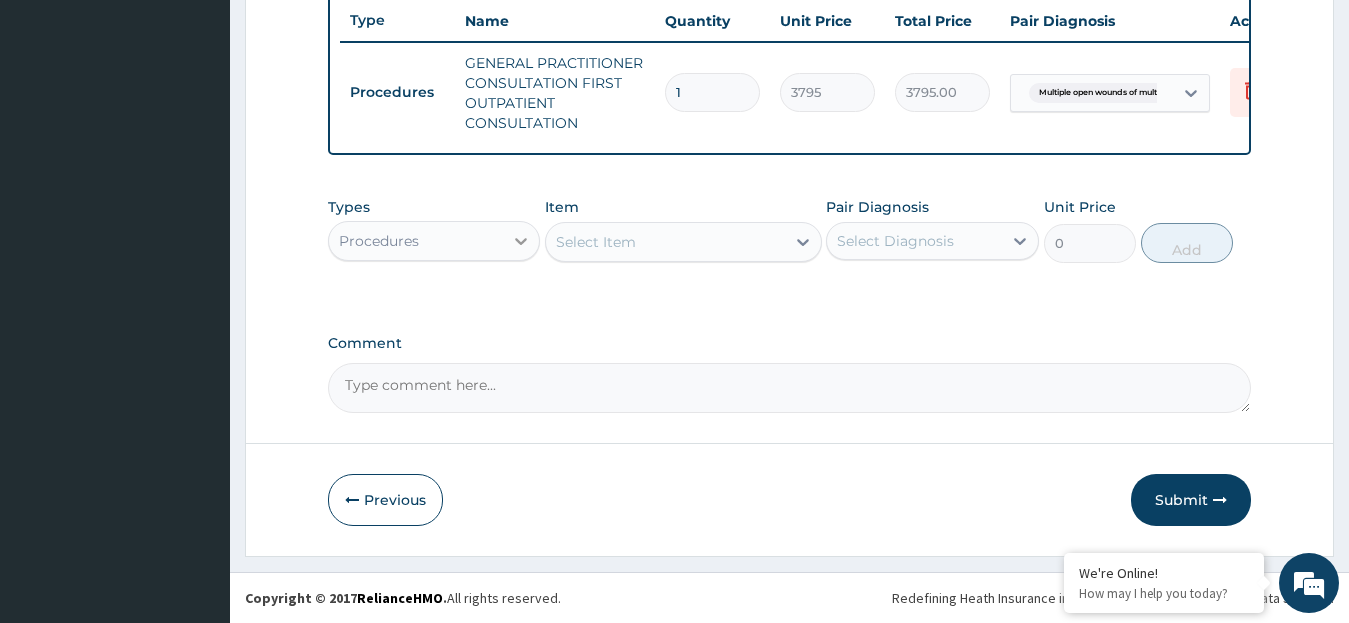 click 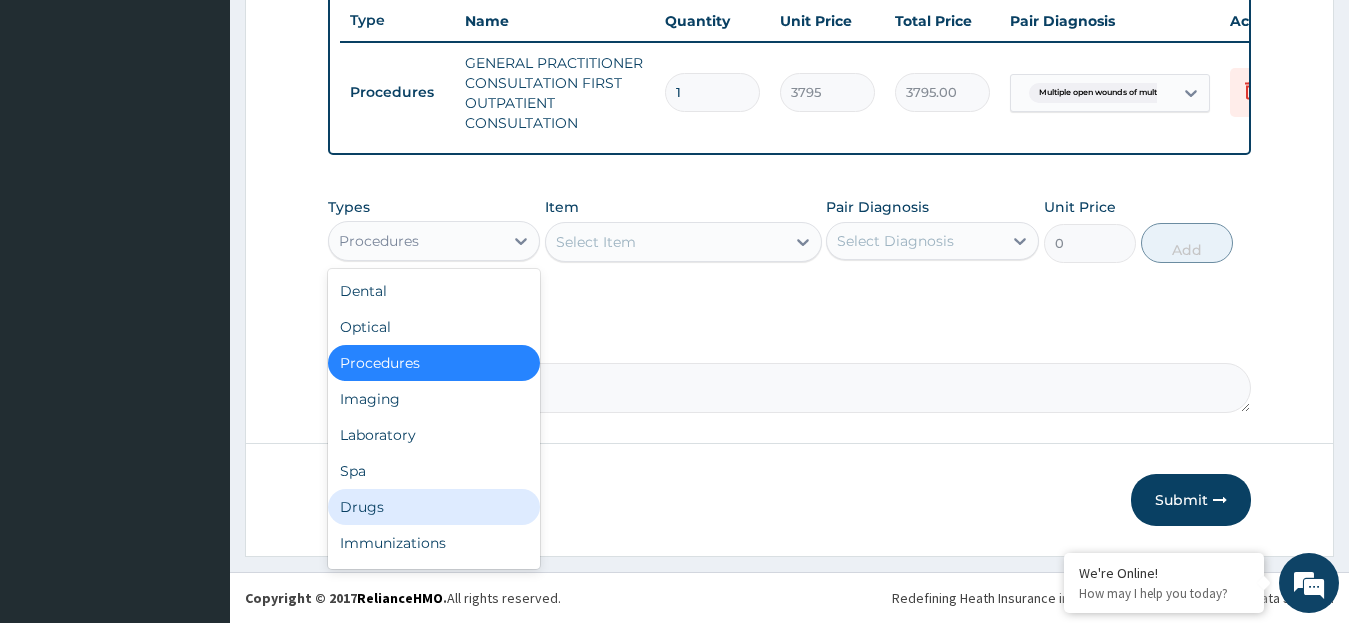 click on "Drugs" at bounding box center (434, 507) 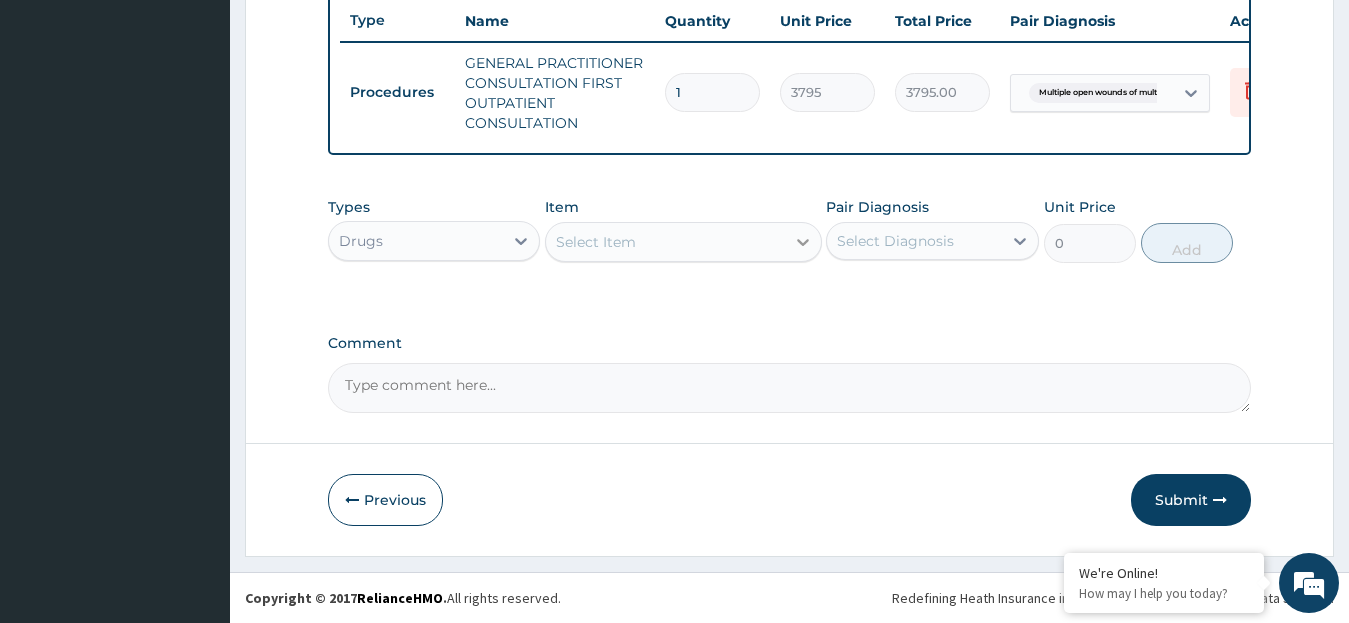 click 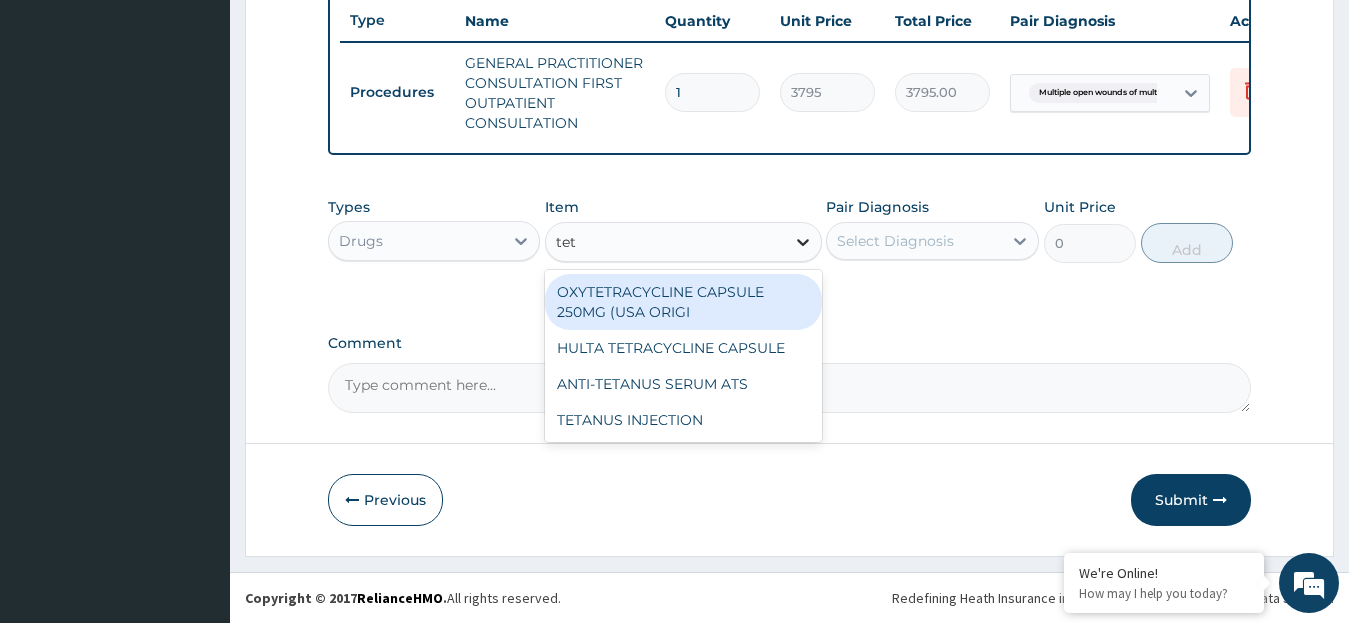 type on "teta" 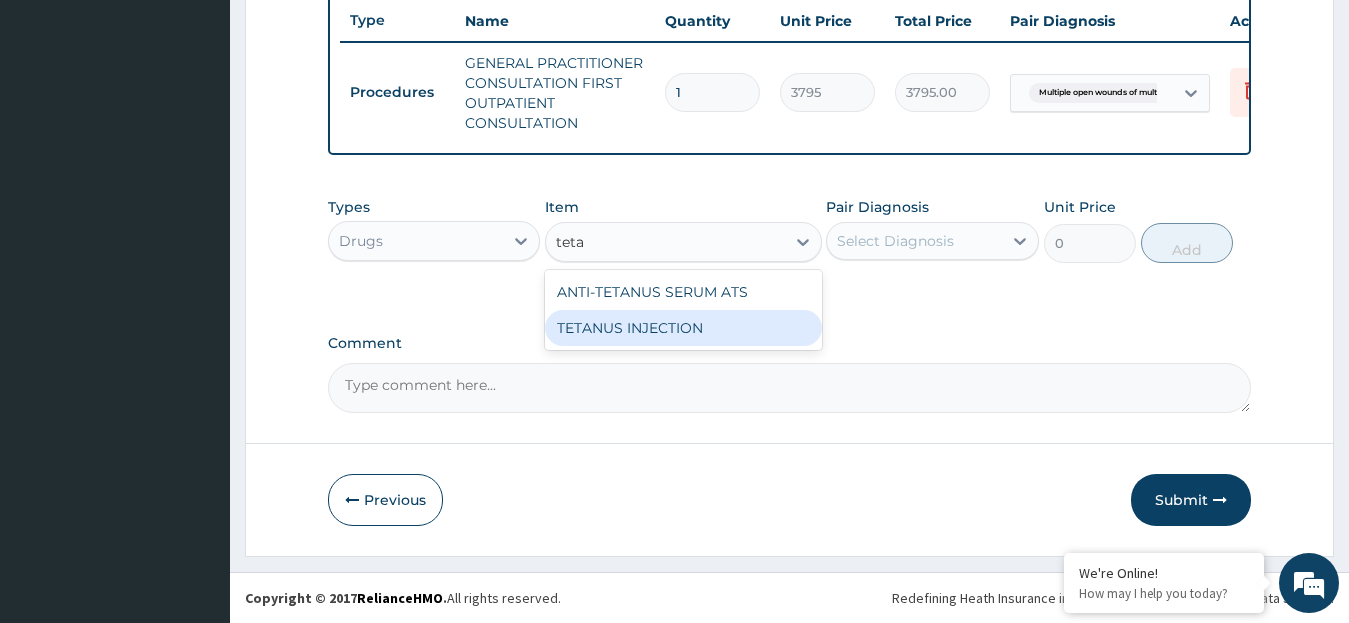 click on "TETANUS INJECTION" at bounding box center (683, 328) 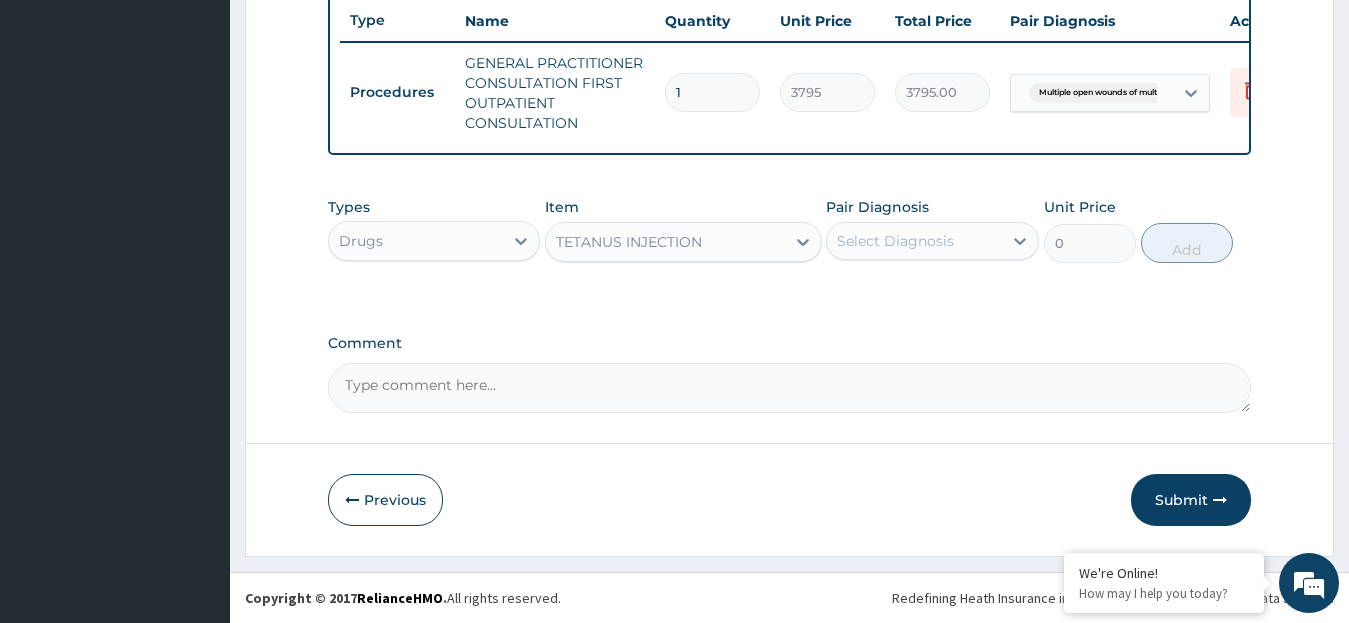 type 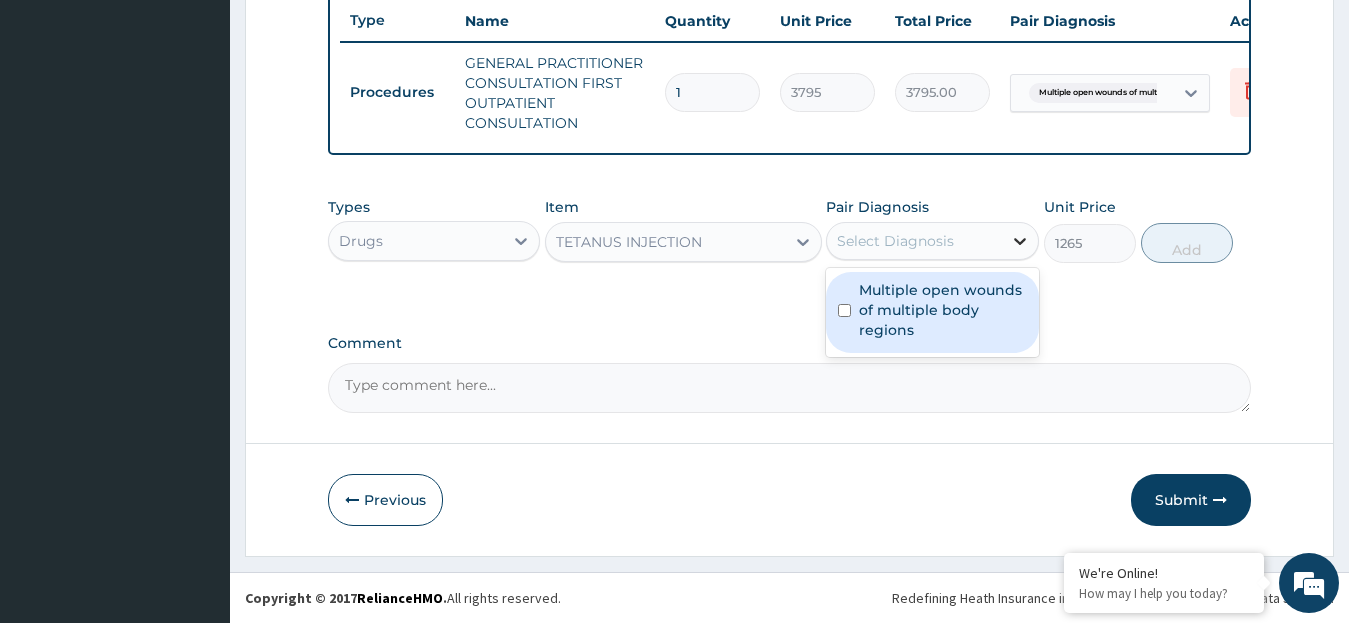 click 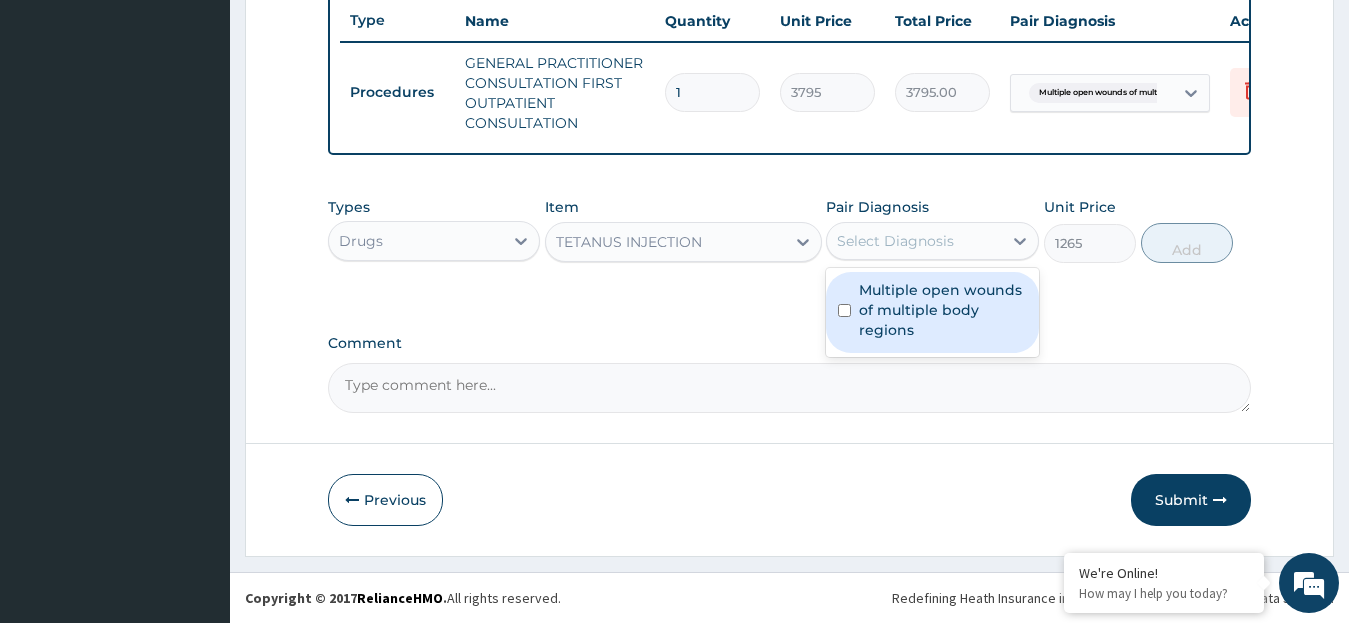 click on "Multiple open wounds of multiple body regions" at bounding box center (943, 310) 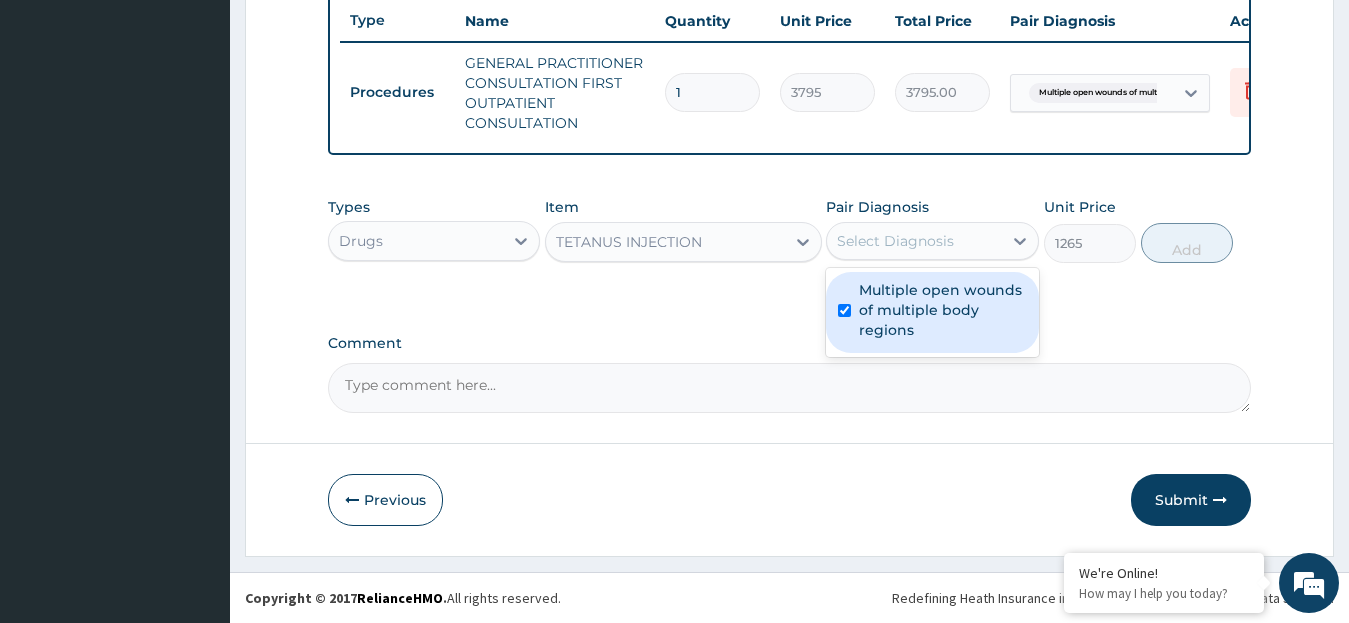 checkbox on "true" 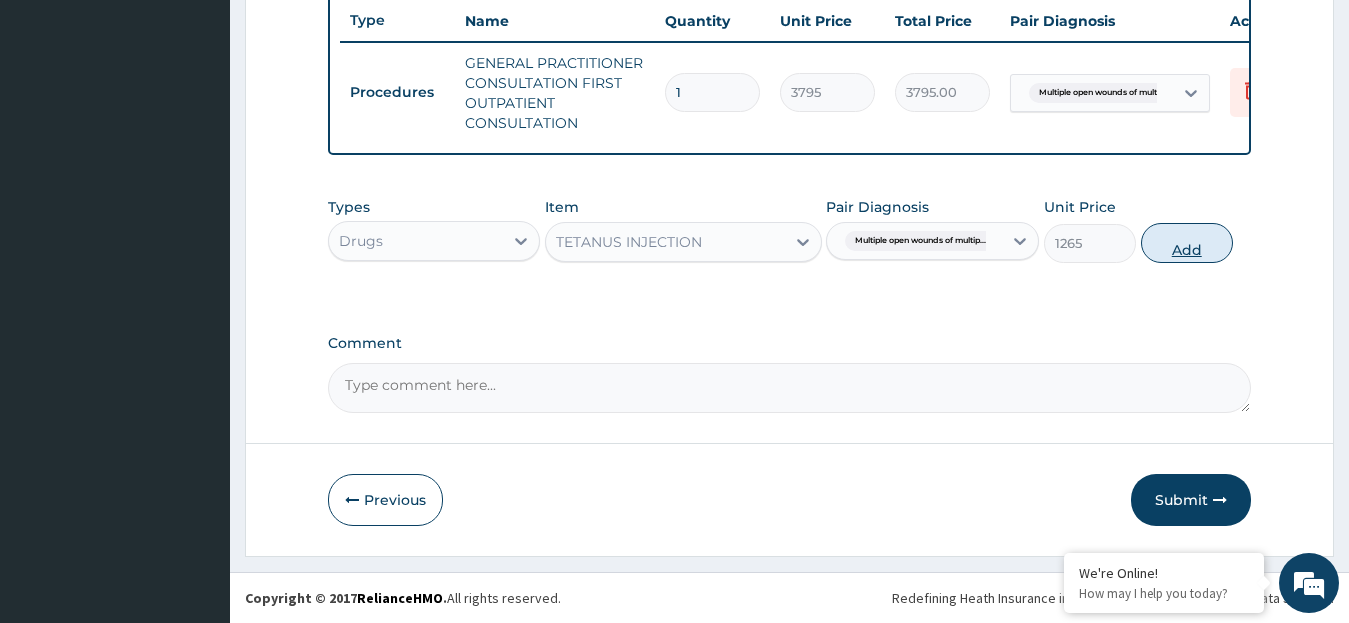 click on "Add" at bounding box center (1187, 243) 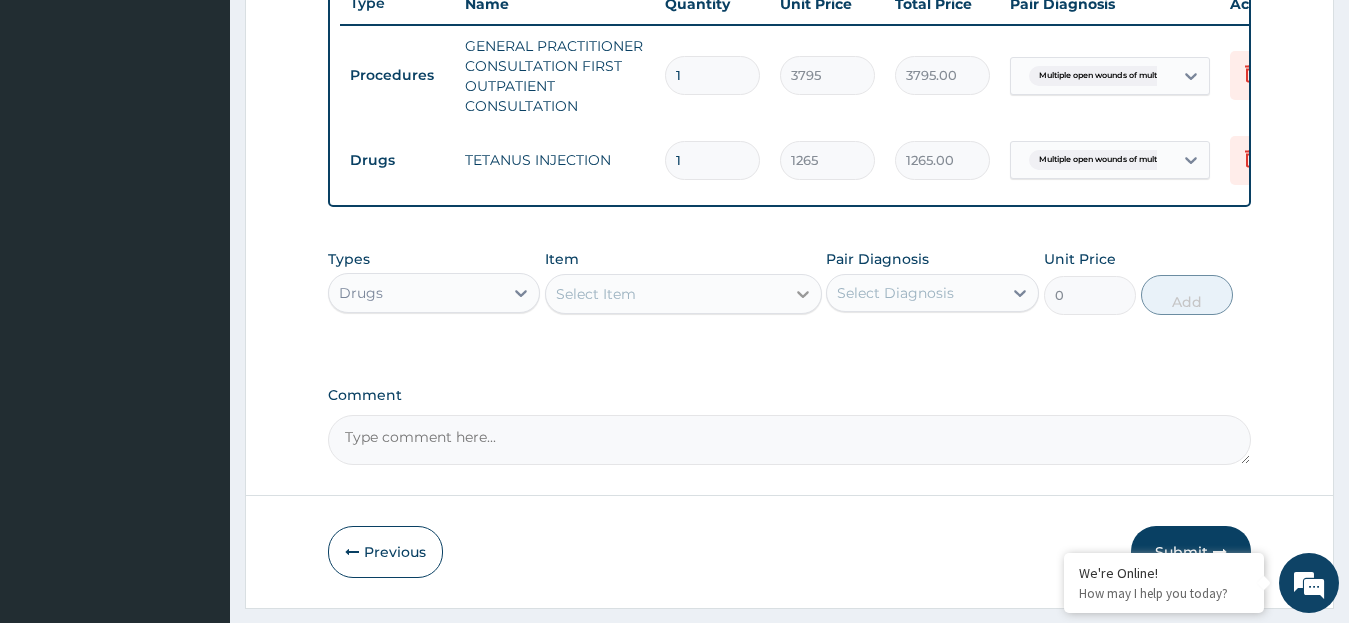 click 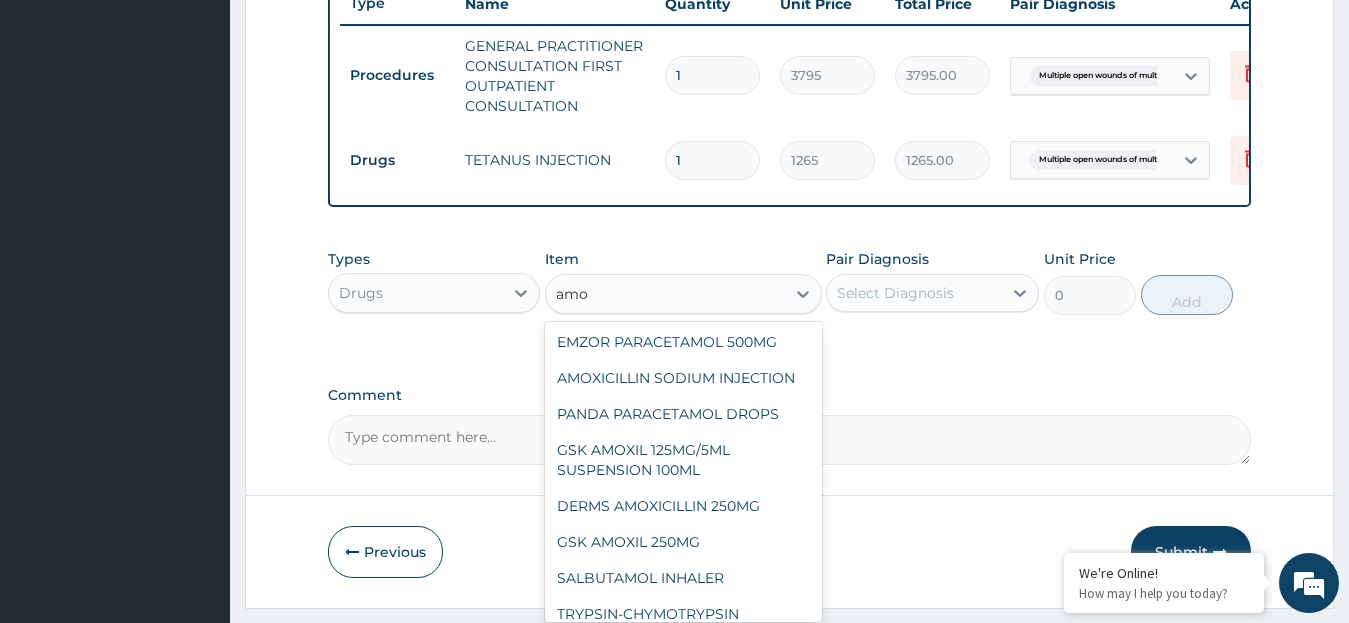 scroll, scrollTop: 89, scrollLeft: 0, axis: vertical 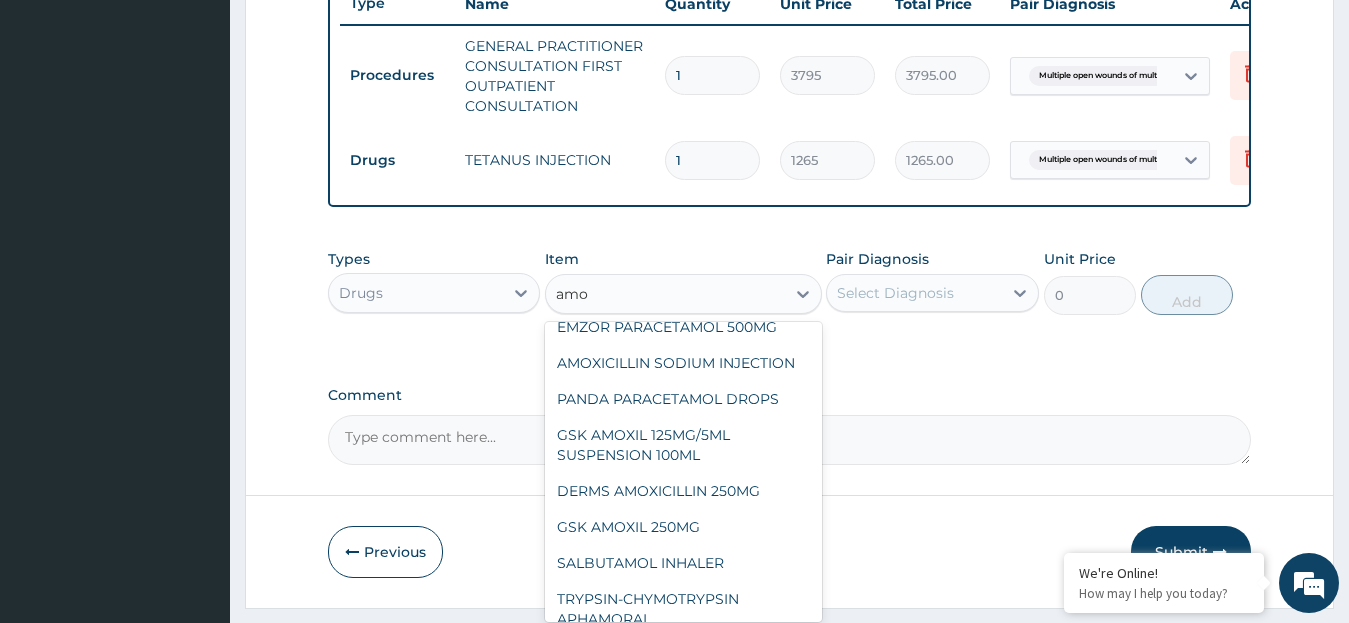 type on "amox" 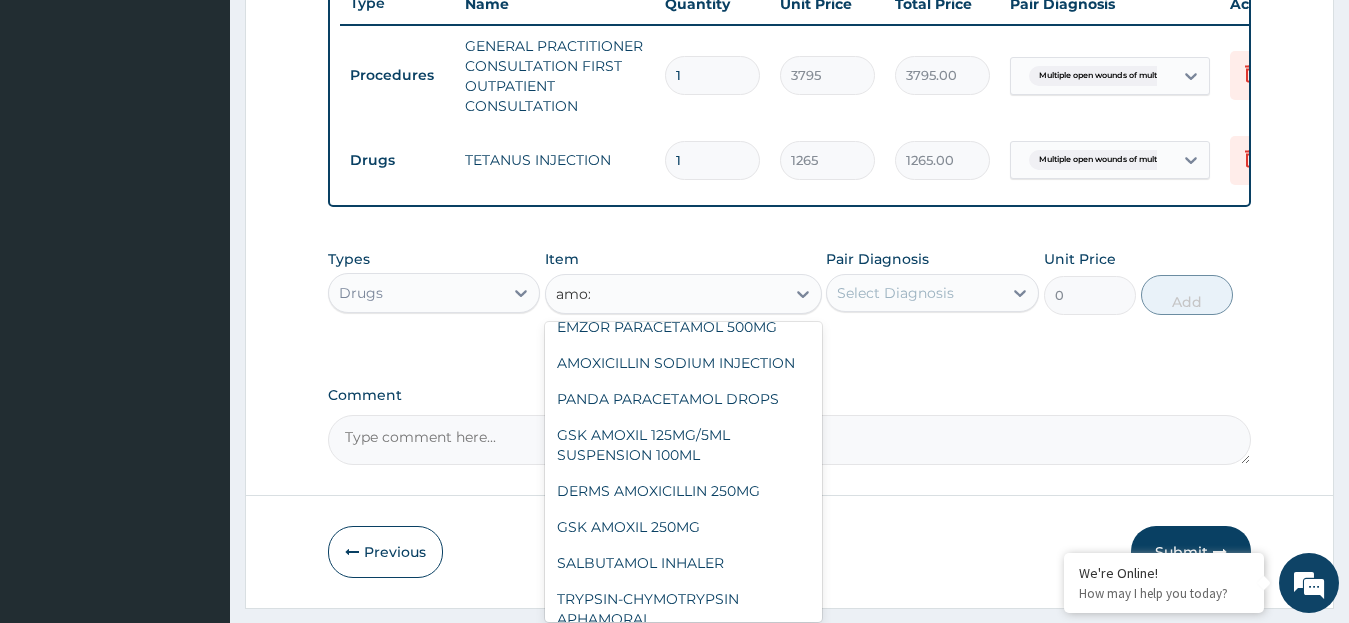 scroll, scrollTop: 0, scrollLeft: 0, axis: both 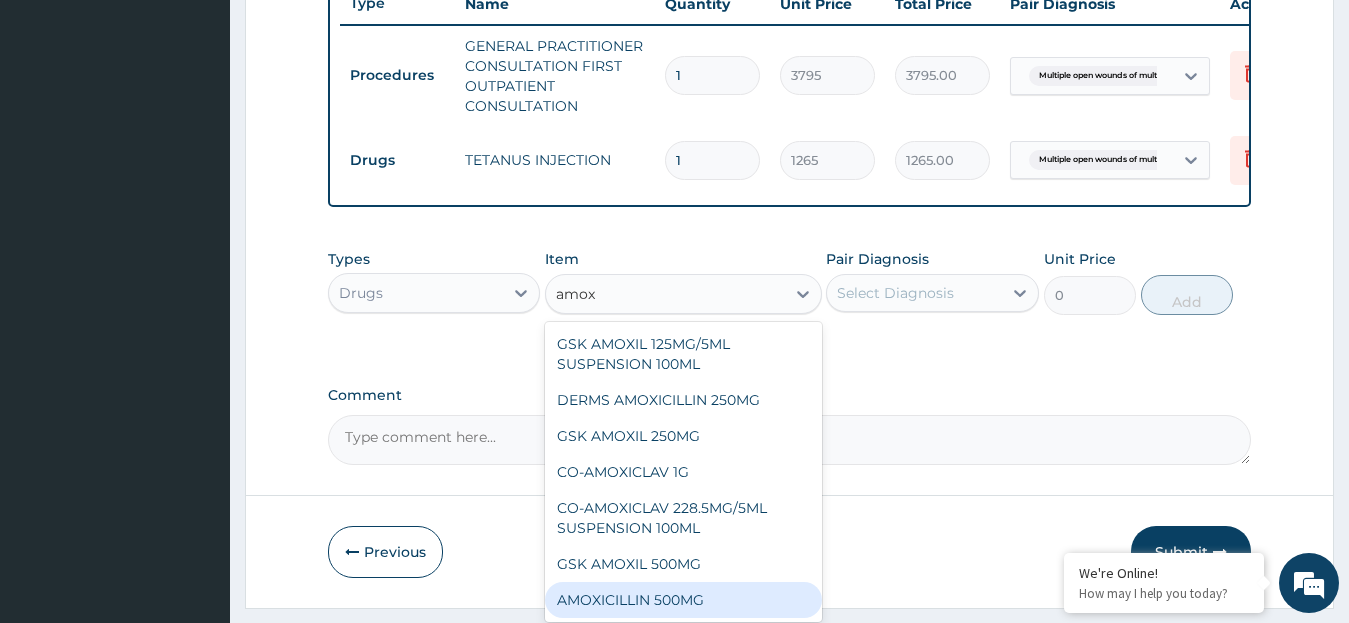 click on "AMOXICILLIN 500MG" at bounding box center (683, 600) 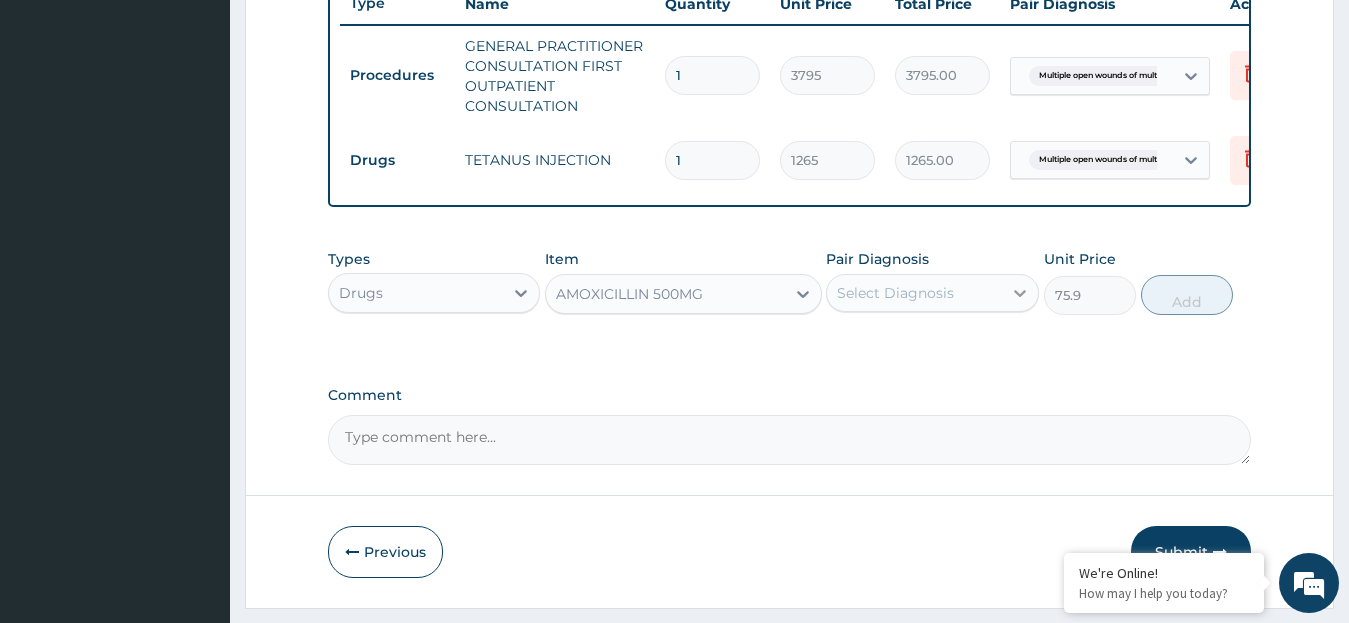 click 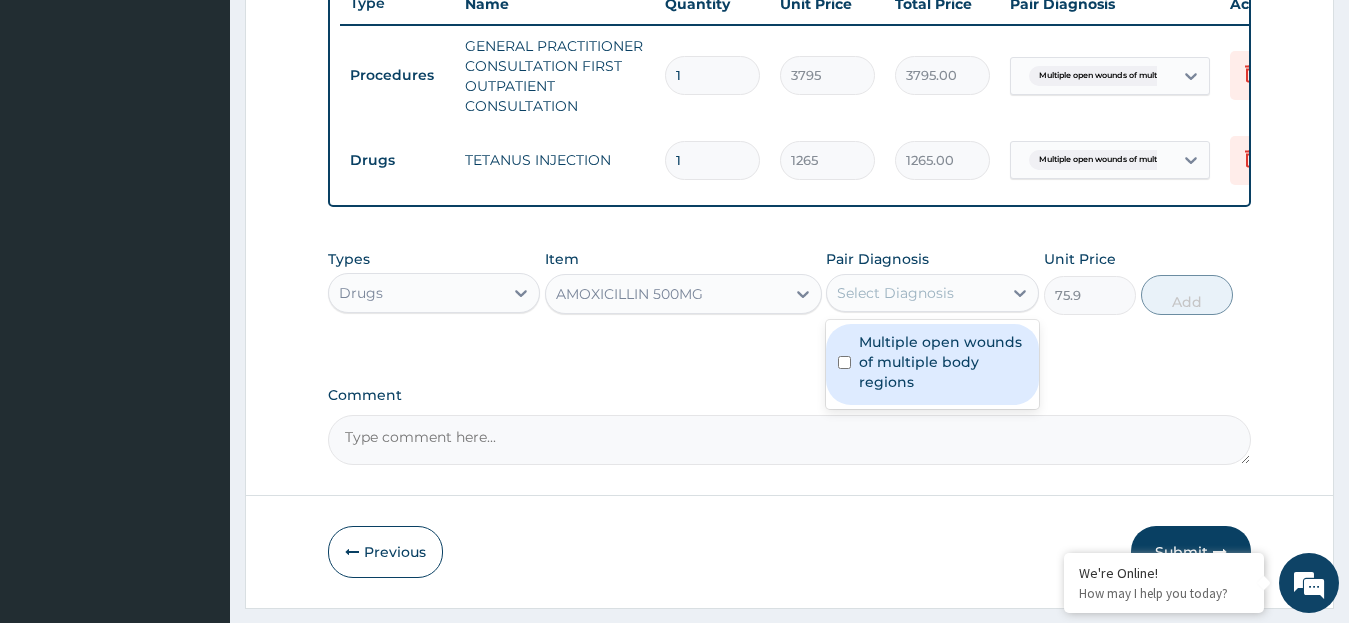 click on "Multiple open wounds of multiple body regions" at bounding box center [943, 362] 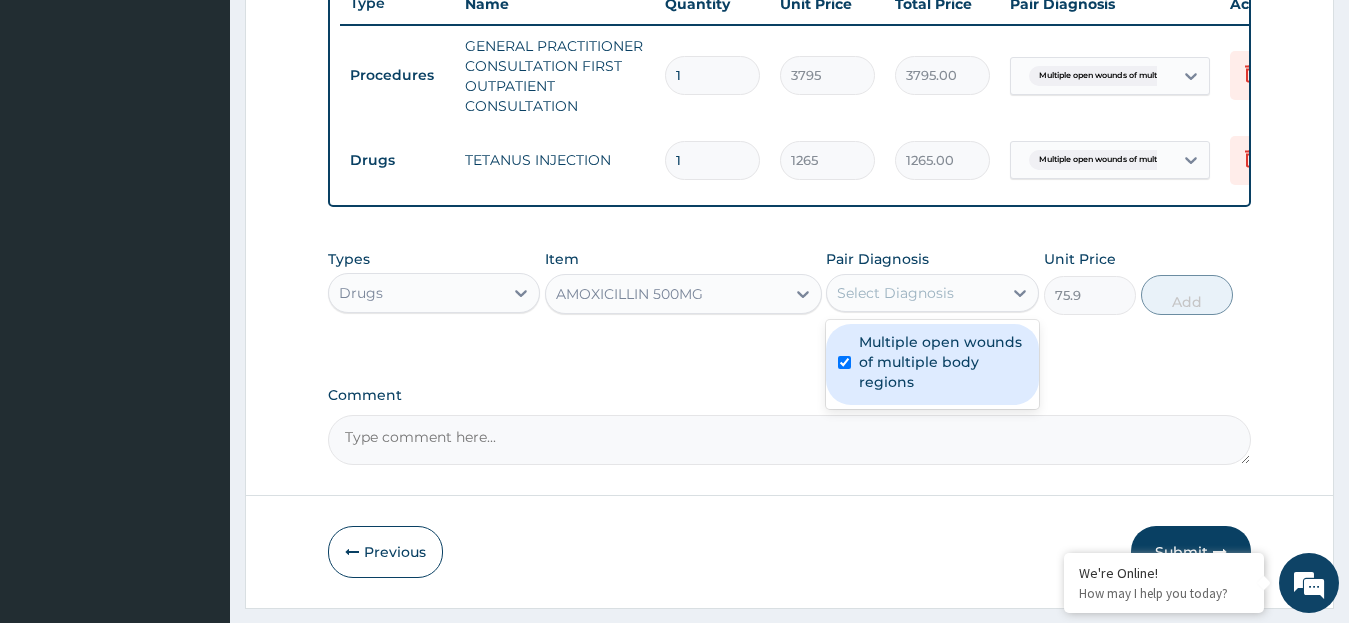 checkbox on "true" 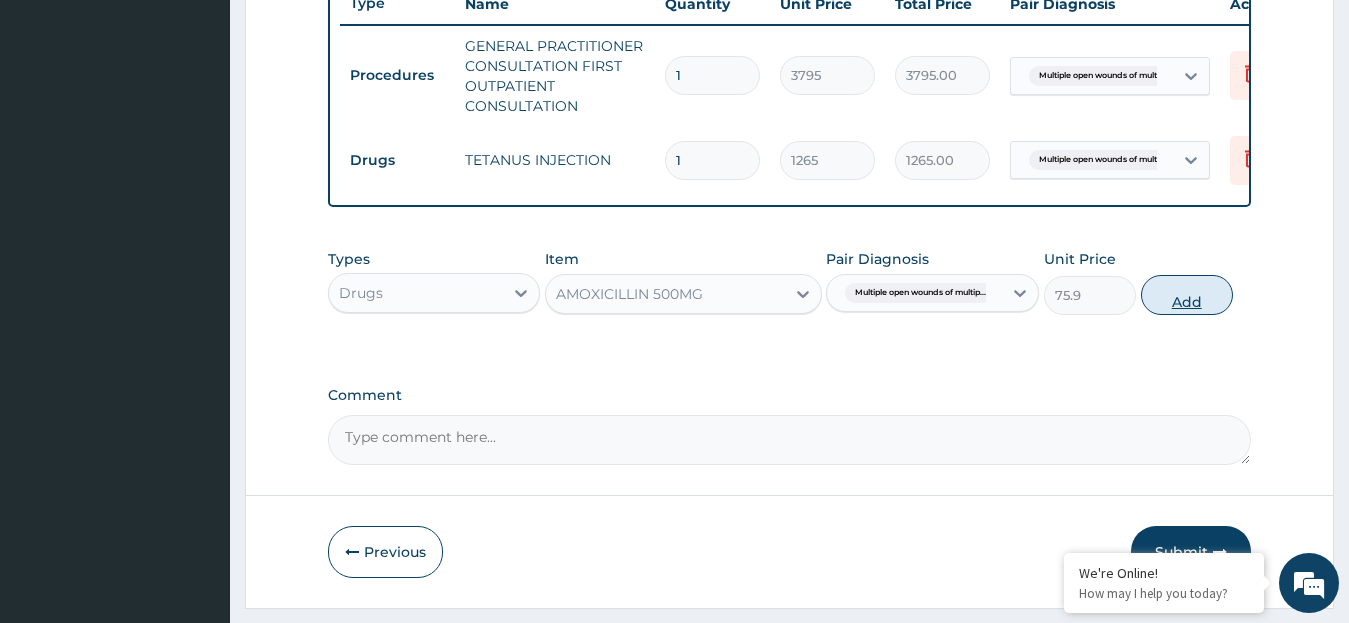 click on "Add" at bounding box center (1187, 295) 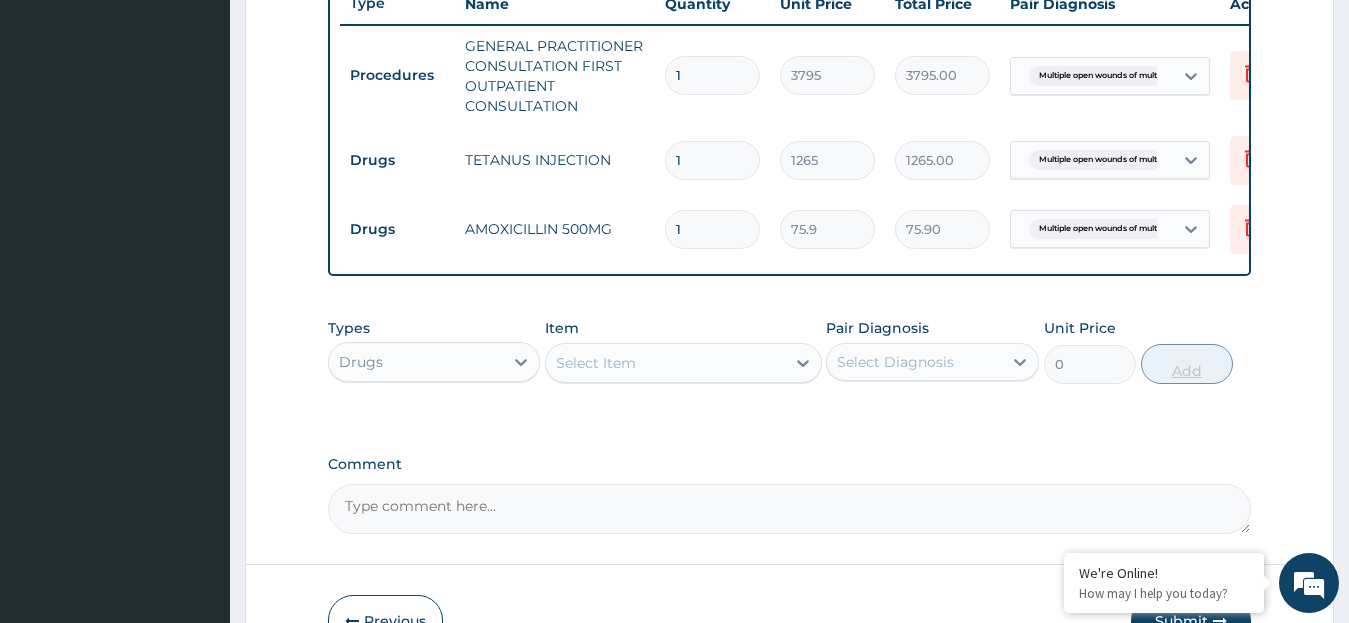 type 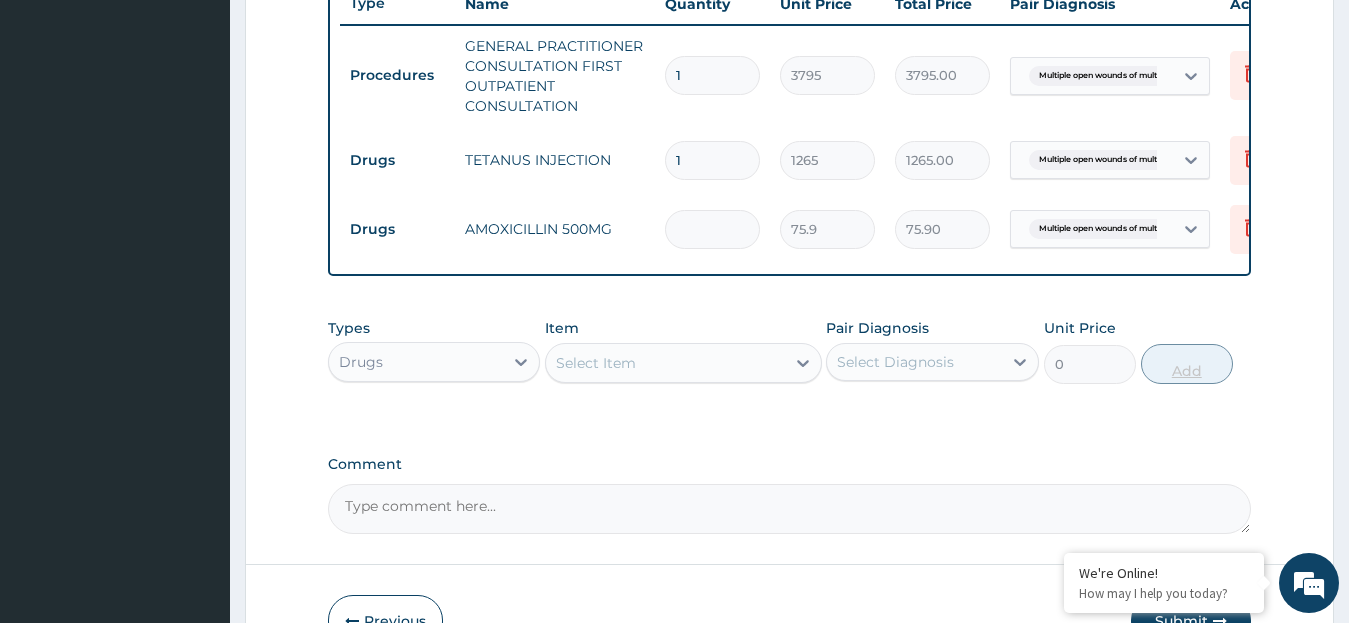 type on "0.00" 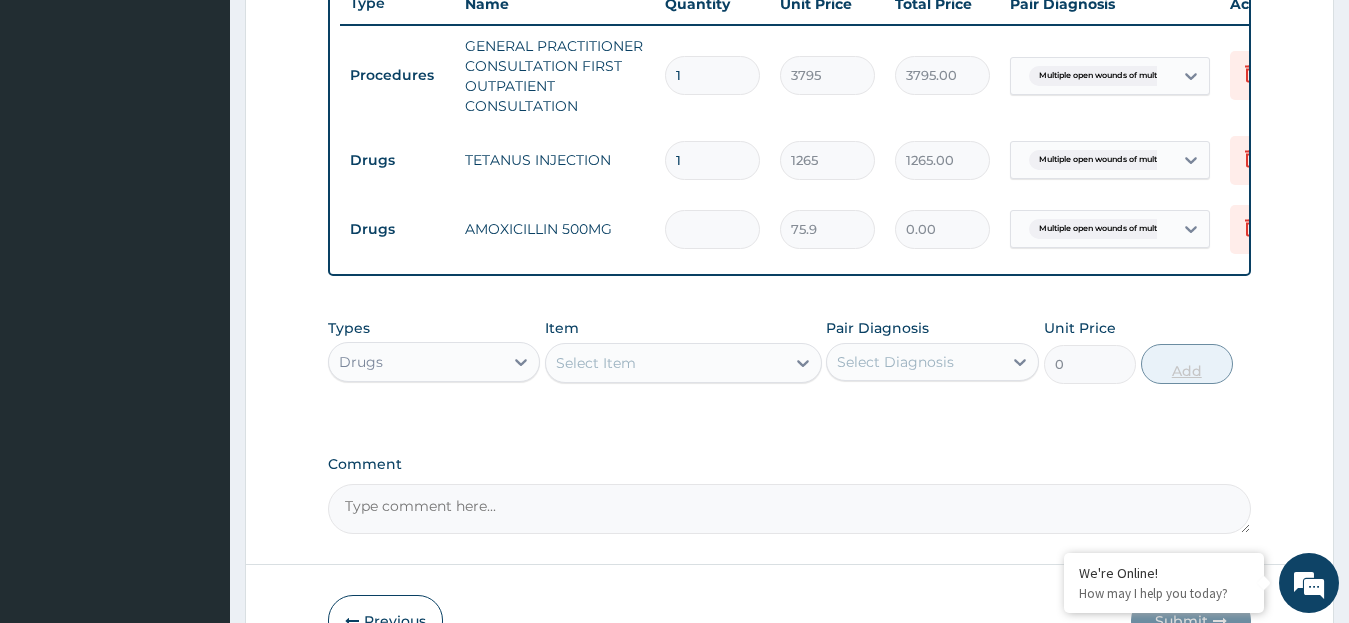 type on "2" 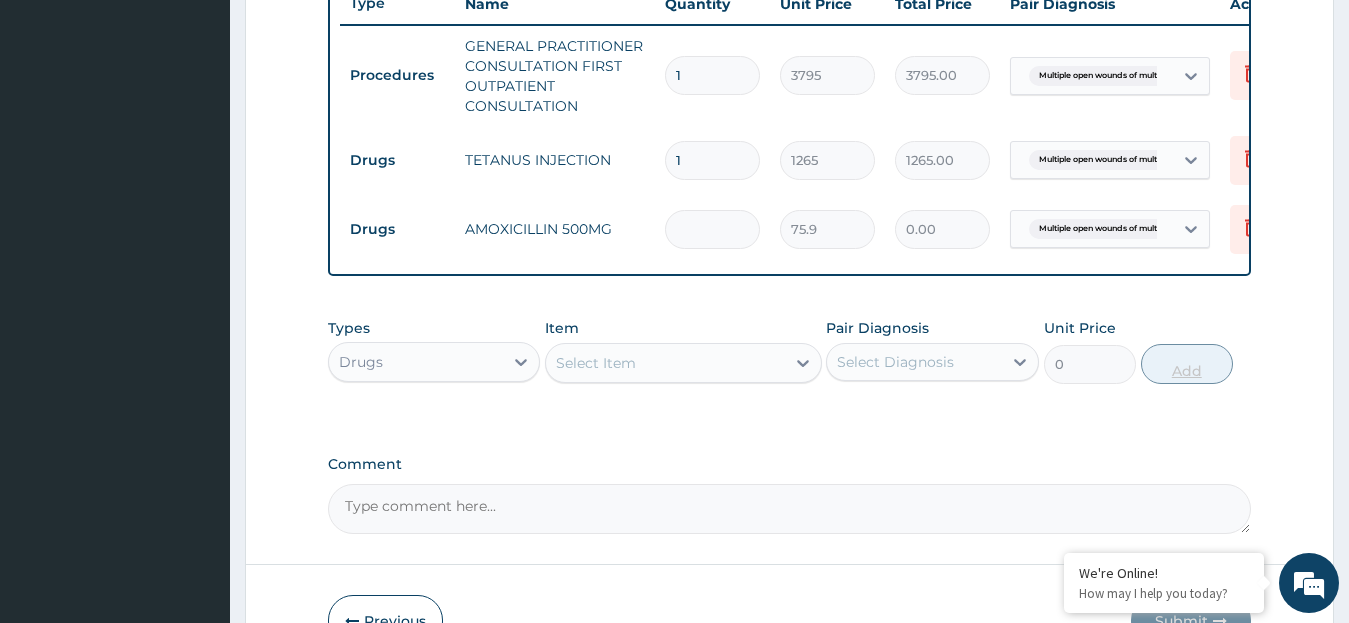 type on "151.80" 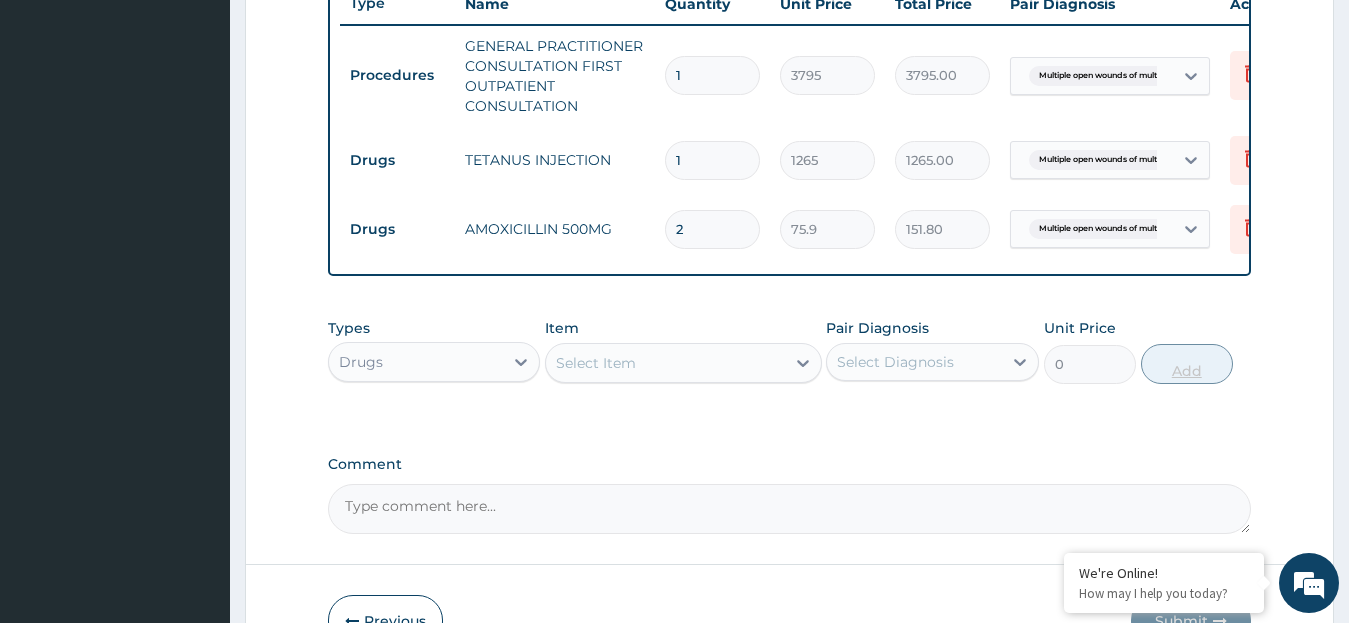 type on "20" 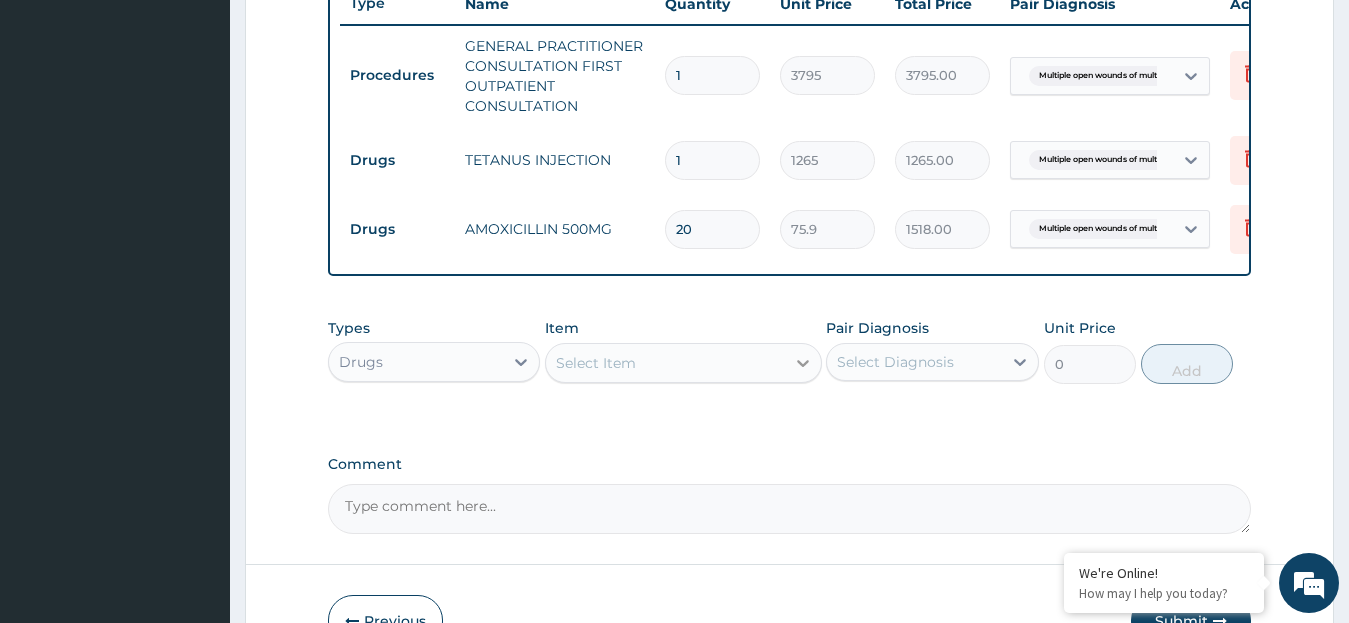 type on "20" 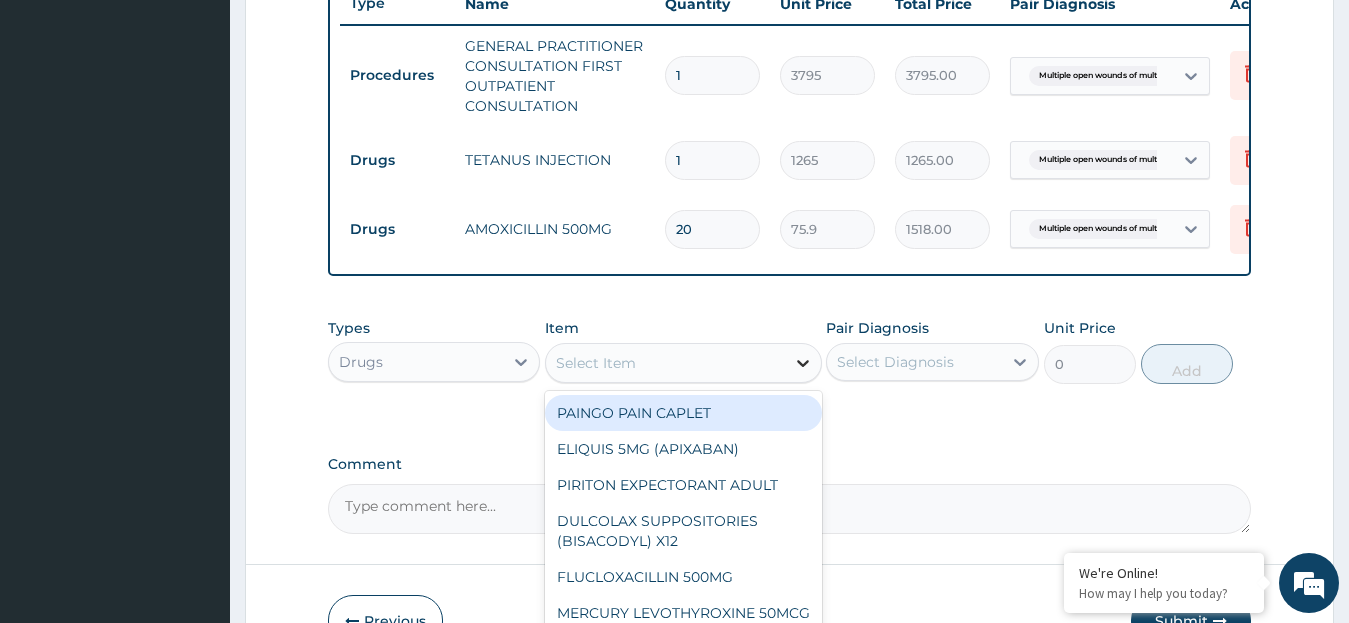 click 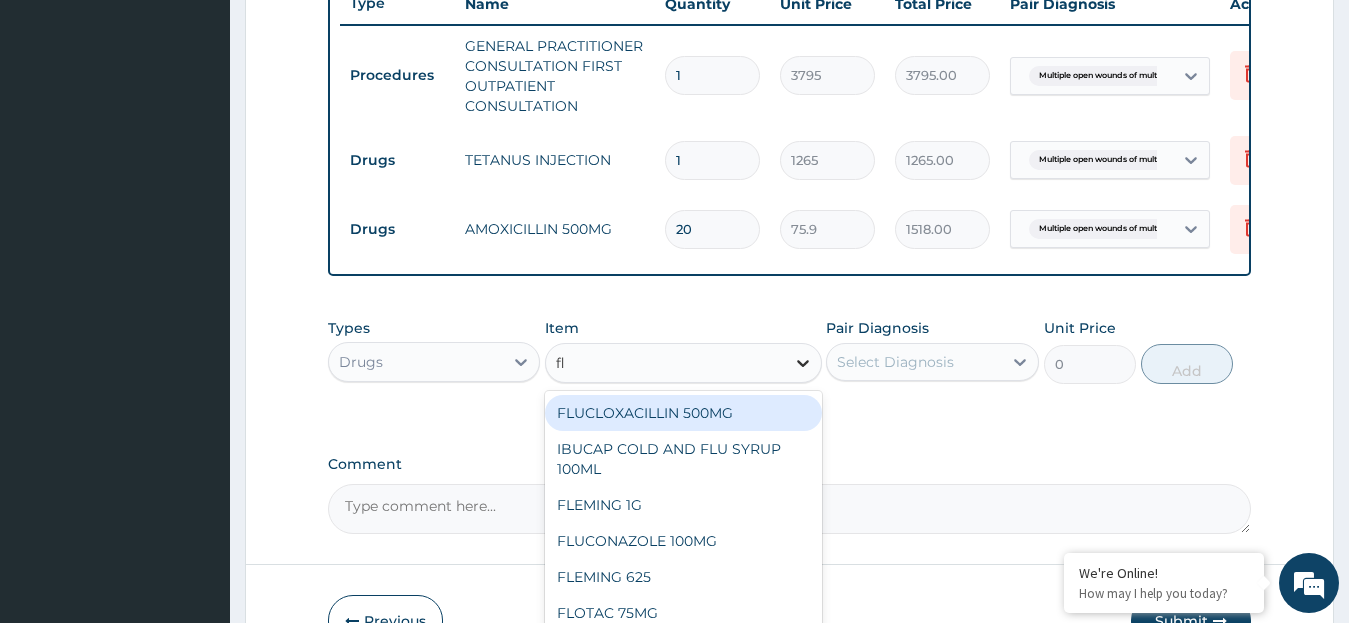 type on "fla" 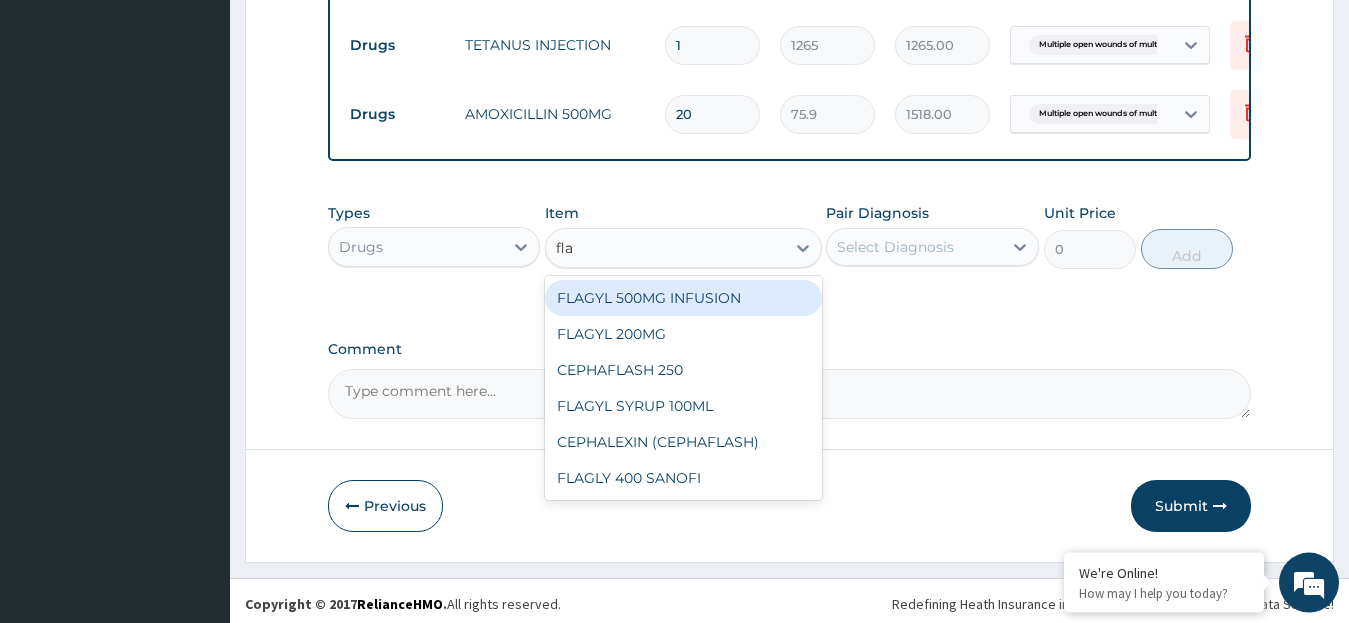 scroll, scrollTop: 892, scrollLeft: 0, axis: vertical 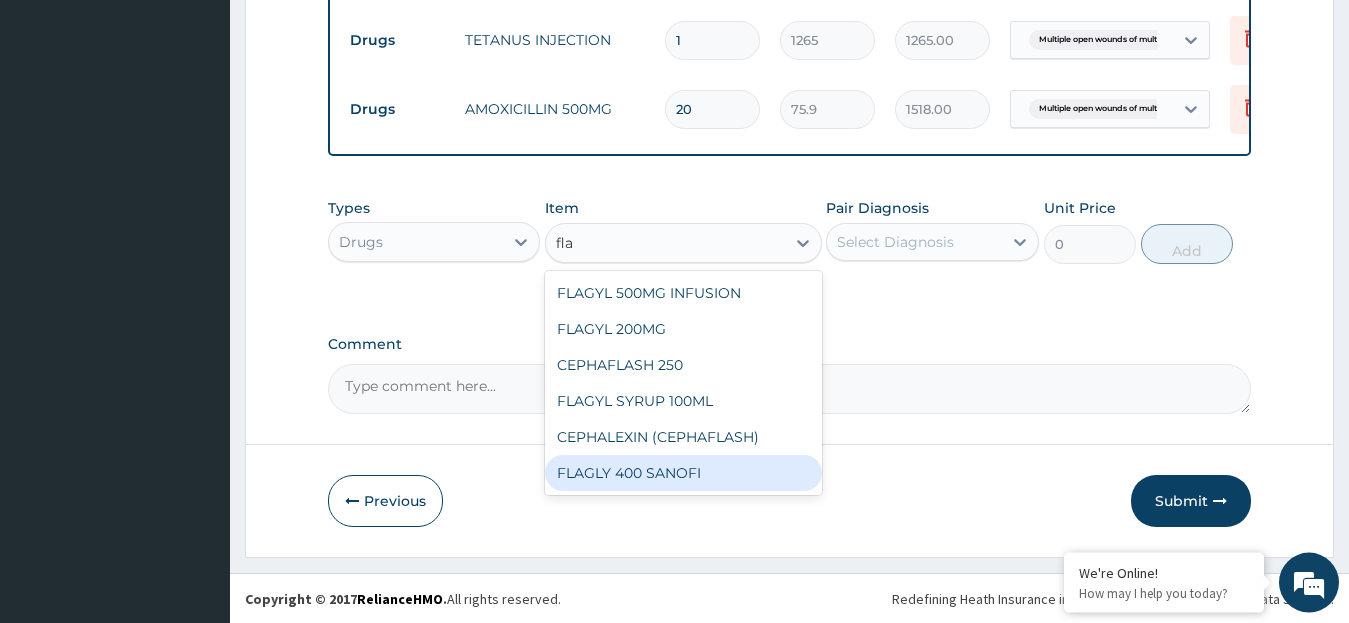 click on "FLAGLY 400 SANOFI" at bounding box center (683, 473) 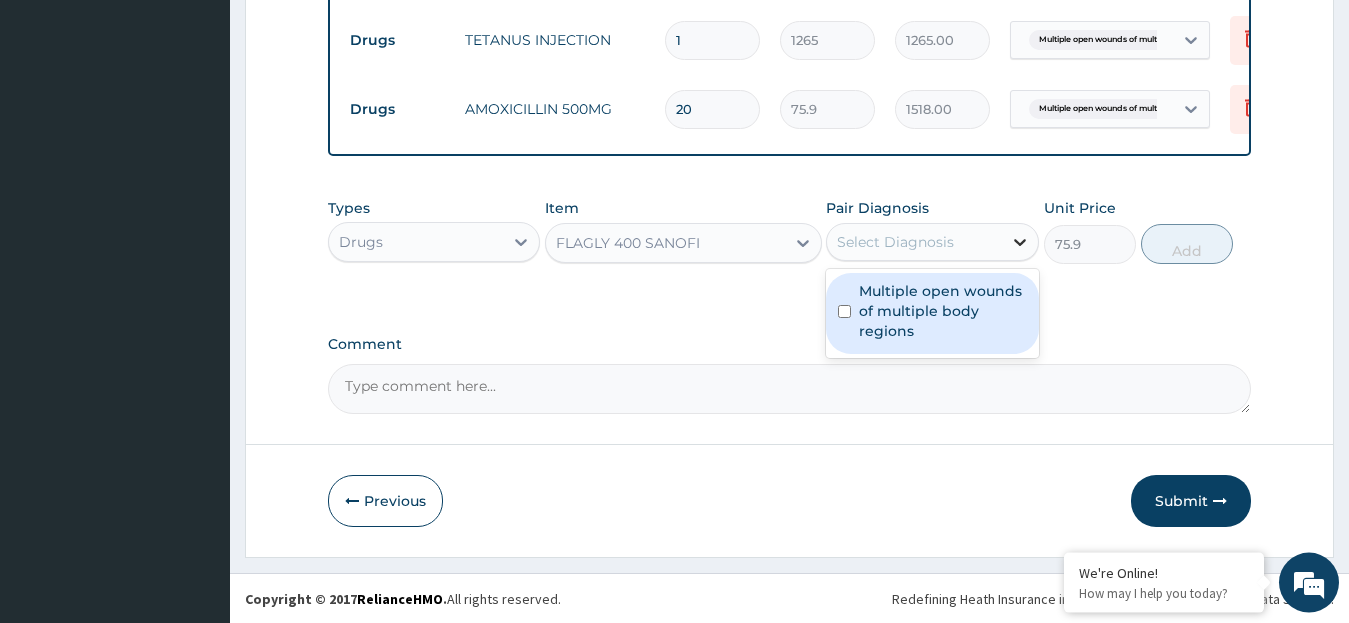 click 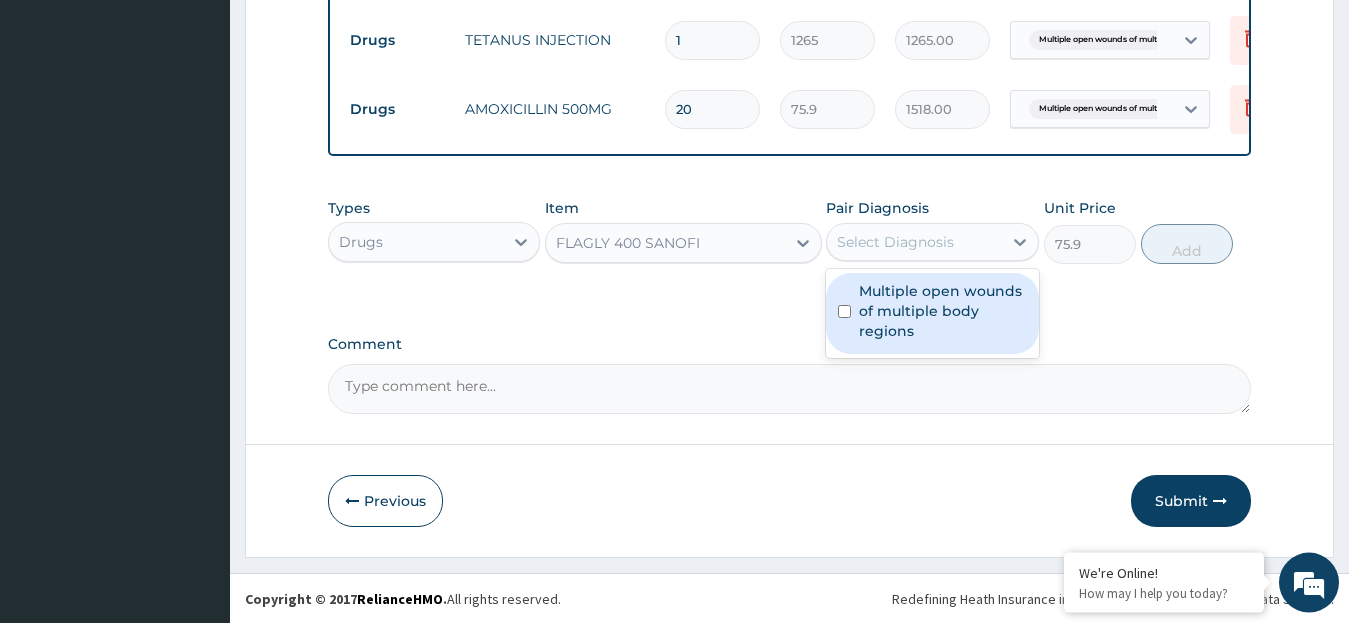 click on "Multiple open wounds of multiple body regions" at bounding box center (943, 311) 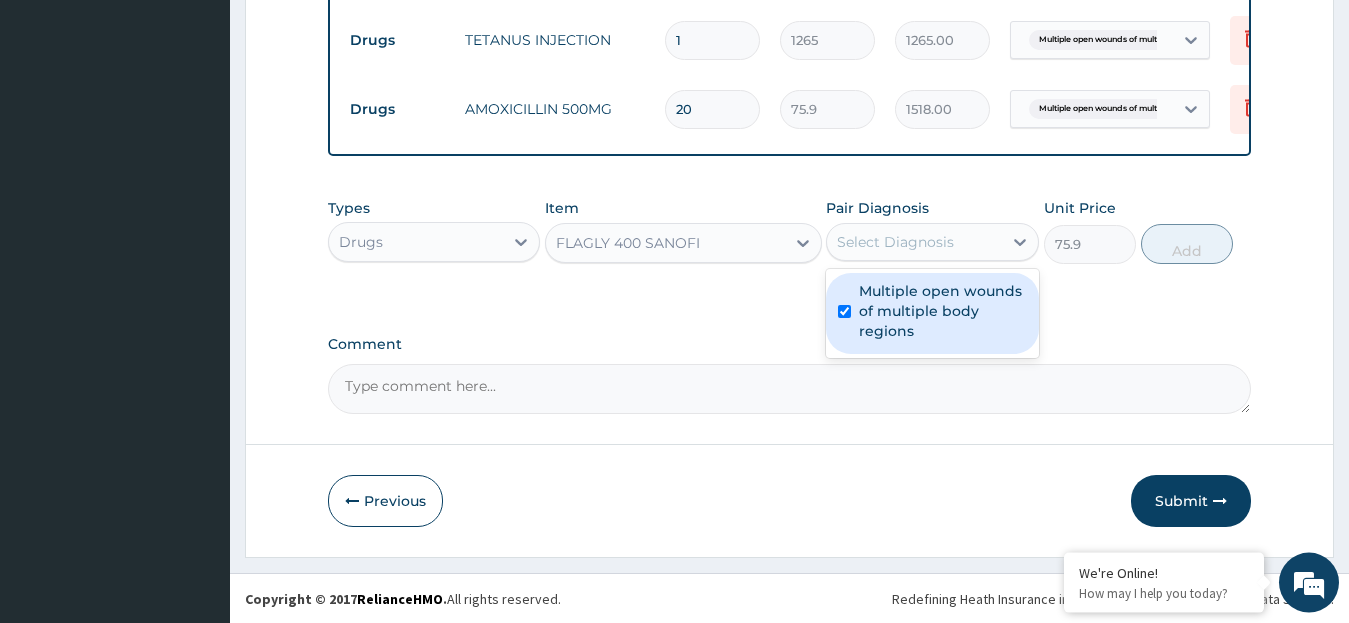 checkbox on "true" 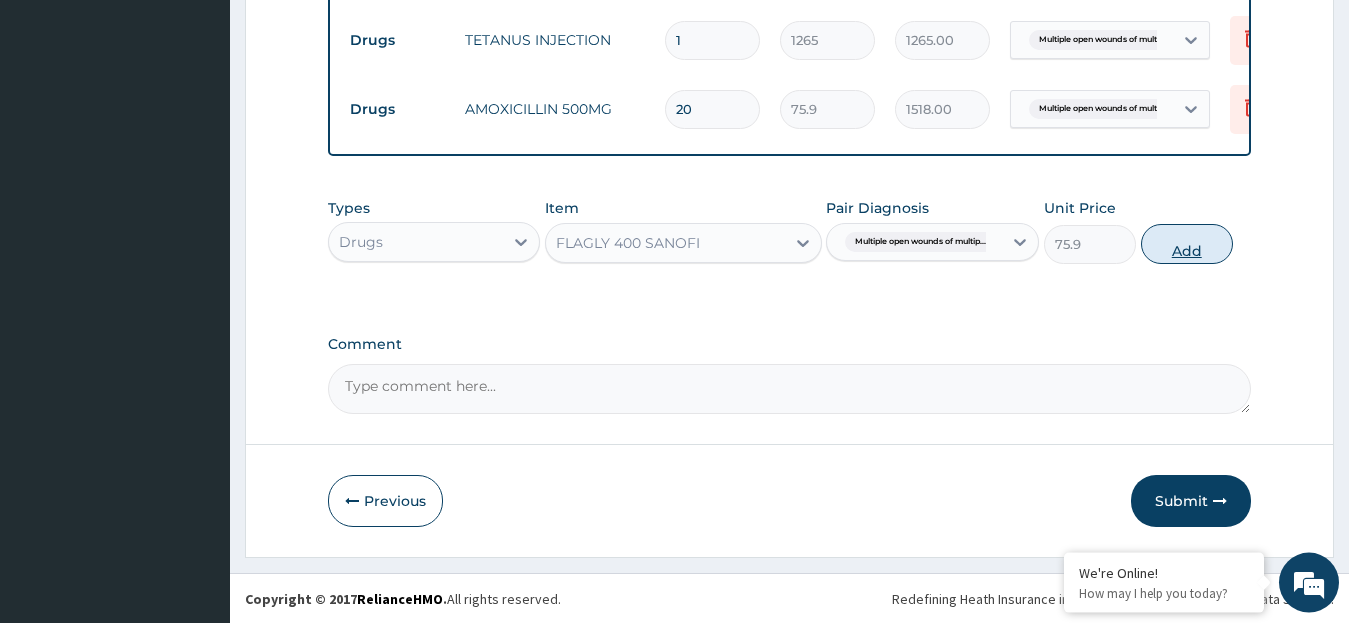 click on "Add" at bounding box center (1187, 244) 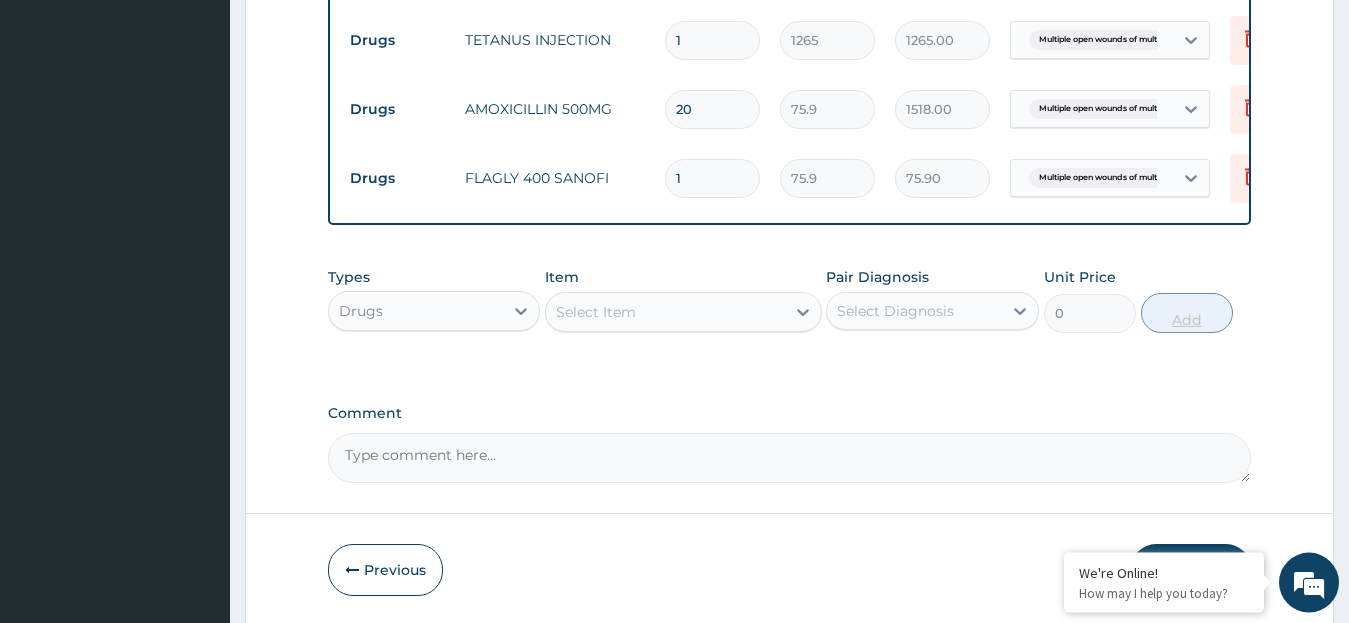 type 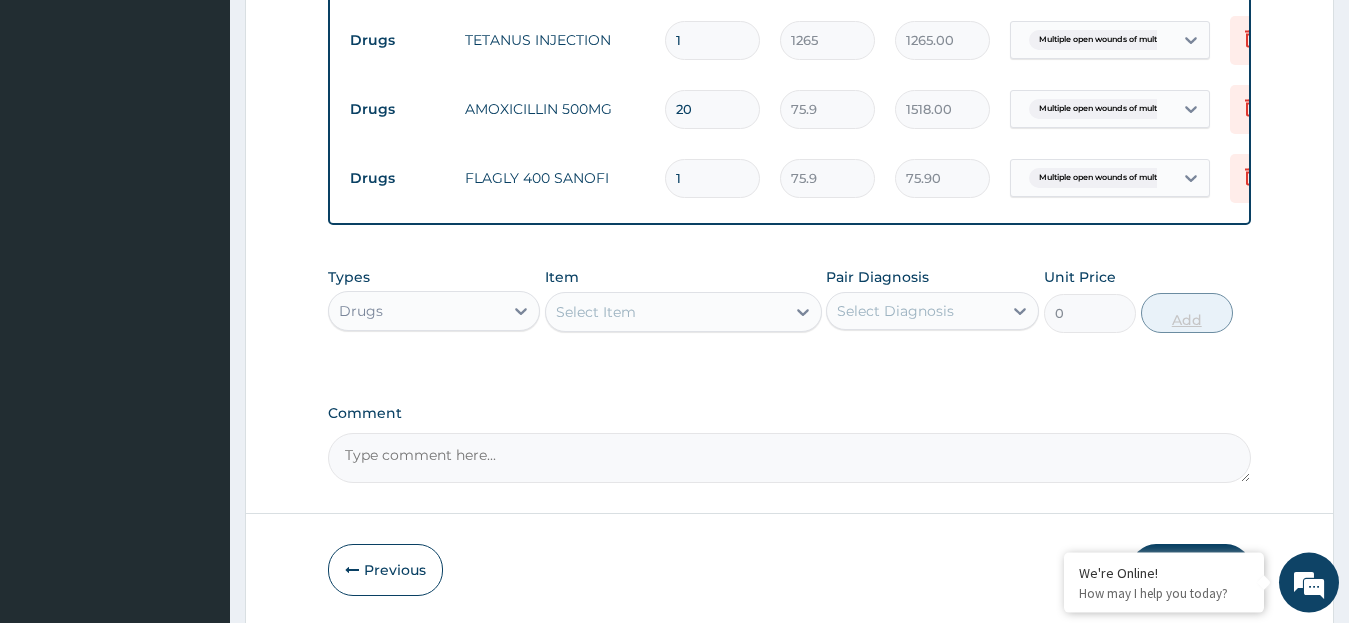 type on "0.00" 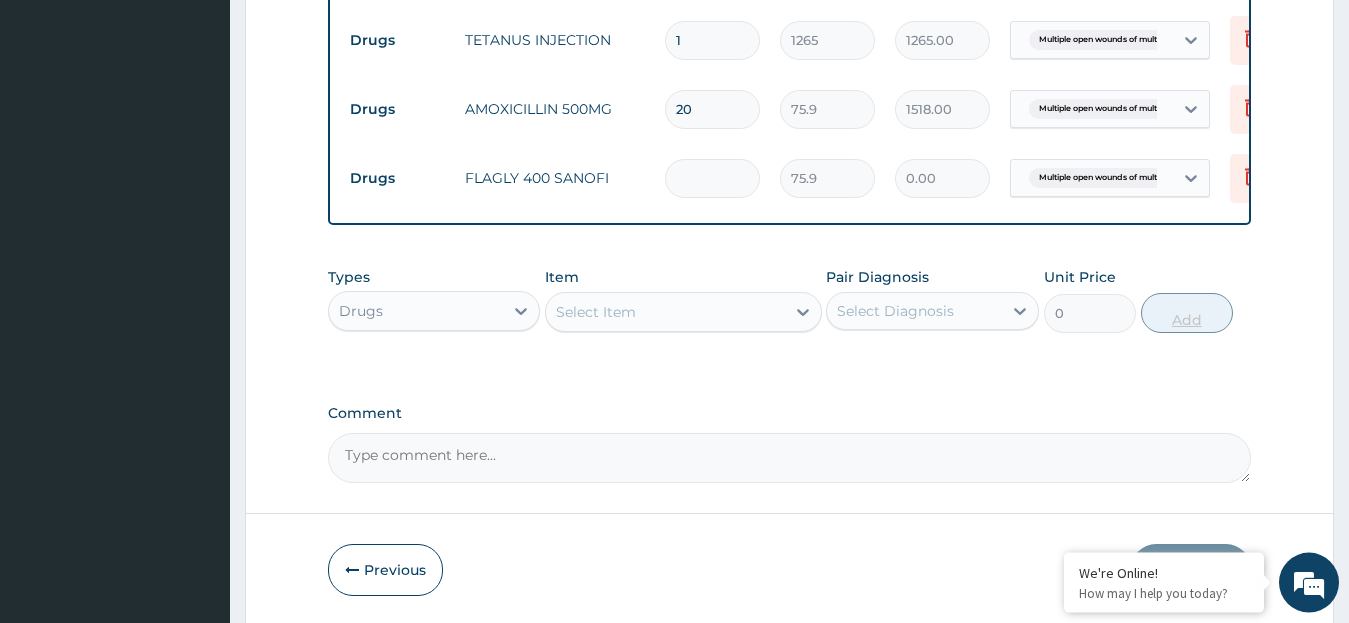 type on "2" 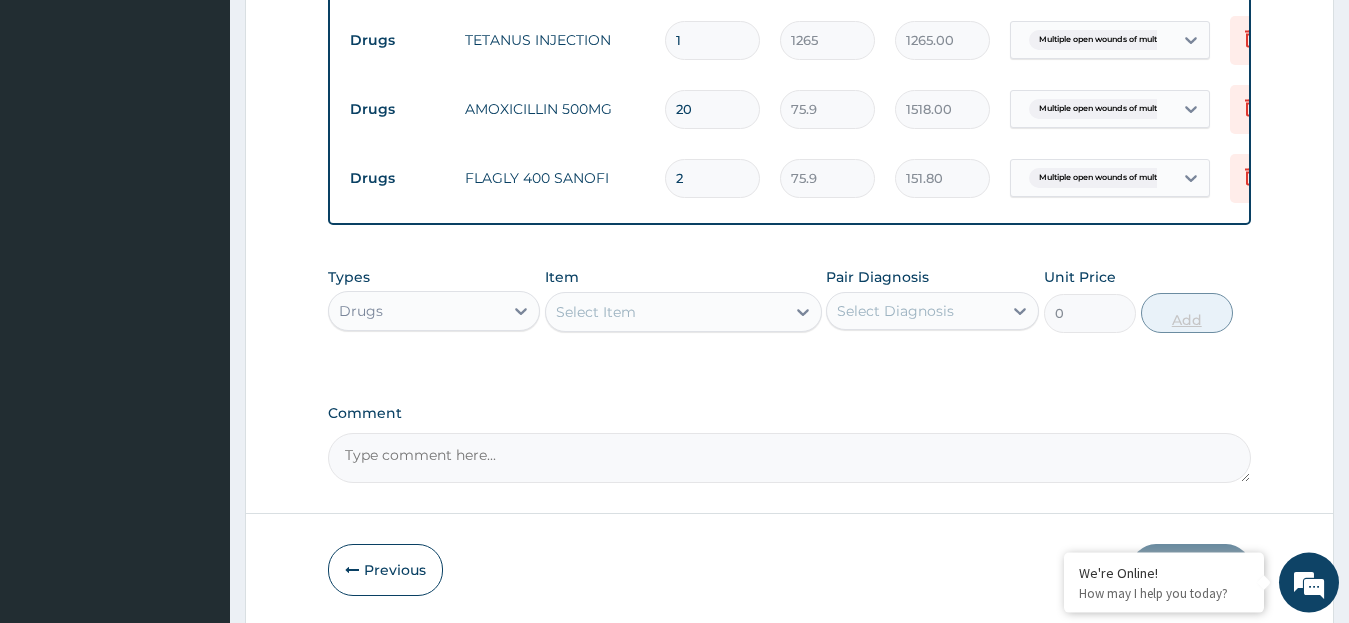 type on "20" 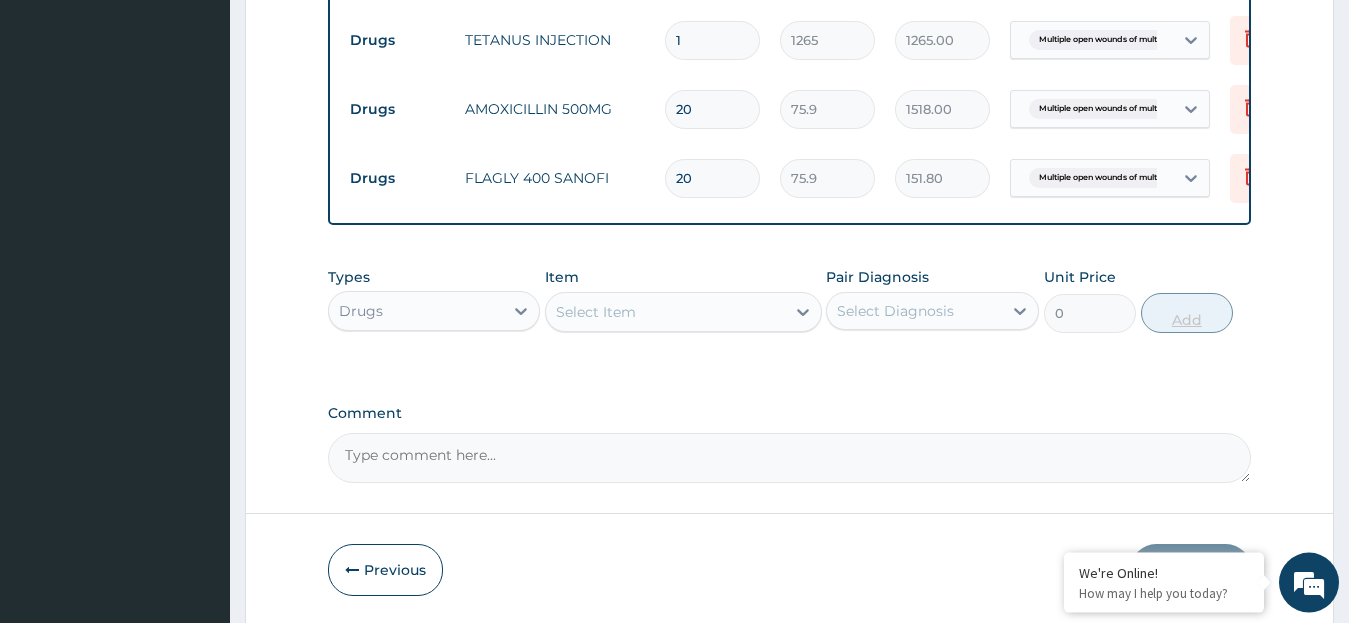 type on "1518.00" 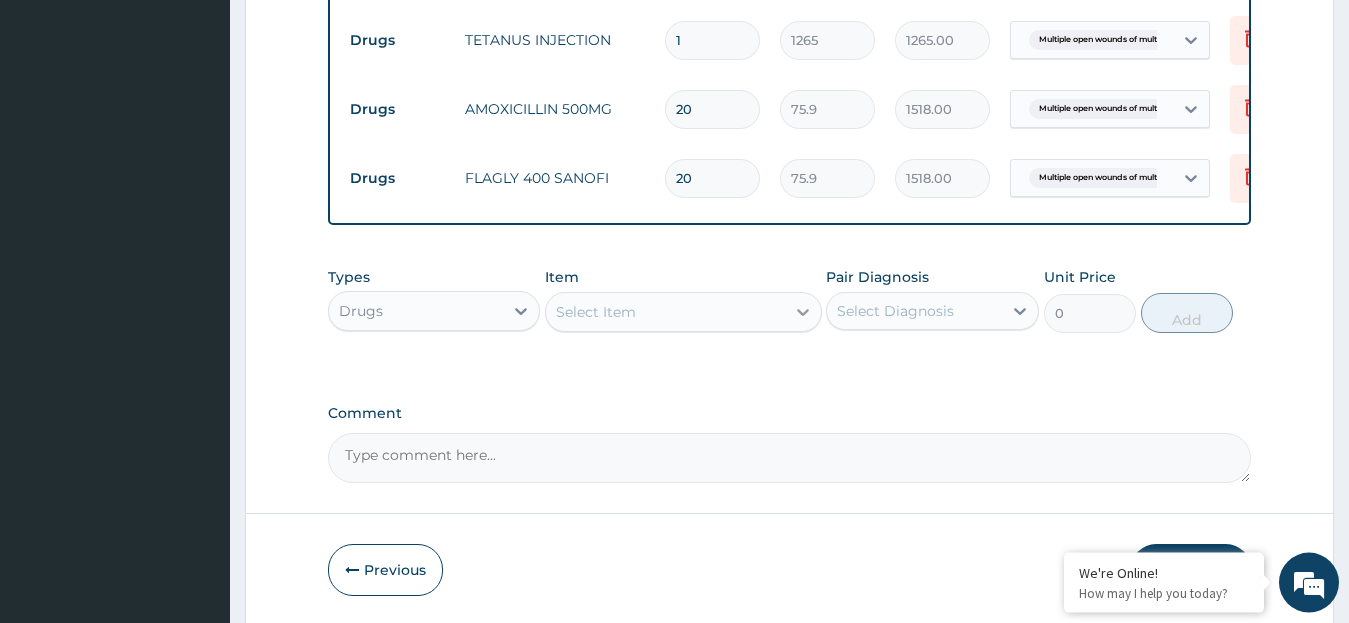 type on "20" 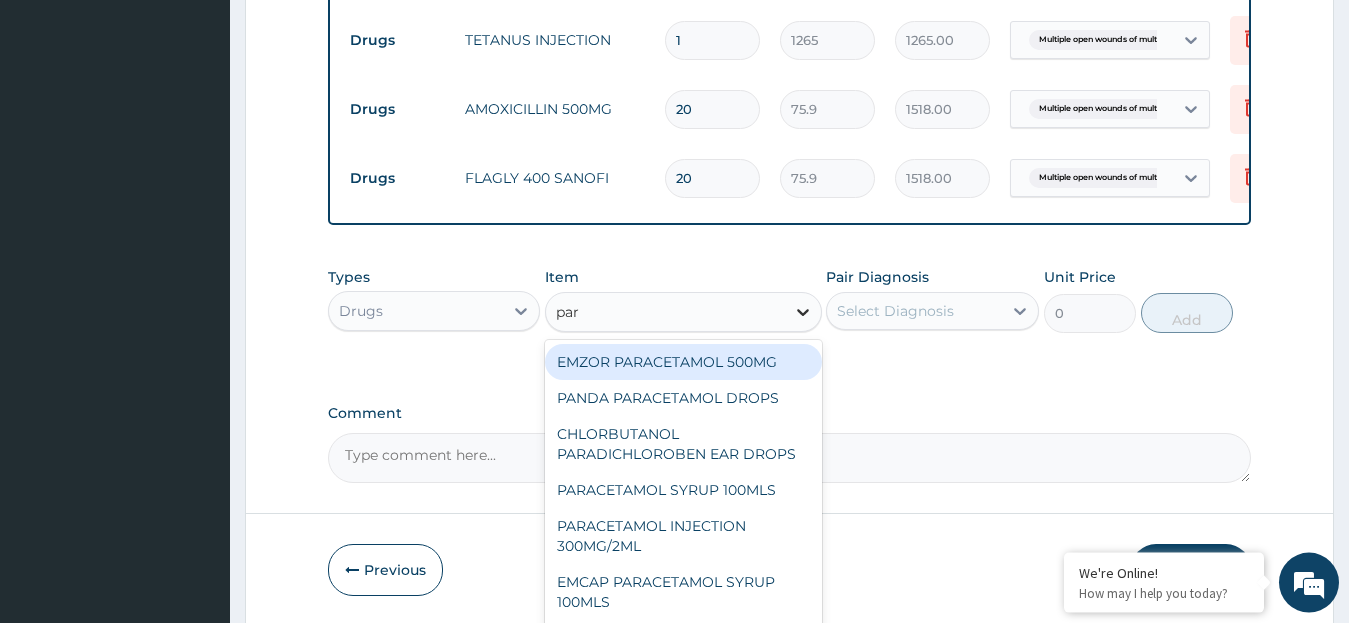type on "para" 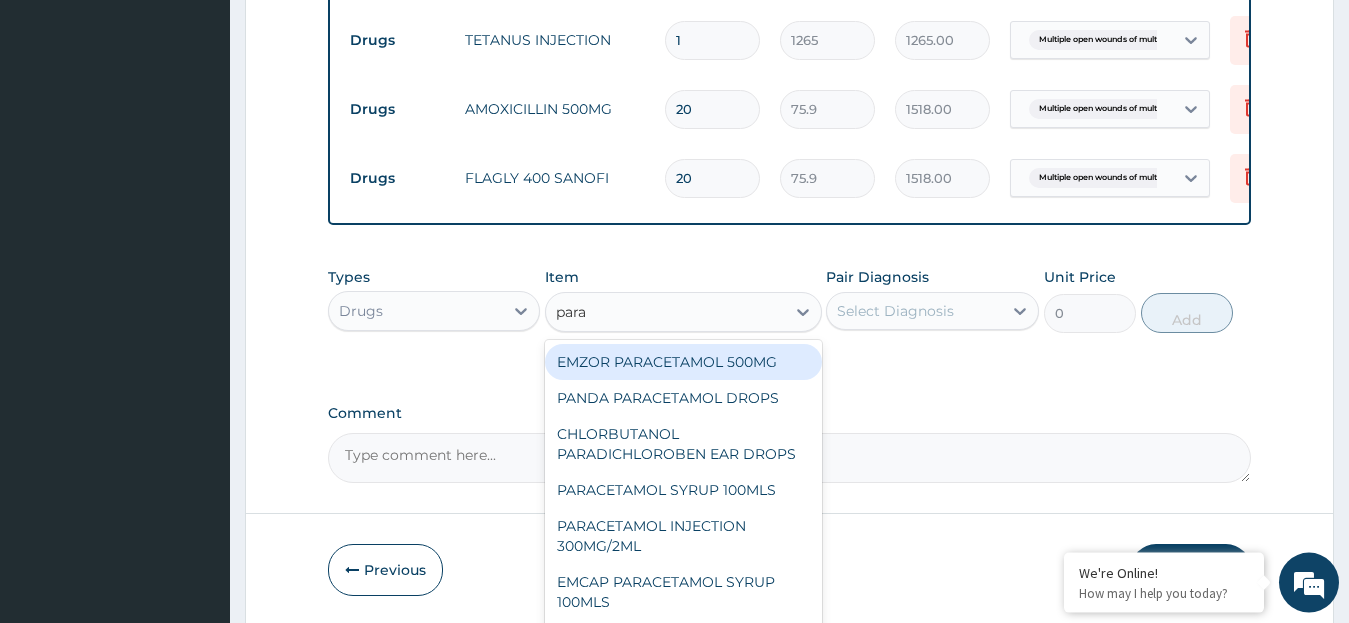click on "EMZOR PARACETAMOL 500MG" at bounding box center (683, 362) 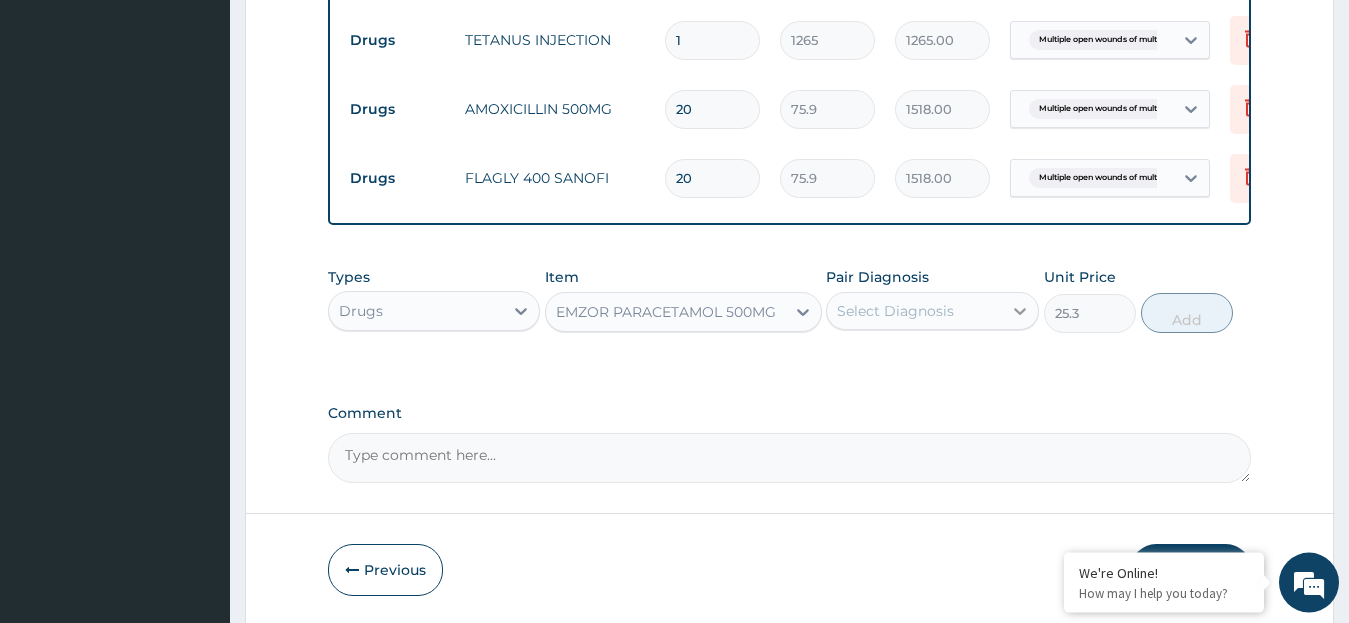 click 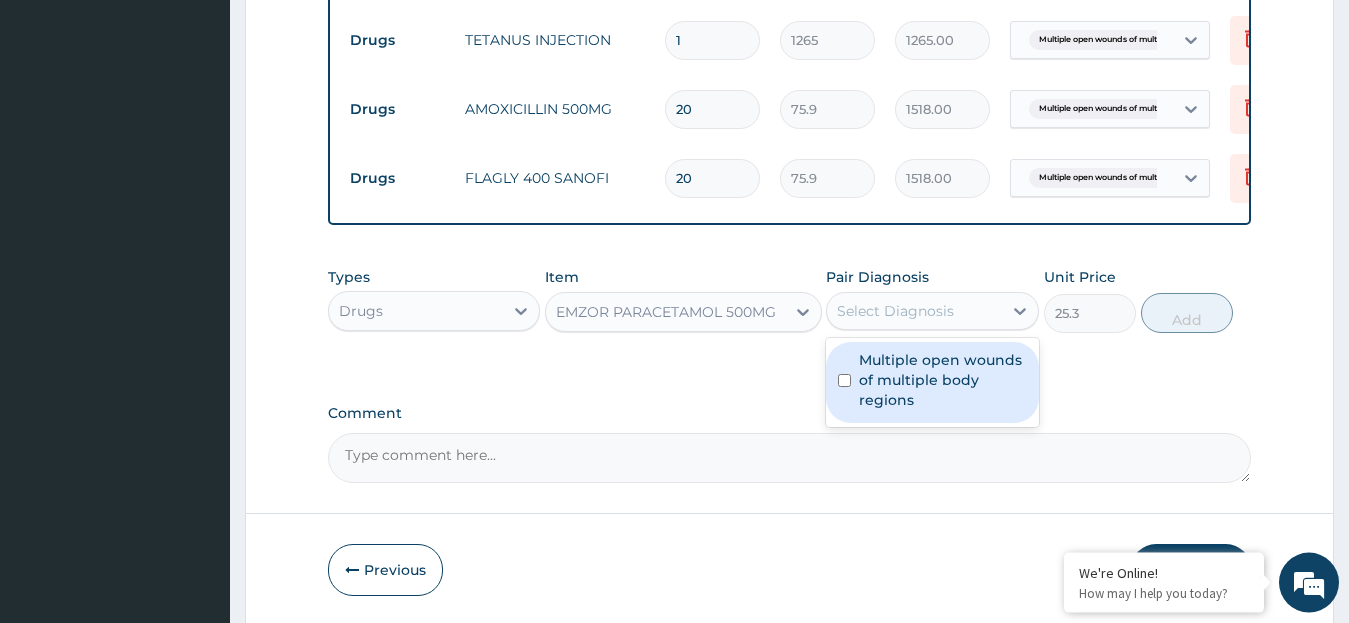 click on "Multiple open wounds of multiple body regions" at bounding box center [943, 380] 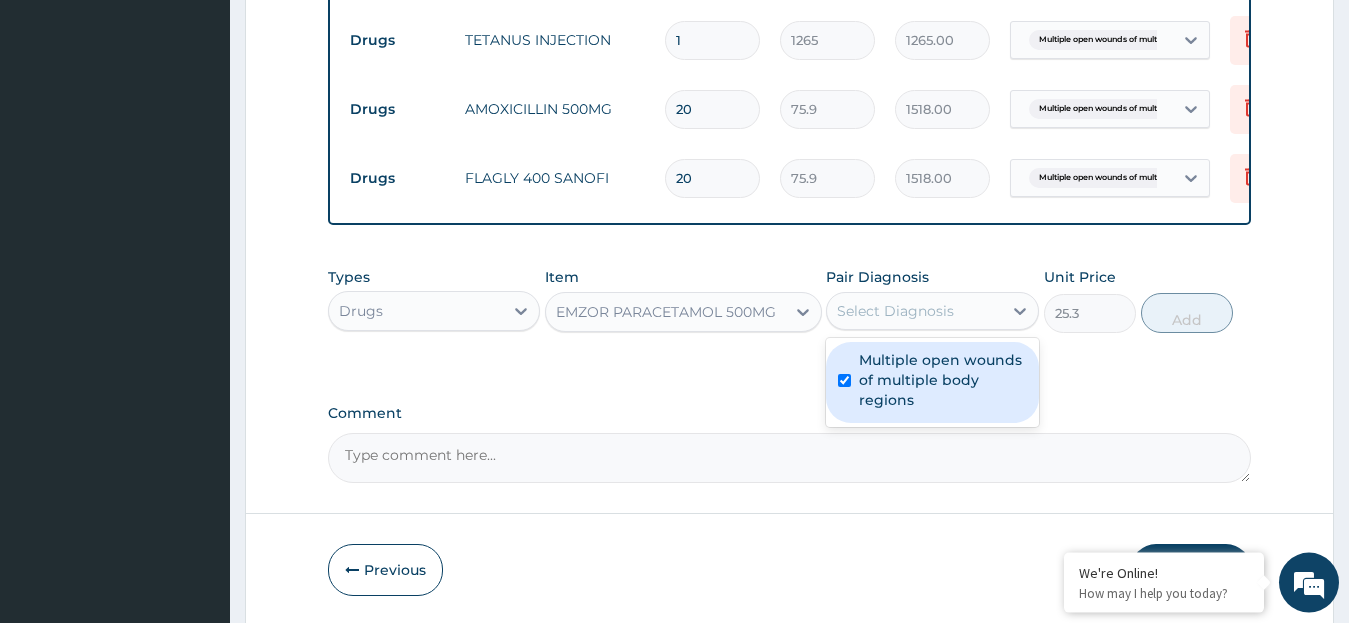 checkbox on "true" 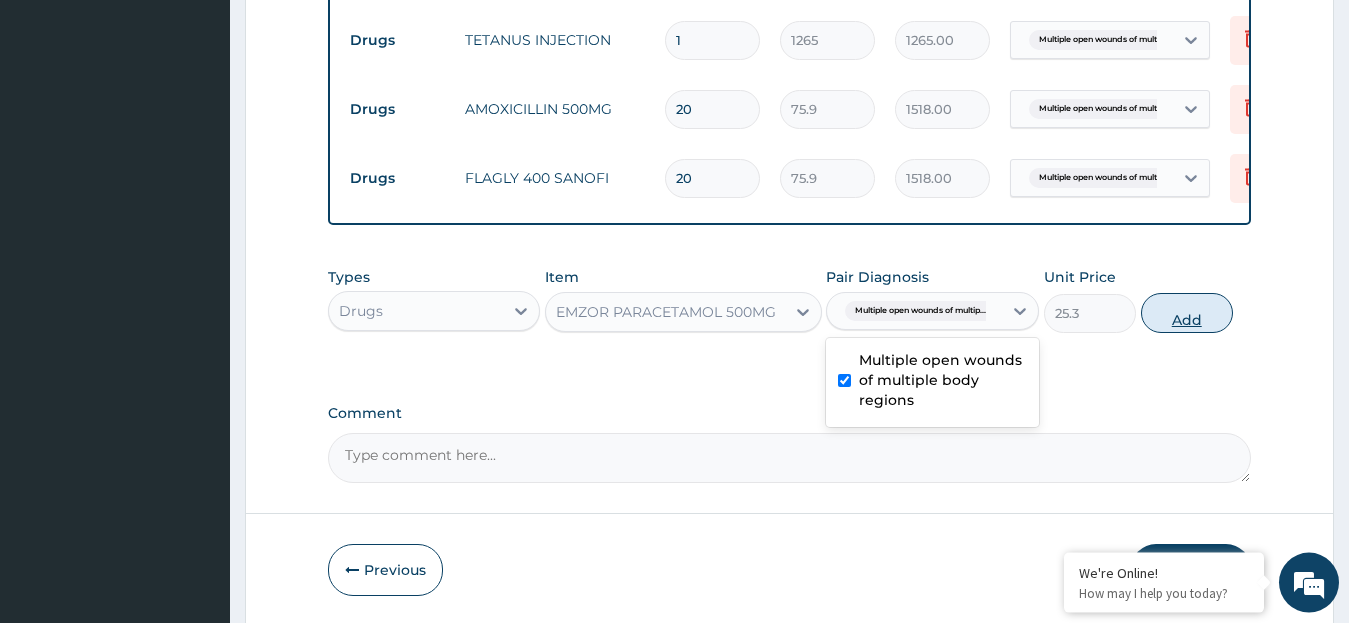 click on "Add" at bounding box center (1187, 313) 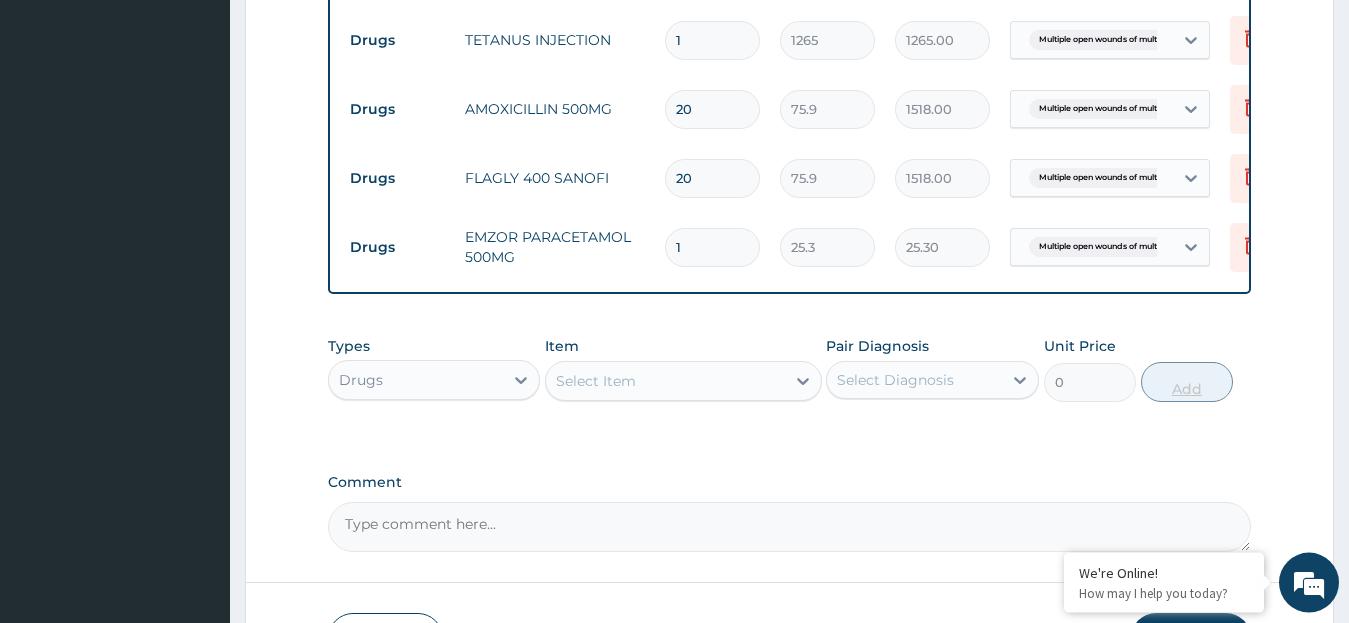 type on "18" 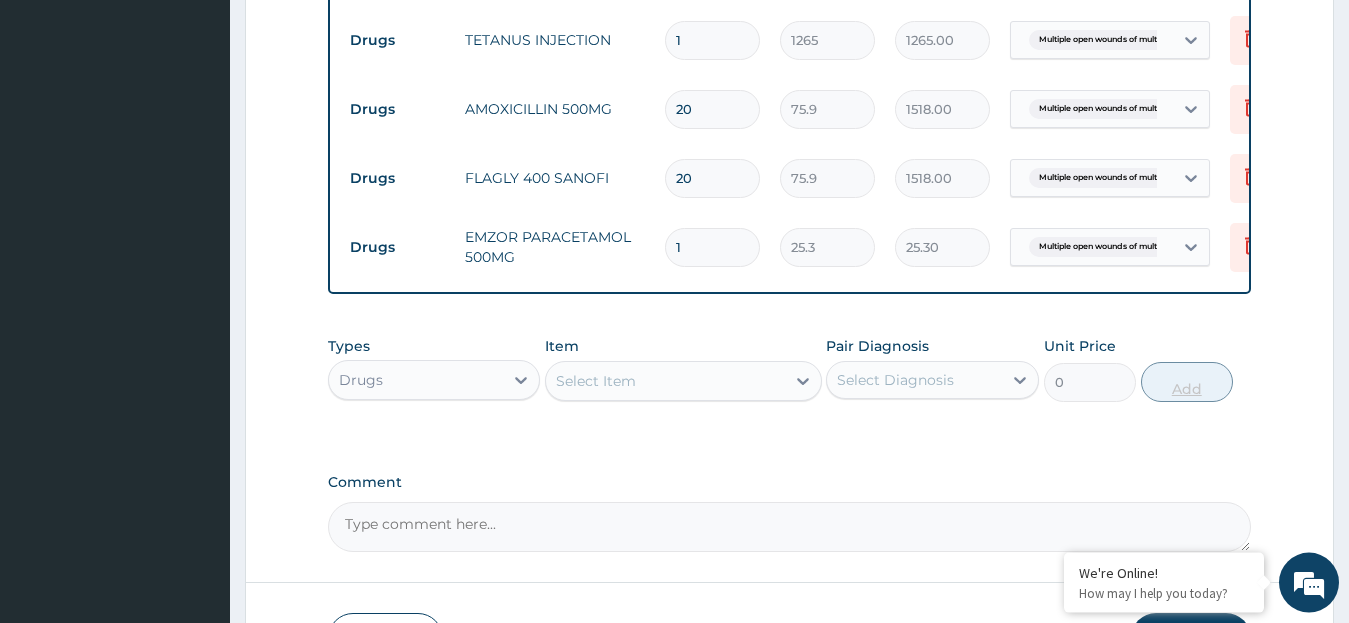 type on "455.40" 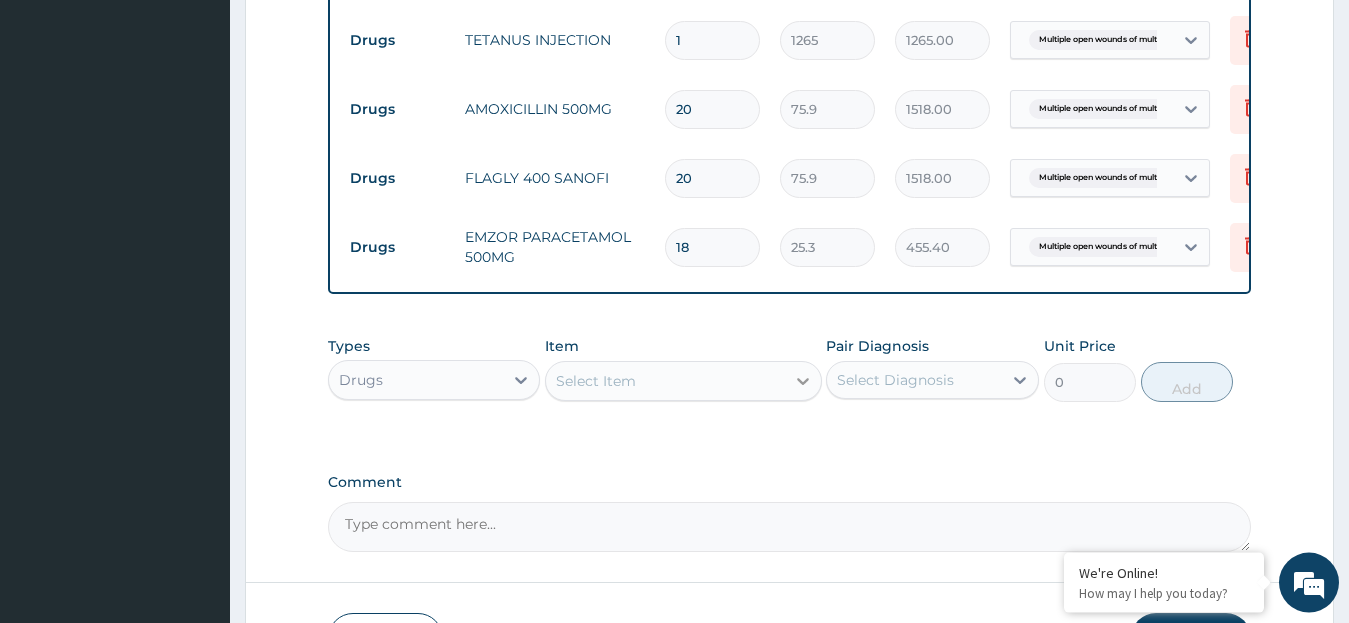 type on "18" 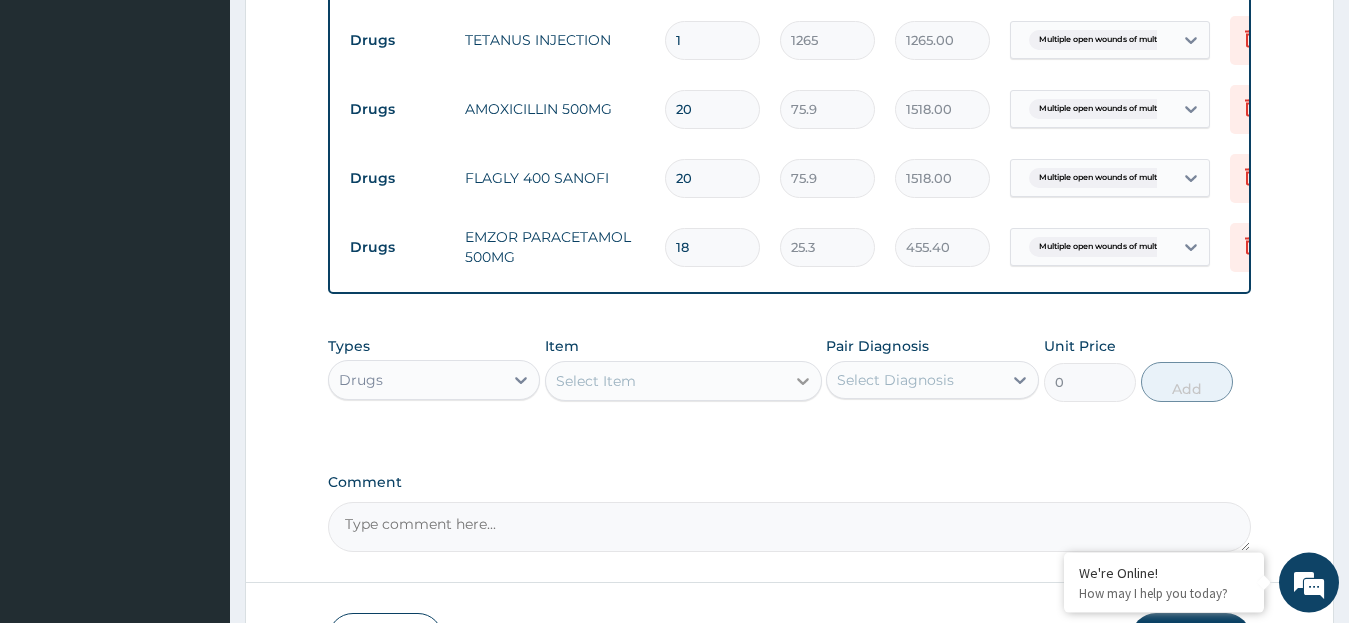 click 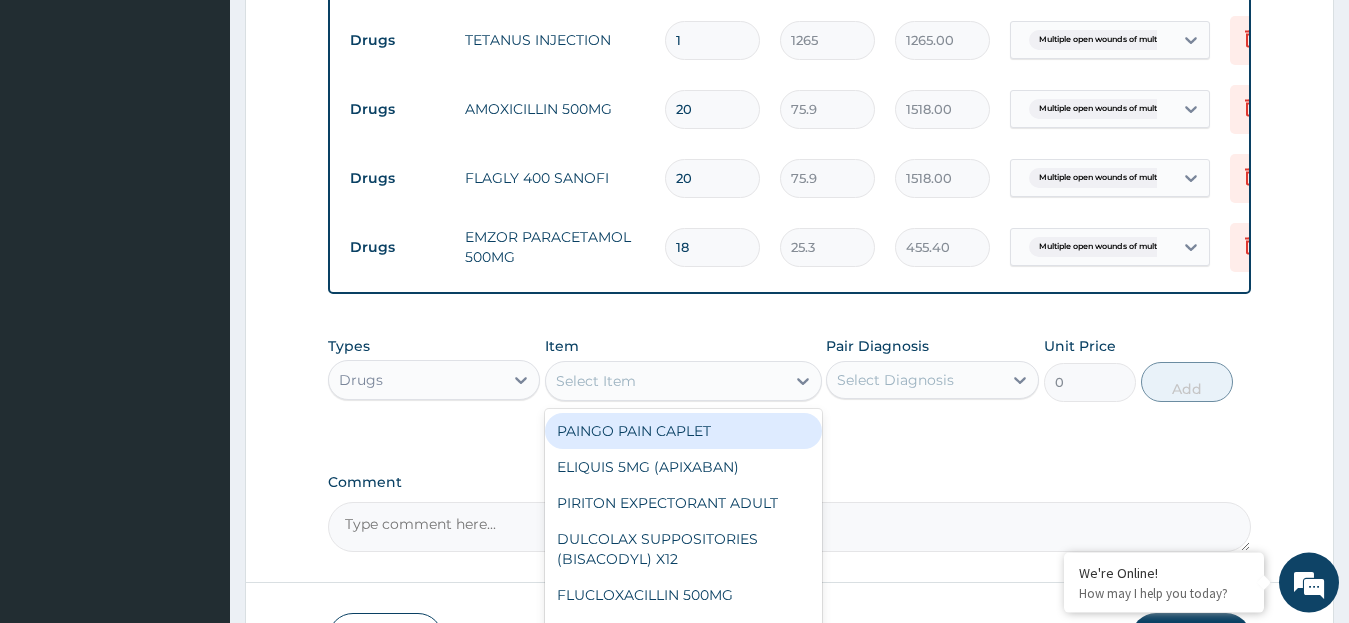 click on "PA Code / Prescription Code Enter Code(Secondary Care Only) Encounter Date 31-07-2025 Important Notice Please enter PA codes before entering items that are not attached to a PA code   All diagnoses entered must be linked to a claim item. Diagnosis & Claim Items that are visible but inactive cannot be edited because they were imported from an already approved PA code. Diagnosis Multiple open wounds of multiple body regions Query NB: All diagnosis must be linked to a claim item Claim Items Type Name Quantity Unit Price Total Price Pair Diagnosis Actions Procedures GENERAL PRACTITIONER CONSULTATION FIRST OUTPATIENT CONSULTATION 1 3795 3795.00 Multiple open wounds of multip... Delete Drugs TETANUS INJECTION 1 1265 1265.00 Multiple open wounds of multip... Delete Drugs AMOXICILLIN 500MG 20 75.9 1518.00 Multiple open wounds of multip... Delete Drugs FLAGLY 400 SANOFI 20 75.9 1518.00 Multiple open wounds of multip... Delete Drugs EMZOR PARACETAMOL 500MG 18 25.3 455.40 Multiple open wounds of multip... Delete Types 0" at bounding box center (790, -75) 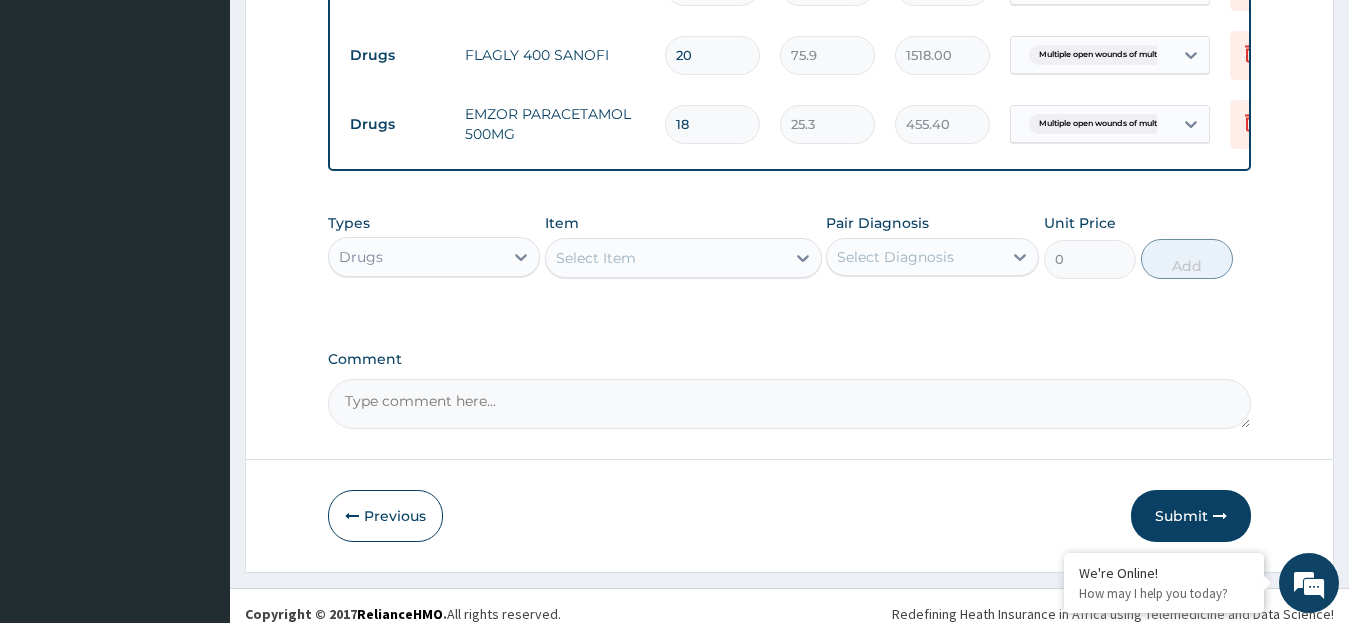 scroll, scrollTop: 1048, scrollLeft: 0, axis: vertical 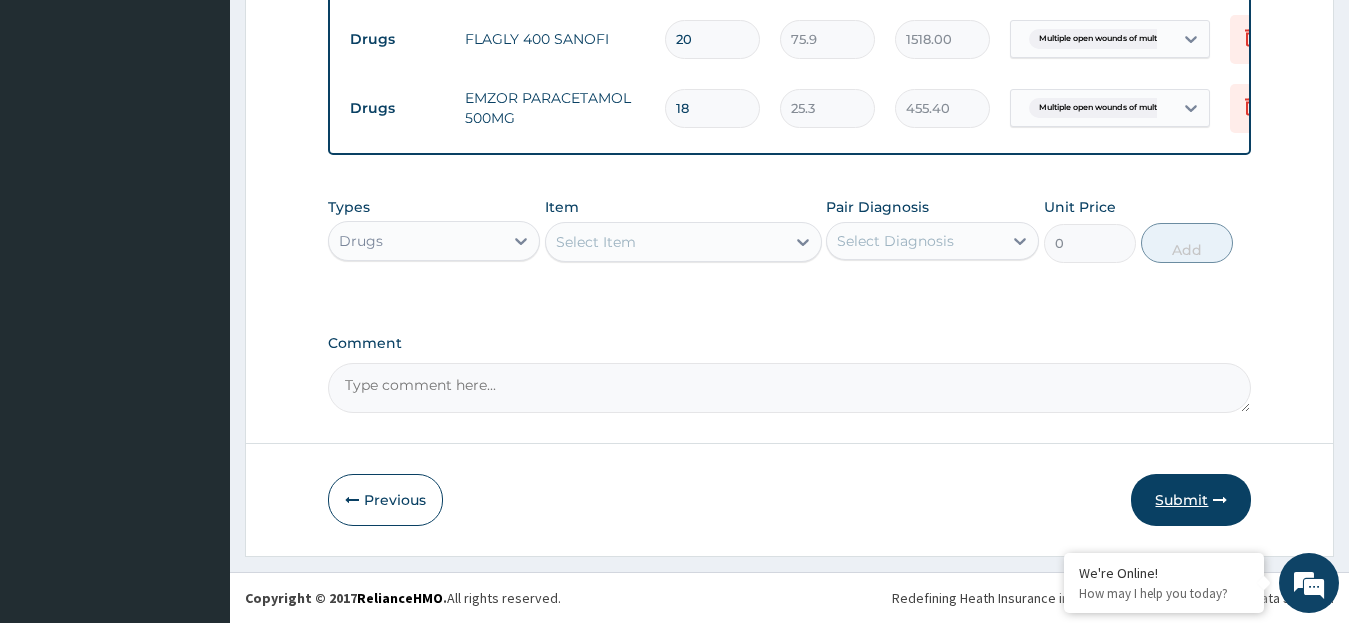 click on "Submit" at bounding box center [1191, 500] 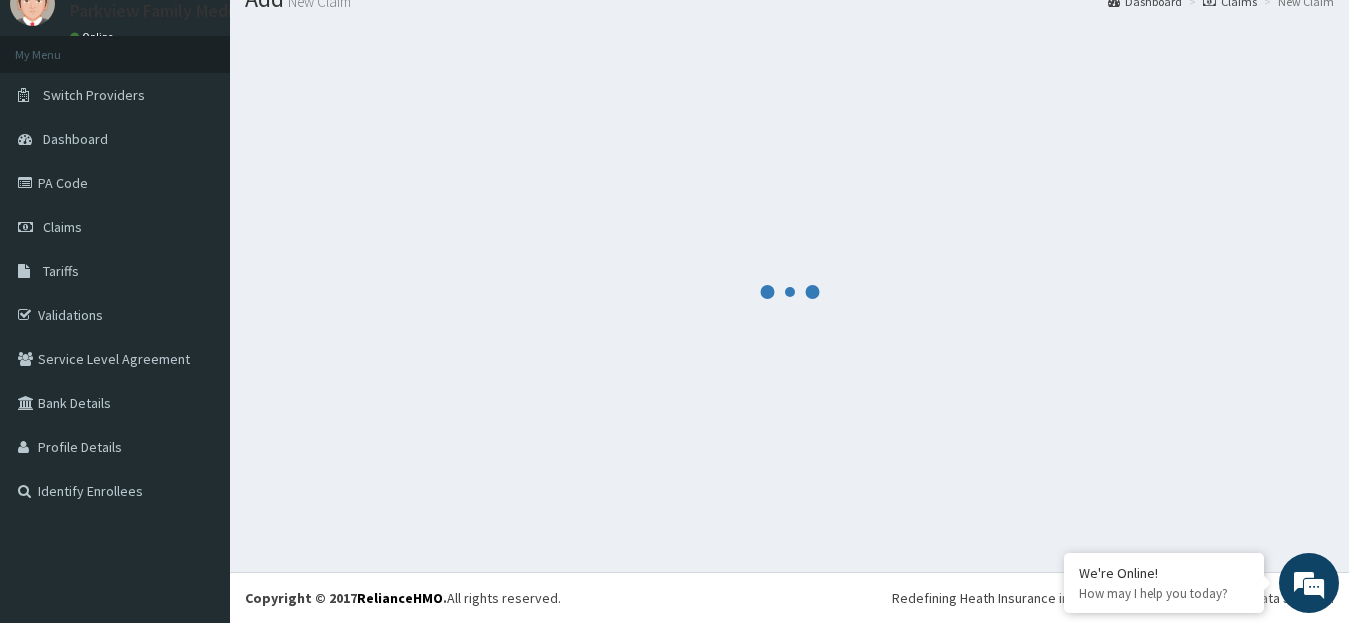 scroll, scrollTop: 79, scrollLeft: 0, axis: vertical 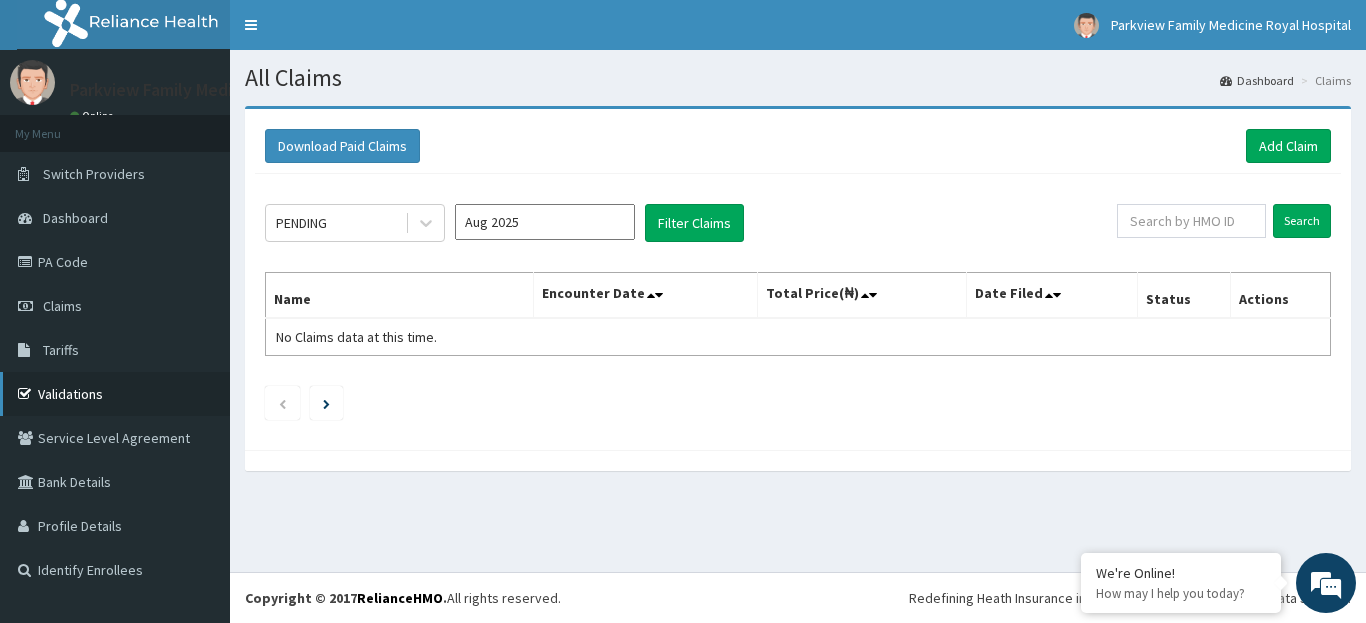 click on "Validations" at bounding box center [115, 394] 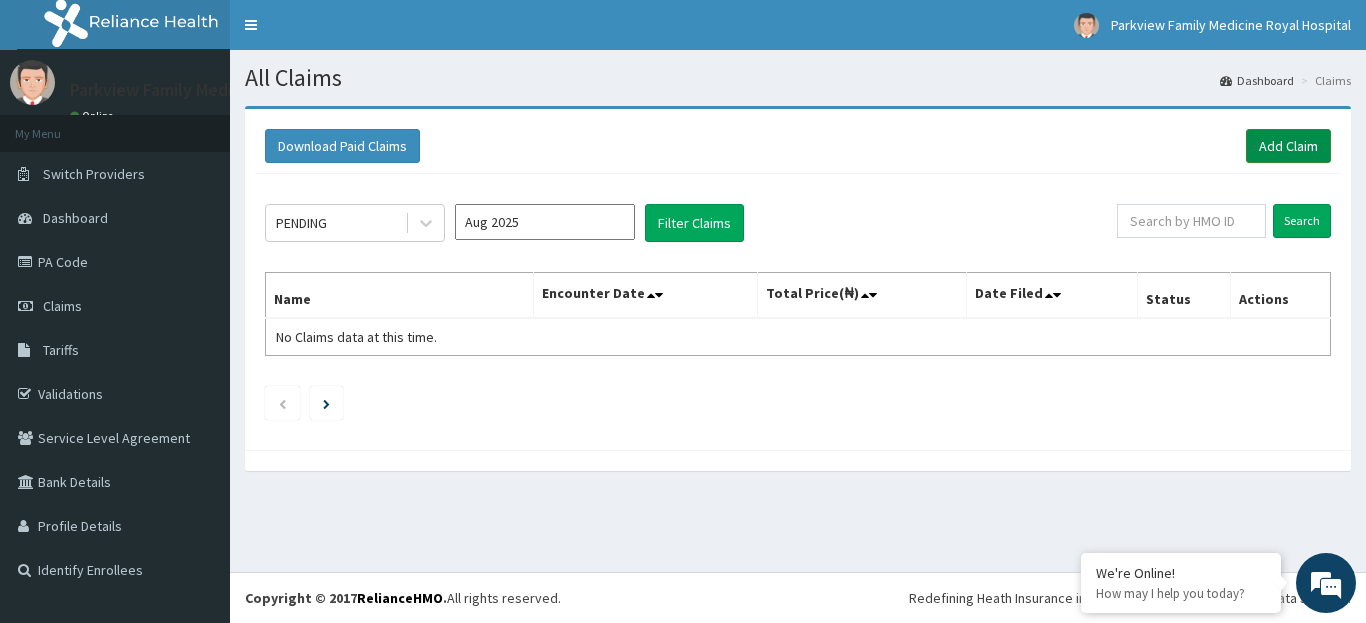 scroll, scrollTop: 0, scrollLeft: 0, axis: both 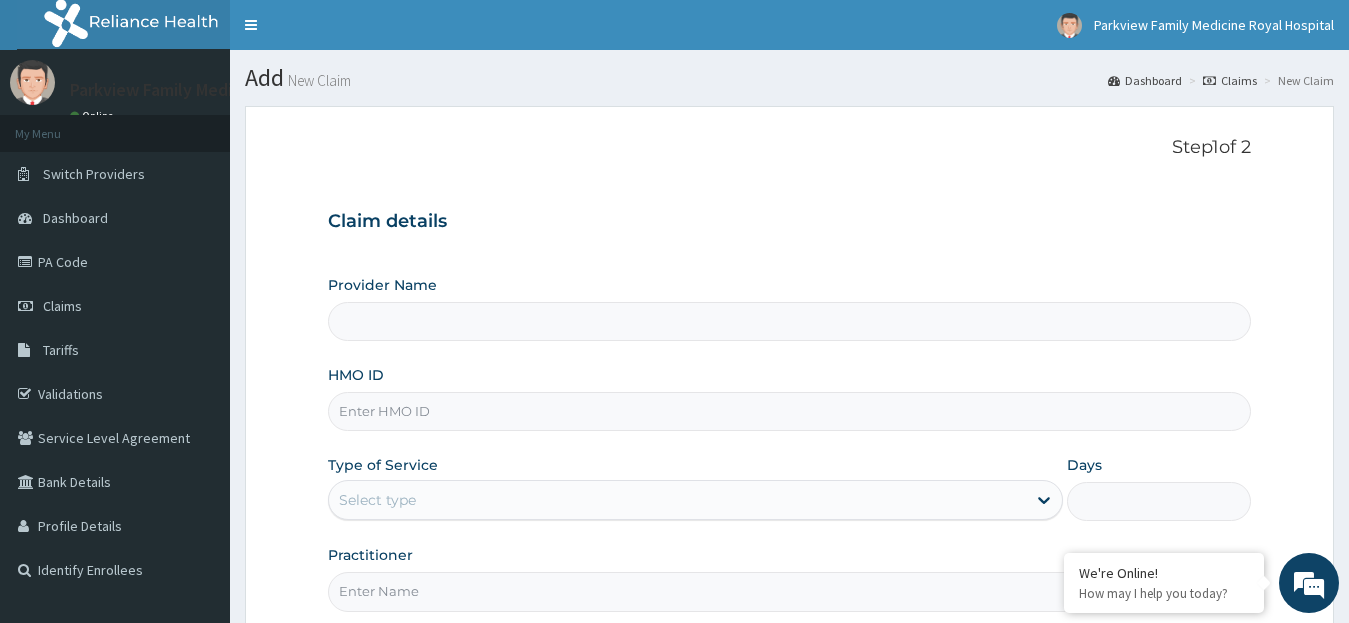 type on "Parkview Family Medicine Royal Hospital" 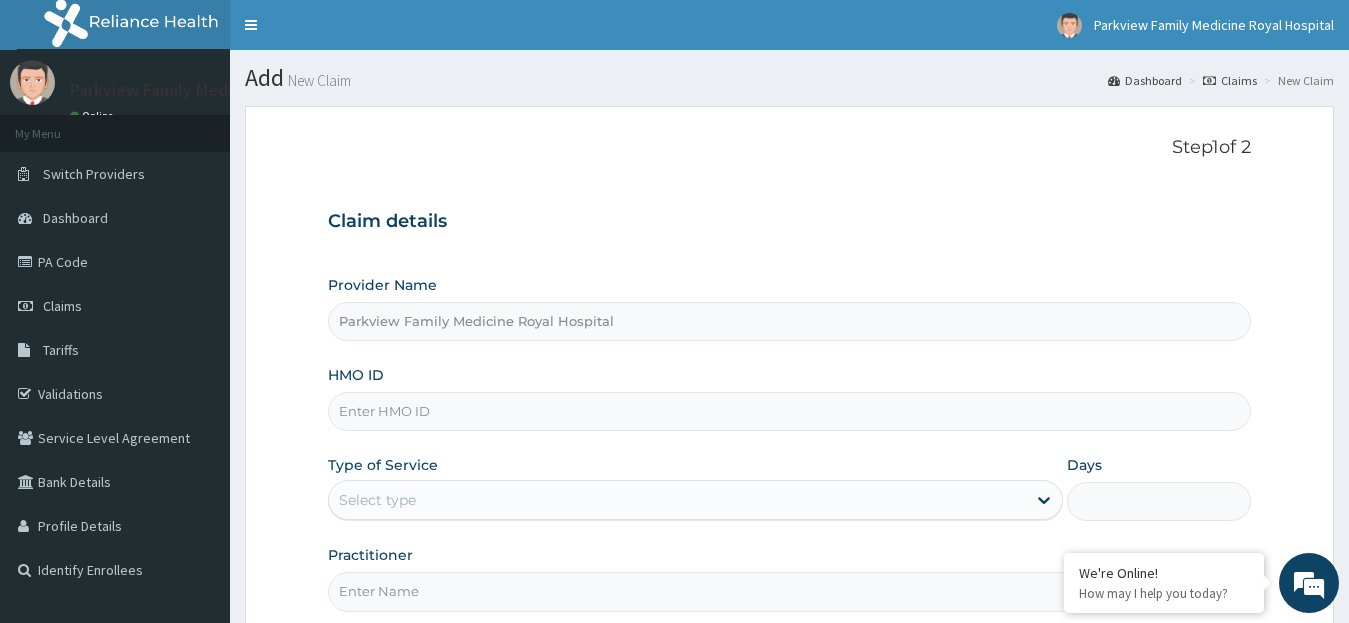 click on "HMO ID" at bounding box center (790, 411) 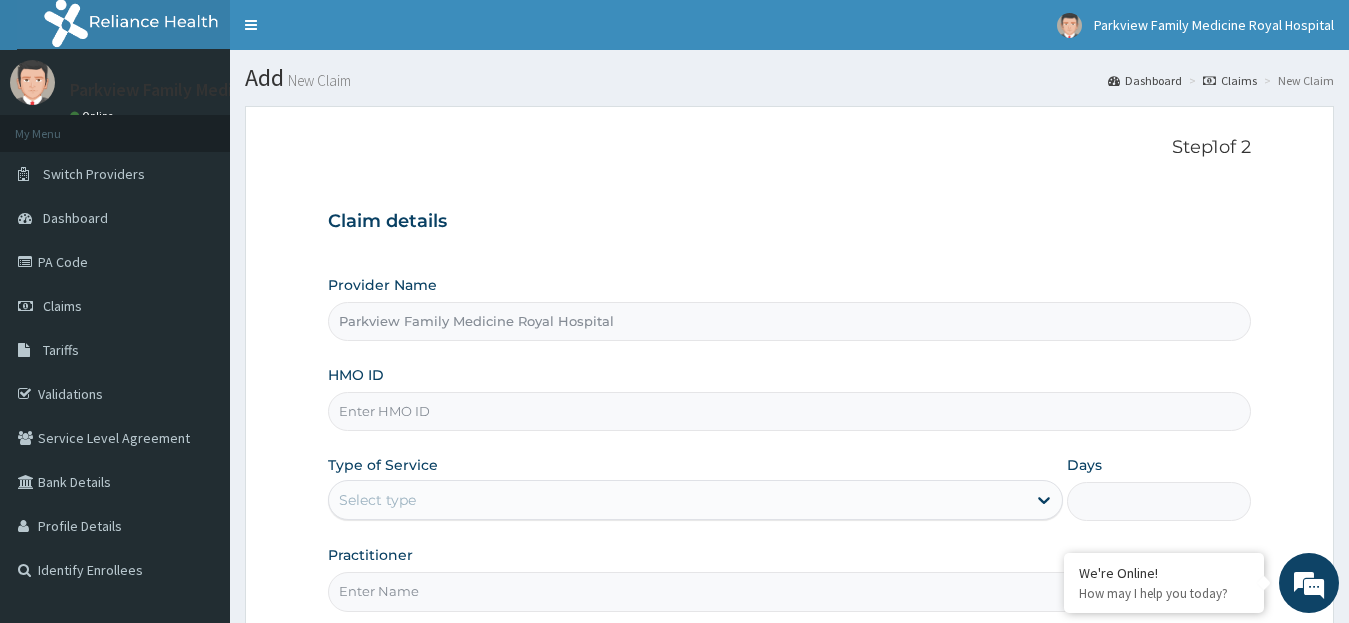 paste on "cya/10748/b" 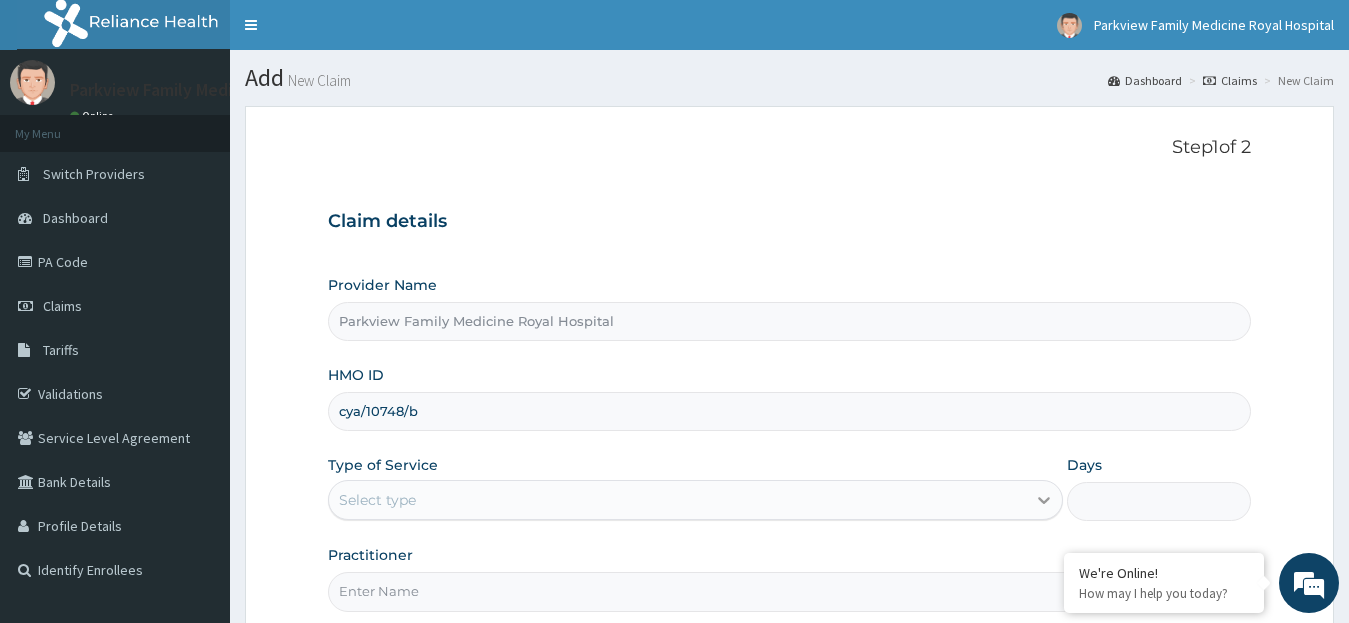 type on "cya/10748/b" 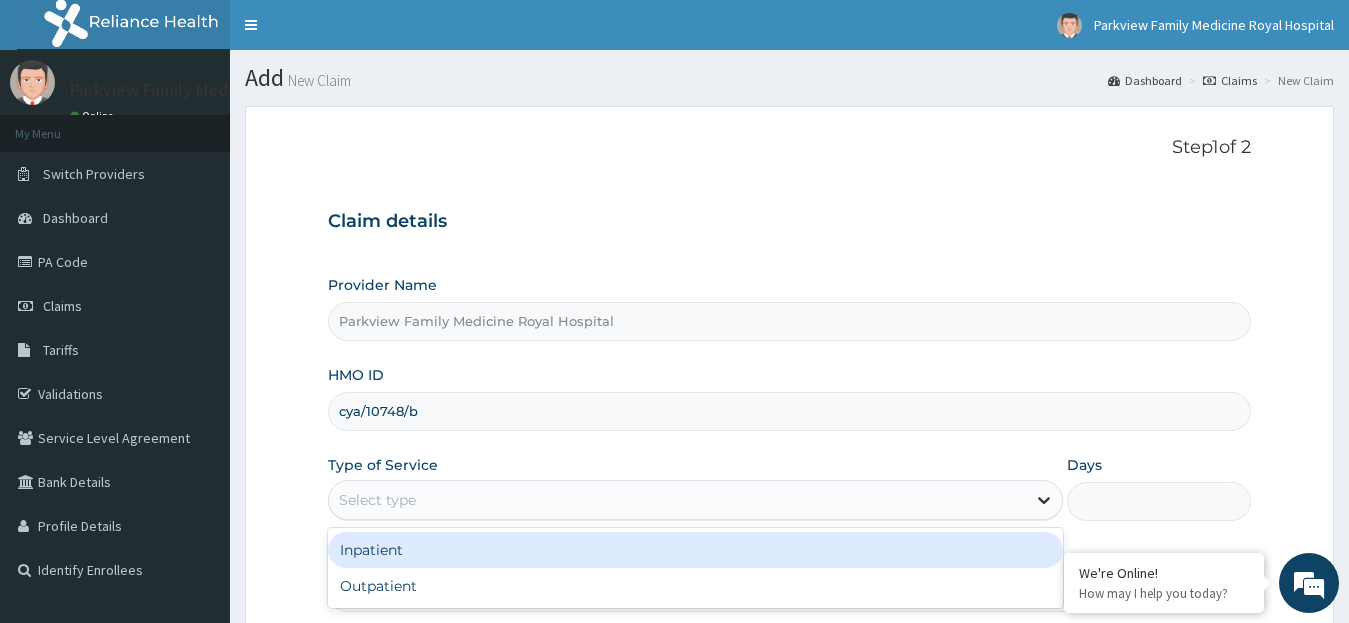 click 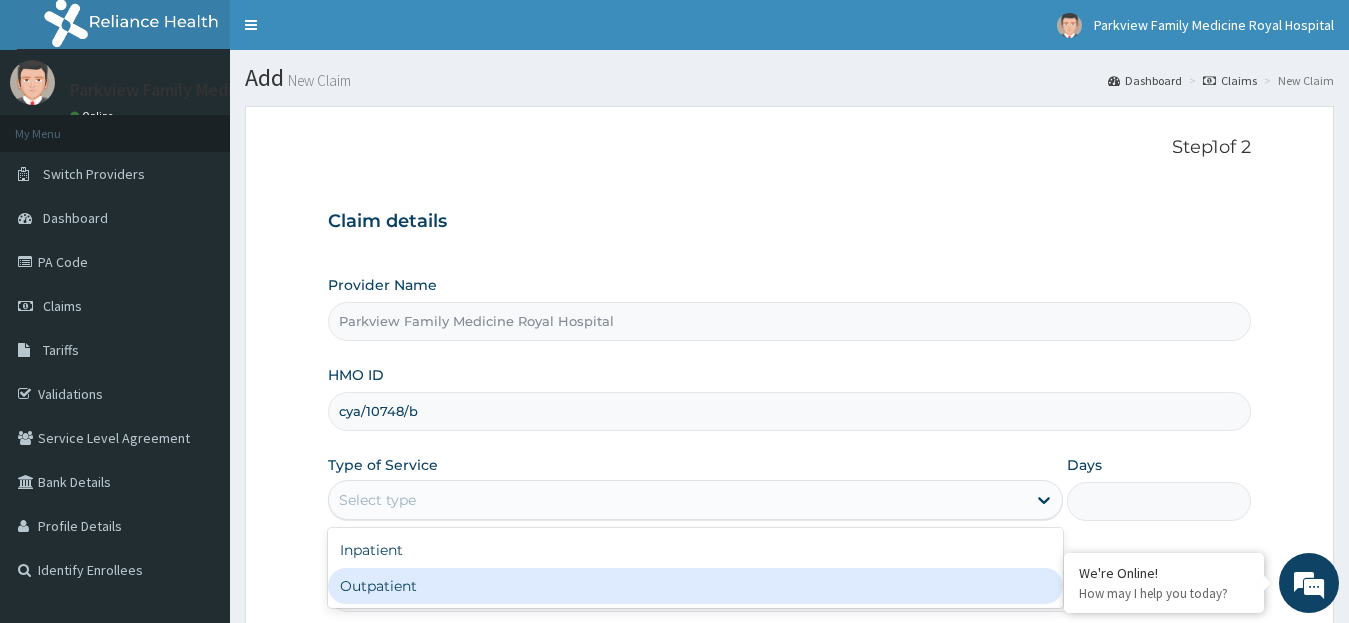 click on "Outpatient" at bounding box center (696, 586) 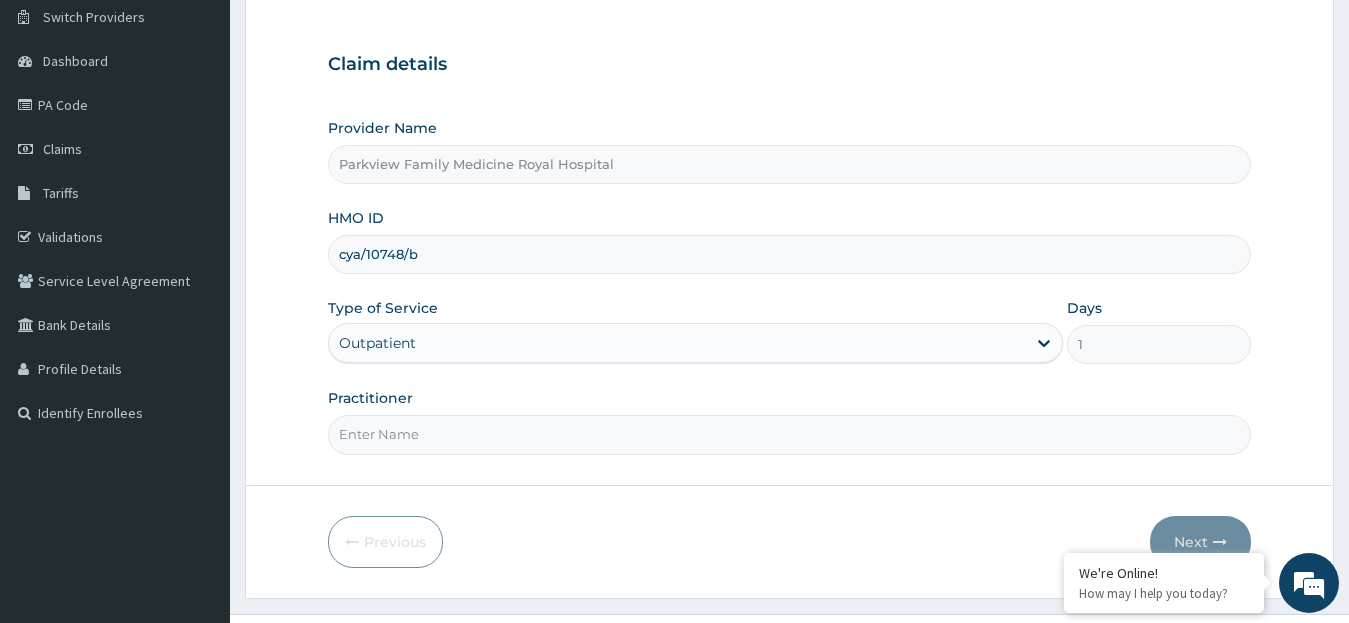 scroll, scrollTop: 165, scrollLeft: 0, axis: vertical 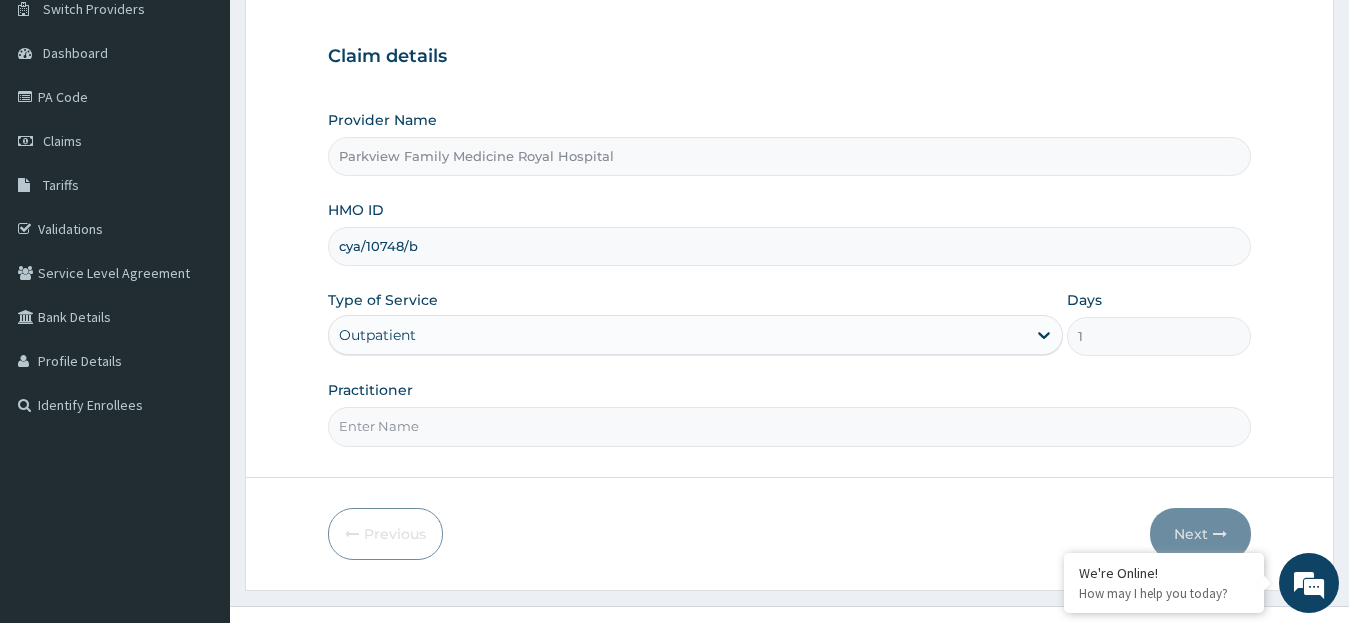 click on "Practitioner" at bounding box center [790, 426] 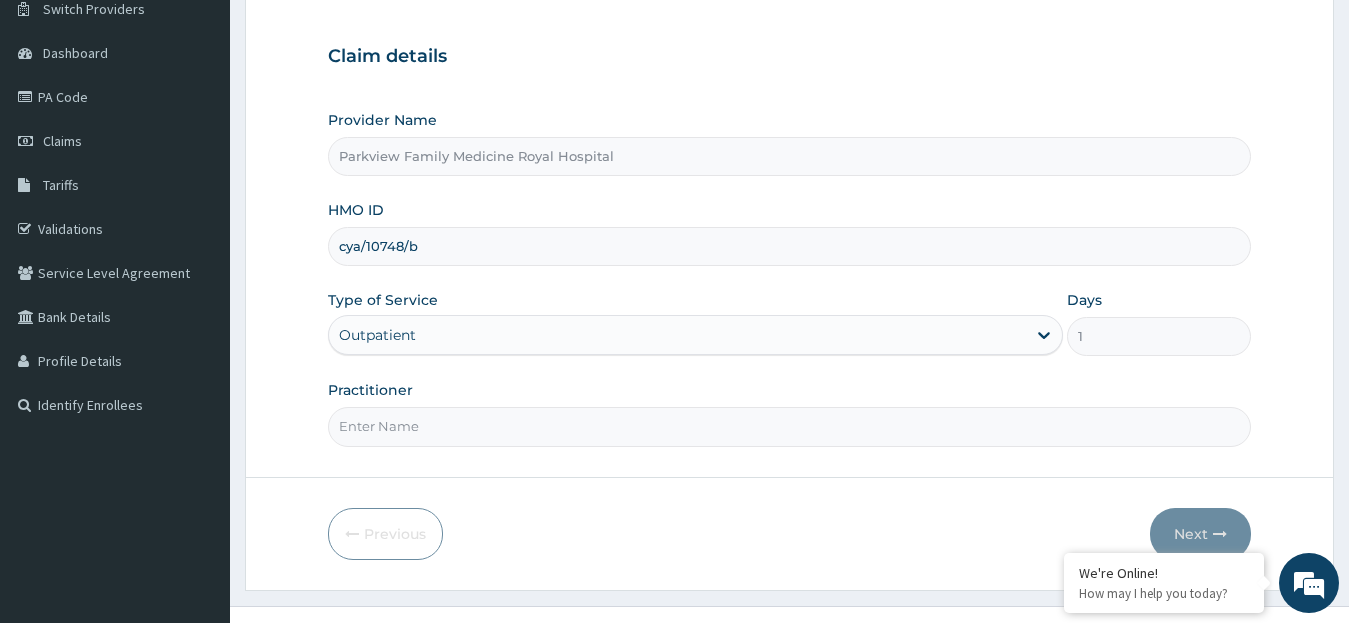 scroll, scrollTop: 0, scrollLeft: 0, axis: both 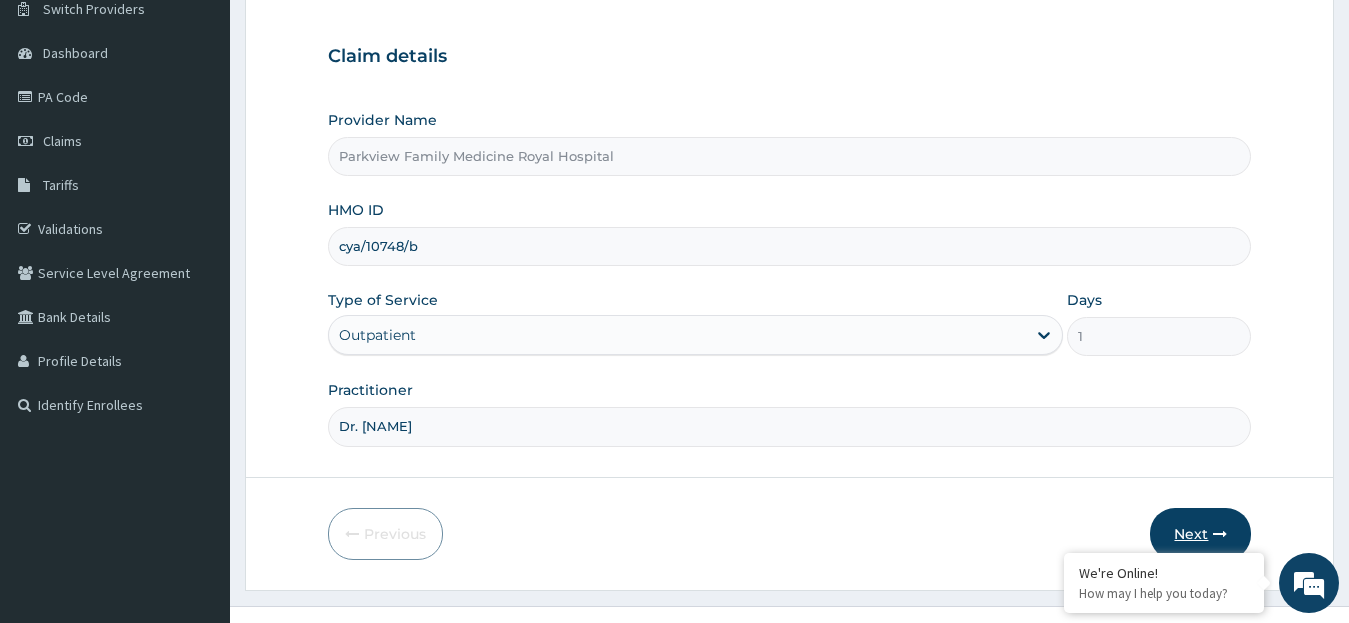 type on "Dr. [NAME]" 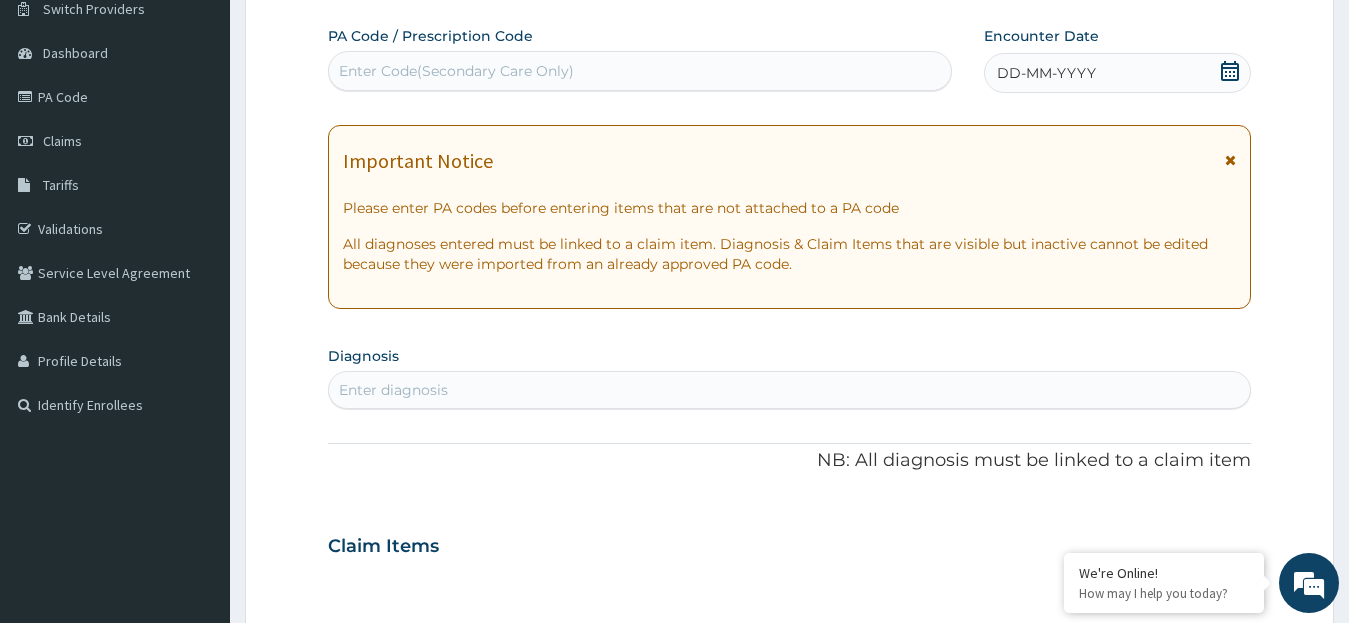 click 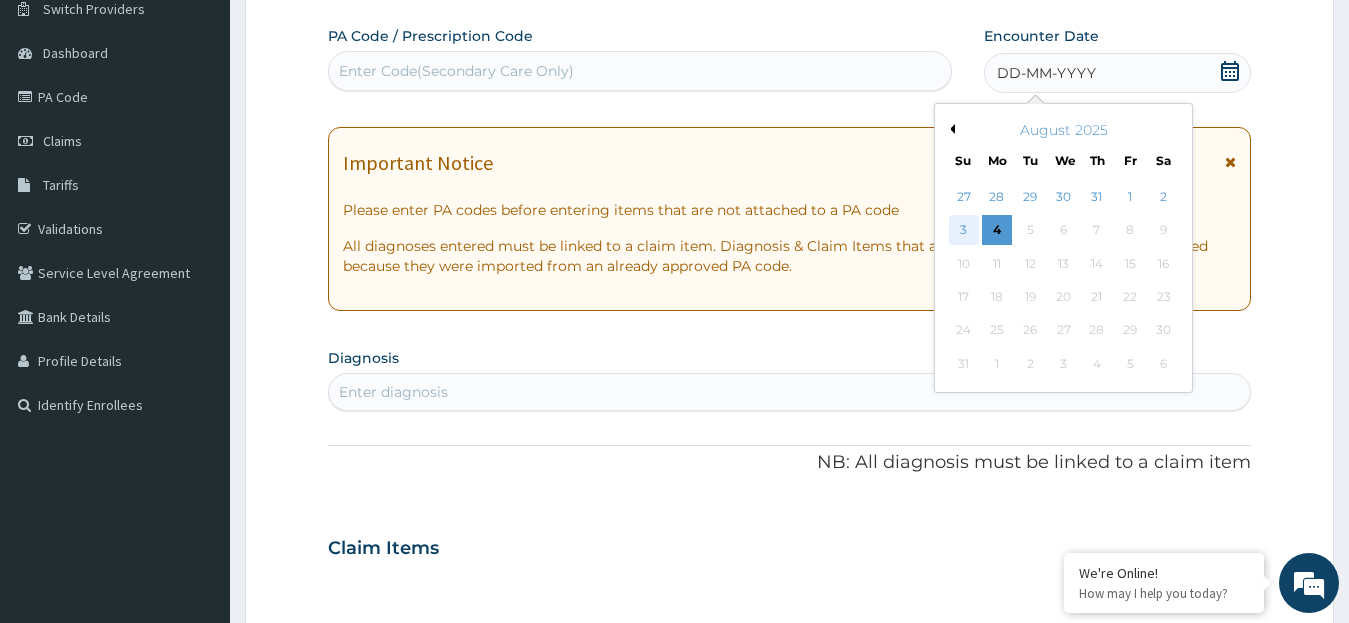 click on "3" at bounding box center (964, 231) 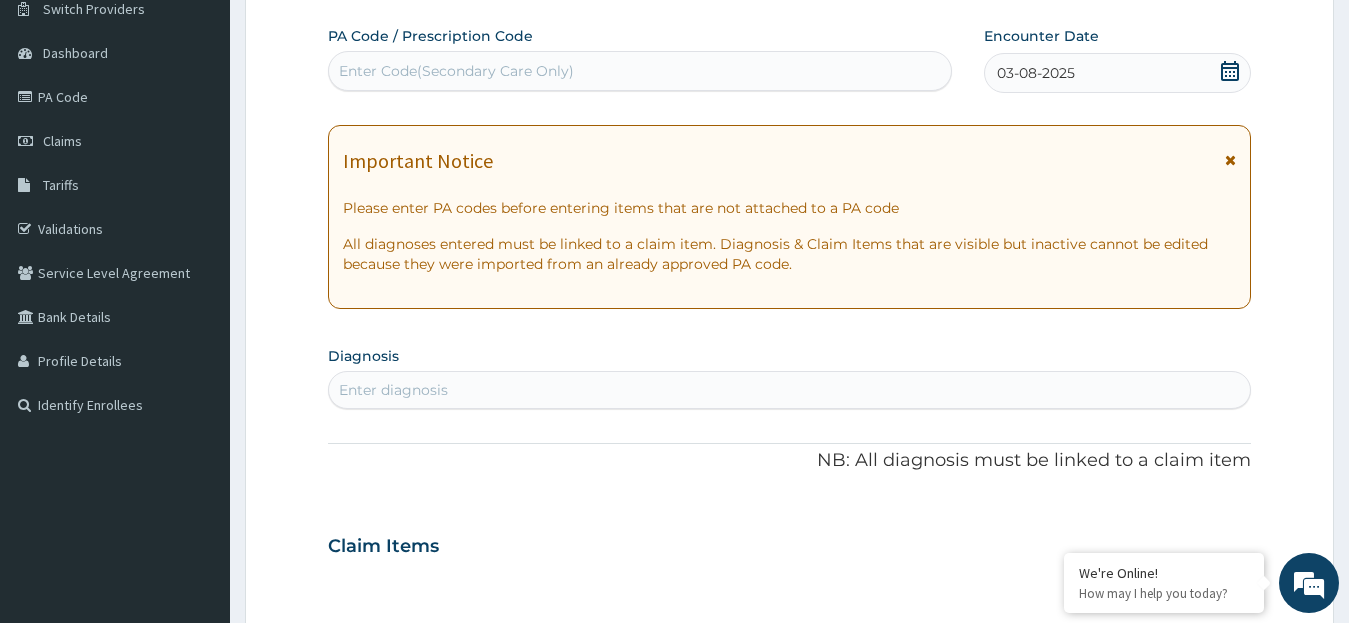 click on "Enter diagnosis" at bounding box center [790, 390] 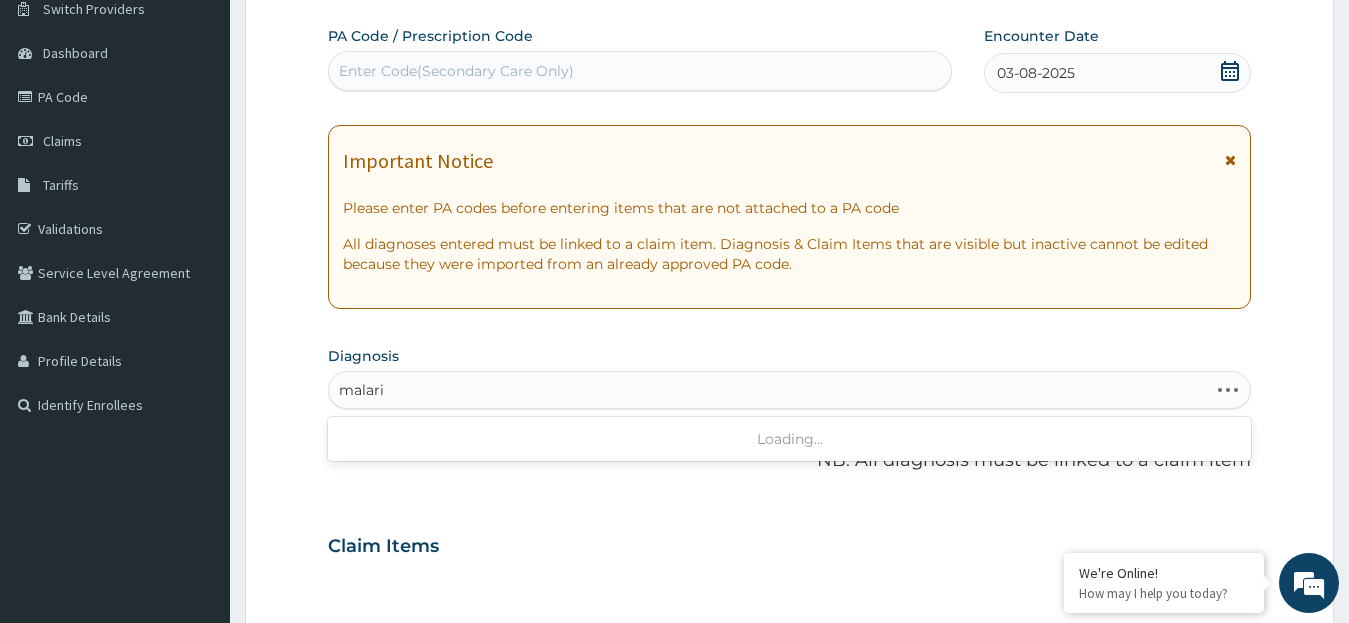 type on "malaria" 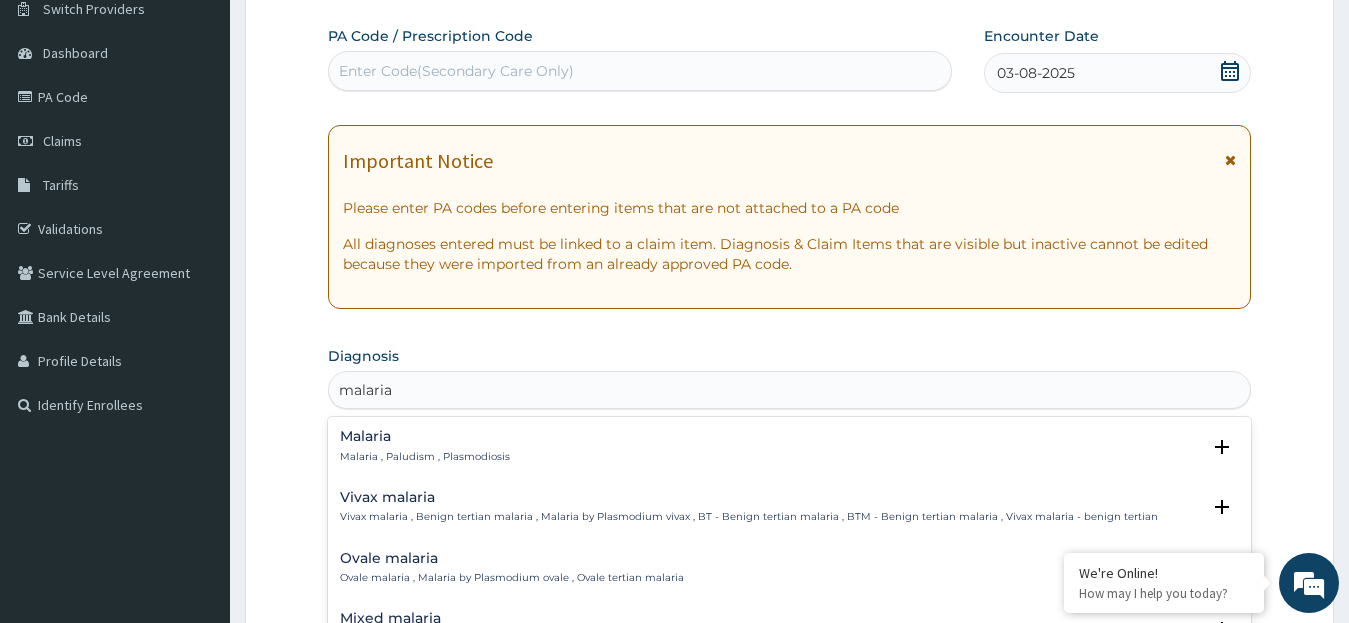click on "Malaria Malaria , Paludism , Plasmodiosis" at bounding box center [790, 446] 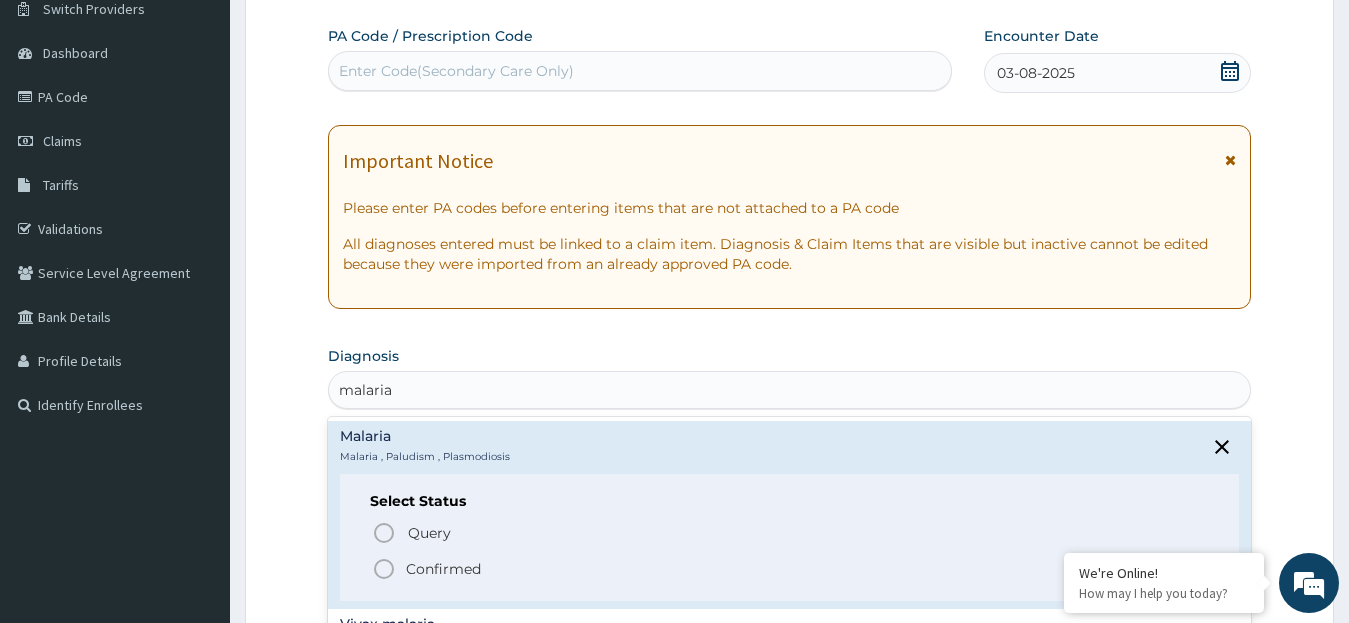 click on "Confirmed" at bounding box center (791, 569) 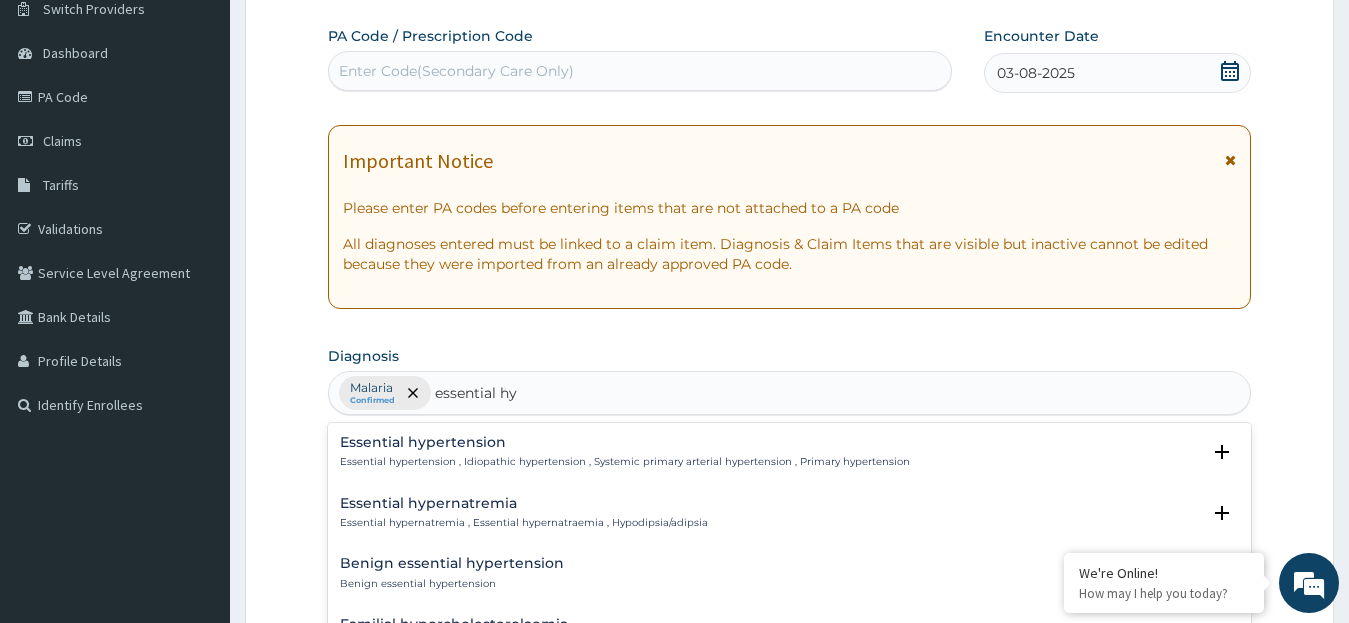 type on "essential hyp" 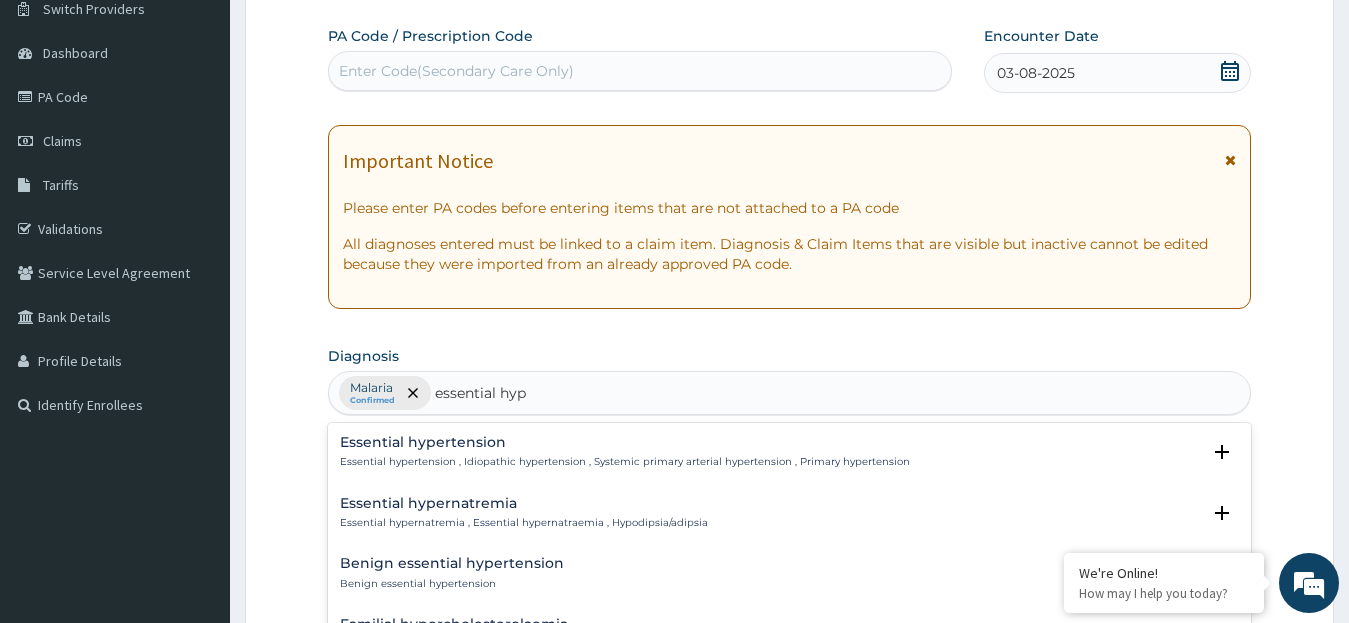 click on "Essential hypertension" at bounding box center (625, 442) 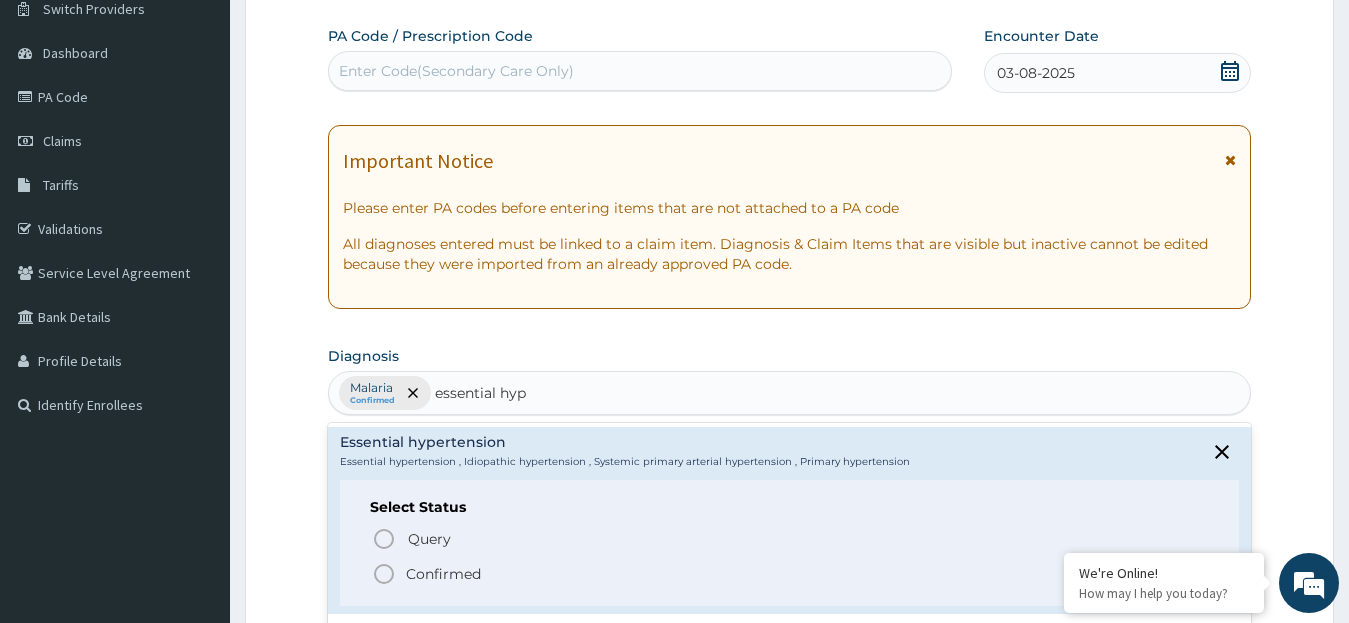 click 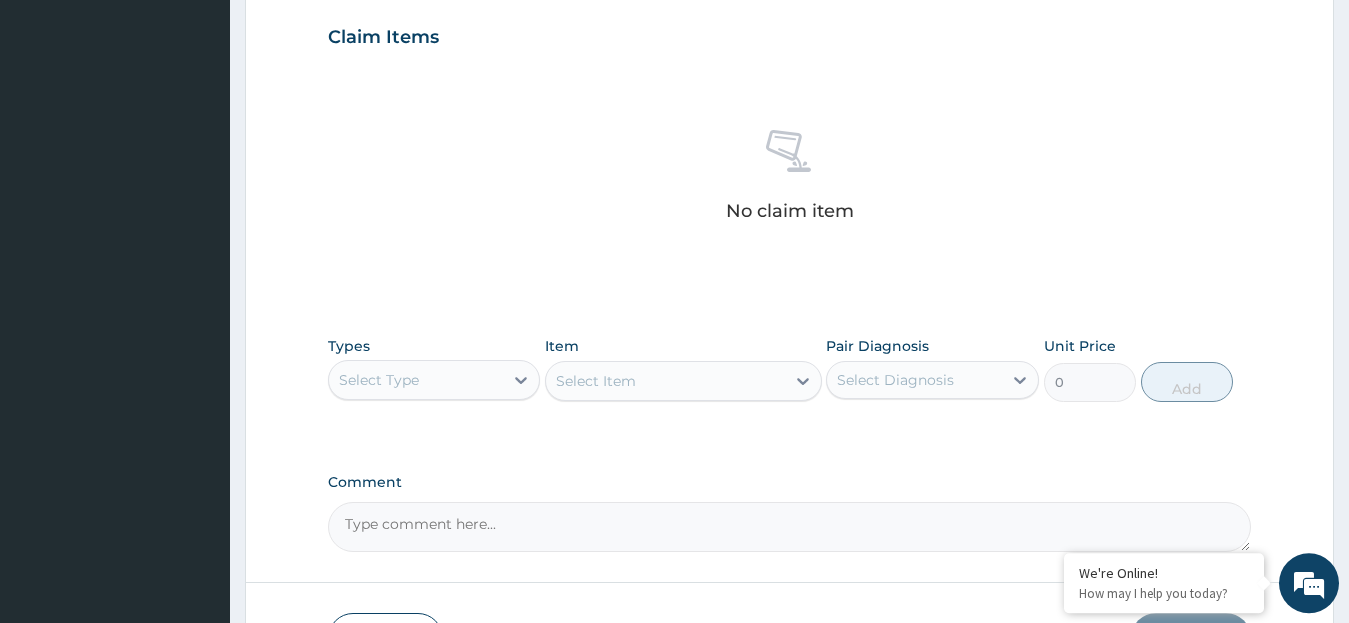 scroll, scrollTop: 682, scrollLeft: 0, axis: vertical 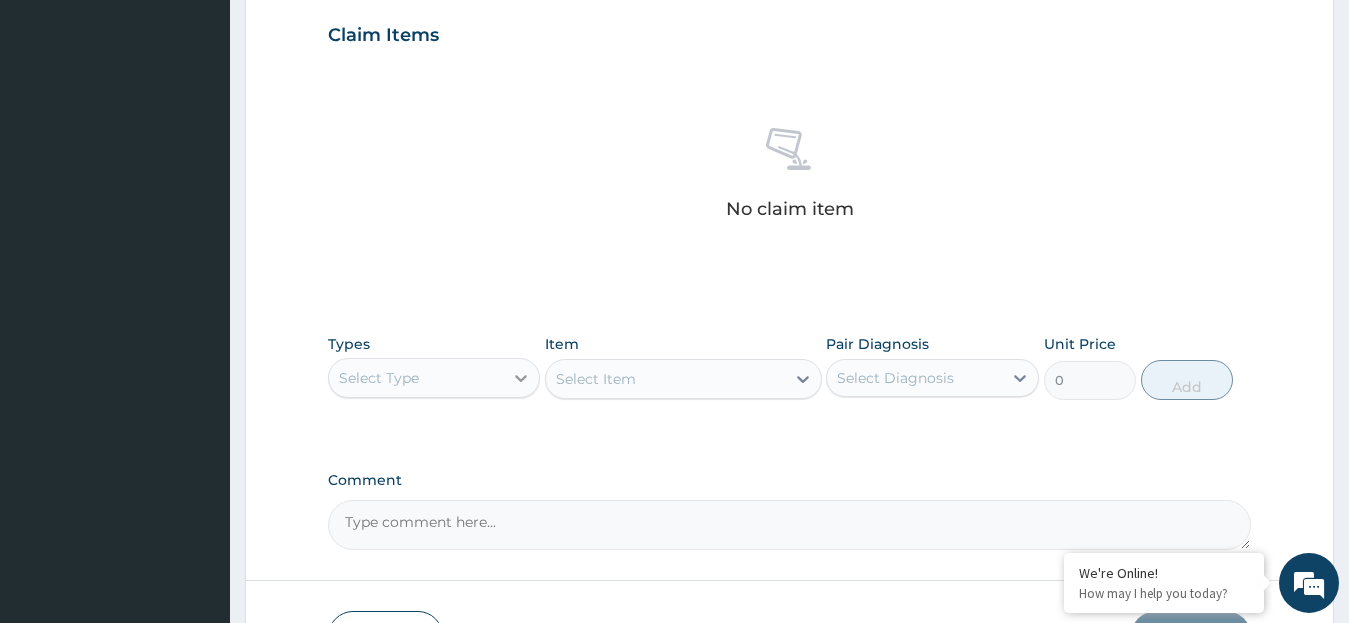 click 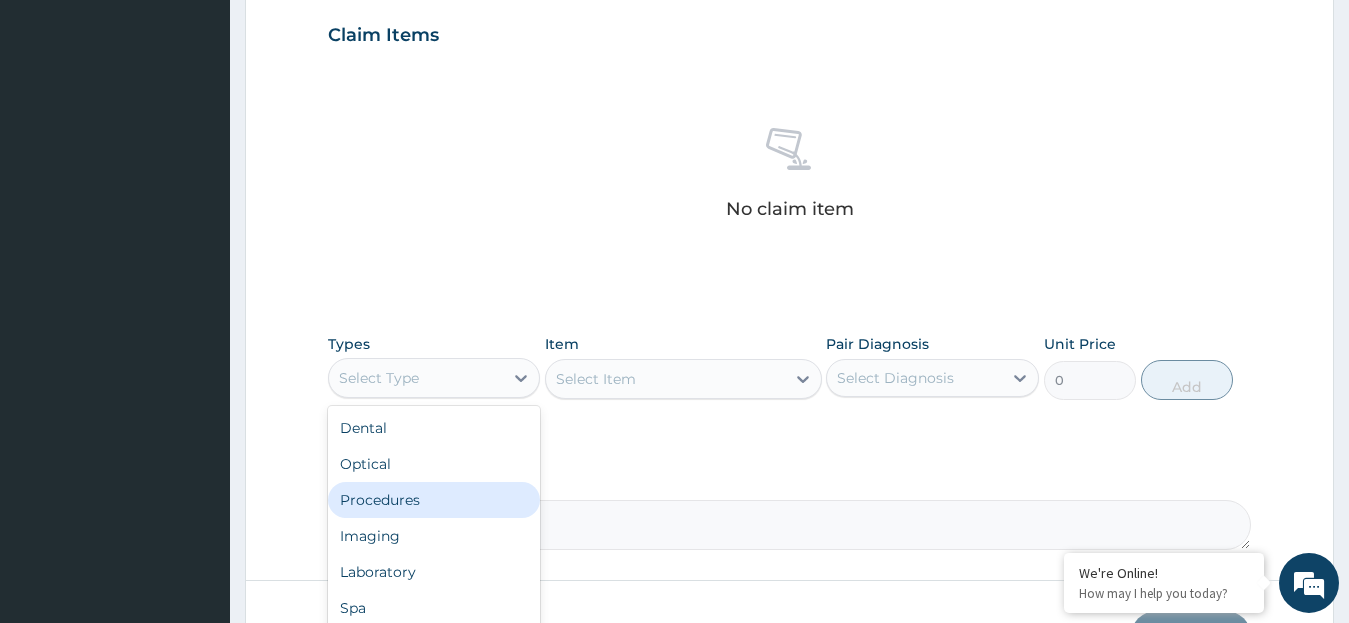 click on "Procedures" at bounding box center (434, 500) 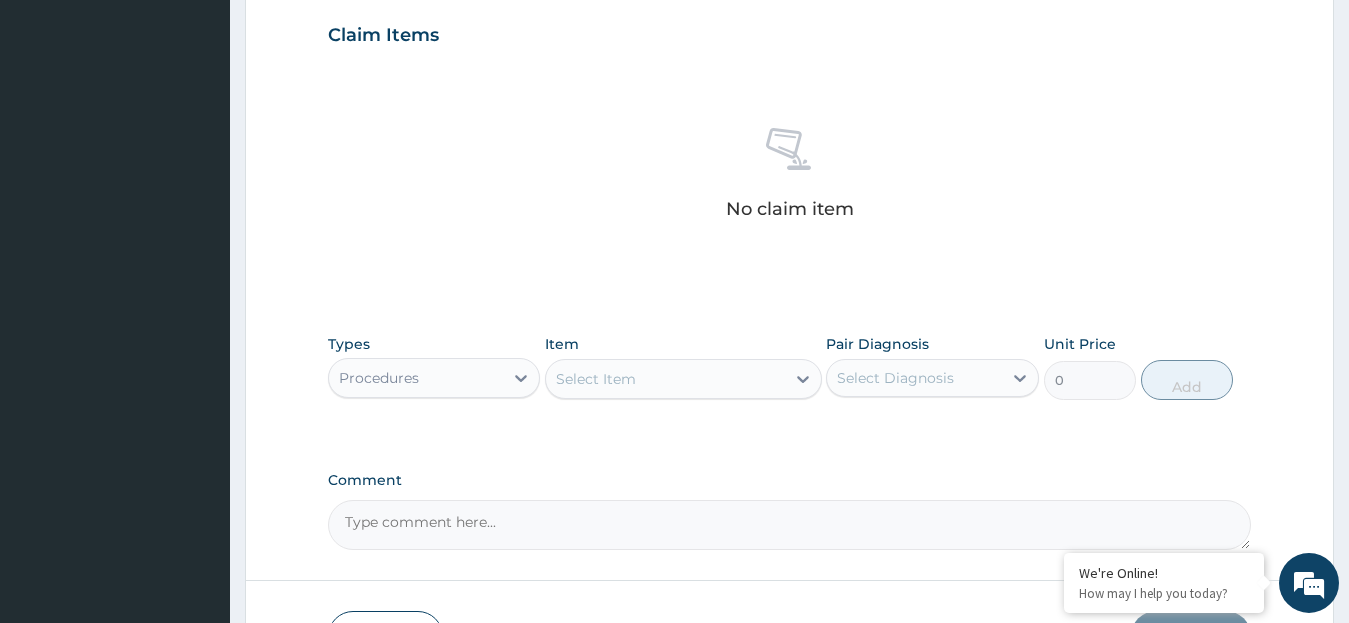 click 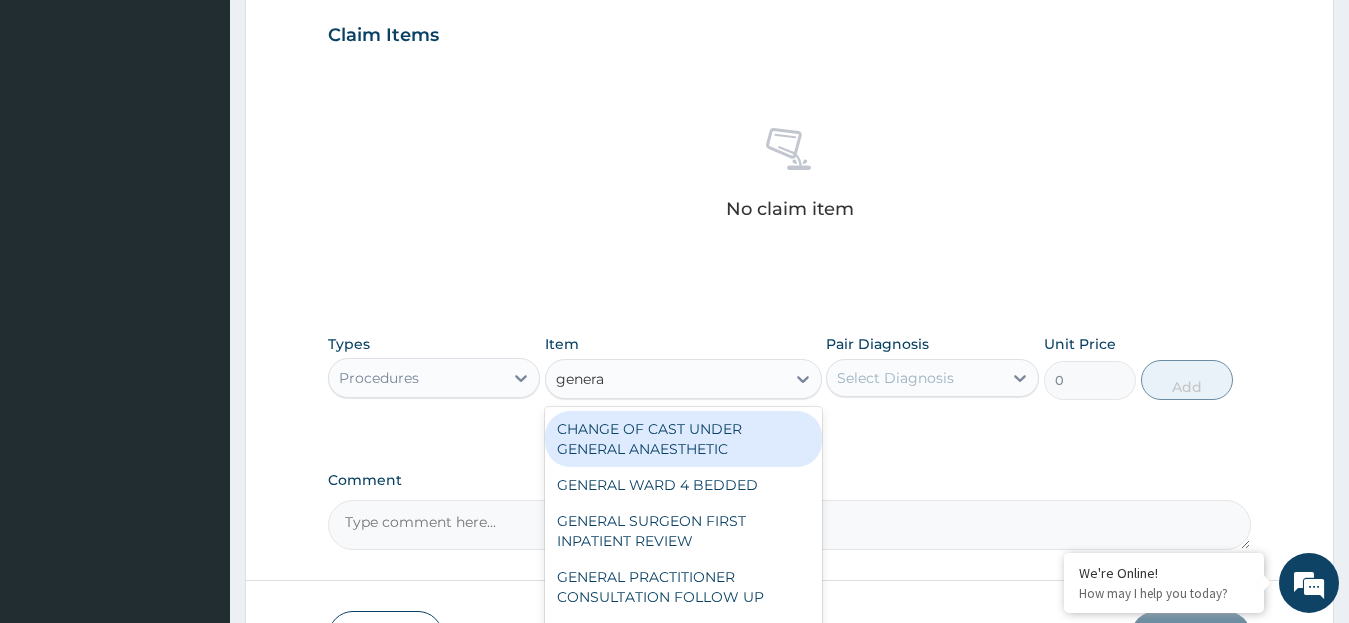 type on "general" 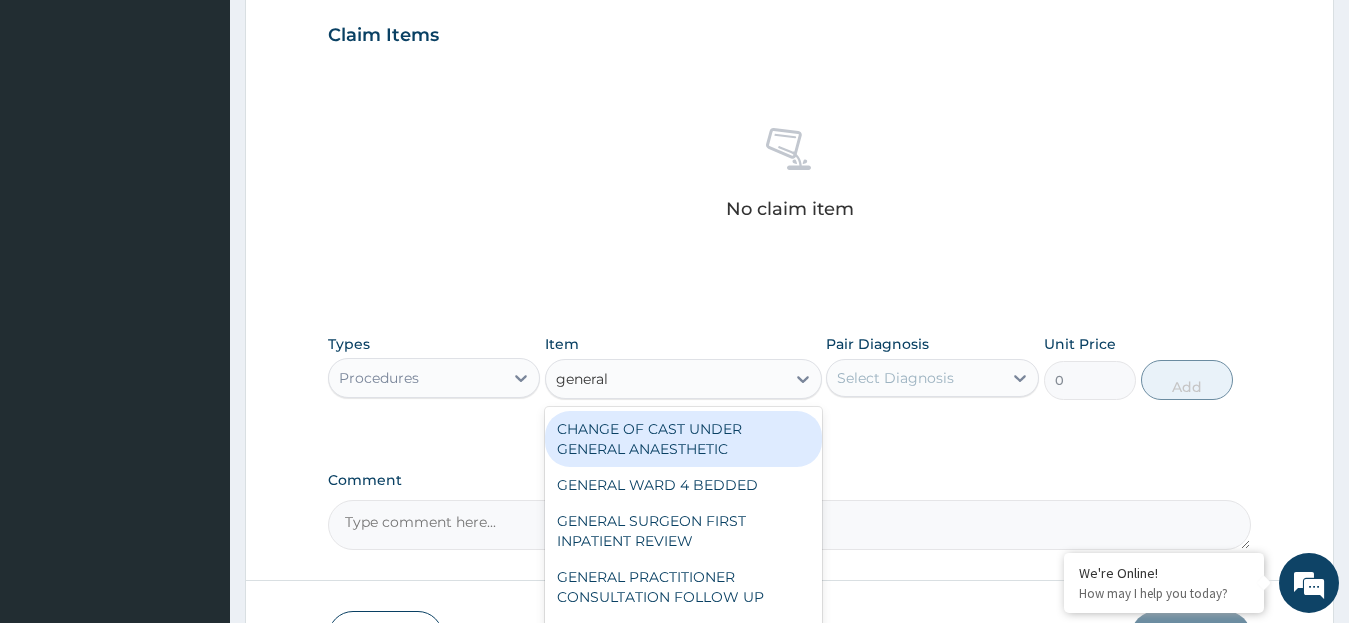 scroll, scrollTop: 819, scrollLeft: 0, axis: vertical 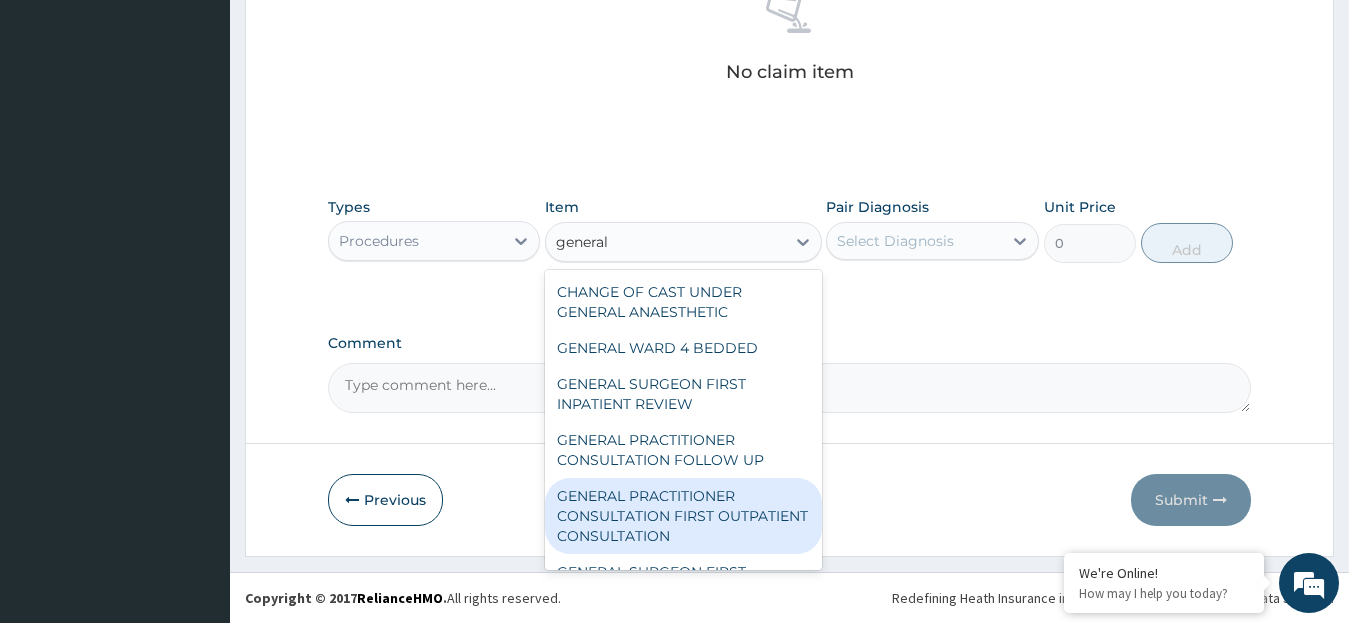 click on "GENERAL PRACTITIONER CONSULTATION FIRST OUTPATIENT CONSULTATION" at bounding box center (683, 516) 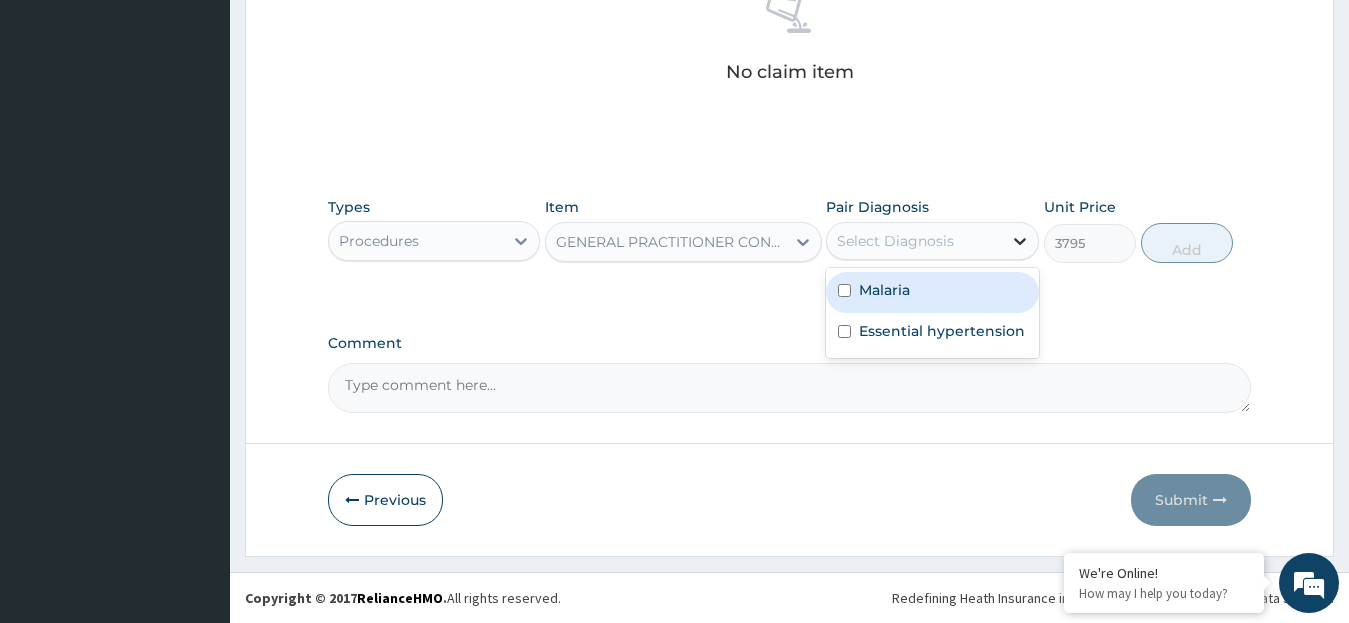 click 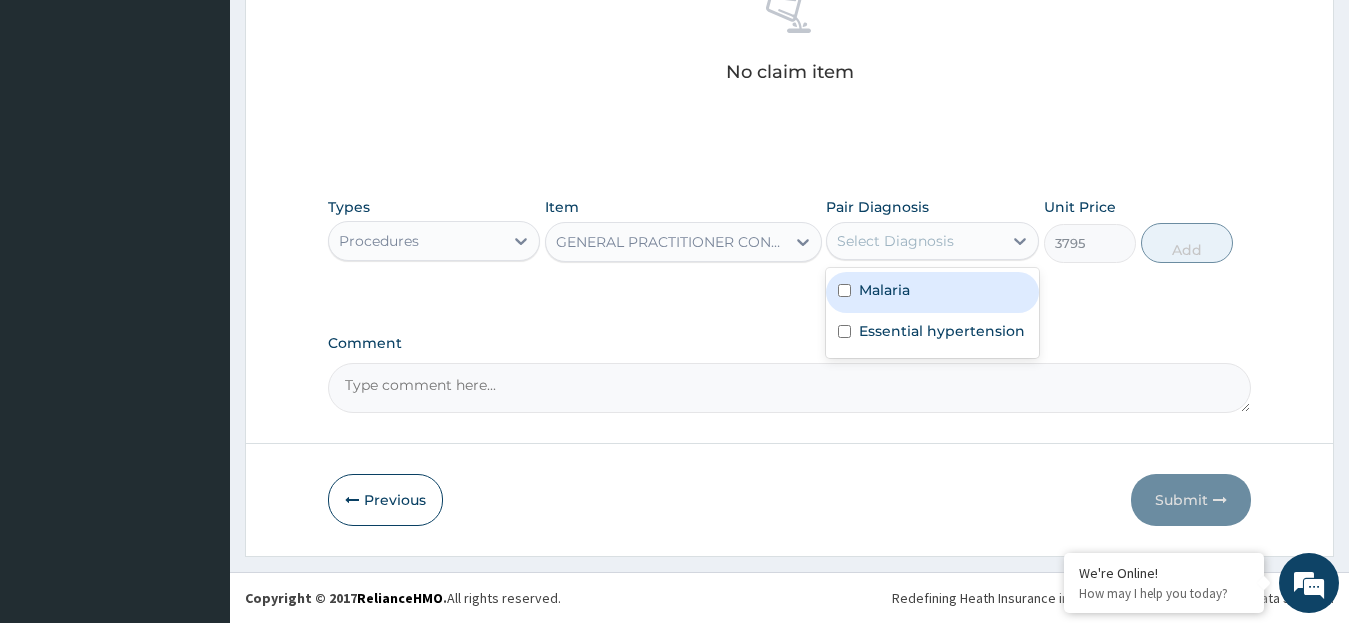 click on "Malaria" at bounding box center (932, 292) 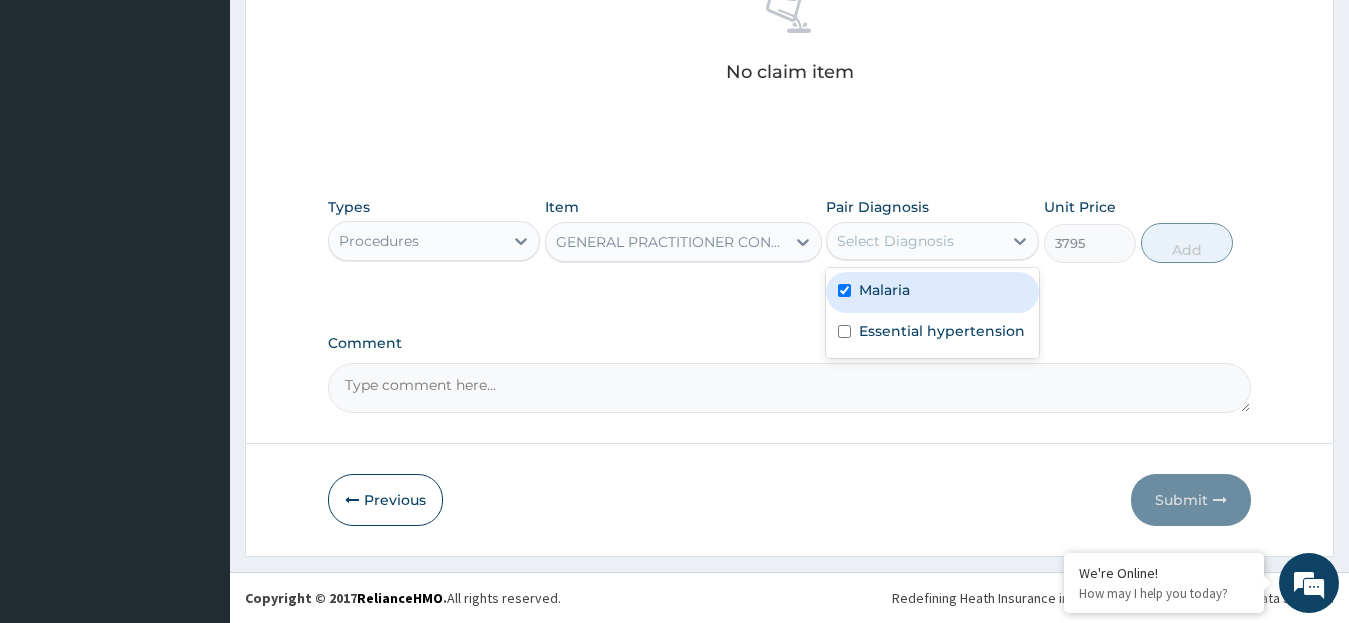 checkbox on "true" 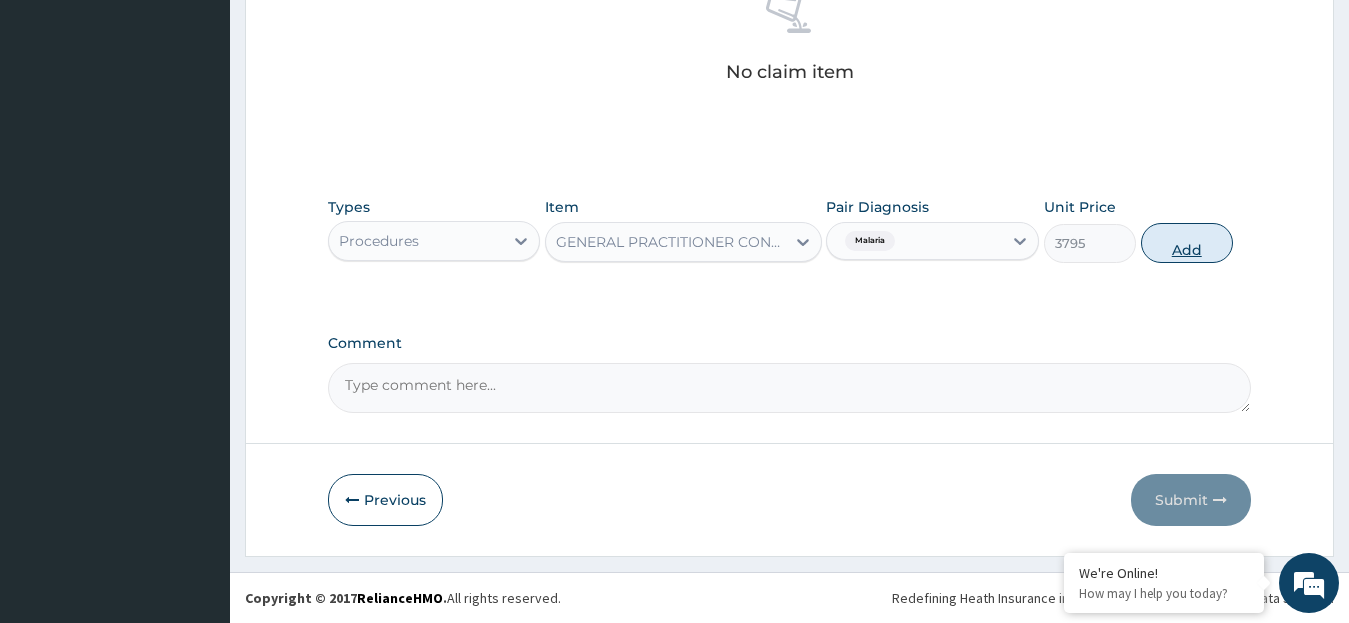 click on "Add" at bounding box center (1187, 243) 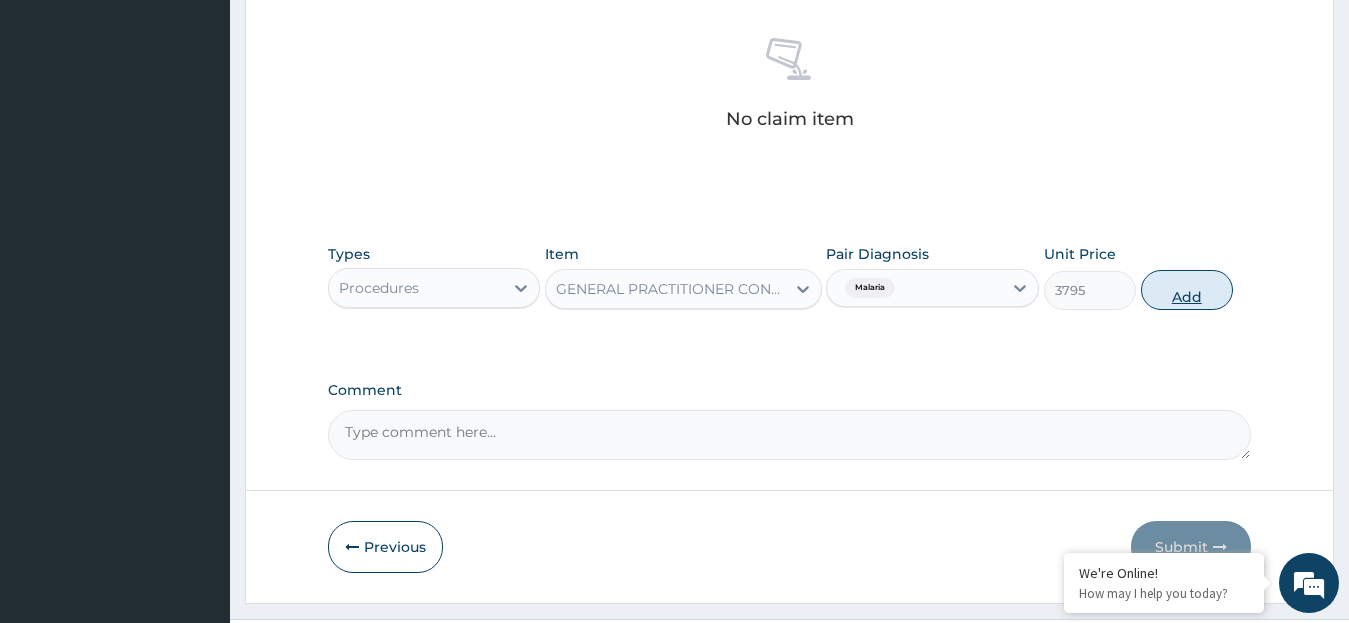 type on "0" 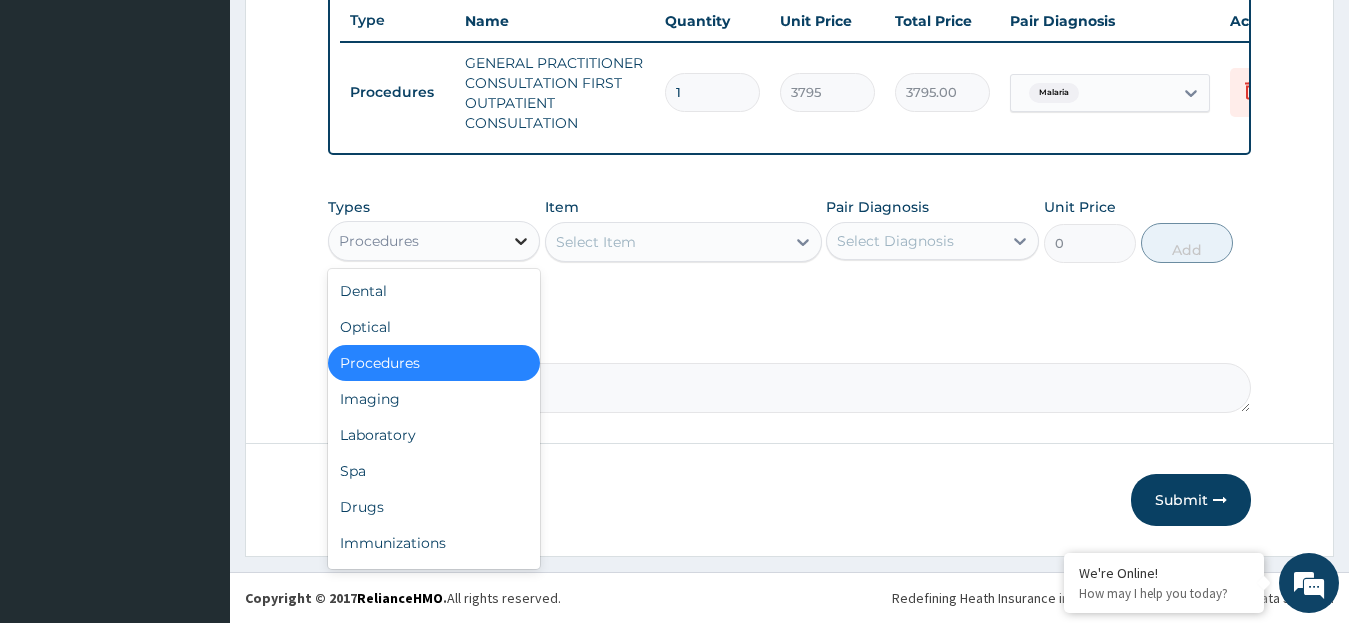 click 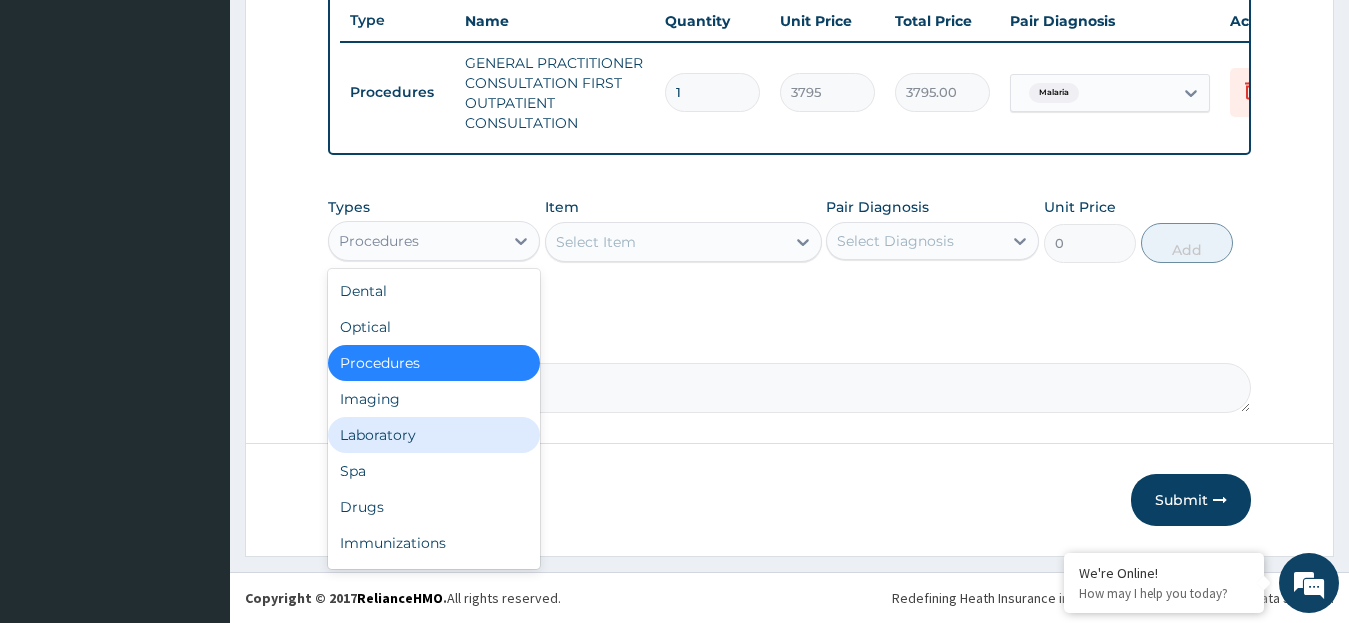 click on "Laboratory" at bounding box center [434, 435] 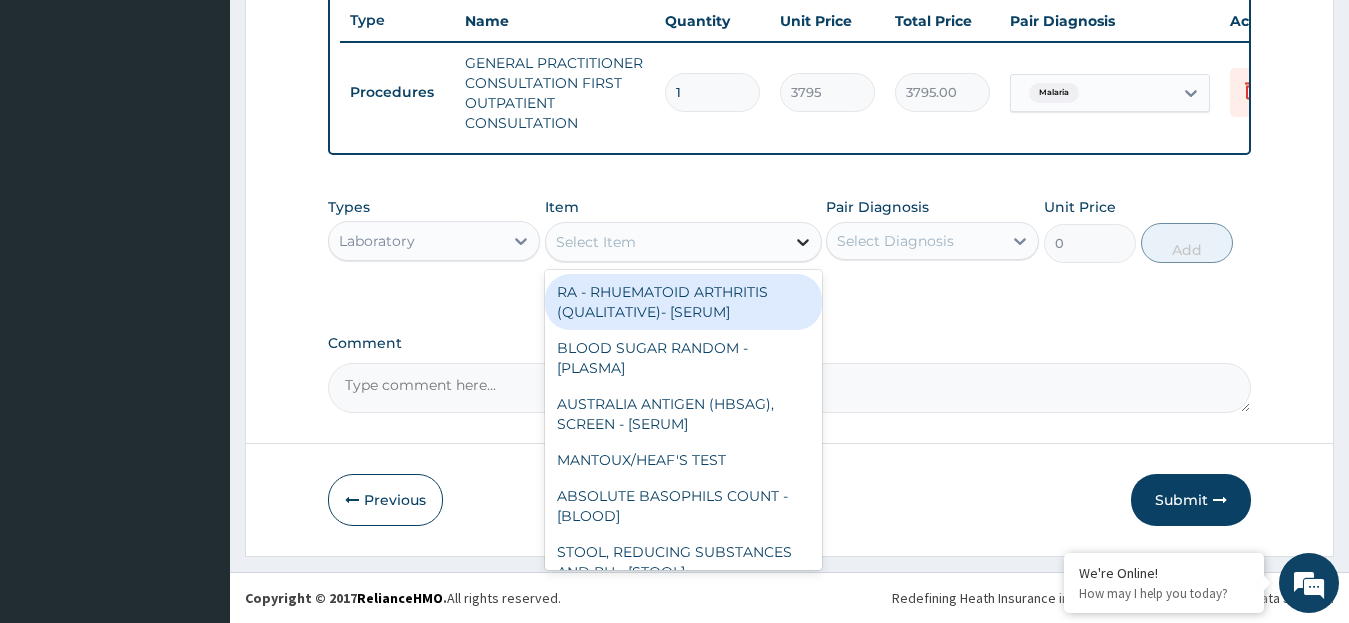 click 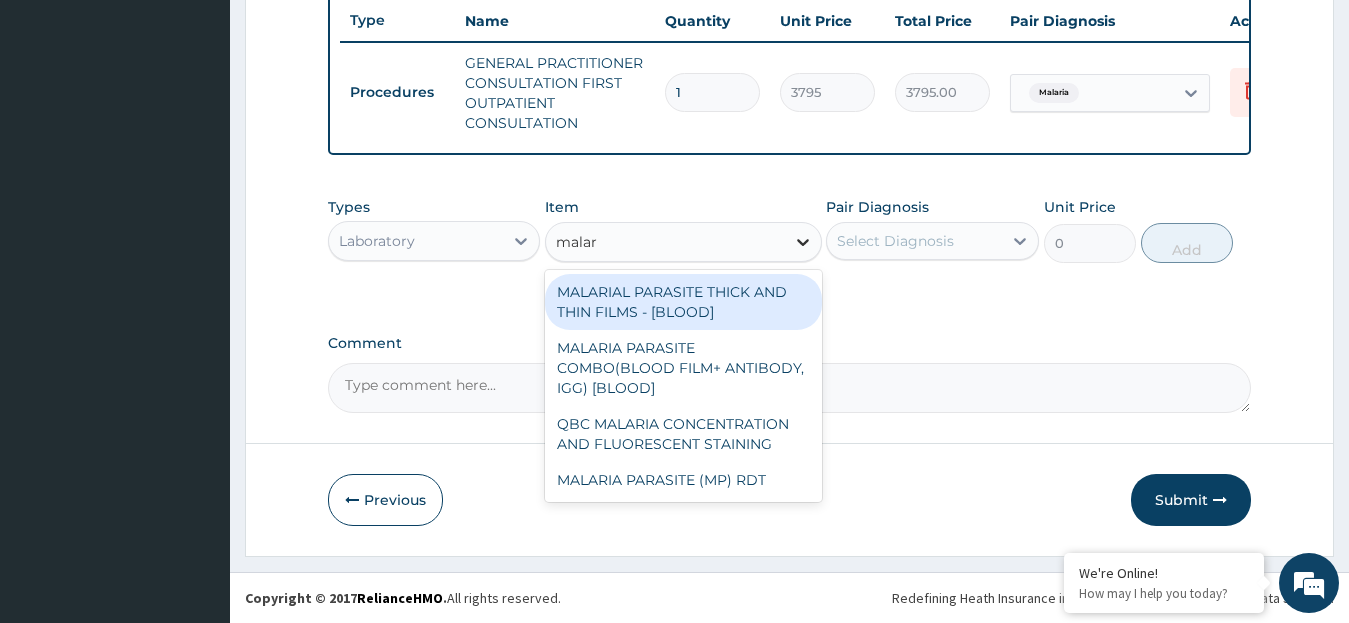 type on "malari" 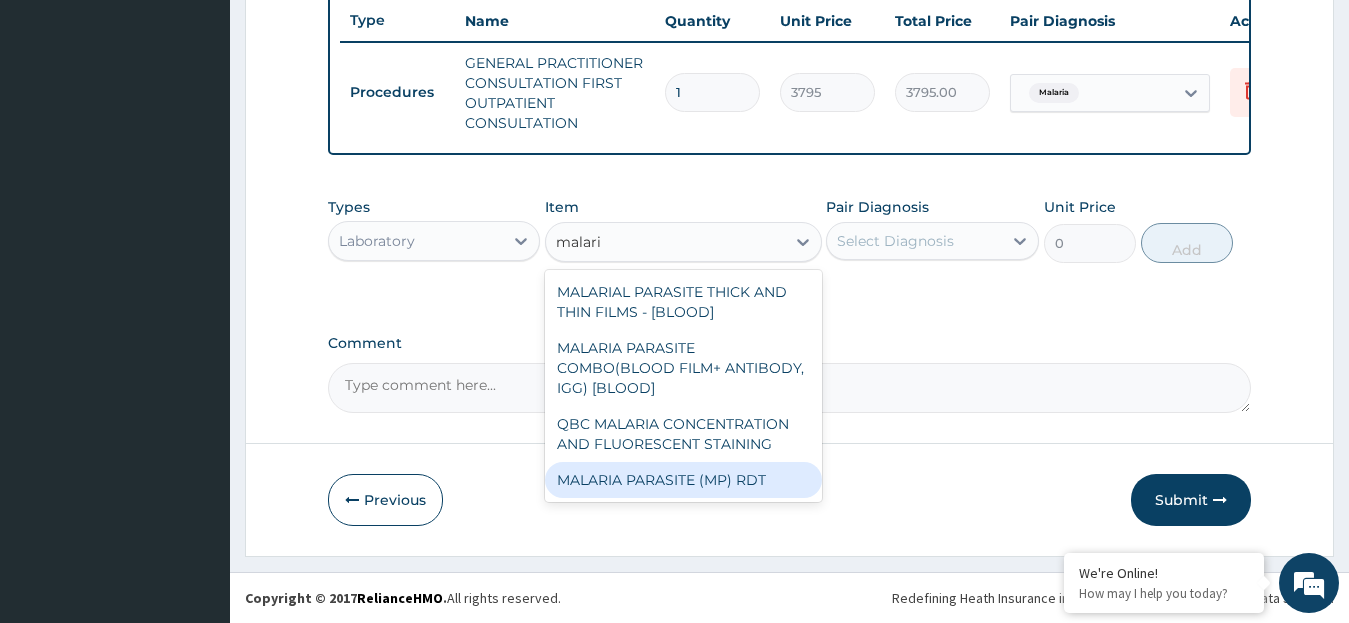 click on "MALARIA PARASITE (MP) RDT" at bounding box center [683, 480] 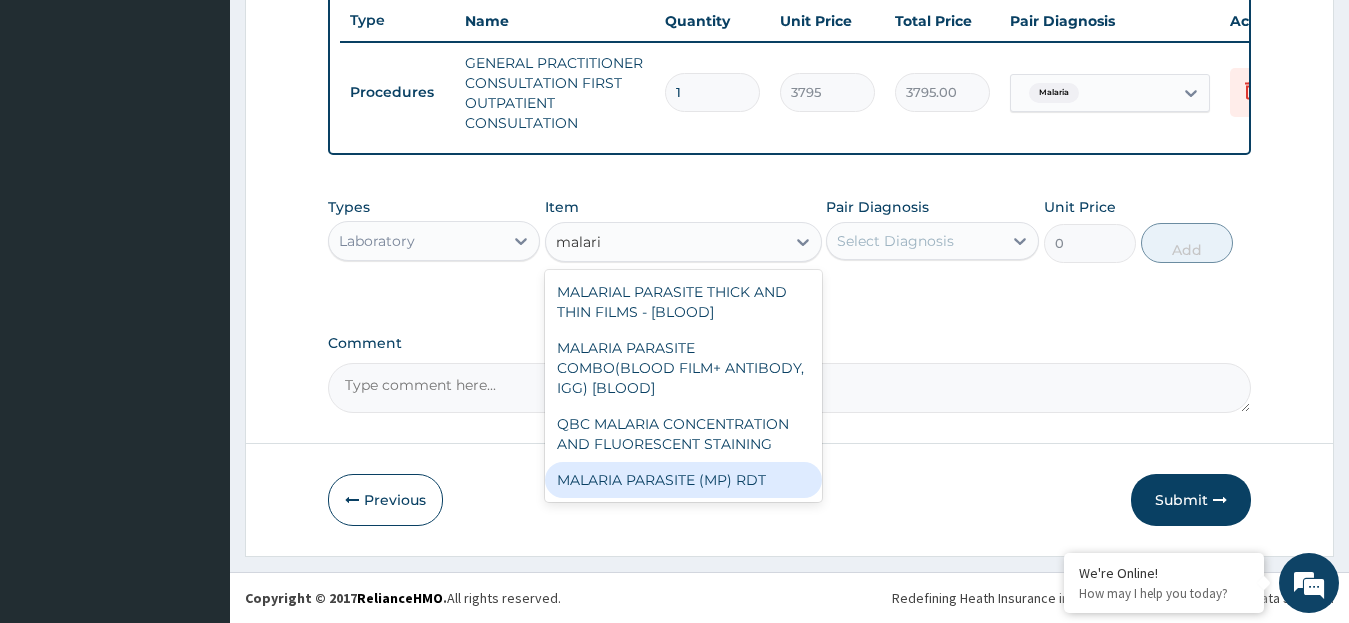 type 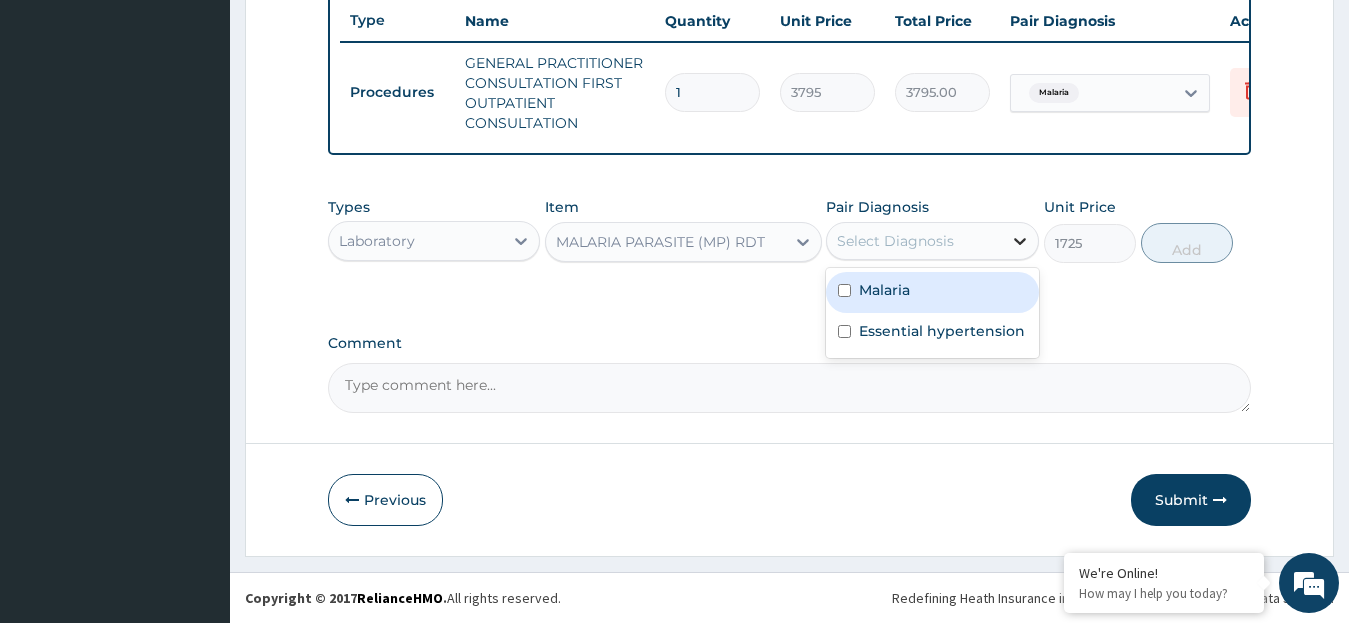 click 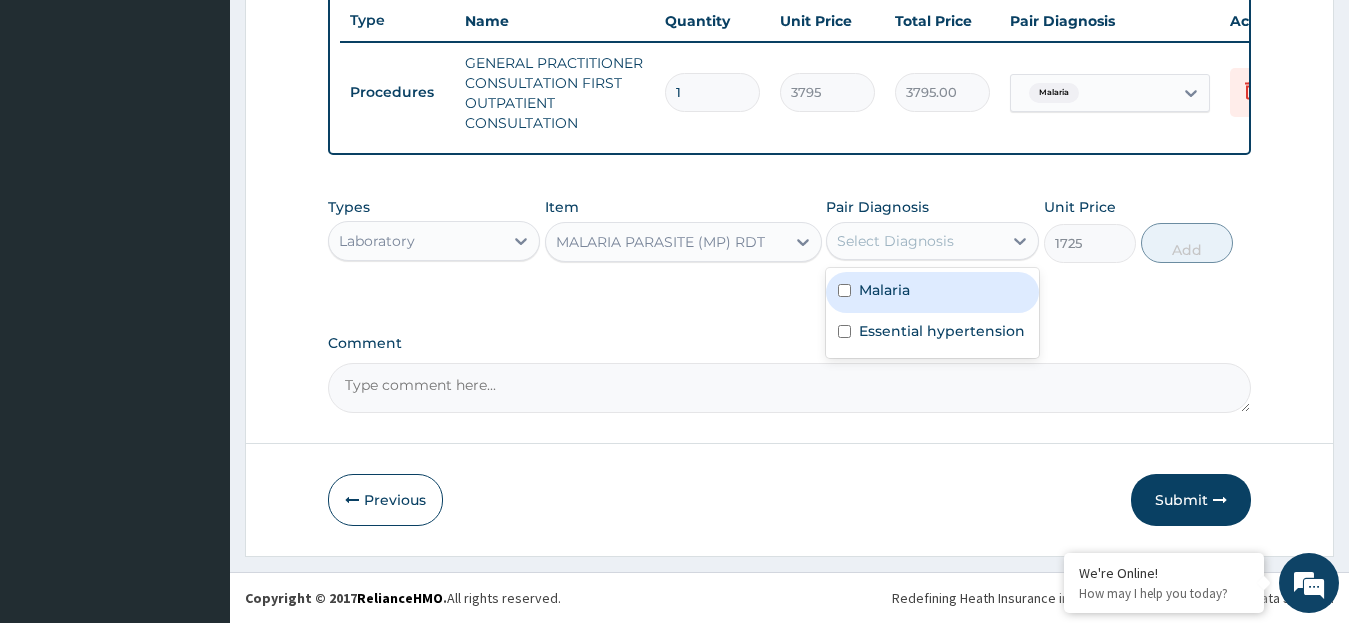 click on "Malaria" at bounding box center [932, 292] 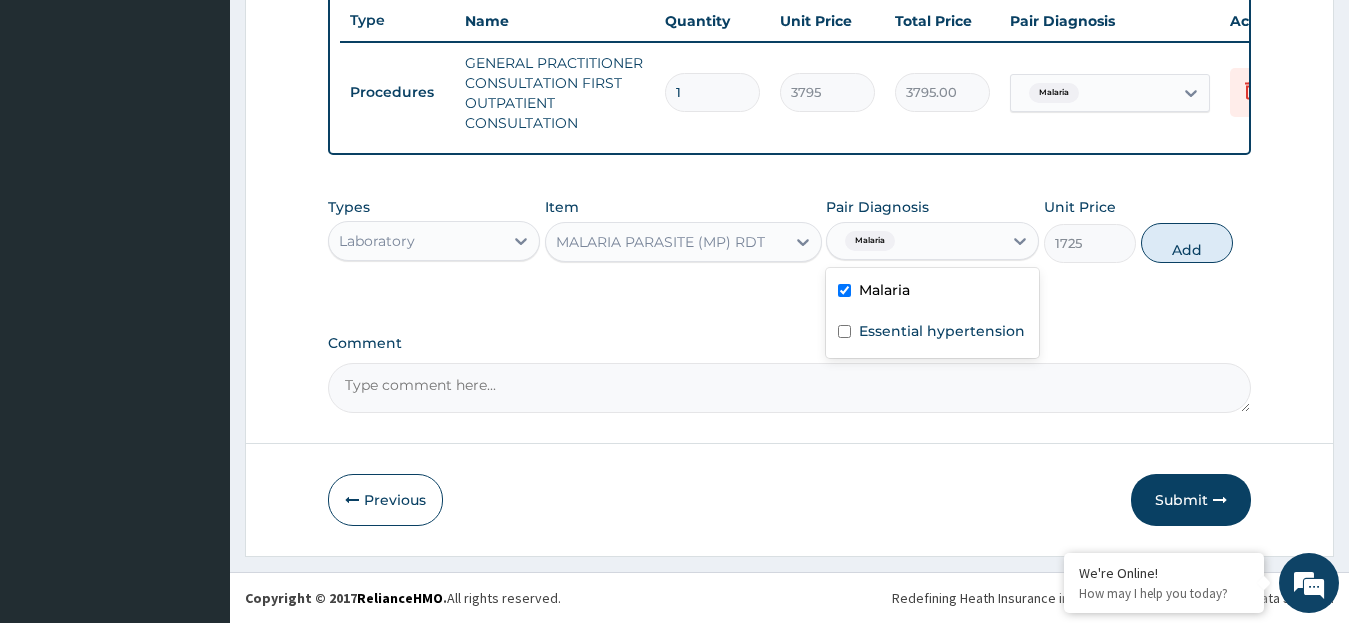 checkbox on "true" 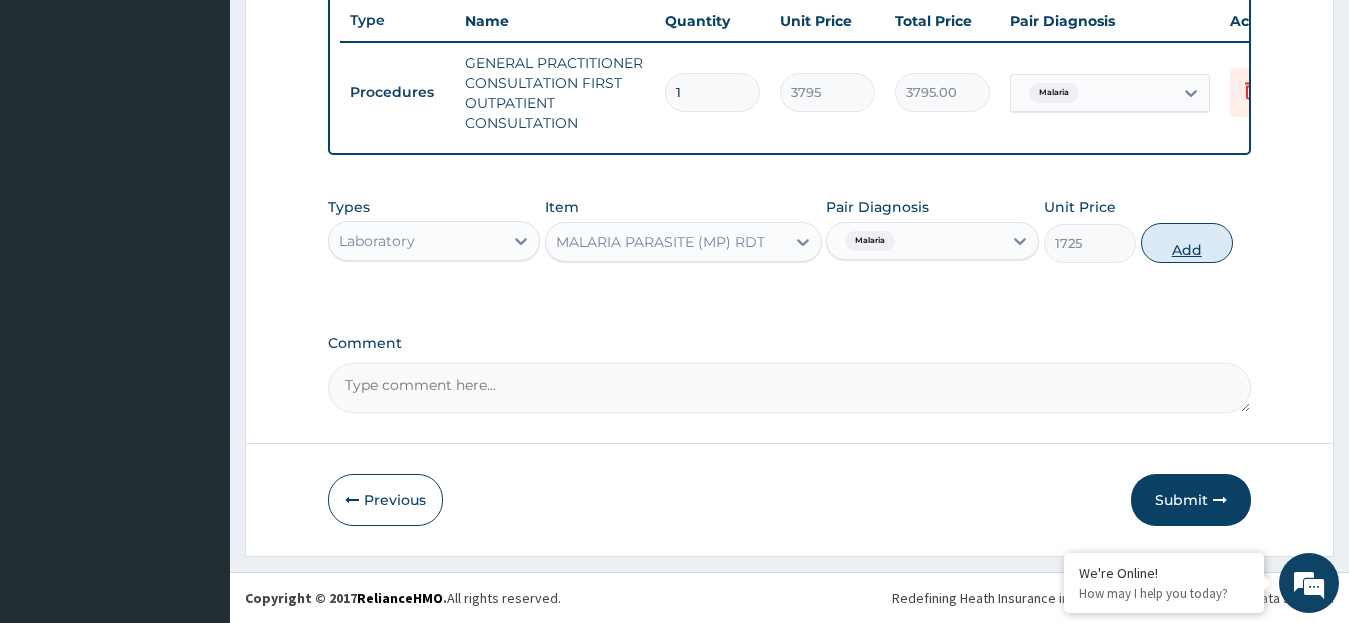 click on "Add" at bounding box center (1187, 243) 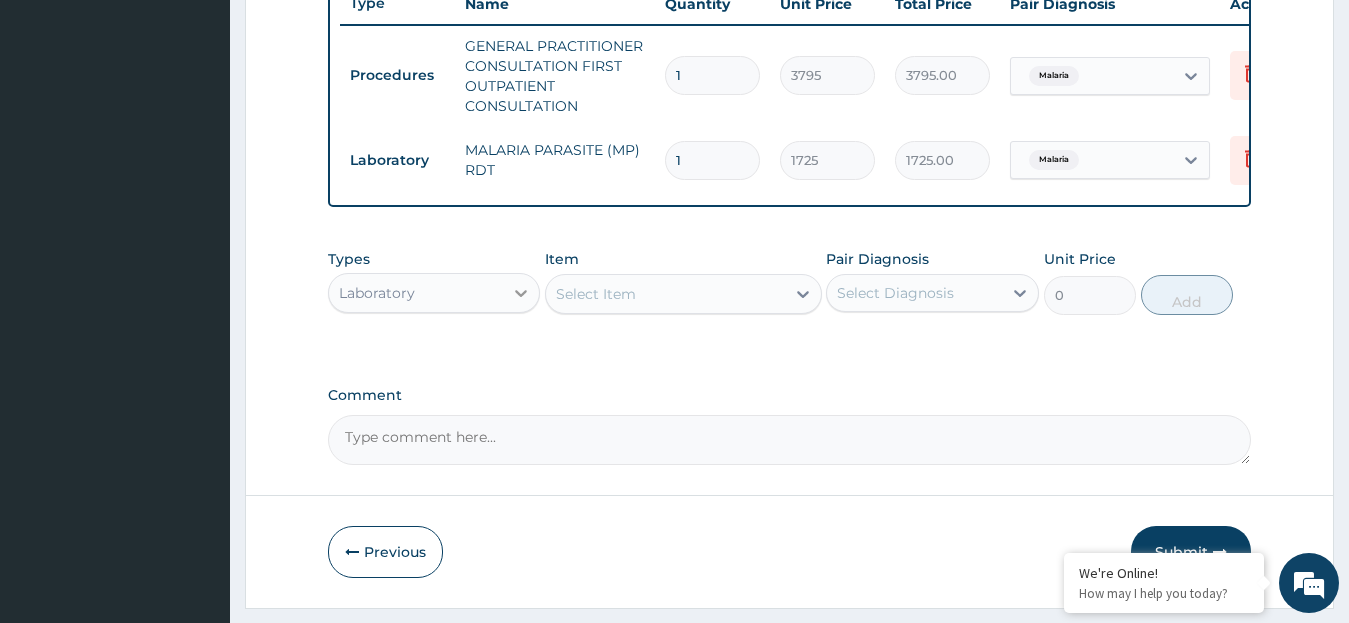 click 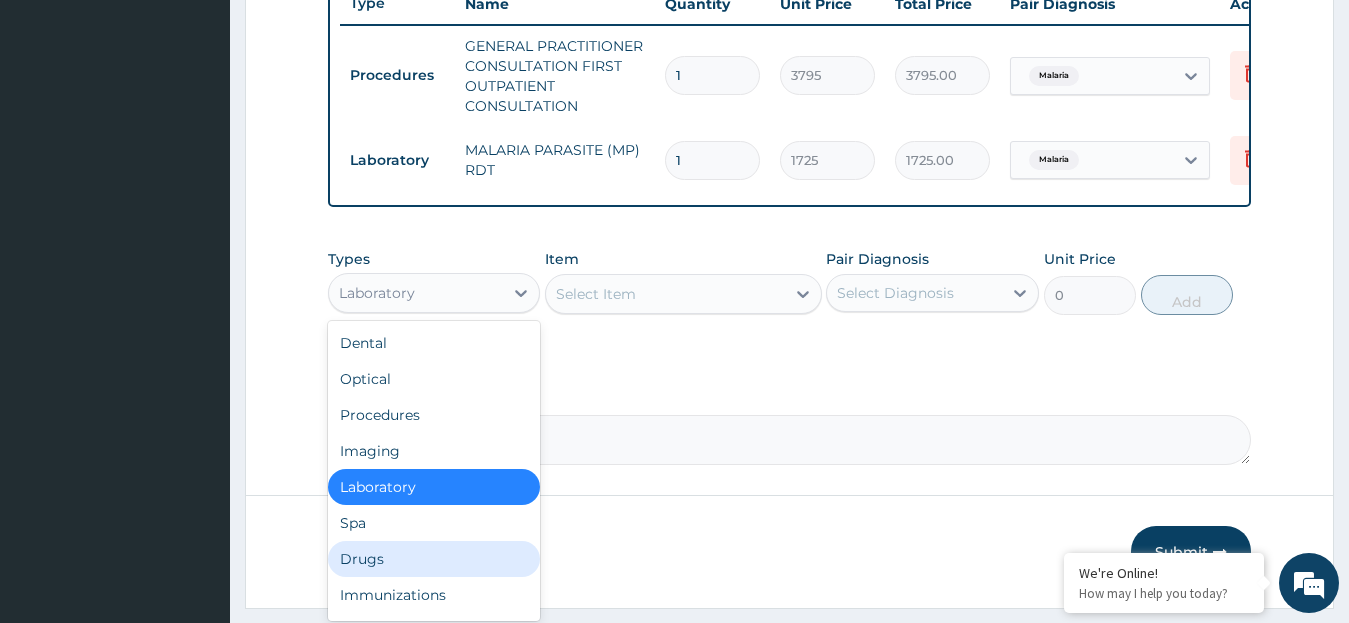 click on "Drugs" at bounding box center [434, 559] 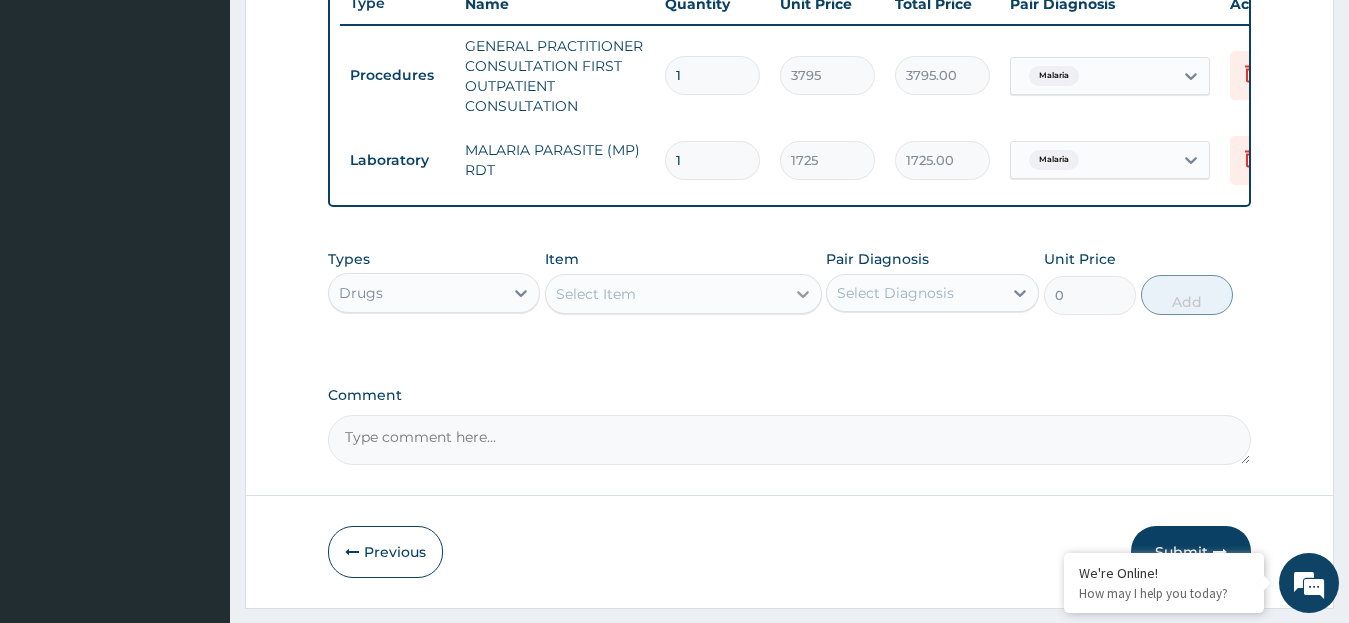 click 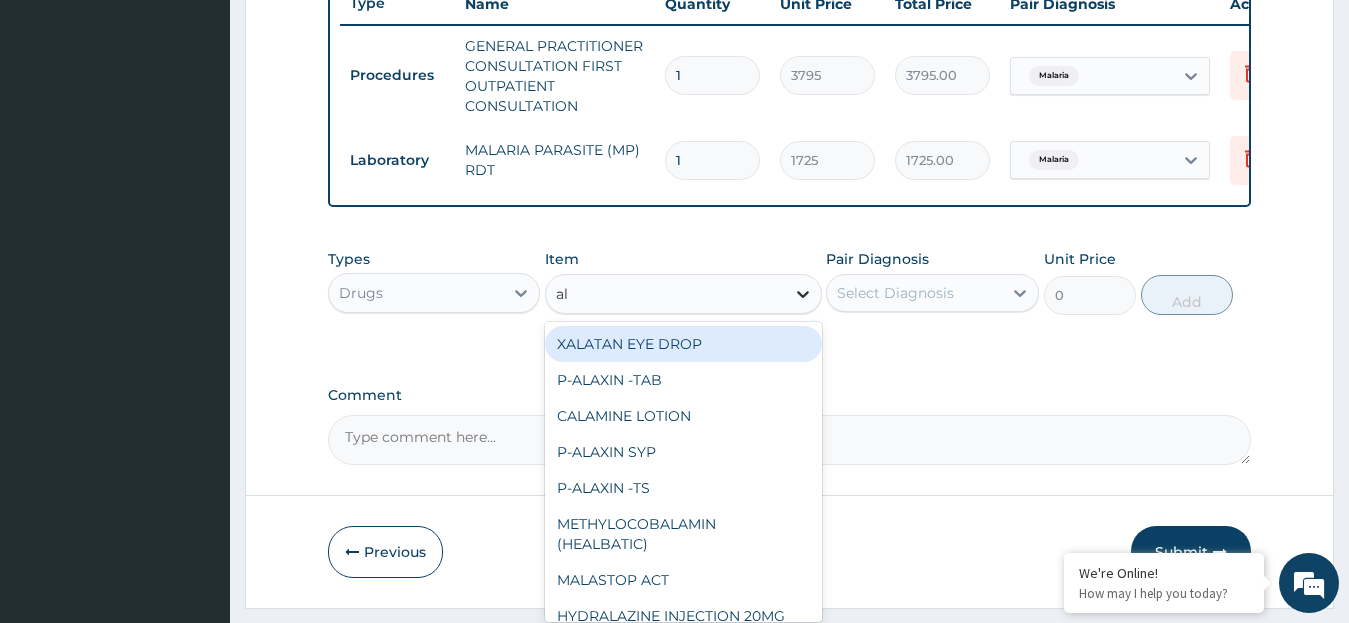 type on "ala" 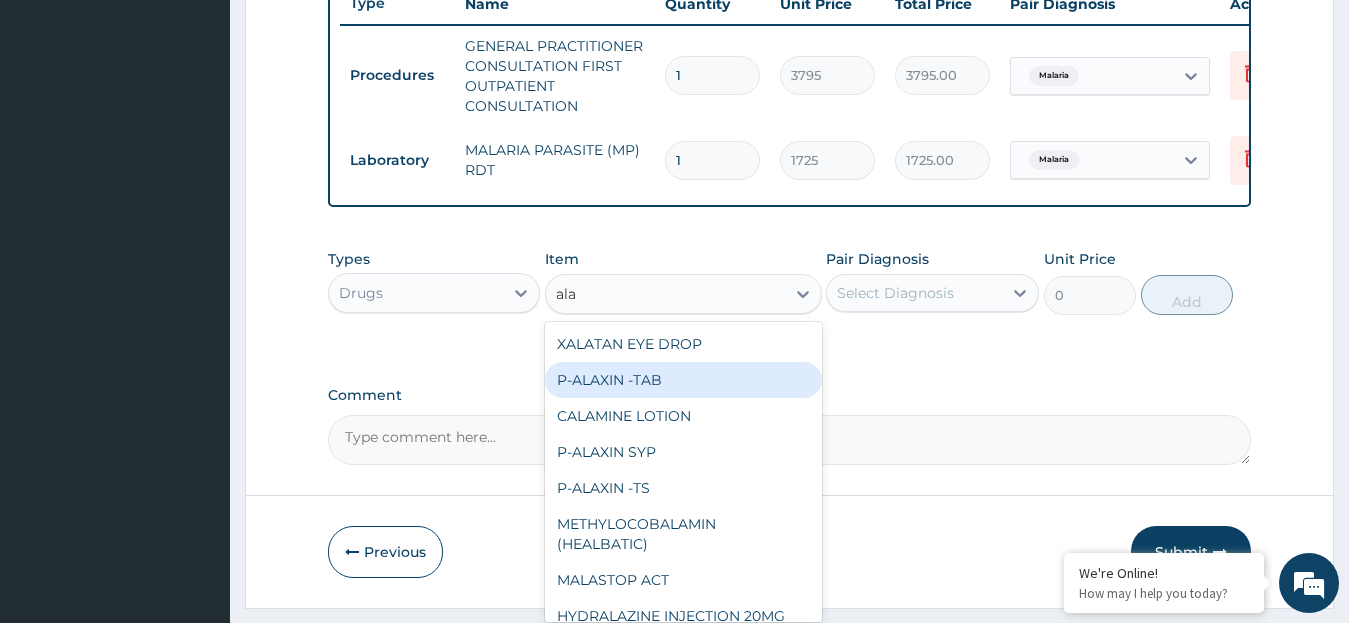 click on "P-ALAXIN -TAB" at bounding box center [683, 380] 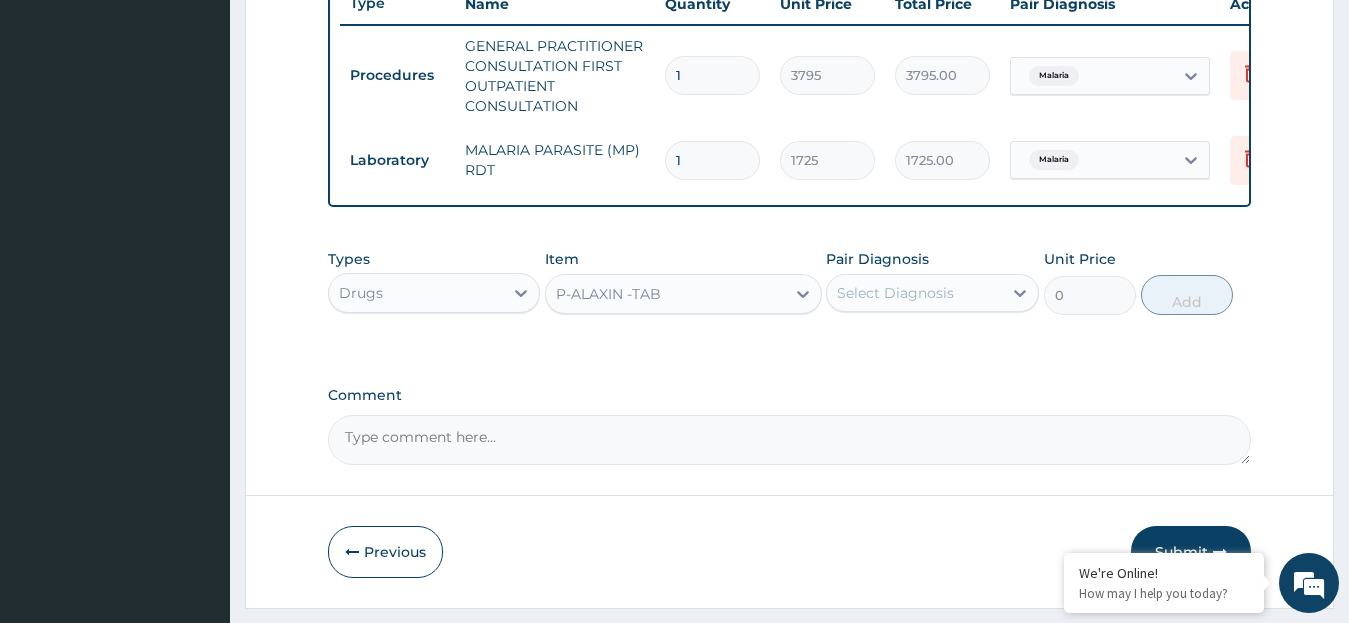 type 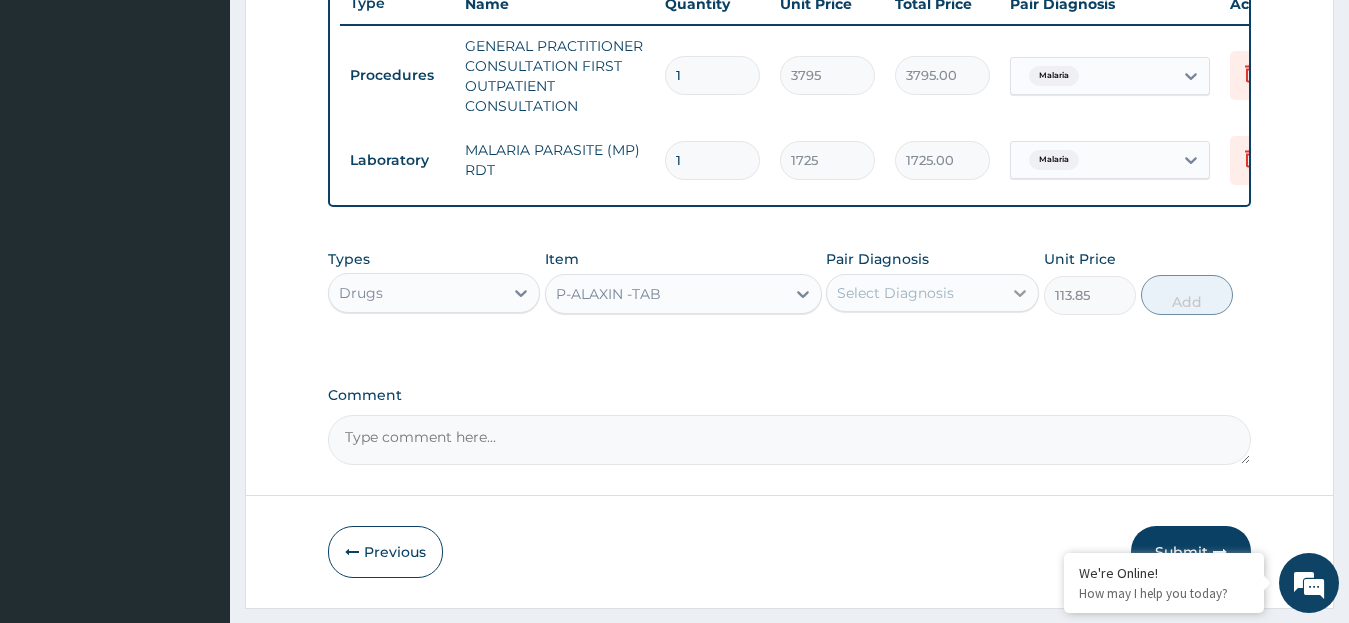 click 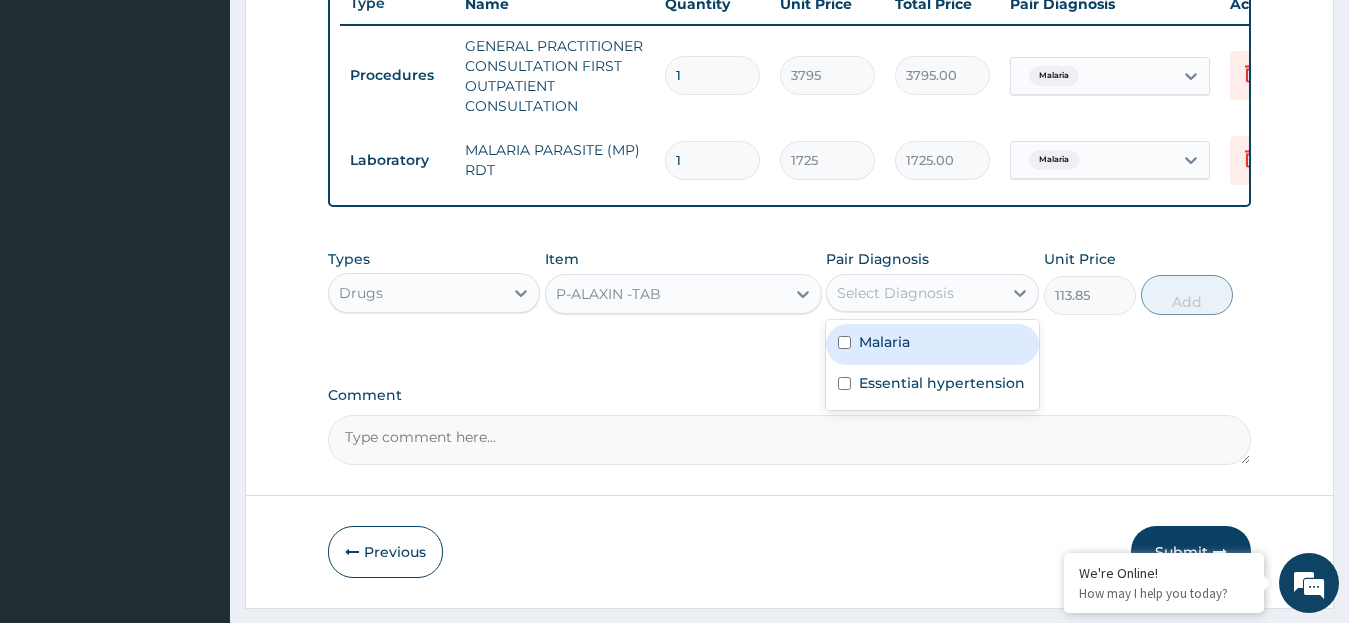 click on "Malaria" at bounding box center [932, 344] 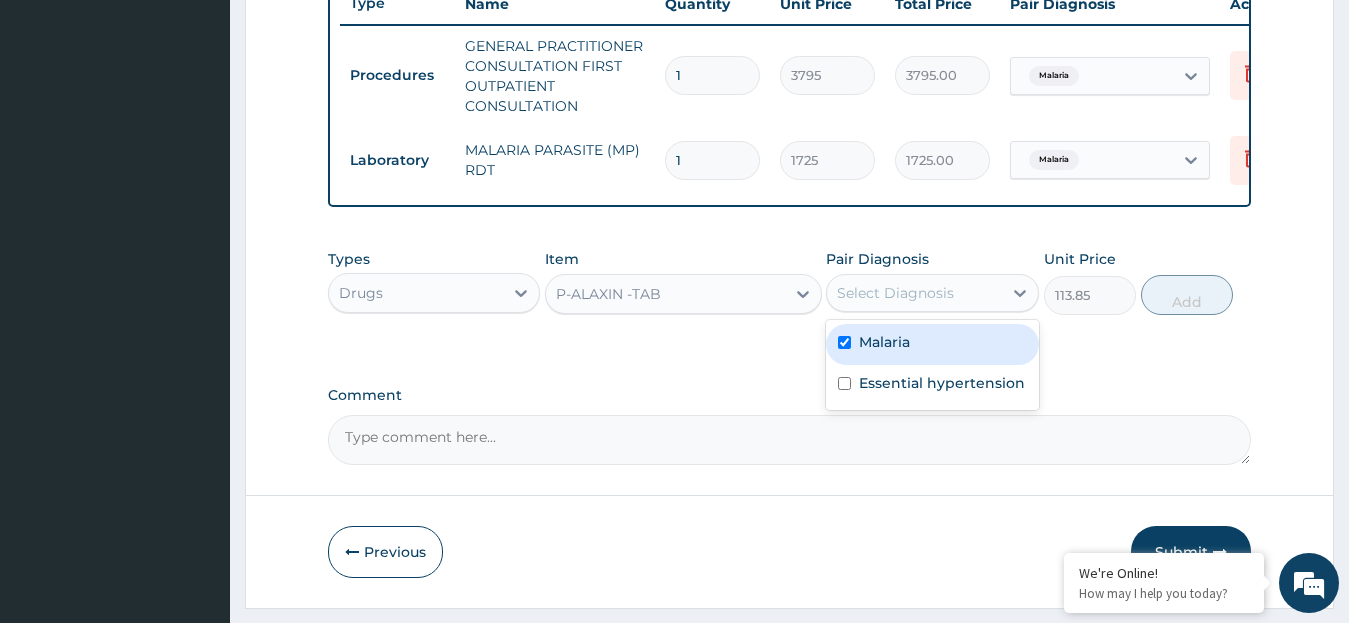 checkbox on "true" 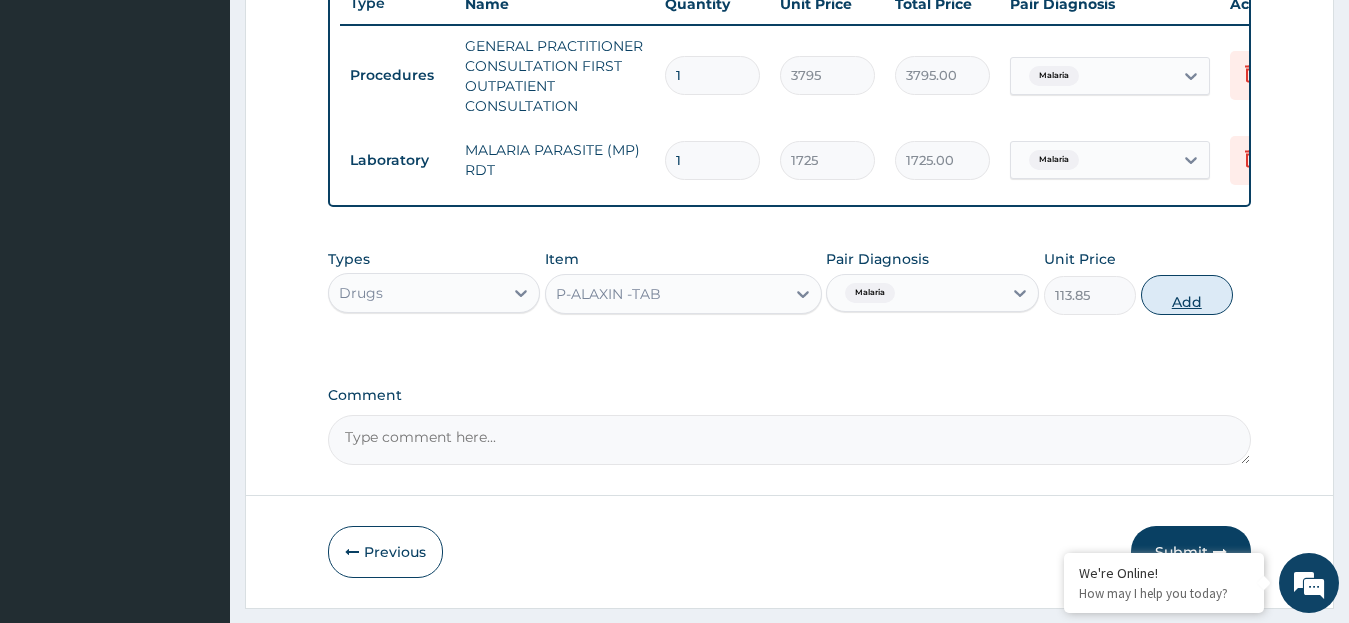 click on "Add" at bounding box center (1187, 295) 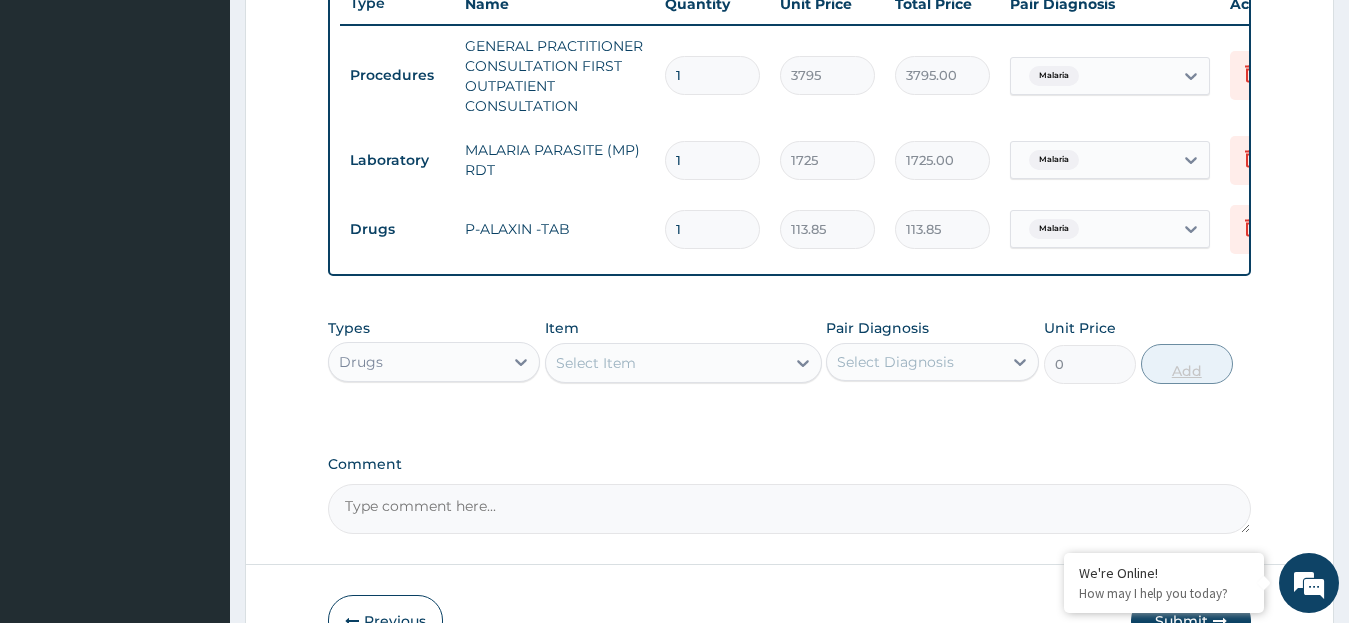 type 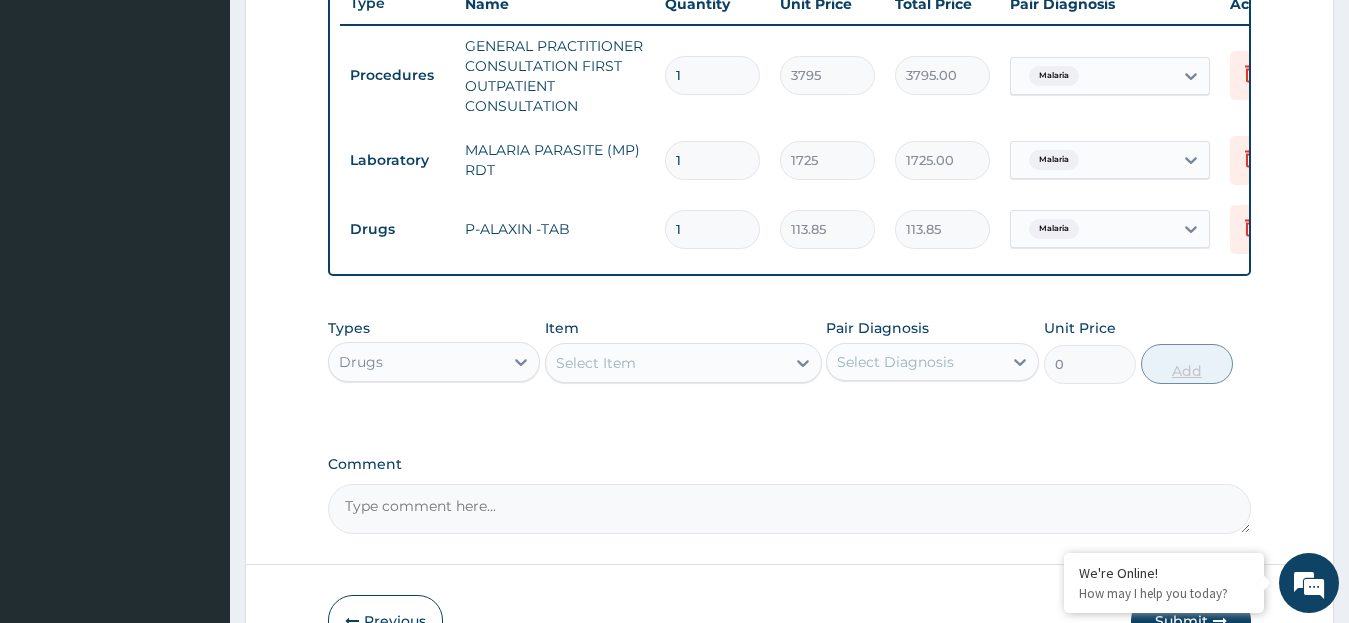 type on "0.00" 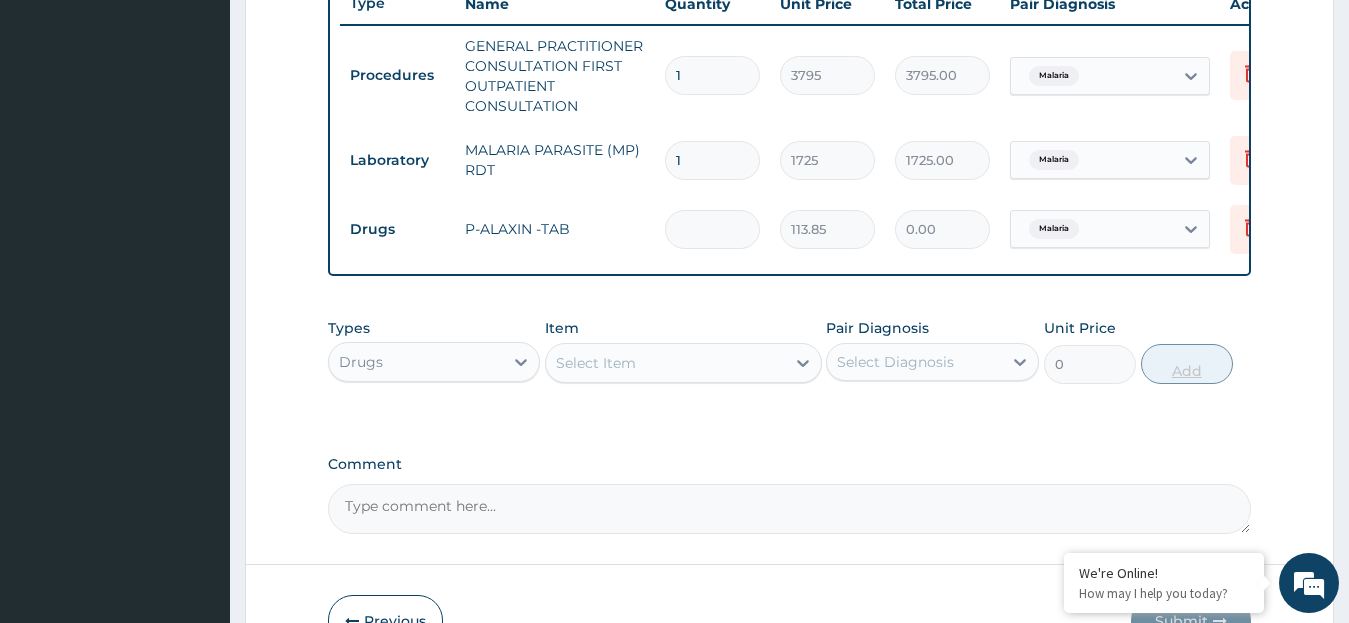 type on "6" 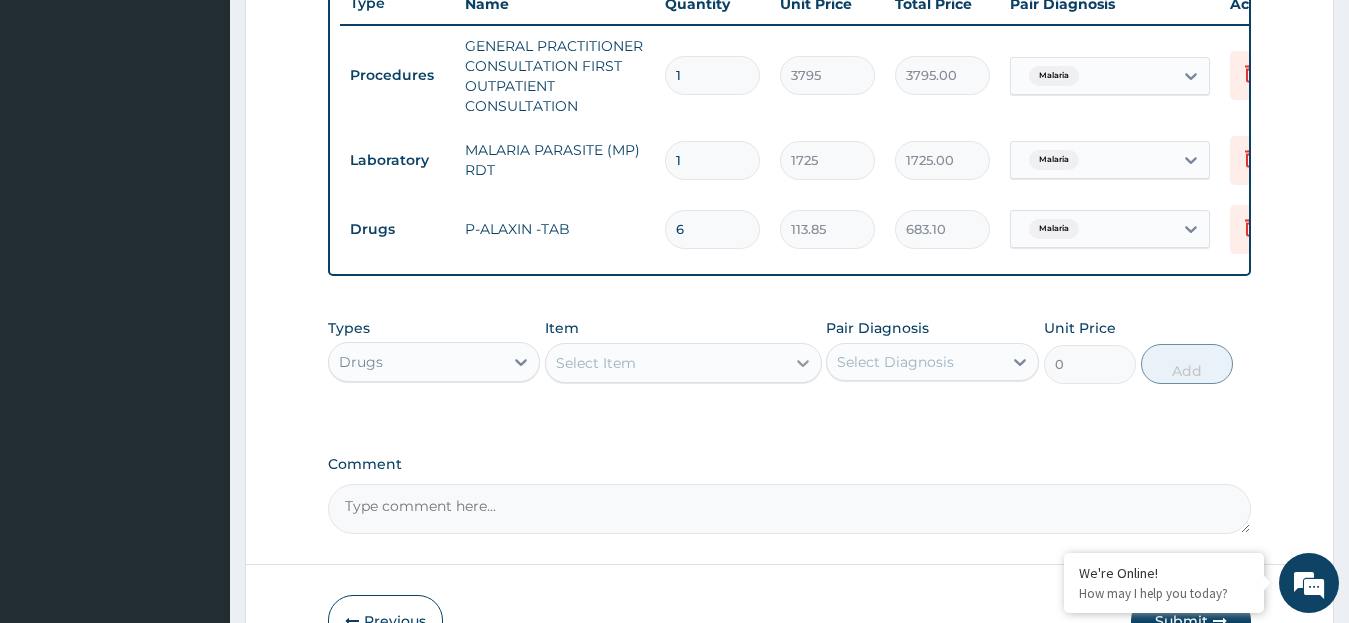 type on "6" 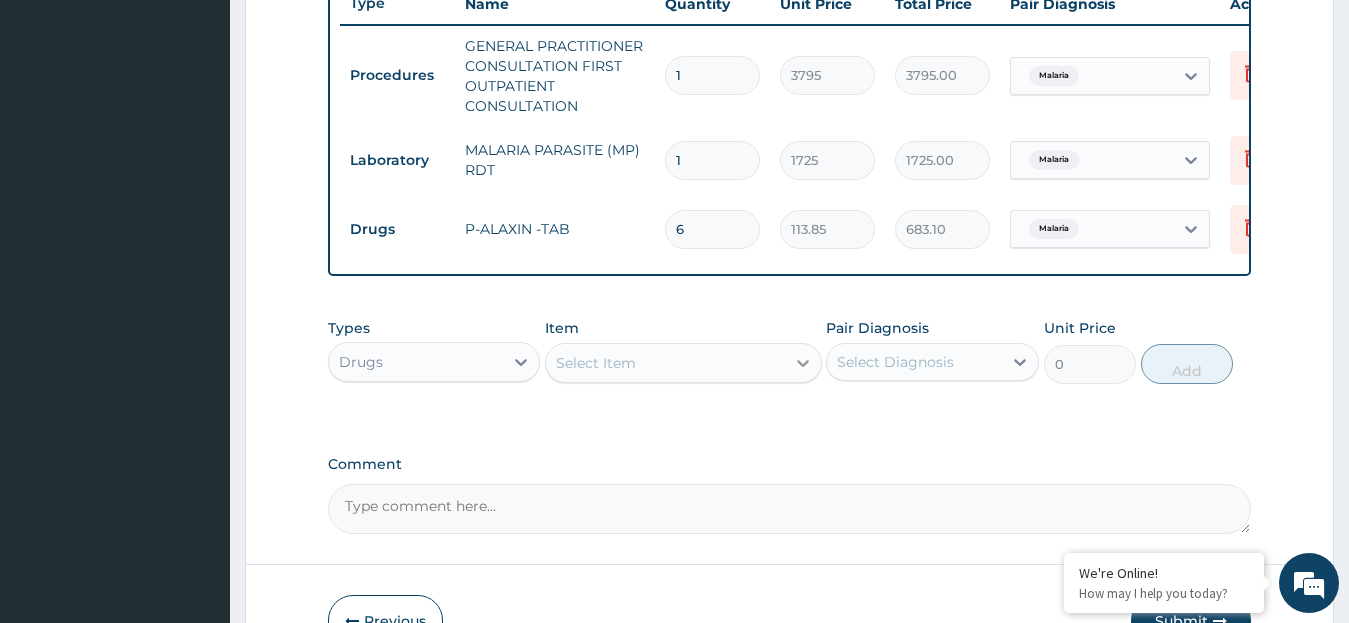 click 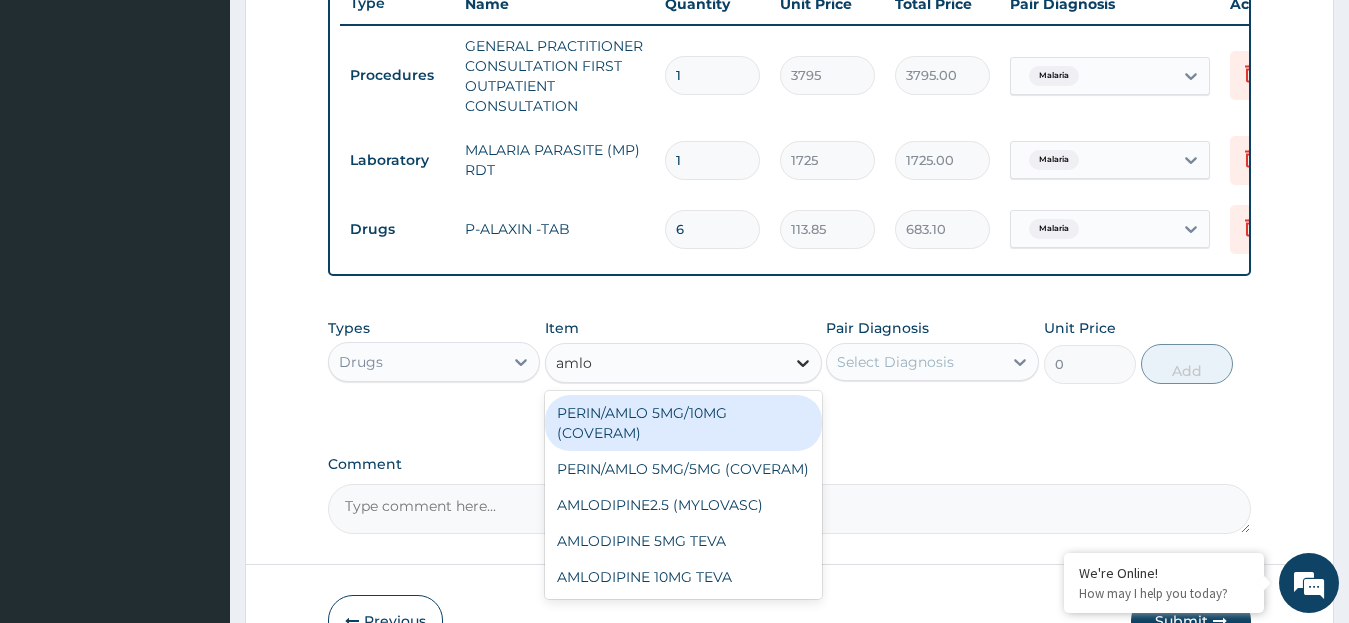 type on "amlod" 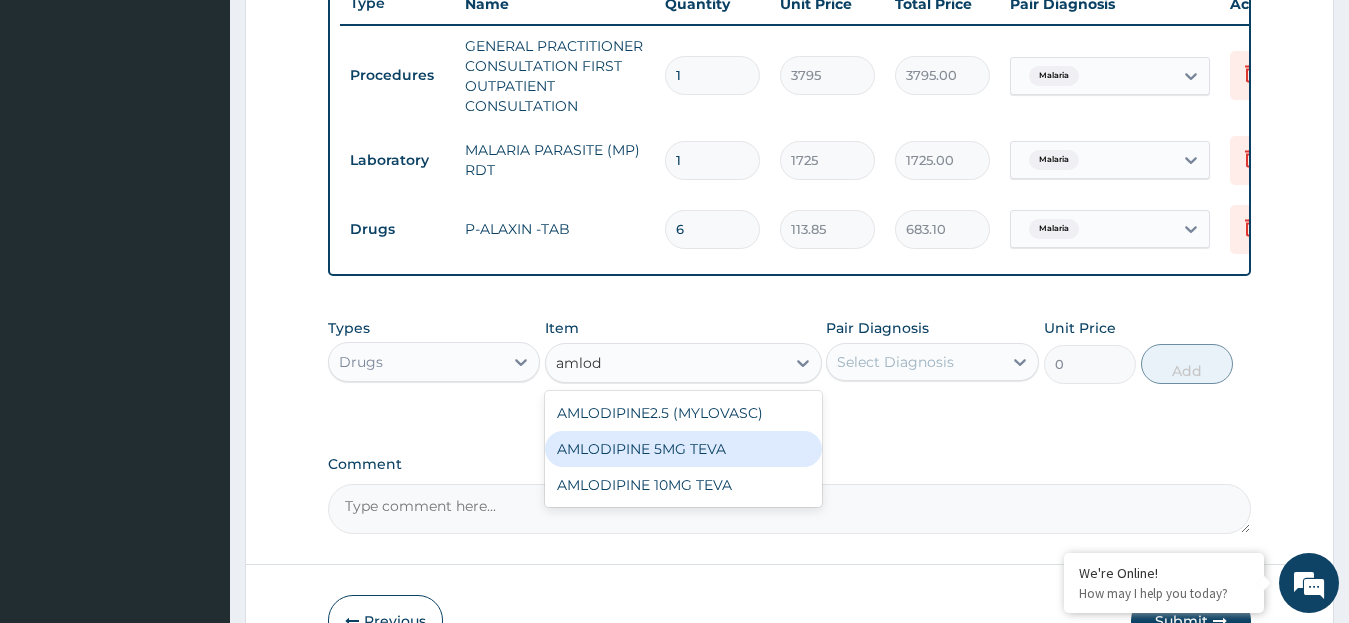 click on "AMLODIPINE 5MG TEVA" at bounding box center [683, 449] 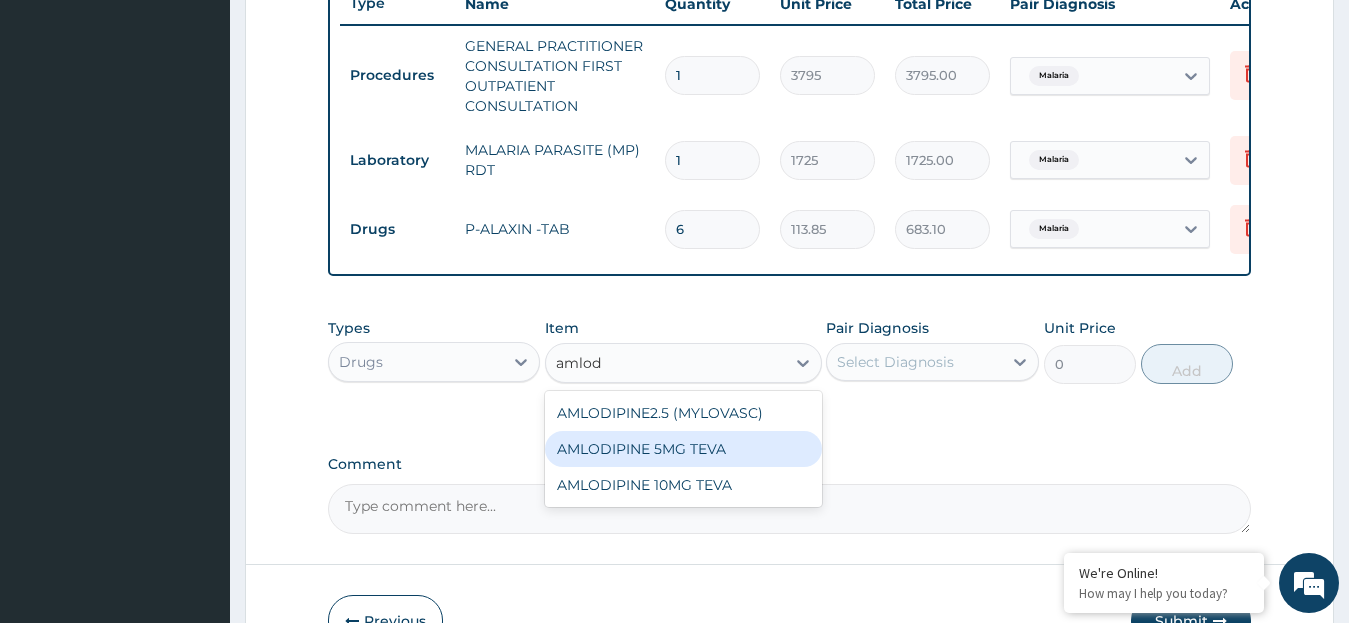 type 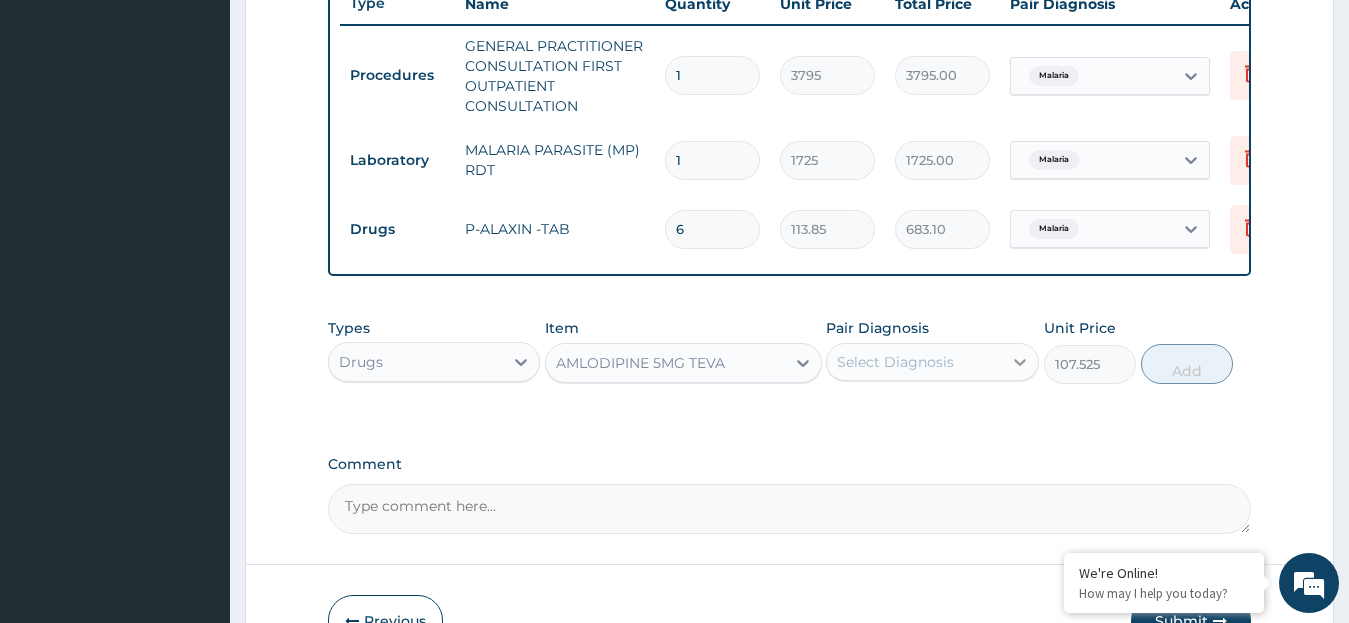 click 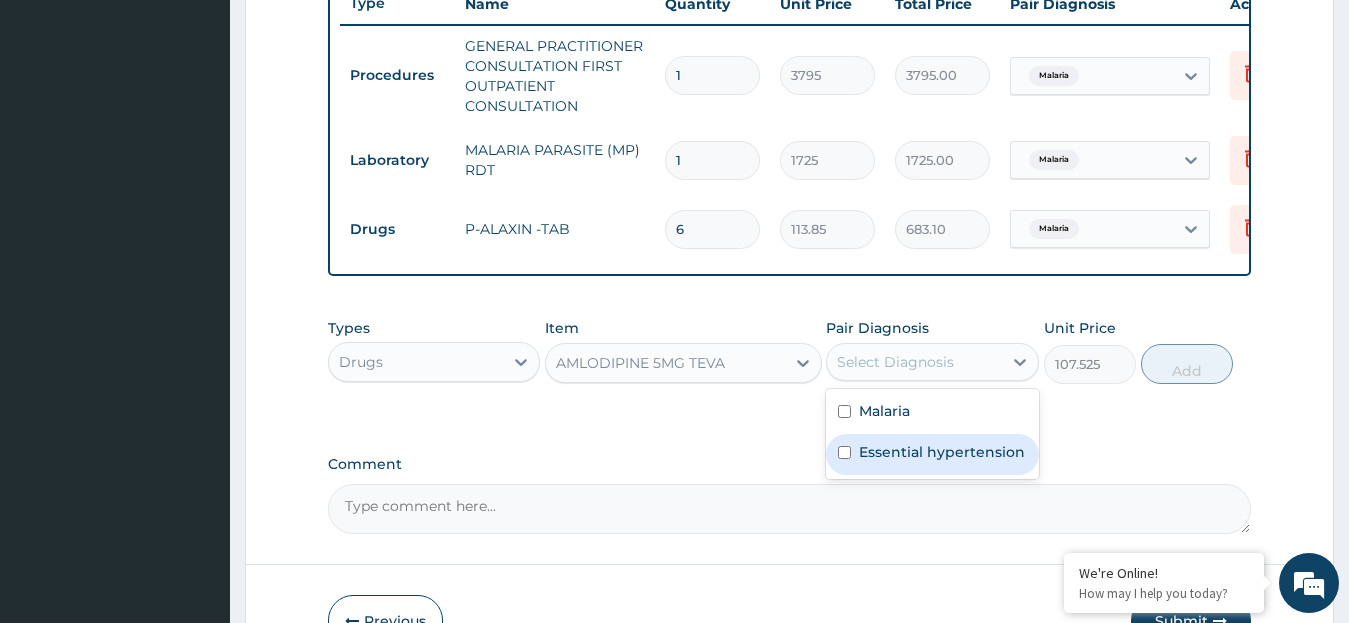 click on "Essential hypertension" at bounding box center (942, 452) 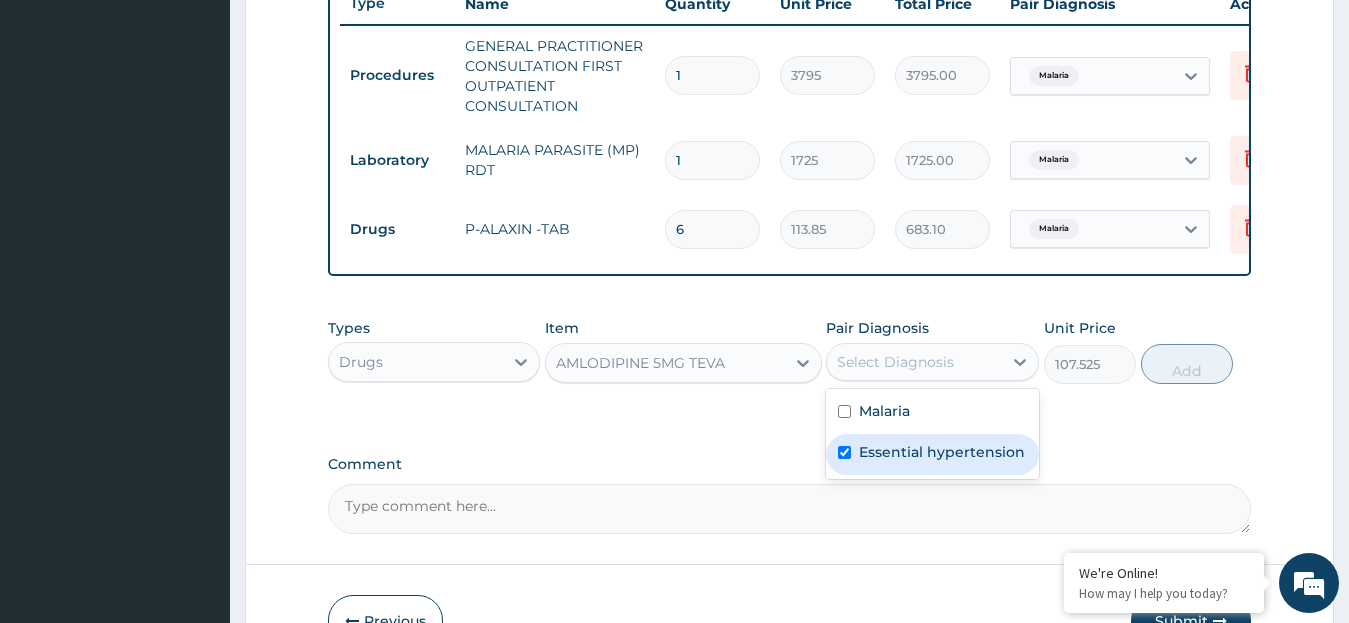 checkbox on "true" 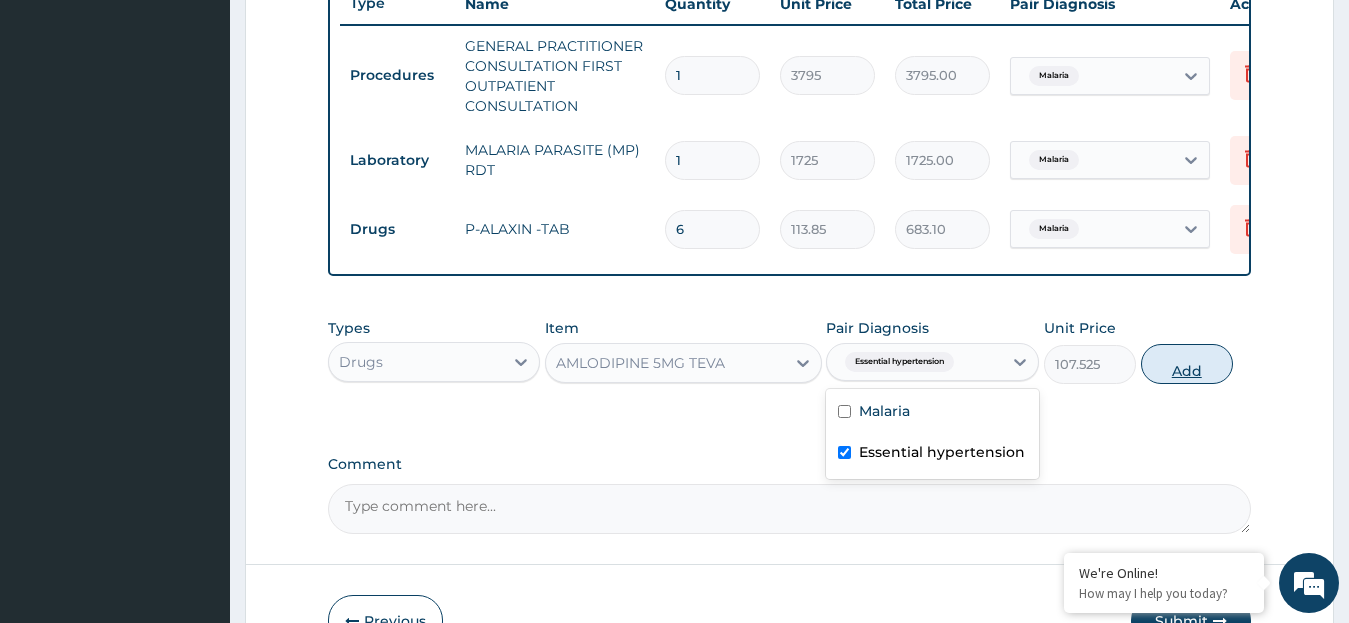 click on "Add" at bounding box center [1187, 364] 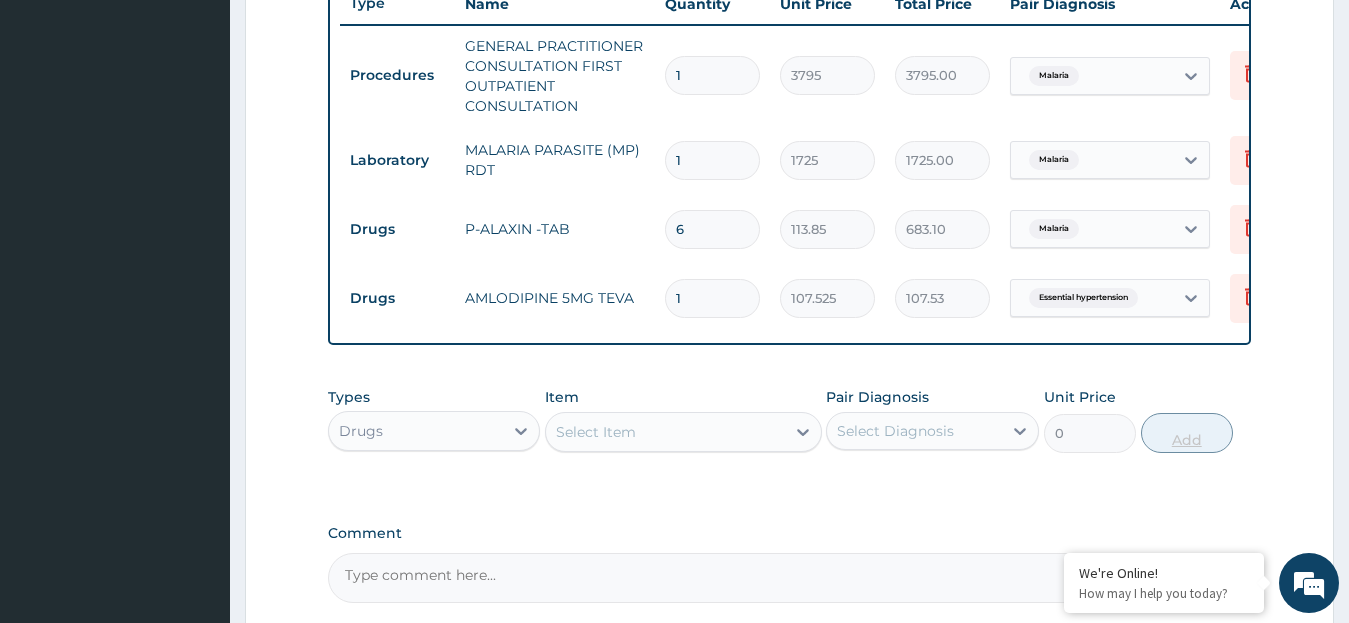 type 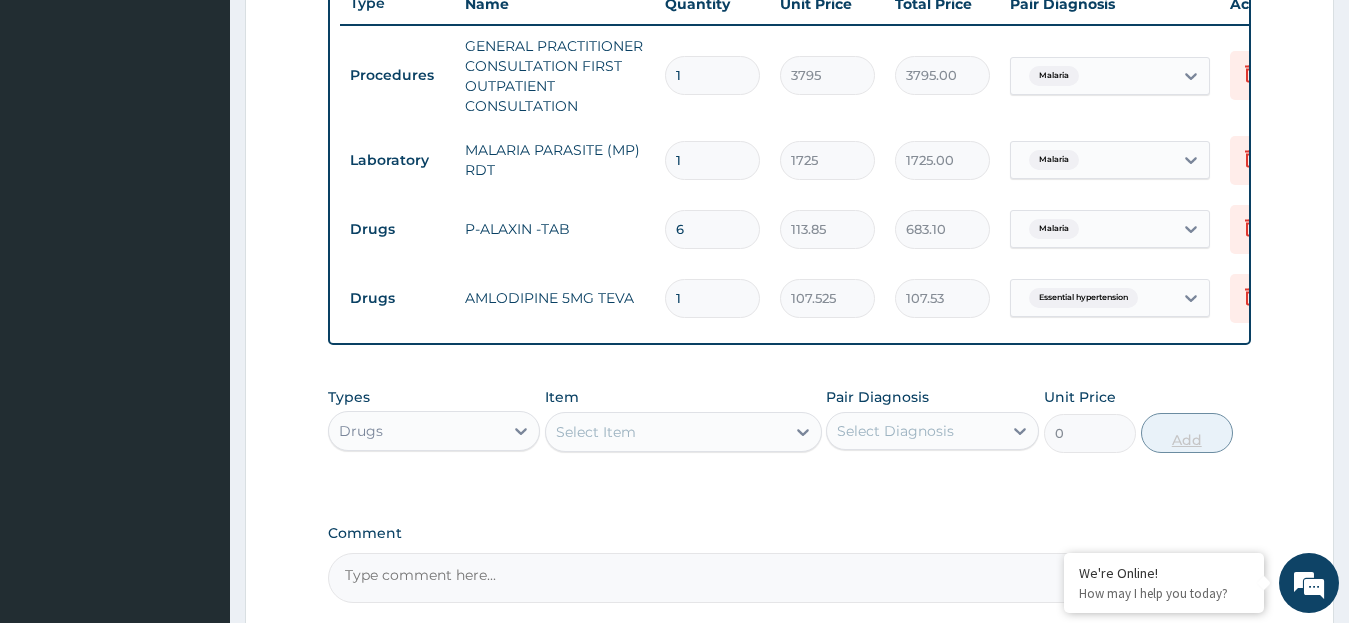 type on "0.00" 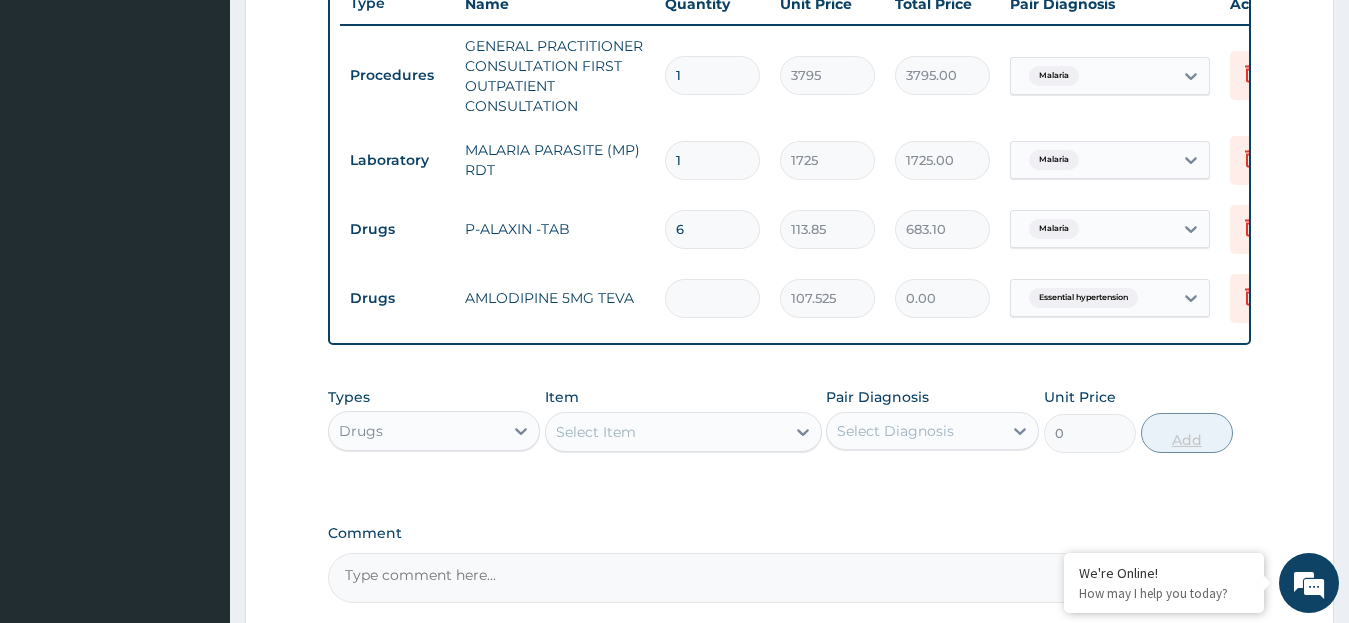 type on "3" 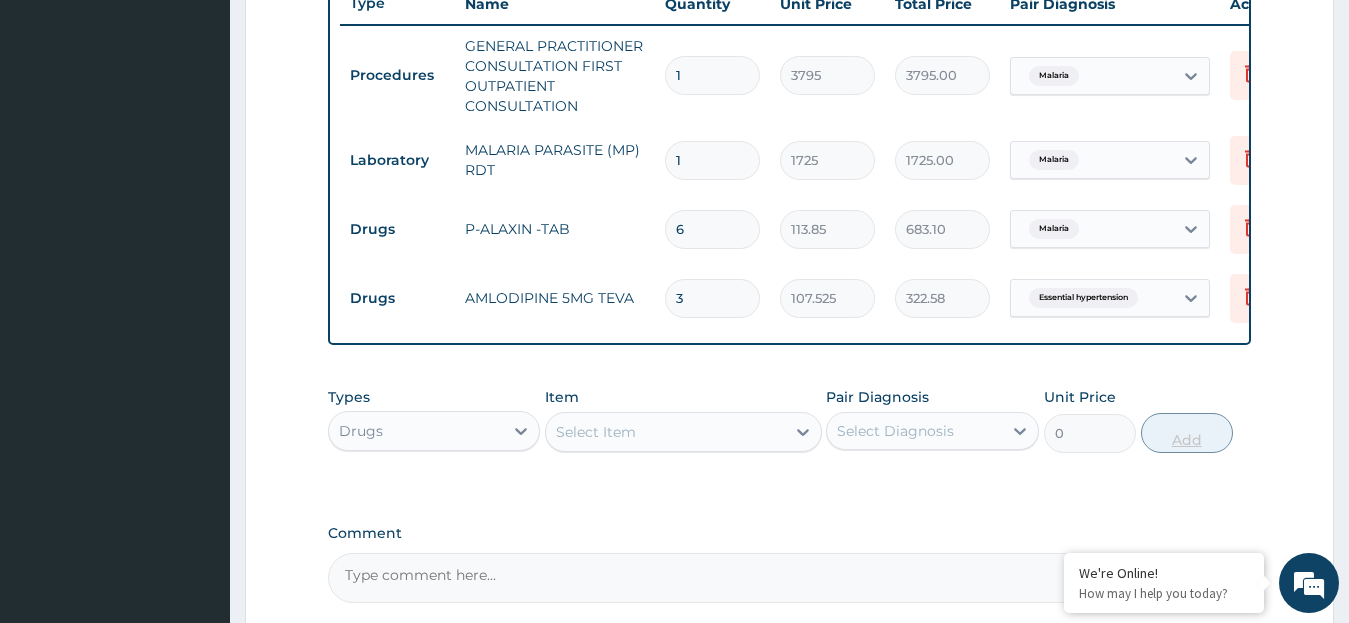 type on "30" 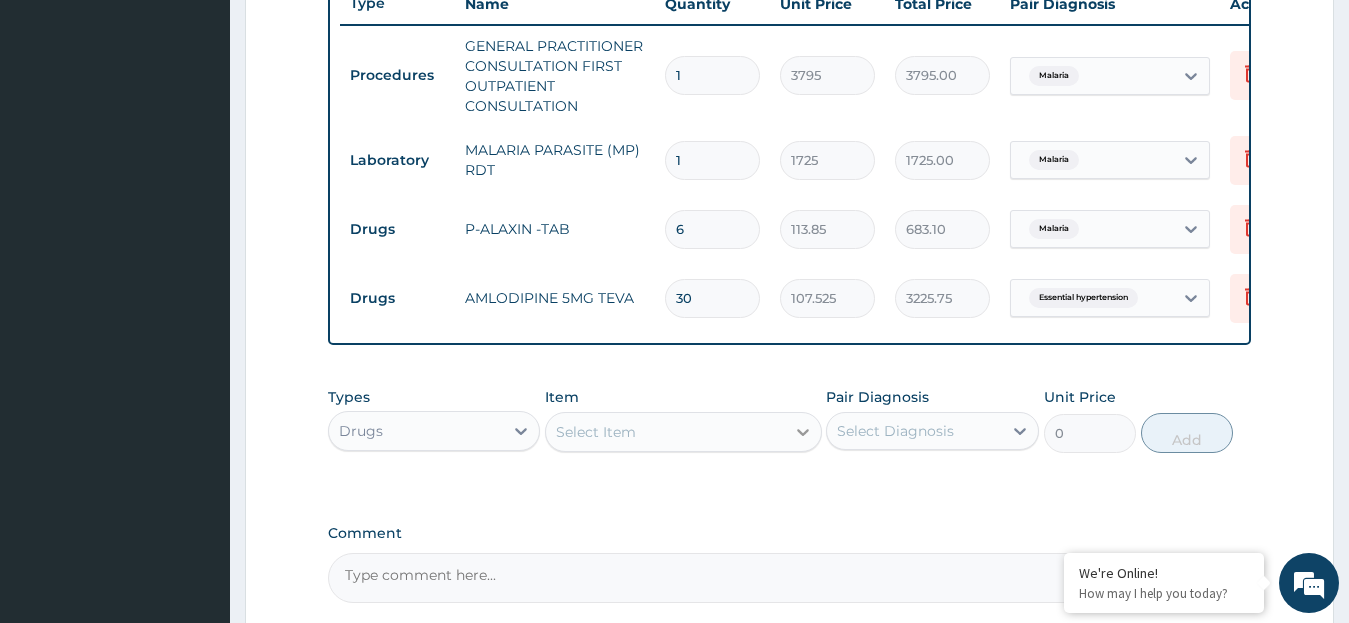 type on "30" 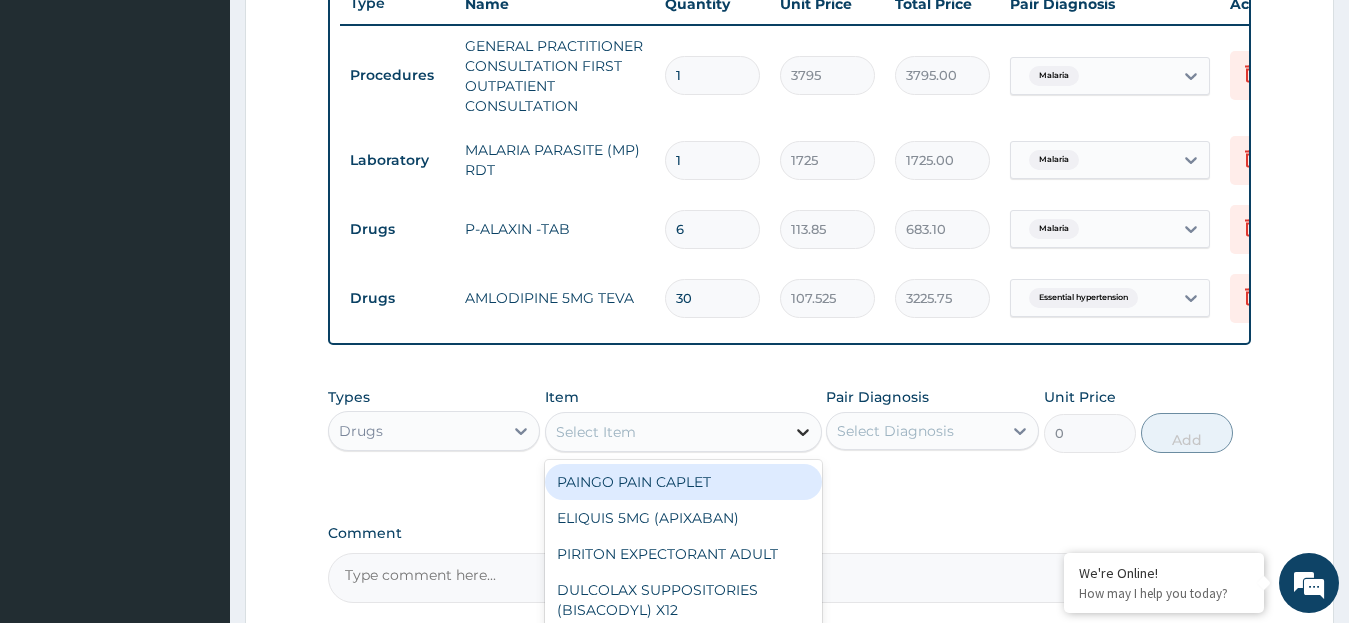 click 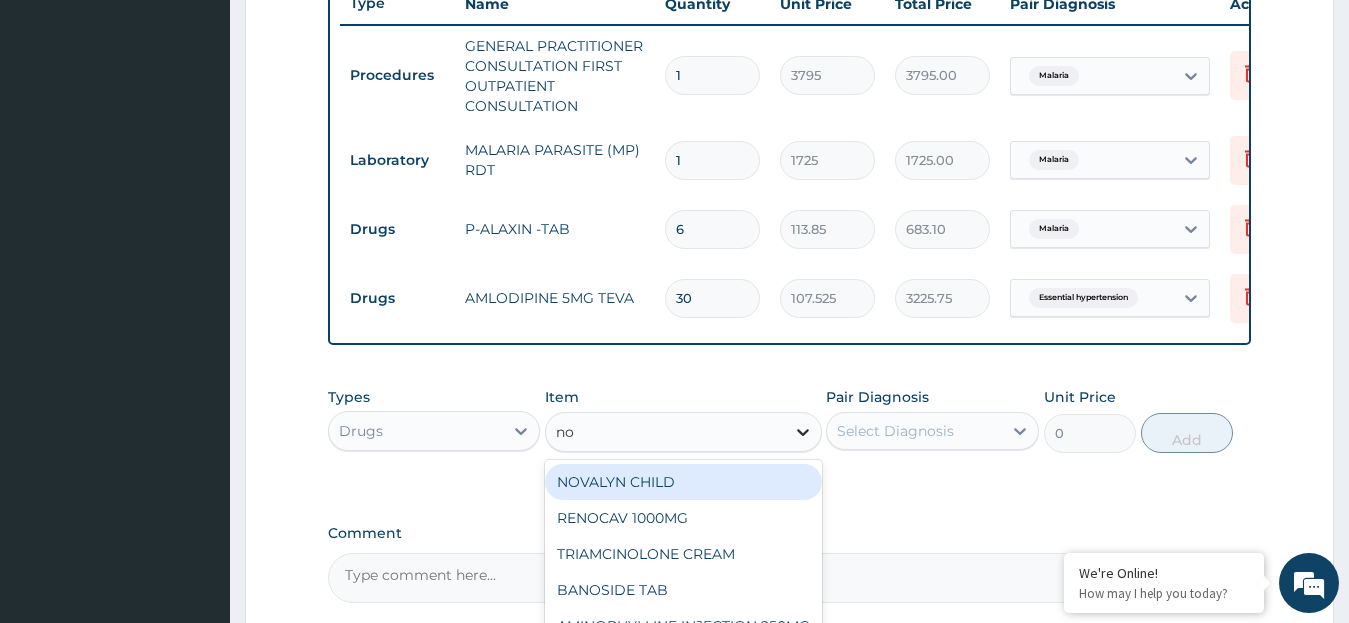 type on "nor" 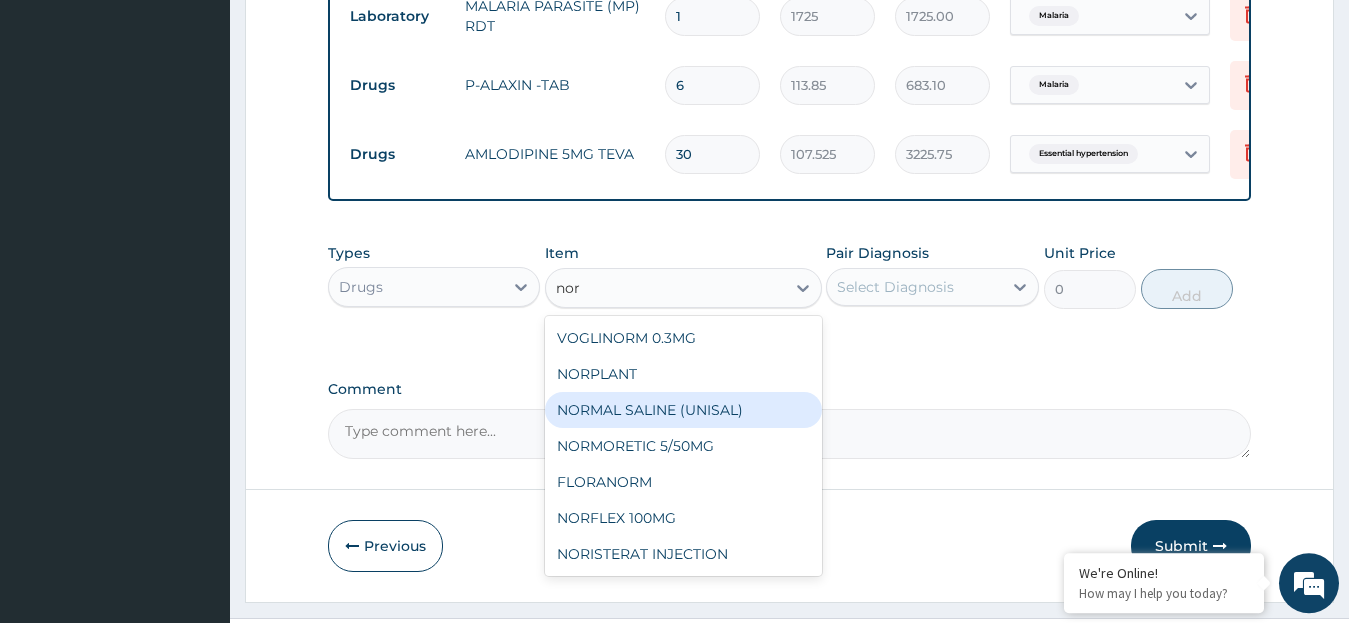 scroll, scrollTop: 918, scrollLeft: 0, axis: vertical 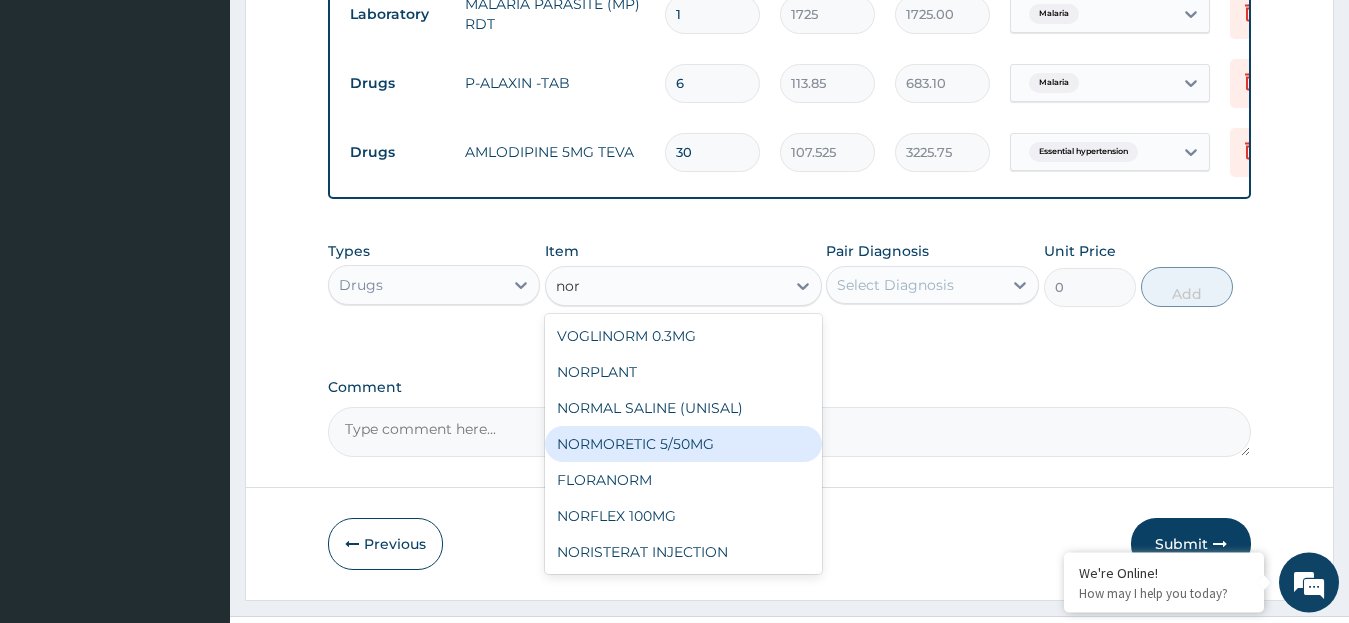 click on "NORMORETIC 5/50MG" at bounding box center [683, 444] 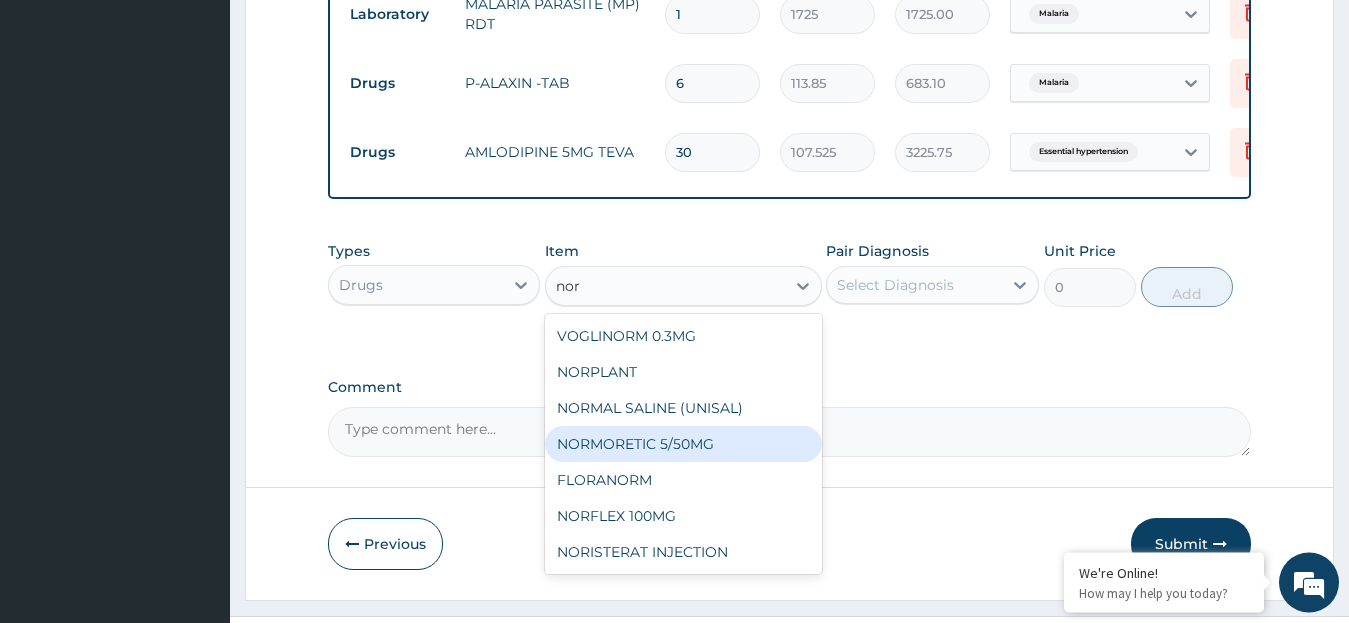 type 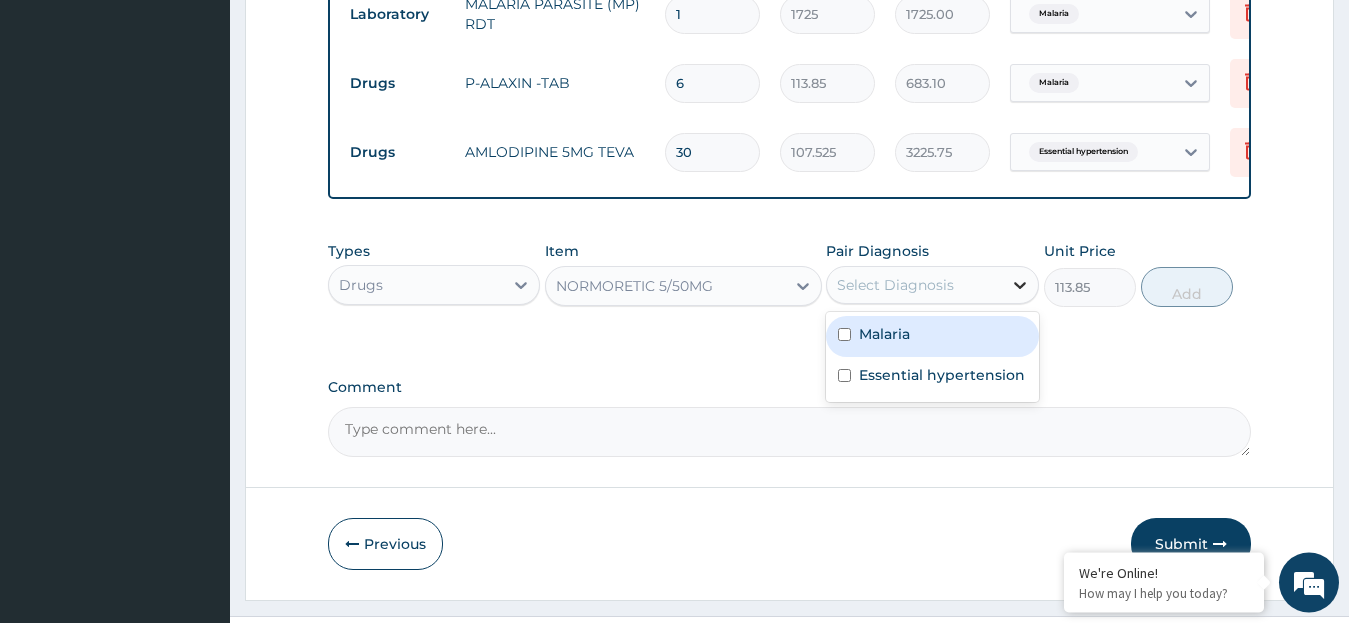 click at bounding box center (1020, 285) 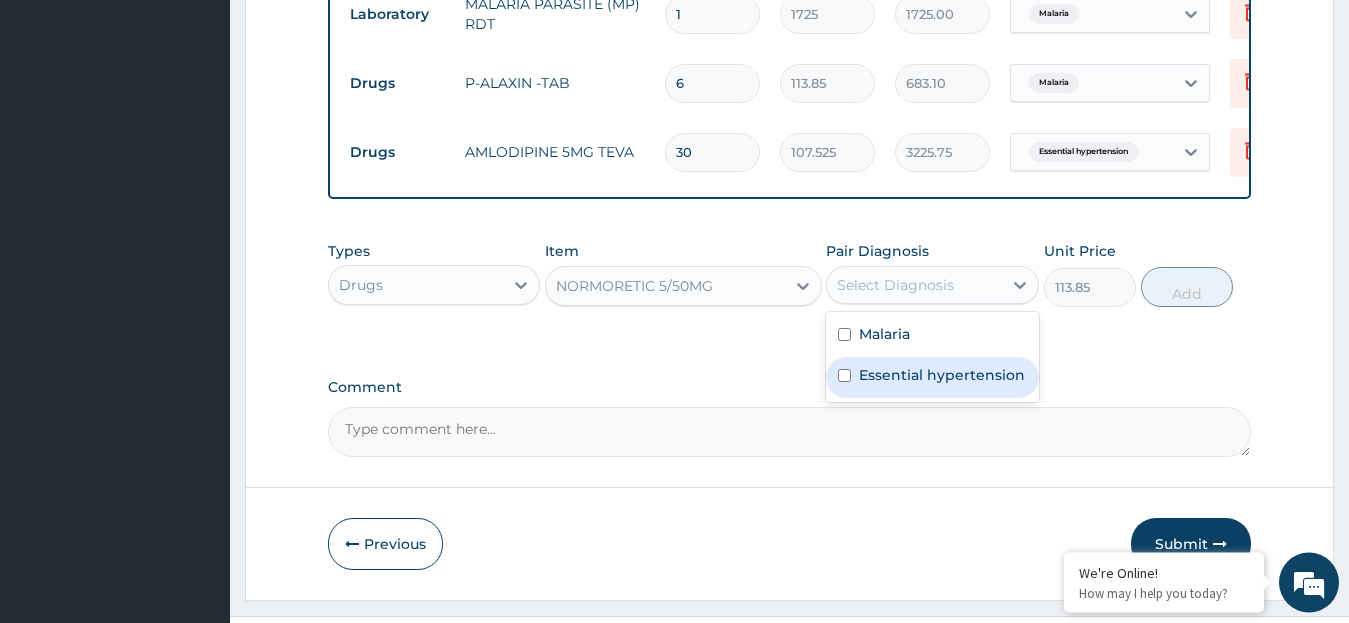 click on "Essential hypertension" at bounding box center (942, 375) 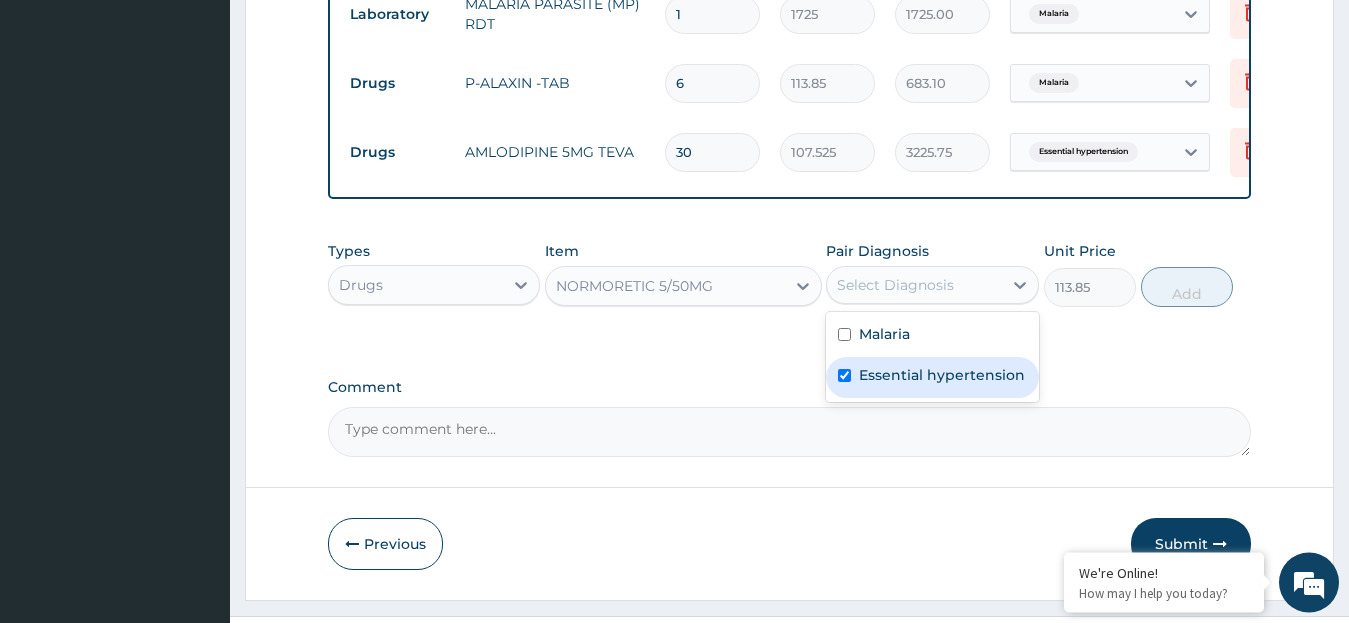 checkbox on "true" 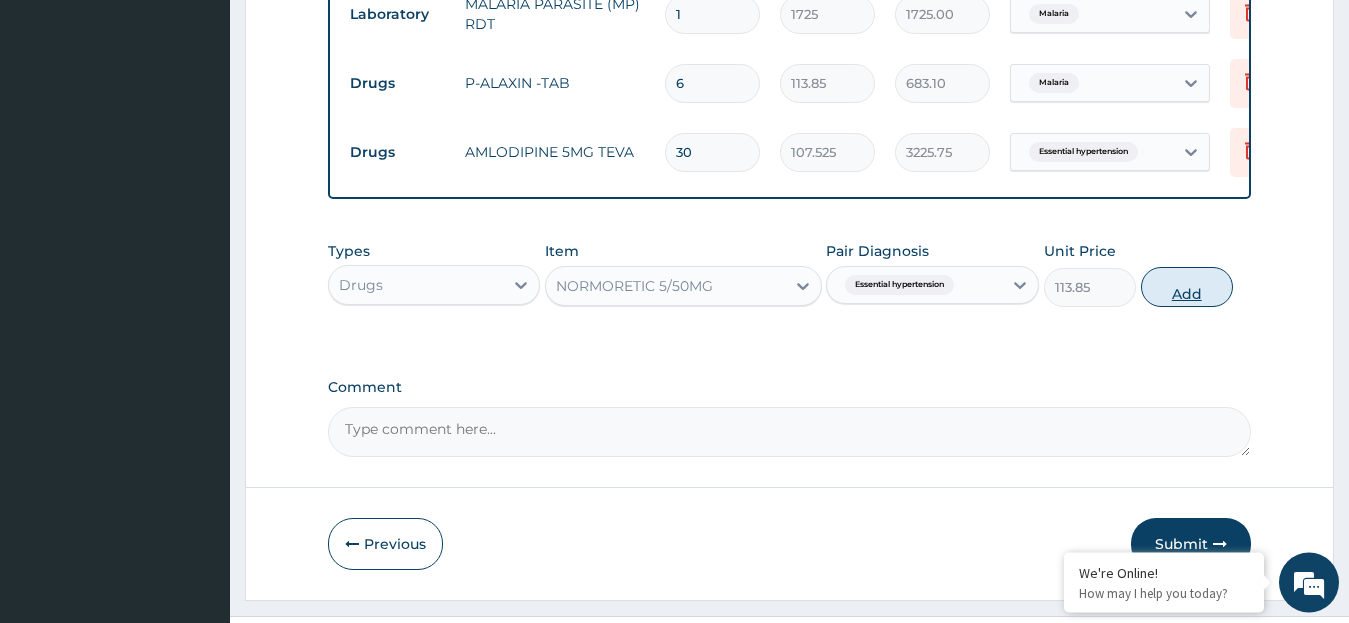 click on "Add" at bounding box center (1187, 287) 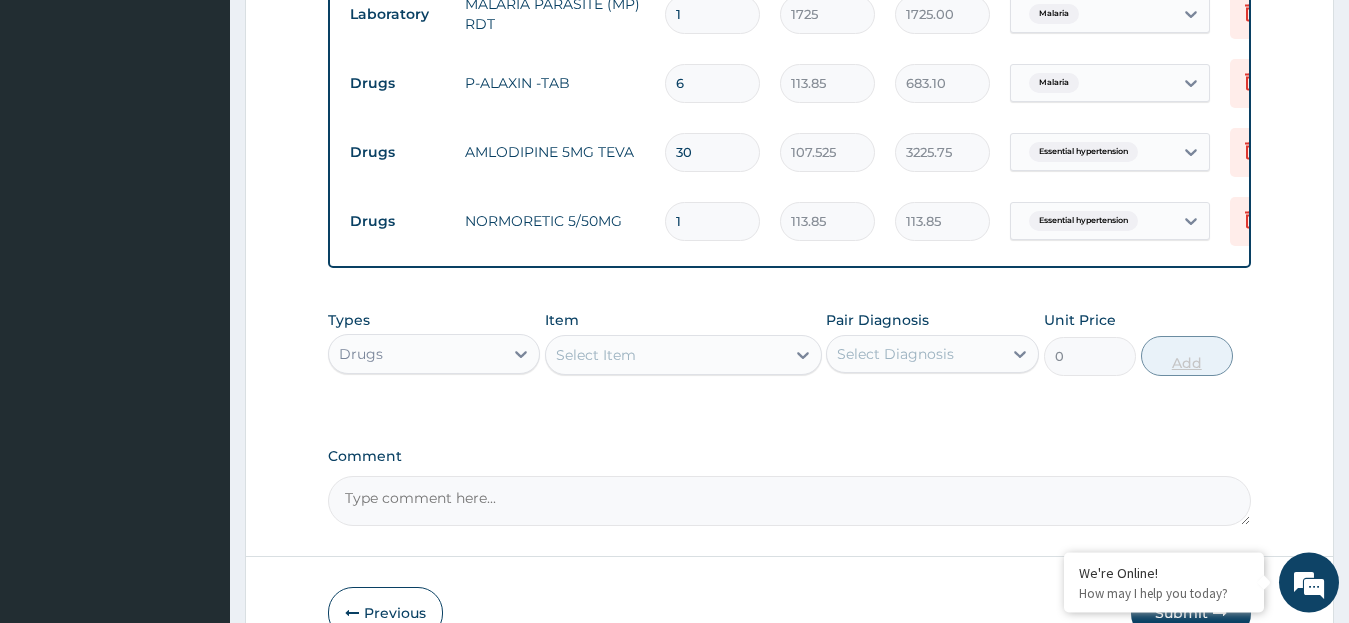 type 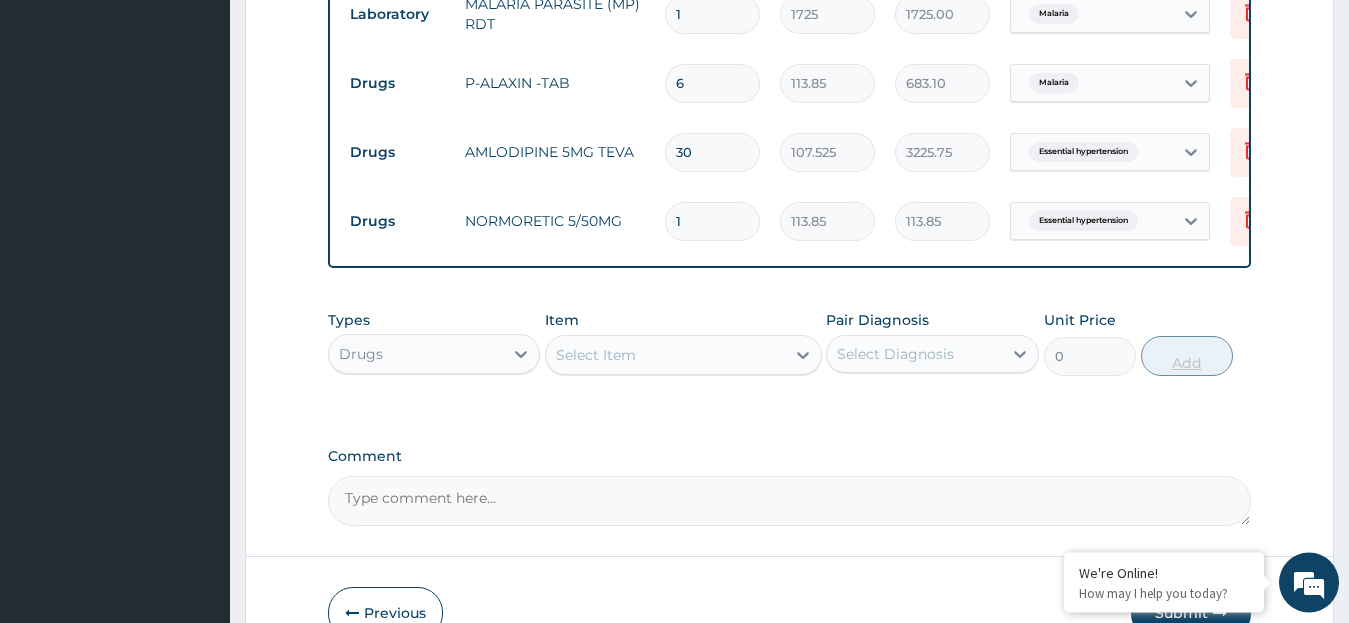 type on "0.00" 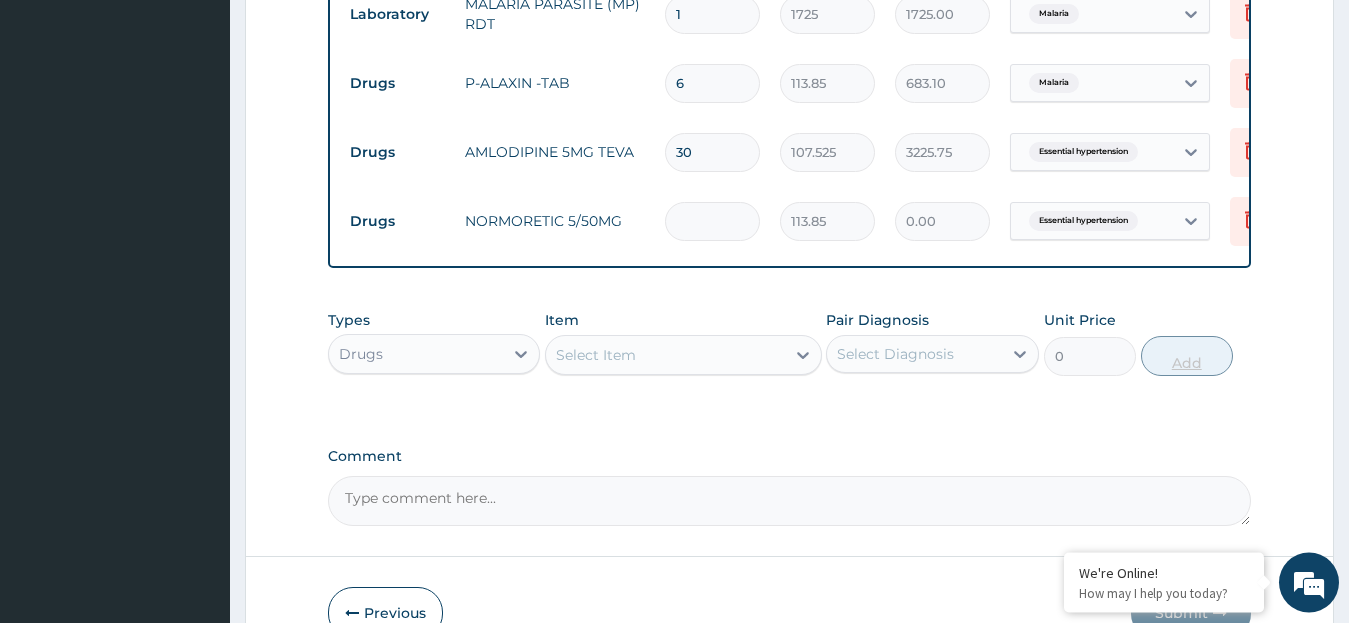 type on "3" 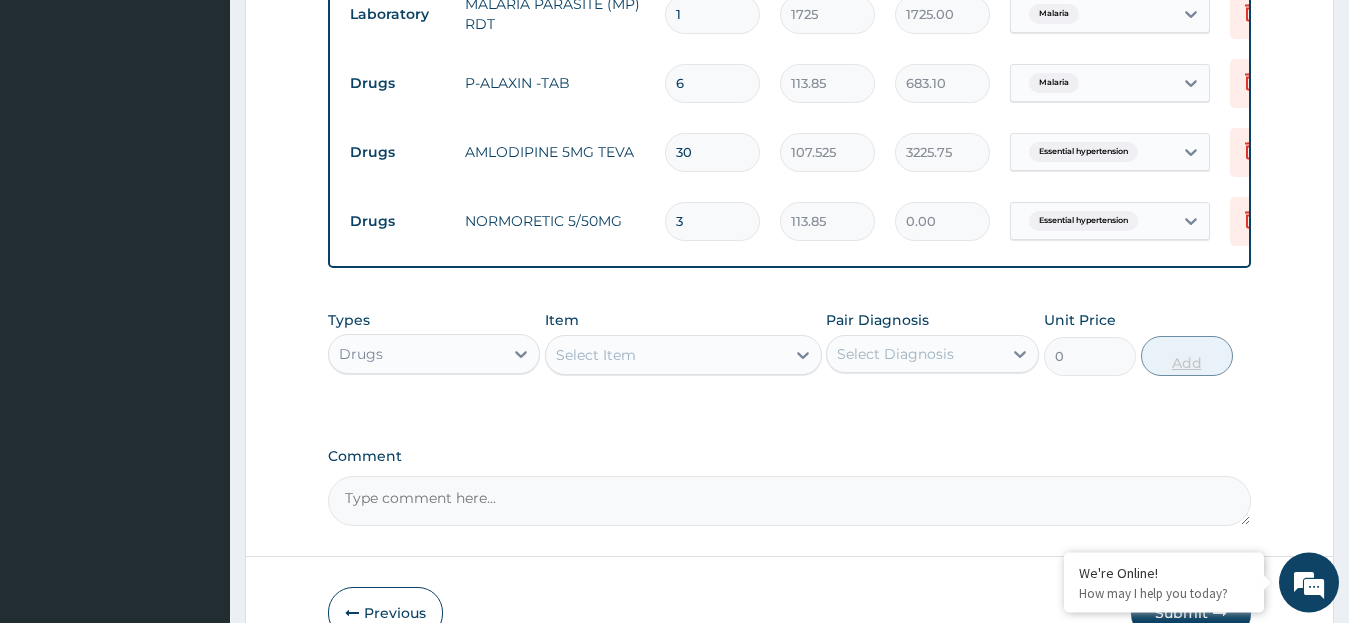 type on "341.55" 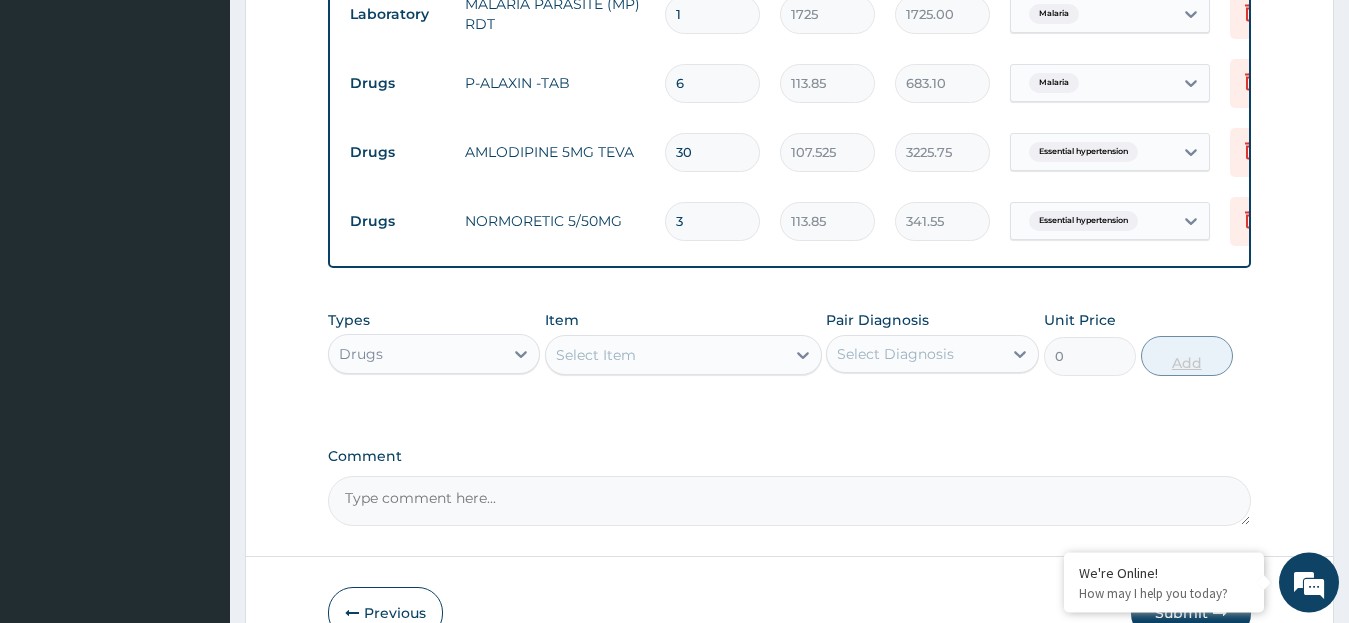 type on "30" 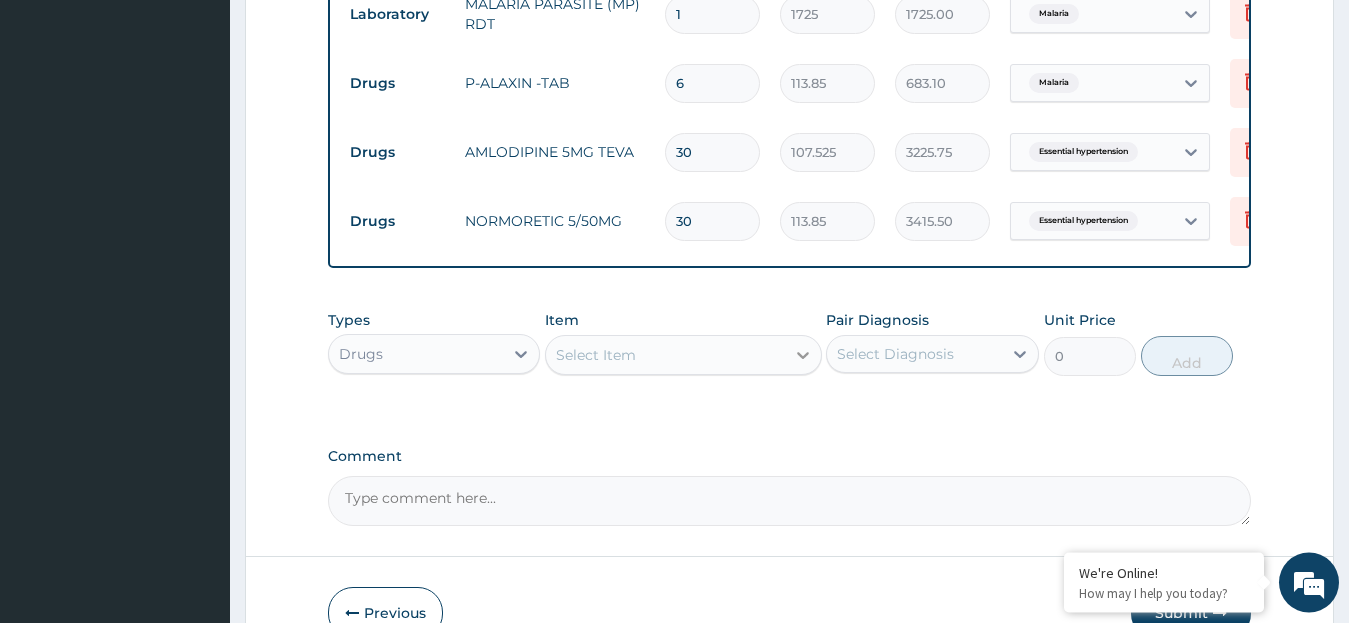 type on "30" 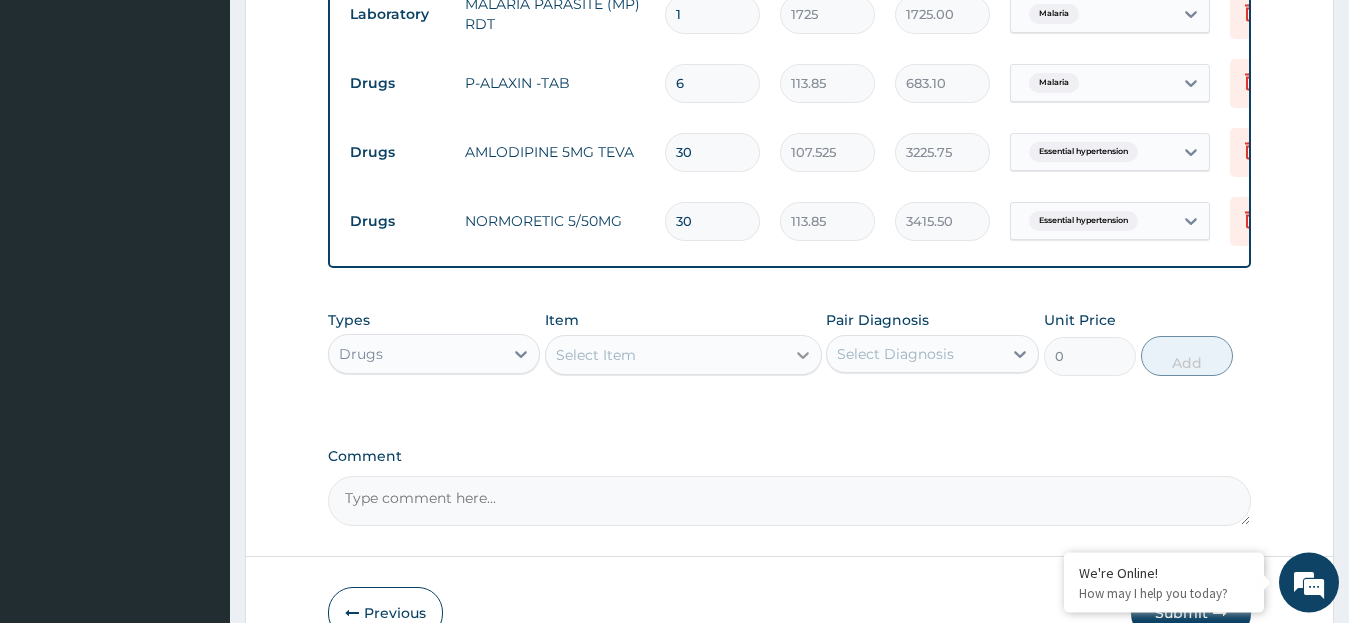 click 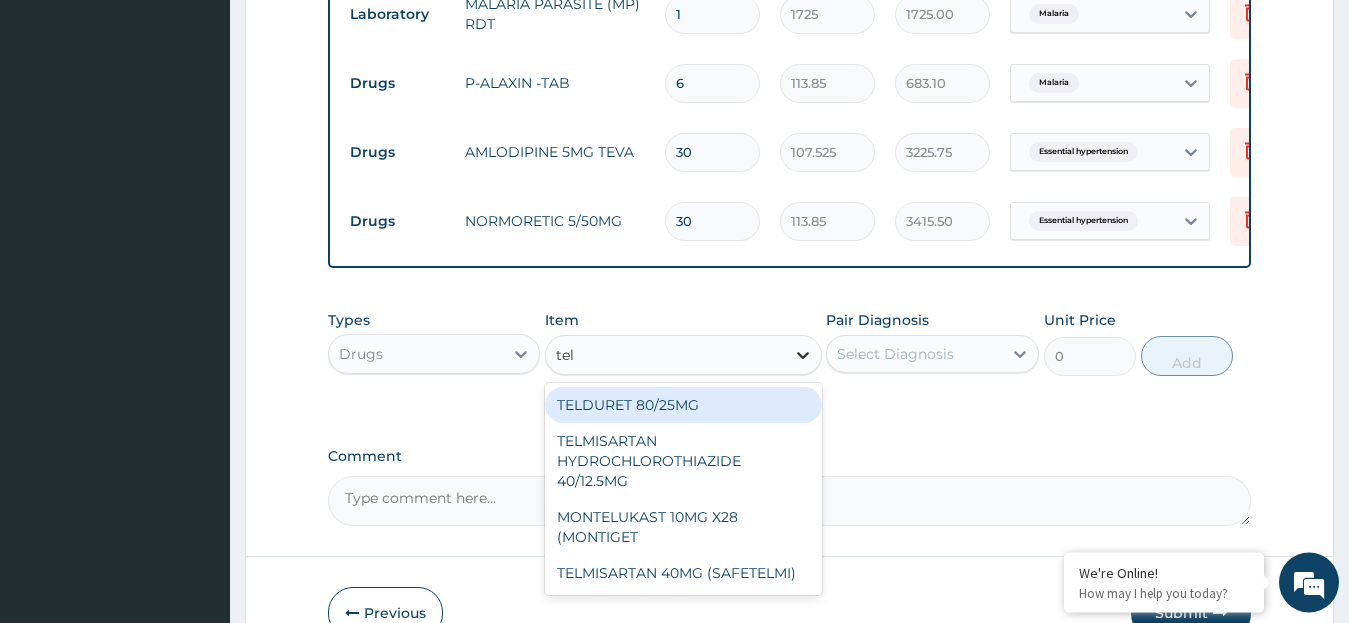 type on "telm" 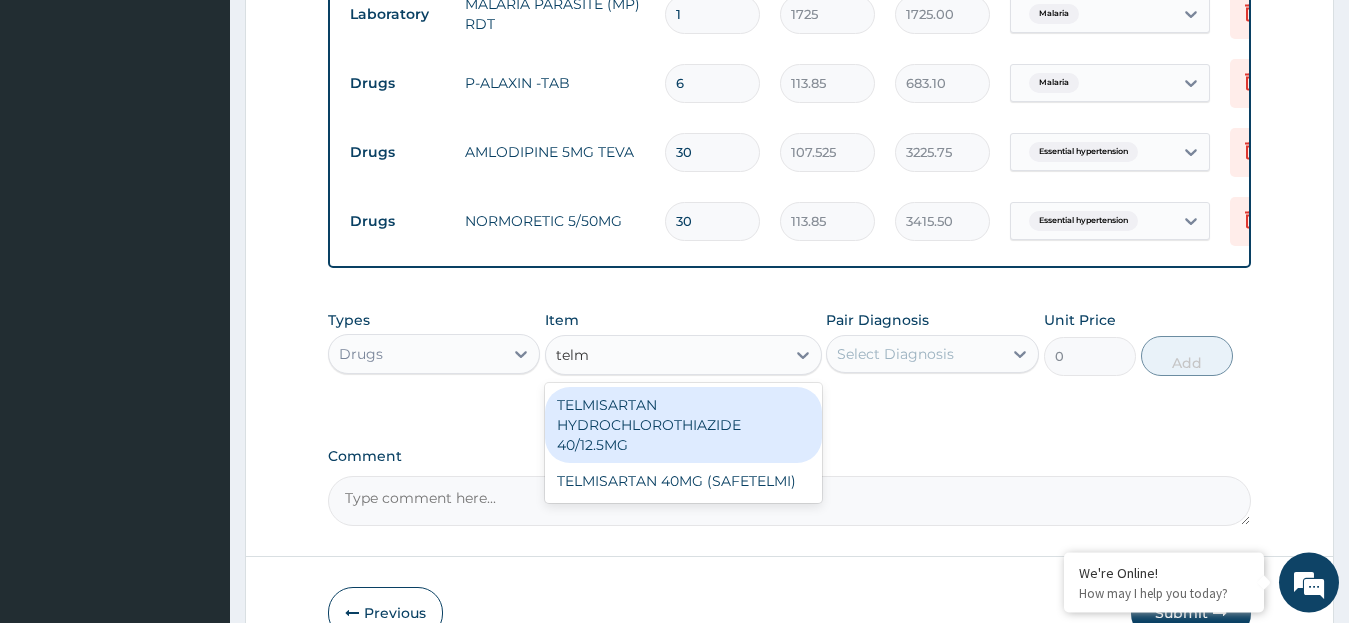 click on "TELMISARTAN HYDROCHLOROTHIAZIDE 40/12.5MG" at bounding box center [683, 425] 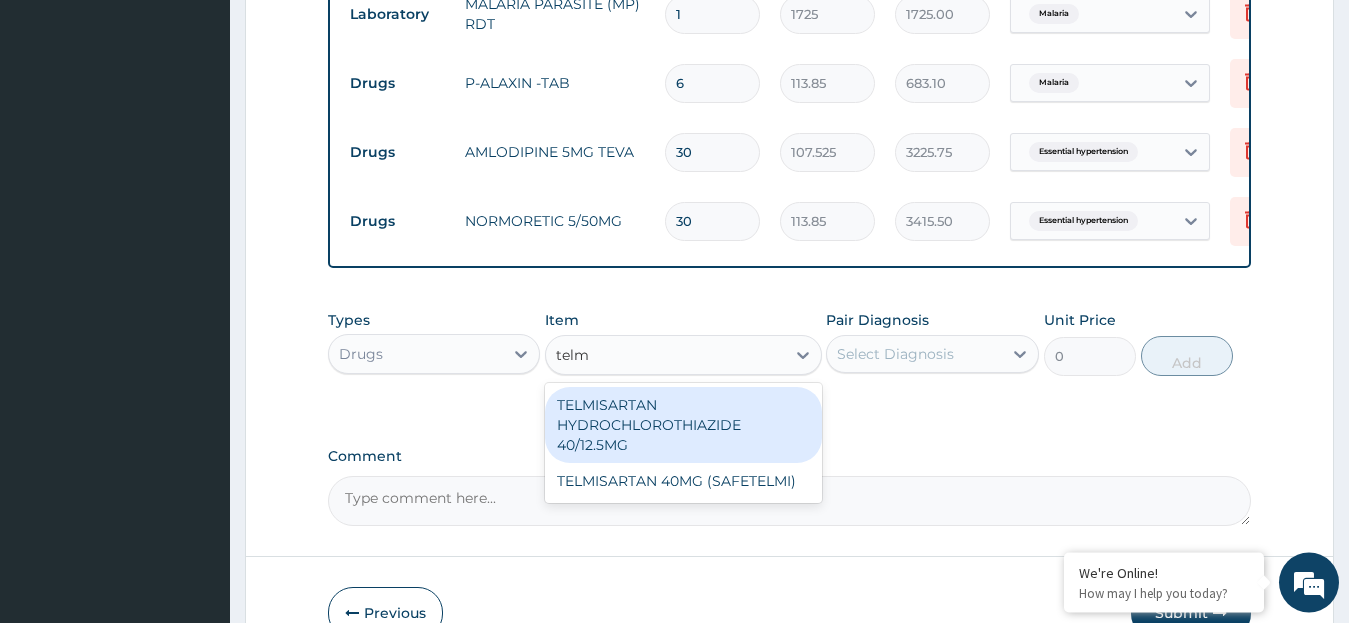 type 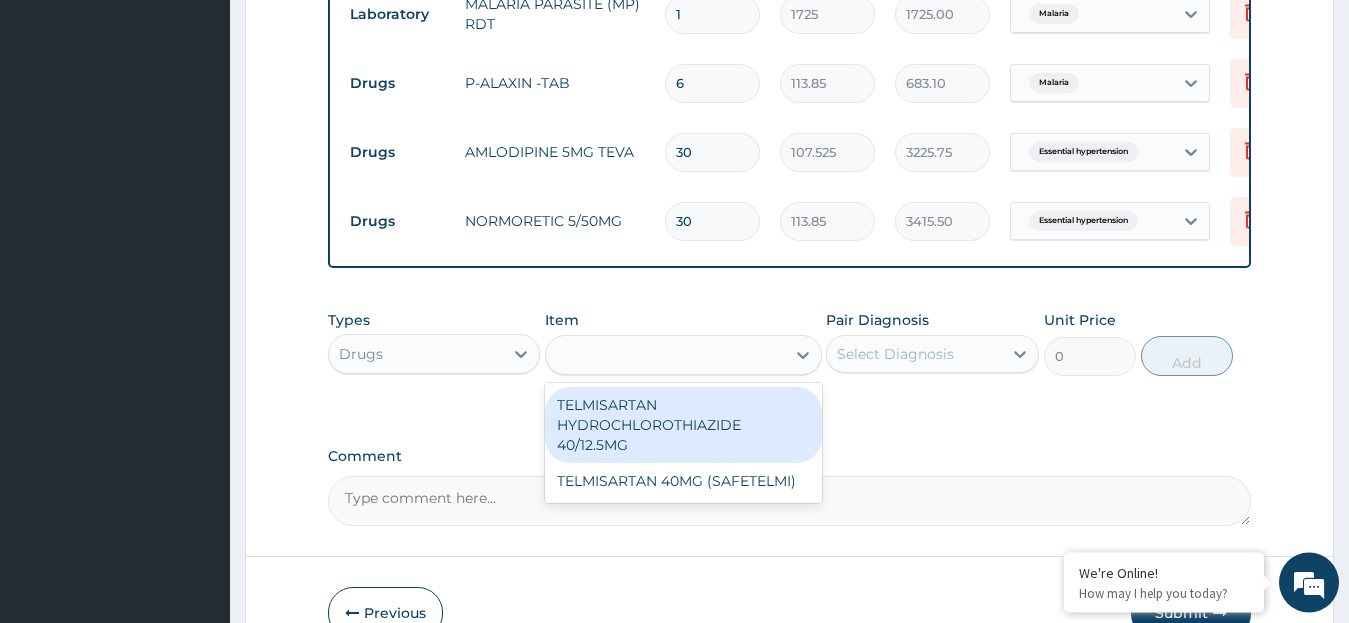 type on "189.75" 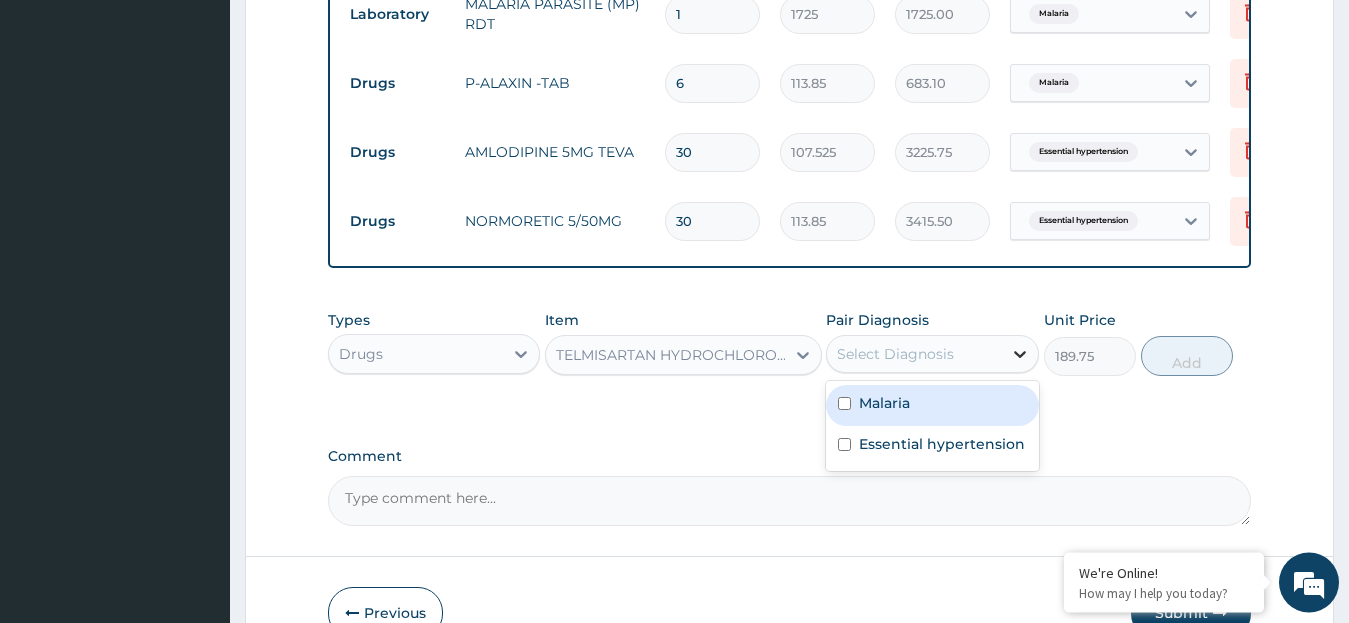 click 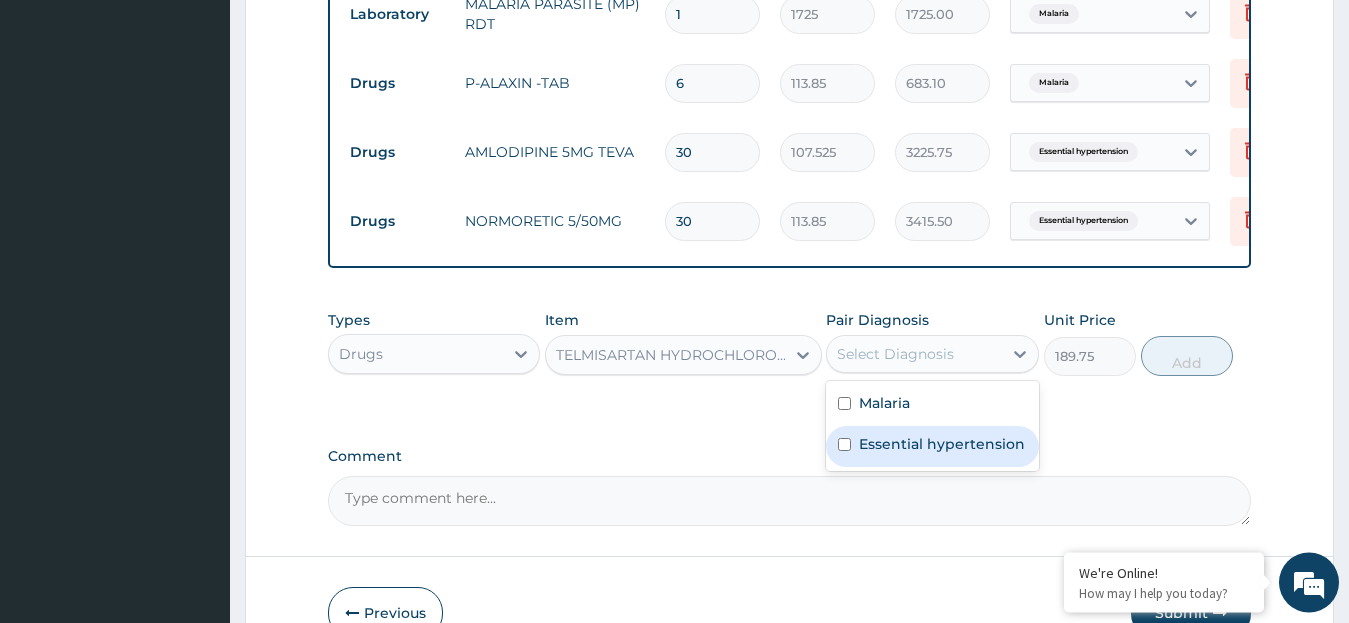 click on "Essential hypertension" at bounding box center (942, 444) 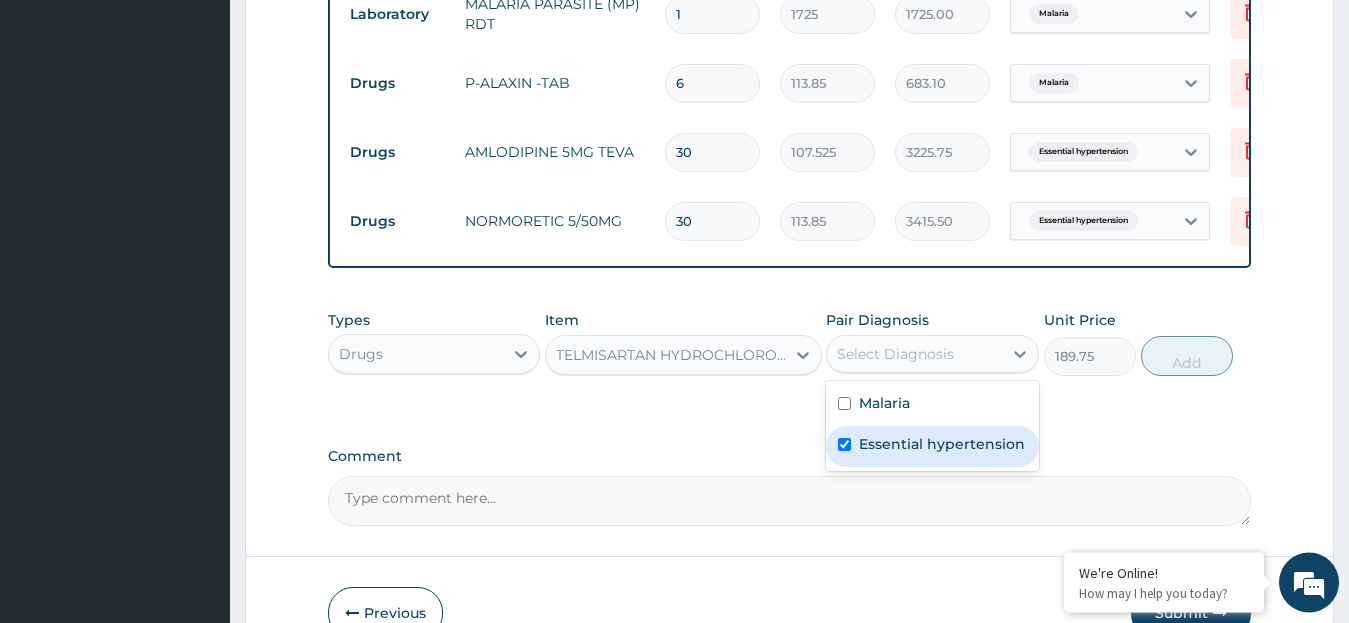 checkbox on "true" 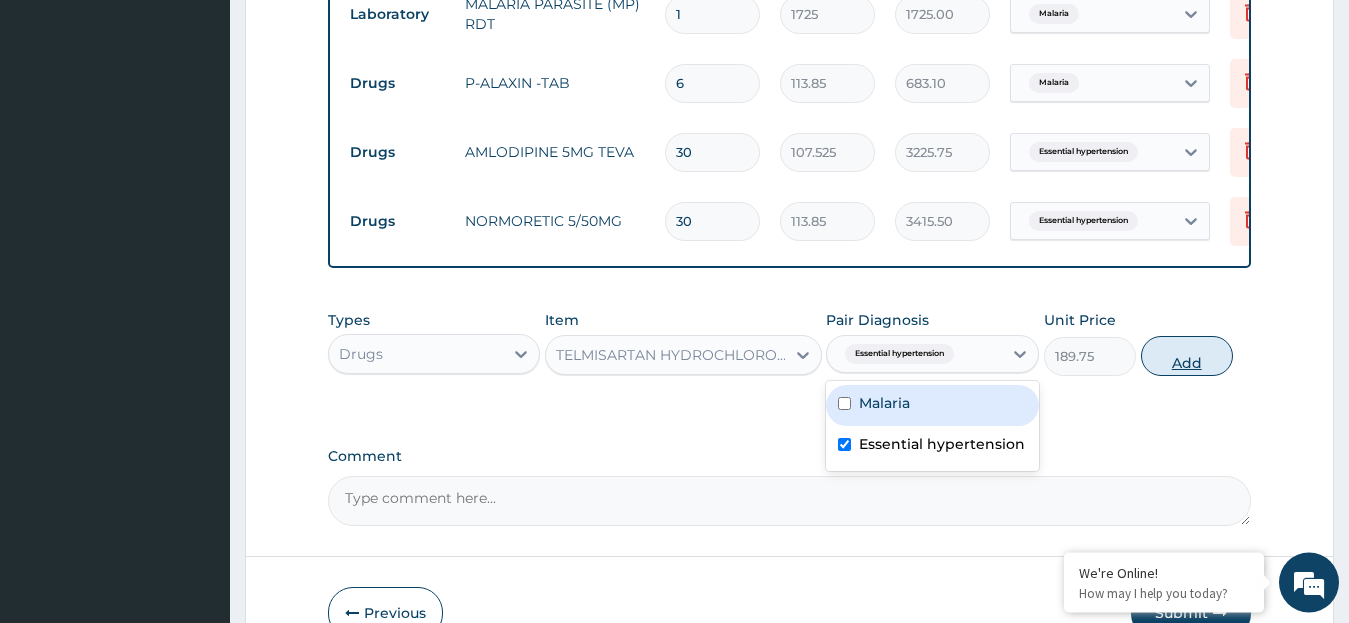 click on "Add" at bounding box center (1187, 356) 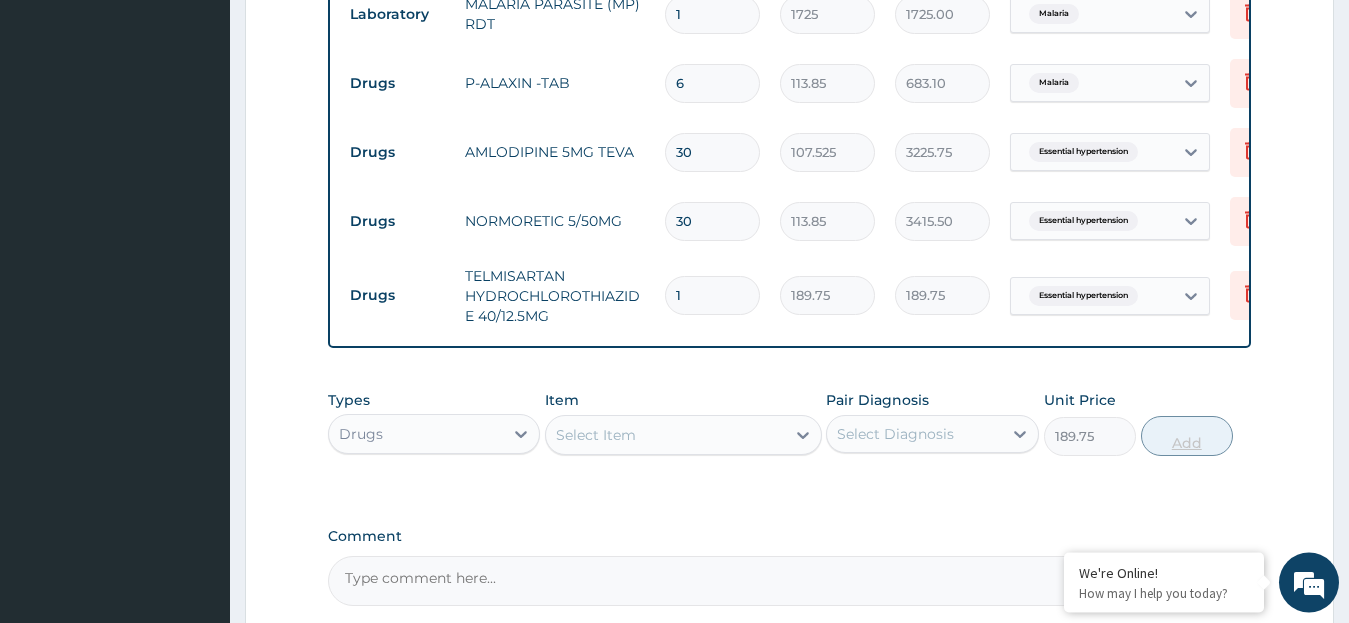 type on "0" 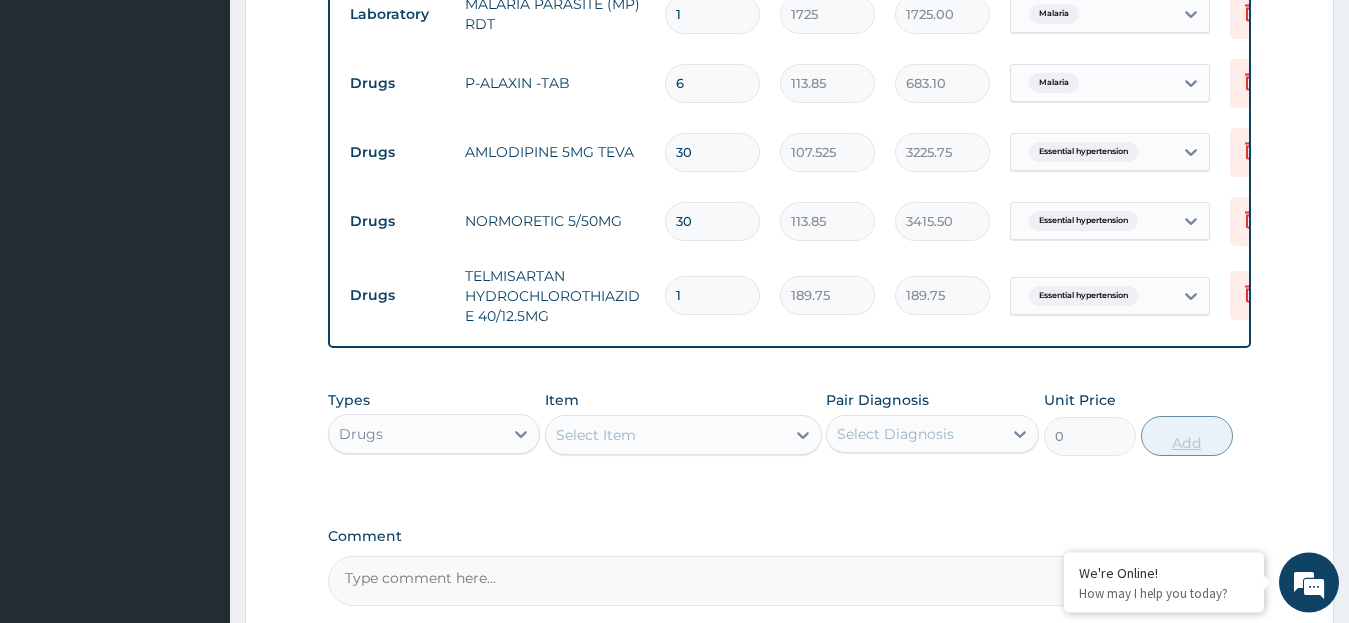 type 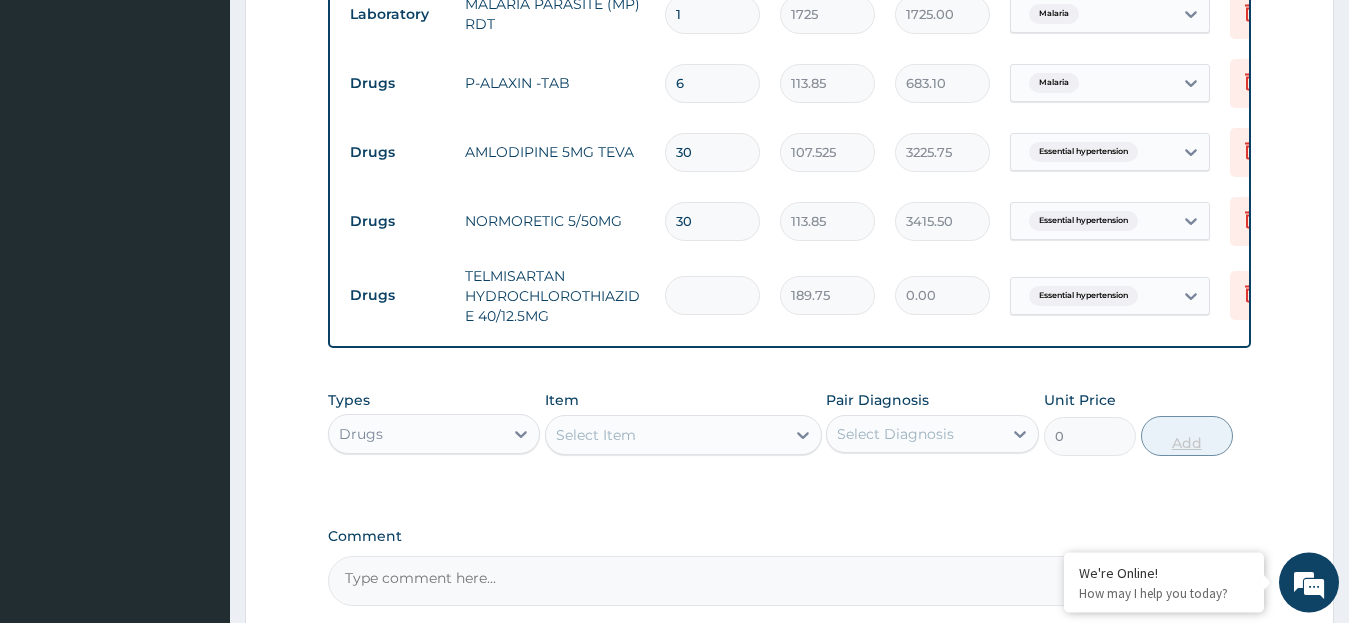 type on "3" 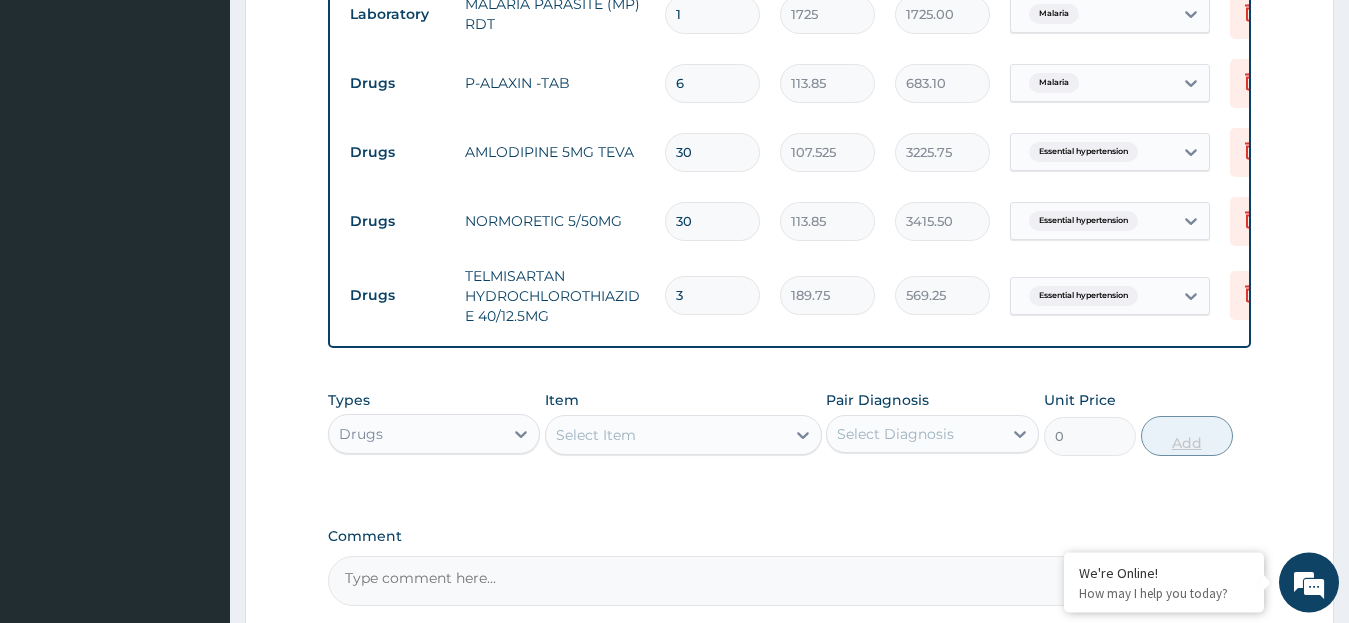type on "30" 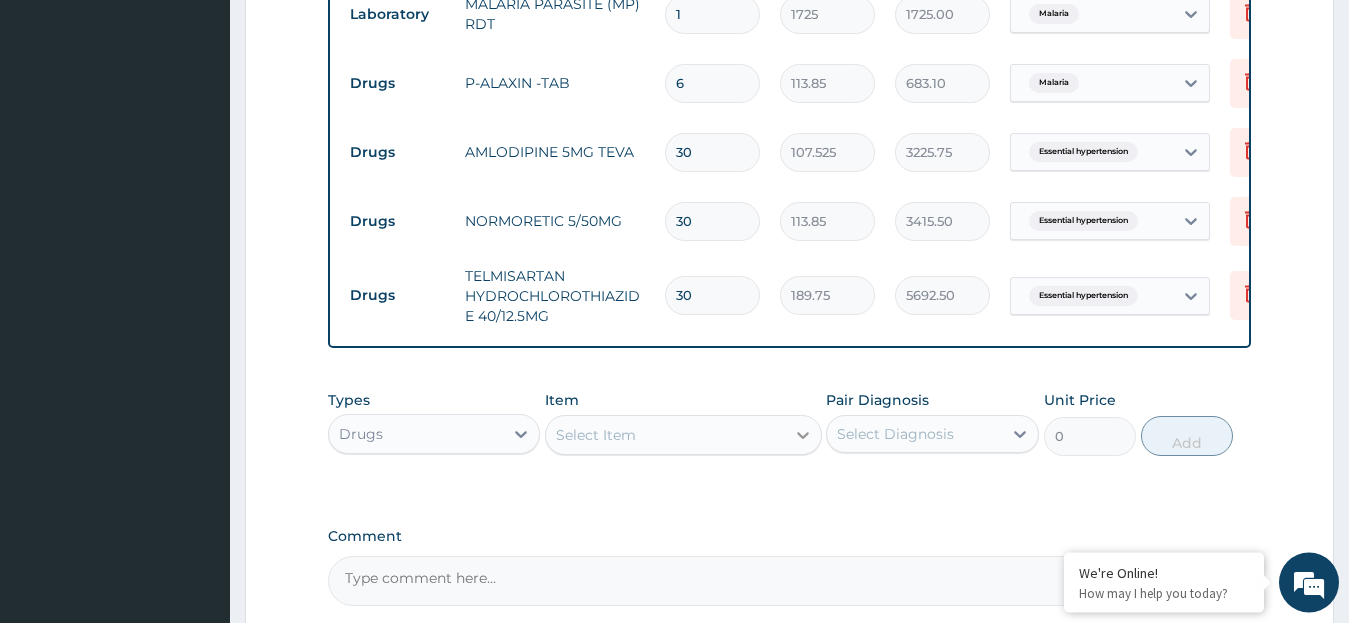 type on "30" 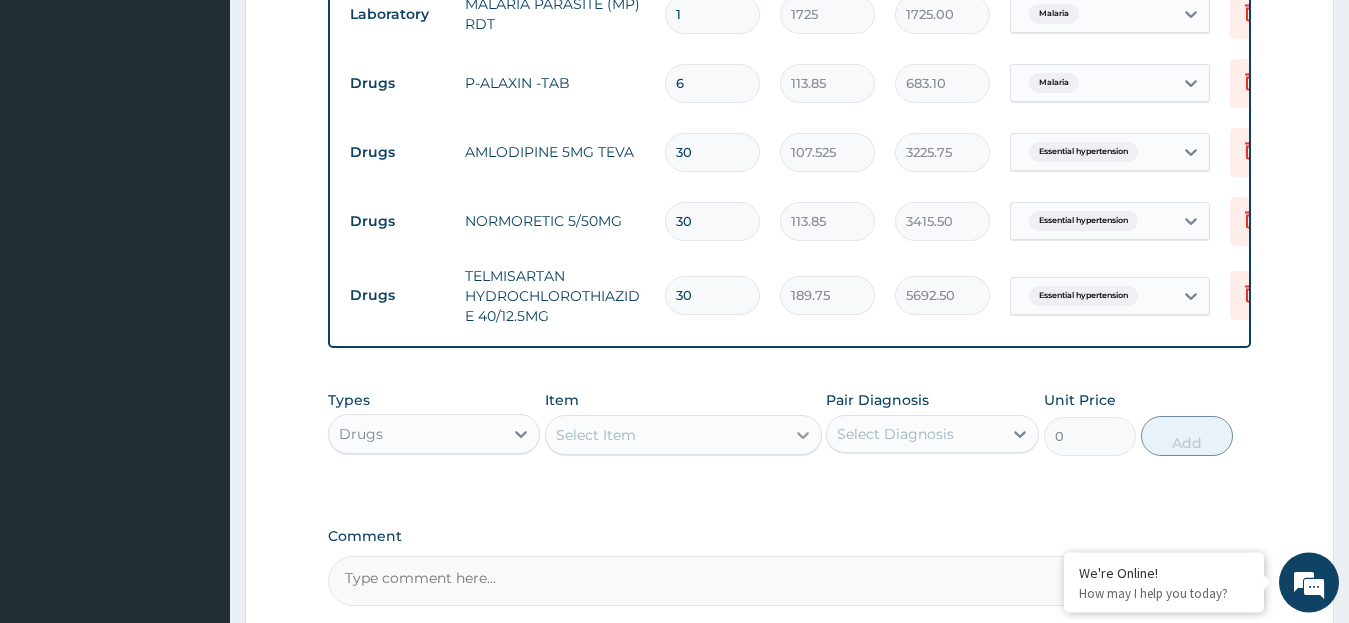 click 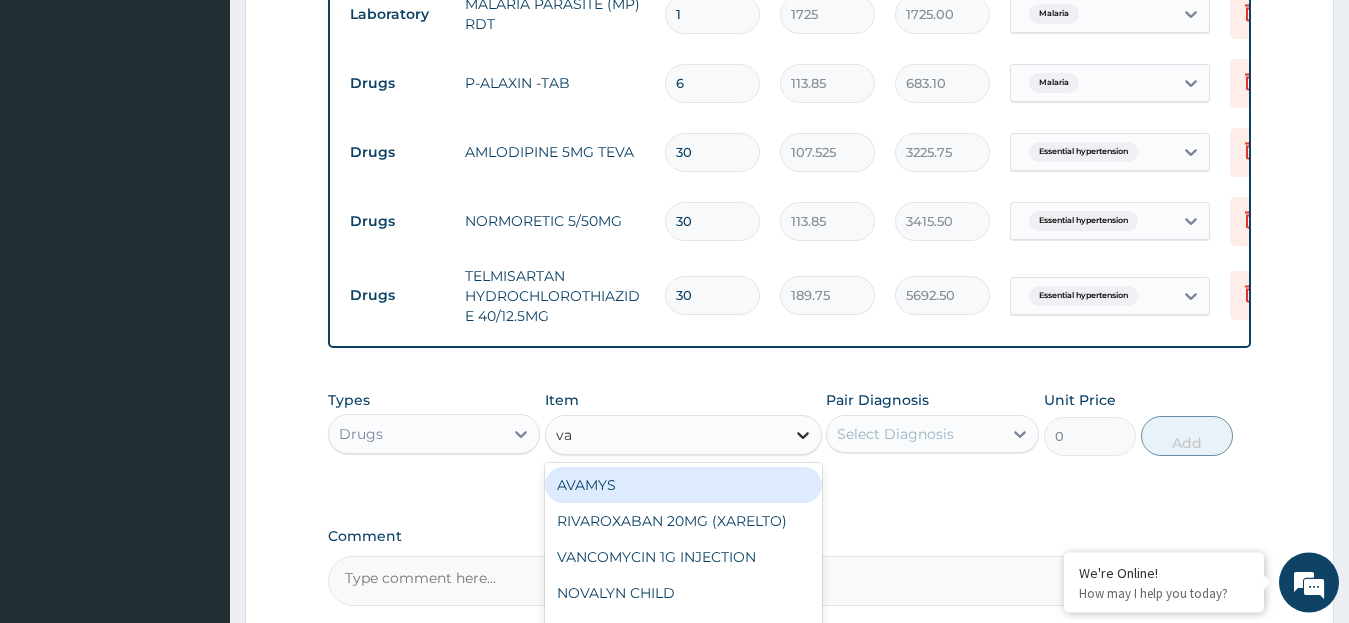 type on "vas" 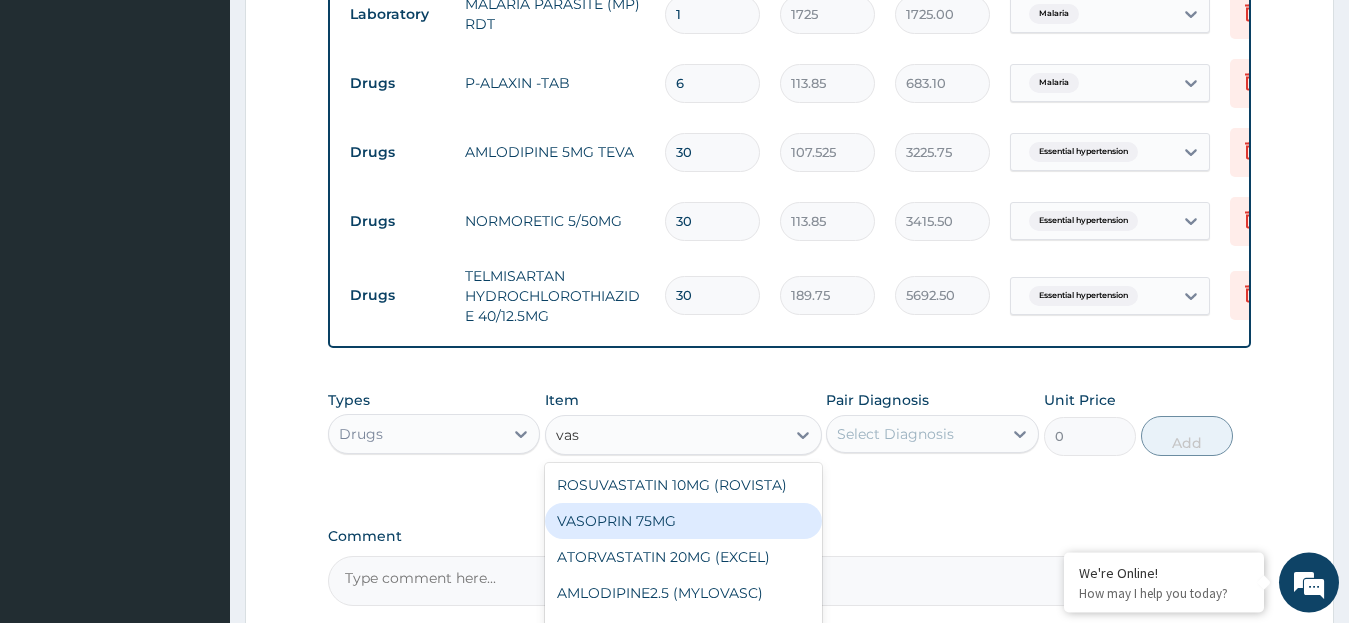 click on "VASOPRIN 75MG" at bounding box center [683, 521] 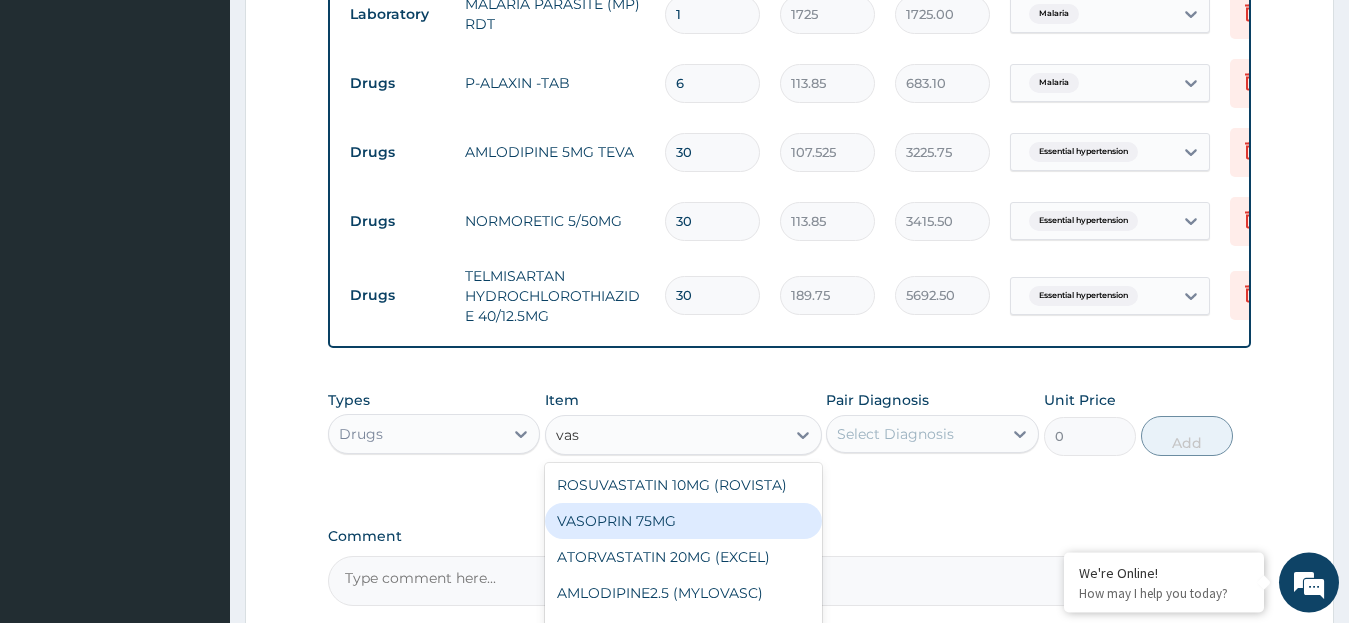 type 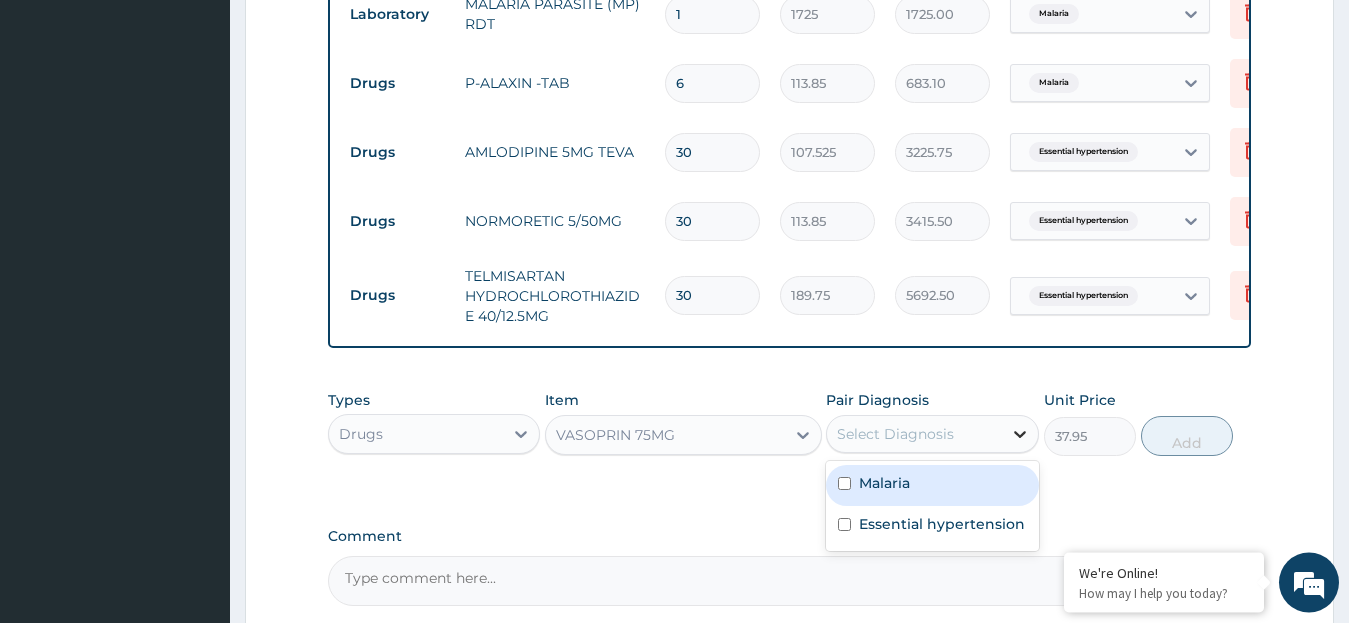 click 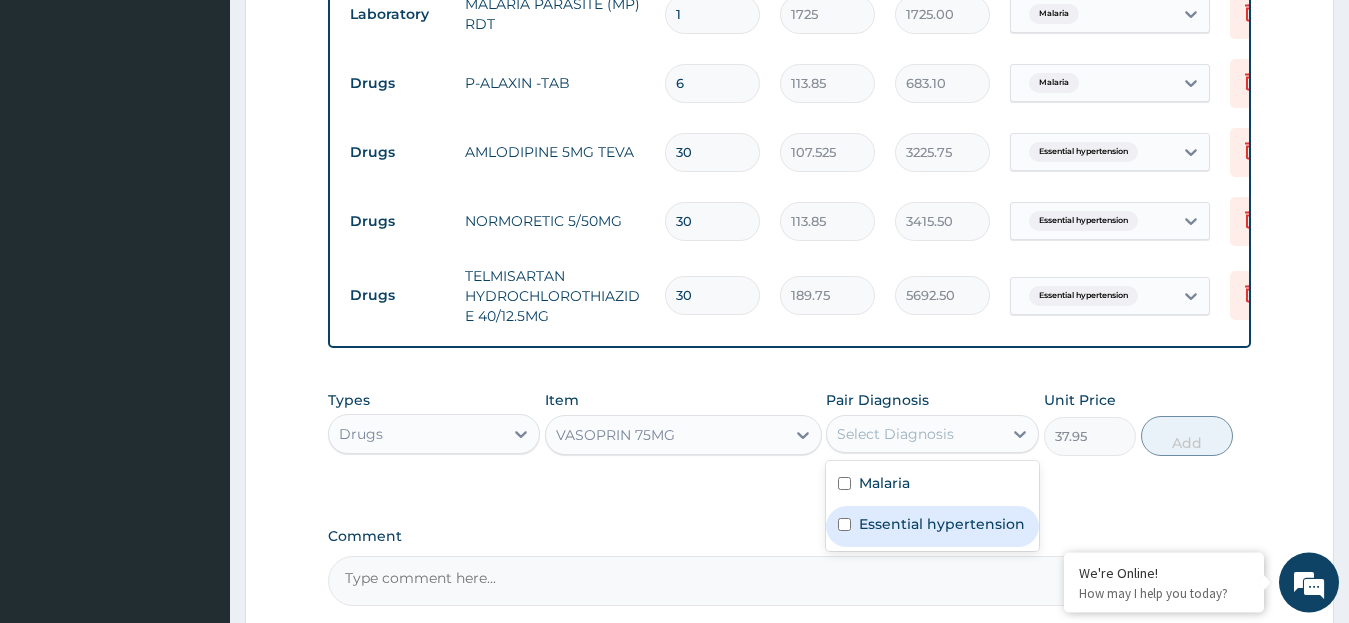 click on "Essential hypertension" at bounding box center (932, 526) 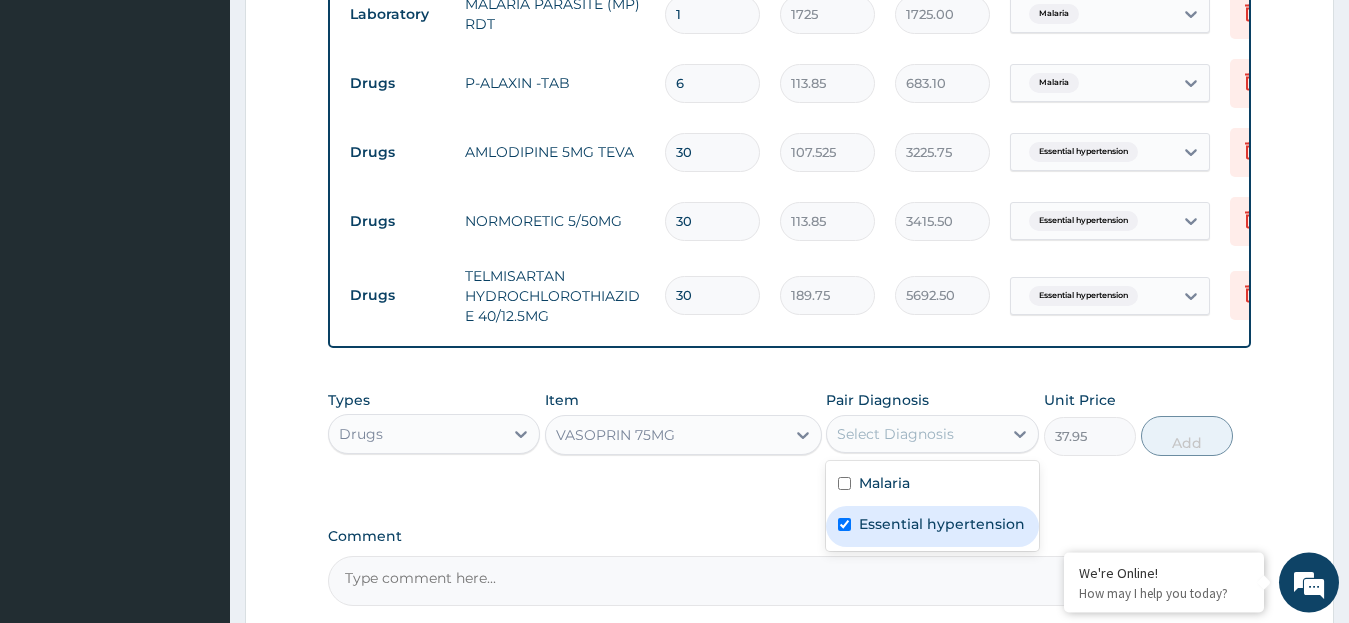 checkbox on "true" 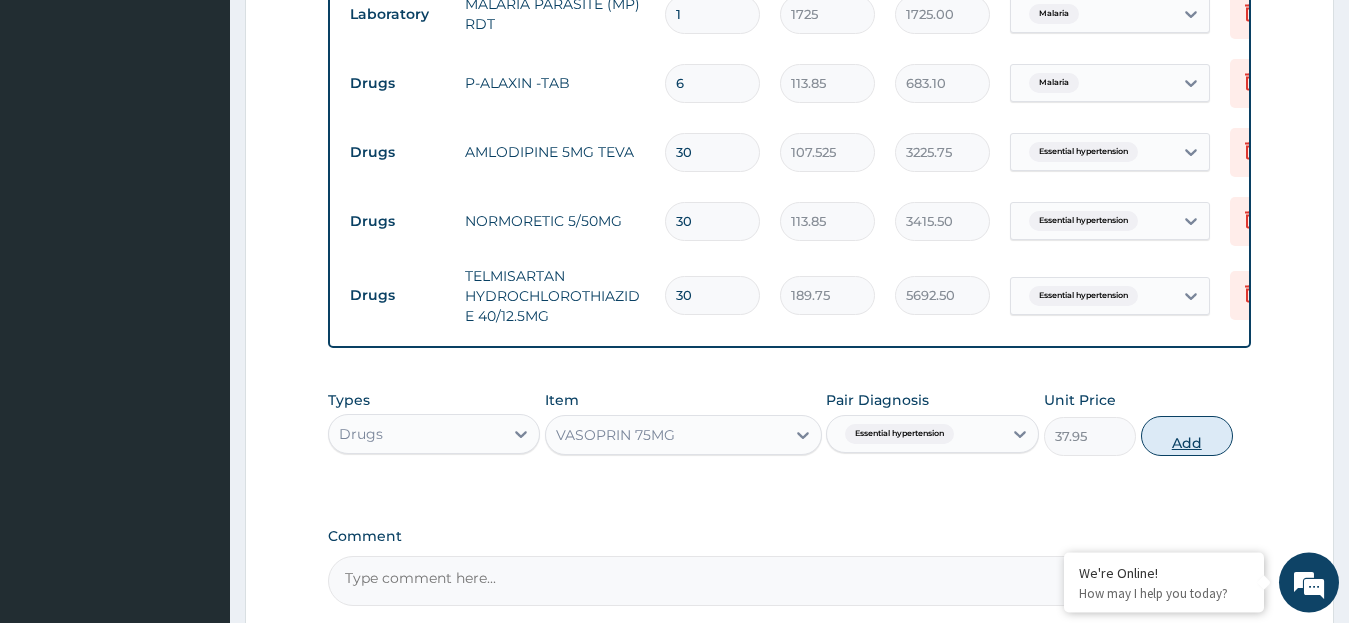 click on "Add" at bounding box center (1187, 436) 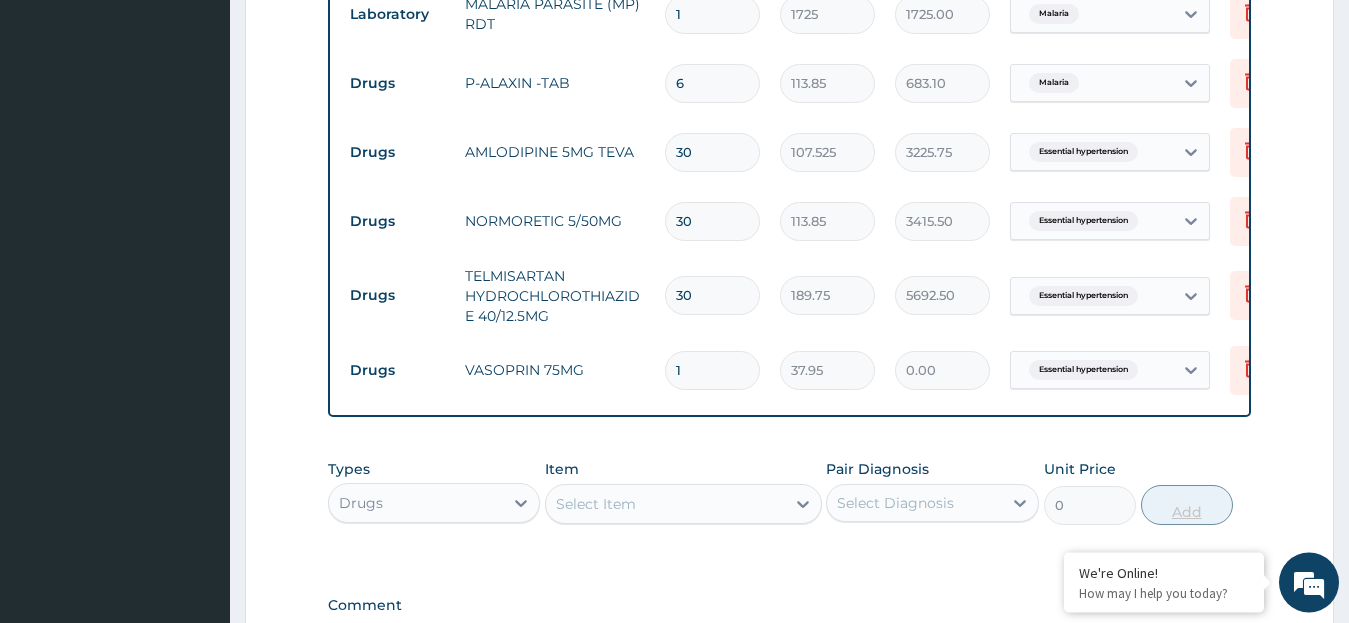 type 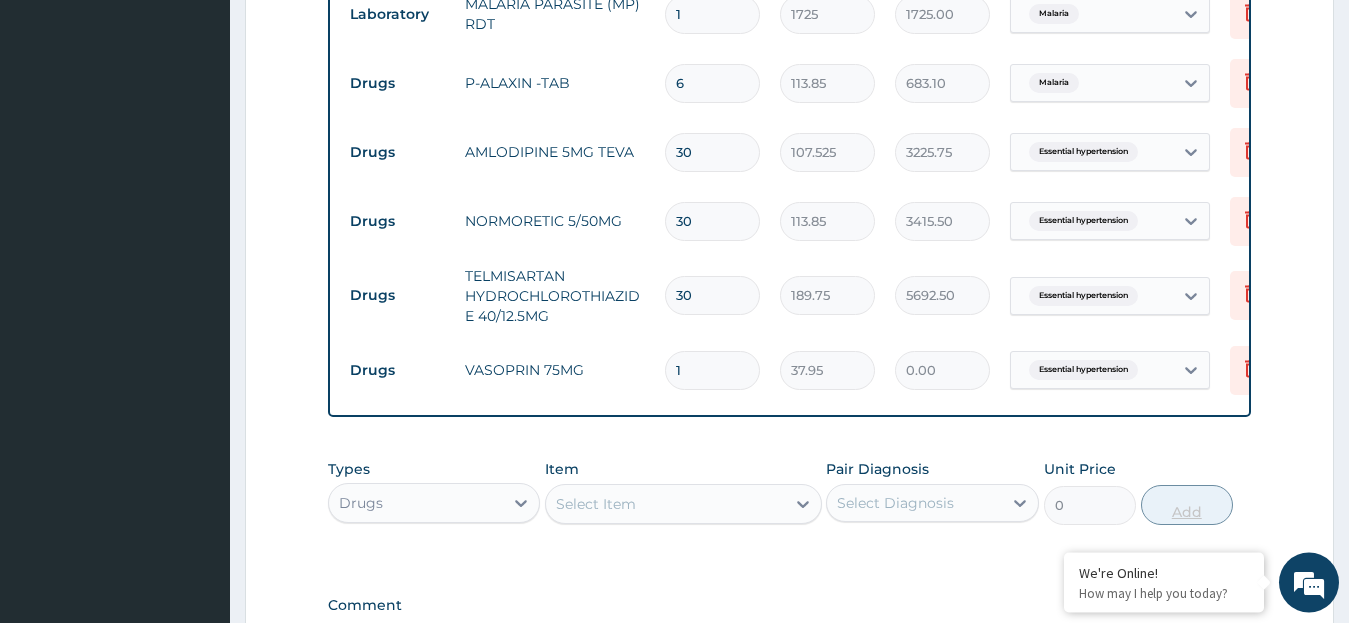 type on "0.00" 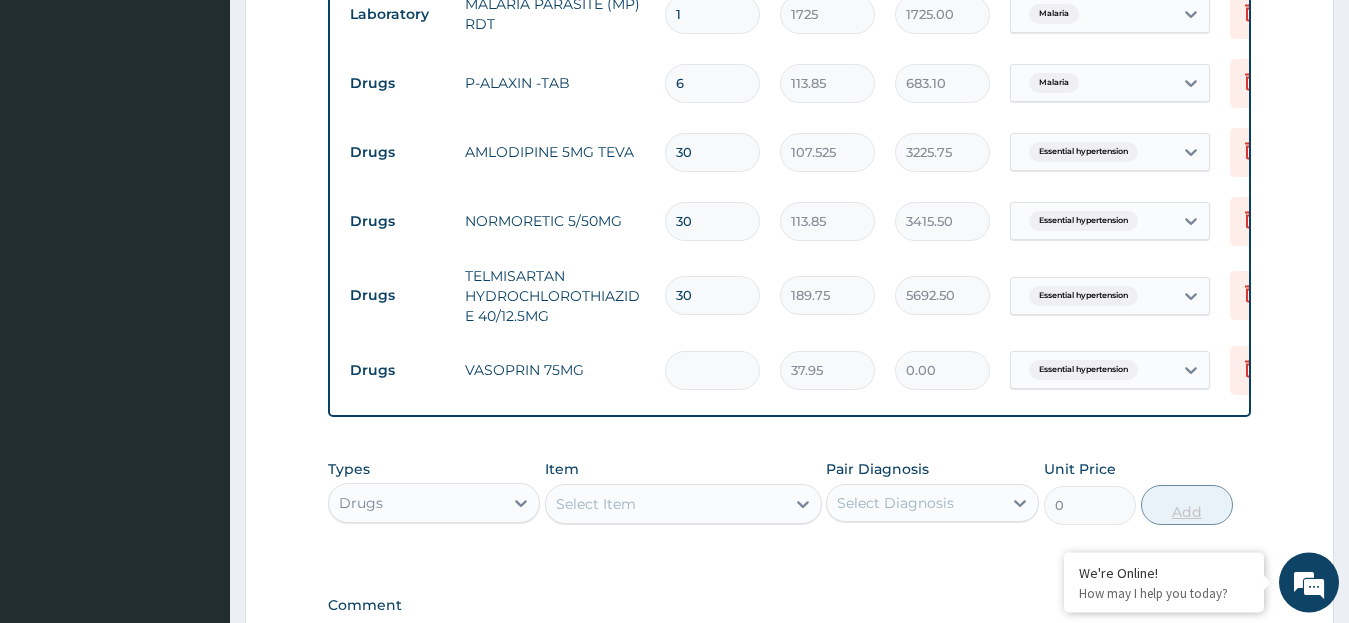 type on "3" 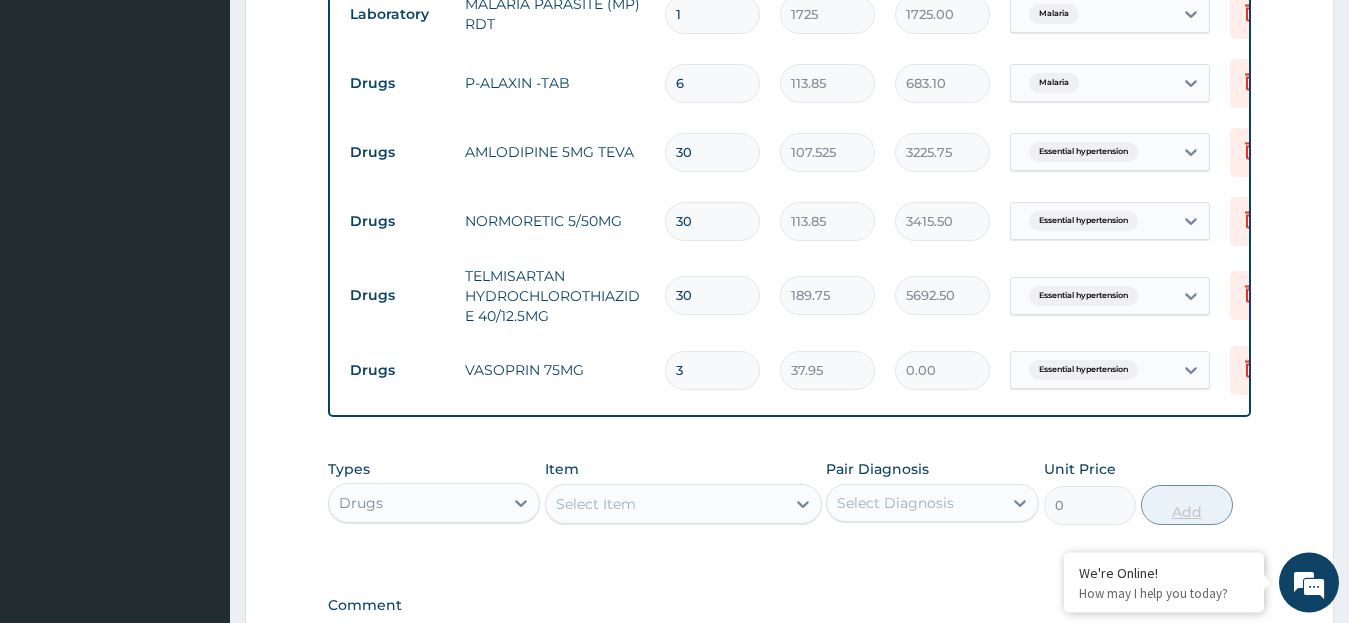 type on "113.85" 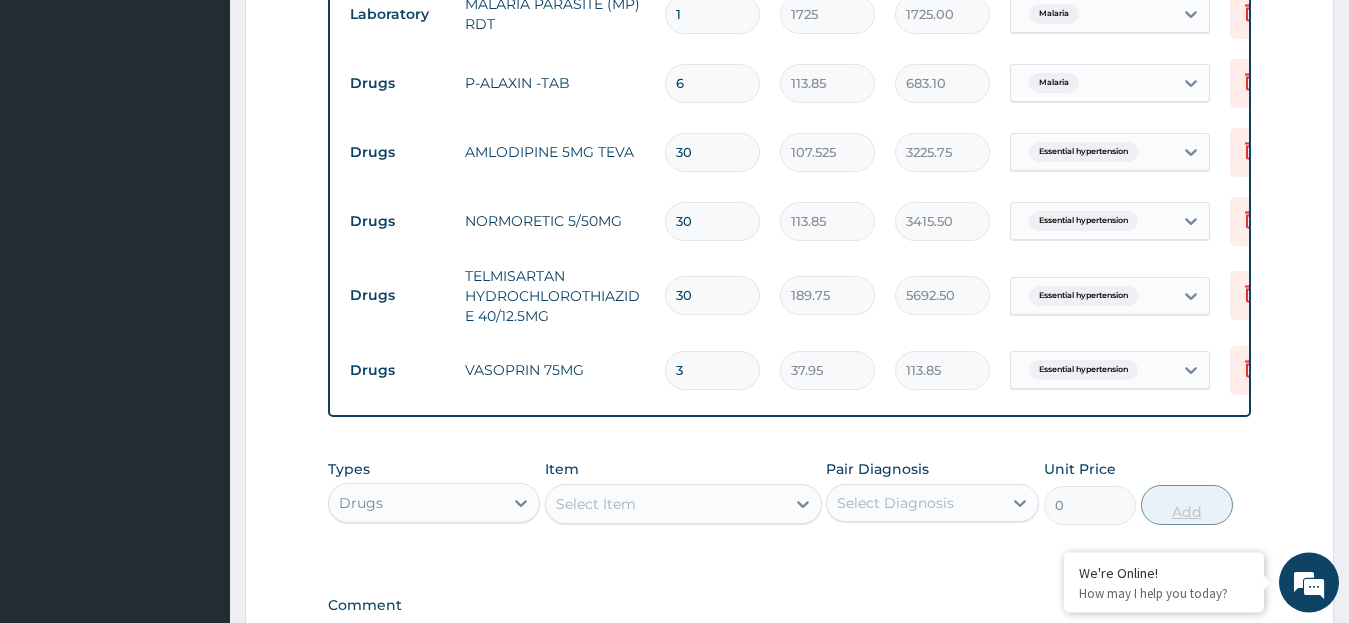 type on "30" 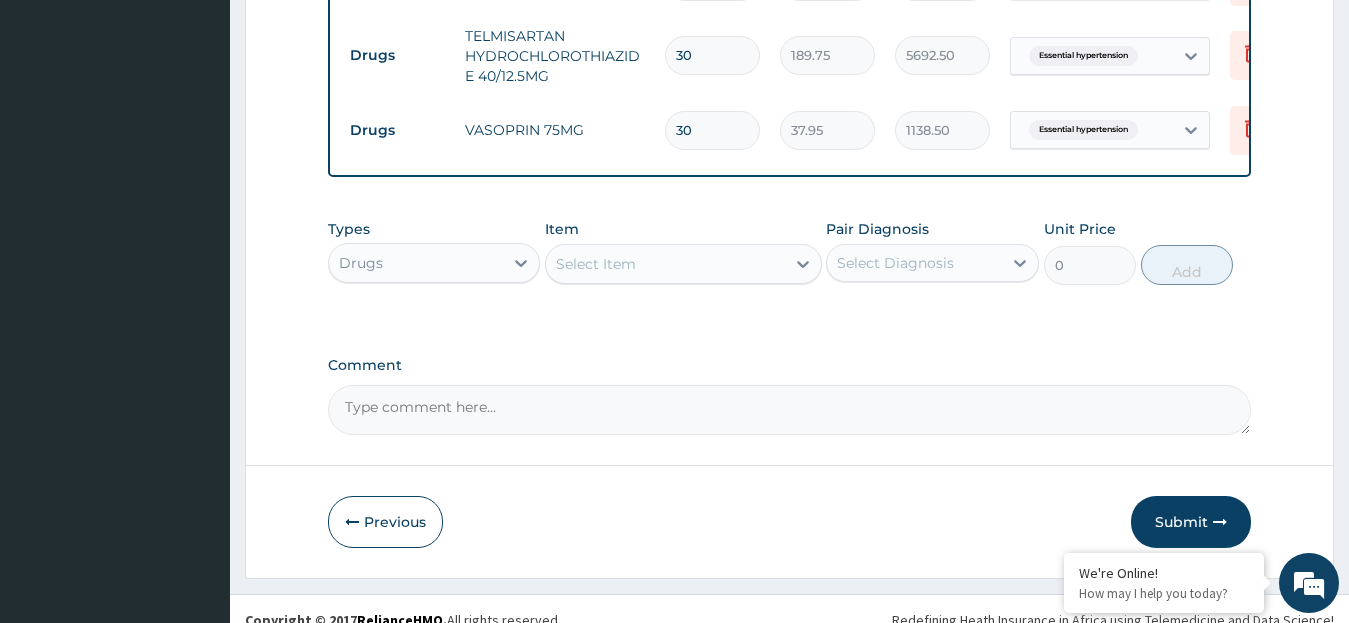 scroll, scrollTop: 1197, scrollLeft: 0, axis: vertical 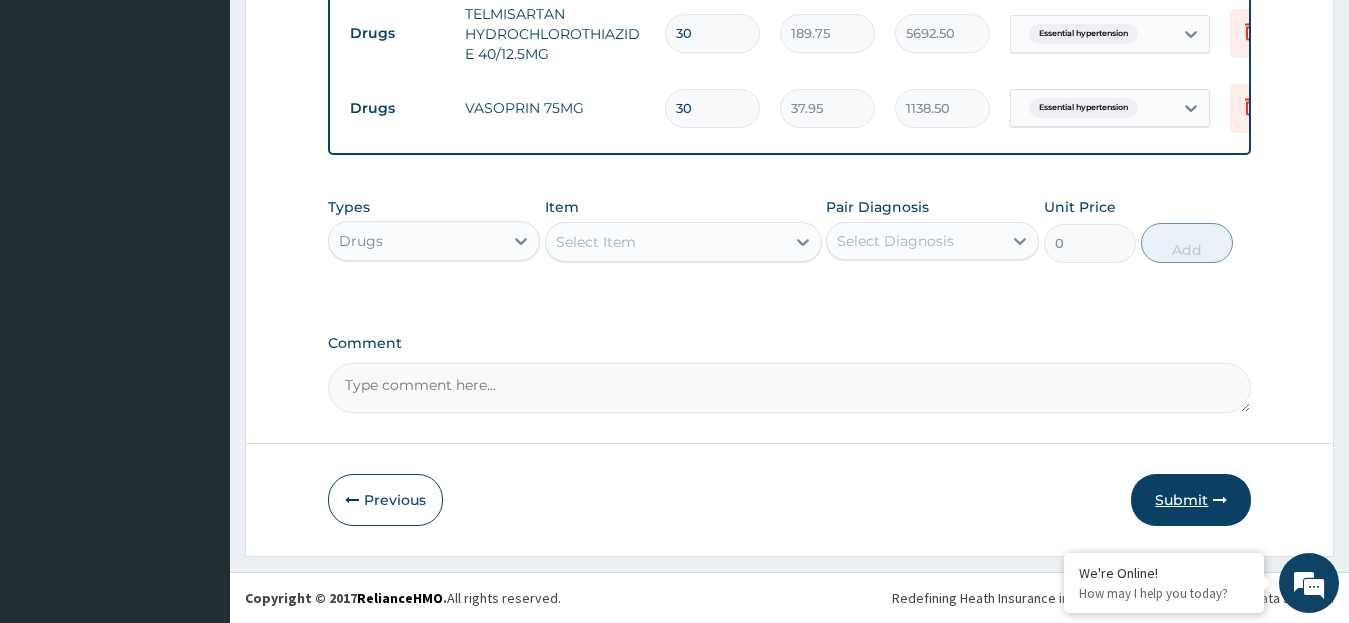 type on "30" 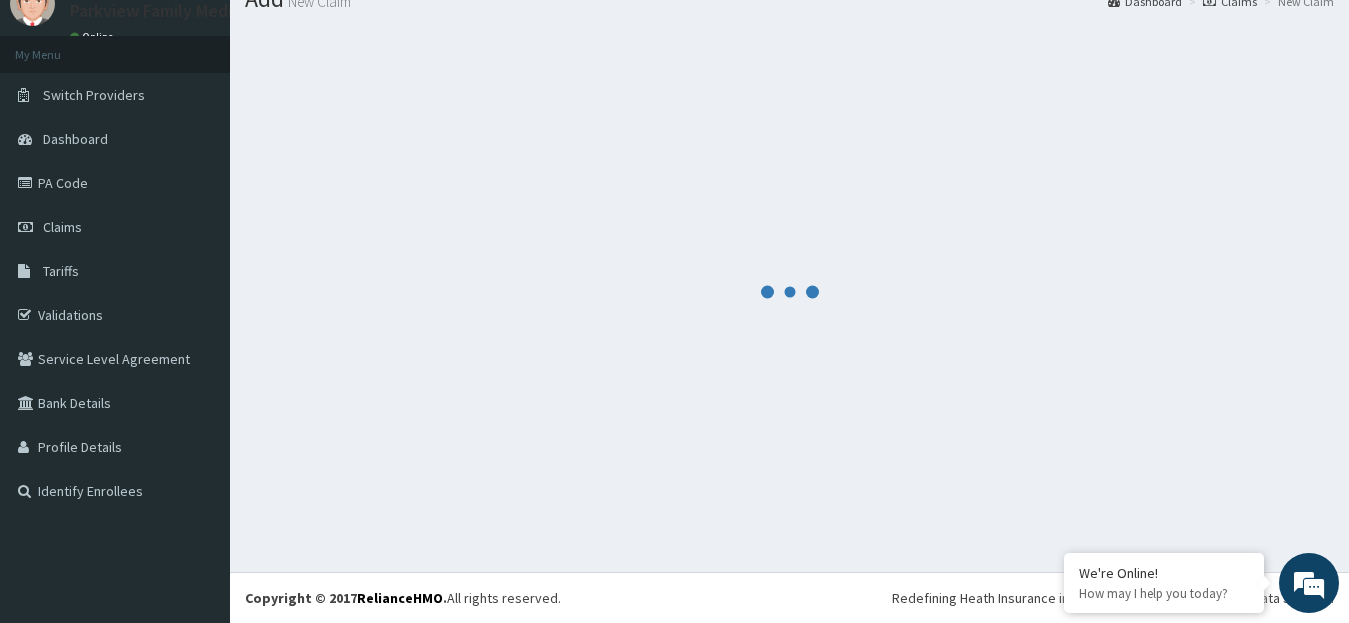 scroll, scrollTop: 79, scrollLeft: 0, axis: vertical 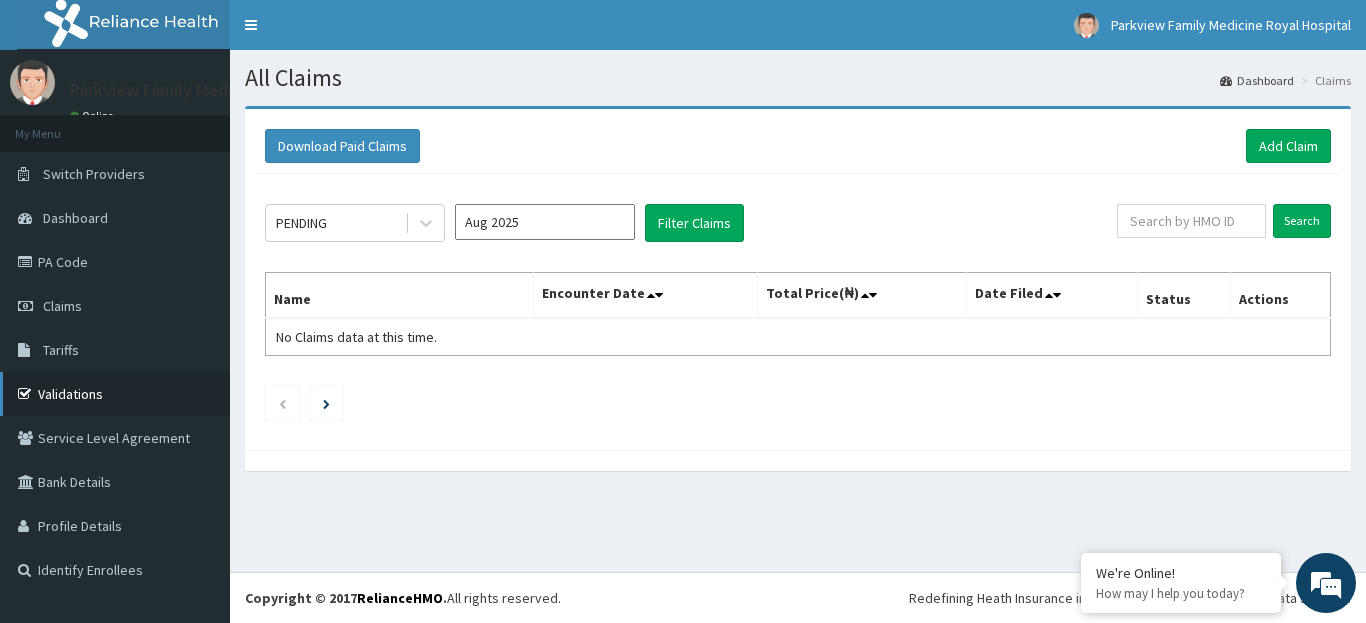click on "Validations" at bounding box center [115, 394] 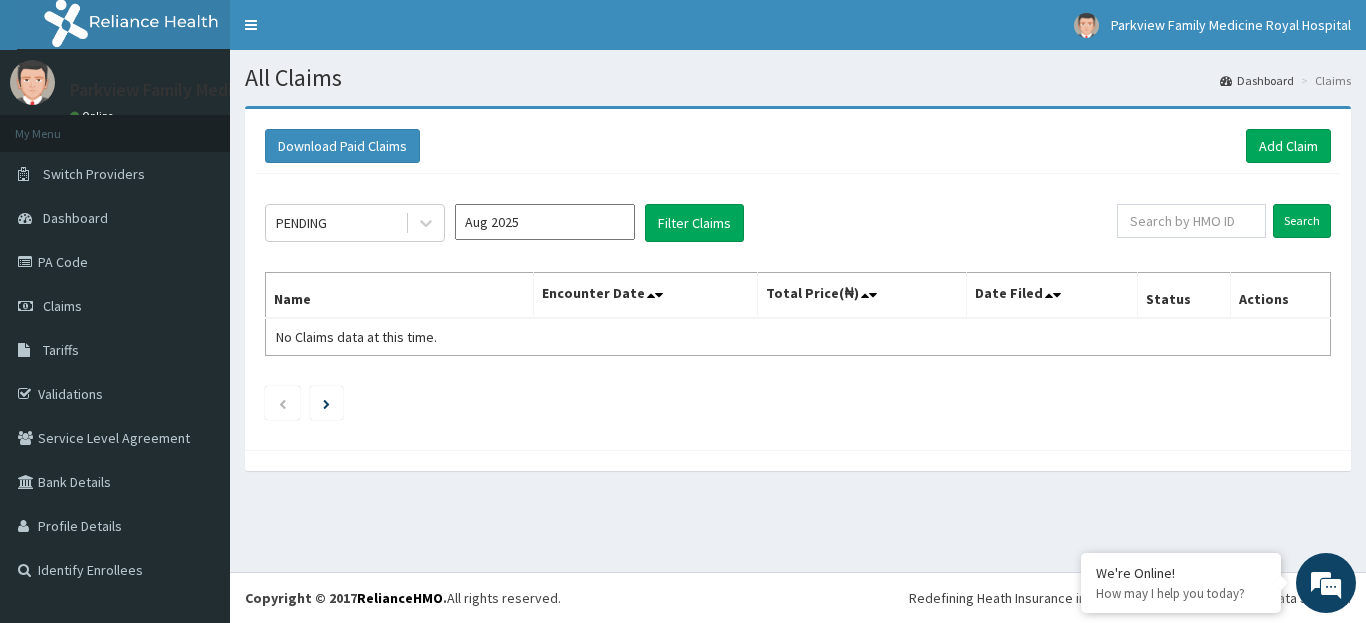 scroll, scrollTop: 0, scrollLeft: 0, axis: both 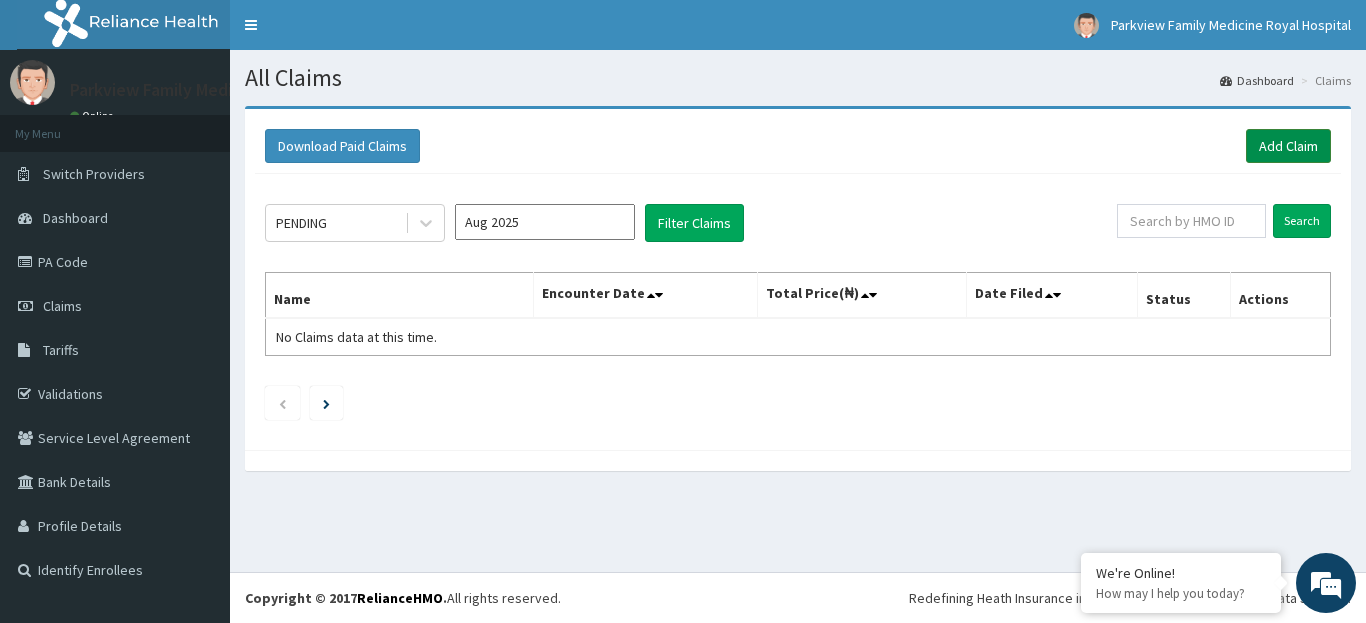 click on "Add Claim" at bounding box center (1288, 146) 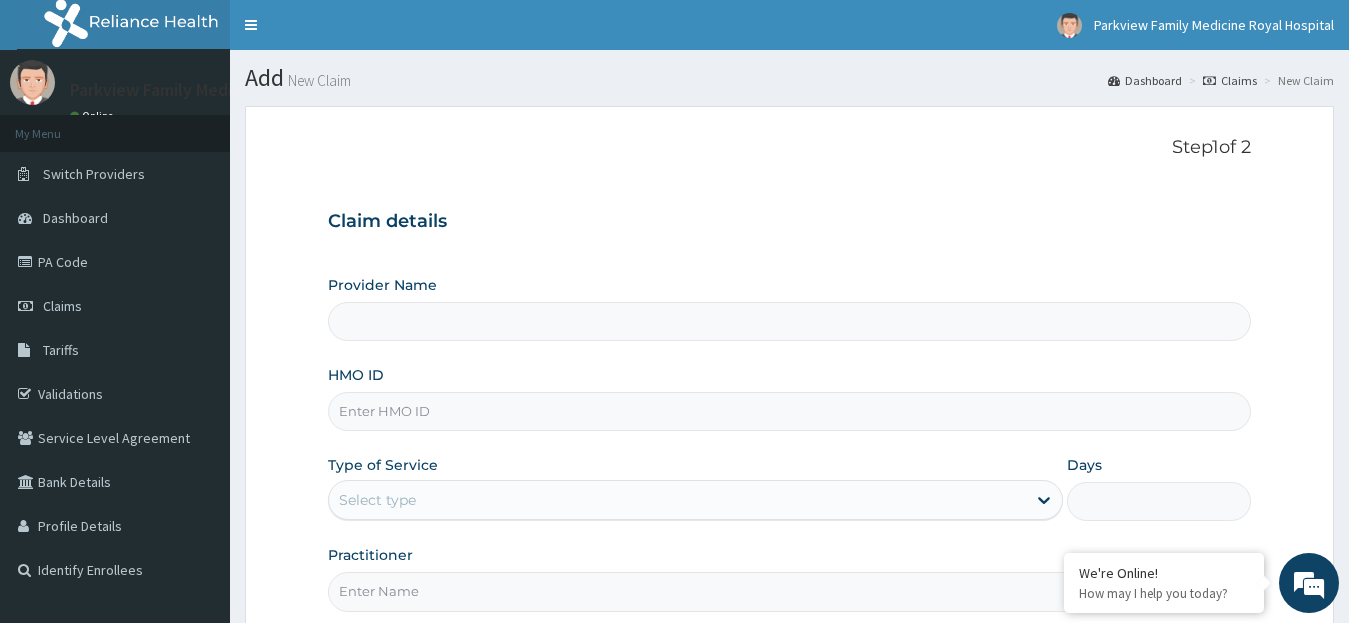 scroll, scrollTop: 0, scrollLeft: 0, axis: both 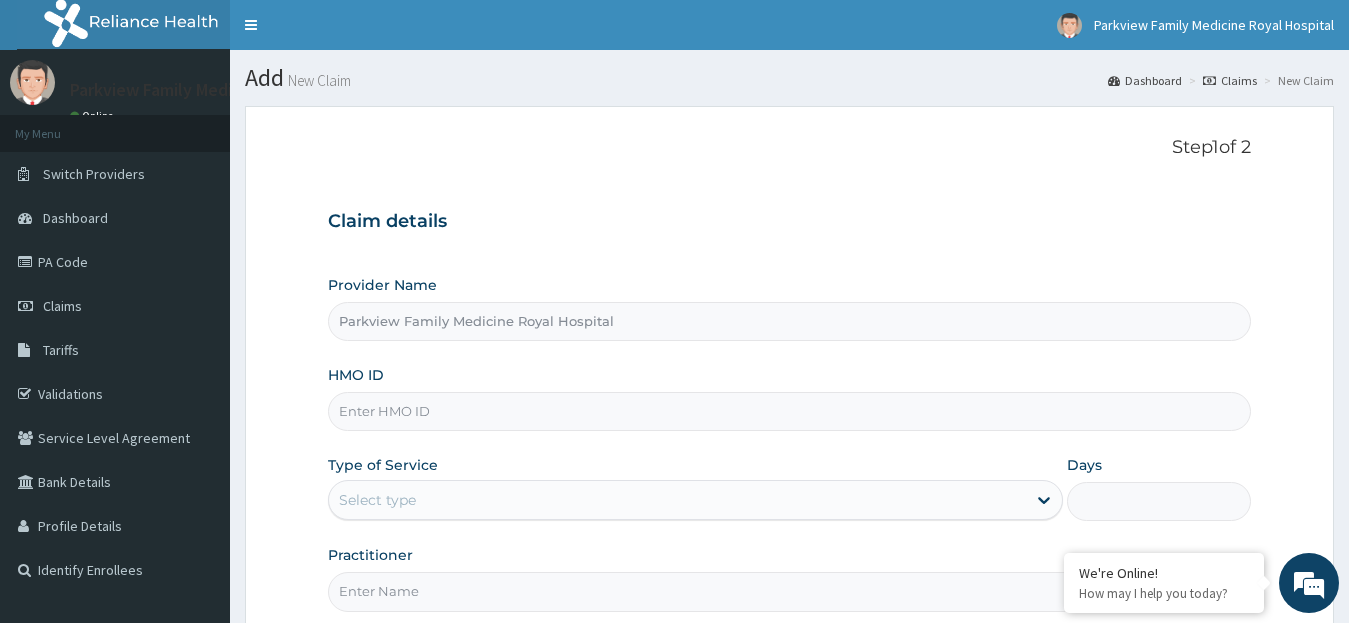 click on "HMO ID" at bounding box center [790, 411] 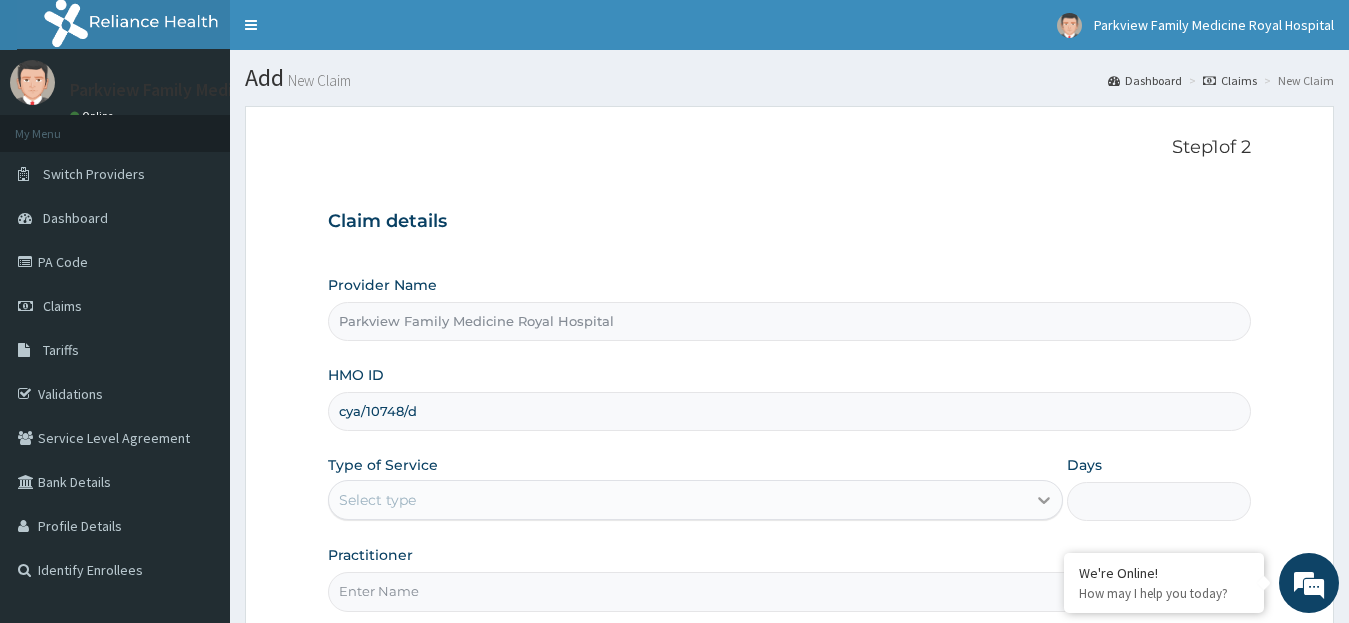 type on "cya/10748/d" 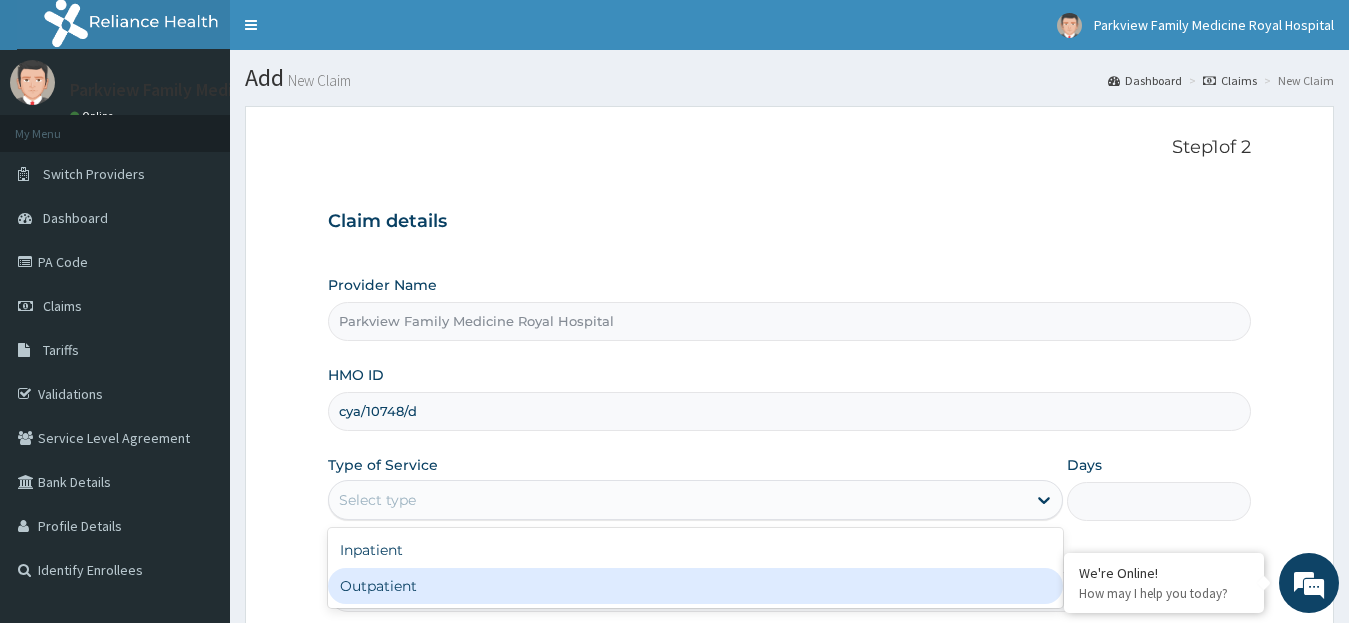 click on "Outpatient" at bounding box center (696, 586) 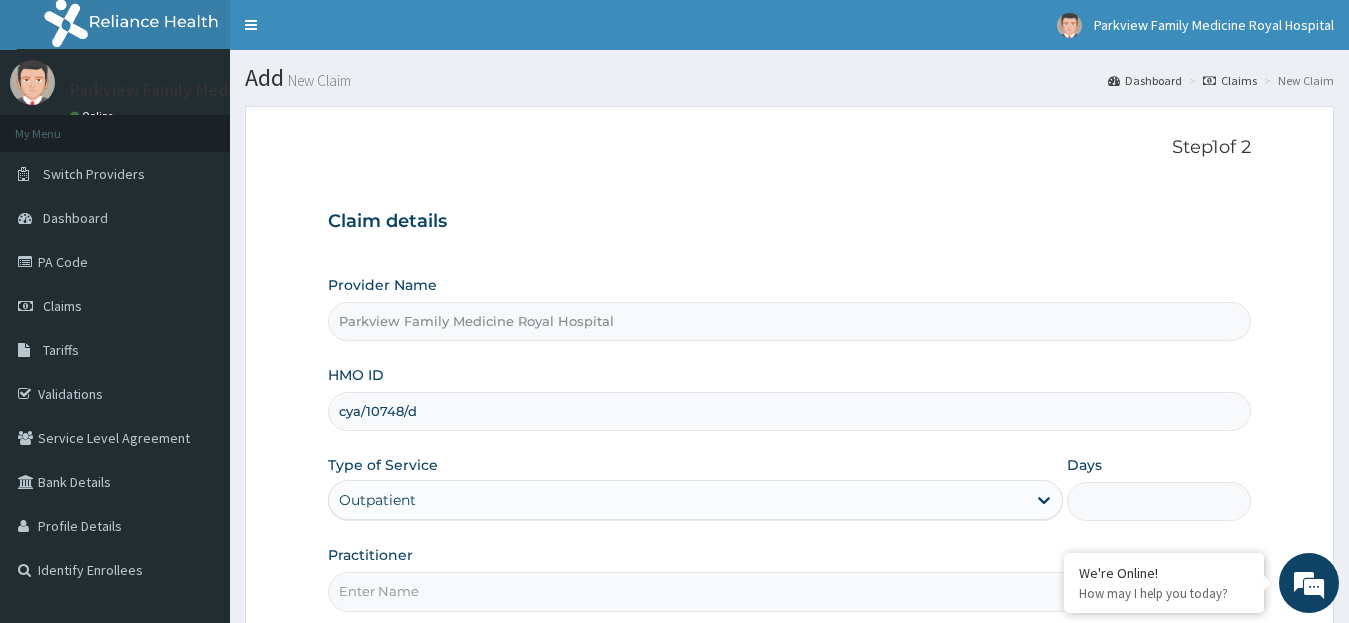type on "1" 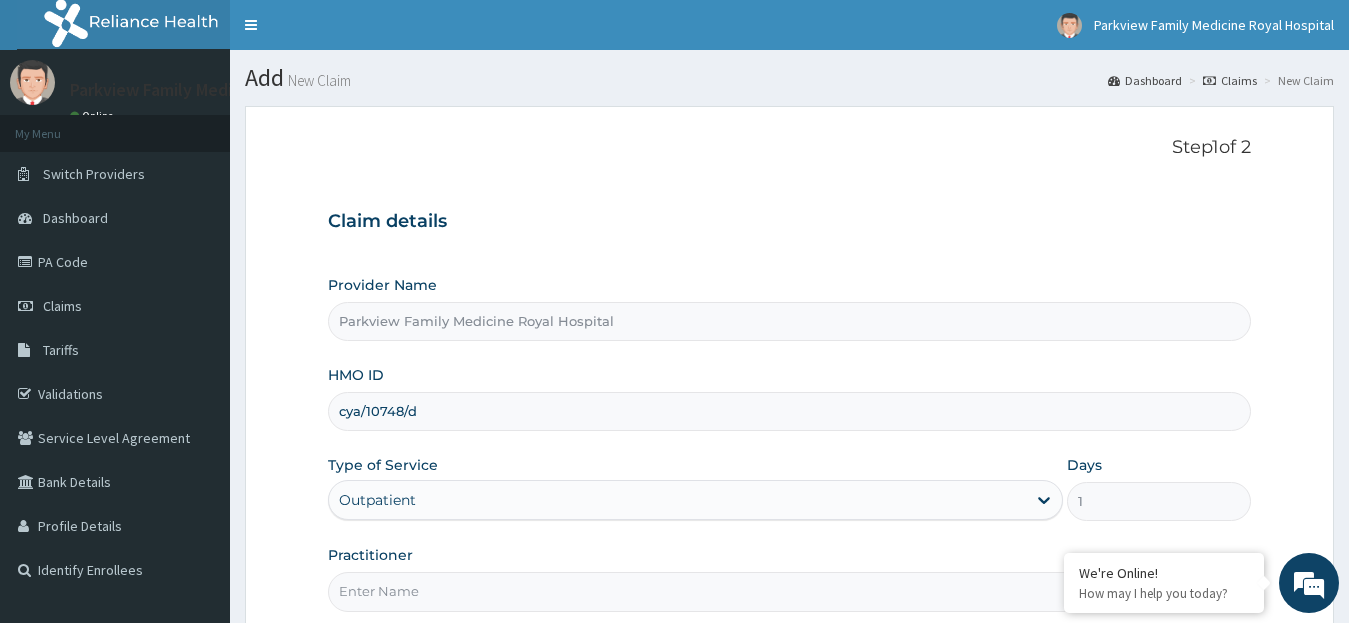 scroll, scrollTop: 199, scrollLeft: 0, axis: vertical 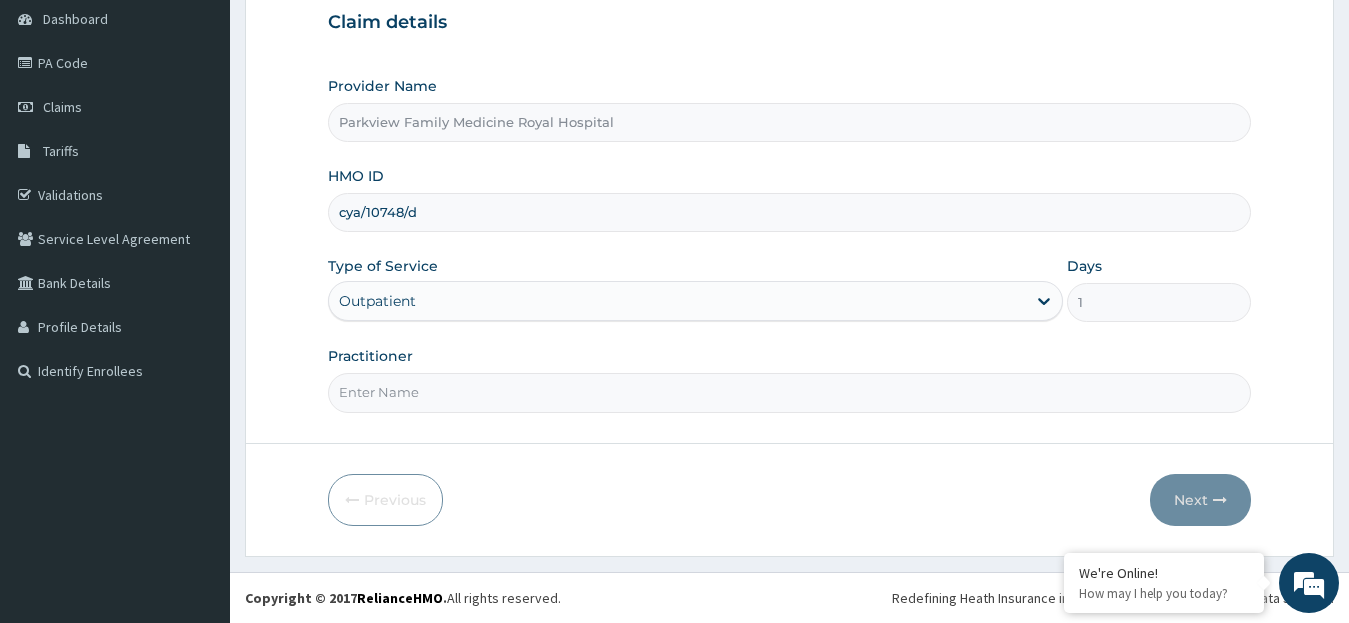 click on "Practitioner" at bounding box center [790, 392] 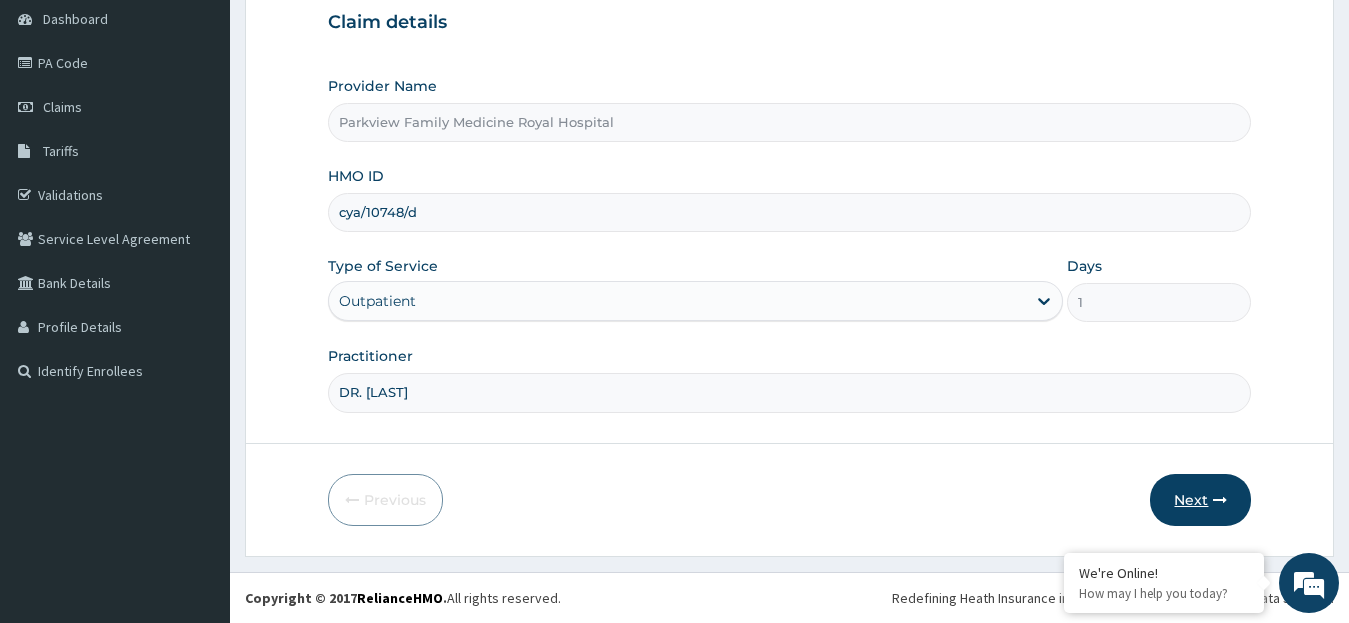 type on "DR. [LAST]" 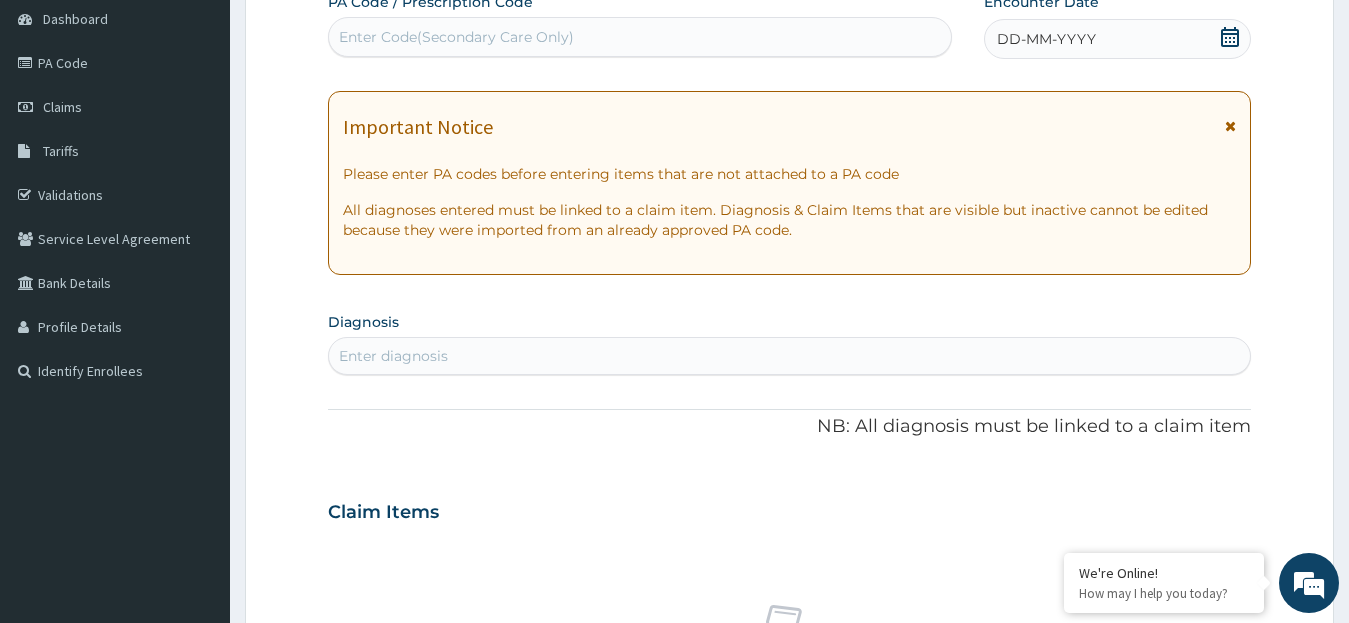click on "Enter diagnosis" at bounding box center [393, 356] 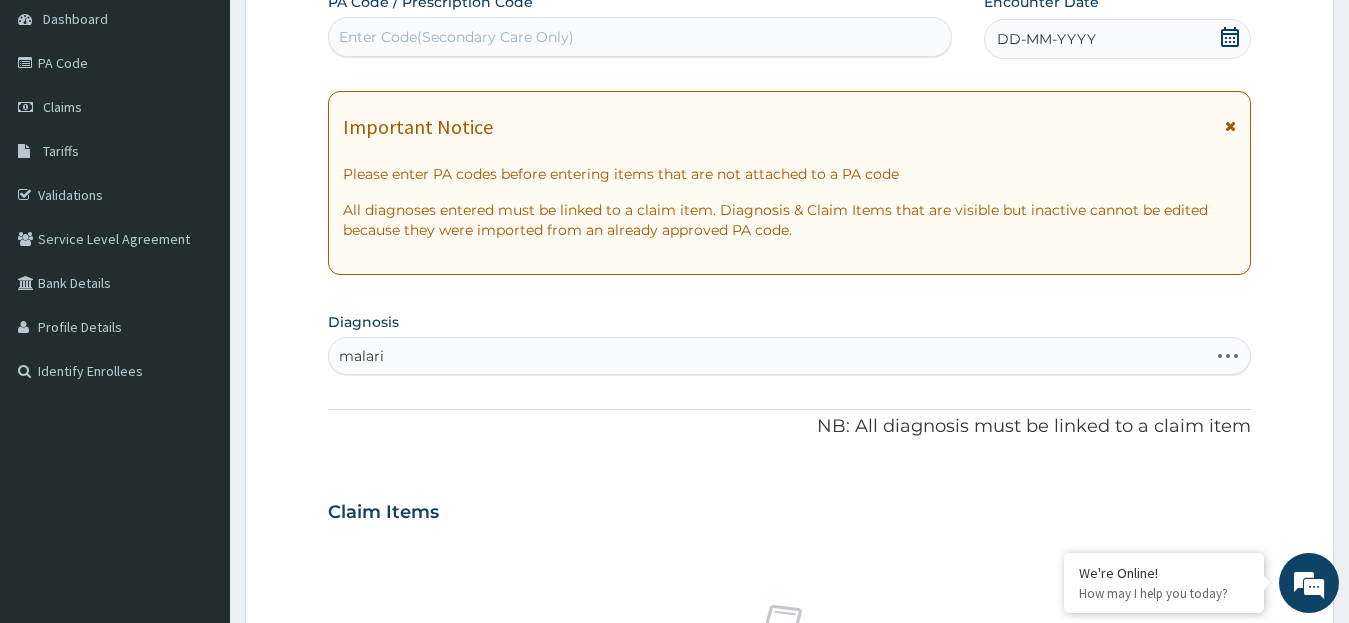type on "malaria" 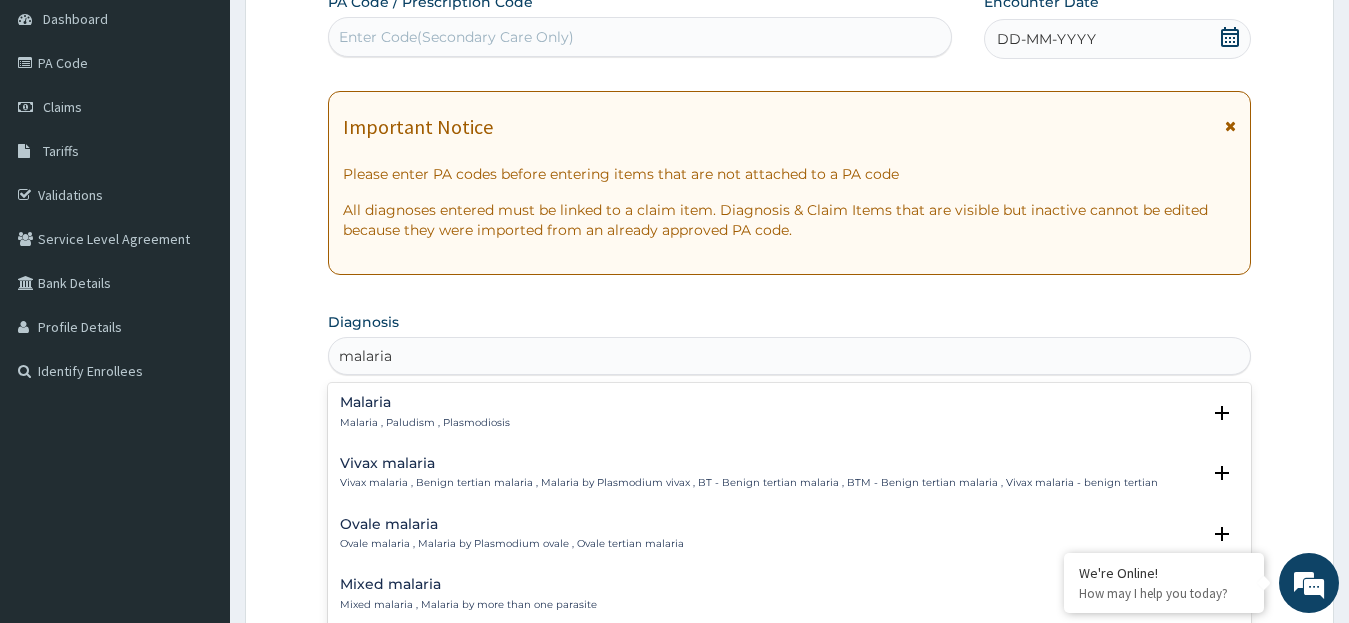 click on "Malaria" at bounding box center [425, 402] 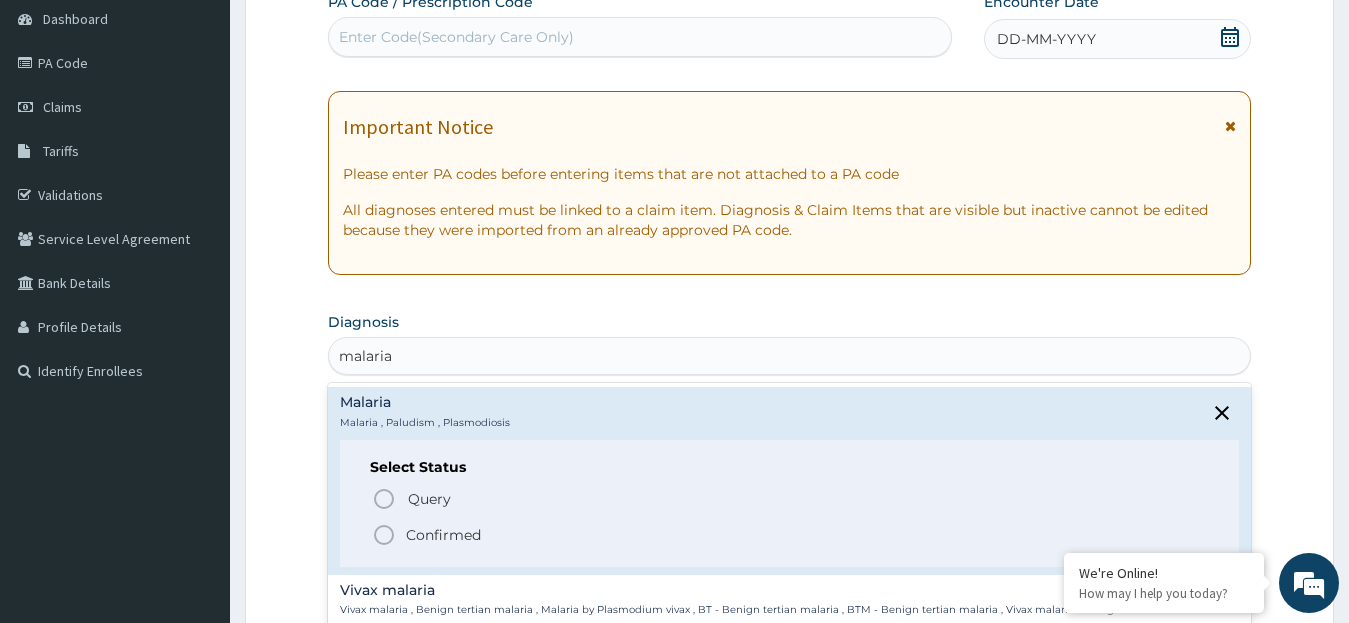 click on "Confirmed" at bounding box center (791, 535) 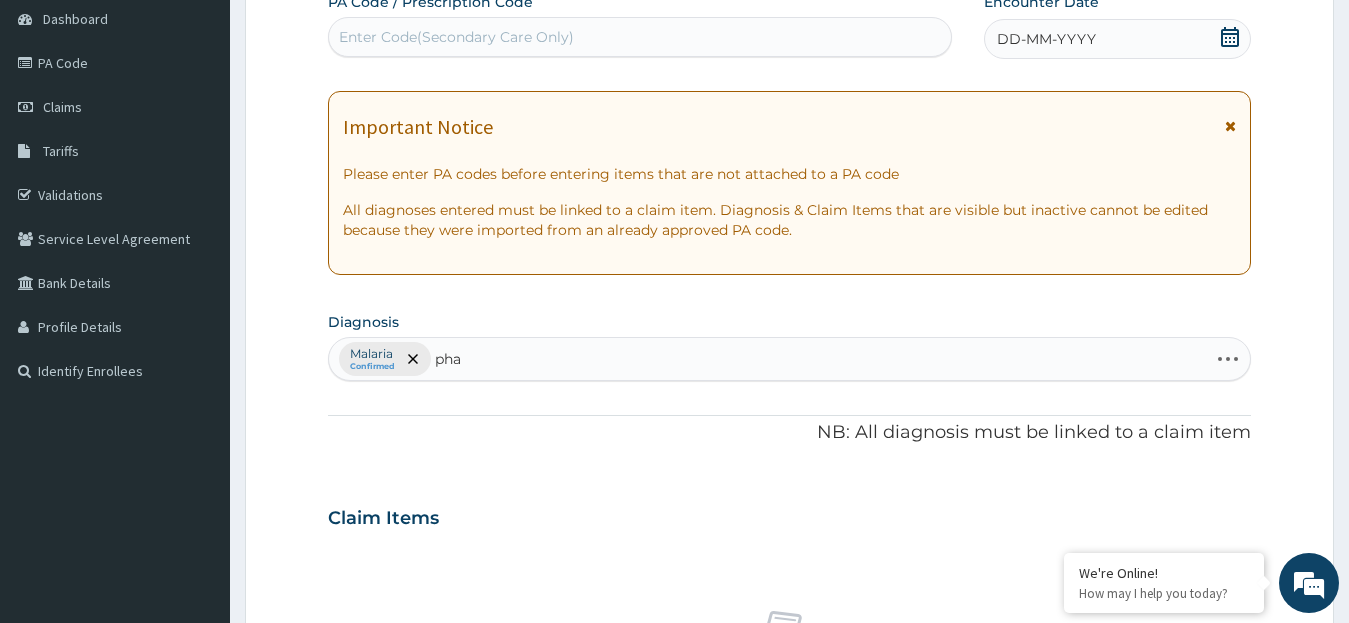type on "phar" 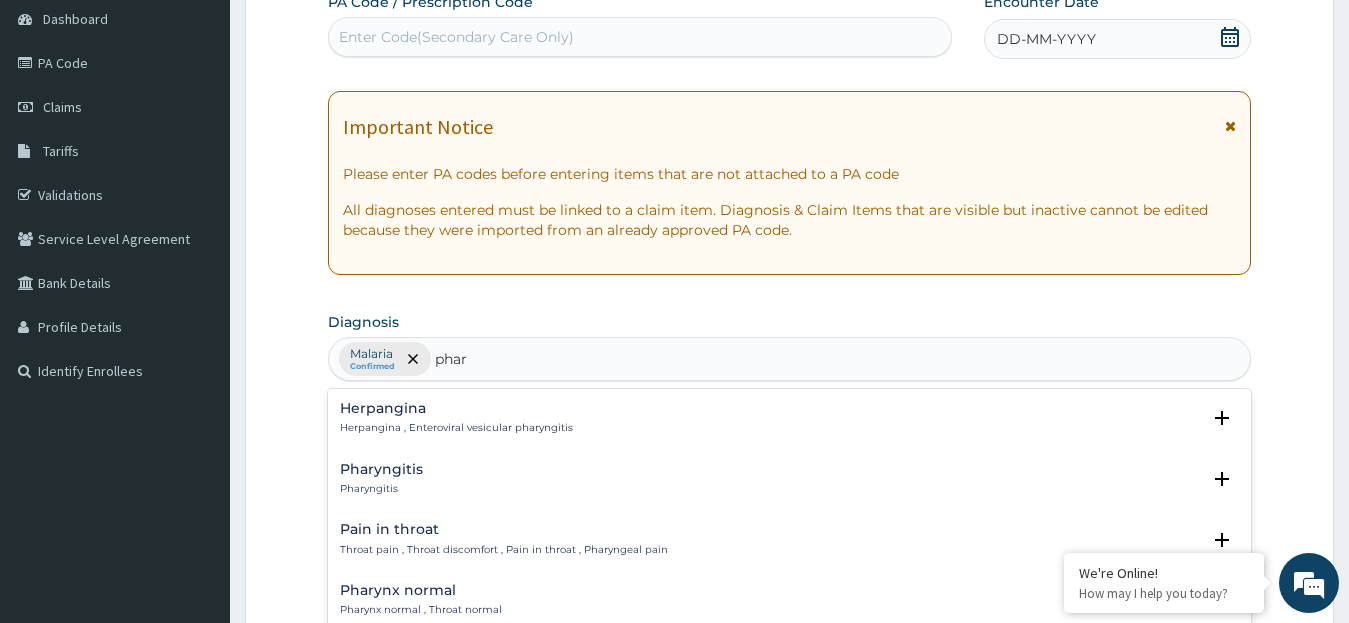 click on "Pharyngitis Pharyngitis" at bounding box center [790, 479] 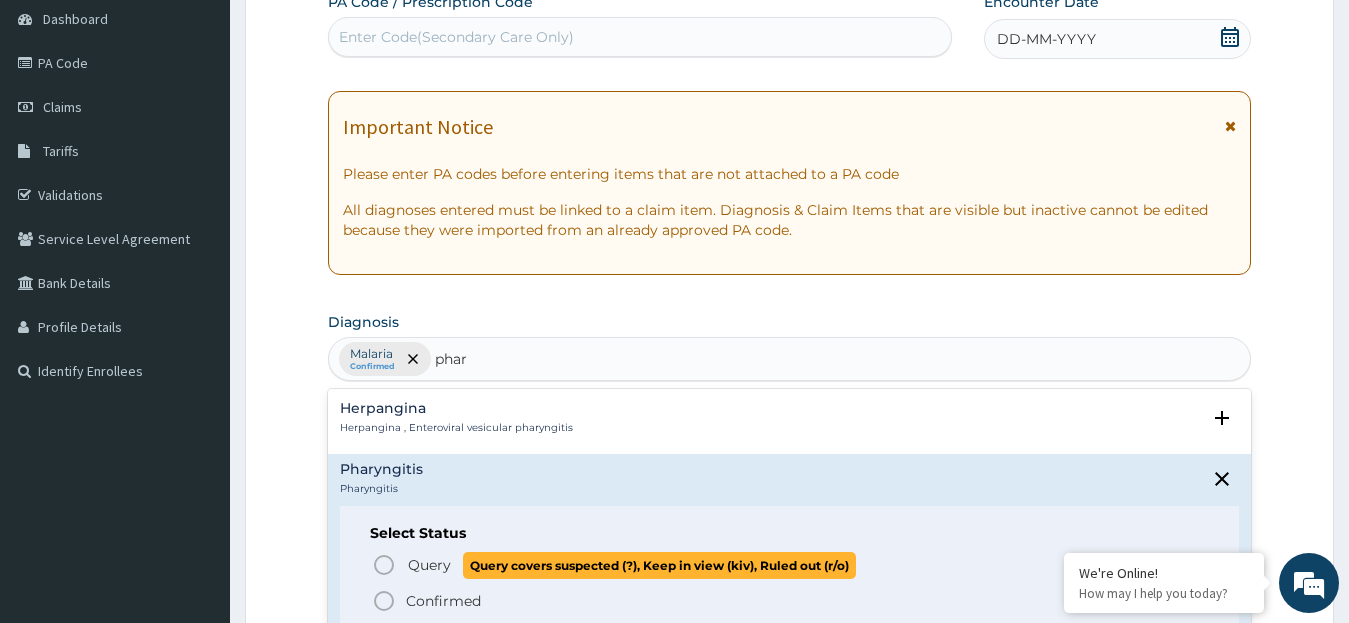 click 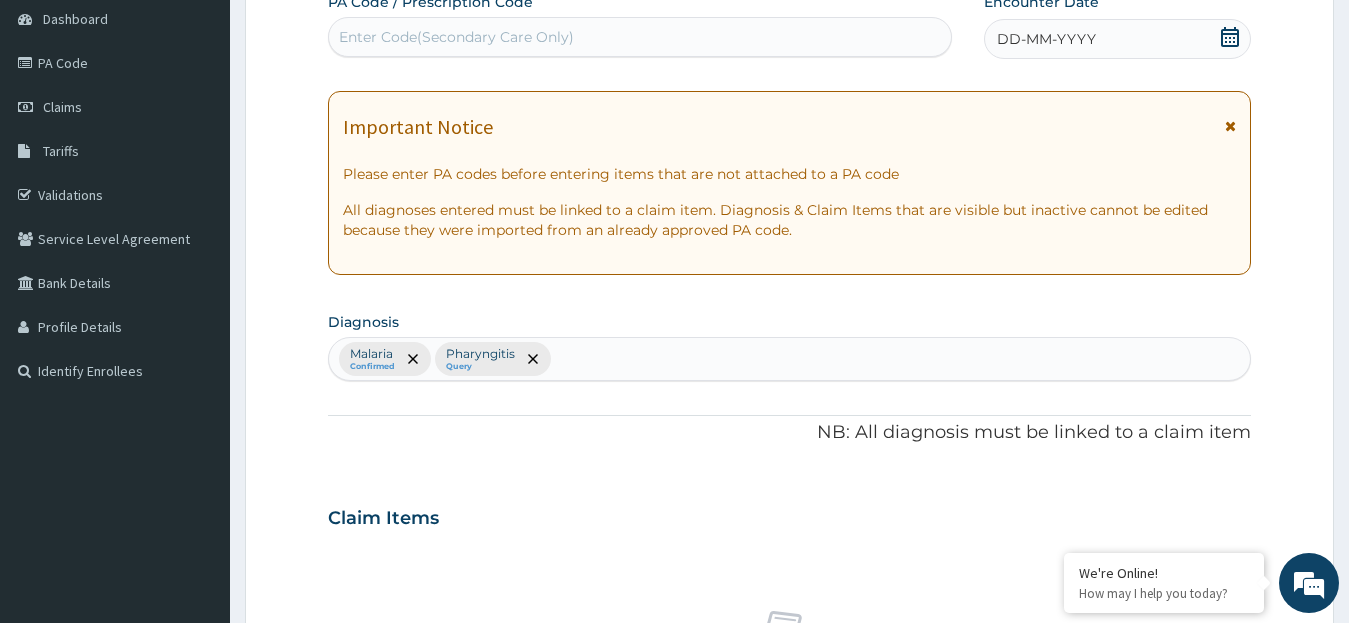 click 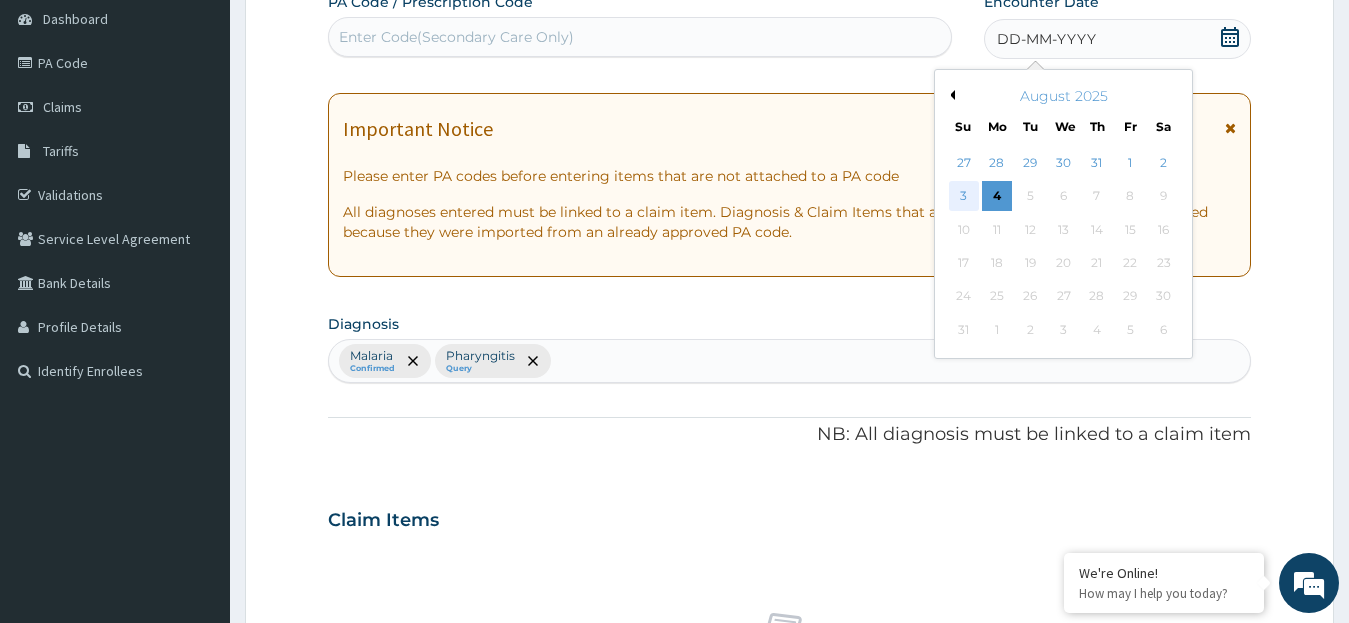 click on "3" at bounding box center [964, 197] 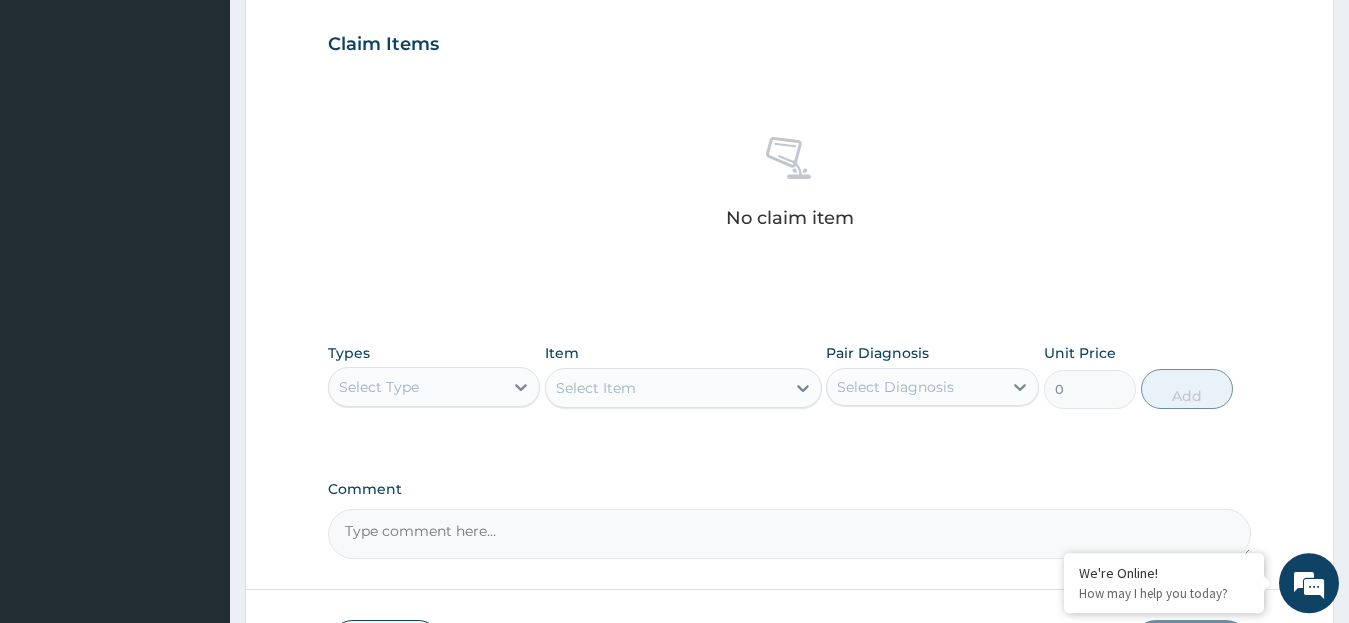 scroll, scrollTop: 675, scrollLeft: 0, axis: vertical 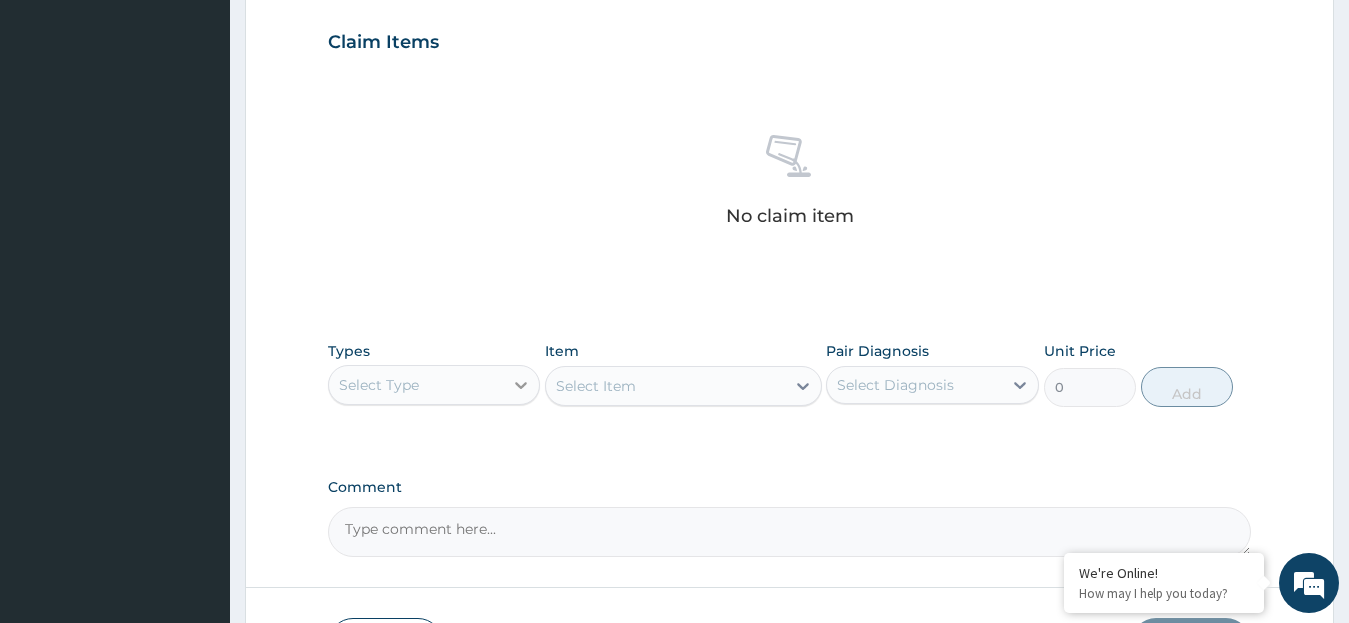 click 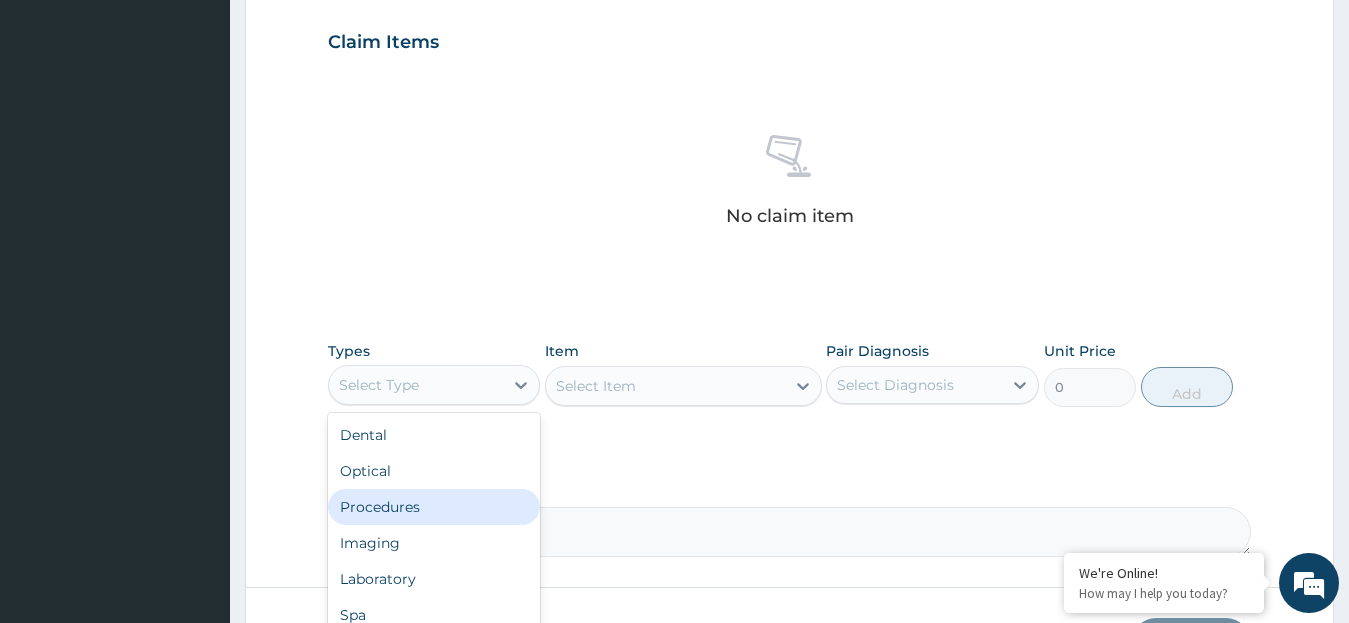 click on "Procedures" at bounding box center [434, 507] 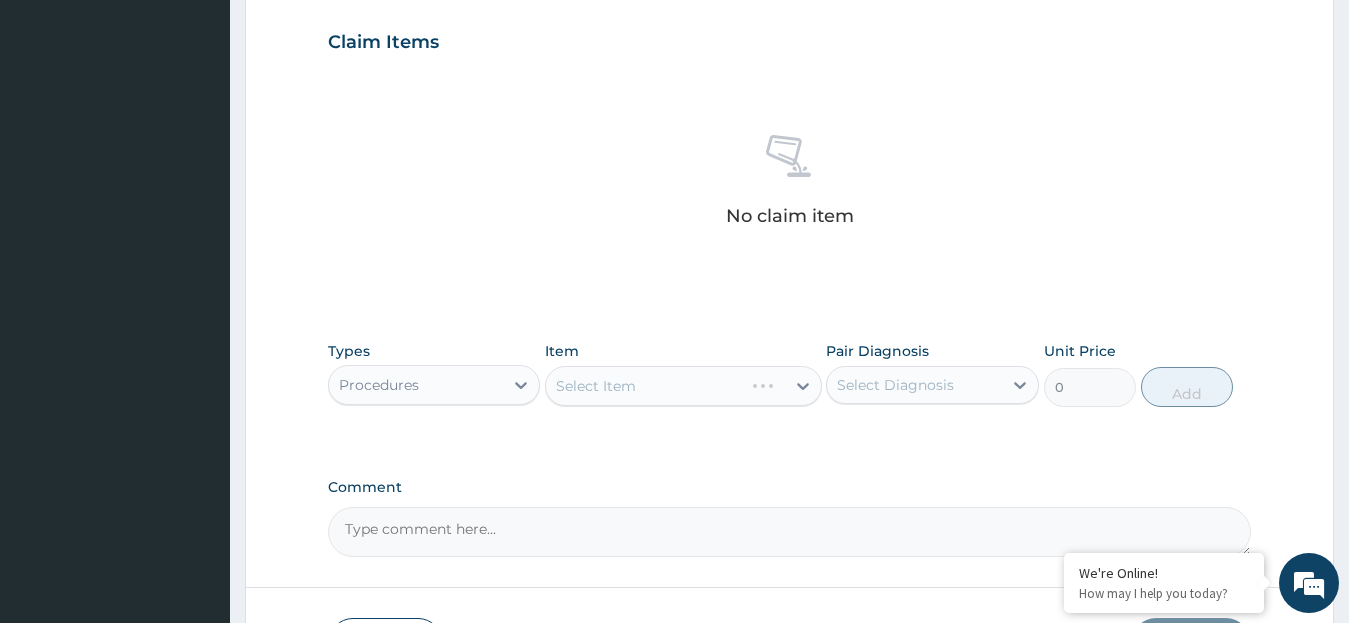 click on "Select Item" at bounding box center [683, 386] 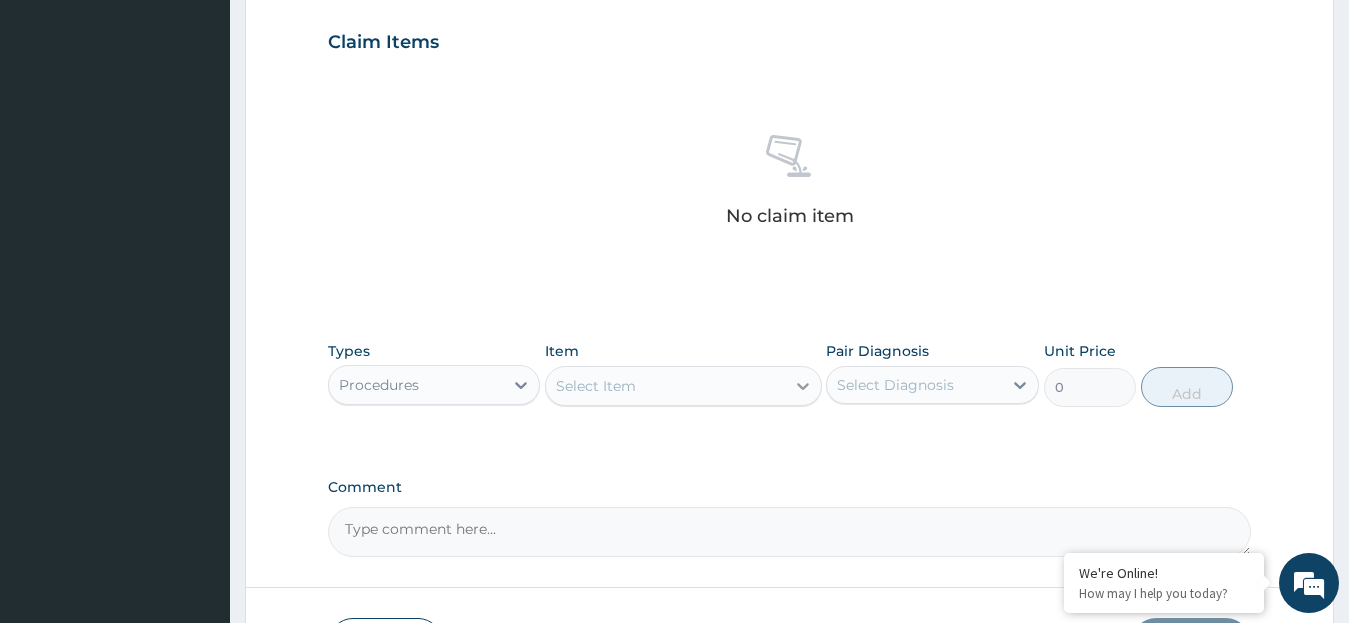 click 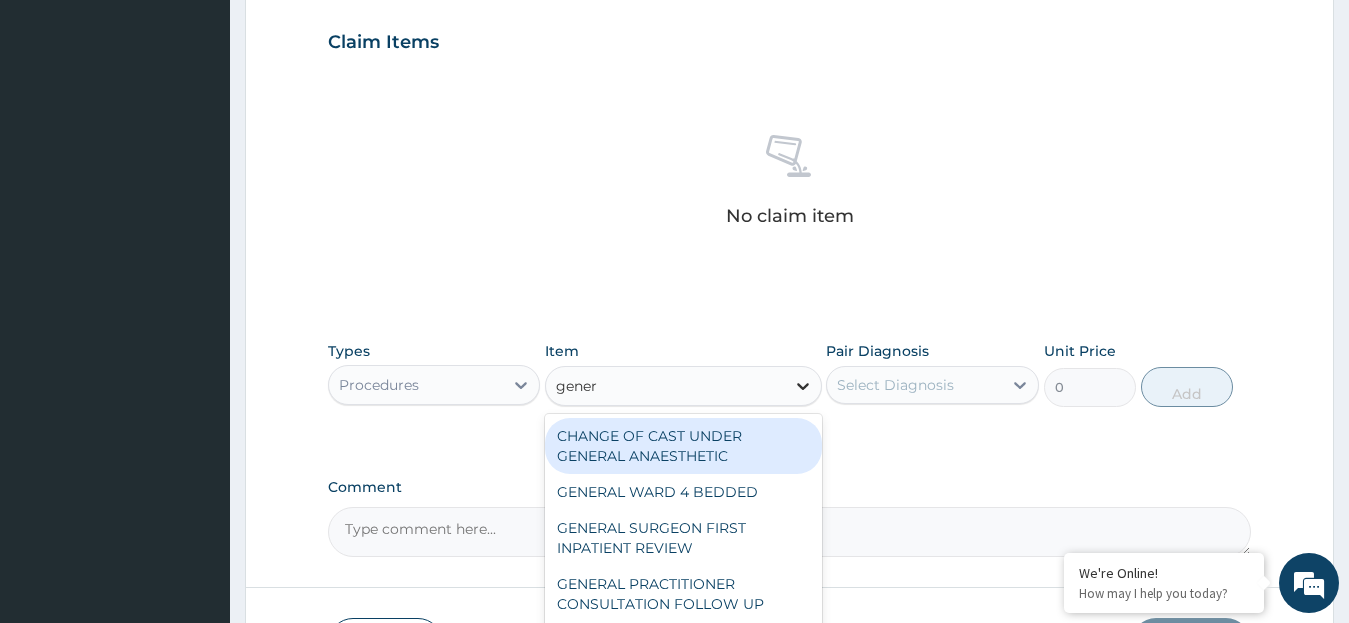 type on "genera" 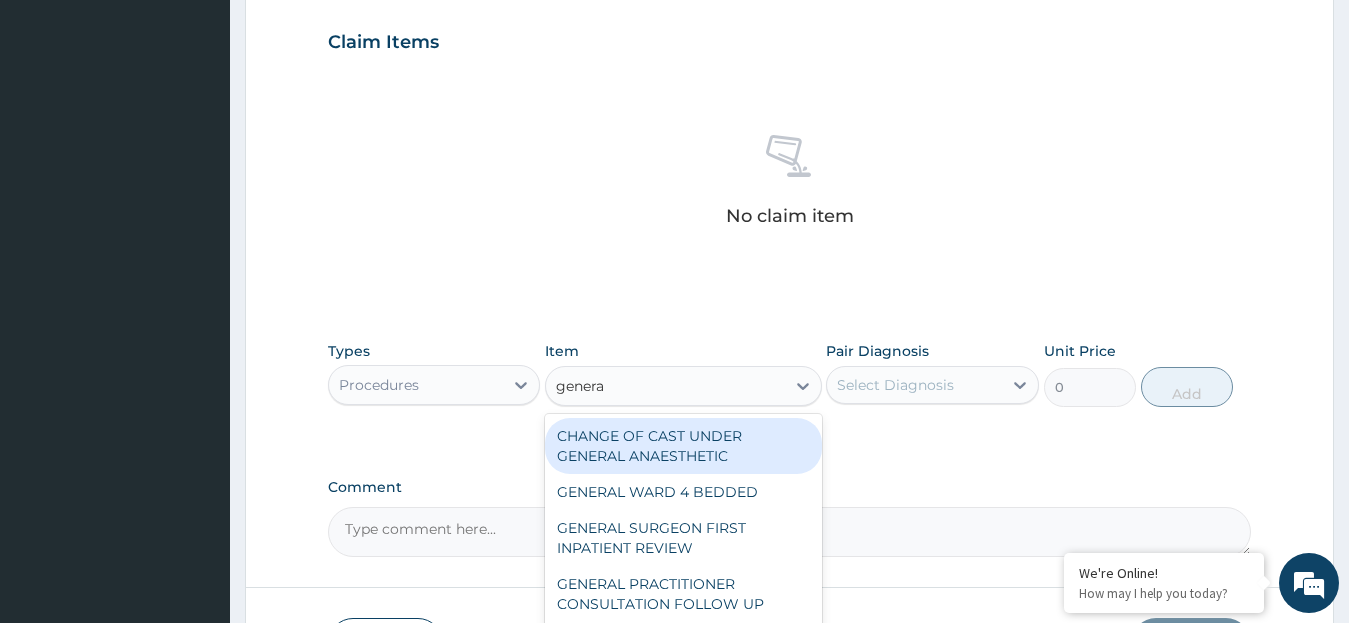 scroll, scrollTop: 819, scrollLeft: 0, axis: vertical 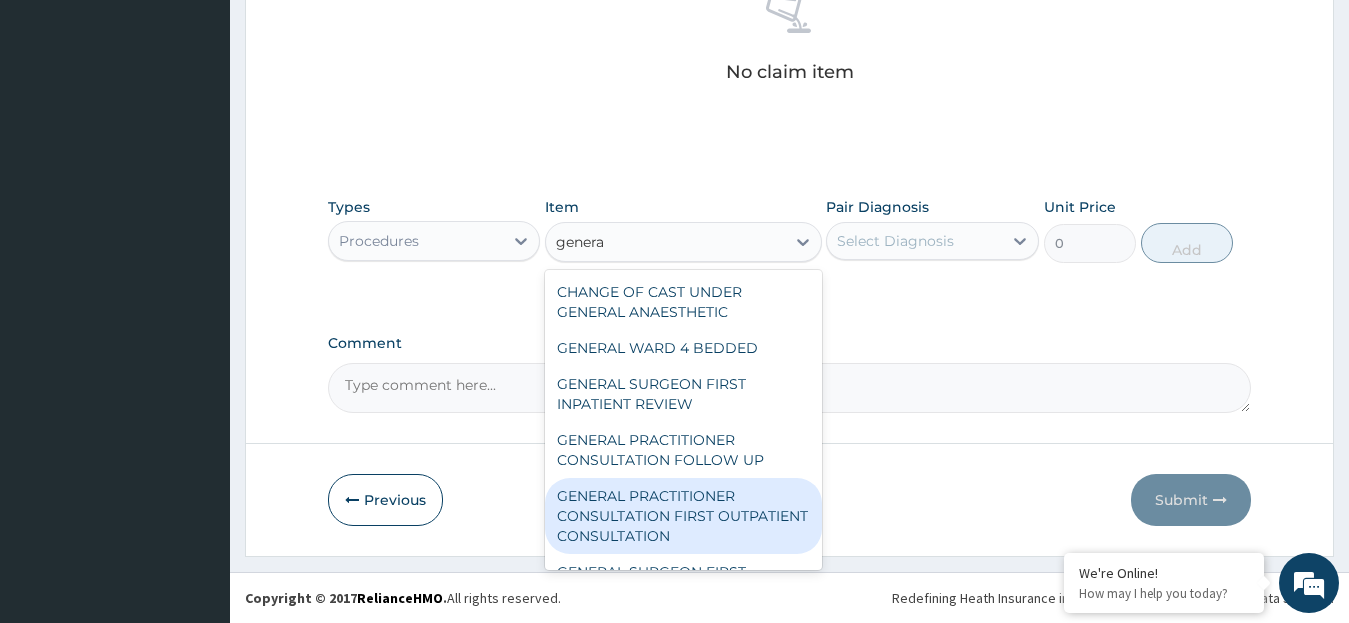 click on "GENERAL PRACTITIONER CONSULTATION FIRST OUTPATIENT CONSULTATION" at bounding box center [683, 516] 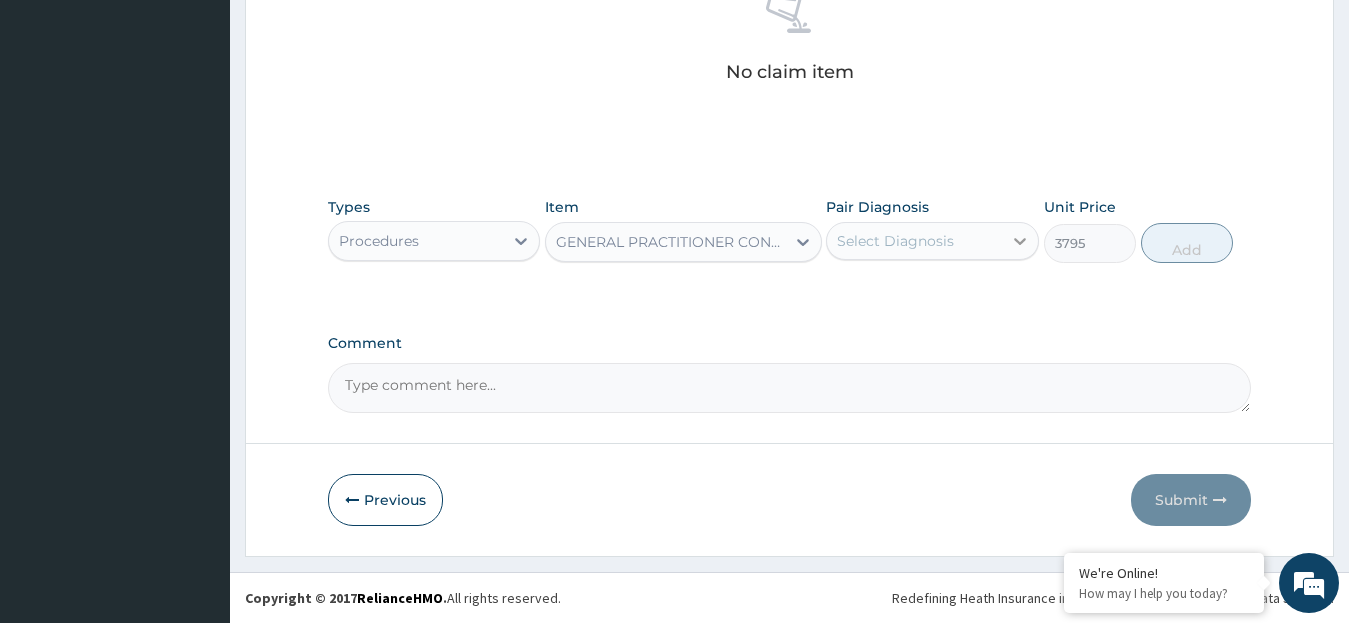 click 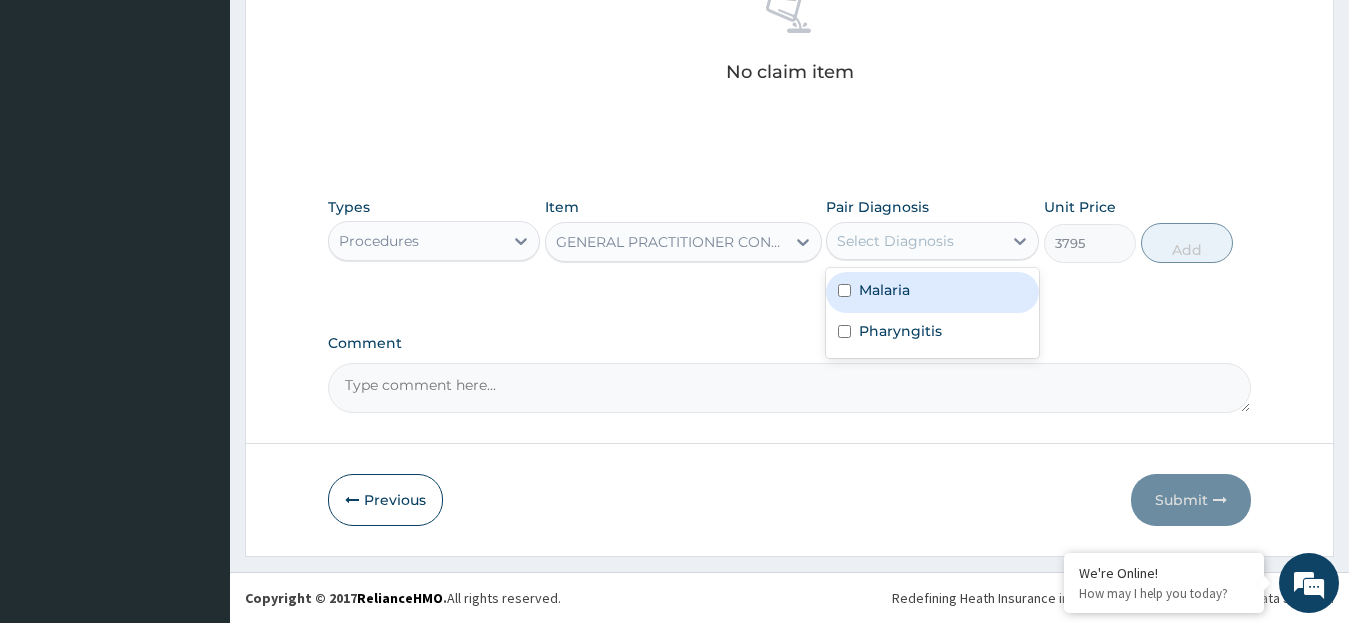 click on "Malaria" at bounding box center (932, 292) 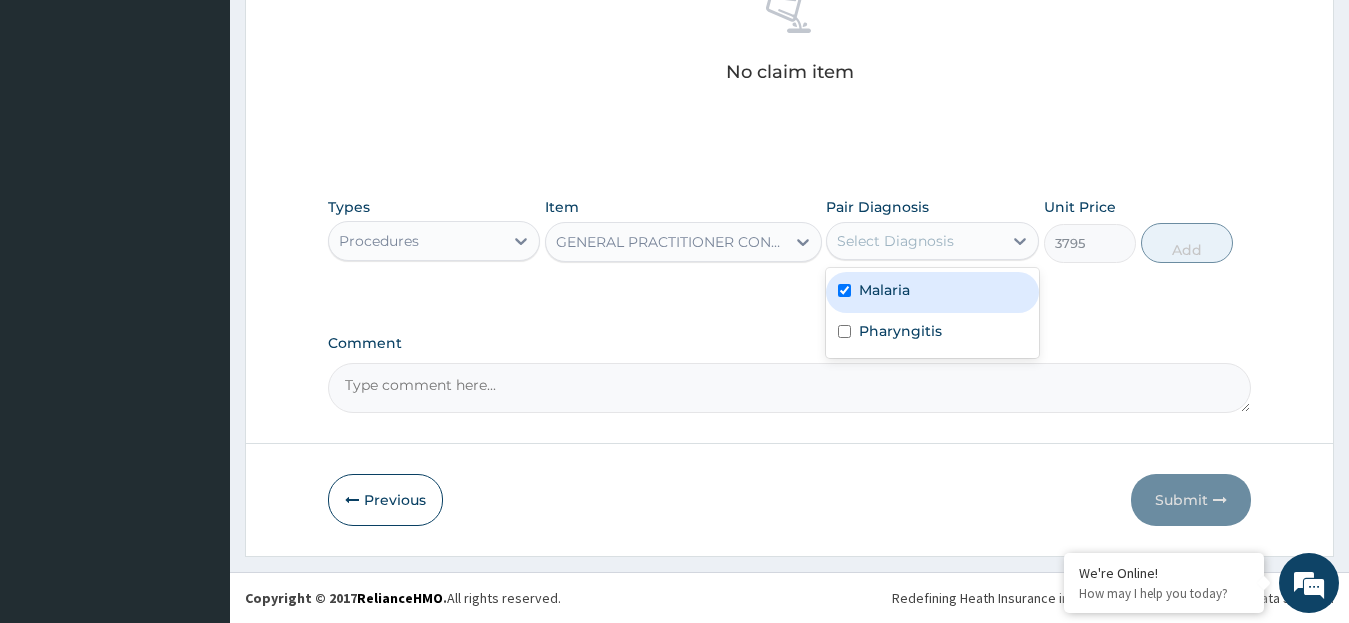 checkbox on "true" 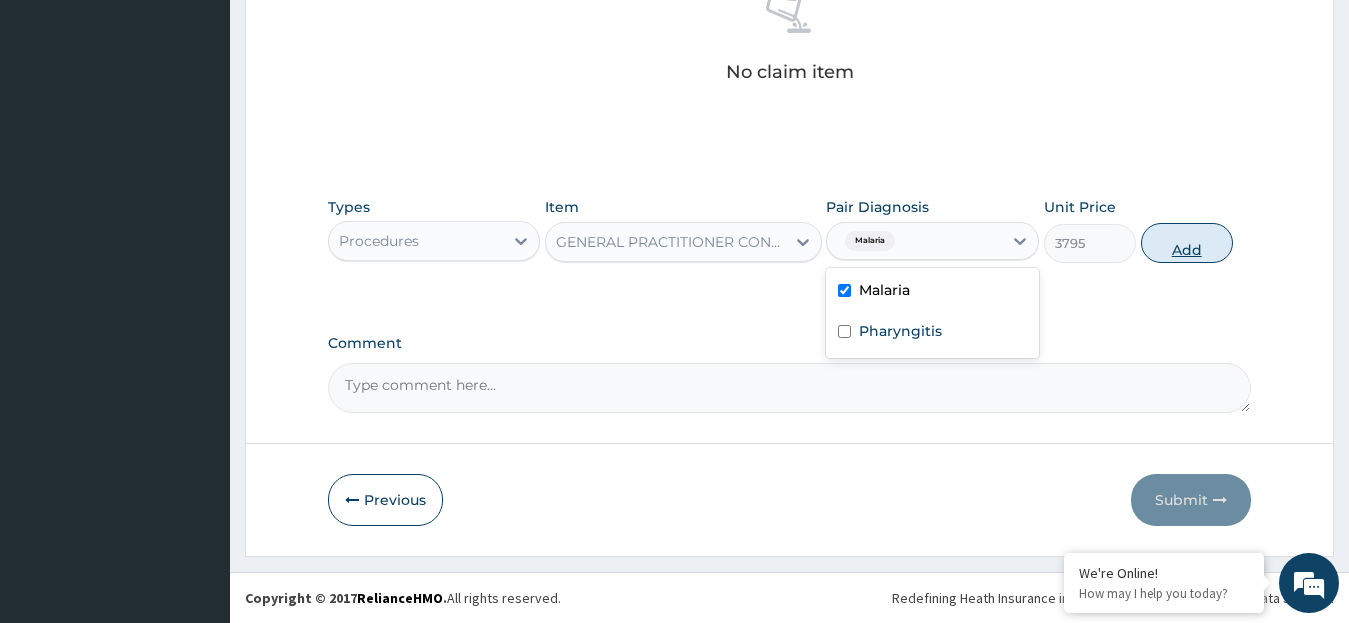 click on "Add" at bounding box center (1187, 243) 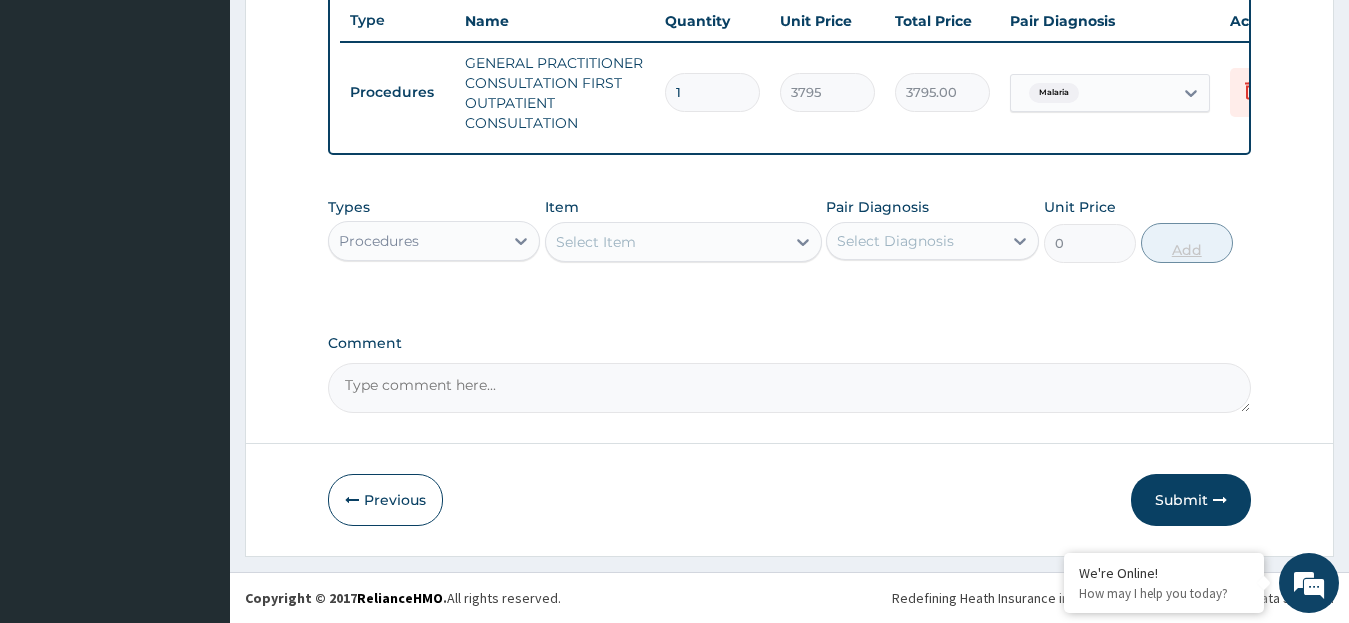 scroll, scrollTop: 772, scrollLeft: 0, axis: vertical 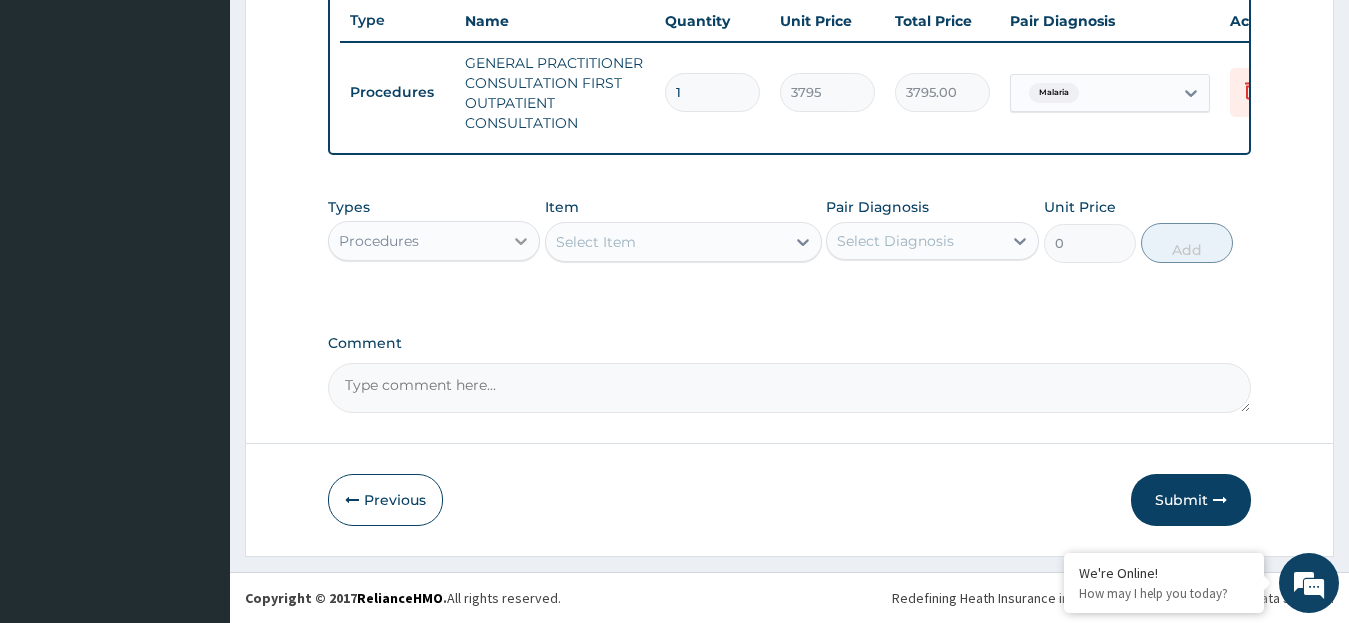 click 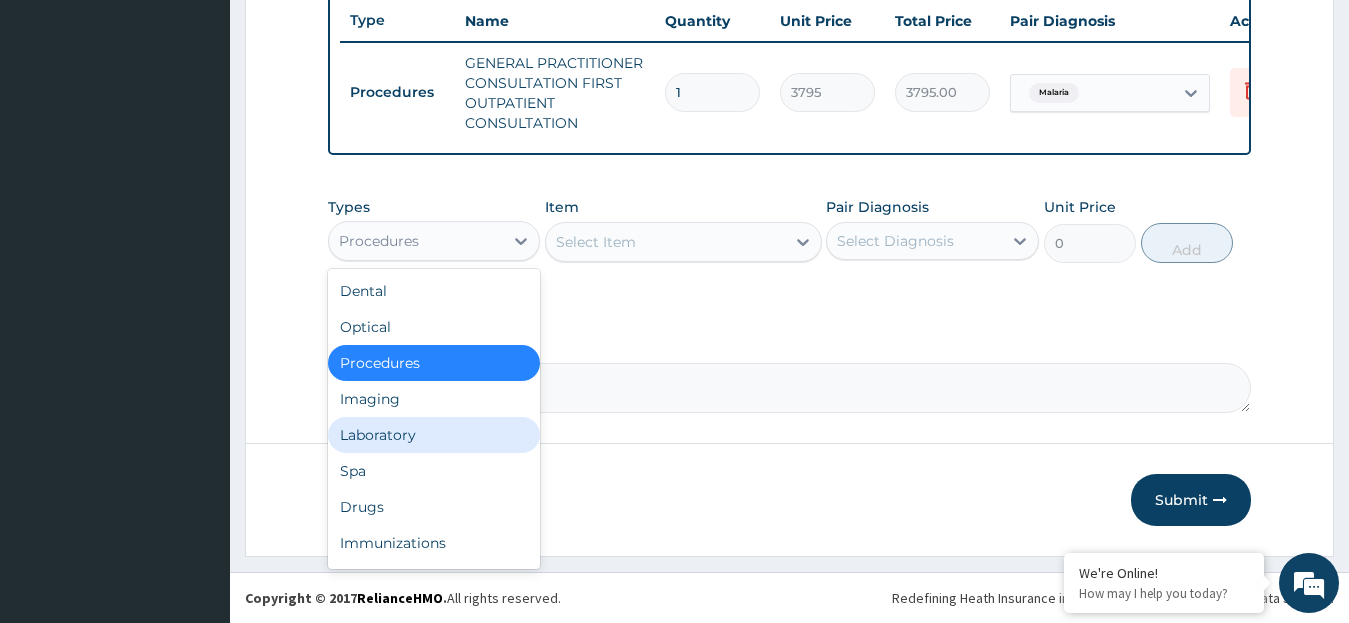 click on "Laboratory" at bounding box center [434, 435] 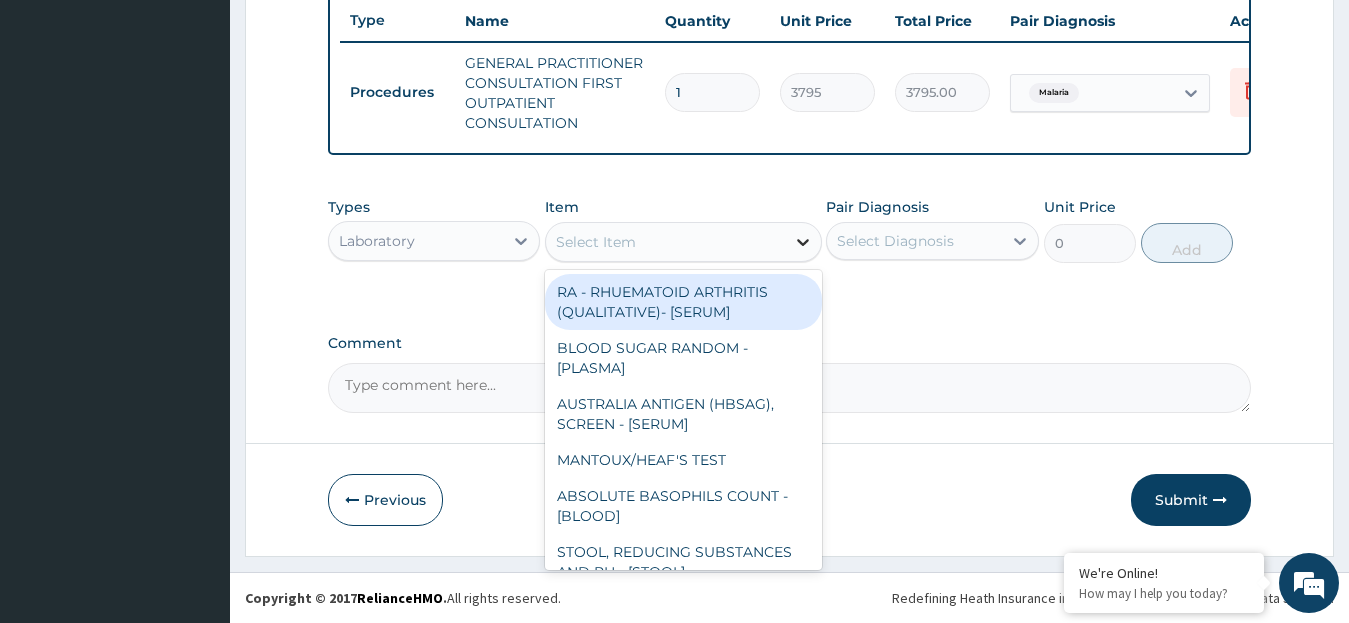 click 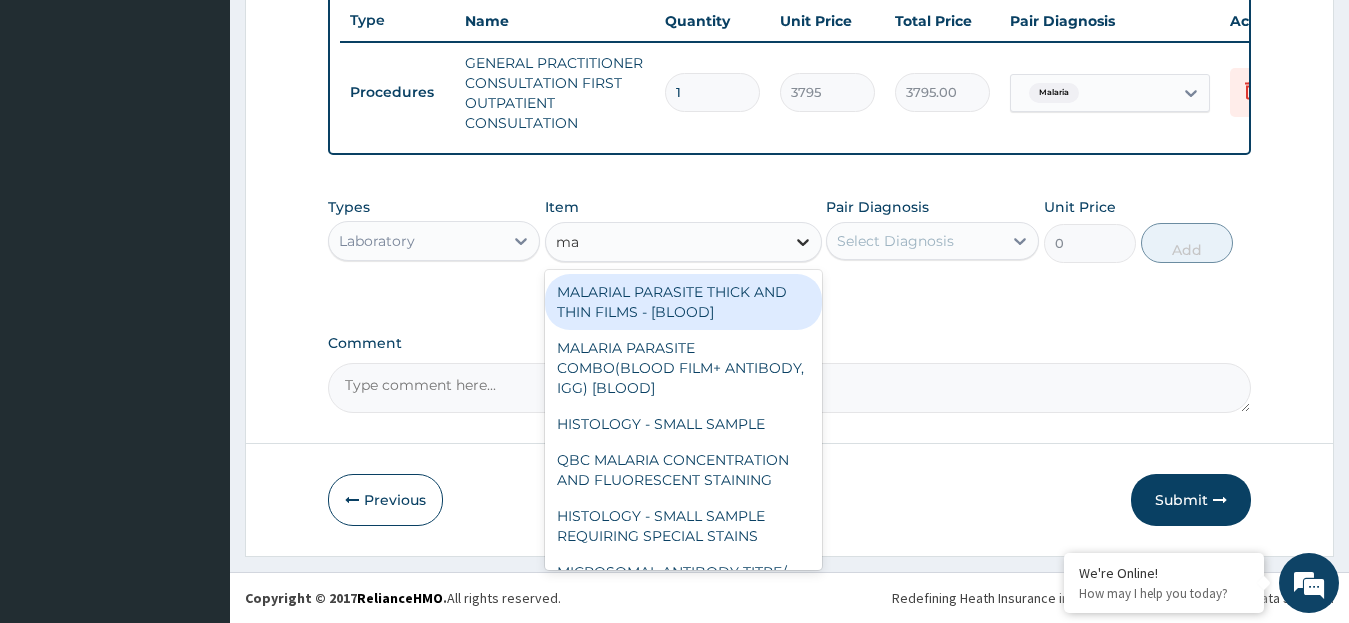 type on "mal" 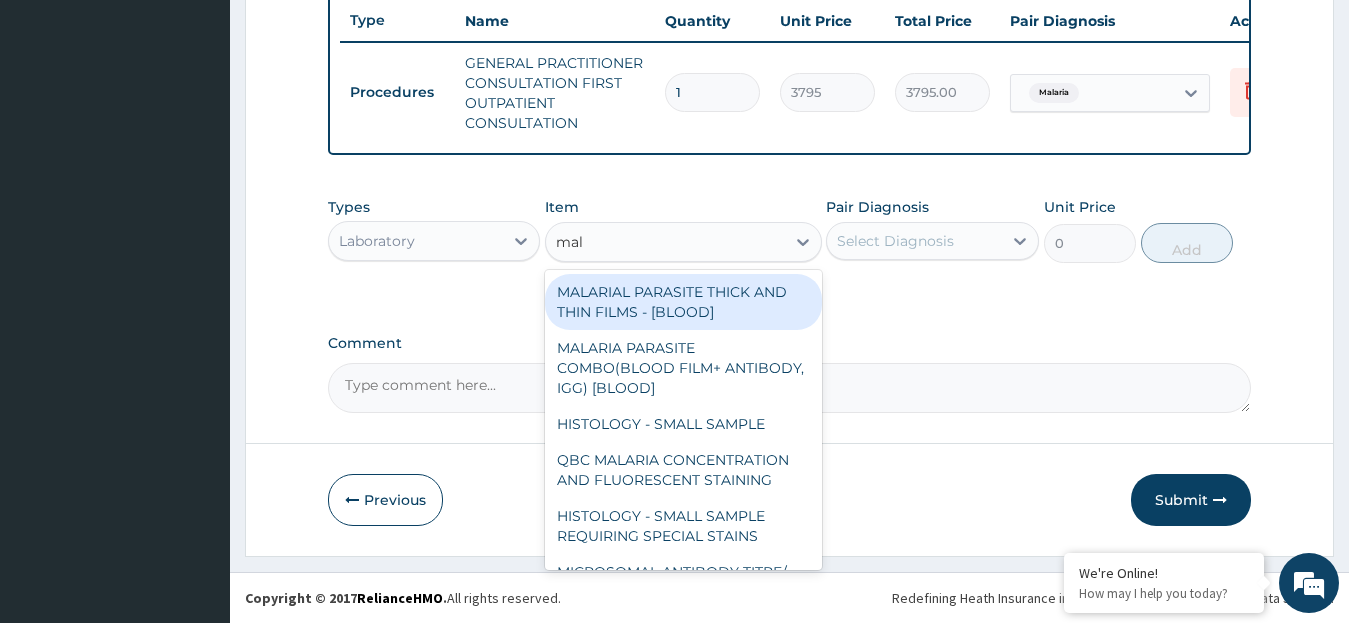 click on "MALARIAL PARASITE THICK AND THIN FILMS - [BLOOD]" at bounding box center [683, 302] 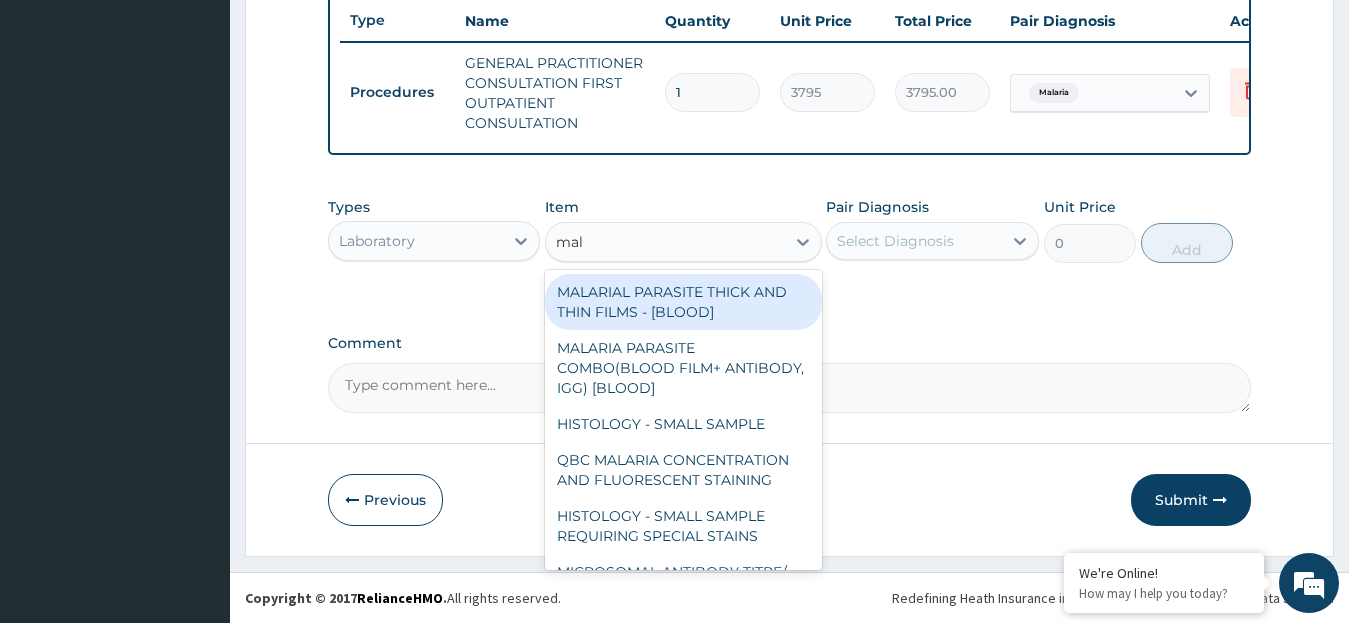 type 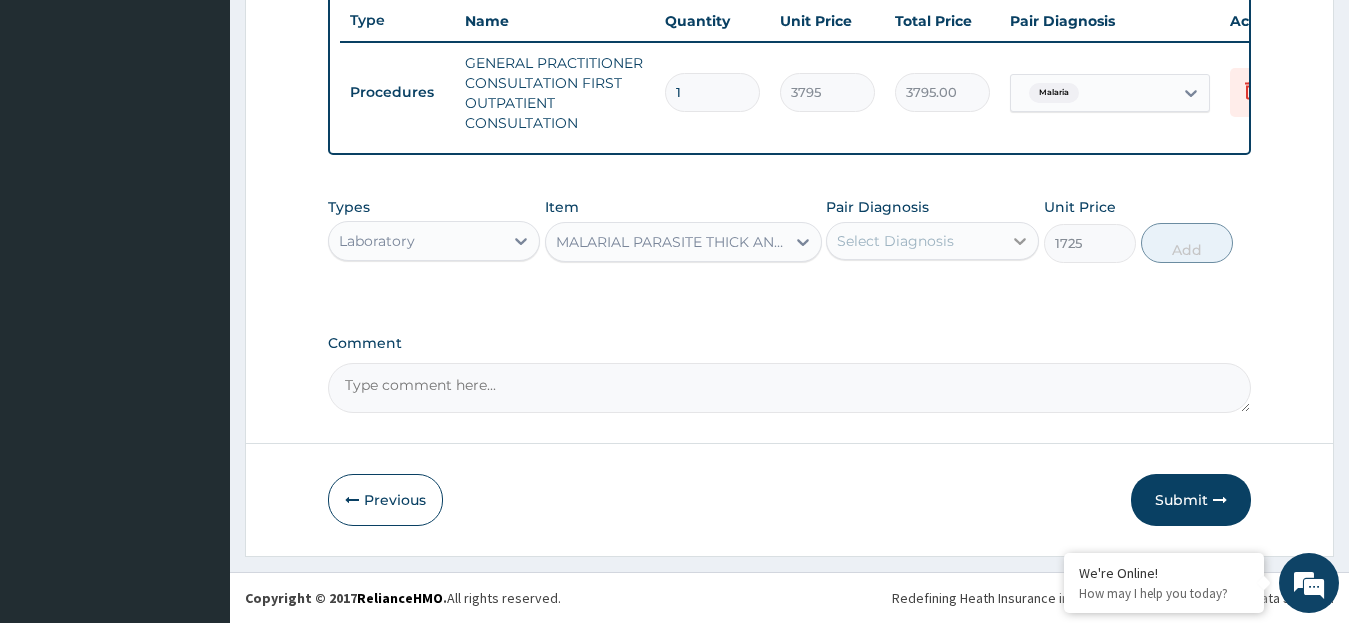 click 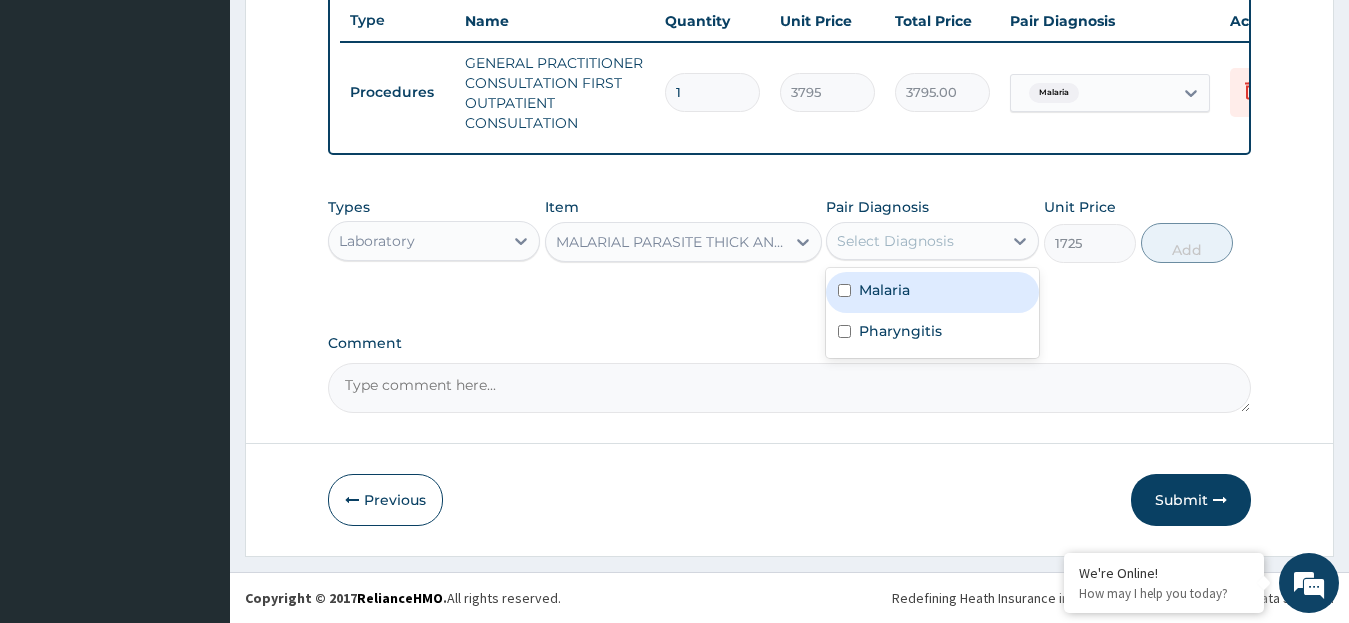 click on "Malaria" at bounding box center (932, 292) 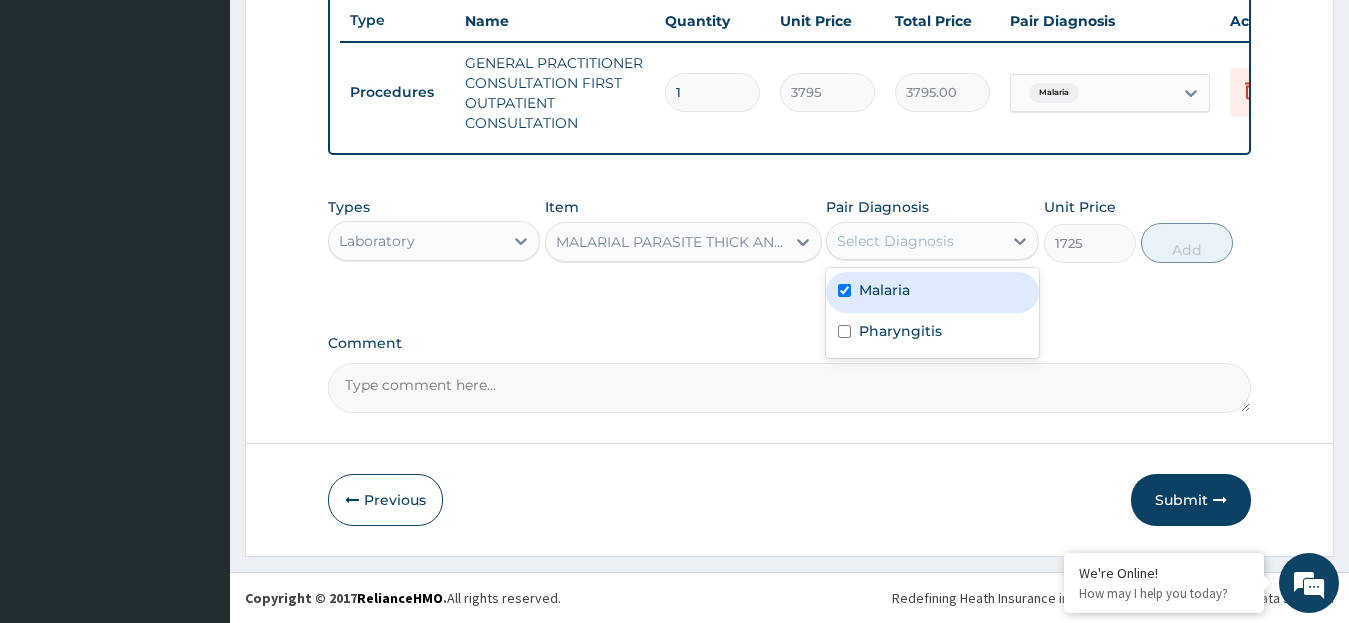 checkbox on "true" 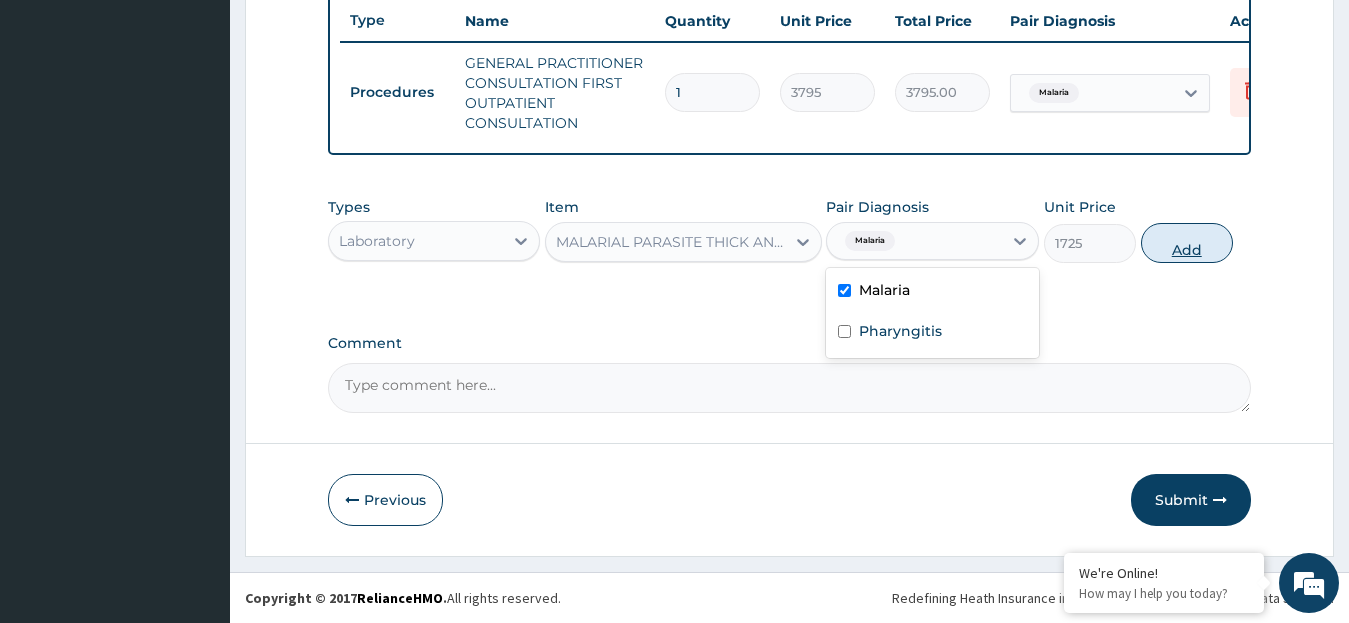 click on "Add" at bounding box center (1187, 243) 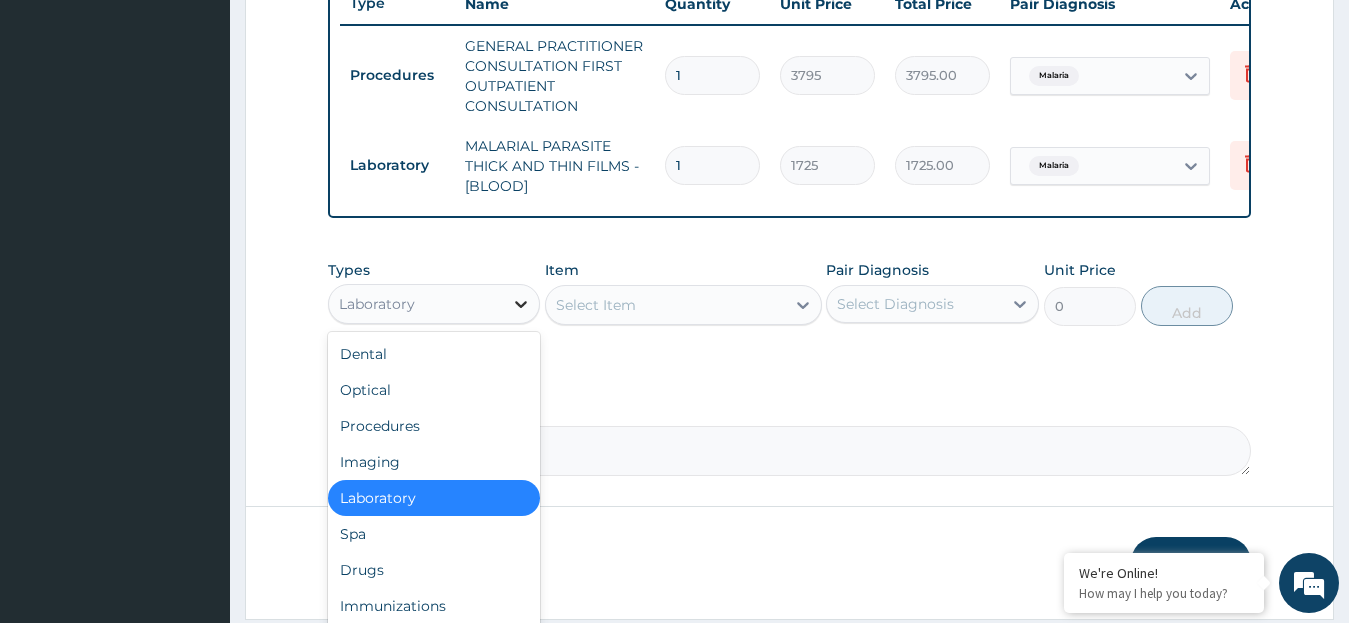 click 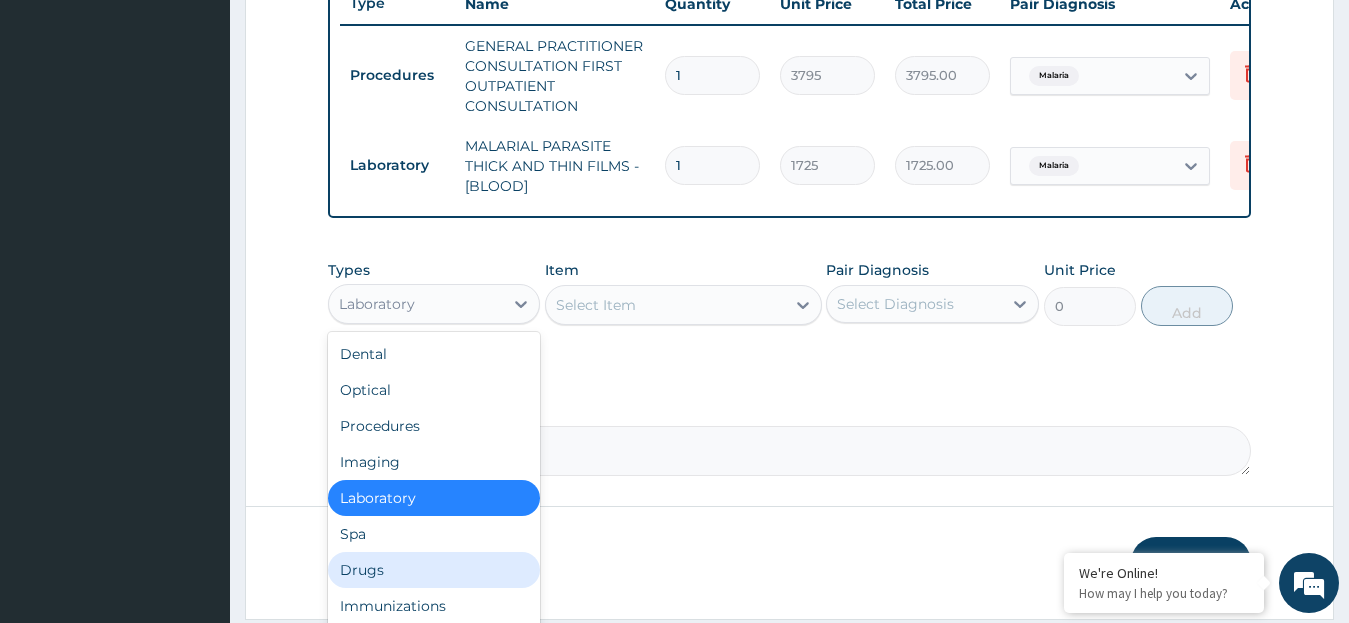 click on "Drugs" at bounding box center [434, 570] 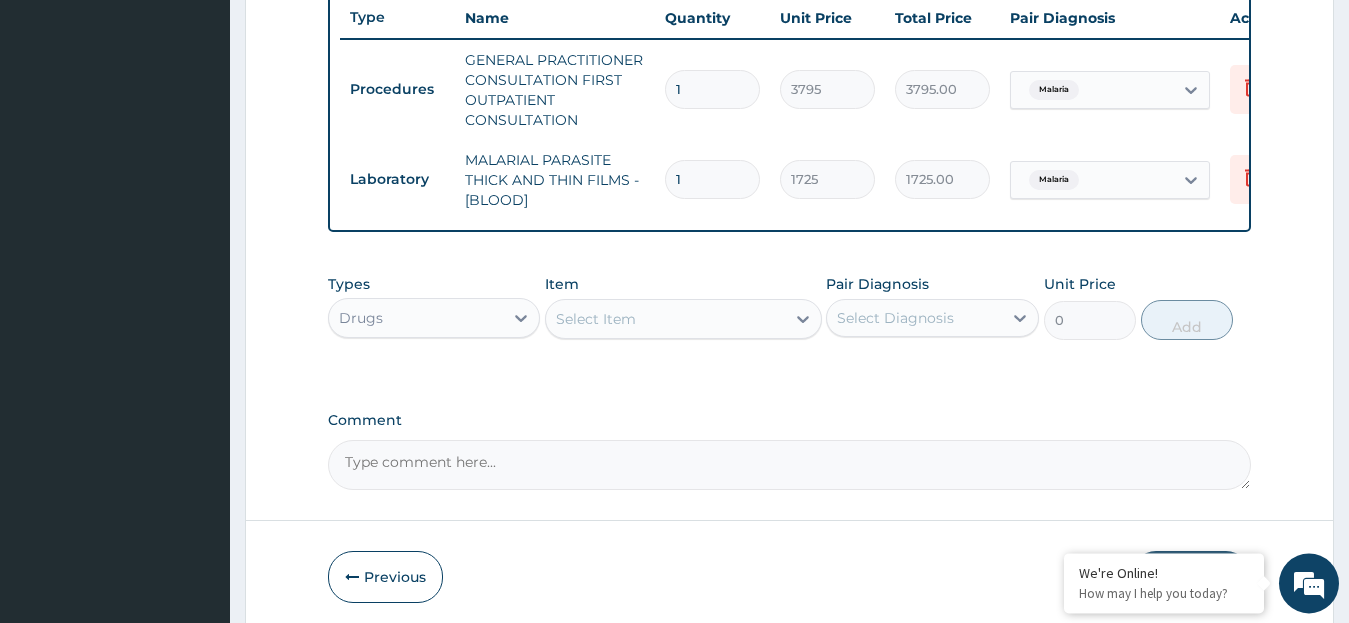 scroll, scrollTop: 852, scrollLeft: 0, axis: vertical 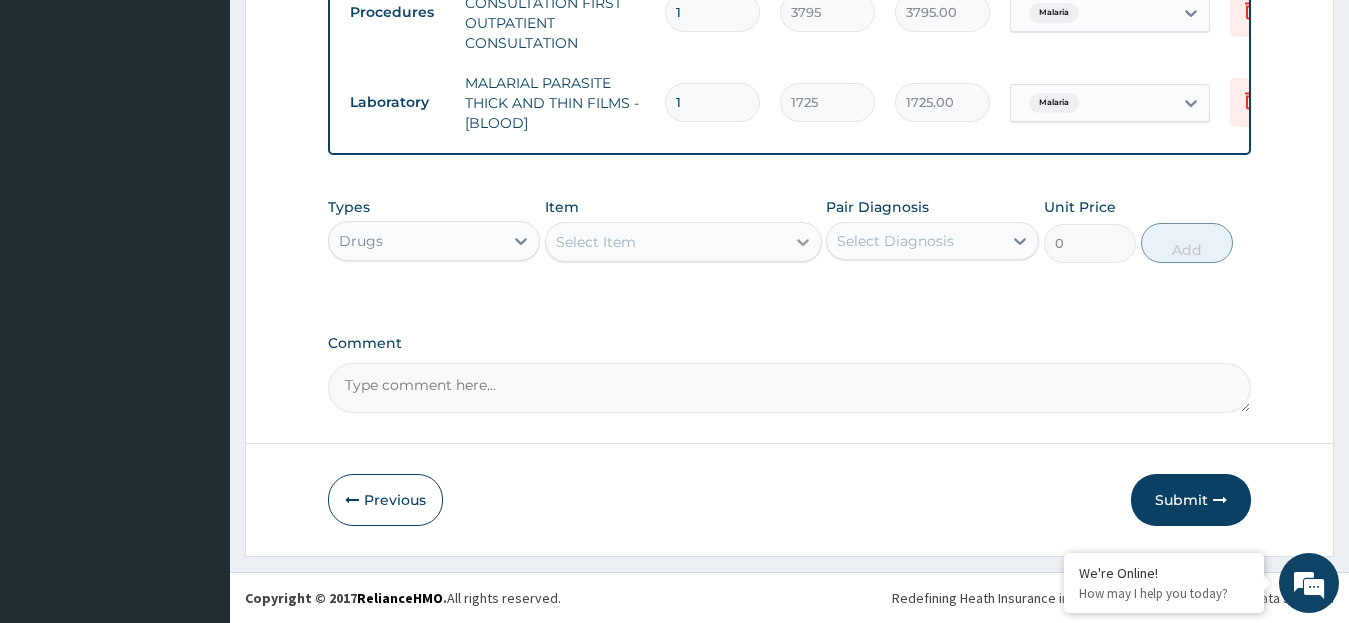click 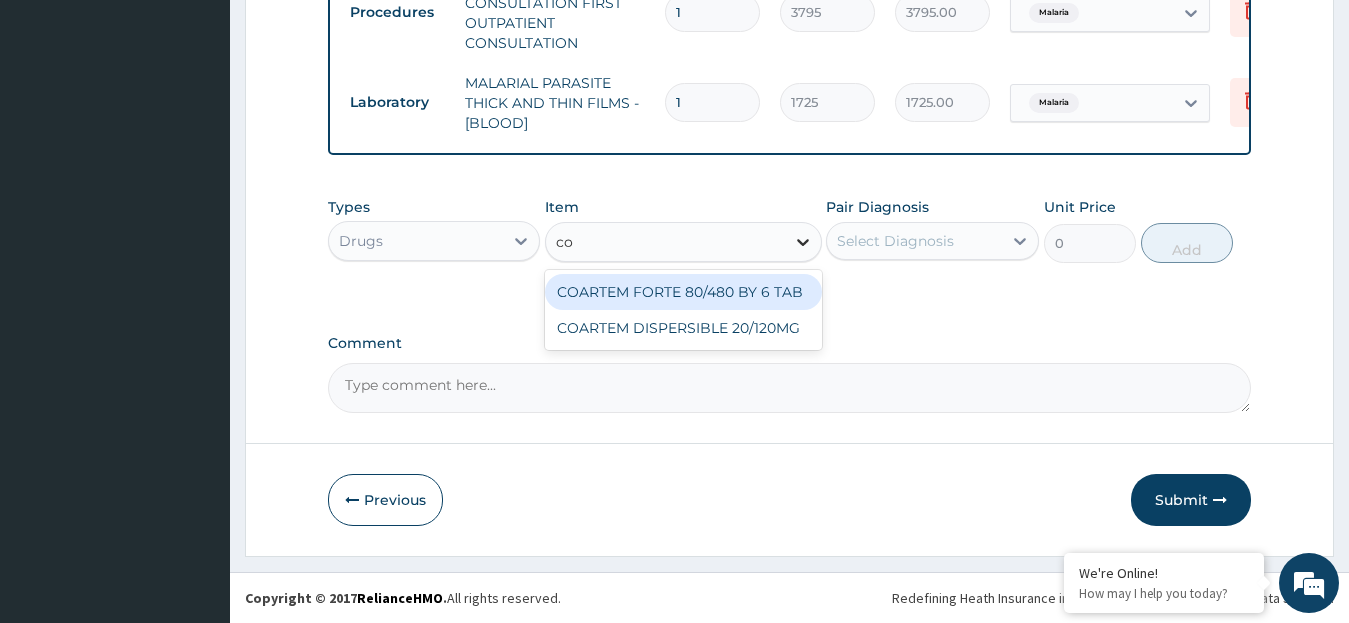 type on "coa" 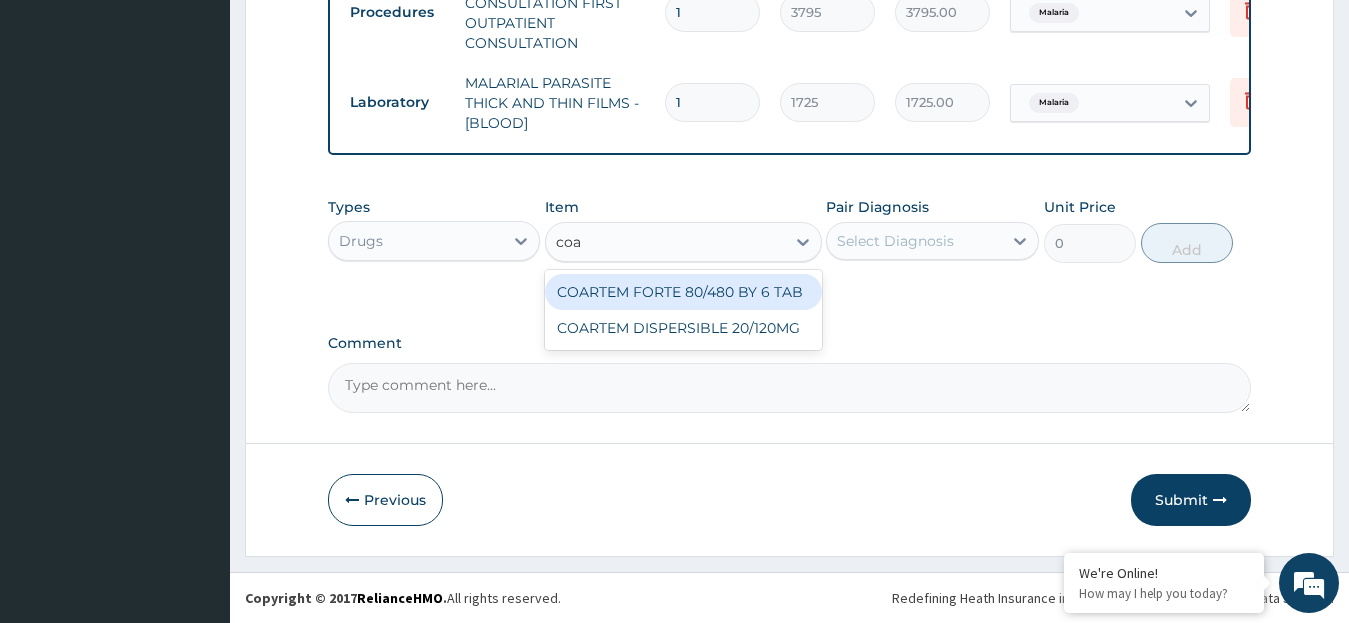 click on "COARTEM FORTE 80/480 BY 6 TAB" at bounding box center [683, 292] 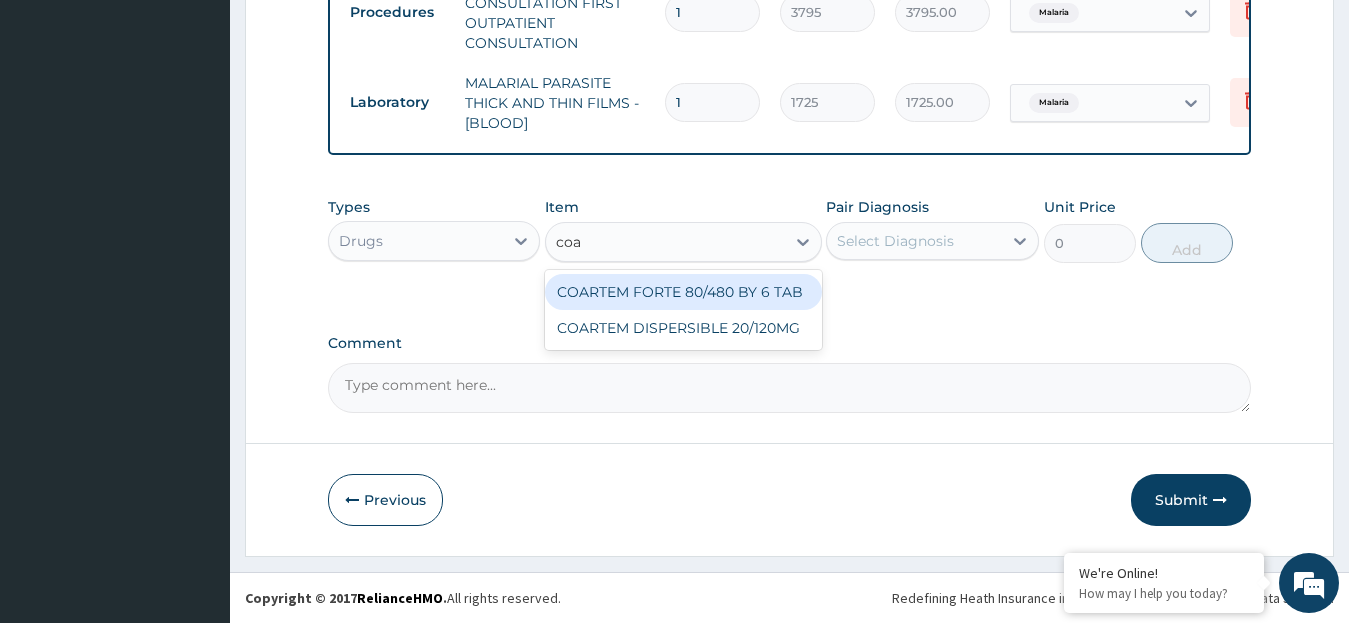 type 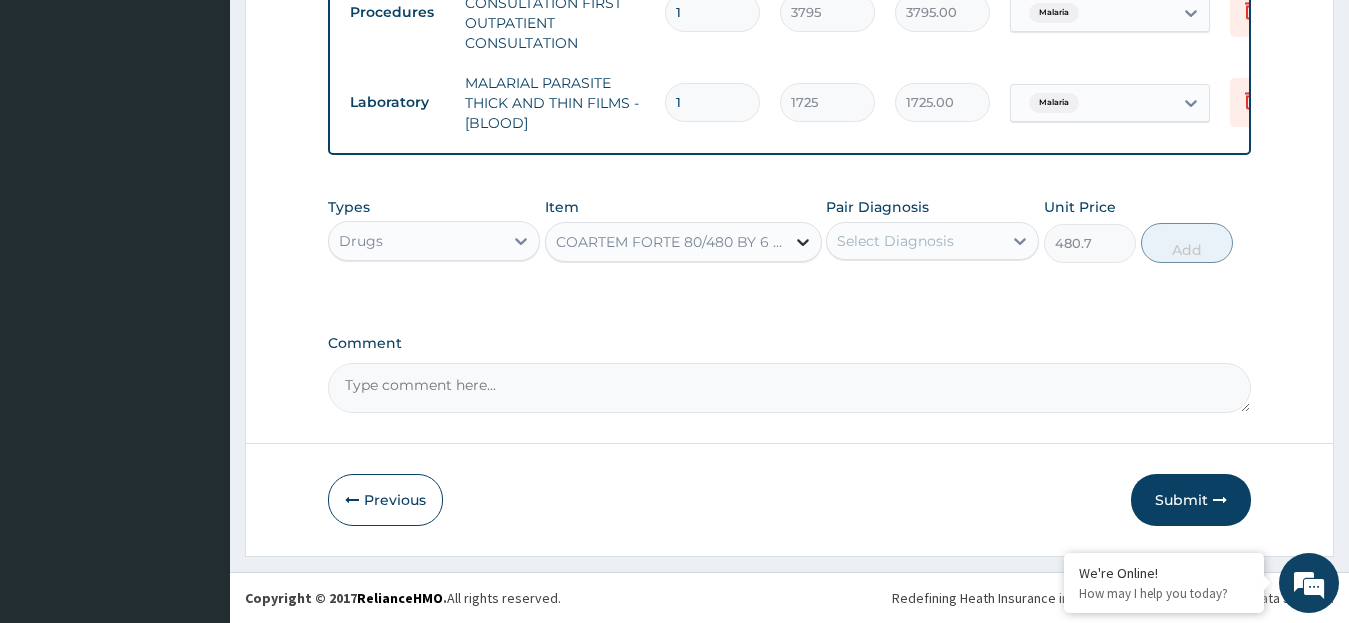 click 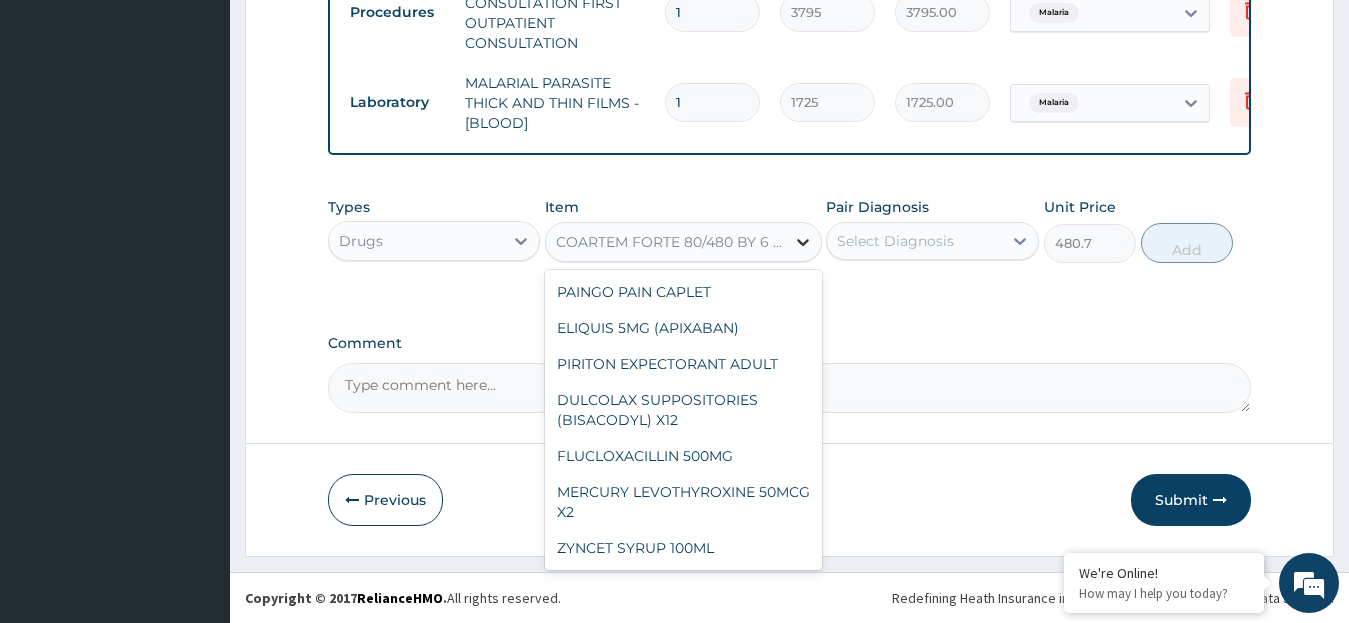 scroll, scrollTop: 23762, scrollLeft: 0, axis: vertical 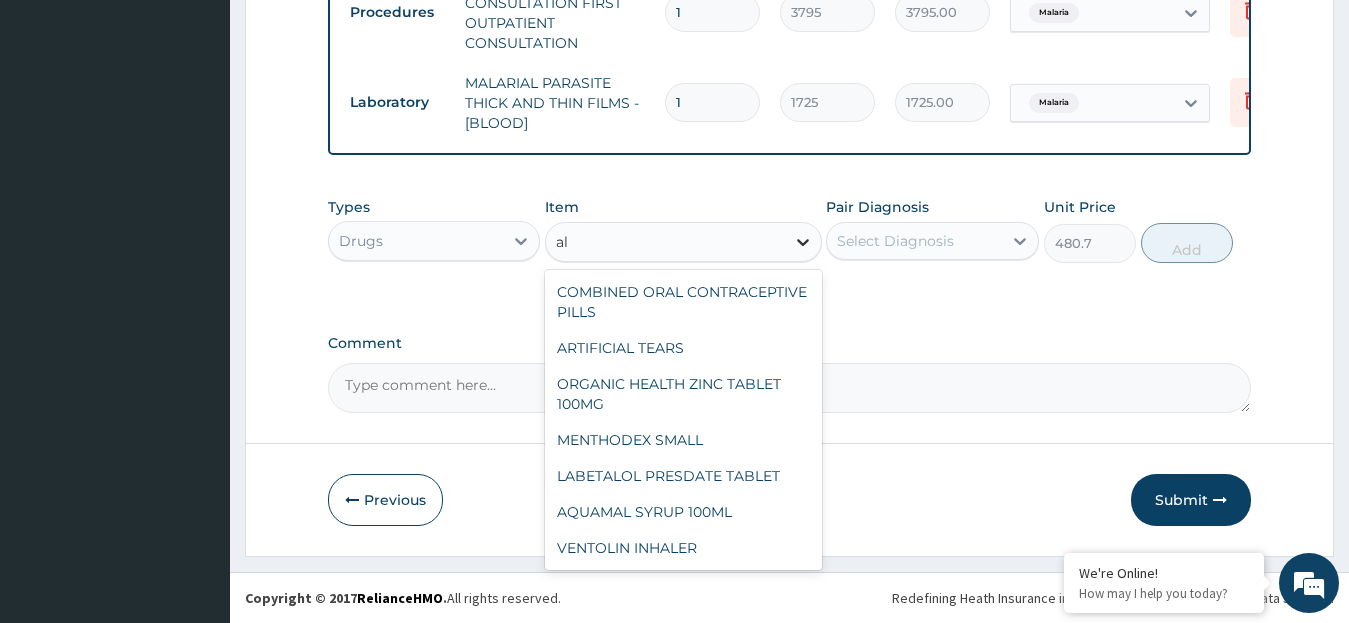 type on "ala" 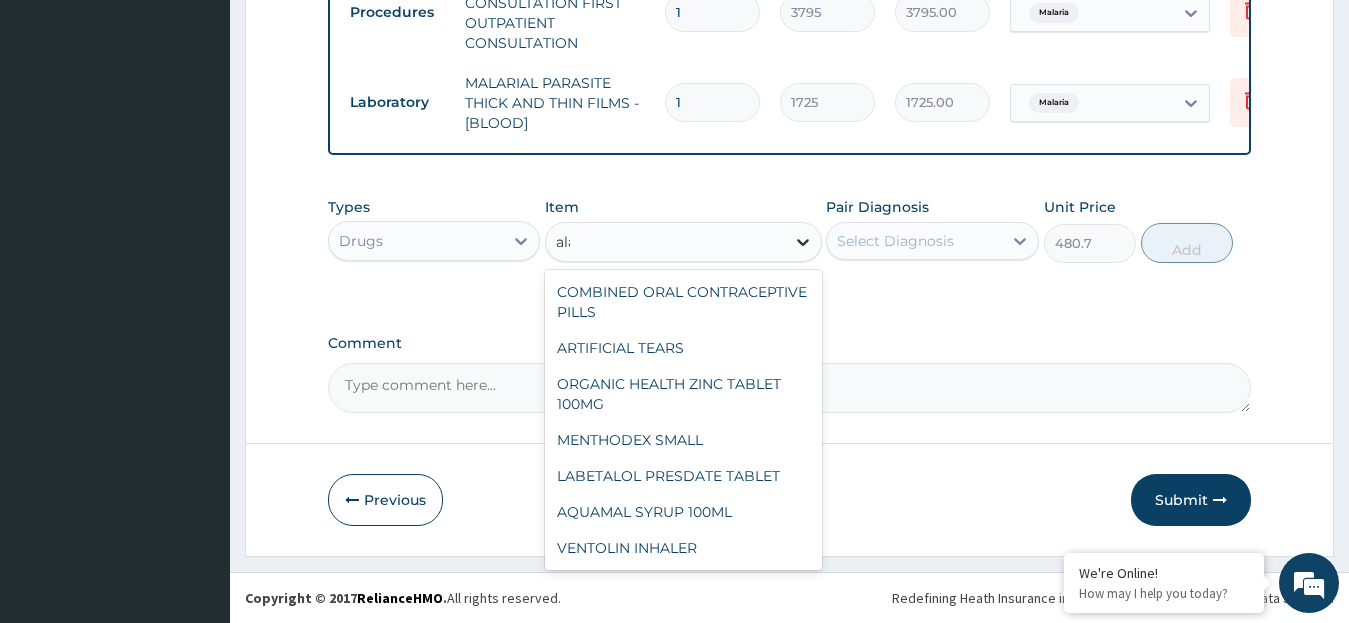 scroll, scrollTop: 52, scrollLeft: 0, axis: vertical 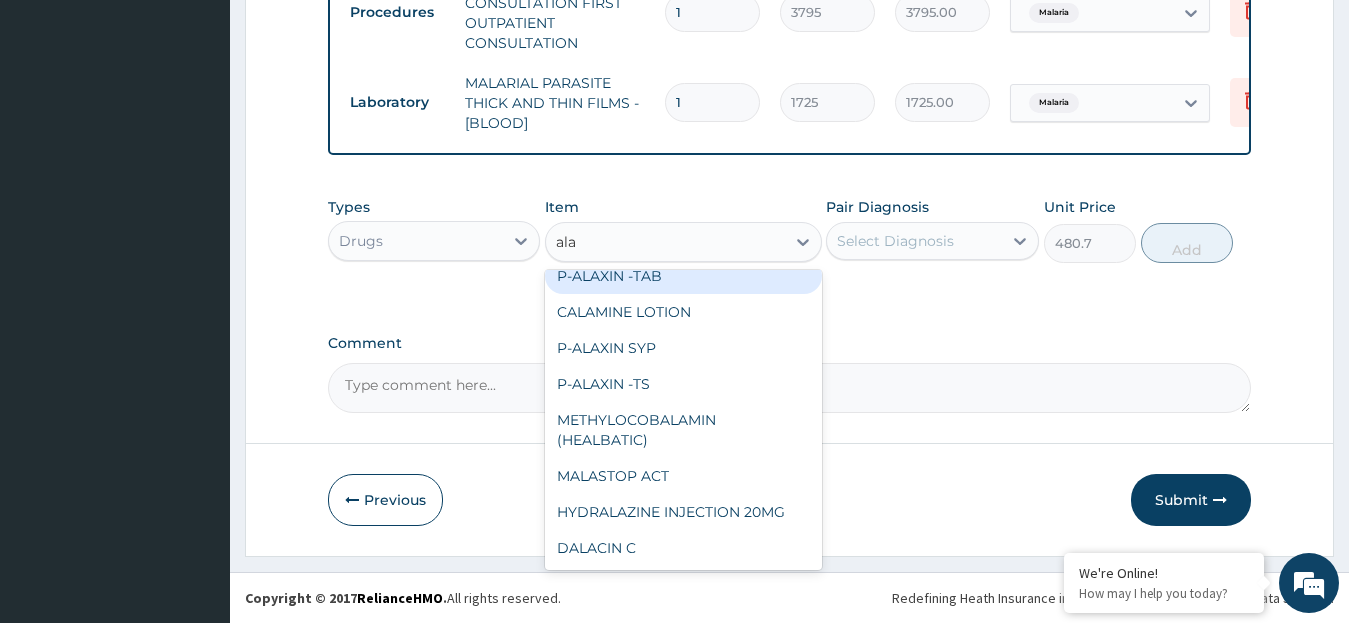 click on "P-ALAXIN -TAB" at bounding box center [683, 276] 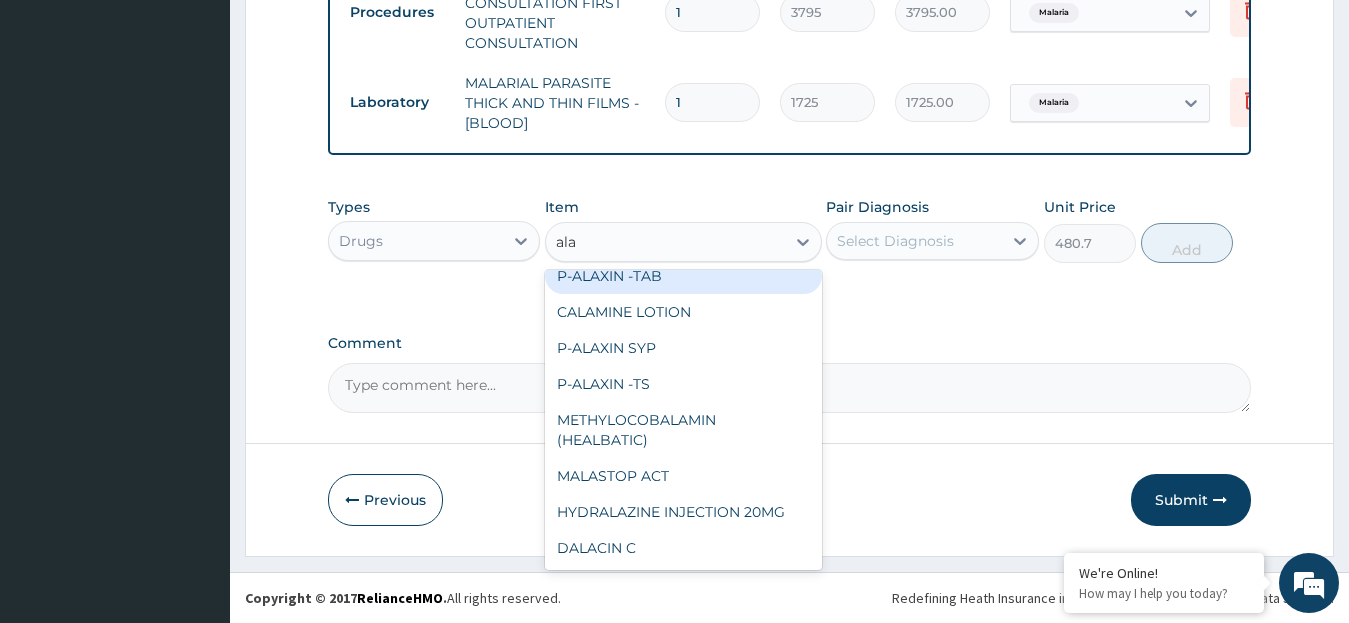 type 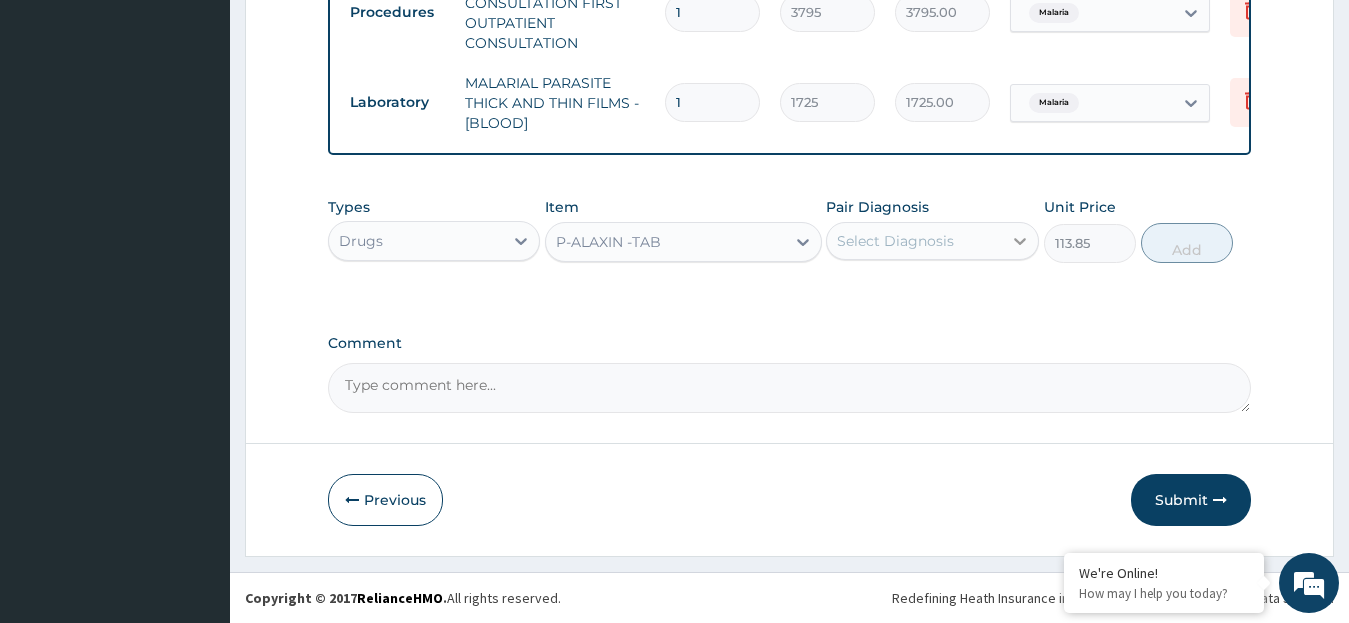 click 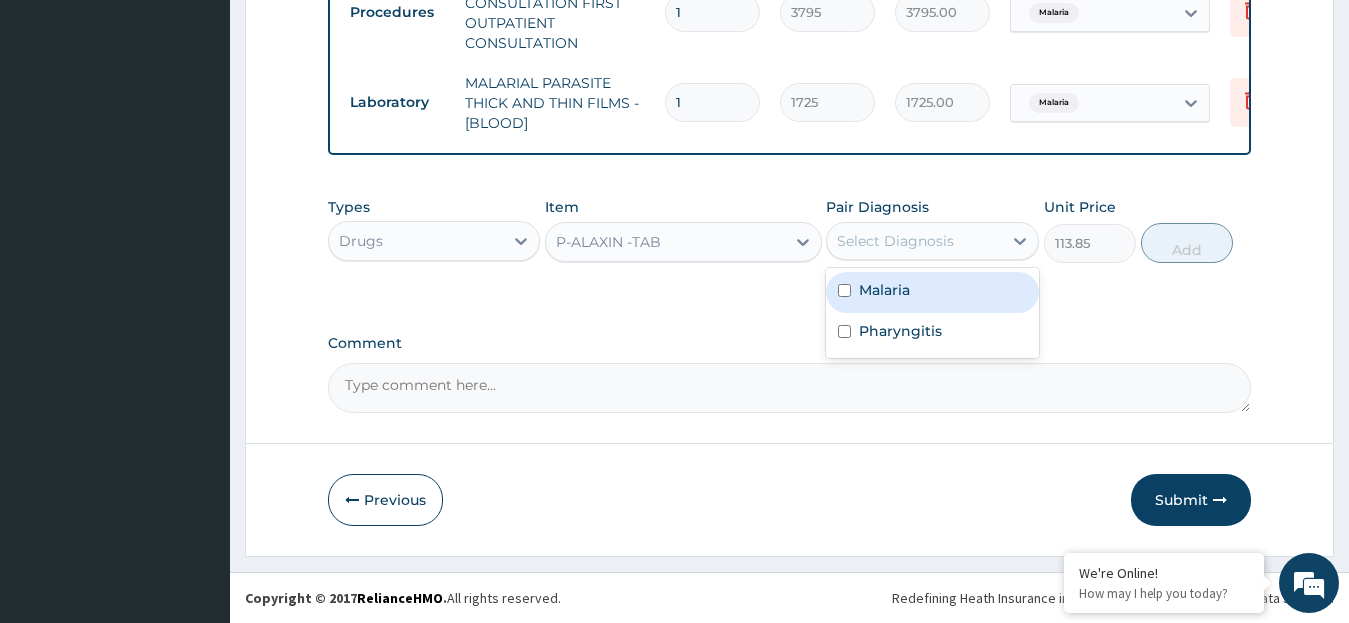 click on "Malaria" at bounding box center (932, 292) 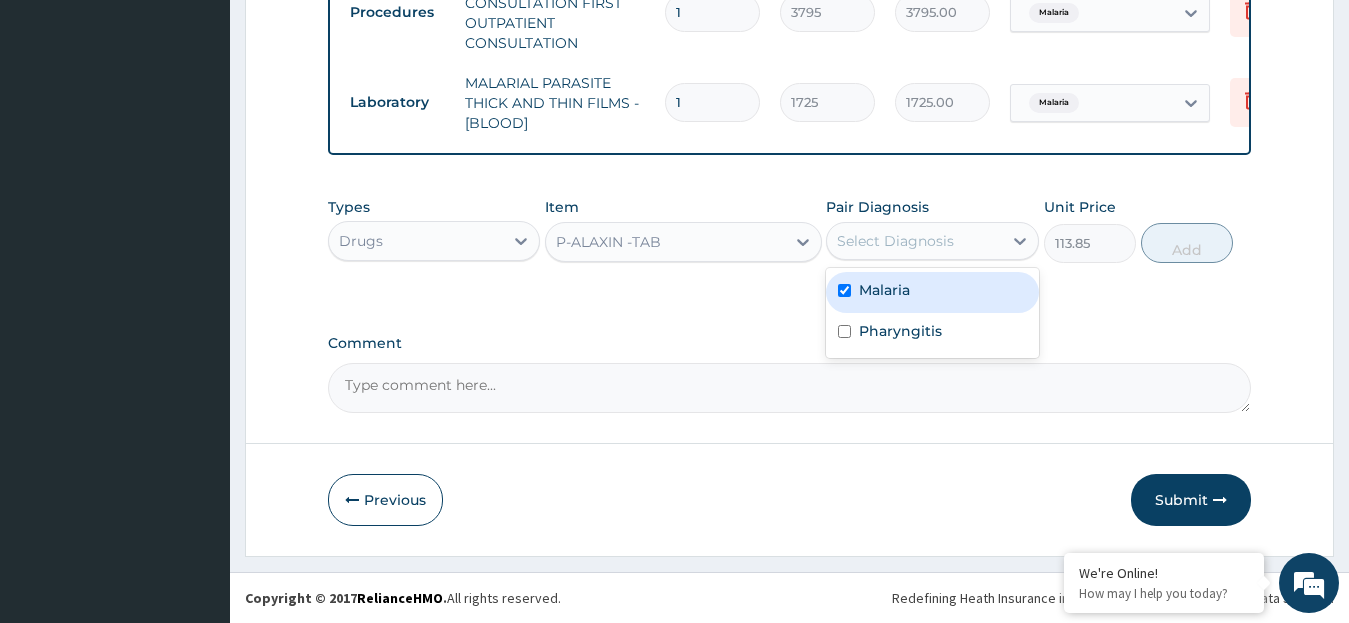 checkbox on "true" 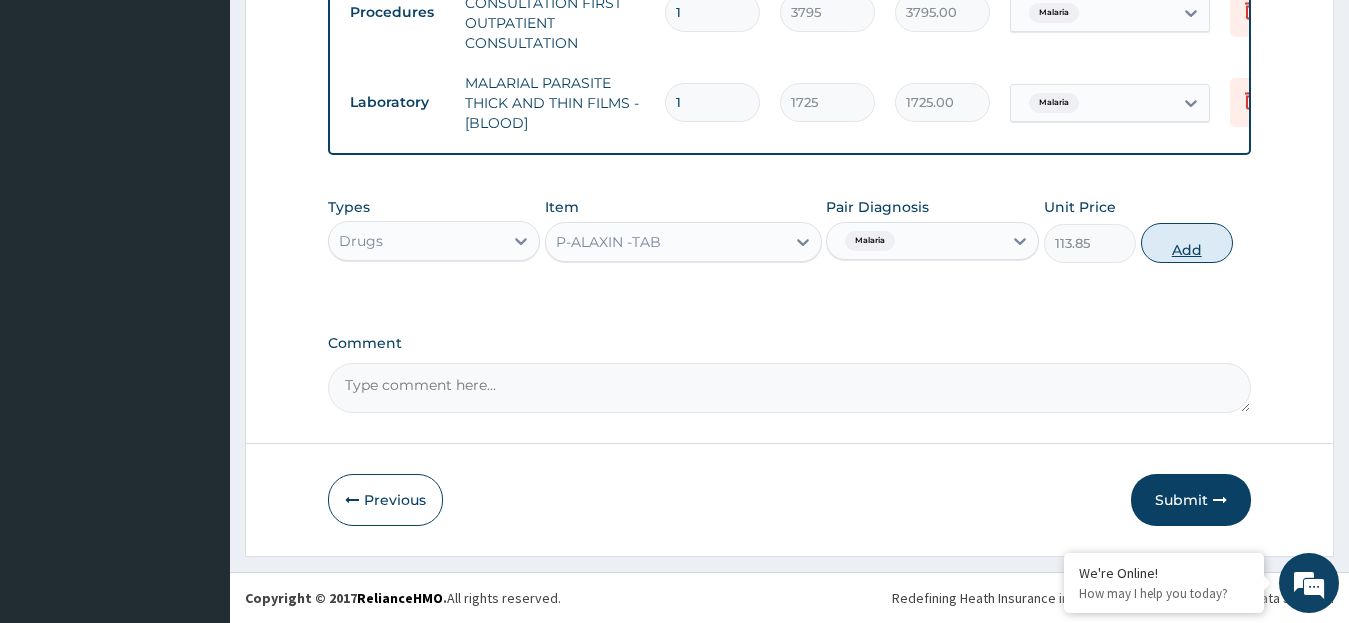 click on "Add" at bounding box center (1187, 243) 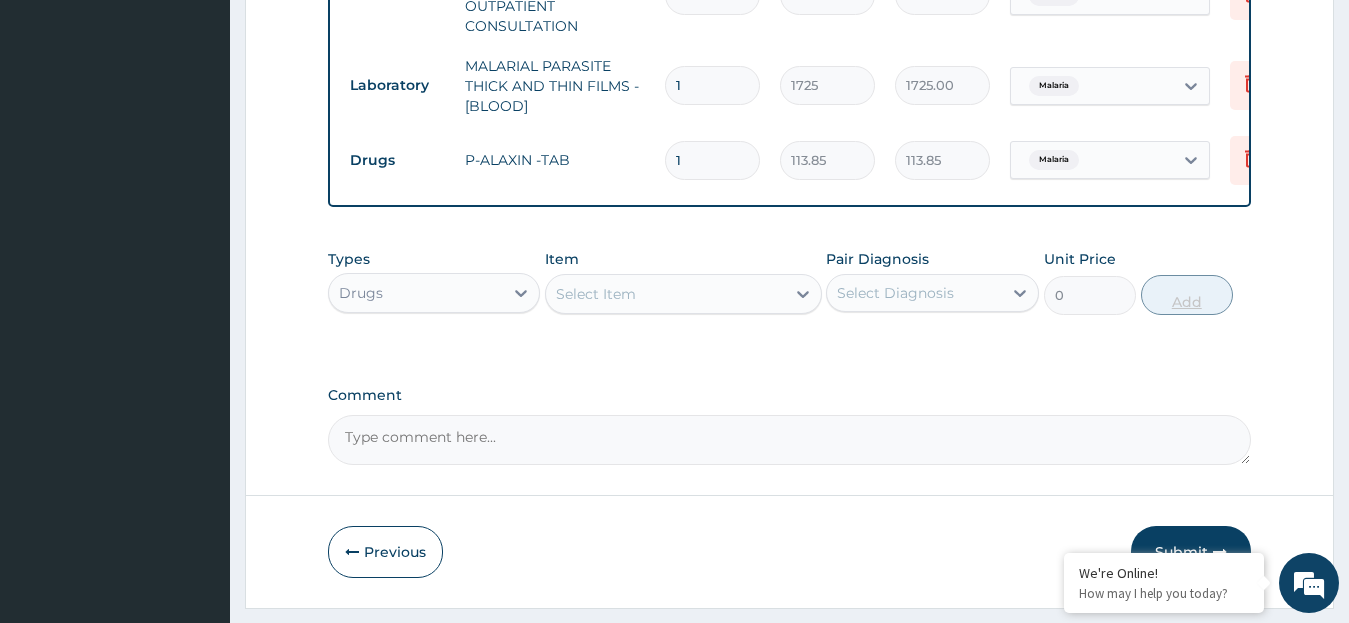 type 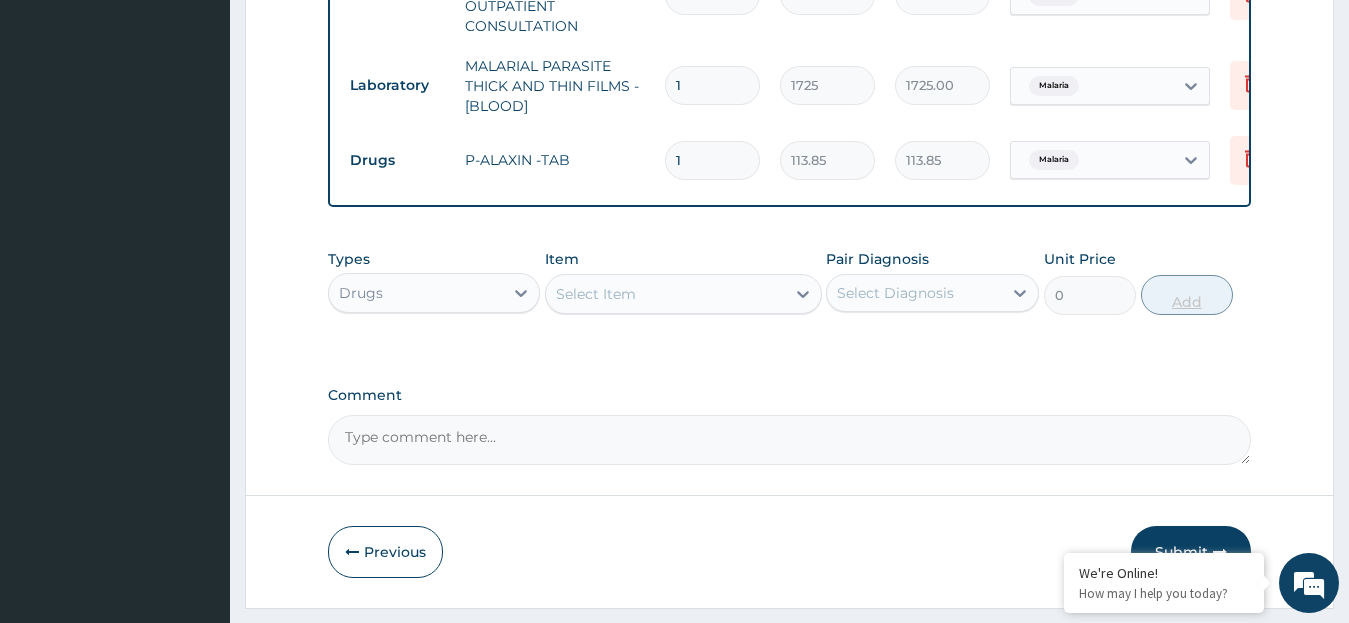 type on "0.00" 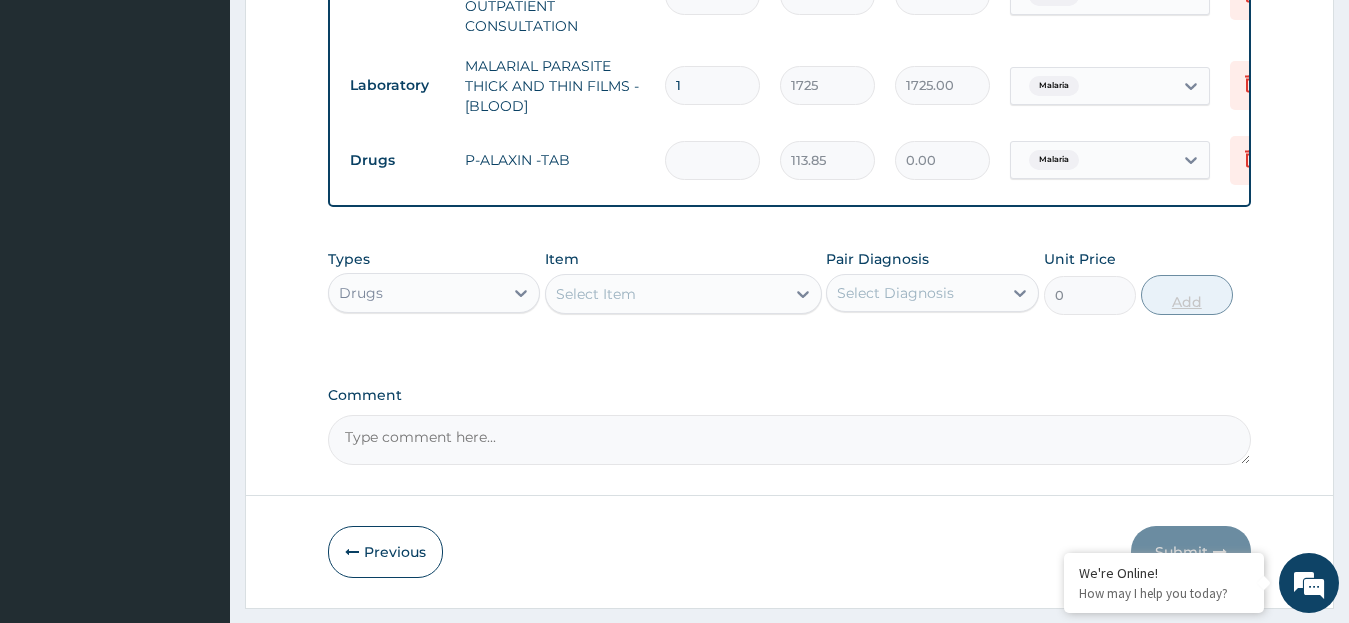 type on "6" 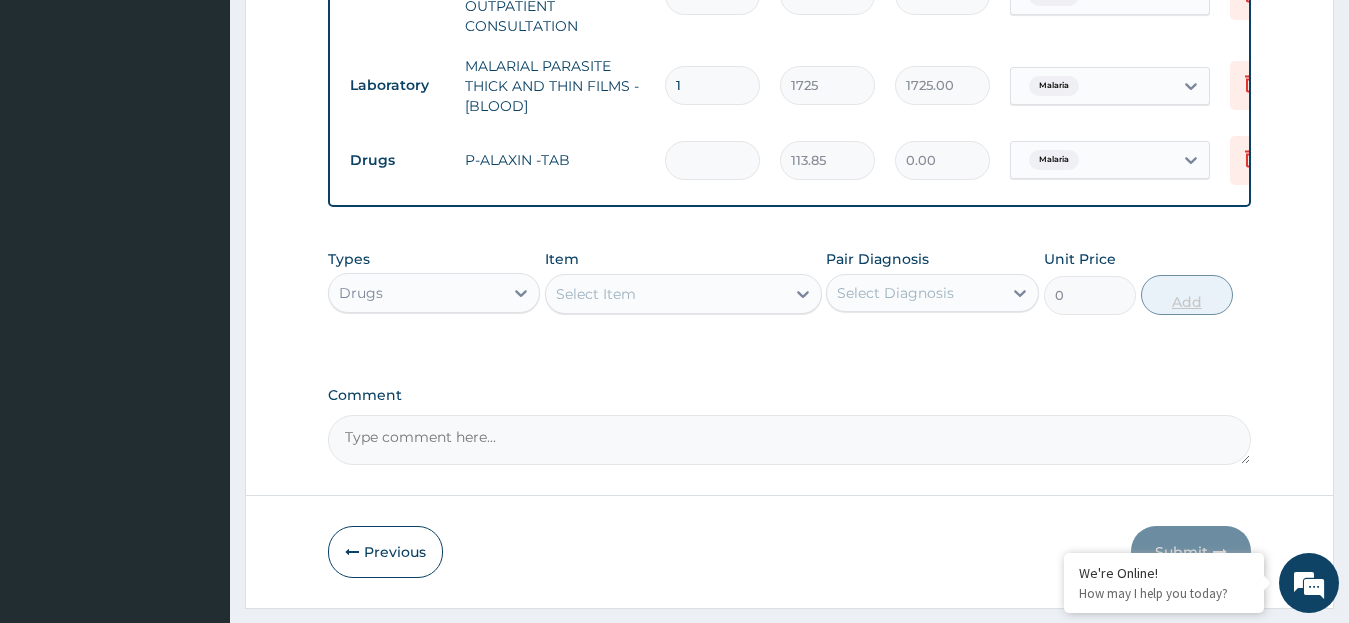 type on "683.10" 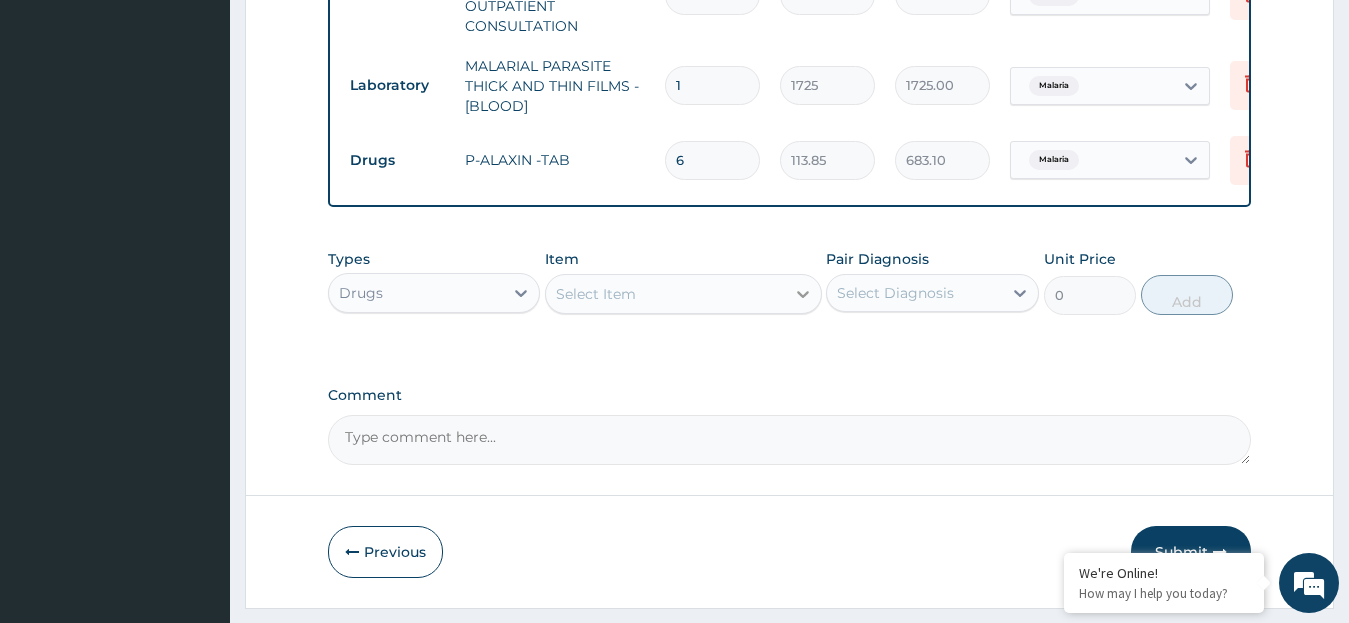 type on "6" 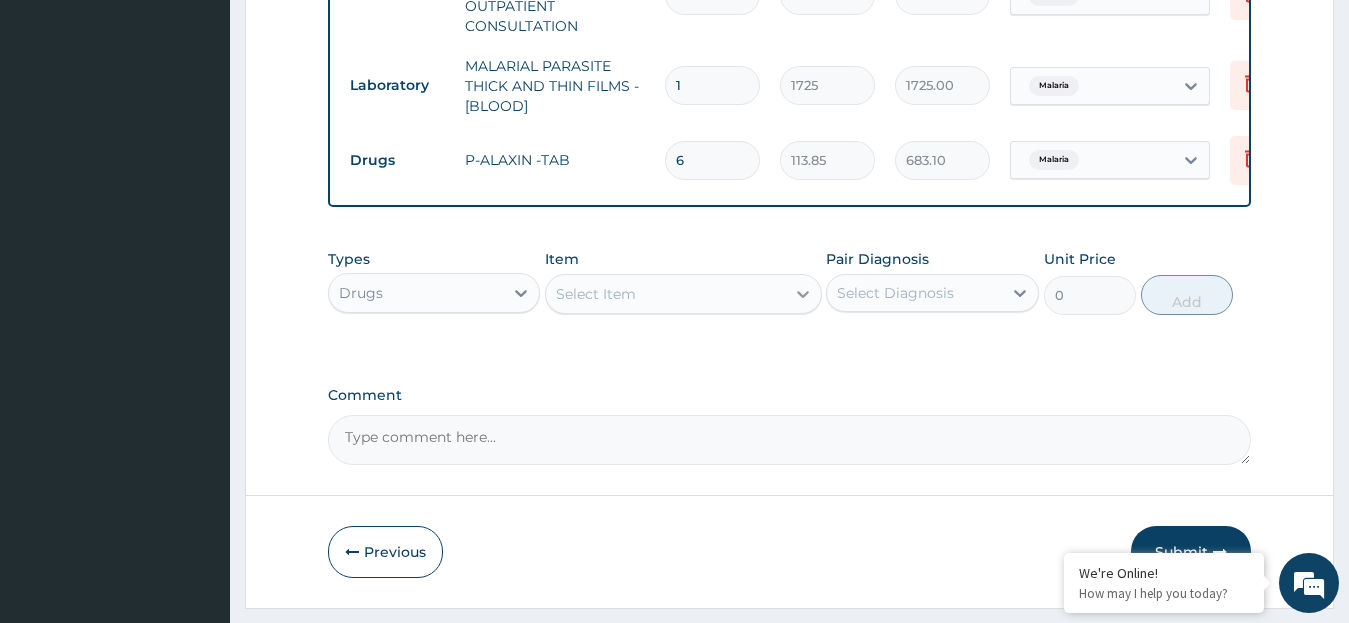 click 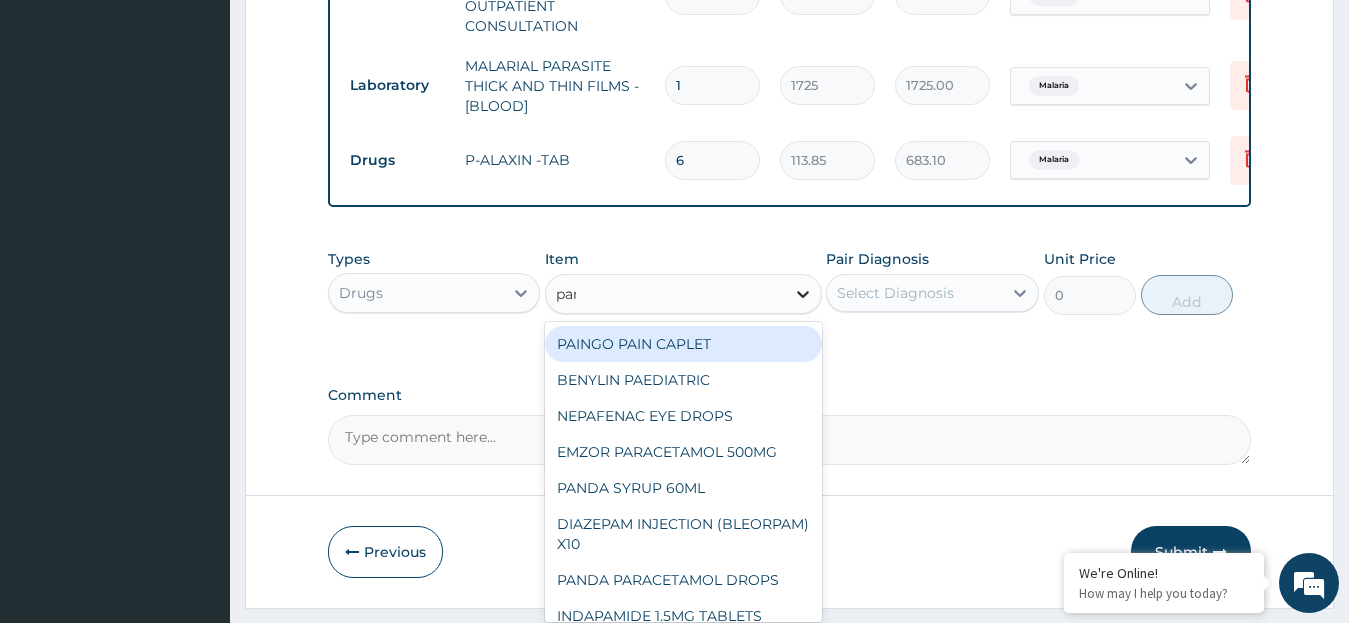 type on "para" 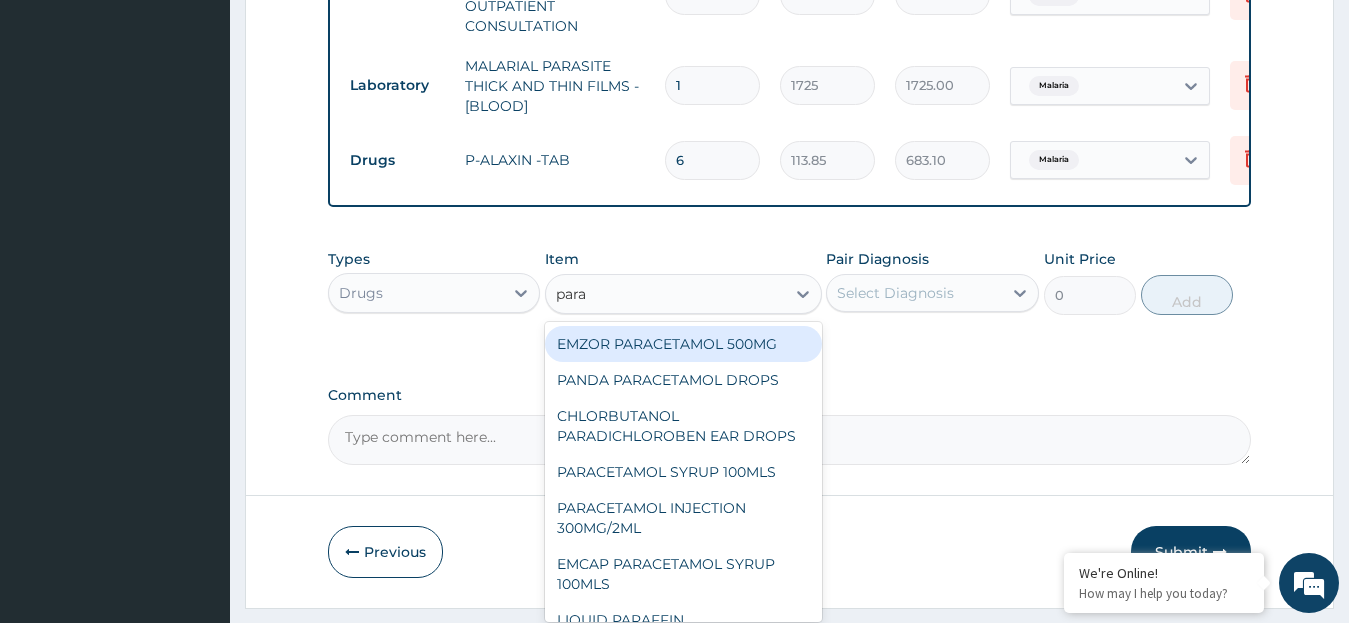 click on "EMZOR PARACETAMOL 500MG" at bounding box center [683, 344] 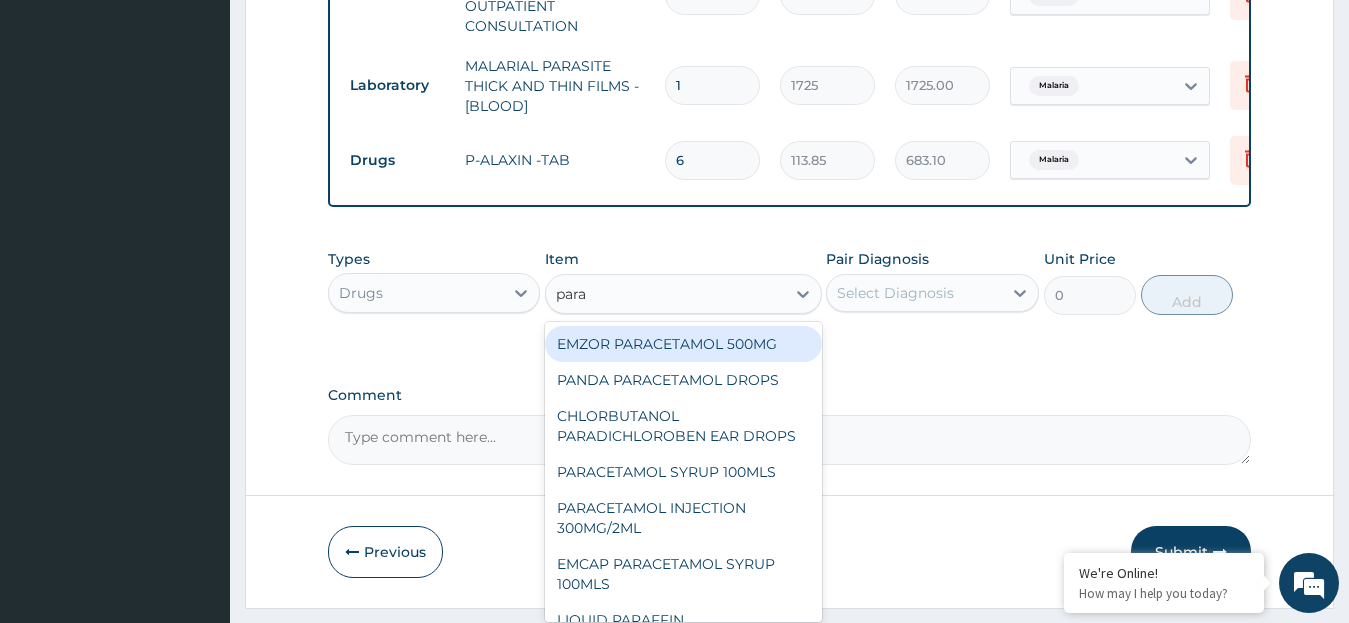 type 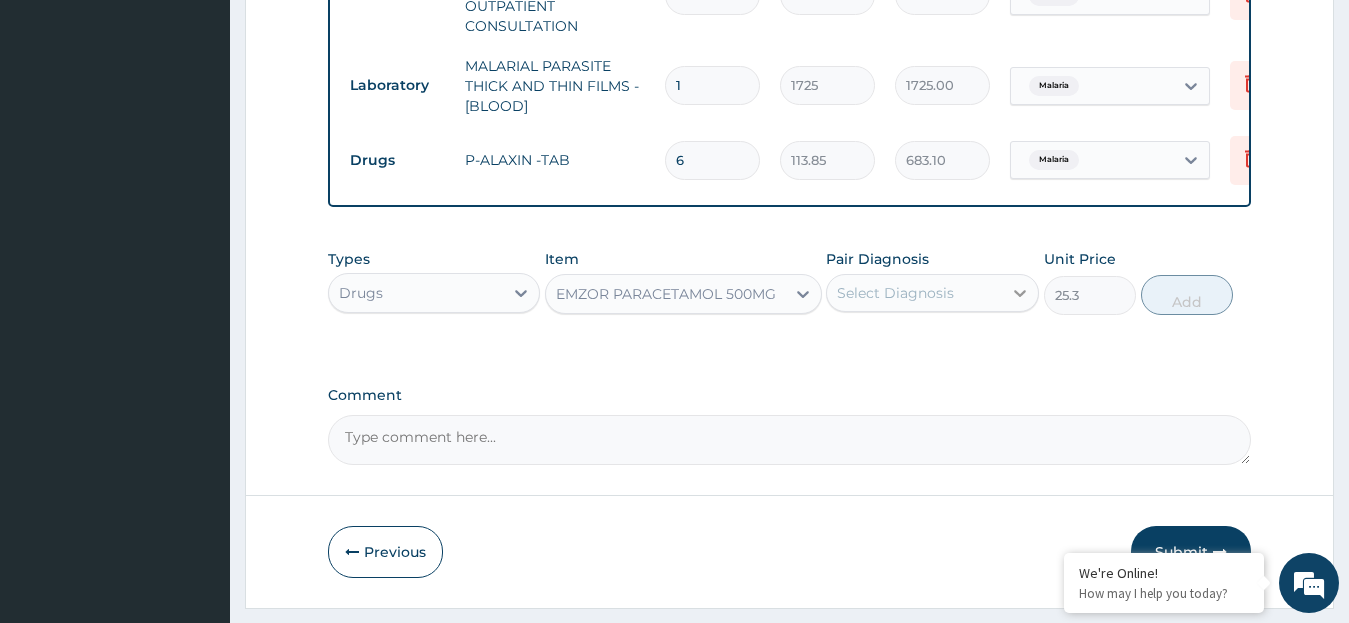 click 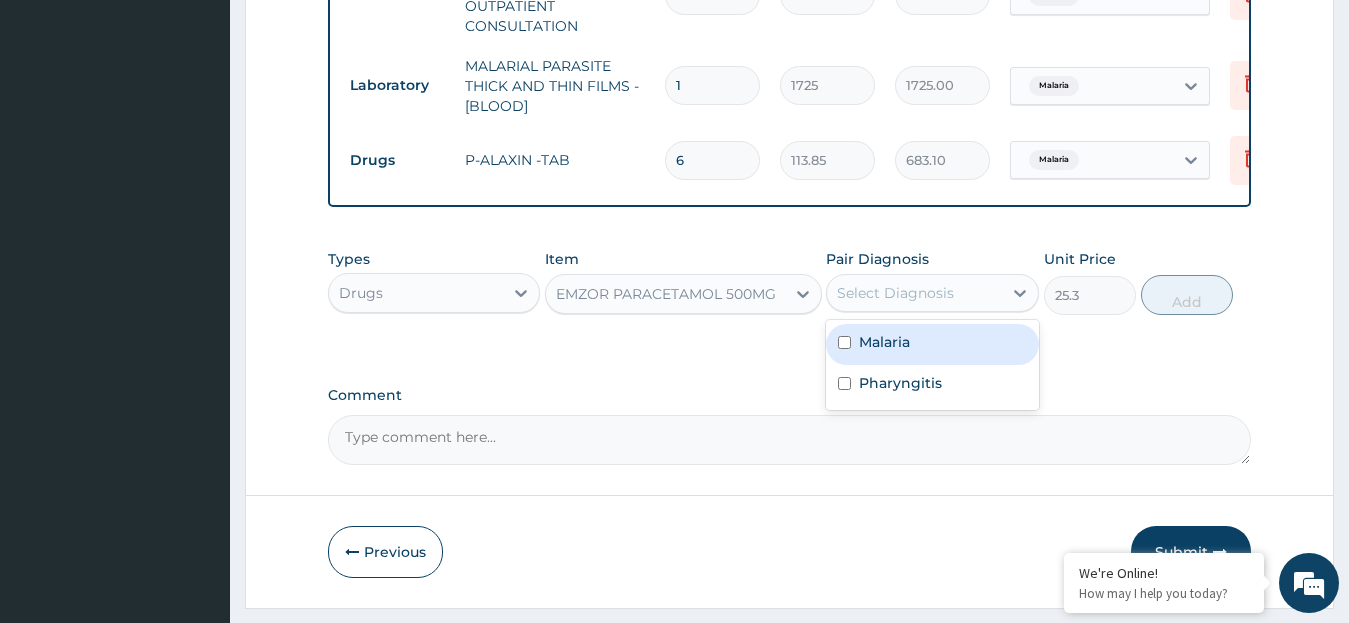 click on "Malaria" at bounding box center [932, 344] 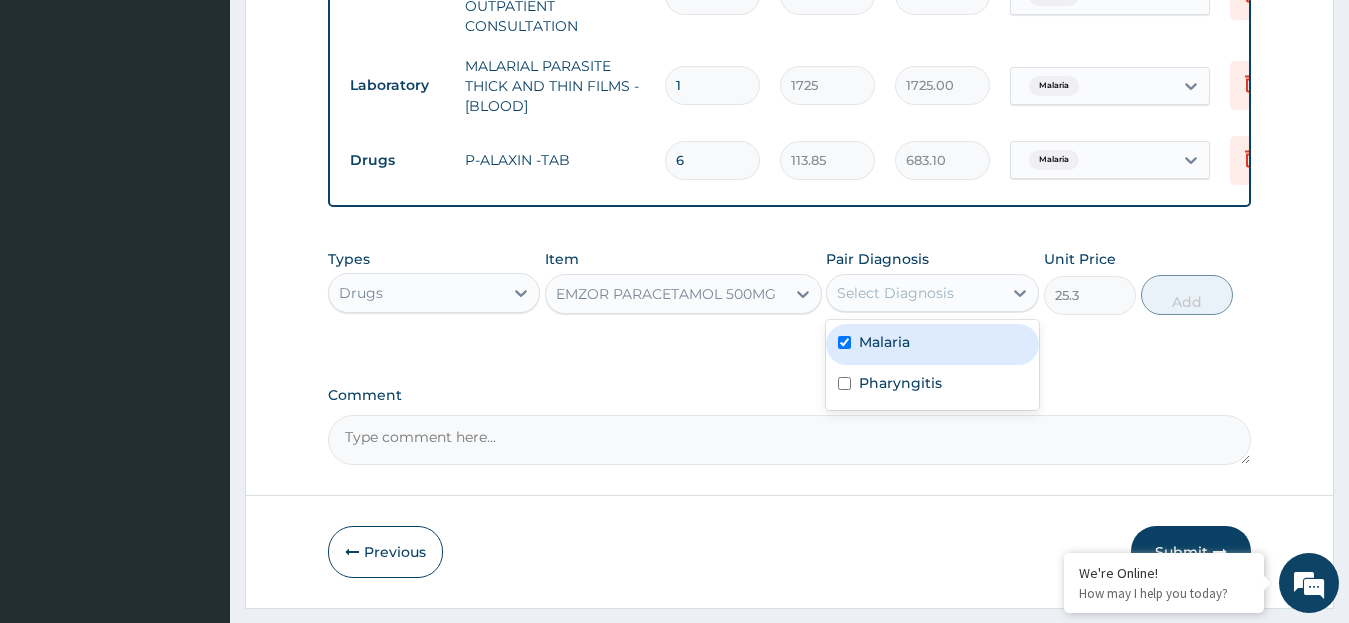 checkbox on "true" 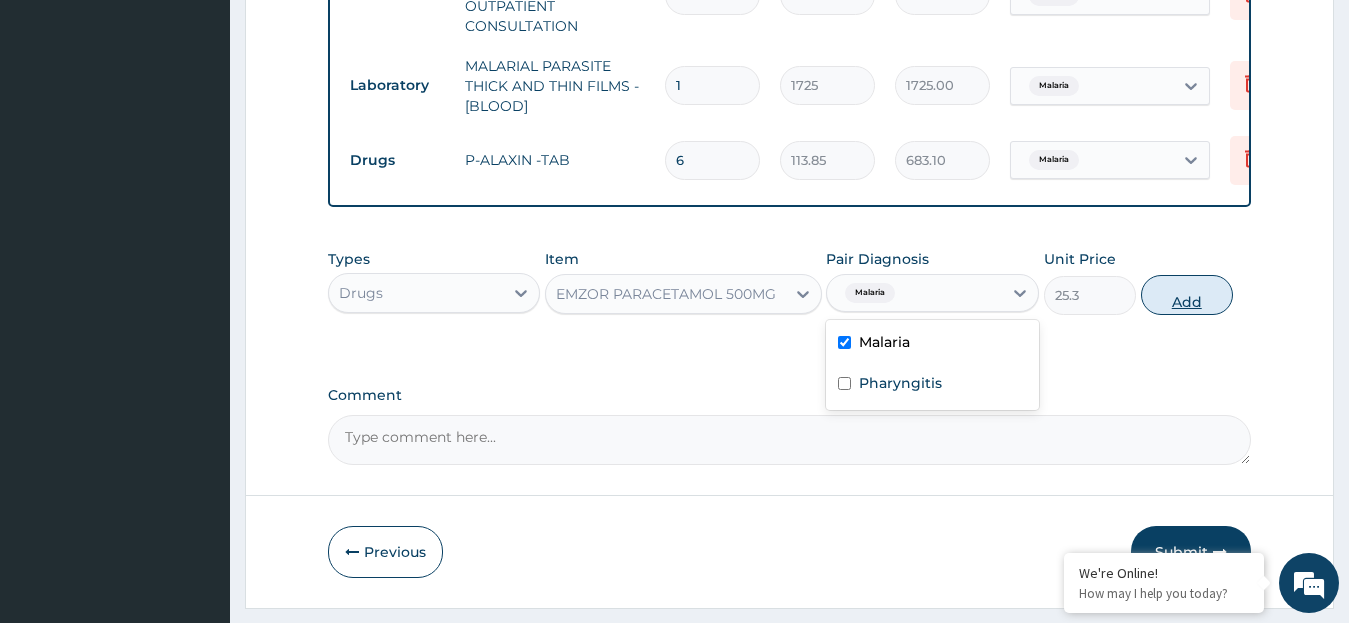 click on "Add" at bounding box center [1187, 295] 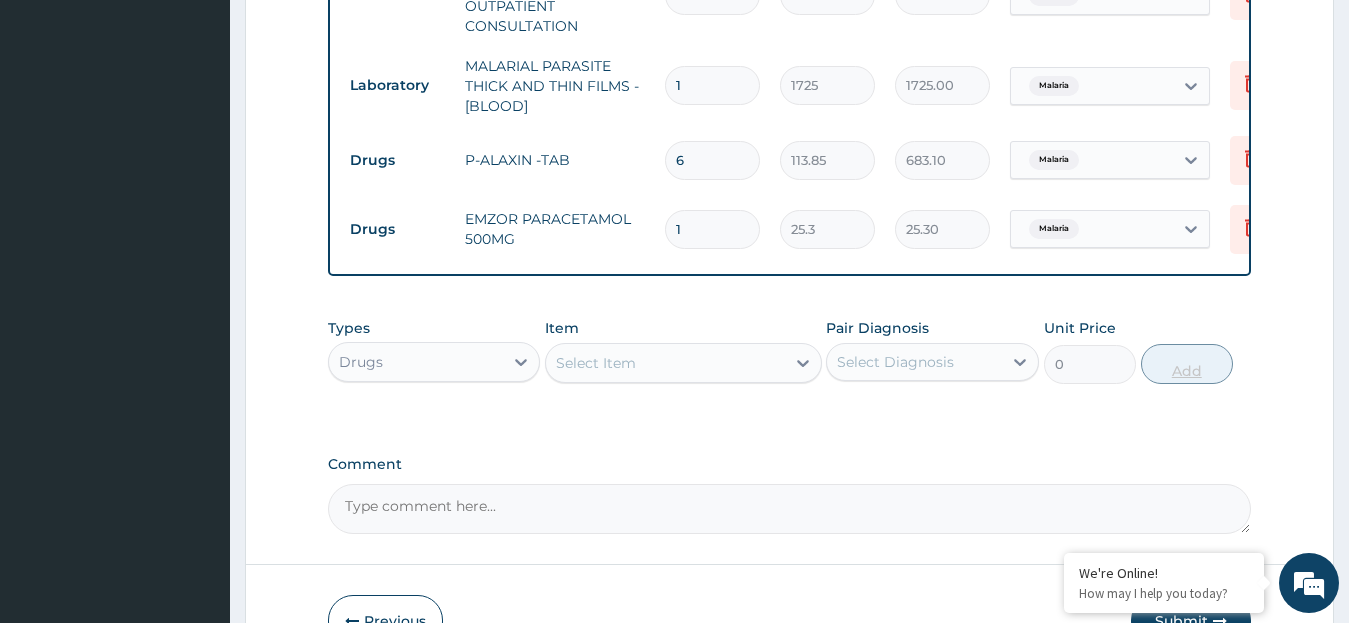 type on "18" 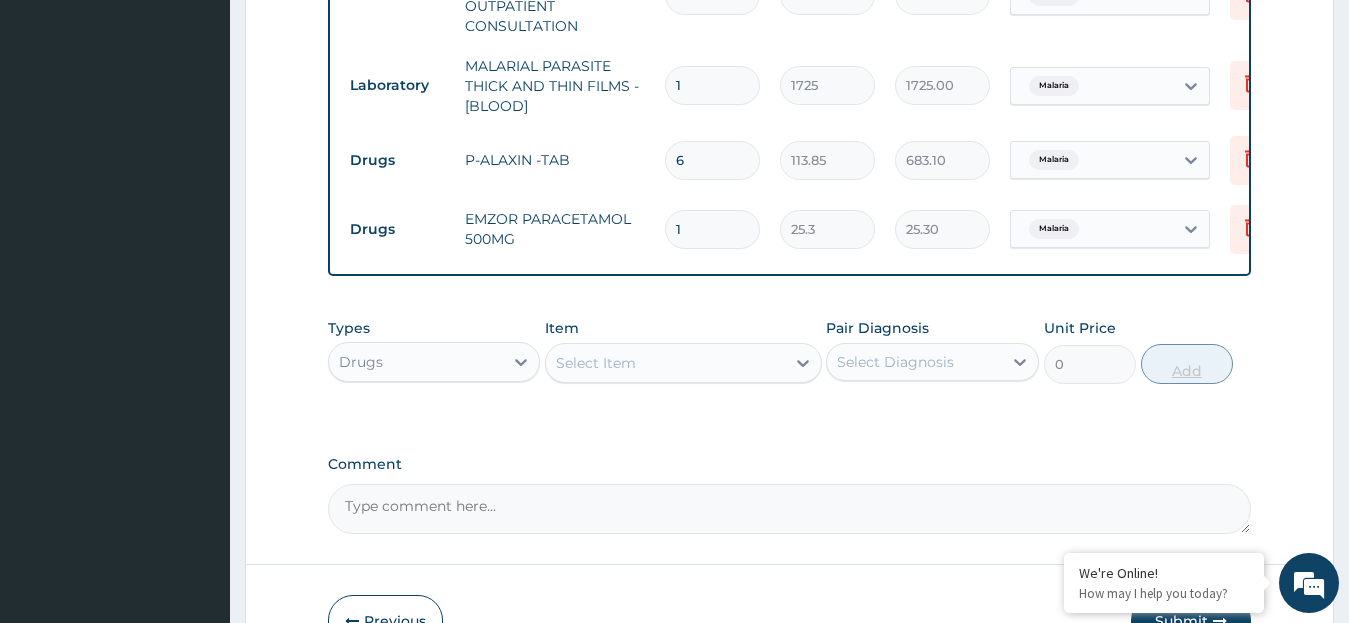 type on "455.40" 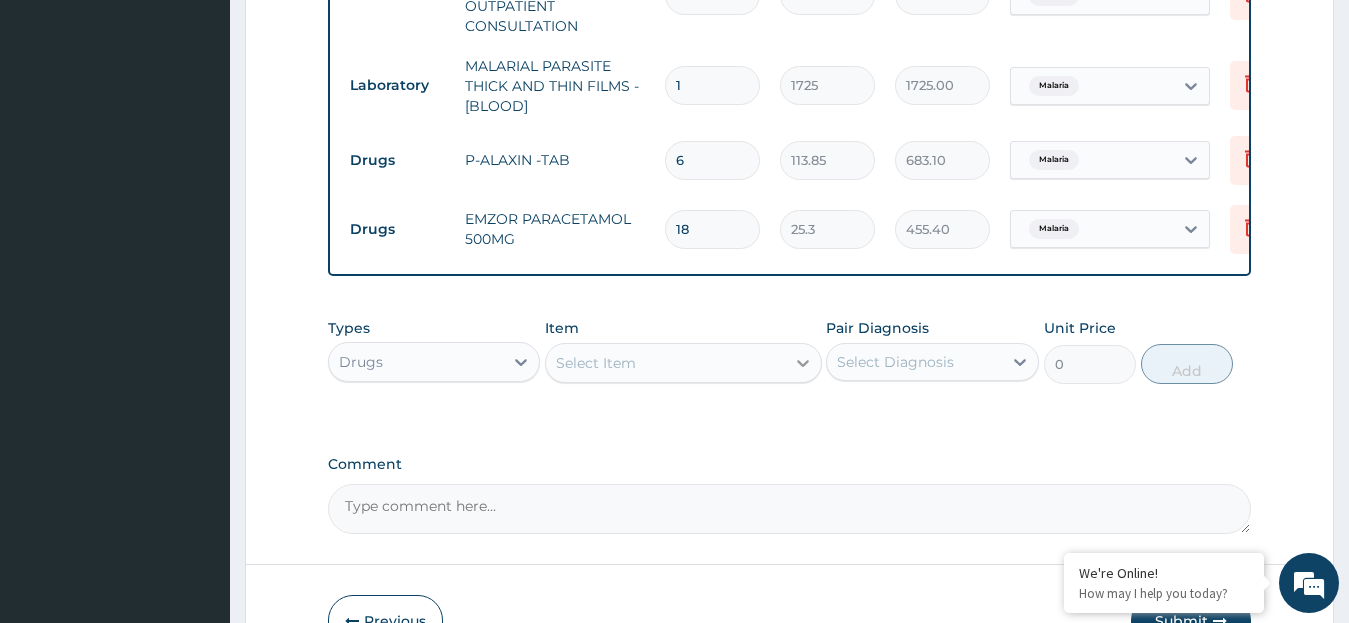 type on "18" 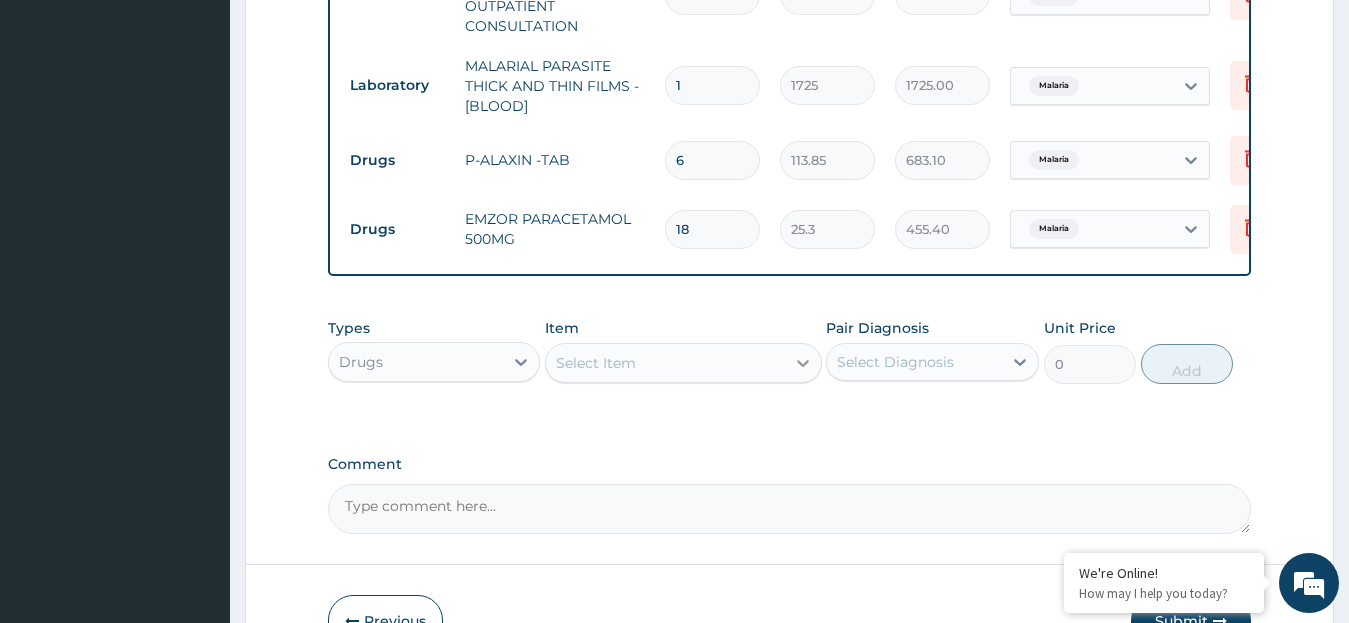 click 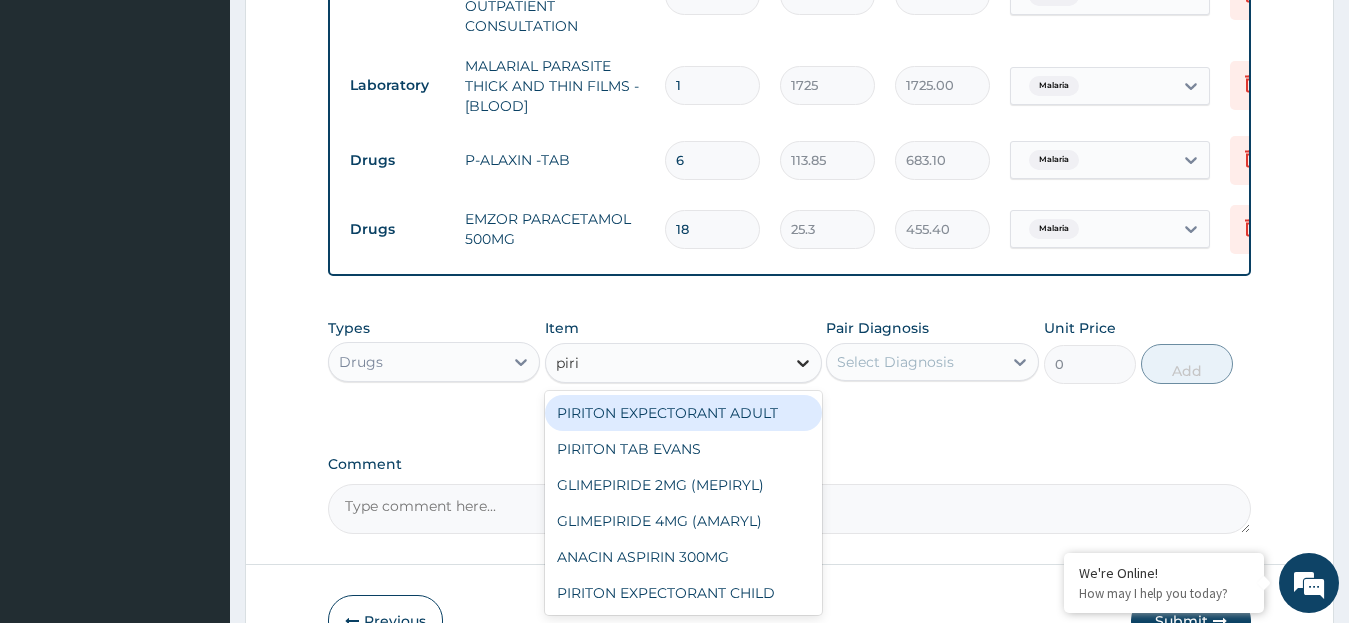type on "pirit" 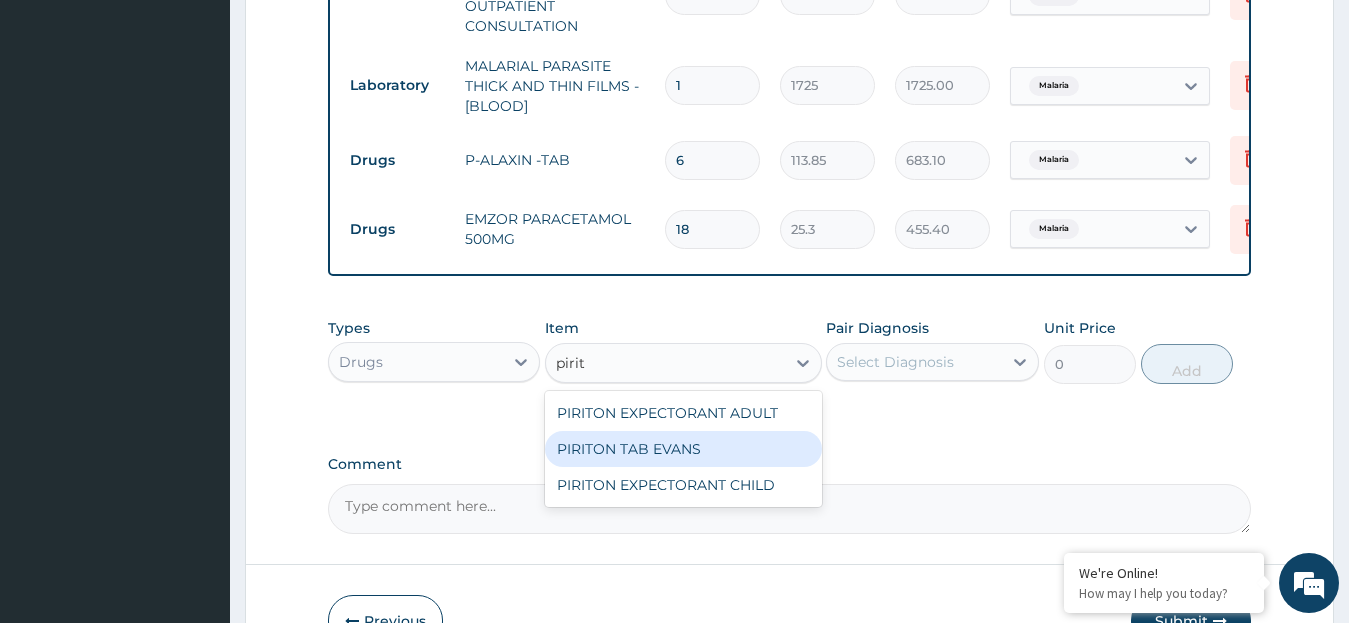 click on "PIRITON TAB EVANS" at bounding box center (683, 449) 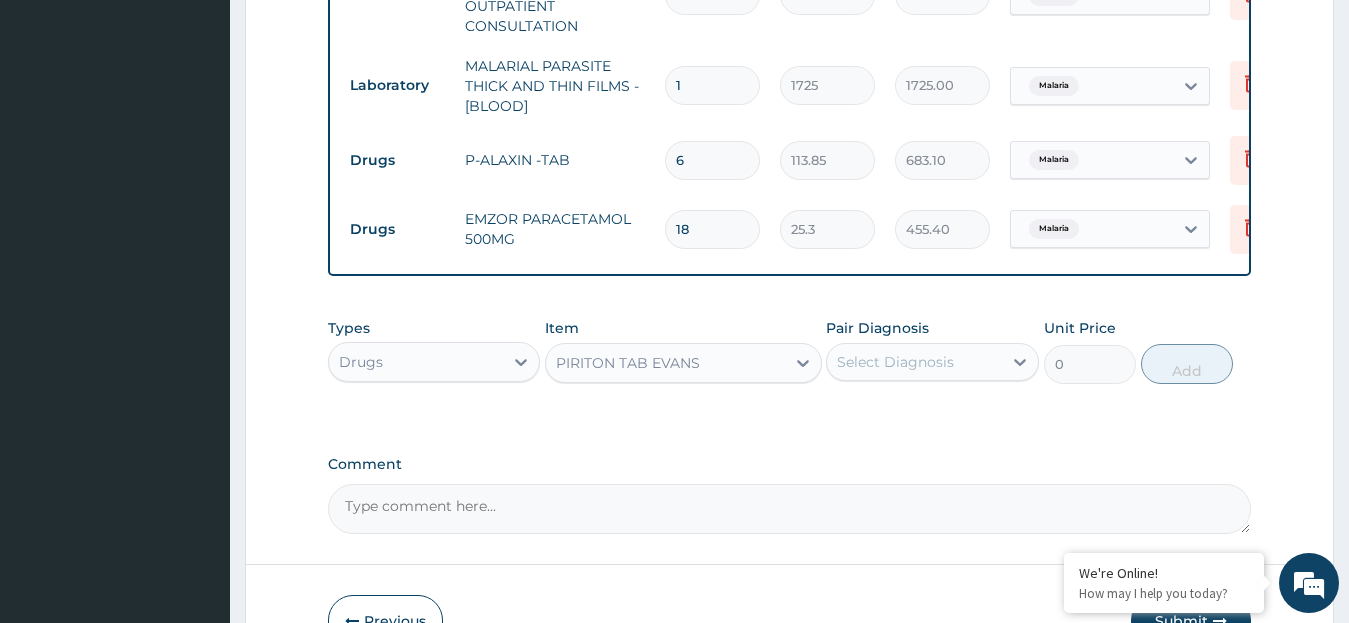 type 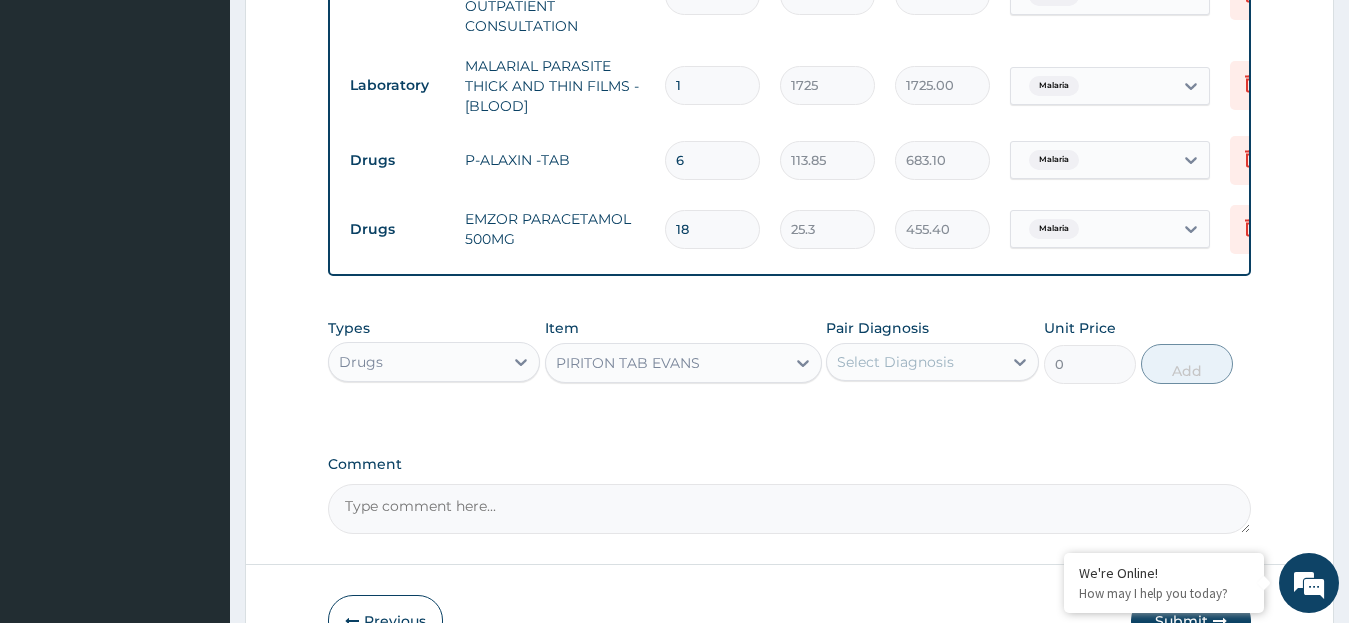 type on "25.3" 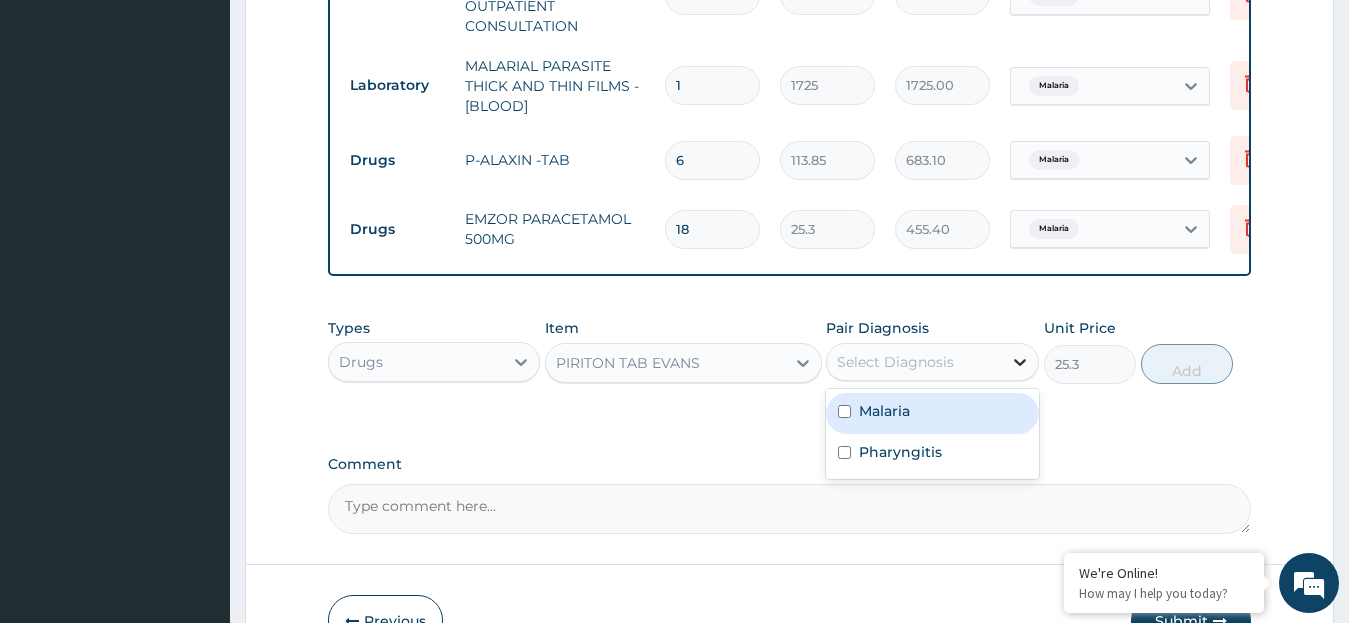 click 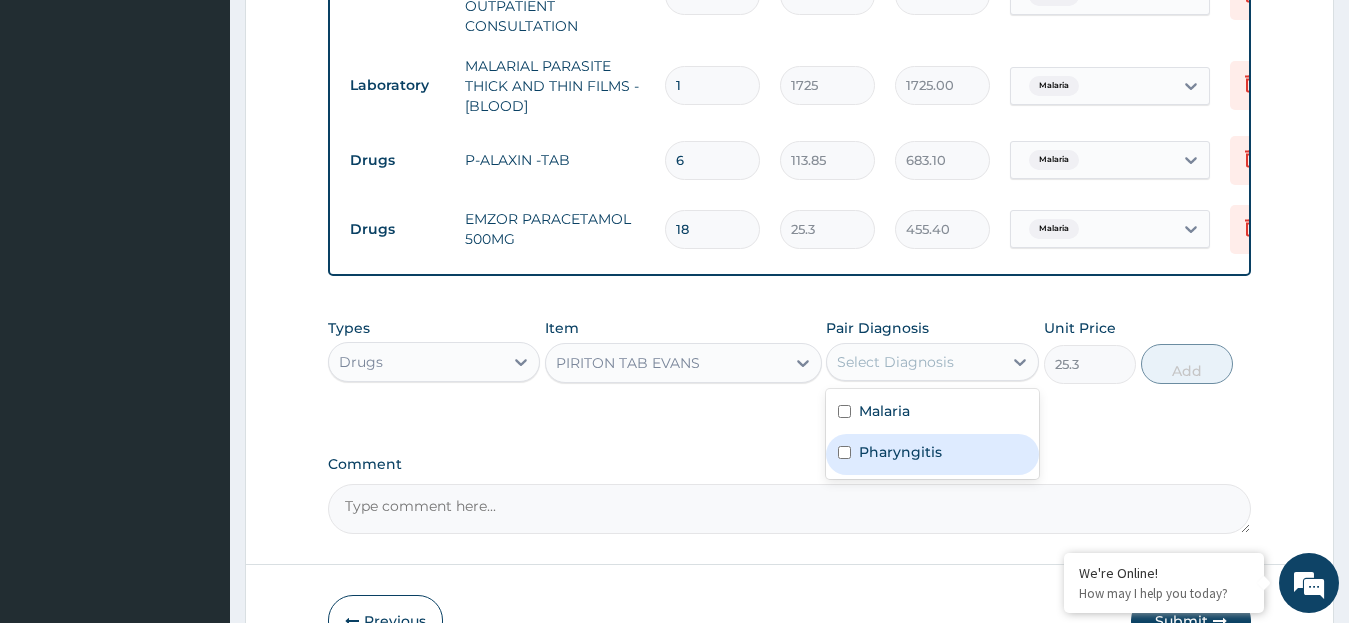 click on "Pharyngitis" at bounding box center (932, 454) 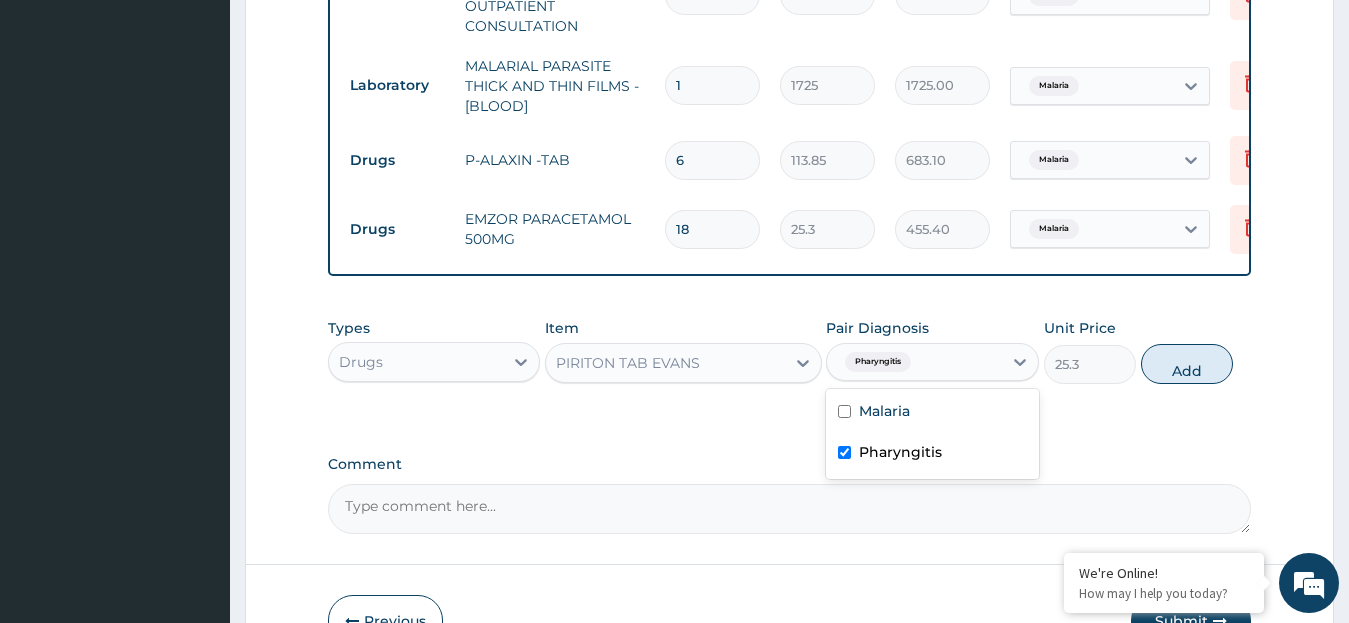 checkbox on "true" 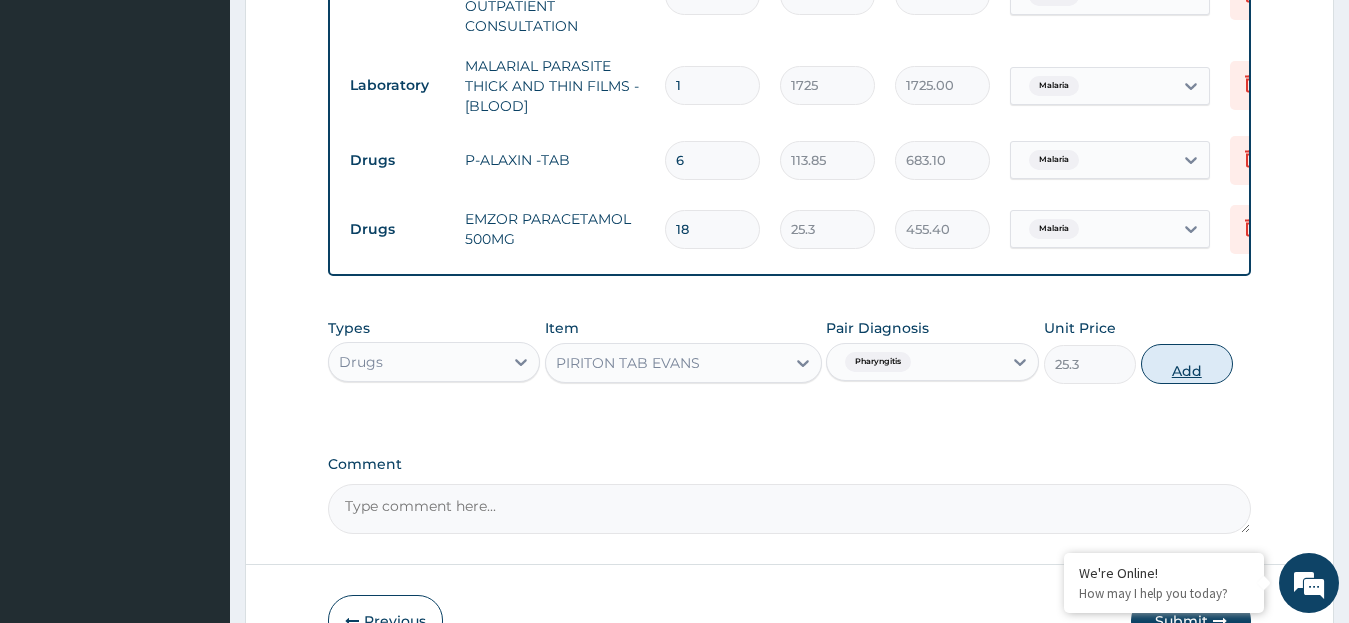 click on "Add" at bounding box center [1187, 364] 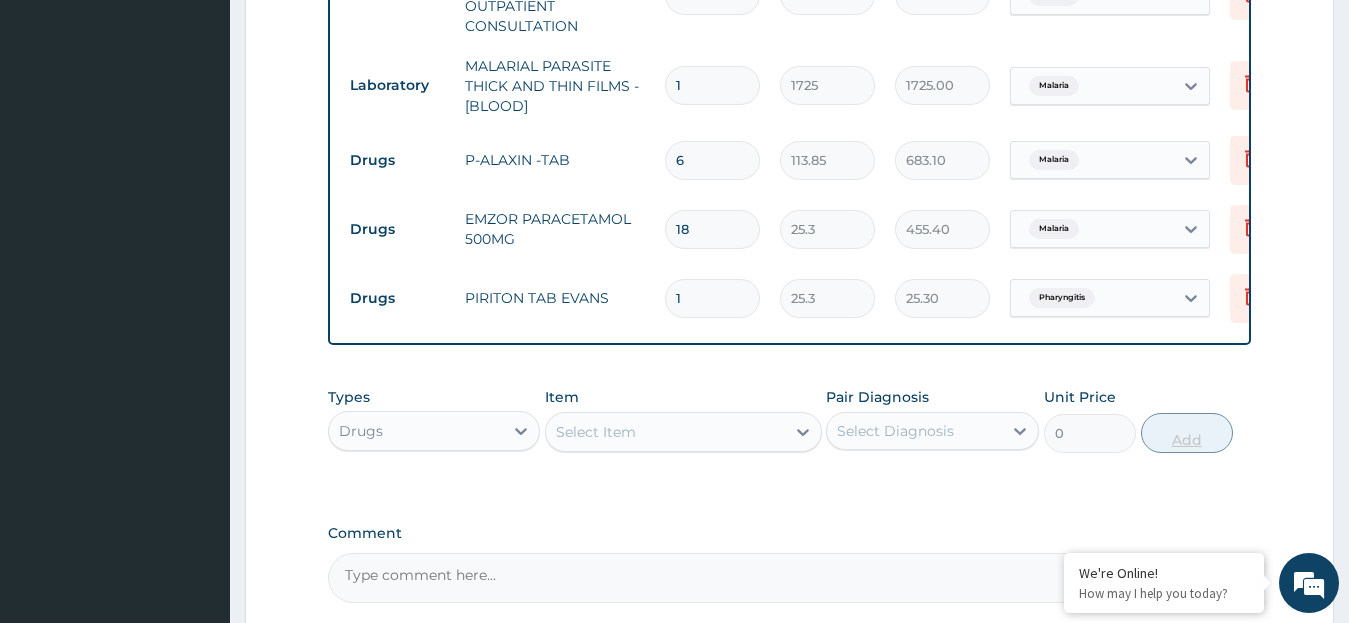 type 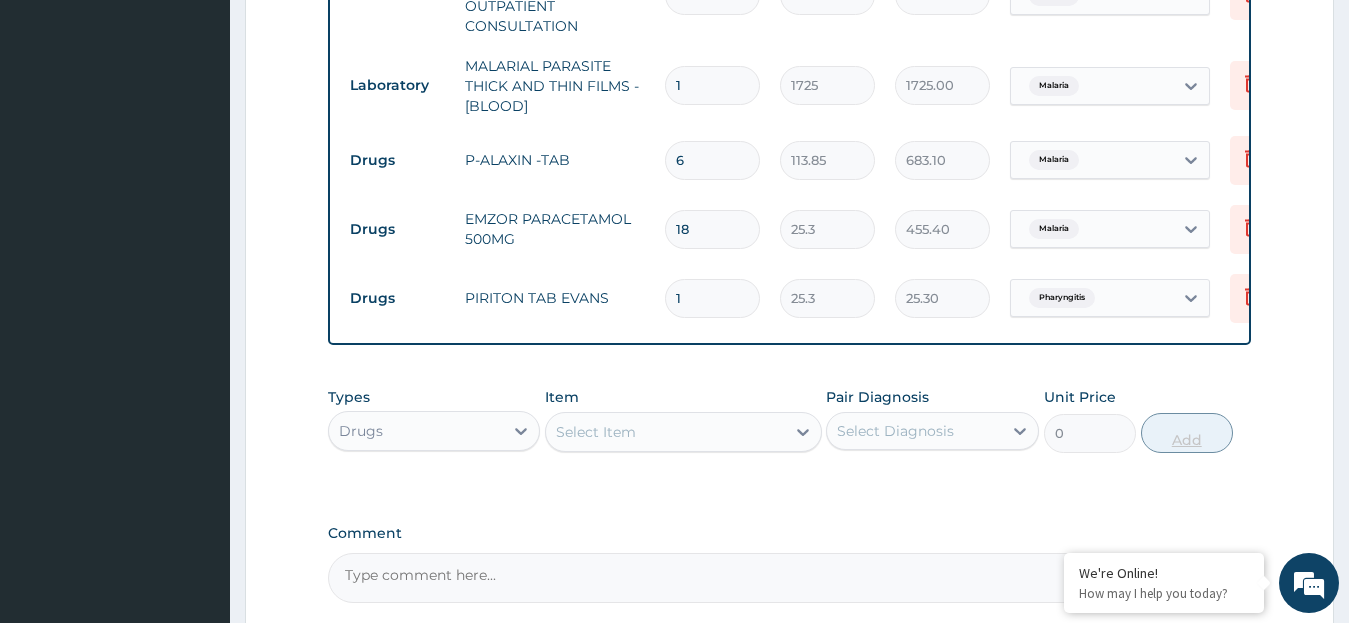 type on "0.00" 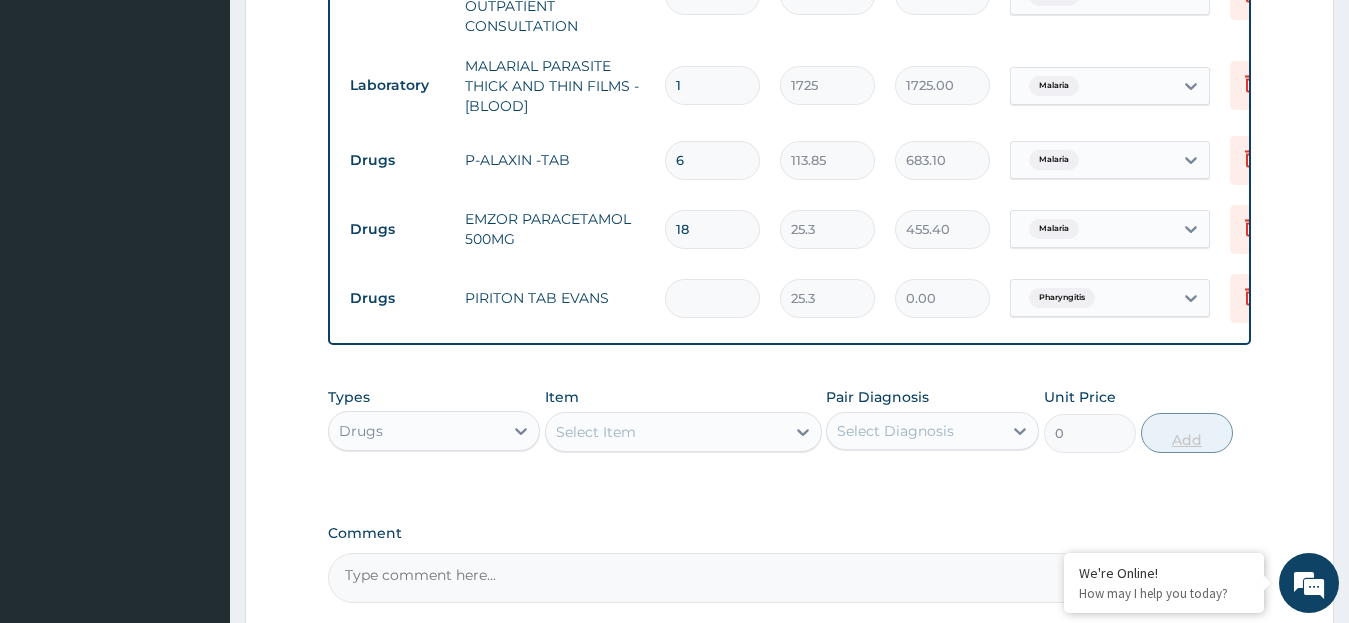 type on "2" 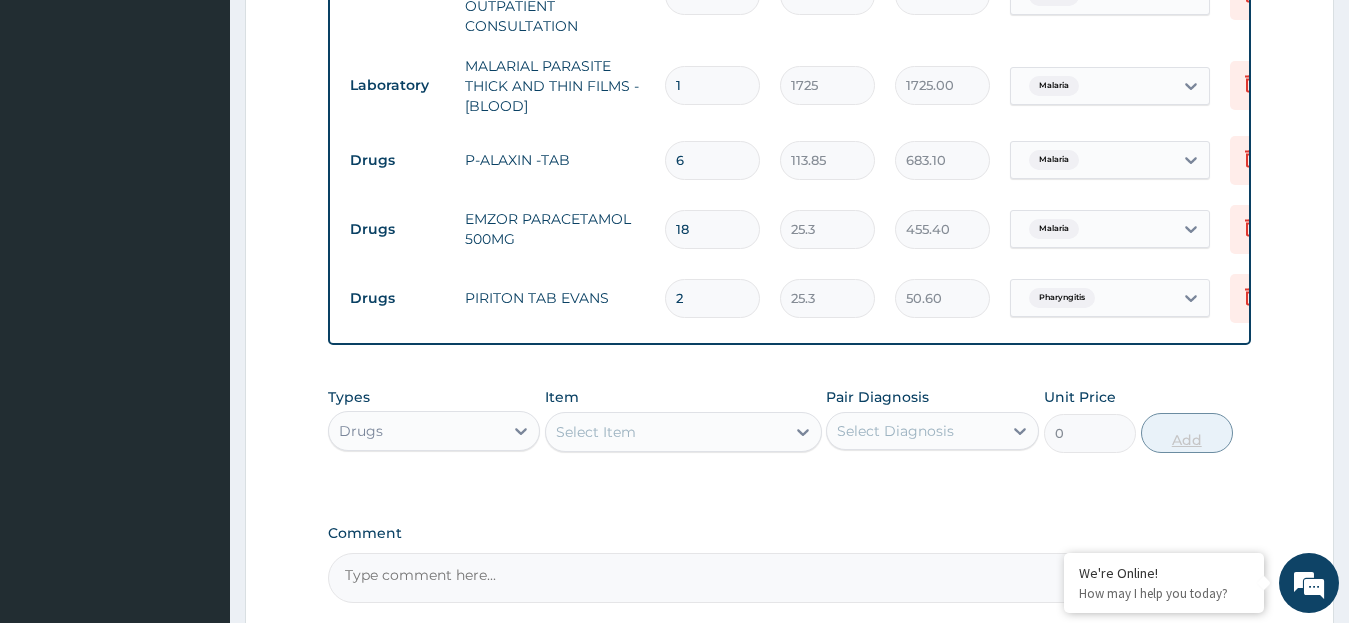 type on "20" 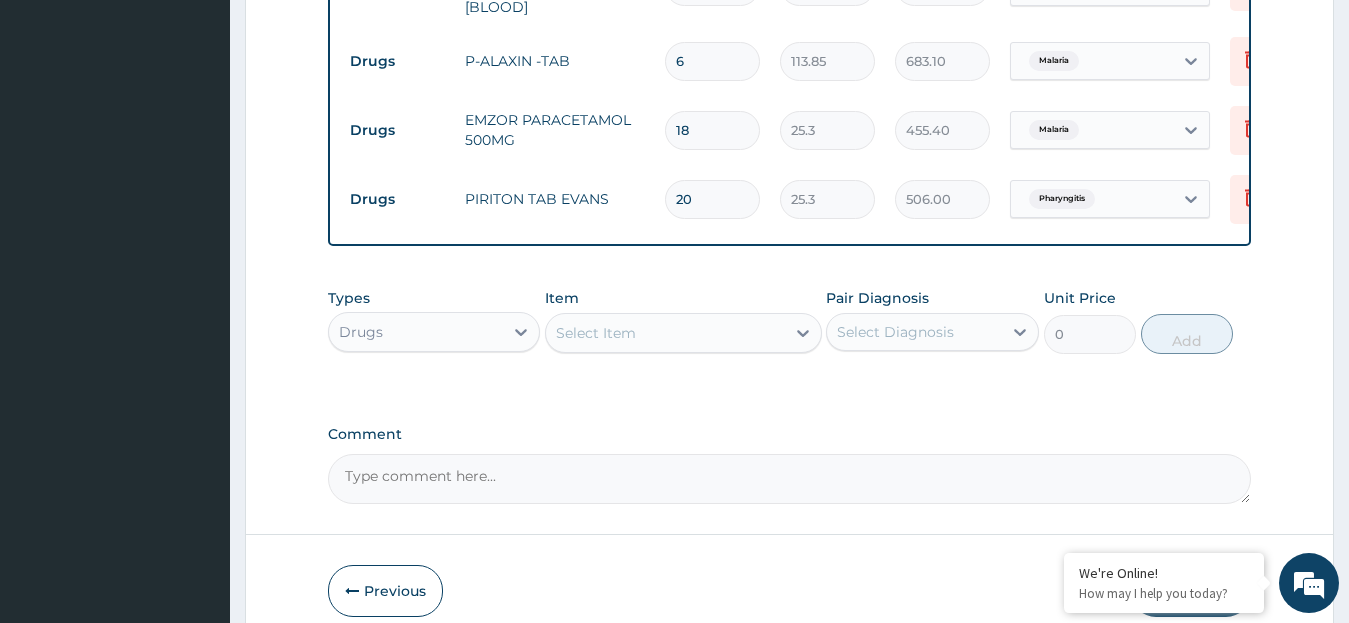 scroll, scrollTop: 1059, scrollLeft: 0, axis: vertical 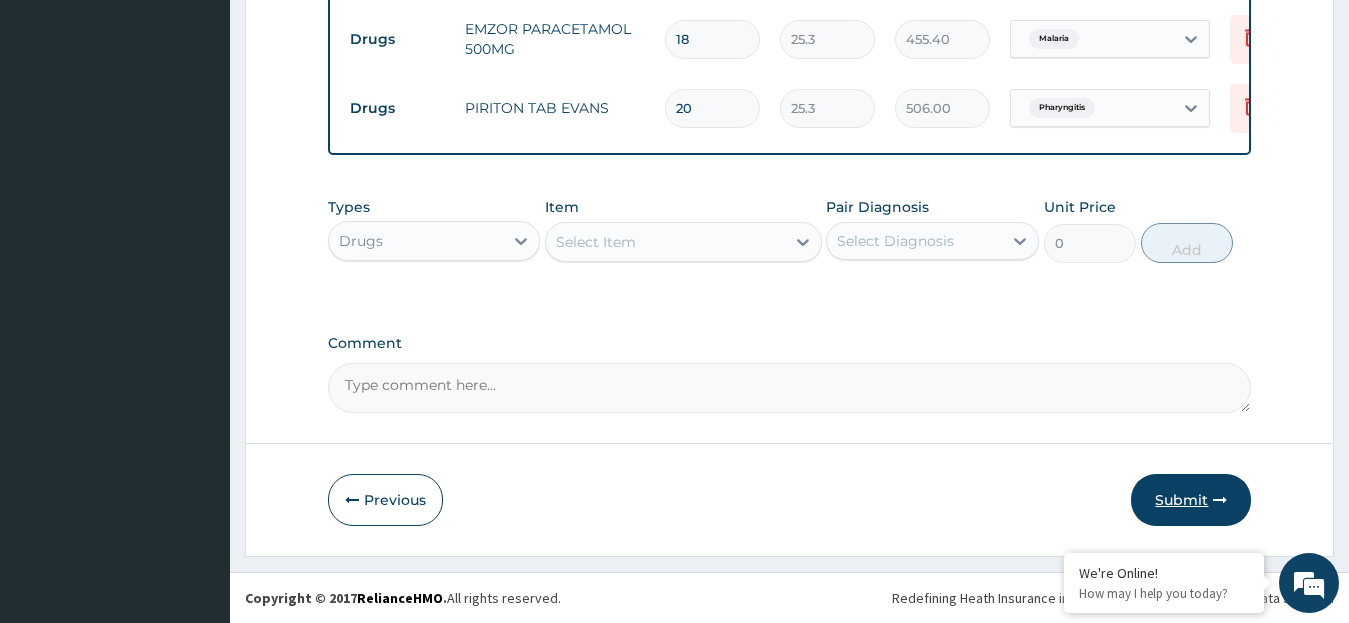 type on "20" 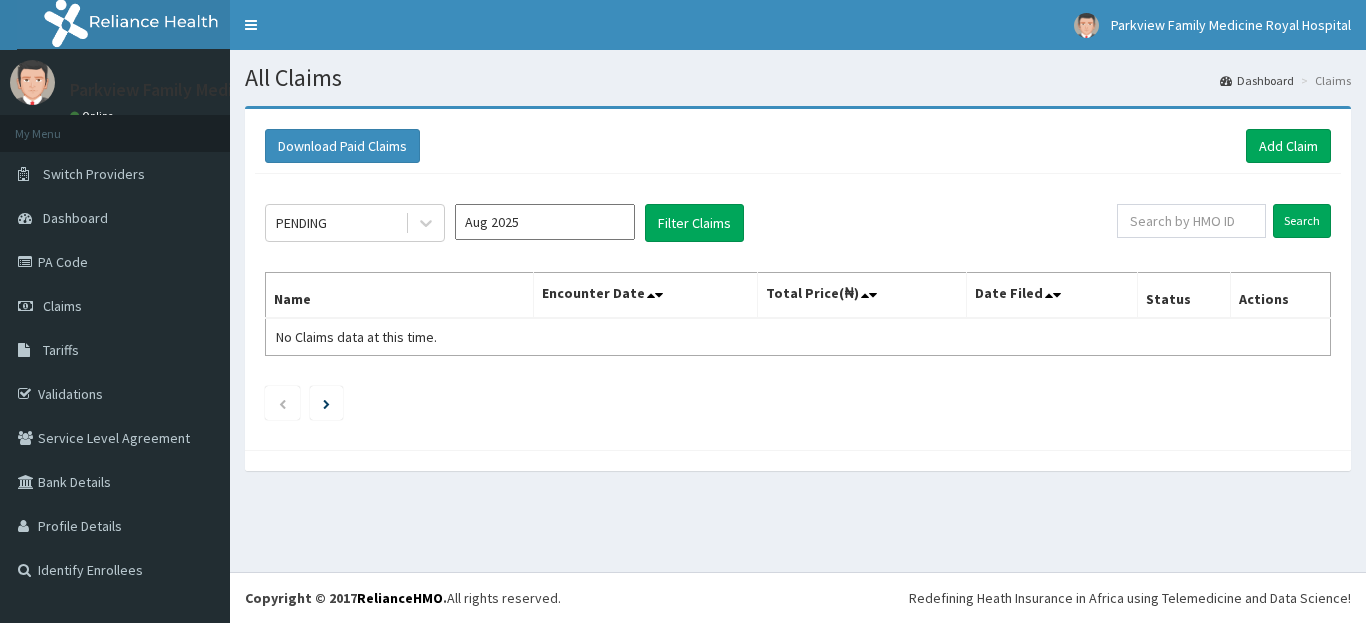 scroll, scrollTop: 0, scrollLeft: 0, axis: both 